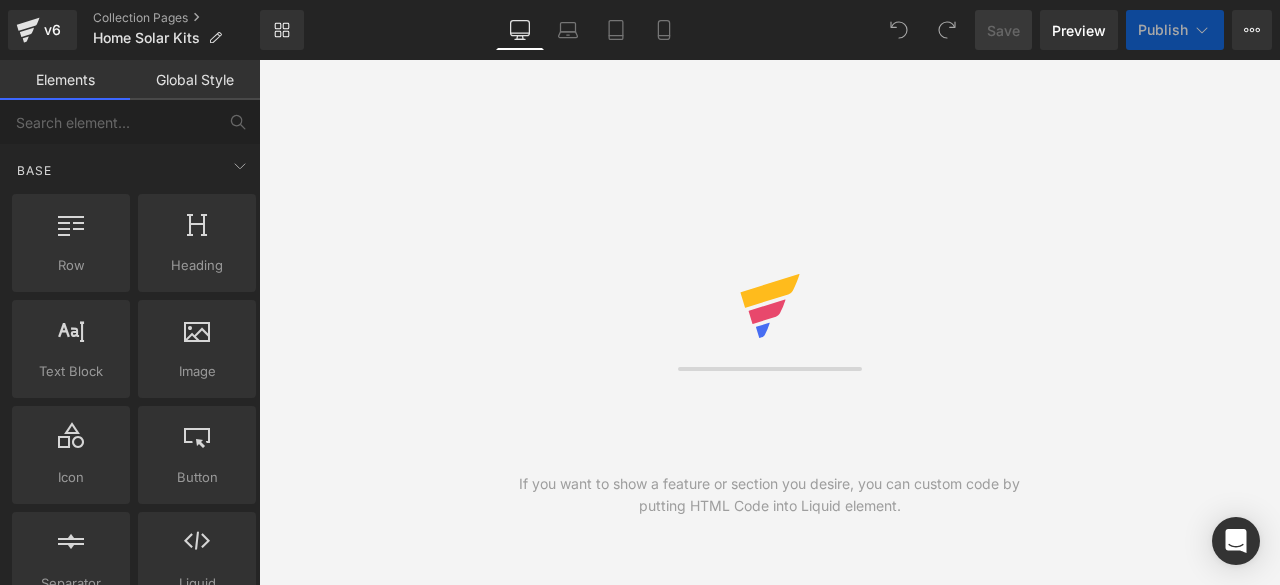 scroll, scrollTop: 0, scrollLeft: 0, axis: both 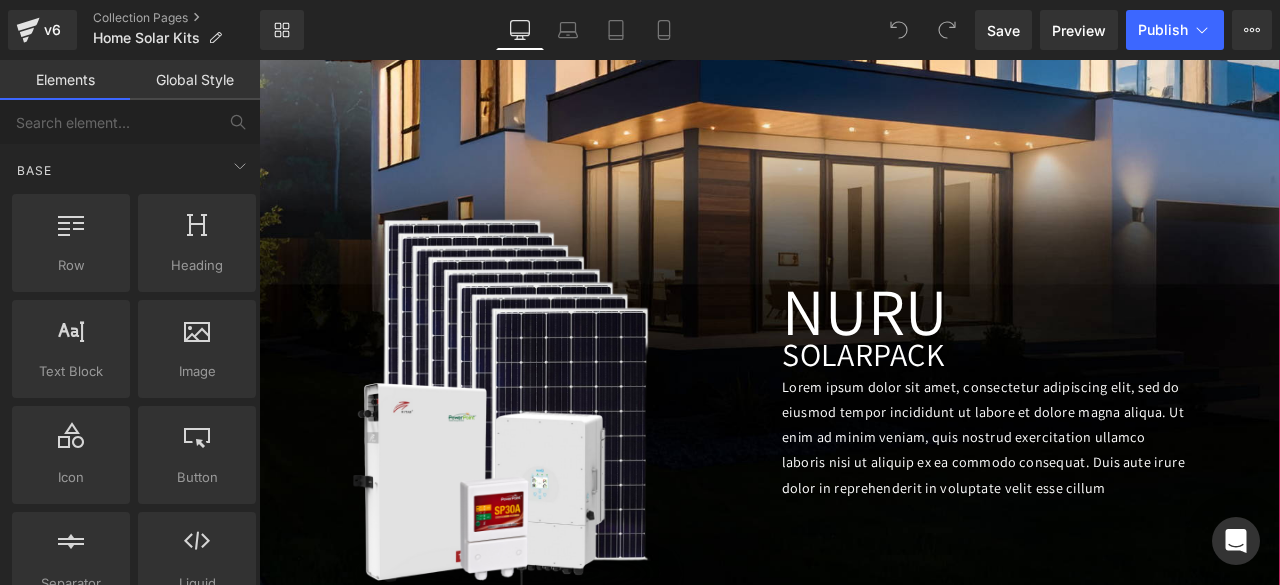 click on "Image
[GEOGRAPHIC_DATA]
Heading         SOLAR  PACK Heading
Lorem ipsum dolor sit amet, consectetur adipiscing elit, sed do eiusmod tempor incididunt ut labore et dolore magna aliqua. Ut enim ad minim veniam, quis nostrud exercitation ullamco laboris nisi ut aliquip ex ea commodo consequat. Duis aute irure dolor in reprehenderit in voluptate velit esse cillum
Text Block
Row" at bounding box center [864, 463] 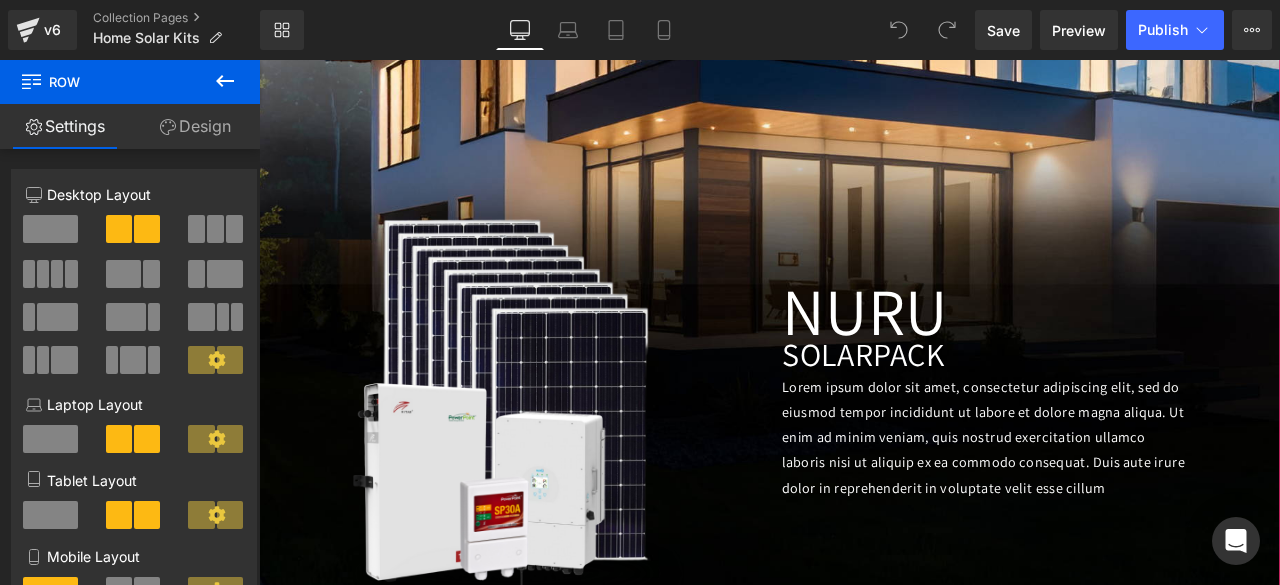 click on "Image
[GEOGRAPHIC_DATA]
Heading         SOLAR  PACK Heading
Lorem ipsum dolor sit amet, consectetur adipiscing elit, sed do eiusmod tempor incididunt ut labore et dolore magna aliqua. Ut enim ad minim veniam, quis nostrud exercitation ullamco laboris nisi ut aliquip ex ea commodo consequat. Duis aute irure dolor in reprehenderit in voluptate velit esse cillum
Text Block
Row" at bounding box center [864, 463] 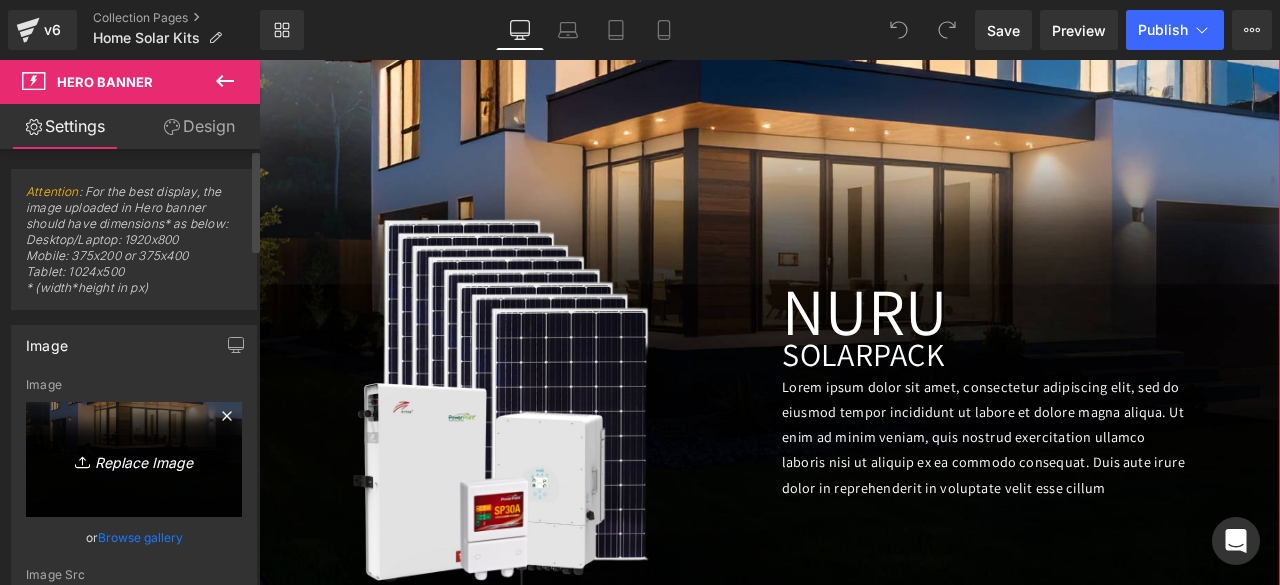 click on "Replace Image" at bounding box center [134, 459] 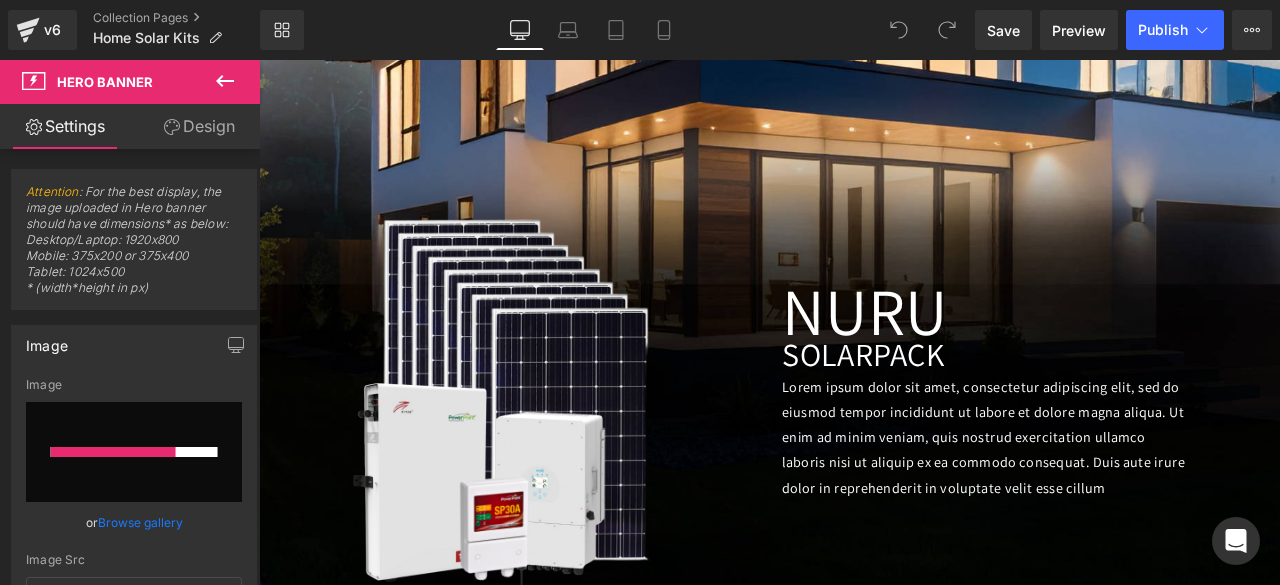 click on "Lorem ipsum dolor sit amet, consectetur adipiscing elit, sed do eiusmod tempor incididunt ut labore et dolore magna aliqua. Ut enim ad minim veniam, quis nostrud exercitation ullamco laboris nisi ut aliquip ex ea commodo consequat. Duis aute irure dolor in reprehenderit in voluptate velit esse cillum" at bounding box center [1119, 508] 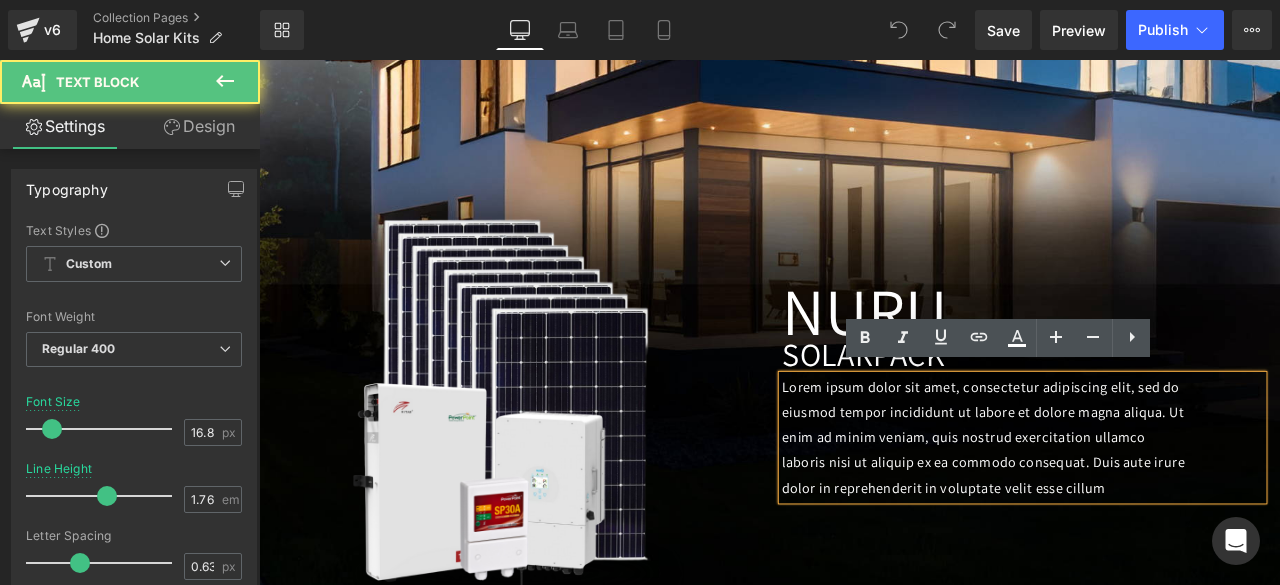 click on "Lorem ipsum dolor sit amet, consectetur adipiscing elit, sed do eiusmod tempor incididunt ut labore et dolore magna aliqua. Ut enim ad minim veniam, quis nostrud exercitation ullamco laboris nisi ut aliquip ex ea commodo consequat. Duis aute irure dolor in reprehenderit in voluptate velit esse cillum" at bounding box center (1117, 507) 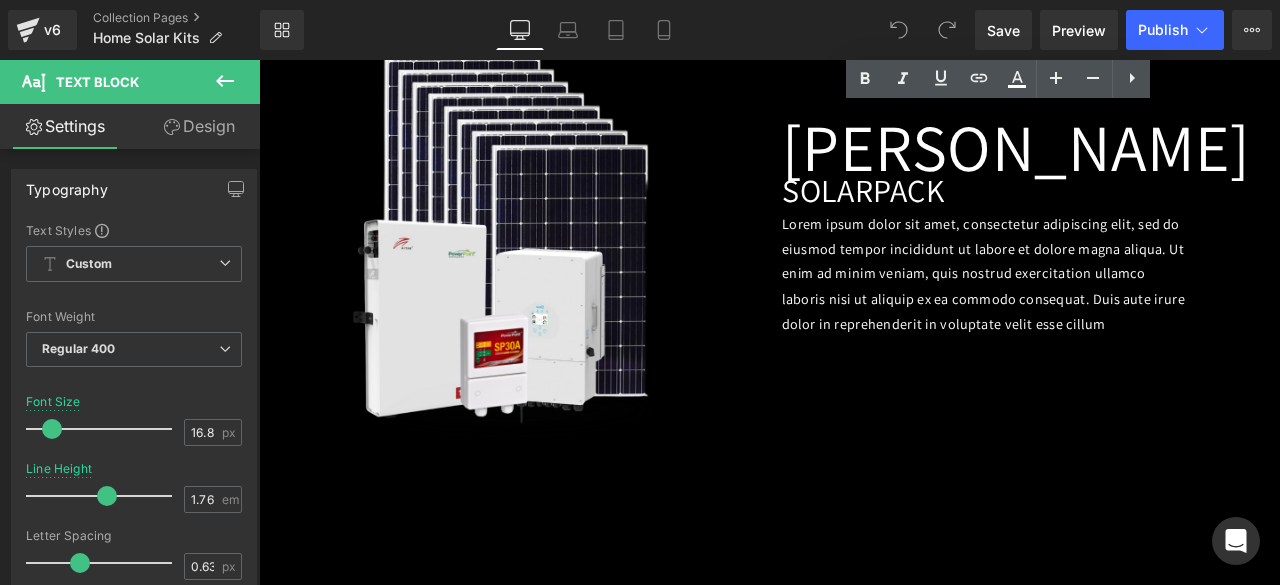 scroll, scrollTop: 2559, scrollLeft: 0, axis: vertical 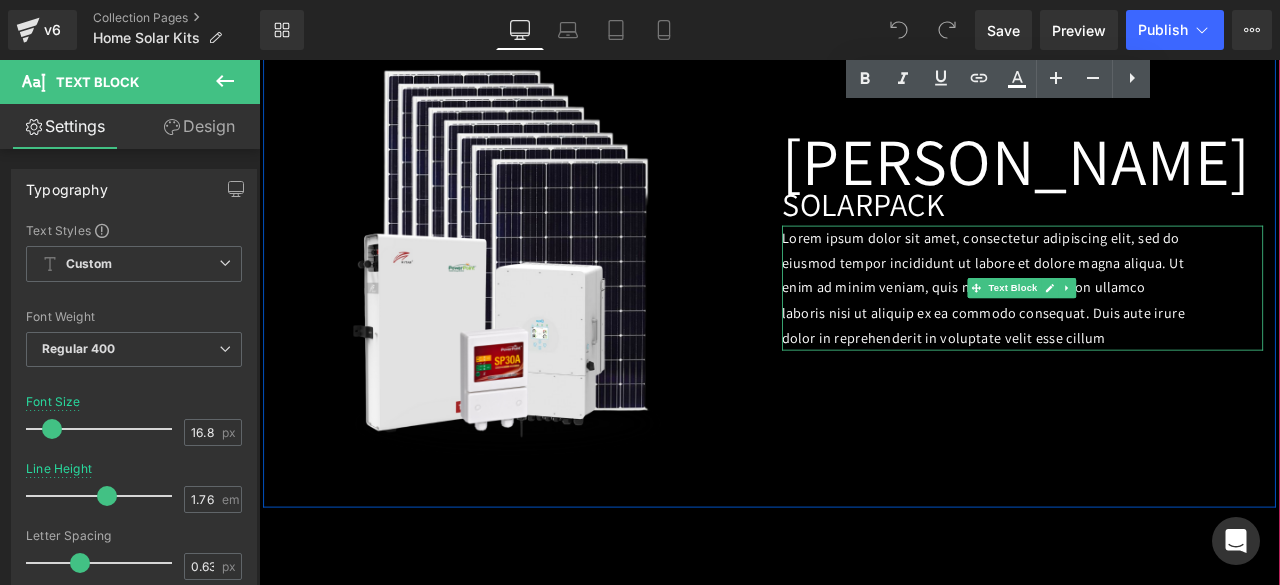 click on "Lorem ipsum dolor sit amet, consectetur adipiscing elit, sed do eiusmod tempor incididunt ut labore et dolore magna aliqua. Ut enim ad minim veniam, quis nostrud exercitation ullamco laboris nisi ut aliquip ex ea commodo consequat. Duis aute irure dolor in reprehenderit in voluptate velit esse cillum" at bounding box center (1117, 329) 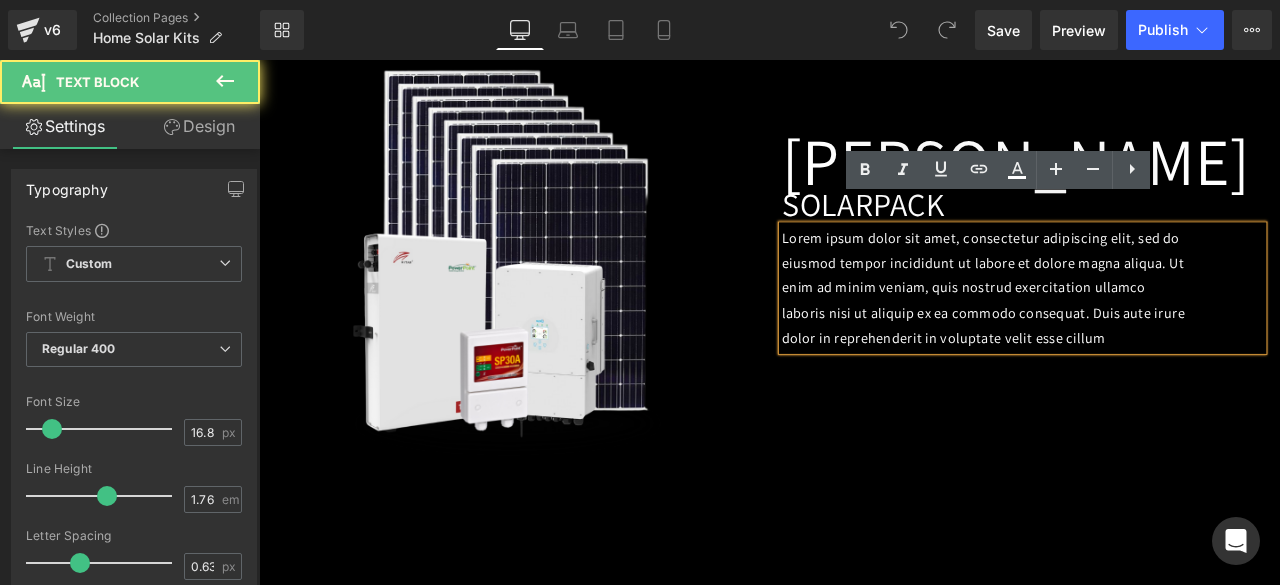 drag, startPoint x: 874, startPoint y: 242, endPoint x: 1329, endPoint y: 355, distance: 468.82193 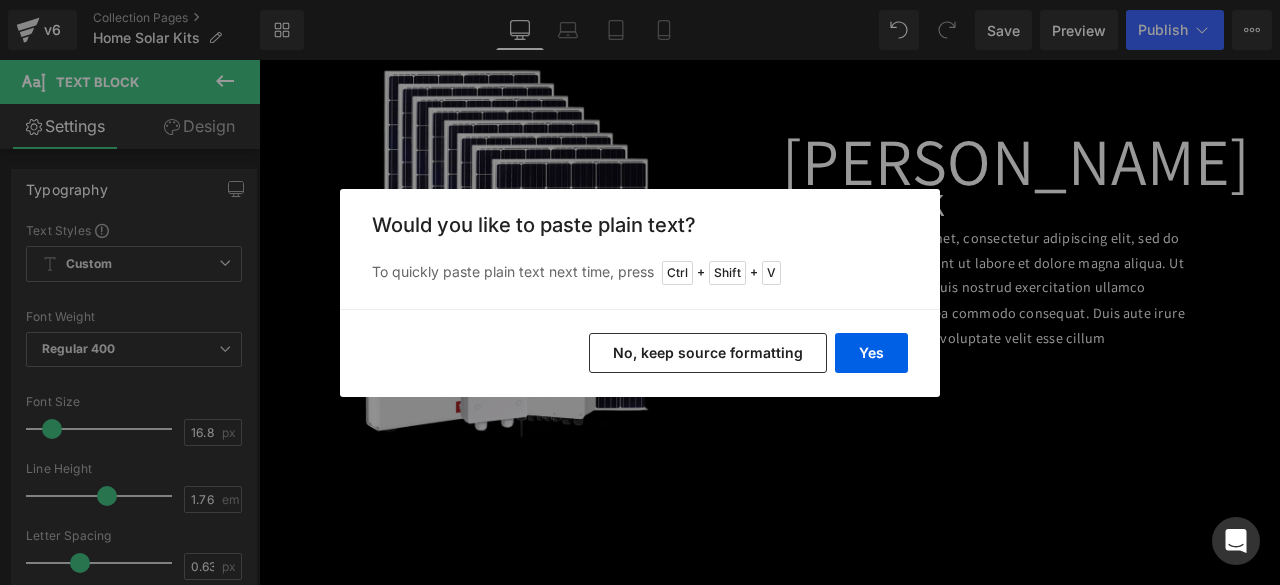drag, startPoint x: 690, startPoint y: 365, endPoint x: 893, endPoint y: 280, distance: 220.07726 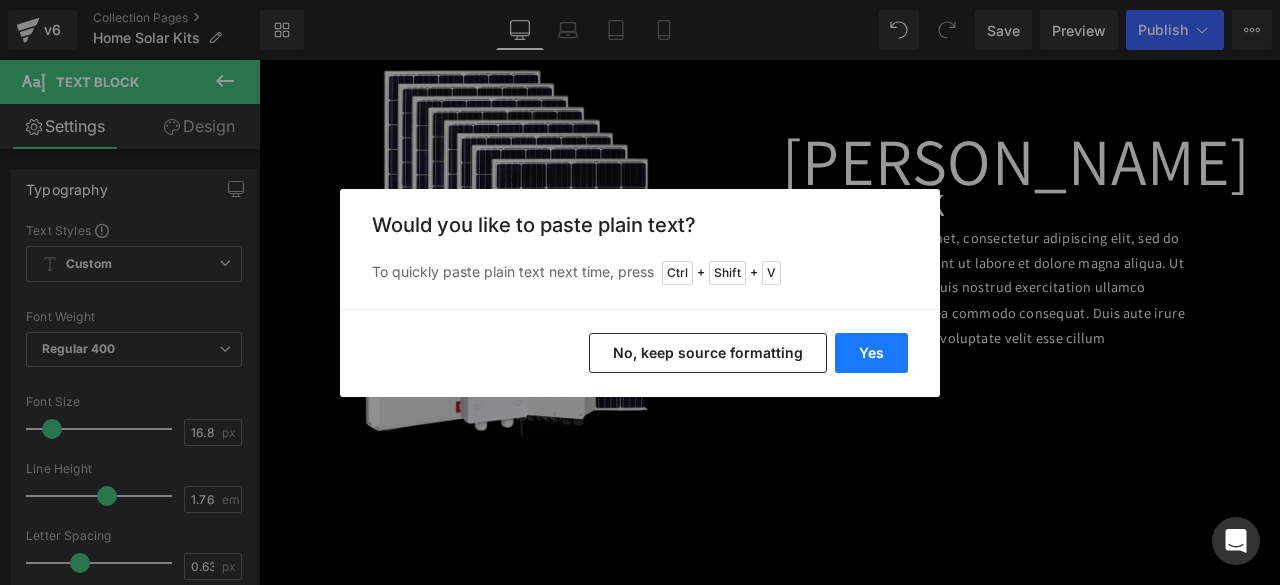click on "Yes" at bounding box center (871, 353) 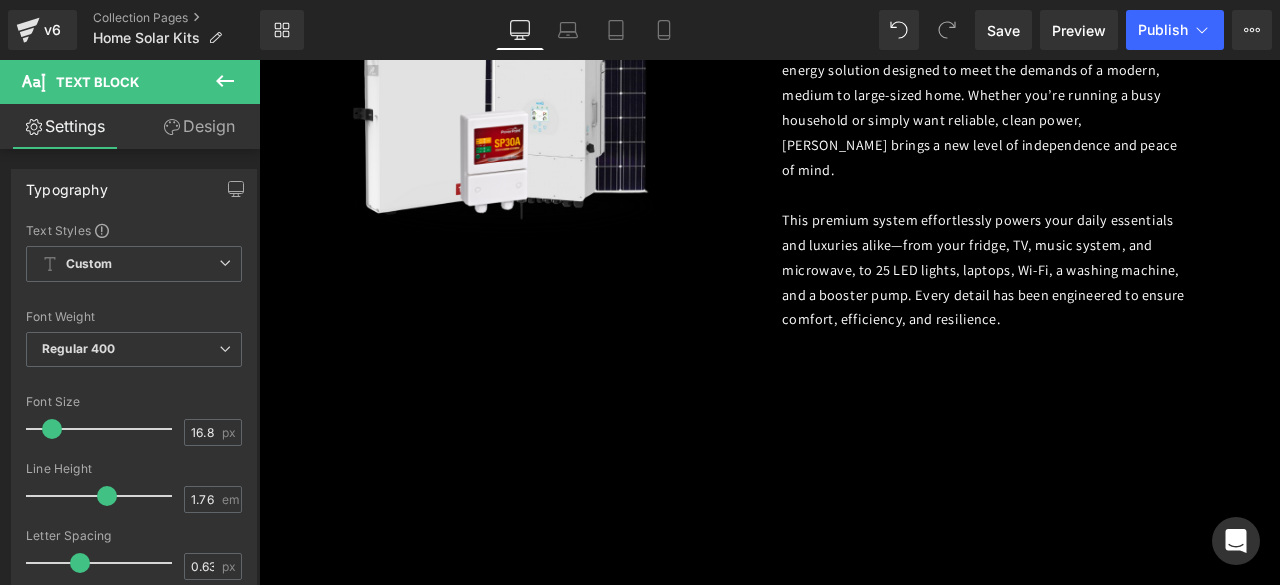 scroll, scrollTop: 2784, scrollLeft: 0, axis: vertical 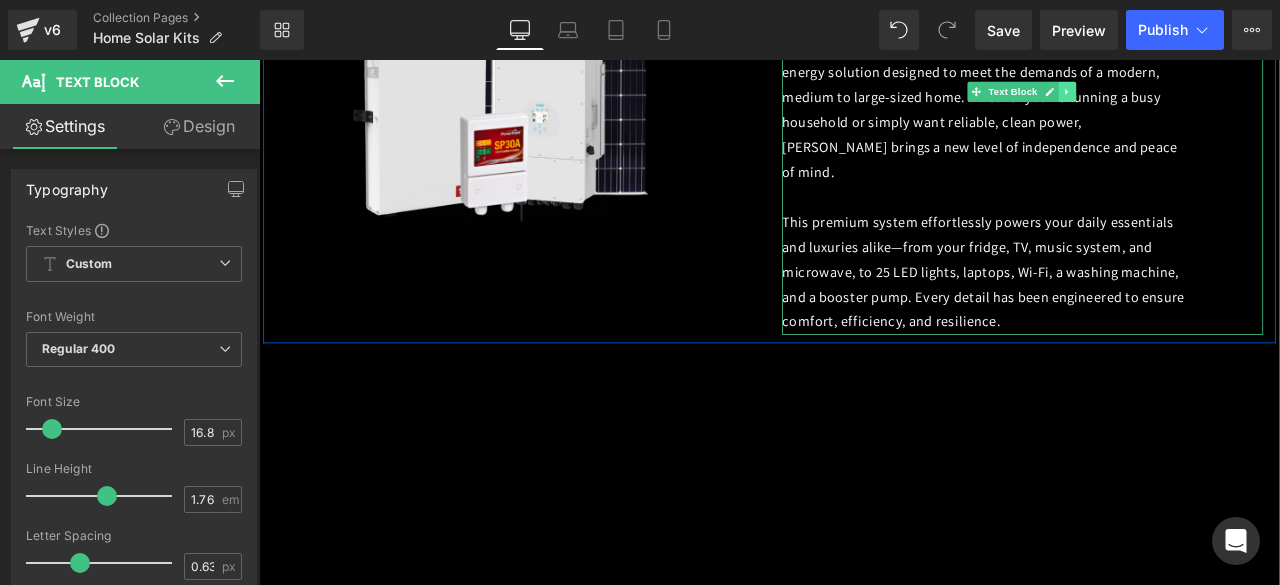 click 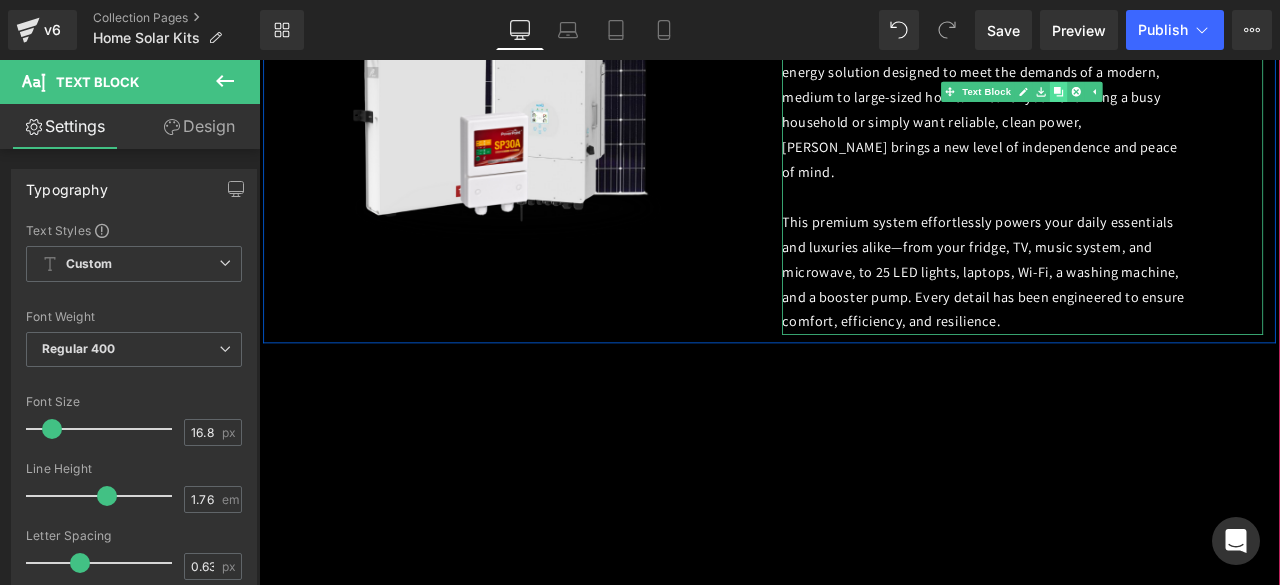 click 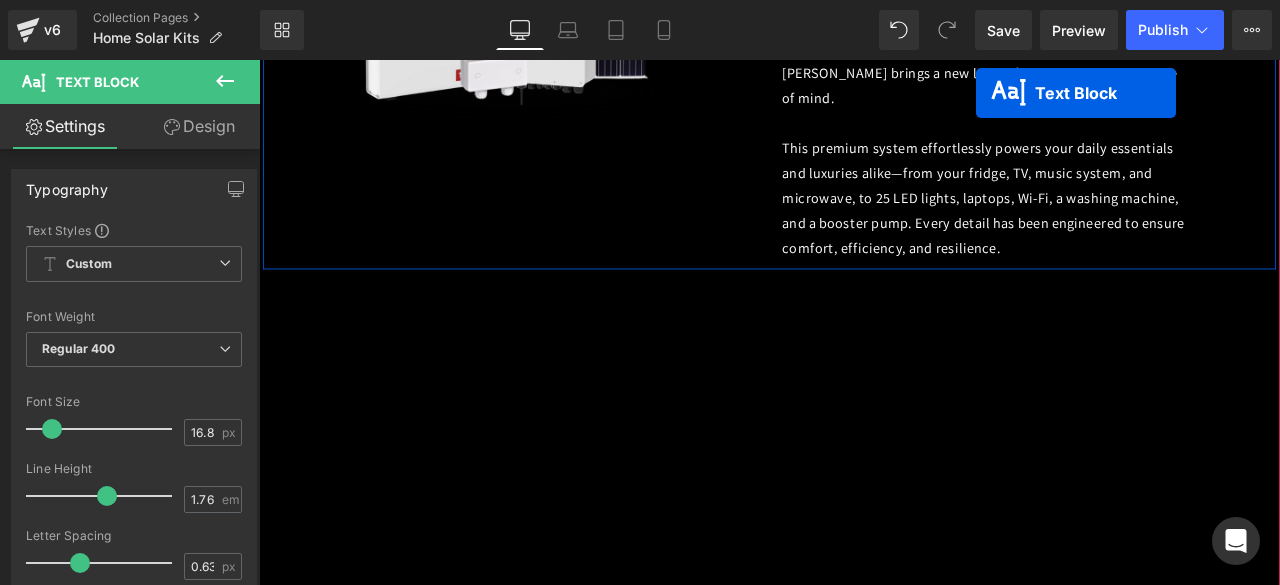 drag, startPoint x: 1118, startPoint y: 74, endPoint x: 1109, endPoint y: 79, distance: 10.29563 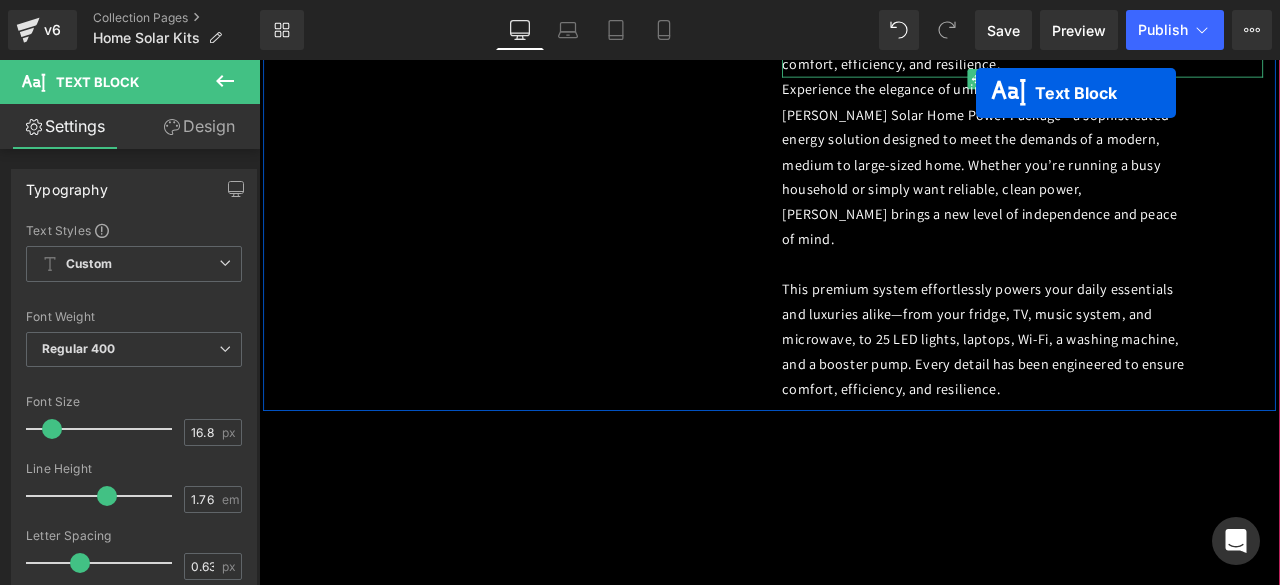scroll, scrollTop: 2744, scrollLeft: 0, axis: vertical 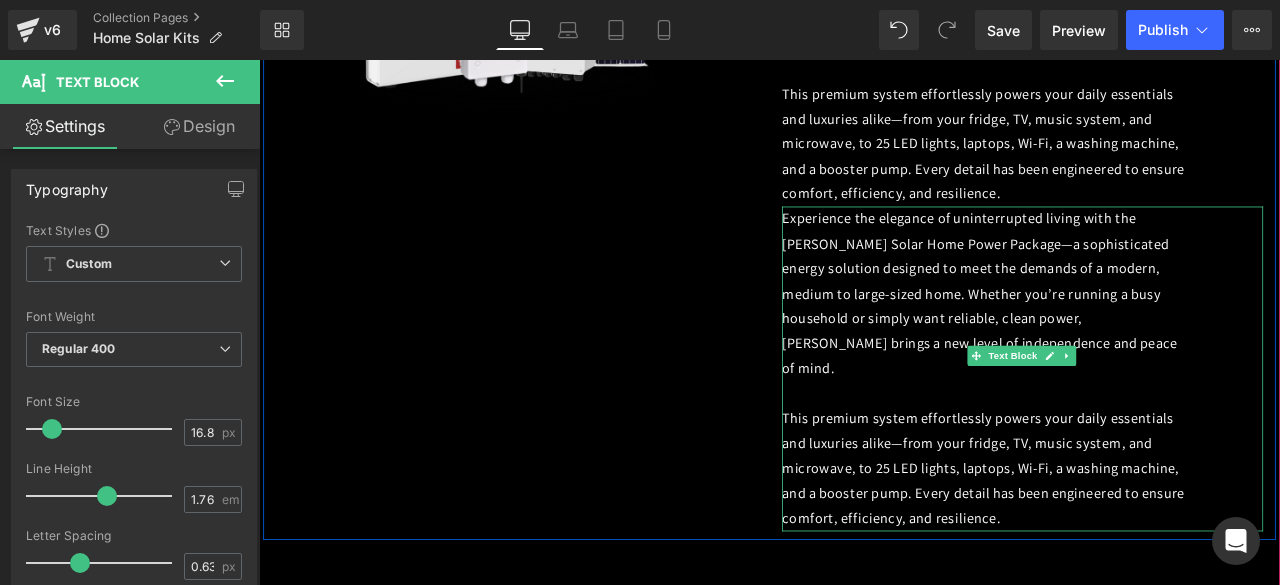 click at bounding box center (881, 425) 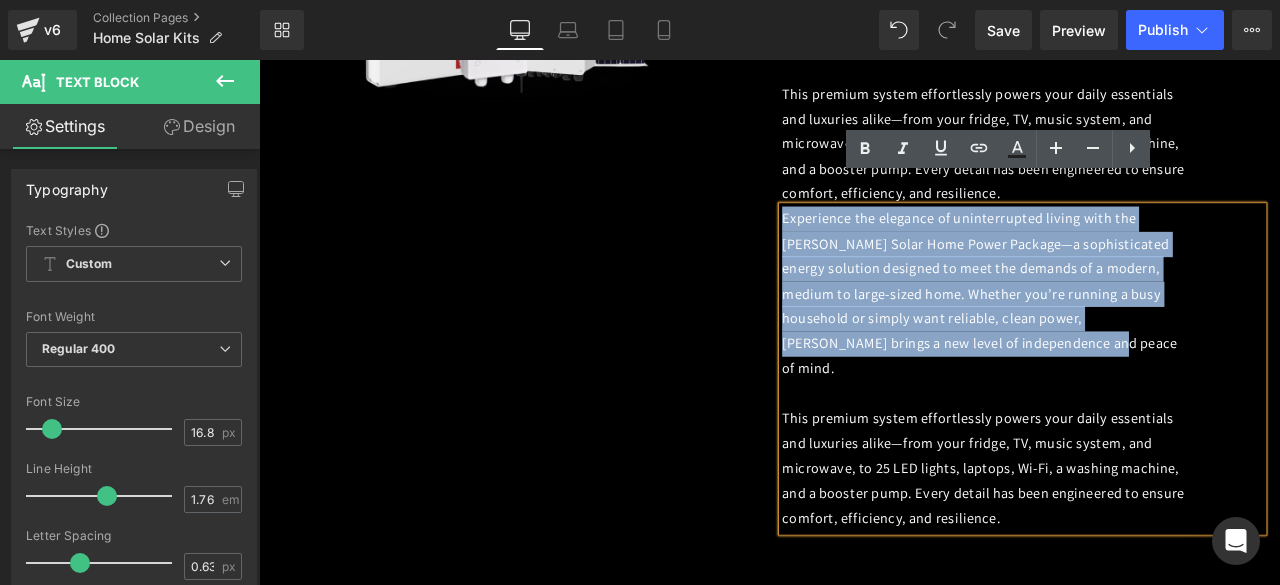 drag, startPoint x: 874, startPoint y: 216, endPoint x: 1160, endPoint y: 355, distance: 317.98898 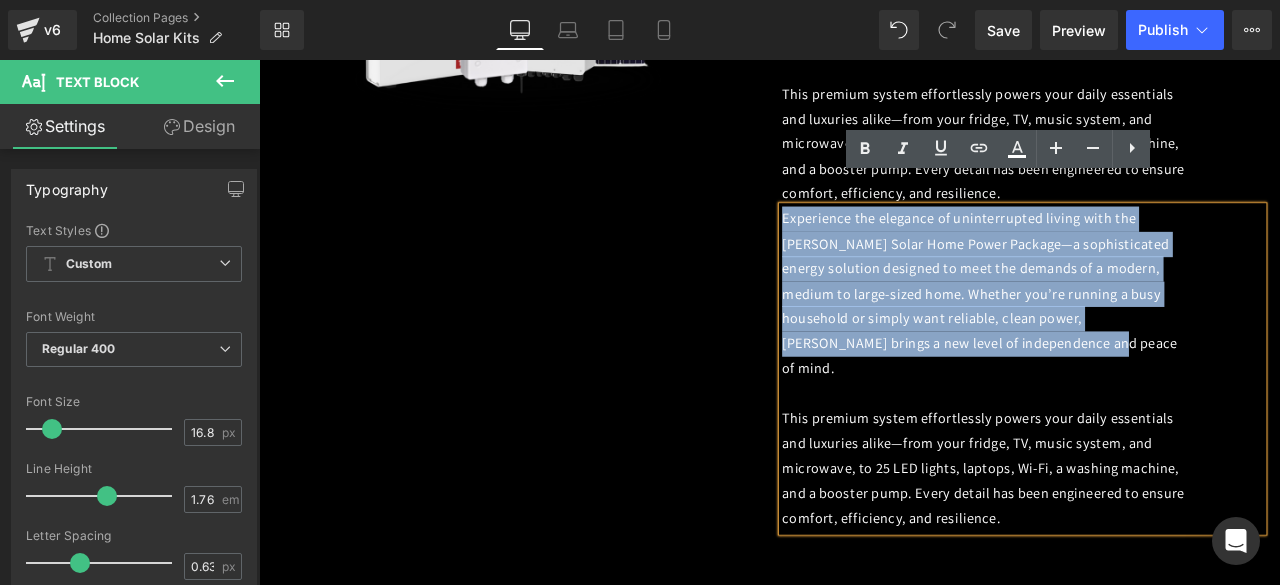 type 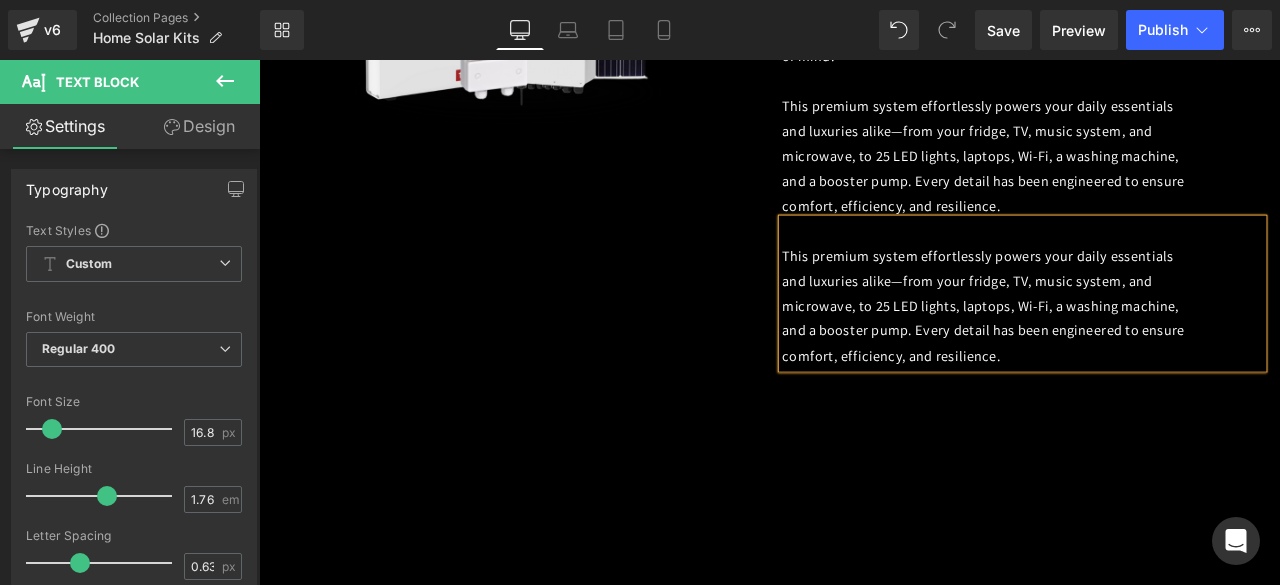 scroll, scrollTop: 2848, scrollLeft: 0, axis: vertical 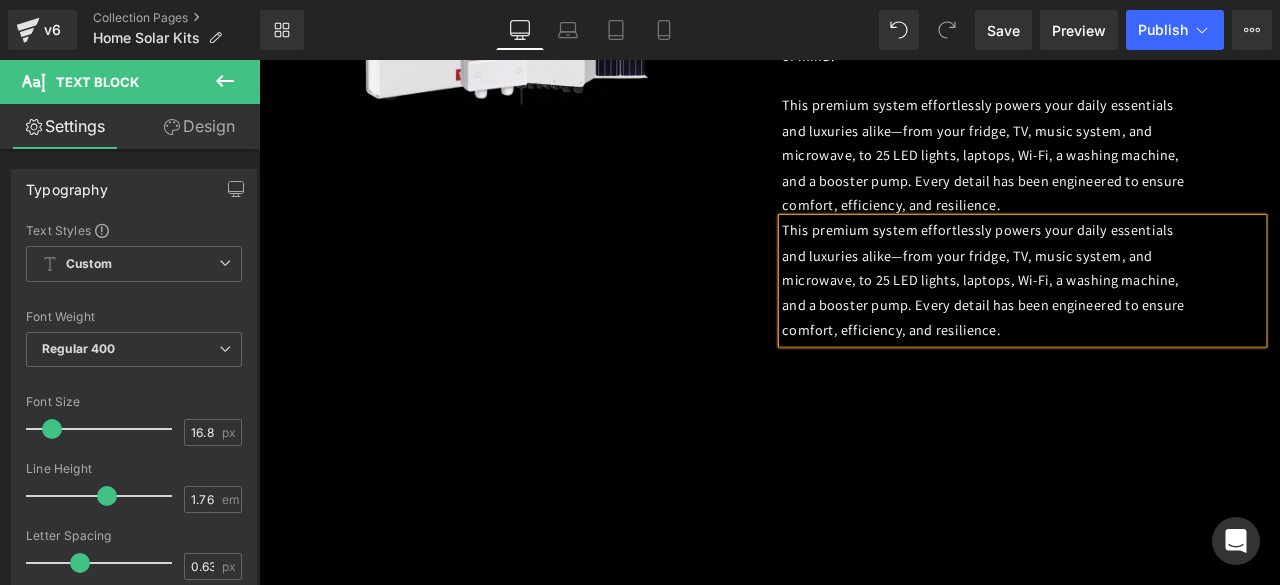 click on "Image         [PERSON_NAME]  Heading         SOLAR  PACK Heading         Experience the elegance of uninterrupted living with the [PERSON_NAME] Solar Home Power Package—a sophisticated energy solution designed to meet the demands of a modern, medium to large-sized home. Whether you’re running a busy household or simply want reliable, clean power, [PERSON_NAME] brings a new level of independence and peace of mind. This premium system effortlessly powers your daily essentials and luxuries alike—from your fridge, TV, music system, and microwave, to 25 LED lights, laptops, Wi-Fi, a washing machine, and a booster pump. Every detail has been engineered to ensure comfort, efficiency, and resilience. Text Block         This premium system effortlessly powers your daily essentials and luxuries alike—from your fridge, TV, music system, and microwave, to 25 LED lights, laptops, Wi-Fi, a washing machine, and a booster pump. Every detail has been engineered to ensure comfort, efficiency, and resilience. Text Block" at bounding box center (864, -4) 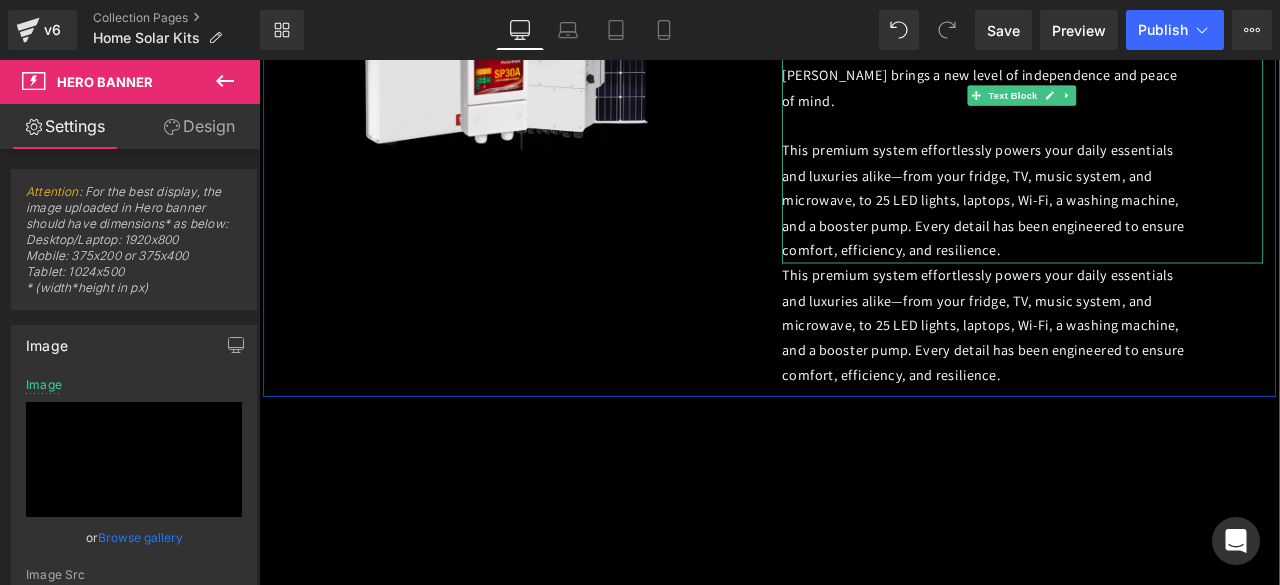 scroll, scrollTop: 2794, scrollLeft: 0, axis: vertical 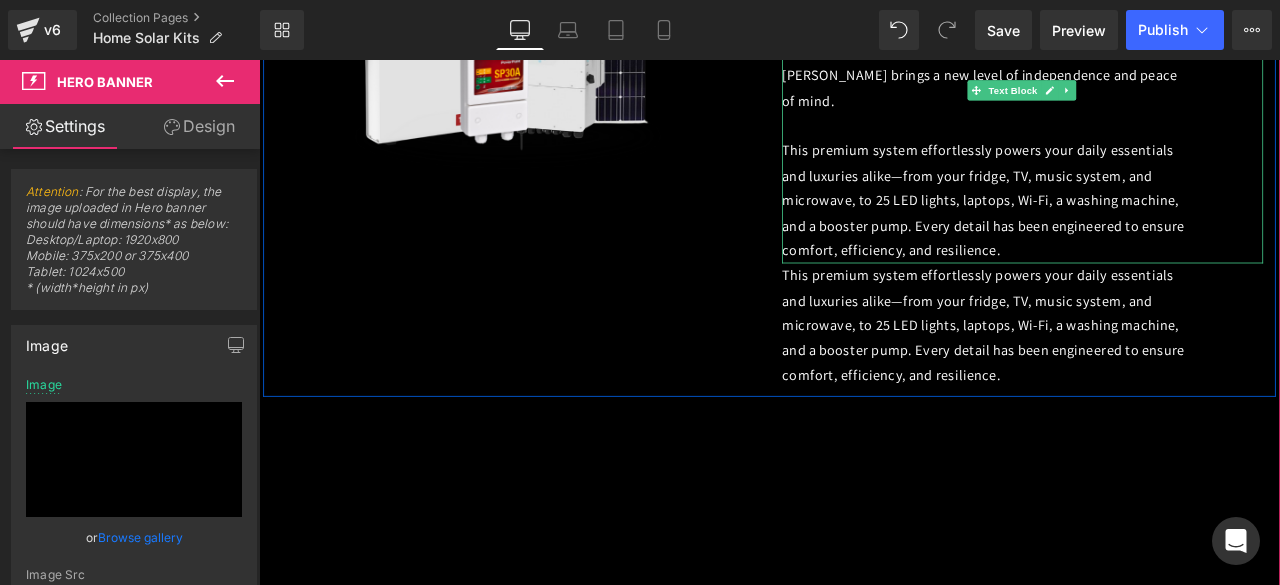 click on "This premium system effortlessly powers your daily essentials and luxuries alike—from your fridge, TV, music system, and microwave, to 25 LED lights, laptops, Wi-Fi, a washing machine, and a booster pump. Every detail has been engineered to ensure comfort, efficiency, and resilience." at bounding box center [1119, 228] 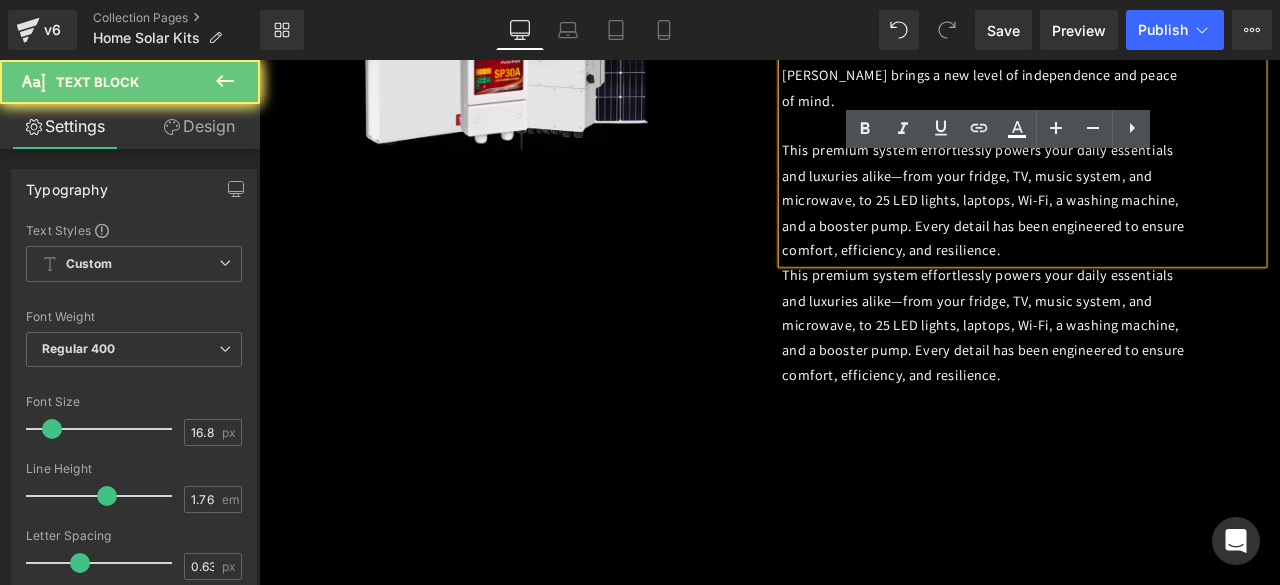 click on "This premium system effortlessly powers your daily essentials and luxuries alike—from your fridge, TV, music system, and microwave, to 25 LED lights, laptops, Wi-Fi, a washing machine, and a booster pump. Every detail has been engineered to ensure comfort, efficiency, and resilience." at bounding box center (1117, 227) 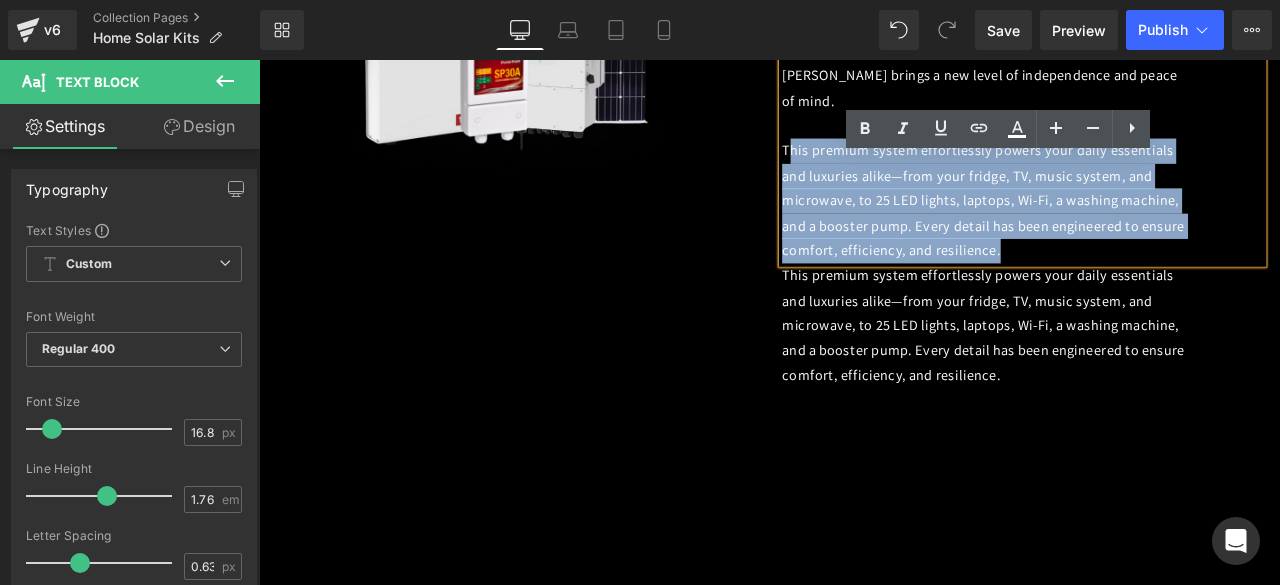 drag, startPoint x: 878, startPoint y: 128, endPoint x: 1239, endPoint y: 250, distance: 381.05774 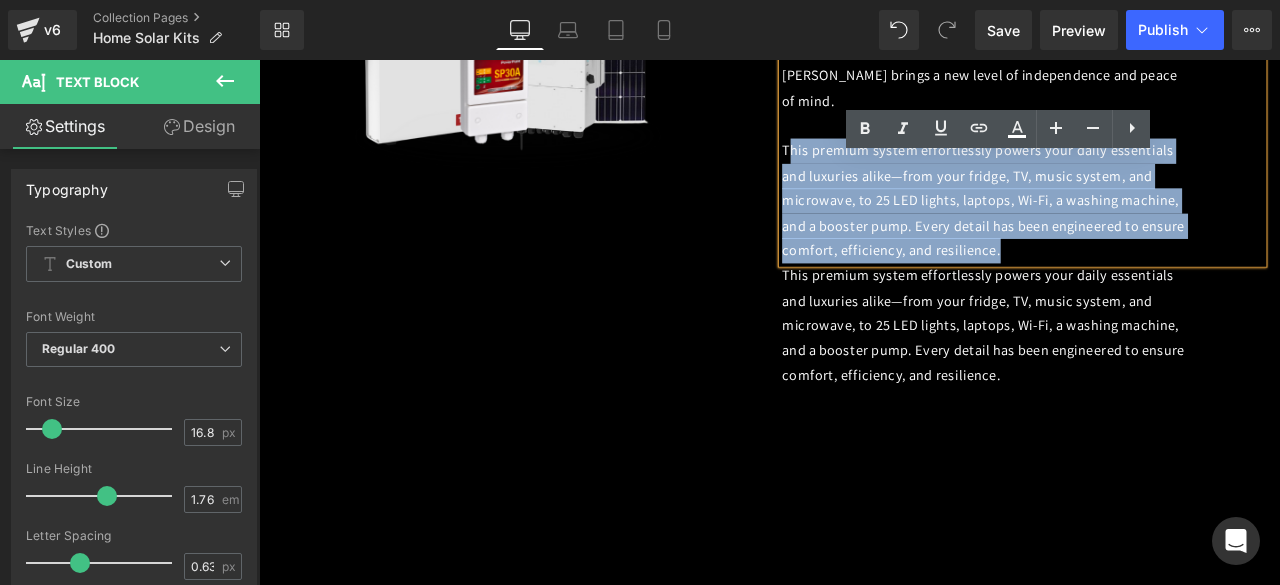 type 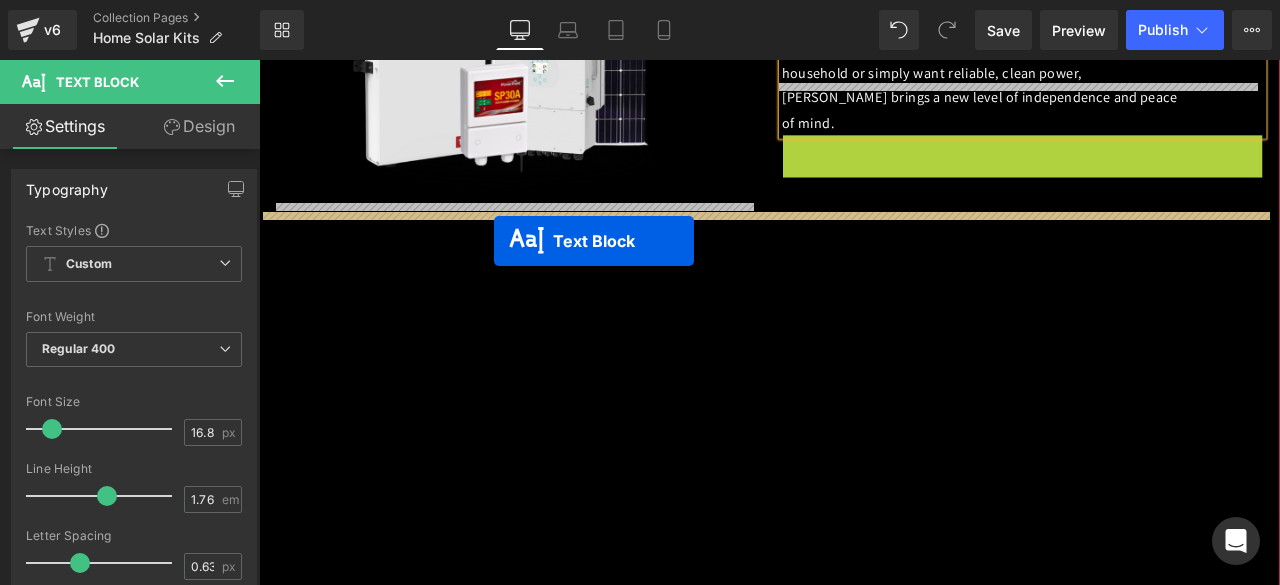 scroll, scrollTop: 2875, scrollLeft: 0, axis: vertical 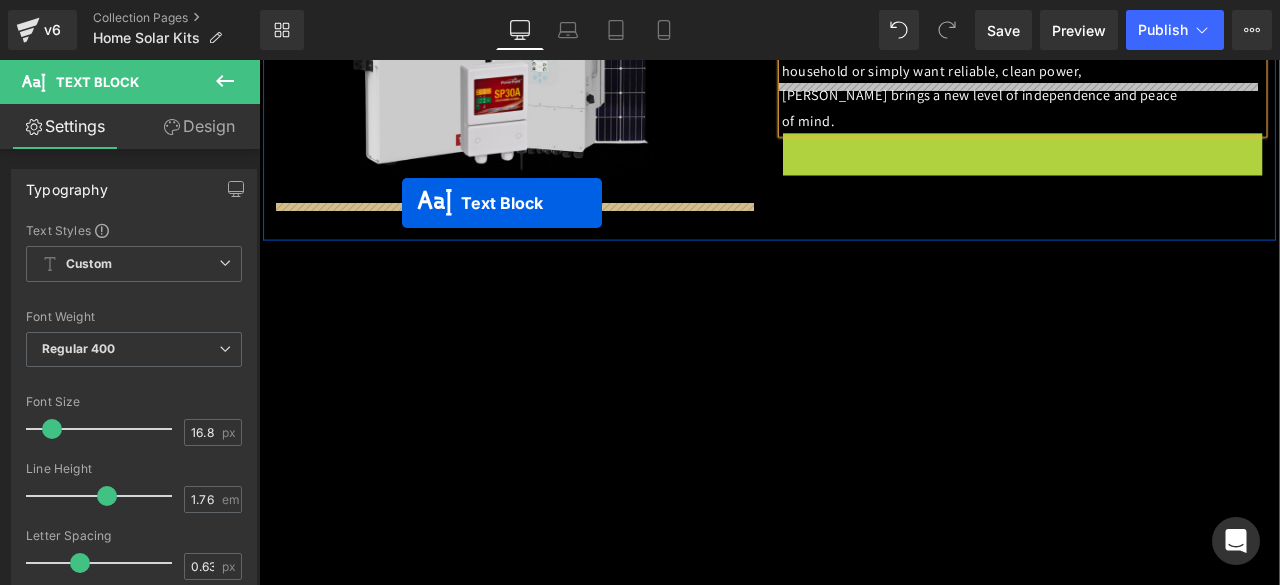 drag, startPoint x: 1034, startPoint y: 180, endPoint x: 428, endPoint y: 230, distance: 608.0592 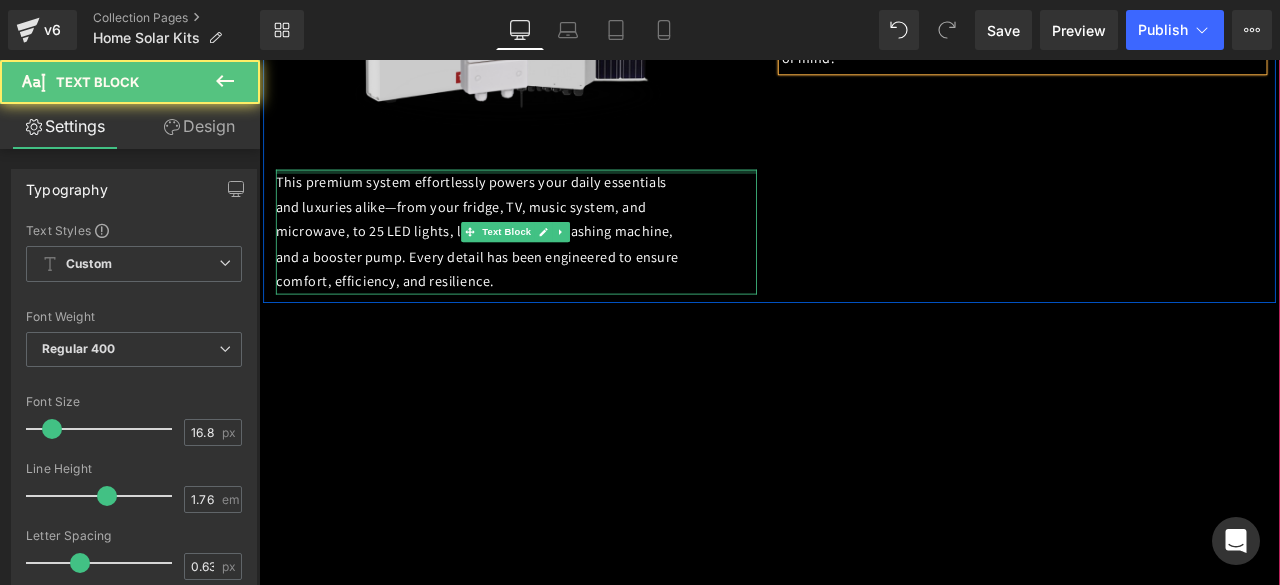 scroll, scrollTop: 2801, scrollLeft: 0, axis: vertical 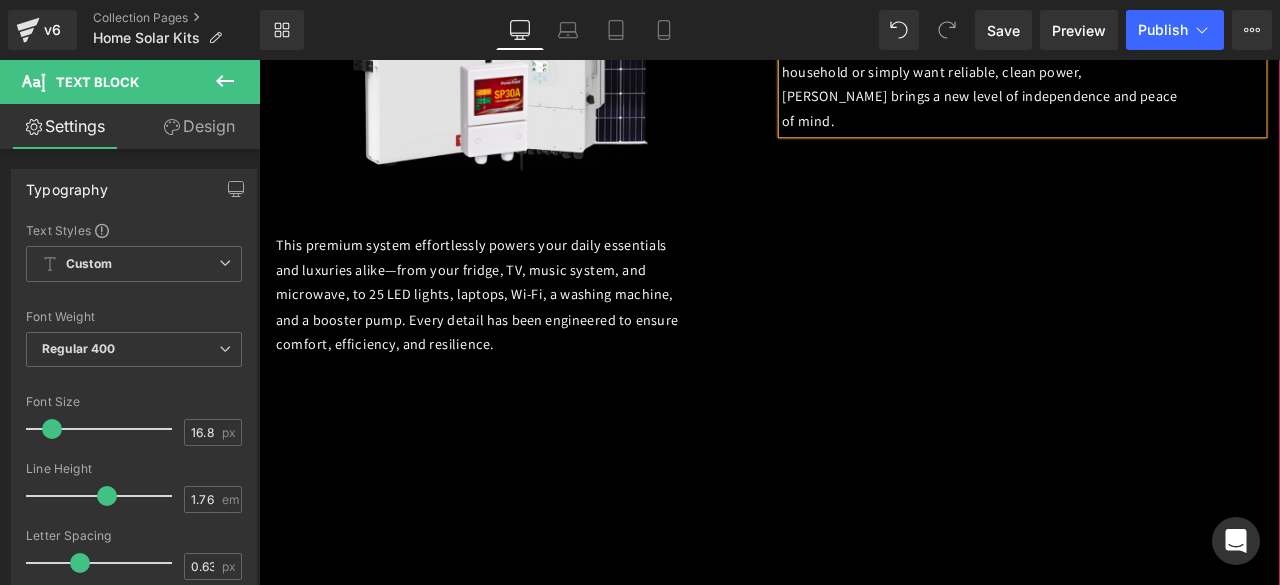 click on "Image         This premium system effortlessly powers your daily essentials and luxuries alike—from your fridge, TV, music system, and microwave, to 25 LED lights, laptops, Wi-Fi, a washing machine, and a booster pump. Every detail has been engineered to ensure comfort, efficiency, and resilience. Text Block         [PERSON_NAME]  Heading         SOLAR  PACK Heading         Experience the elegance of uninterrupted living with the [PERSON_NAME] Solar Home Power Package—a sophisticated energy solution designed to meet the demands of a modern, medium to large-sized home. Whether you’re running a busy household or simply want reliable, clean power, [PERSON_NAME] brings a new level of independence and peace of mind. Text Block         Row" at bounding box center [864, 43] 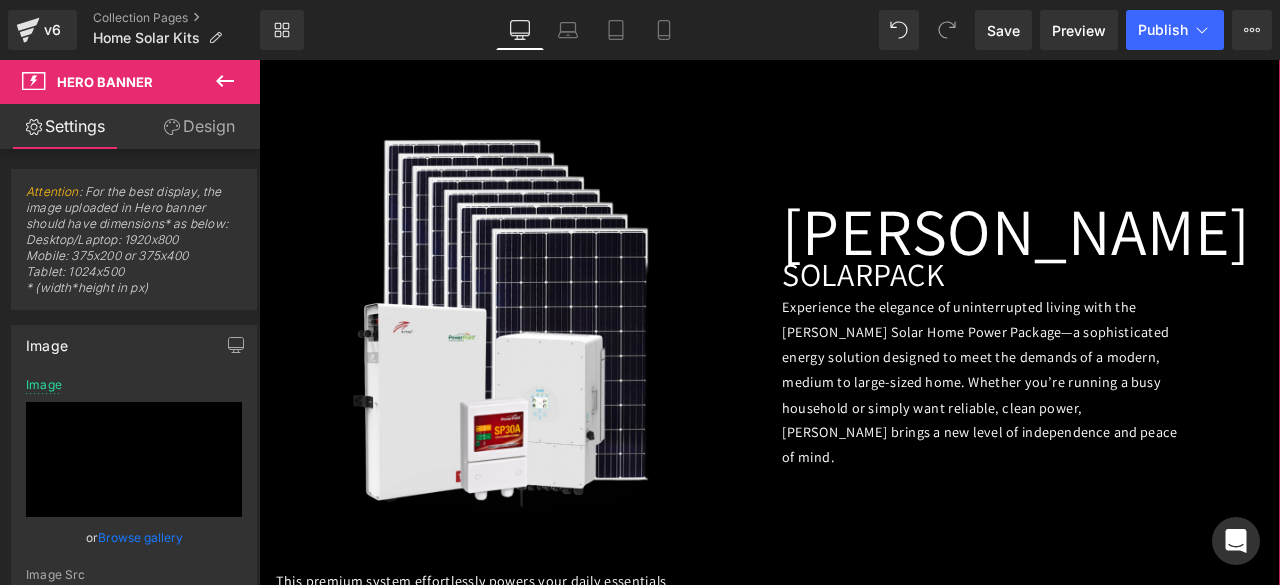 scroll, scrollTop: 2396, scrollLeft: 0, axis: vertical 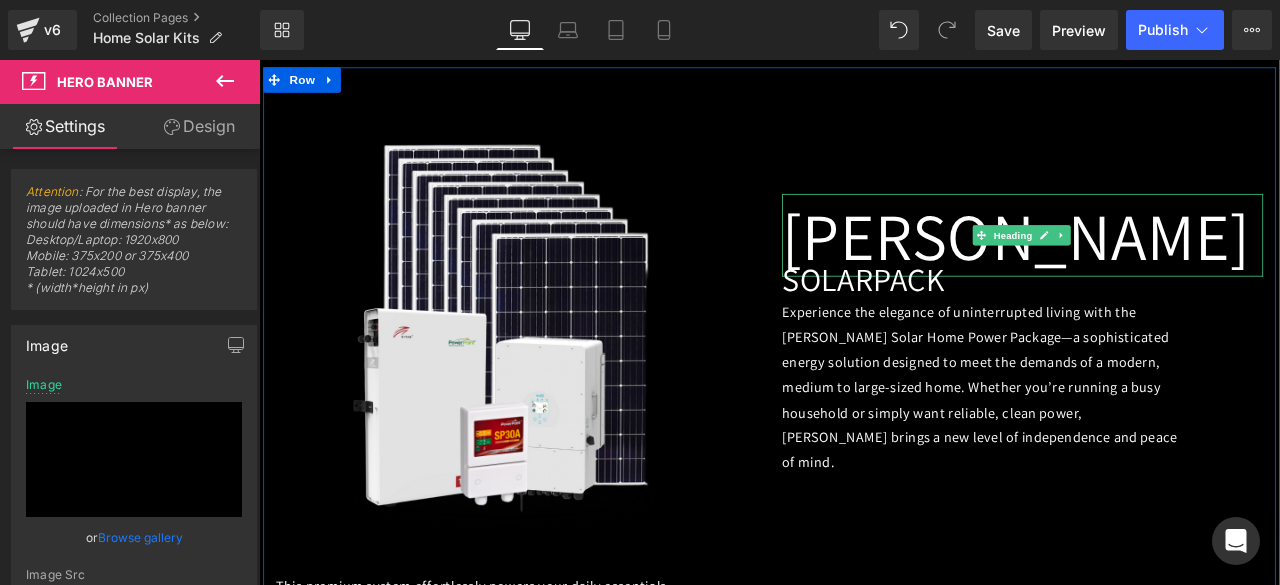 click on "[PERSON_NAME]" at bounding box center (1164, 268) 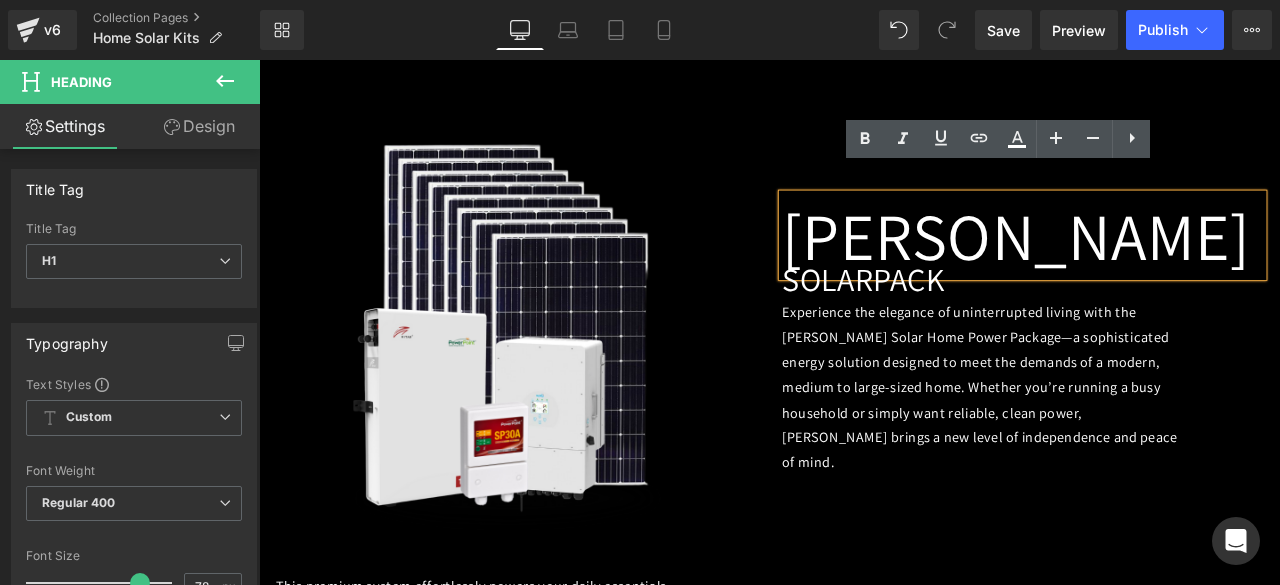 click on "Image         This premium system effortlessly powers your daily essentials and luxuries alike—from your fridge, TV, music system, and microwave, to 25 LED lights, laptops, Wi-Fi, a washing machine, and a booster pump. Every detail has been engineered to ensure comfort, efficiency, and resilience. Text Block         [PERSON_NAME]  Heading         SOLAR  PACK Heading         Experience the elegance of uninterrupted living with the [PERSON_NAME] Solar Home Power Package—a sophisticated energy solution designed to meet the demands of a modern, medium to large-sized home. Whether you’re running a busy household or simply want reliable, clean power, [PERSON_NAME] brings a new level of independence and peace of mind. Text Block         Row" at bounding box center (864, 448) 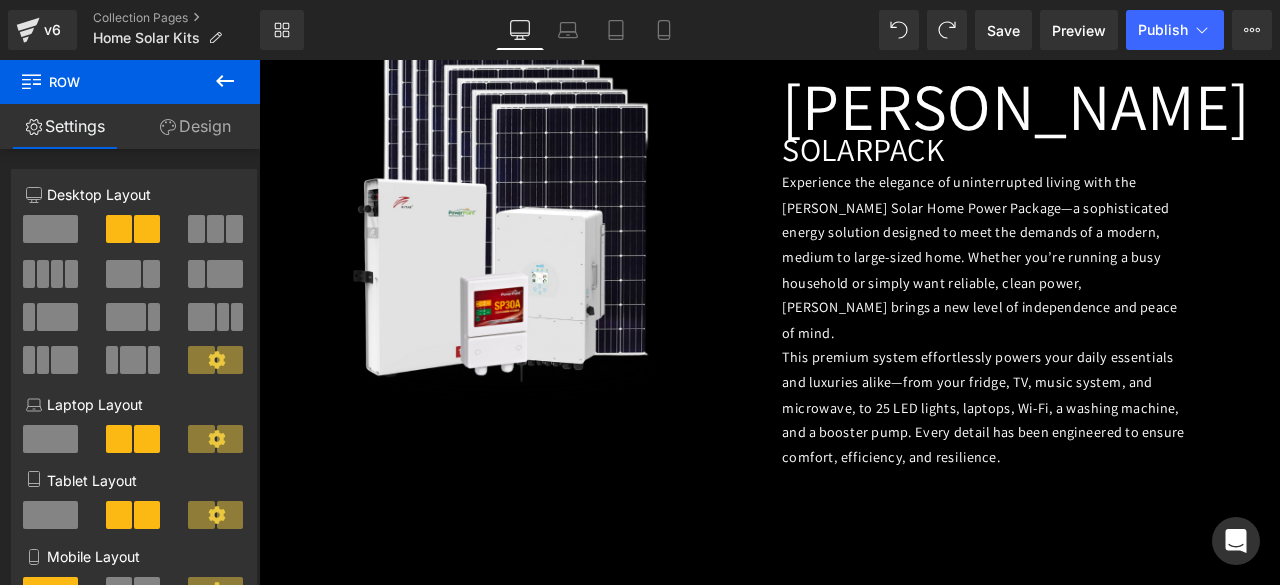 scroll, scrollTop: 2607, scrollLeft: 0, axis: vertical 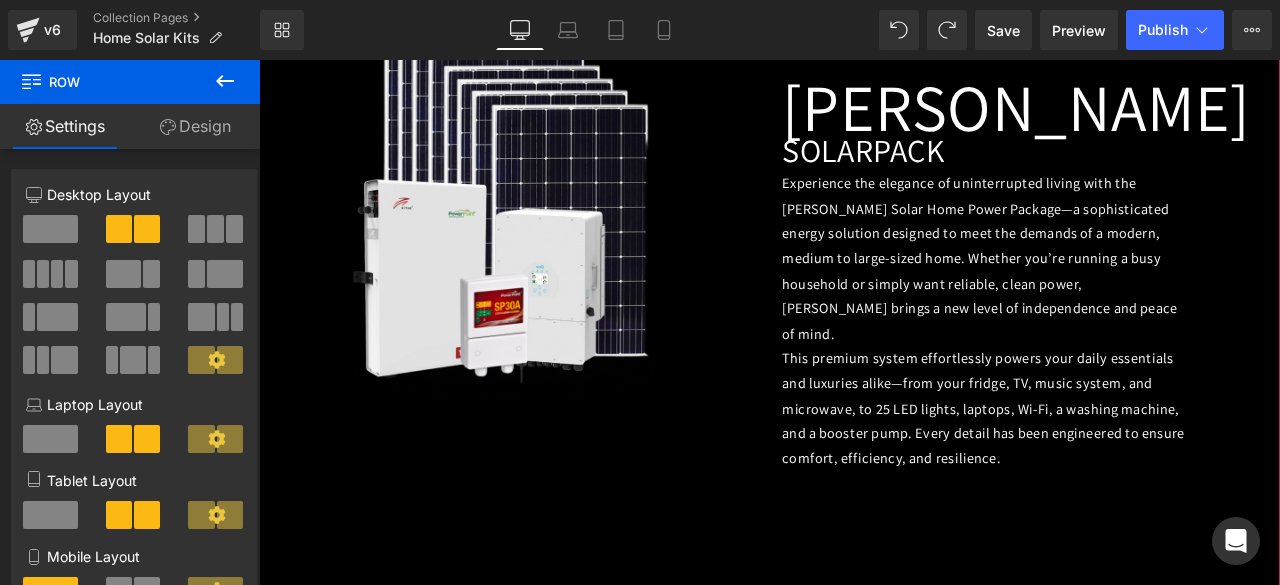 click on "Image         [PERSON_NAME]  Heading         SOLAR  PACK Heading         Experience the elegance of uninterrupted living with the [PERSON_NAME] Solar Home Power Package—a sophisticated energy solution designed to meet the demands of a modern, medium to large-sized home. Whether you’re running a busy household or simply want reliable, clean power, [PERSON_NAME] brings a new level of independence and peace of mind. Text Block         This premium system effortlessly powers your daily essentials and luxuries alike—from your fridge, TV, music system, and microwave, to 25 LED lights, laptops, Wi-Fi, a washing machine, and a booster pump. Every detail has been engineered to ensure comfort, efficiency, and resilience. Text Block         Row" at bounding box center [864, 237] 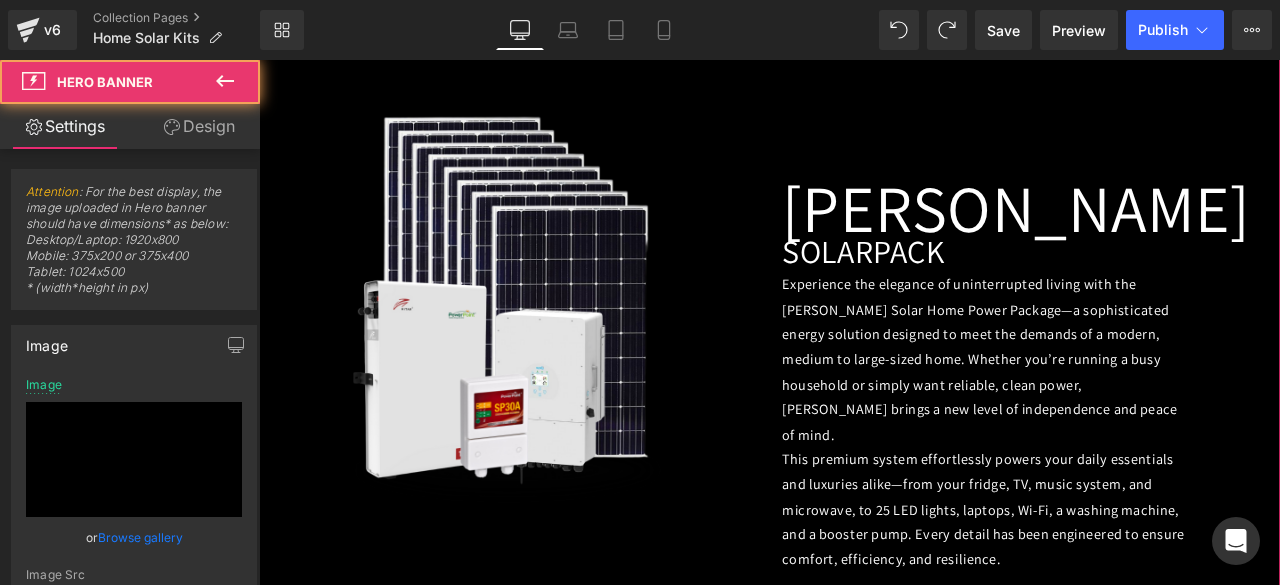 scroll, scrollTop: 2486, scrollLeft: 0, axis: vertical 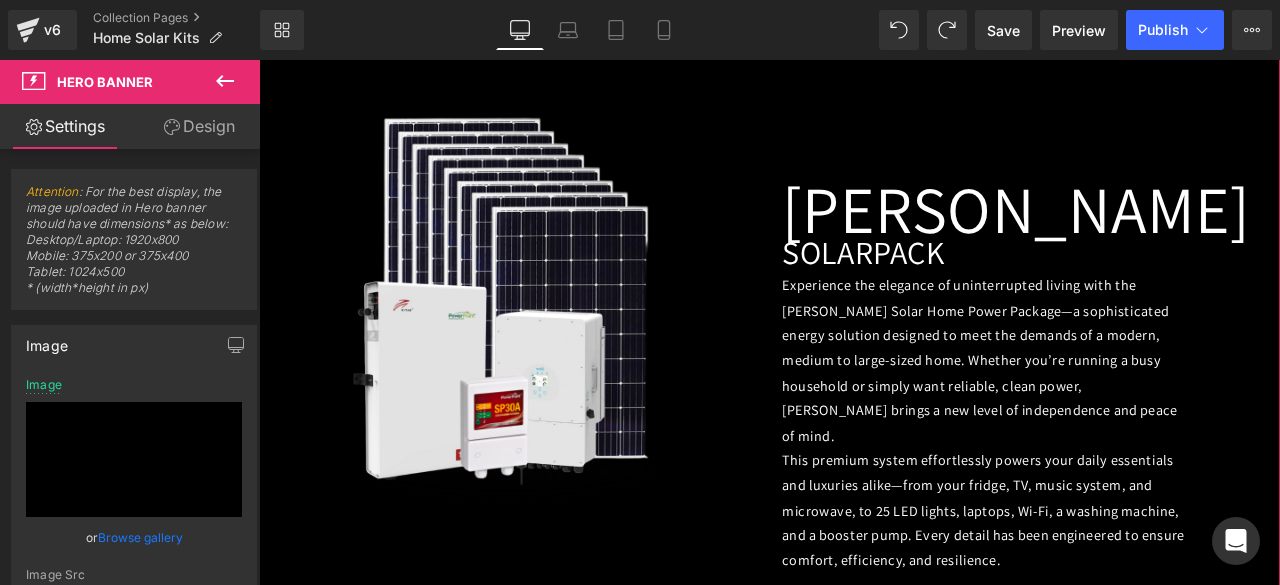 click on "Experience the elegance of uninterrupted living with the [PERSON_NAME] Solar Home Power Package—a sophisticated energy solution designed to meet the demands of a modern, medium to large-sized home. Whether you’re running a busy household or simply want reliable, clean power, [PERSON_NAME] brings a new level of independence and peace of mind." at bounding box center (1113, 417) 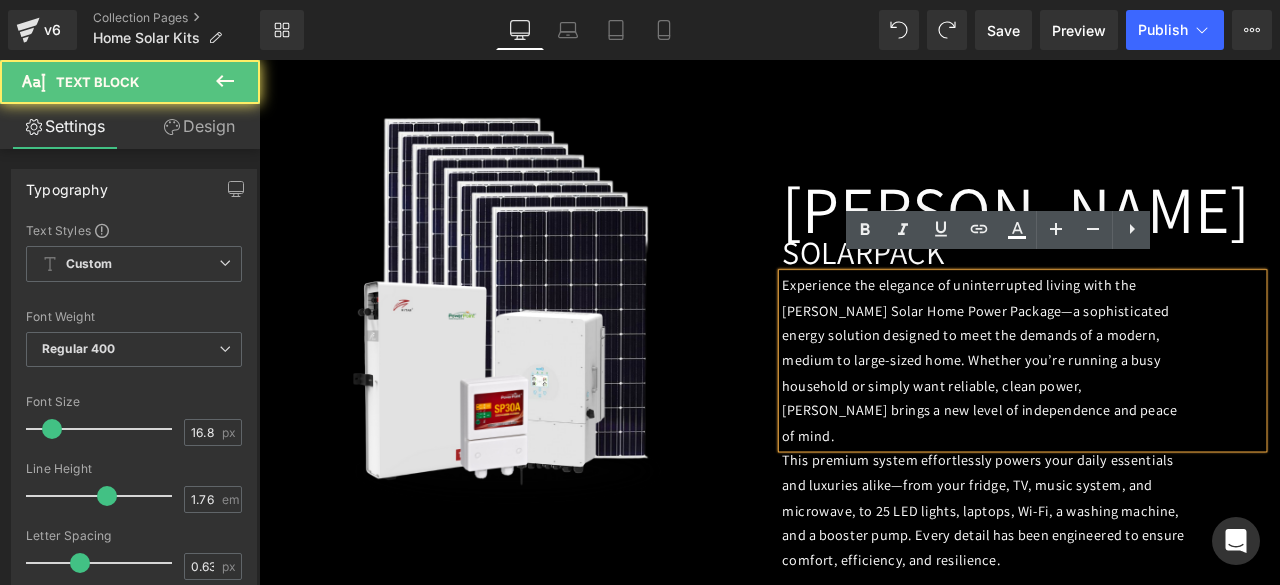 click on "Experience the elegance of uninterrupted living with the [PERSON_NAME] Solar Home Power Package—a sophisticated energy solution designed to meet the demands of a modern, medium to large-sized home. Whether you’re running a busy household or simply want reliable, clean power, [PERSON_NAME] brings a new level of independence and peace of mind." at bounding box center (1119, 417) 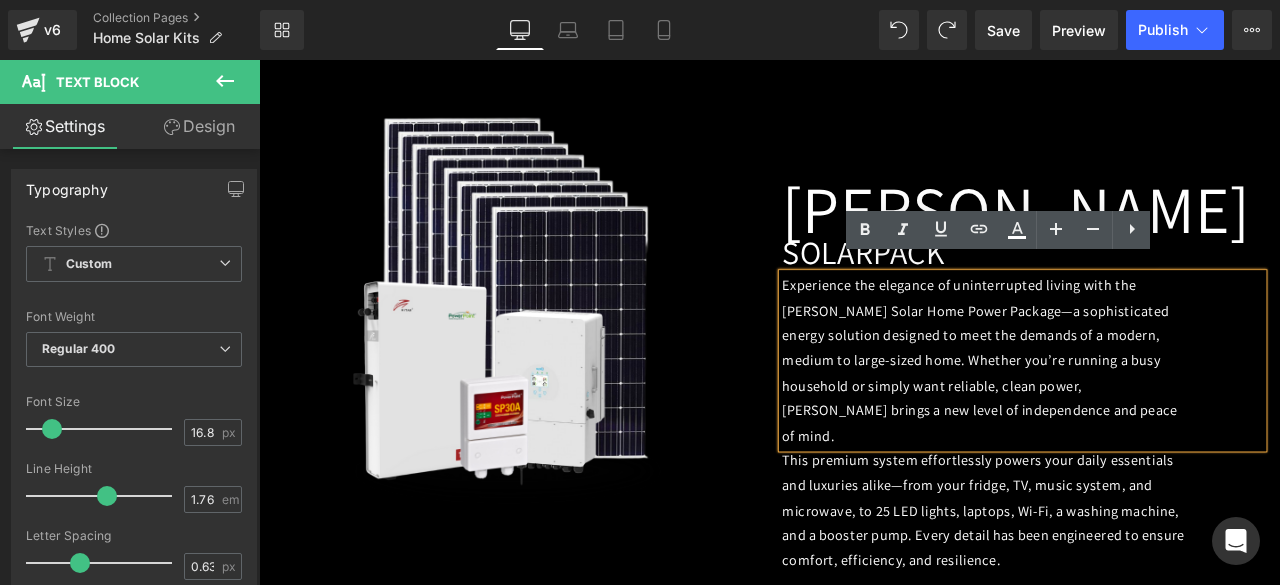 scroll, scrollTop: 2472, scrollLeft: 0, axis: vertical 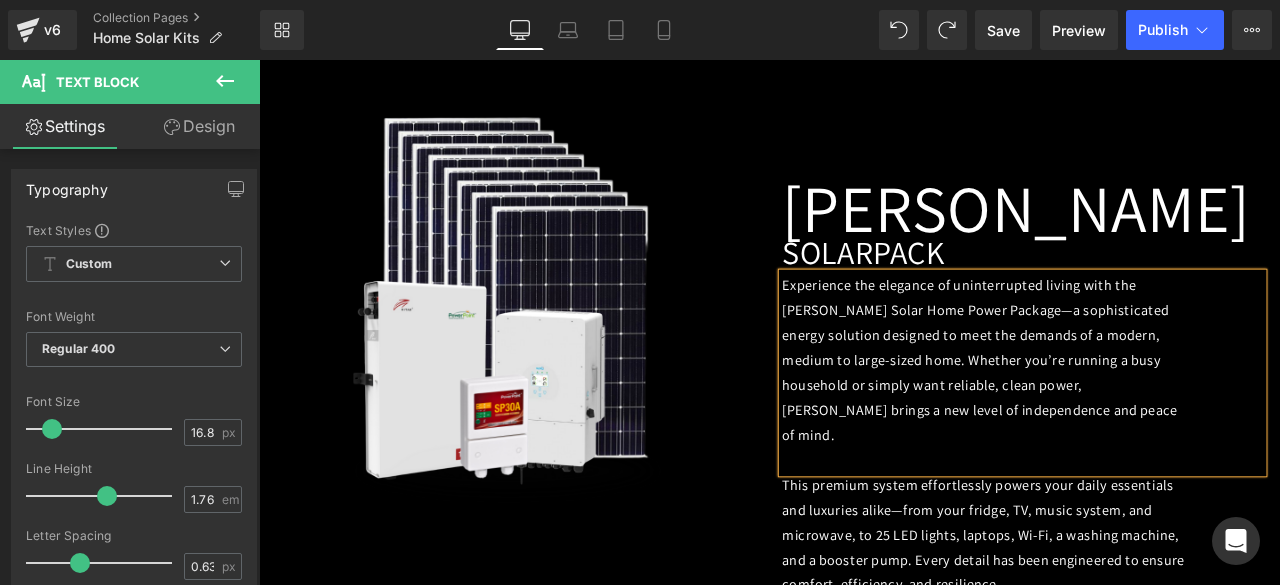 click on "[PERSON_NAME]  Heading         SOLAR  PACK Heading         Experience the elegance of uninterrupted living with the [PERSON_NAME] Solar Home Power Package—a sophisticated energy solution designed to meet the demands of a modern, medium to large-sized home. Whether you’re running a busy household or simply want reliable, clean power, [PERSON_NAME] brings a new level of independence and peace of mind. Text Block         This premium system effortlessly powers your daily essentials and luxuries alike—from your fridge, TV, music system, and microwave, to 25 LED lights, laptops, Wi-Fi, a washing machine, and a booster pump. Every detail has been engineered to ensure comfort, efficiency, and resilience. Text Block" at bounding box center (1164, 382) 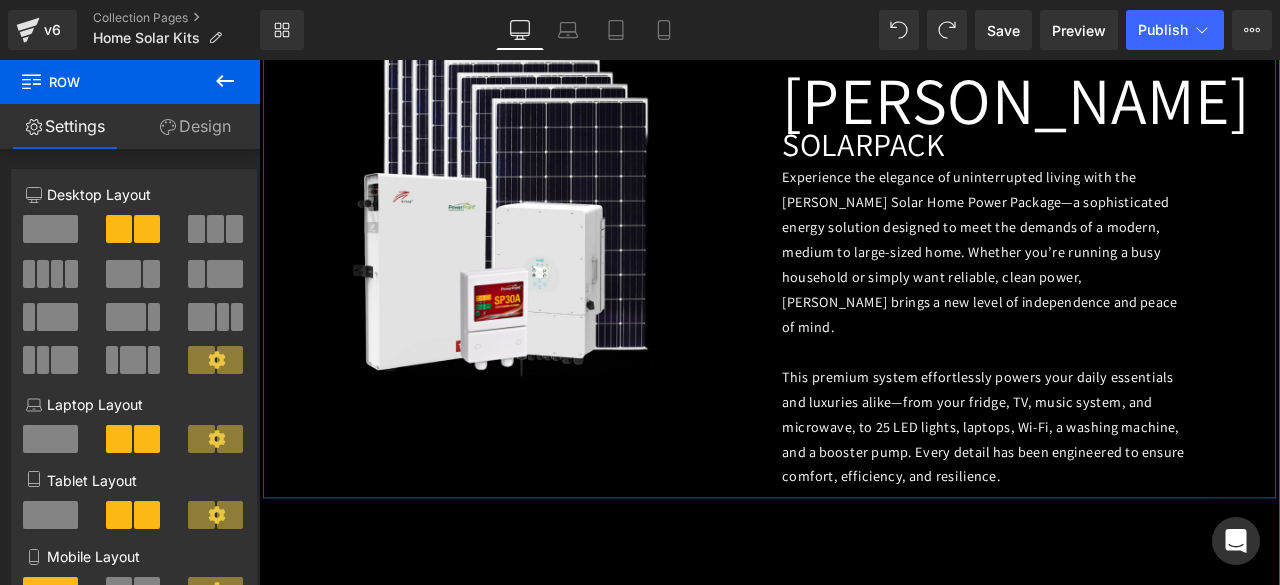 scroll, scrollTop: 2600, scrollLeft: 0, axis: vertical 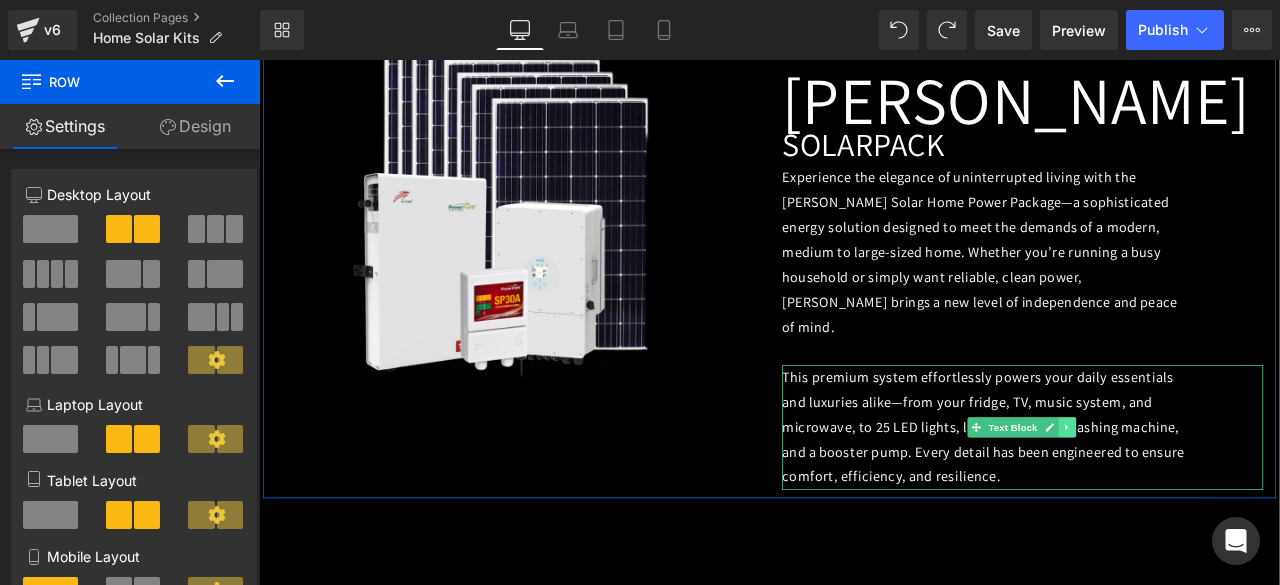 click at bounding box center (1216, 496) 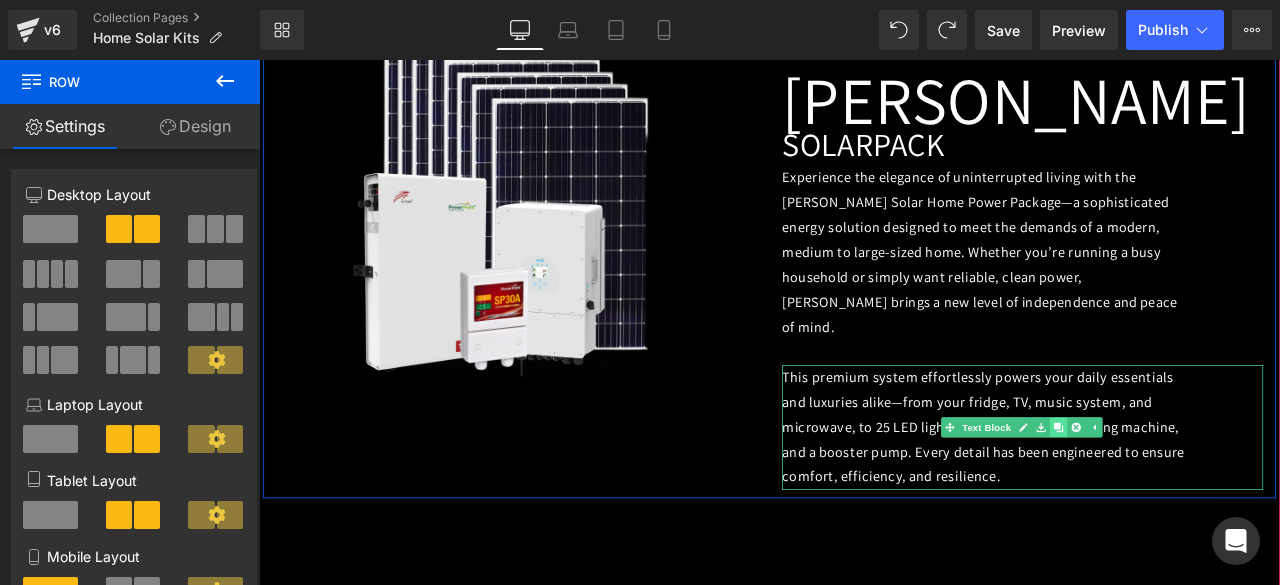 click at bounding box center [1206, 496] 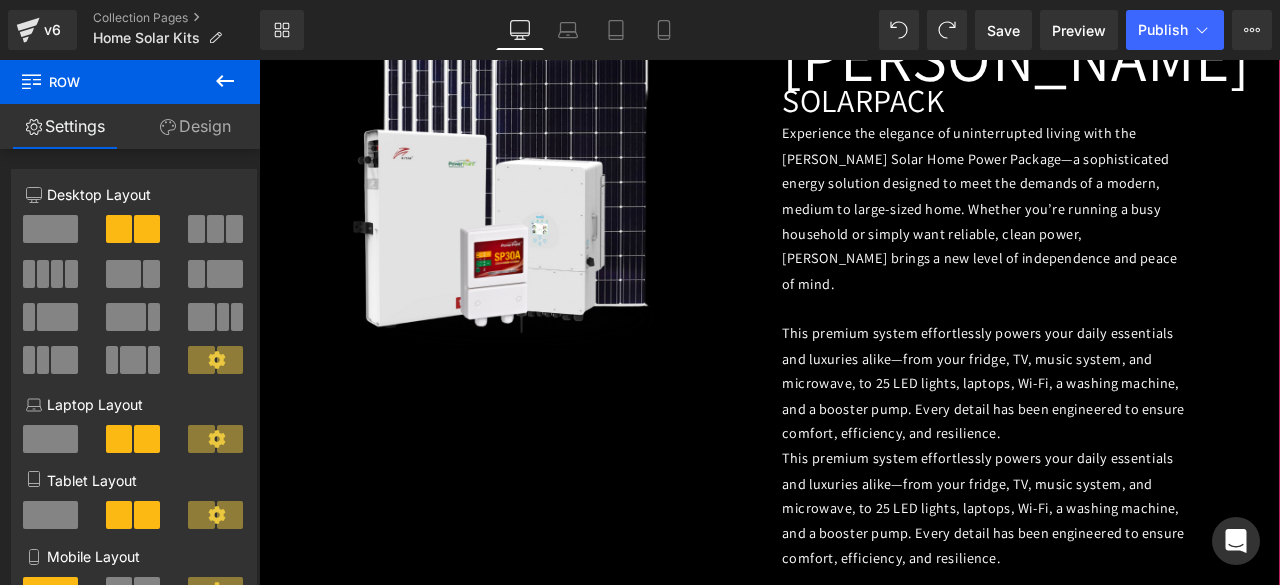 scroll, scrollTop: 2576, scrollLeft: 0, axis: vertical 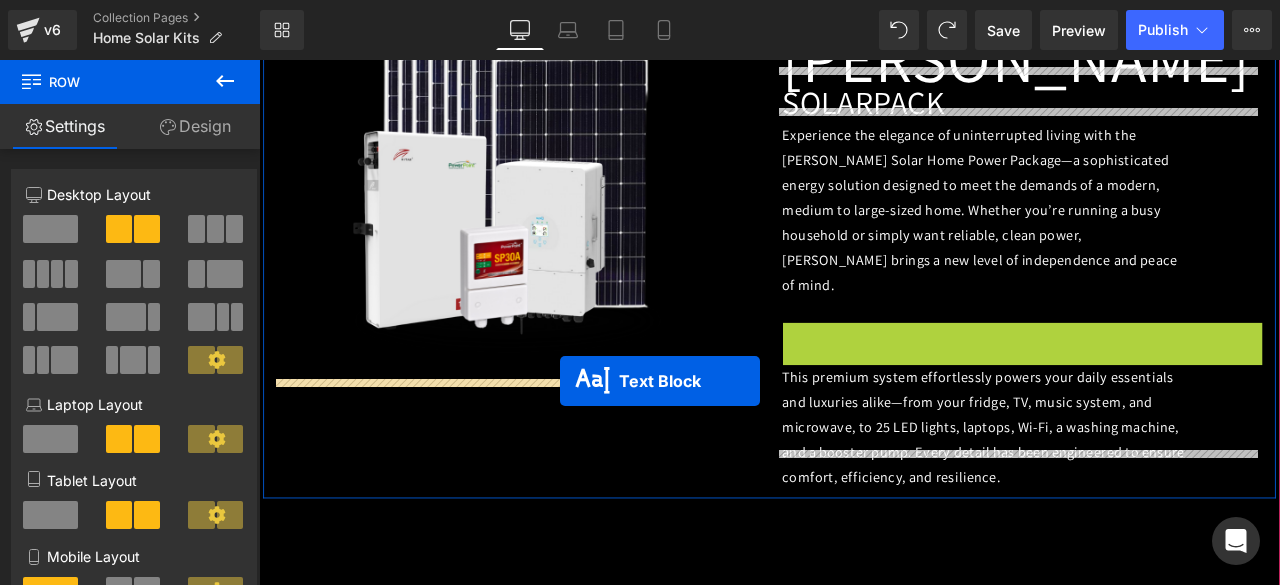 drag, startPoint x: 1110, startPoint y: 396, endPoint x: 616, endPoint y: 441, distance: 496.04535 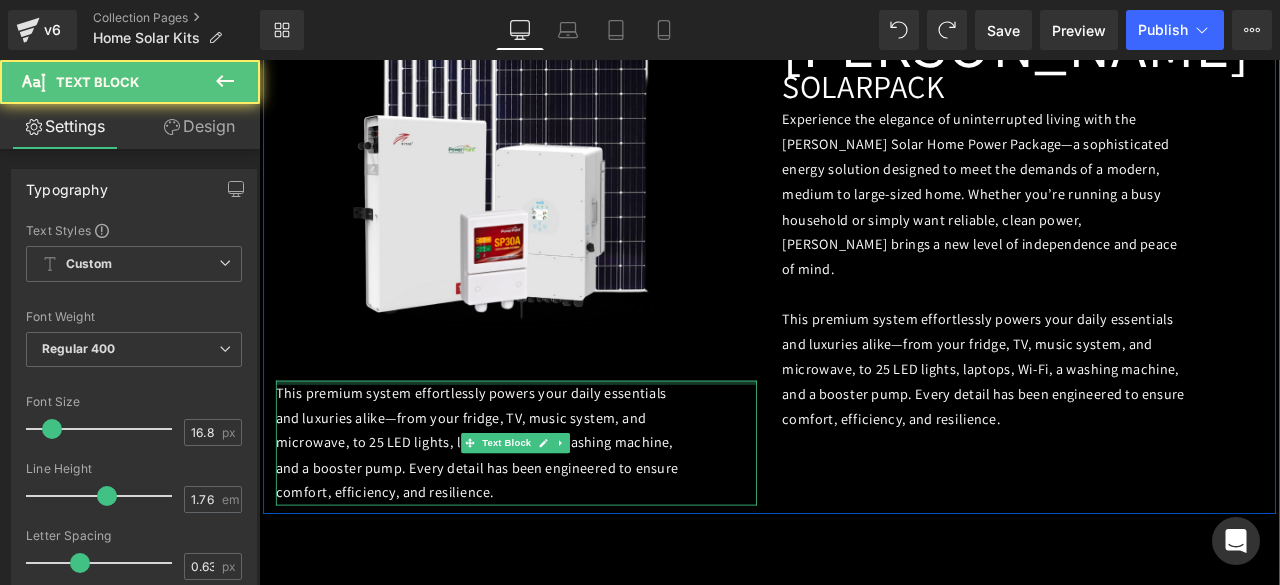 scroll, scrollTop: 2593, scrollLeft: 0, axis: vertical 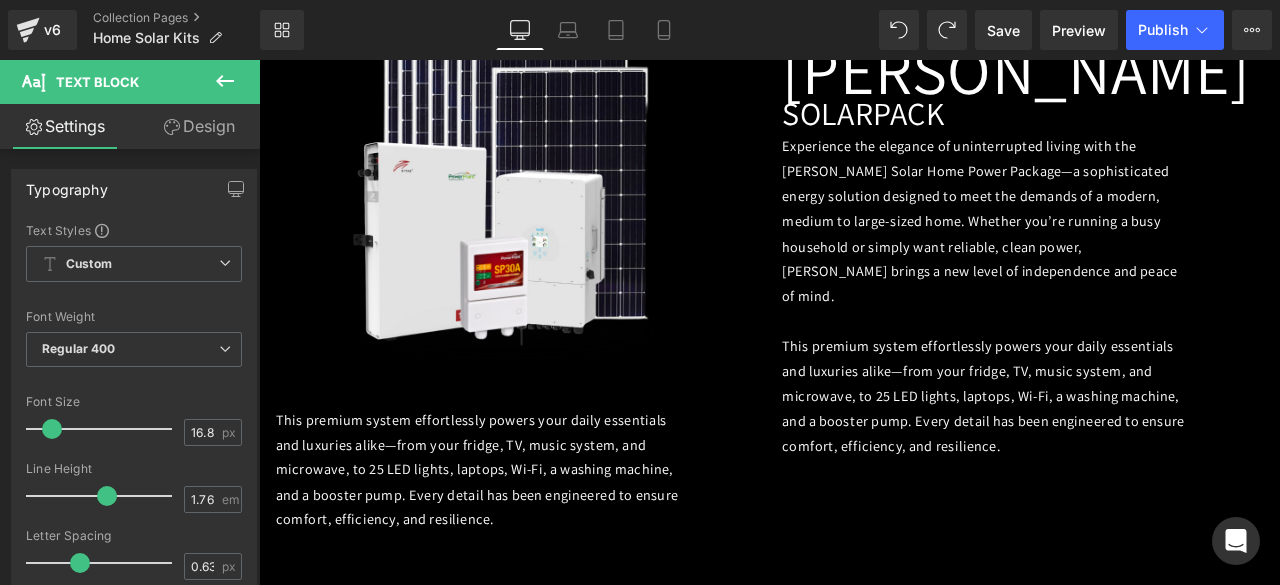 click on "This premium system effortlessly powers your daily essentials and luxuries alike—from your fridge, TV, music system, and microwave, to 25 LED lights, laptops, Wi-Fi, a washing machine, and a booster pump. Every detail has been engineered to ensure comfort, efficiency, and resilience." at bounding box center [517, 545] 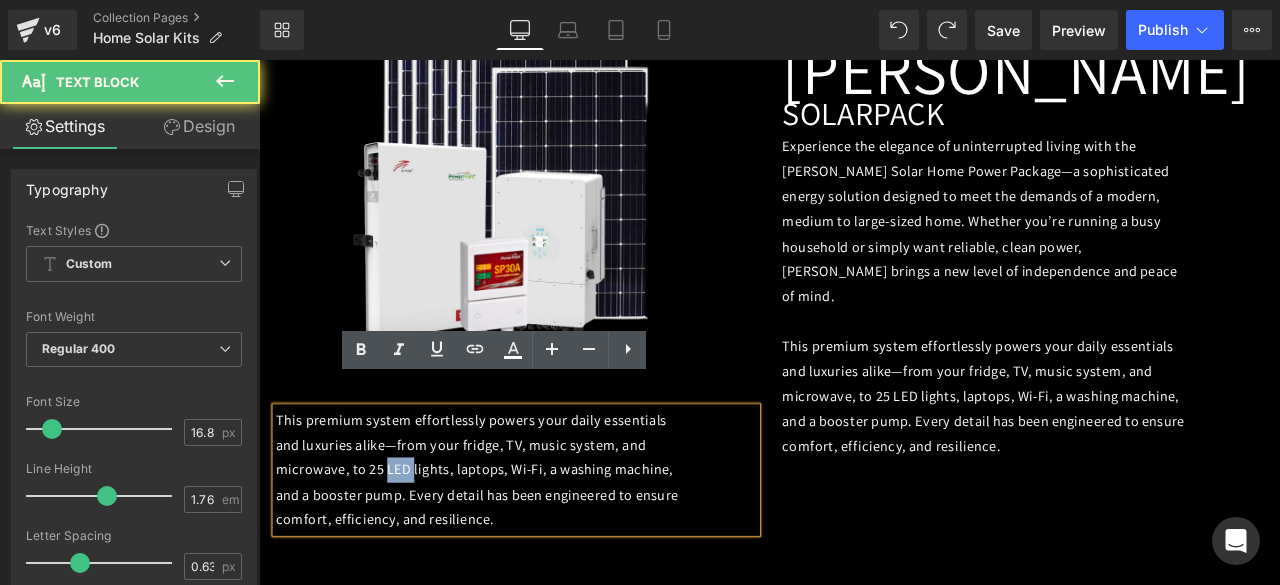 click on "This premium system effortlessly powers your daily essentials and luxuries alike—from your fridge, TV, music system, and microwave, to 25 LED lights, laptops, Wi-Fi, a washing machine, and a booster pump. Every detail has been engineered to ensure comfort, efficiency, and resilience." at bounding box center [517, 545] 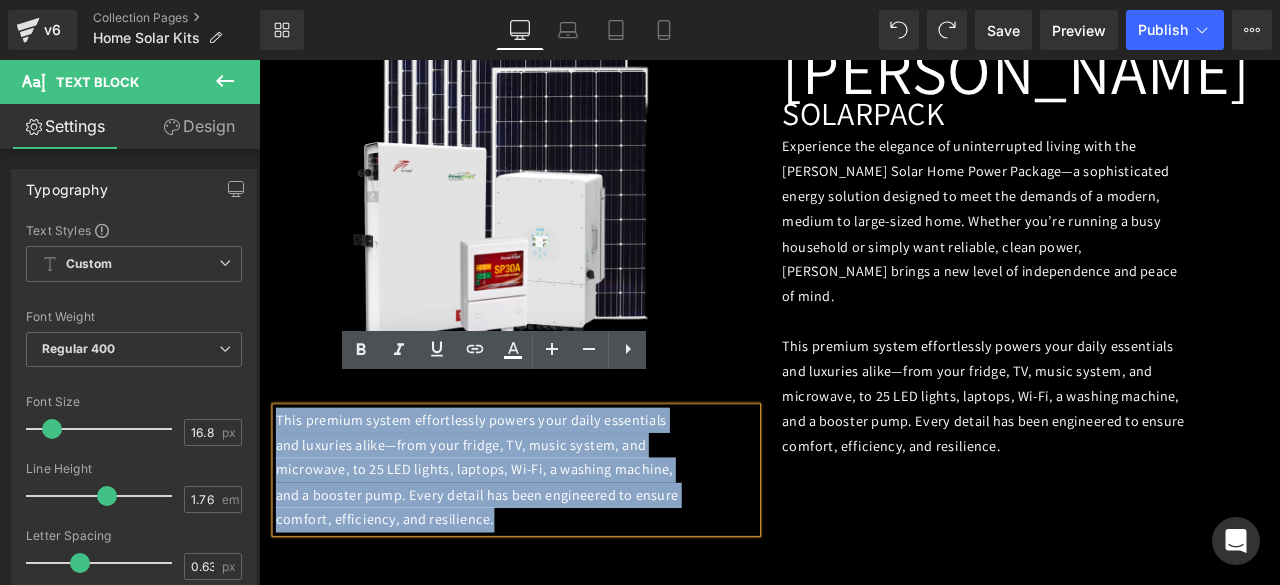 drag, startPoint x: 273, startPoint y: 453, endPoint x: 596, endPoint y: 578, distance: 346.34375 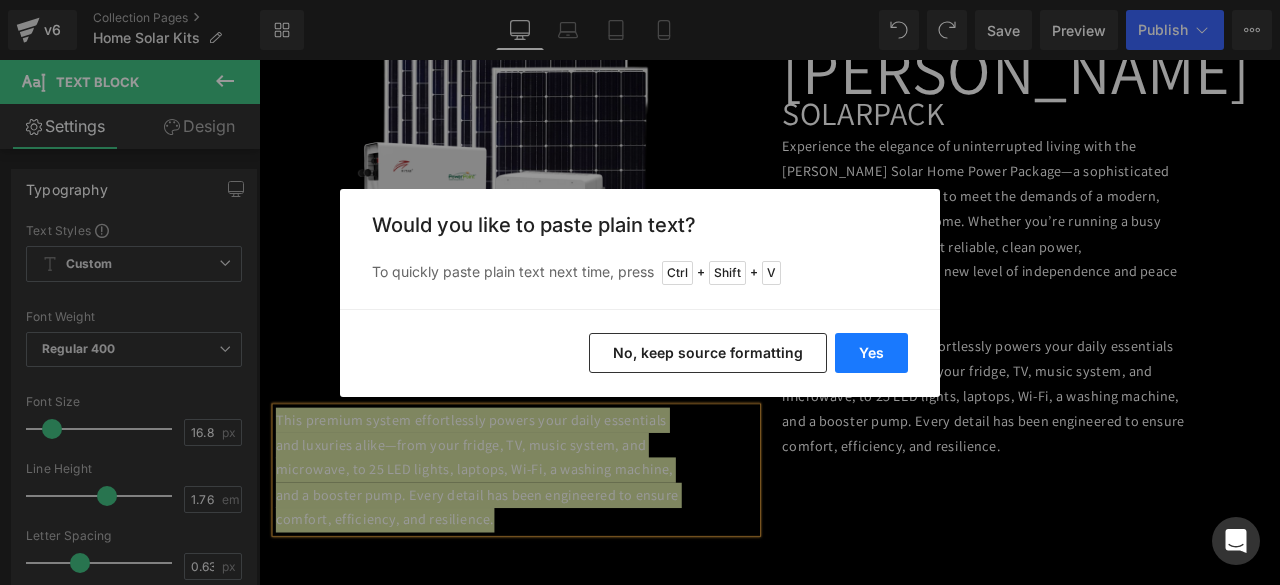 click on "Yes" at bounding box center (871, 353) 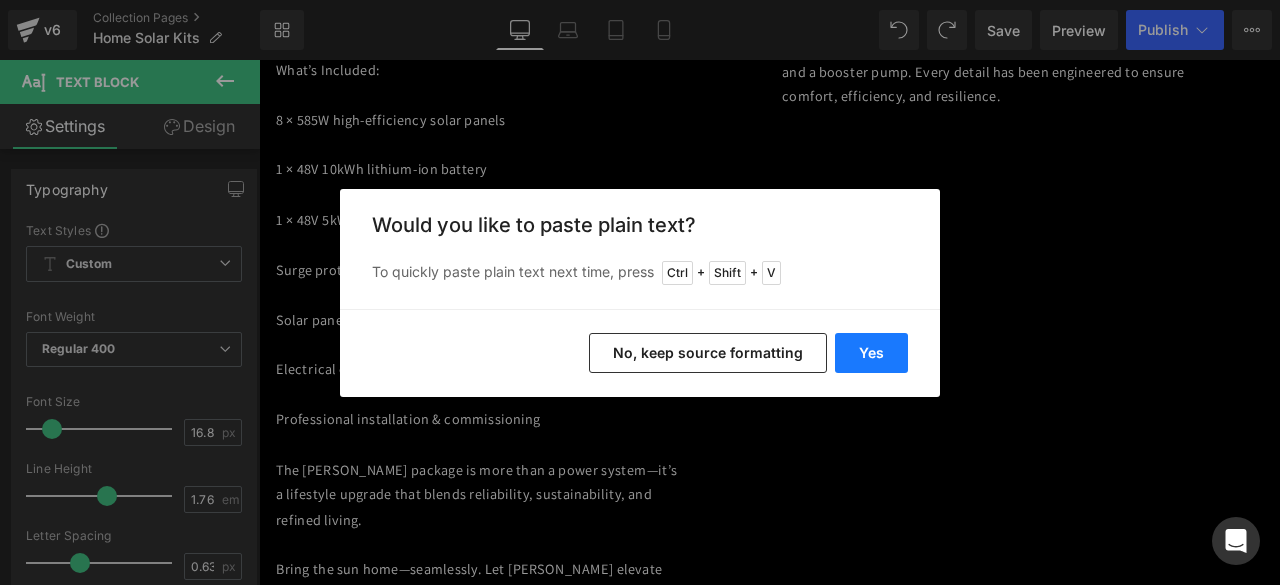 type 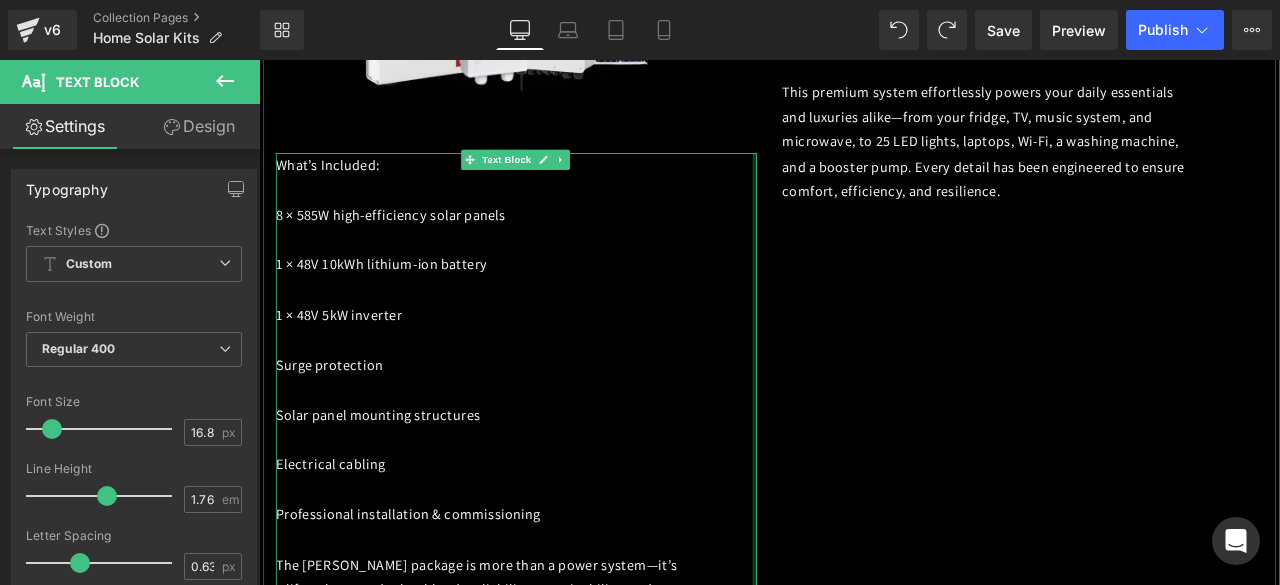 scroll, scrollTop: 2490, scrollLeft: 0, axis: vertical 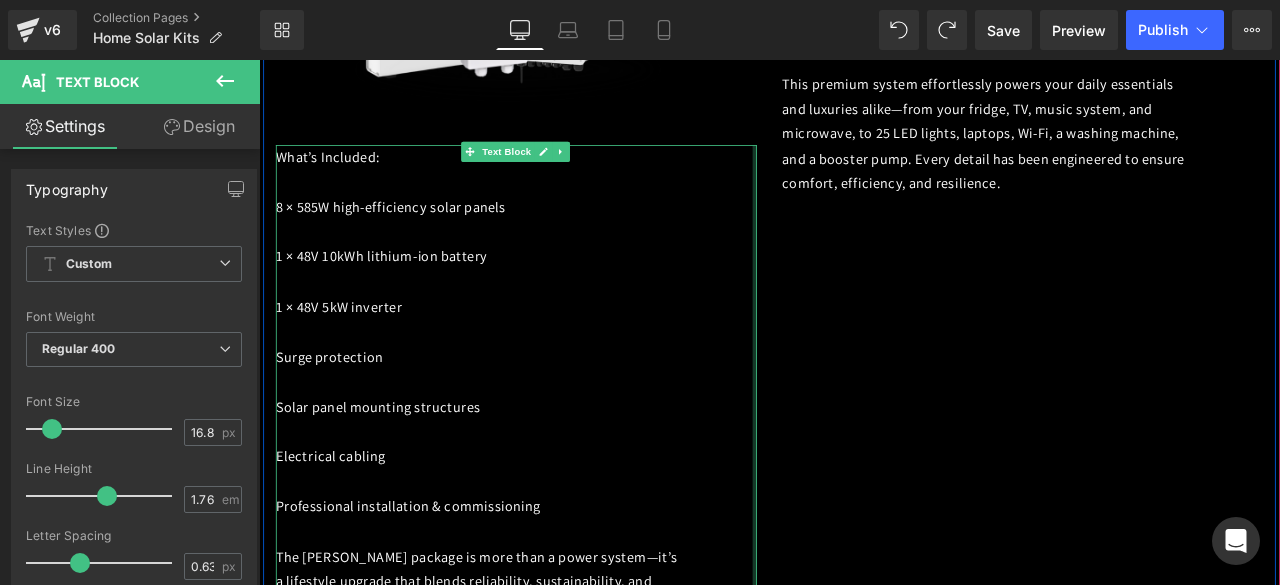 click at bounding box center (846, 649) 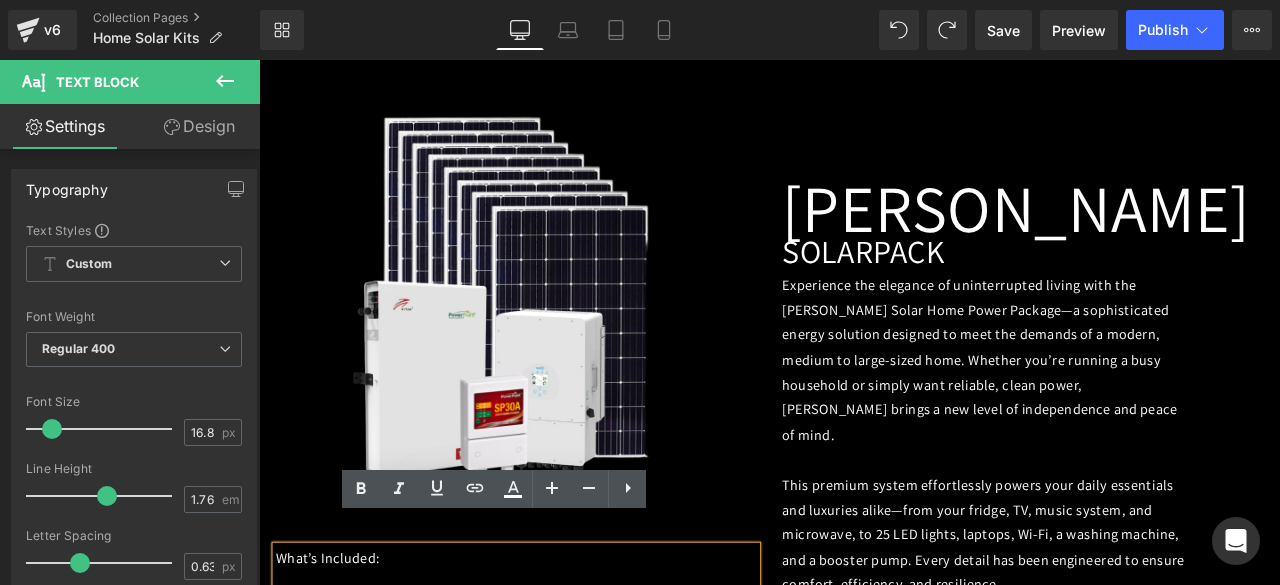 scroll, scrollTop: 2014, scrollLeft: 0, axis: vertical 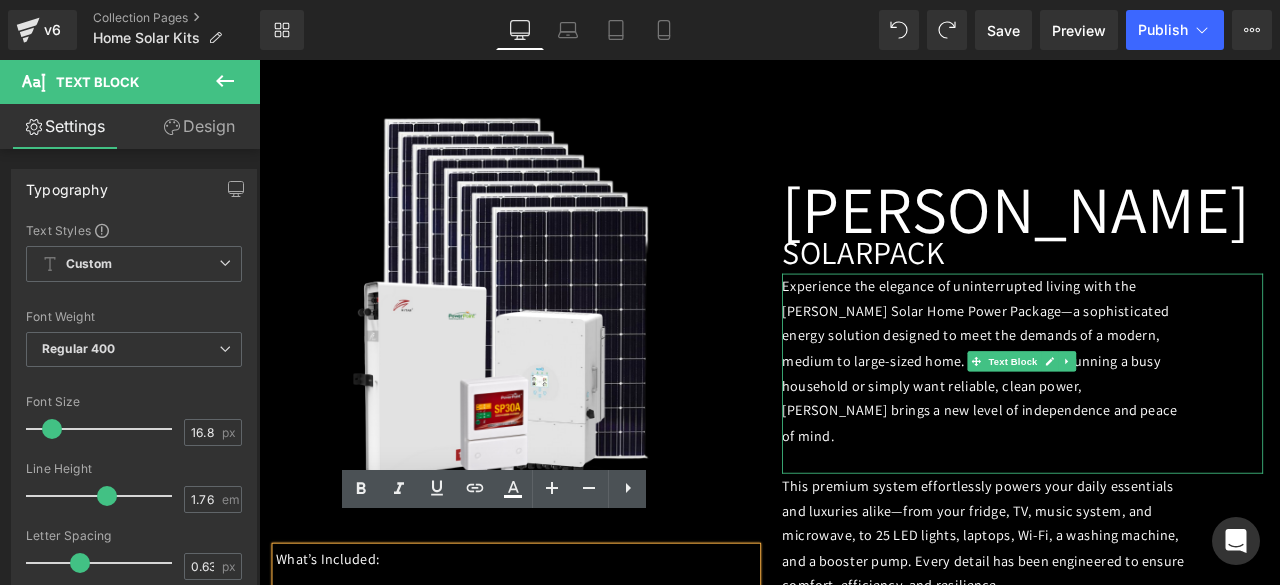 click on "Experience the elegance of uninterrupted living with the [PERSON_NAME] Solar Home Power Package—a sophisticated energy solution designed to meet the demands of a modern, medium to large-sized home. Whether you’re running a busy household or simply want reliable, clean power, [PERSON_NAME] brings a new level of independence and peace of mind." at bounding box center [1164, 431] 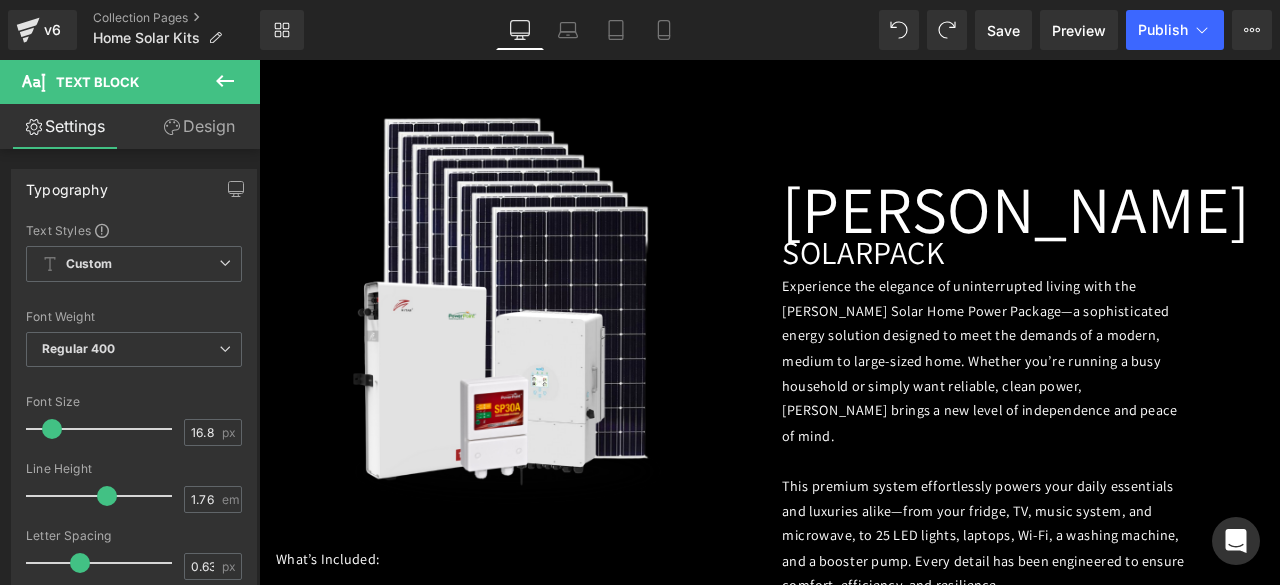 click on "Design" at bounding box center (199, 126) 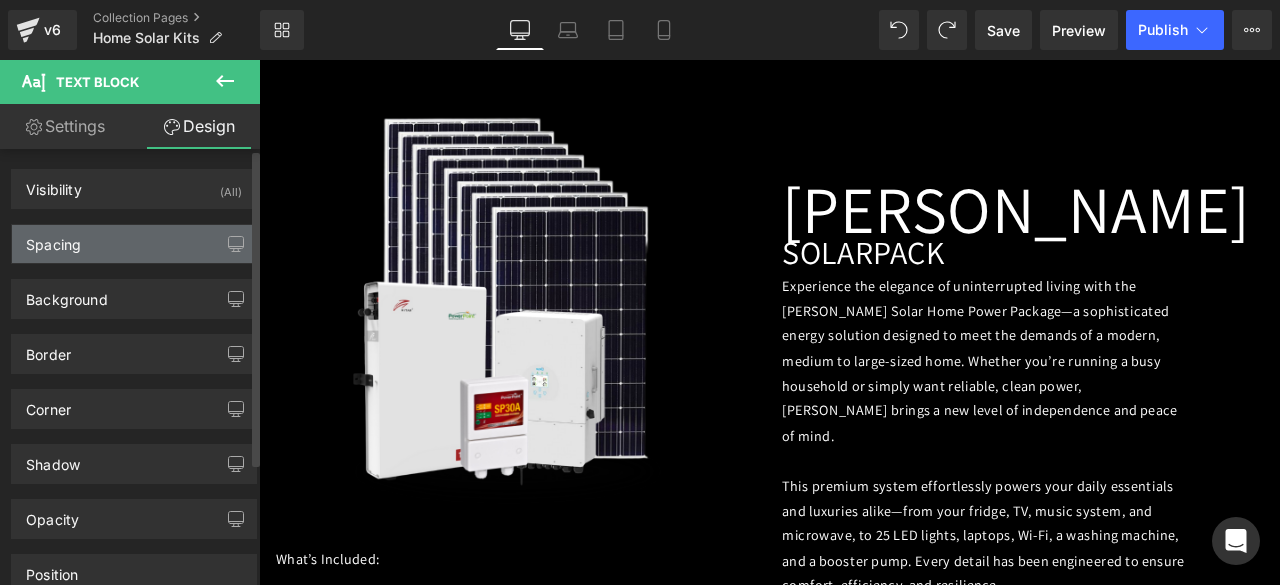 type on "0" 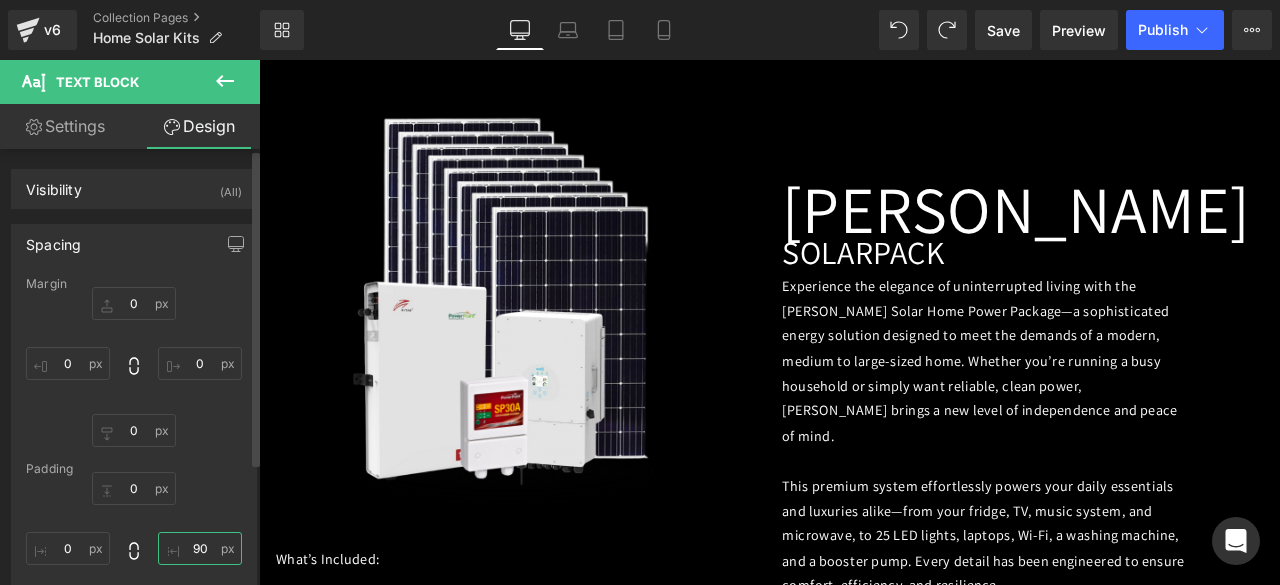 click on "90" at bounding box center (200, 548) 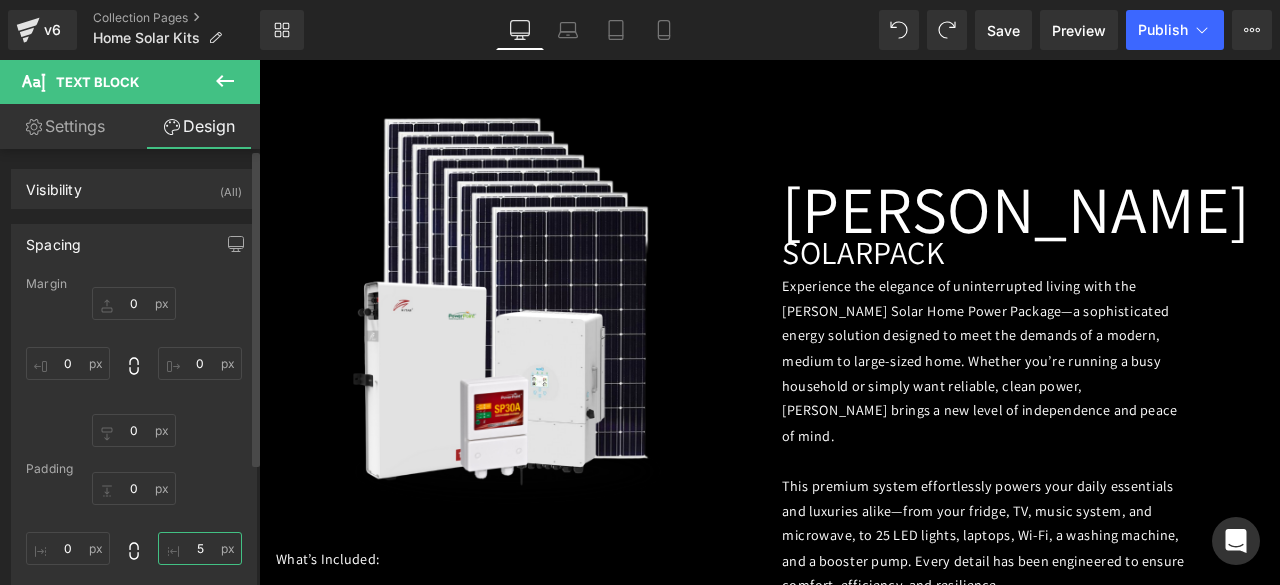 type on "50" 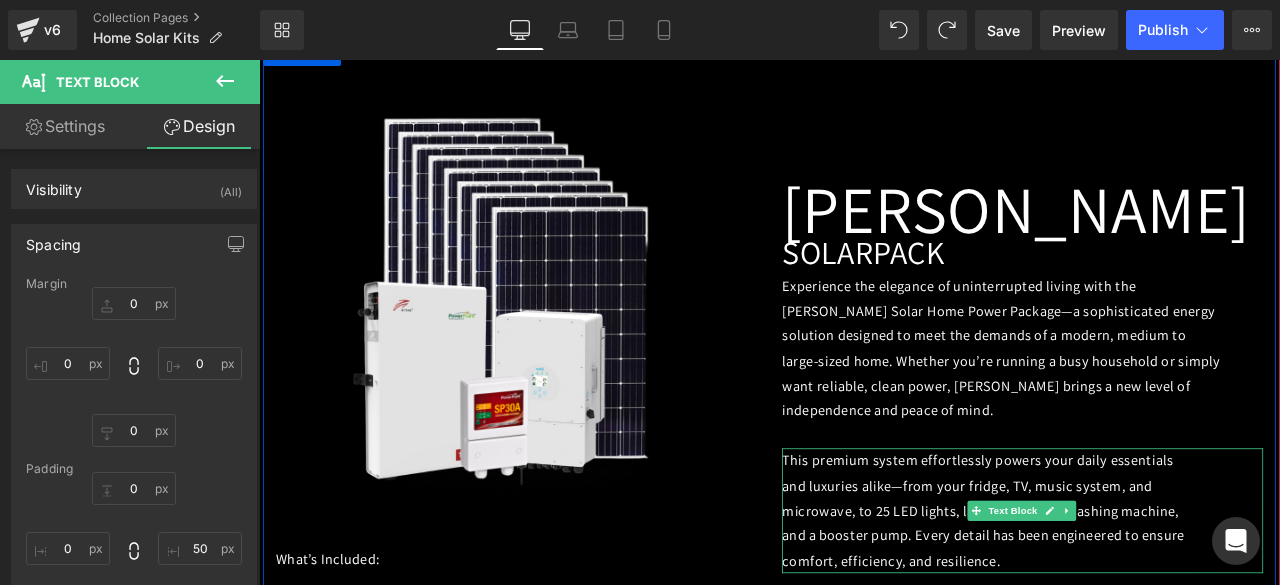 click on "This premium system effortlessly powers your daily essentials and luxuries alike—from your fridge, TV, music system, and microwave, to 25 LED lights, laptops, Wi-Fi, a washing machine, and a booster pump. Every detail has been engineered to ensure comfort, efficiency, and resilience." at bounding box center [1119, 594] 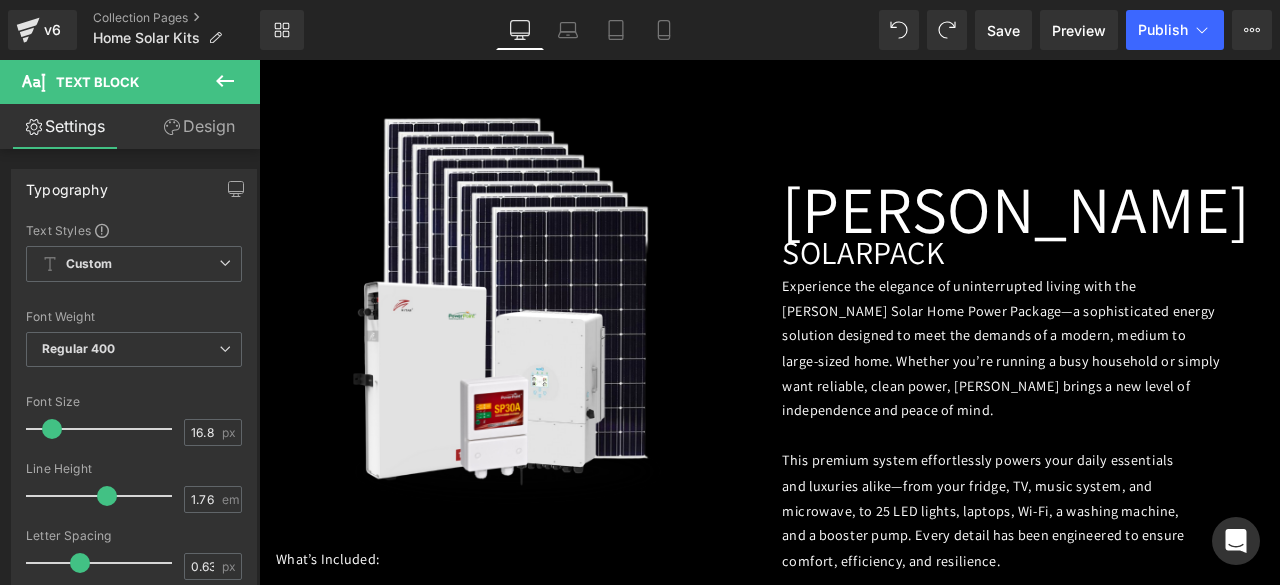click on "Design" at bounding box center [199, 126] 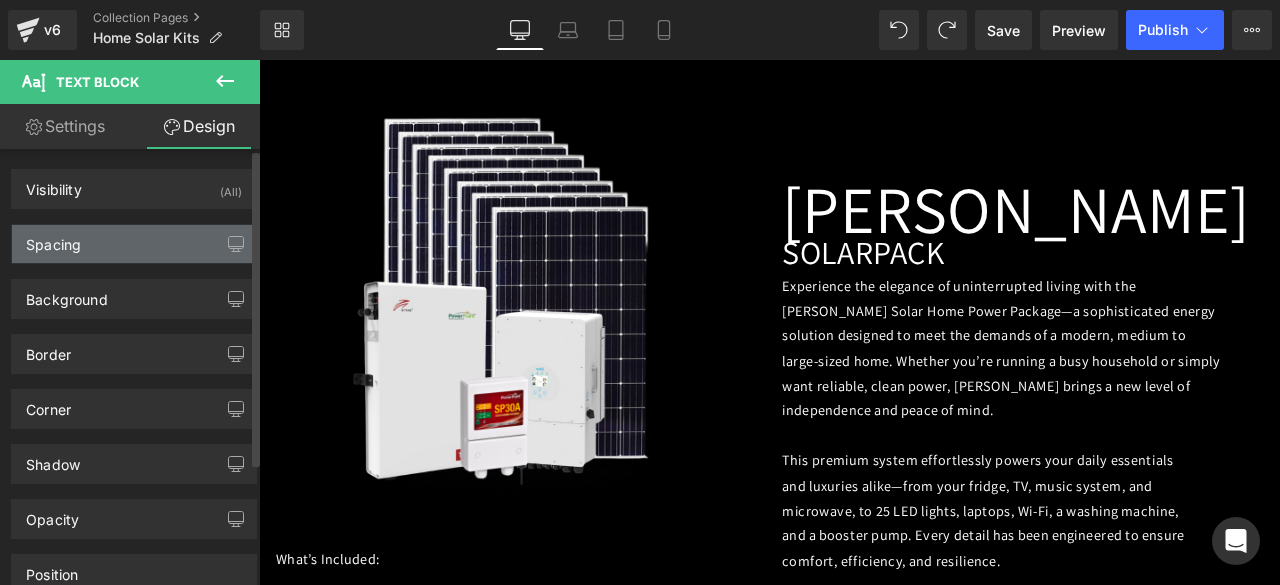 click on "Spacing" at bounding box center (134, 244) 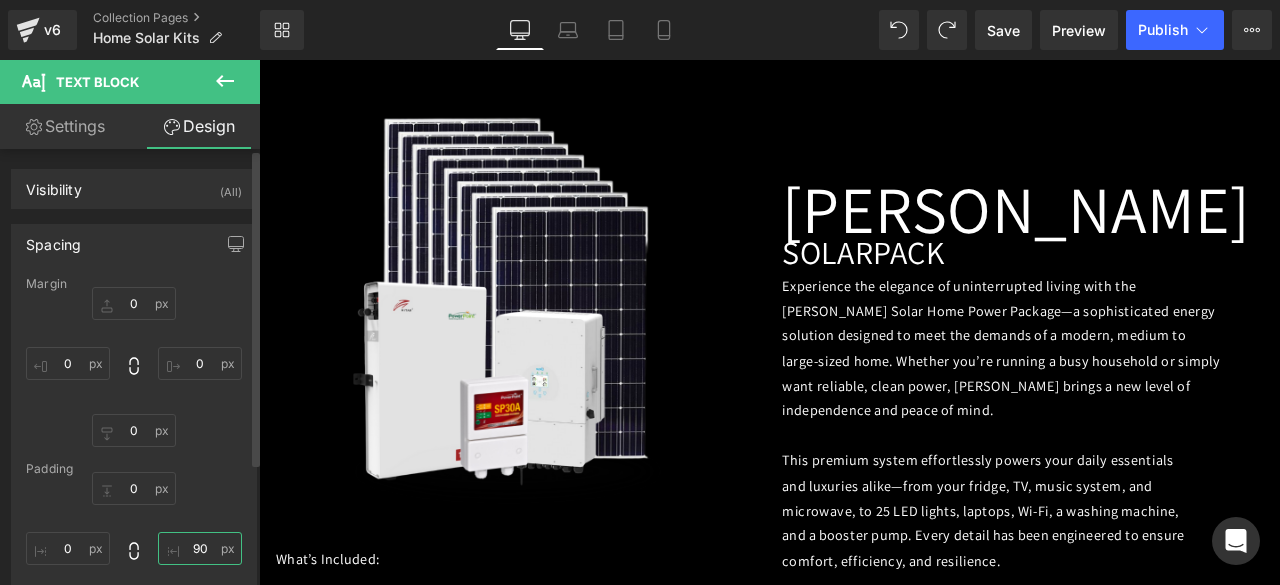 click on "90" at bounding box center (200, 548) 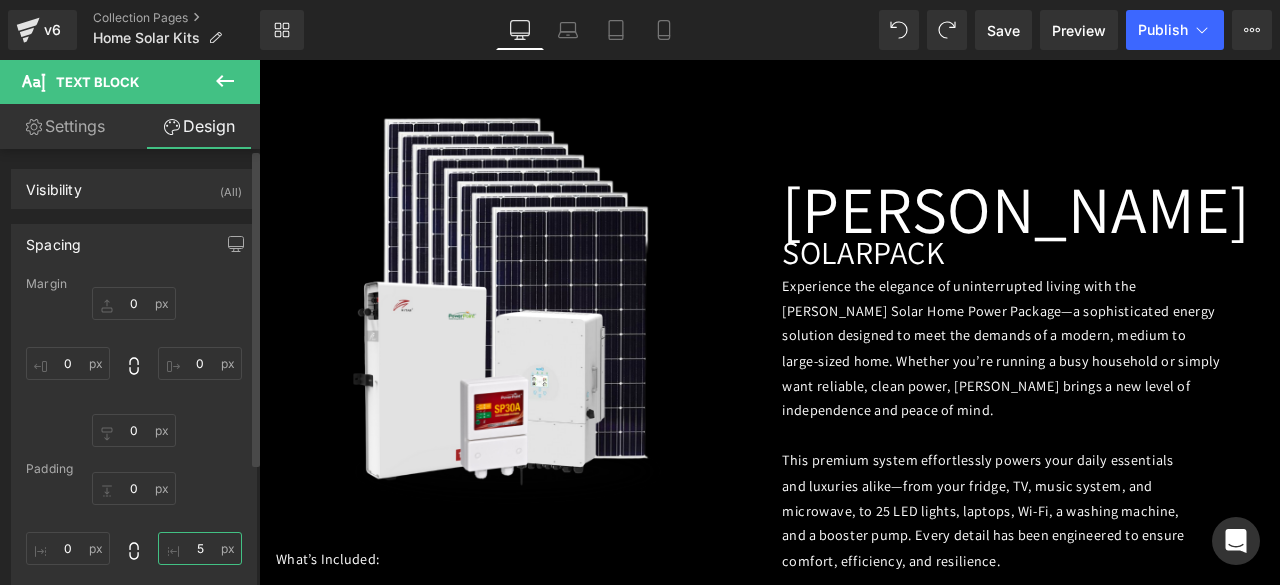 type on "50" 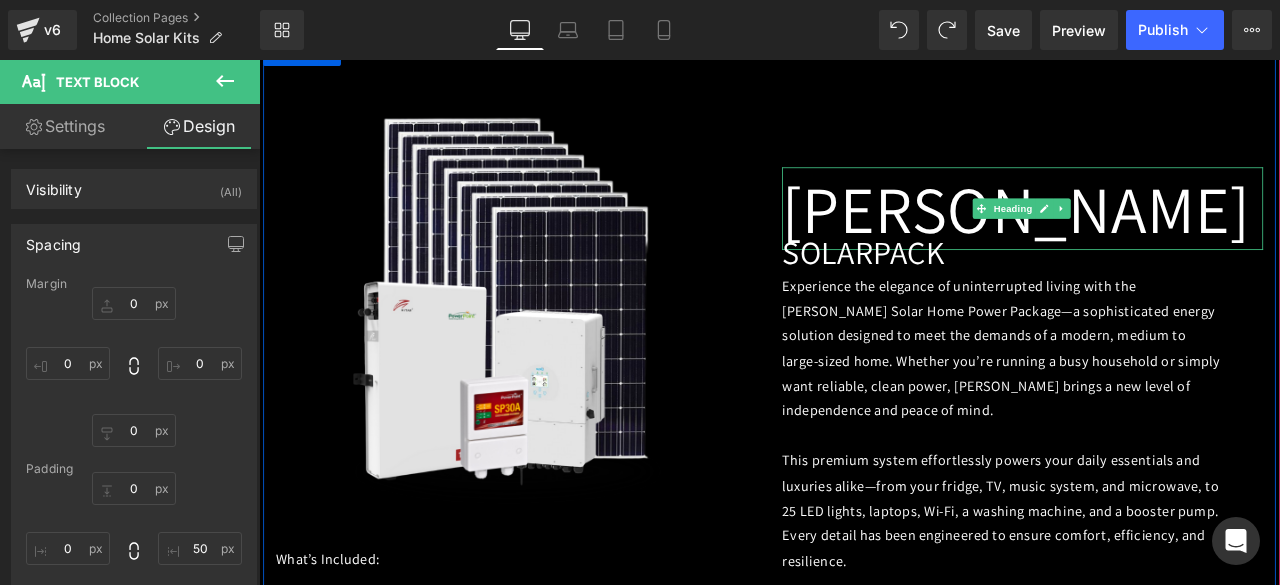 click on "[PERSON_NAME]" at bounding box center [1164, 236] 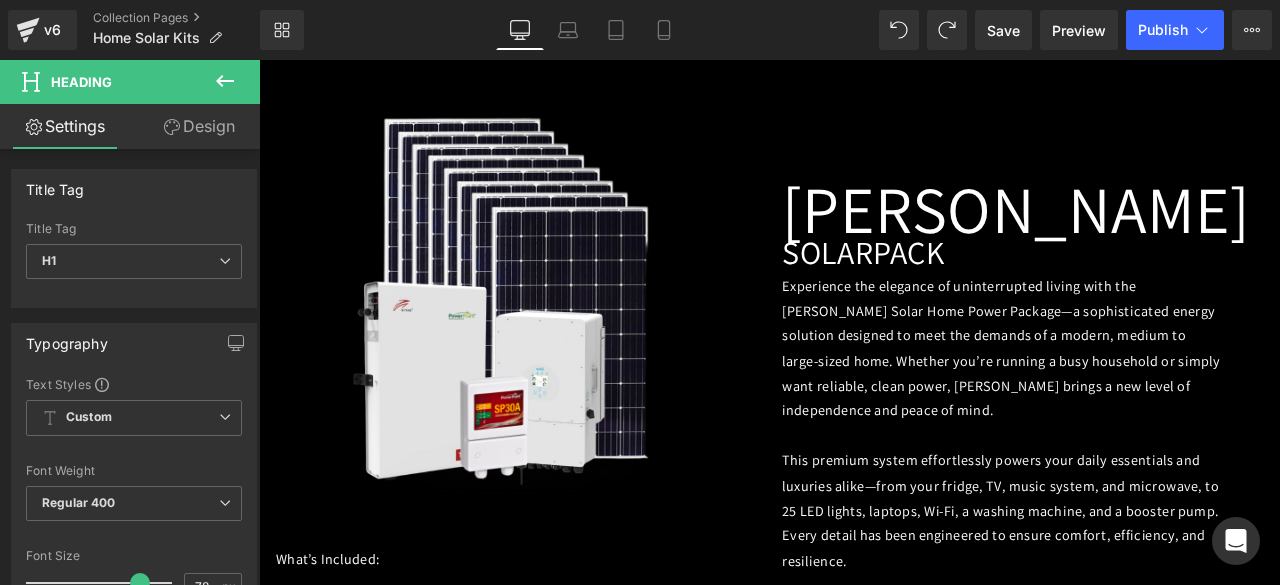 click on "Design" at bounding box center (199, 126) 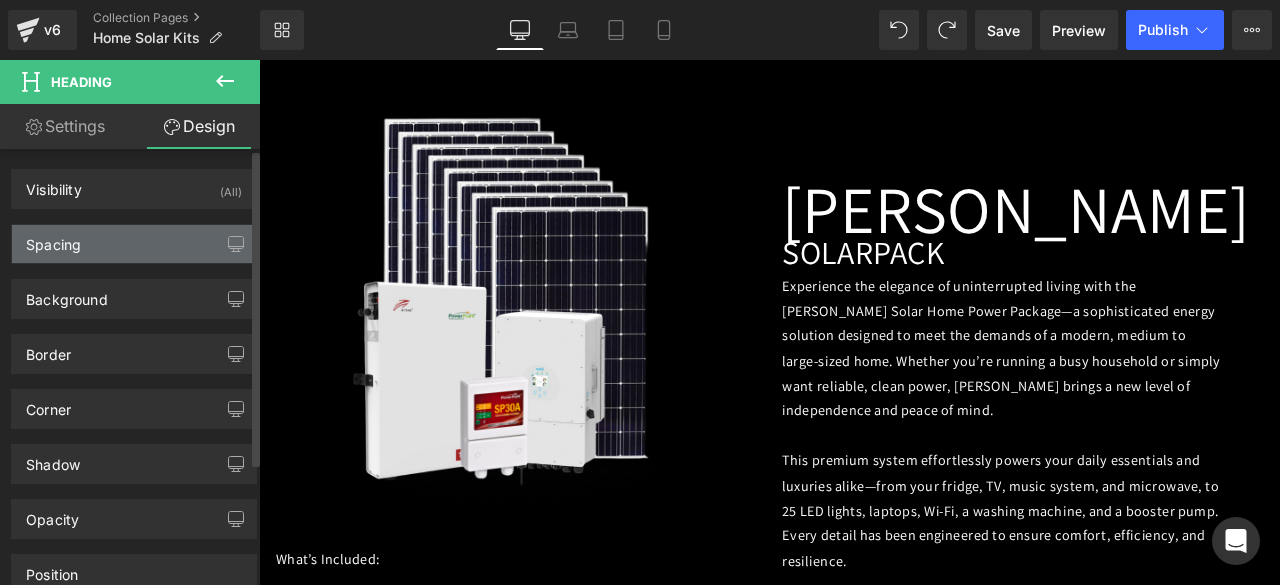 type on "120" 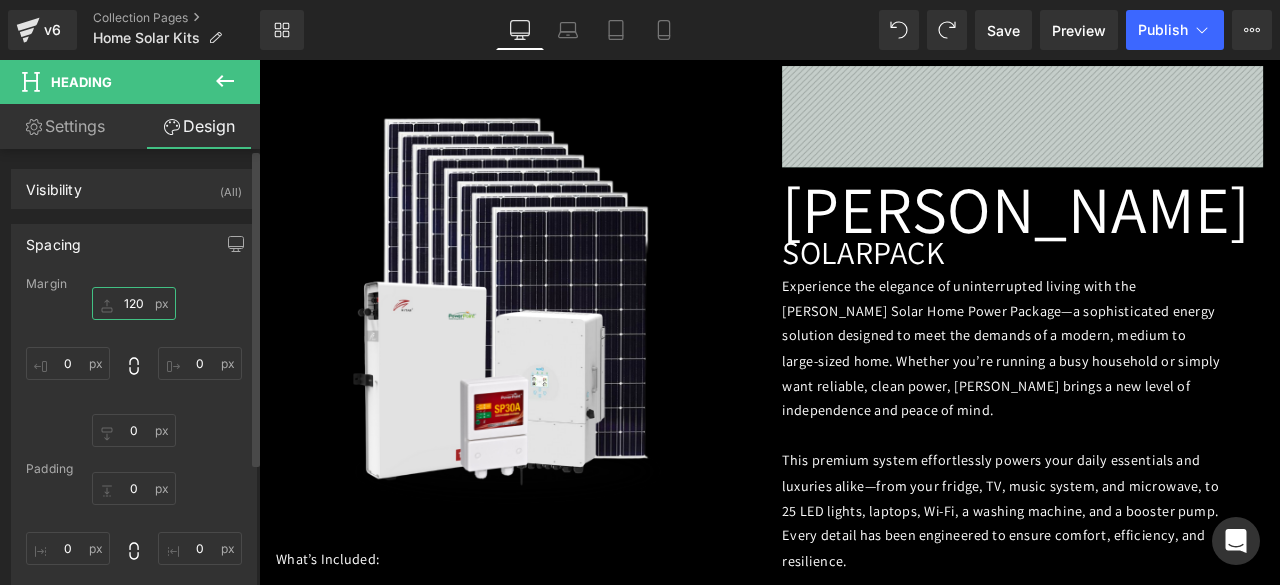 click on "120" at bounding box center [134, 303] 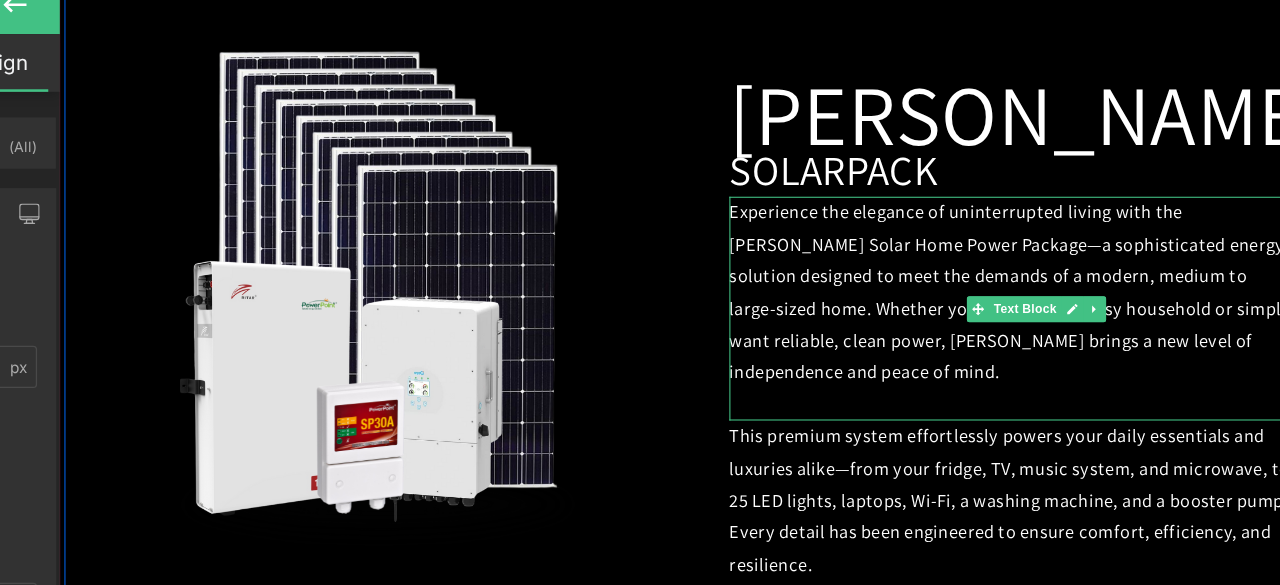 type on "70" 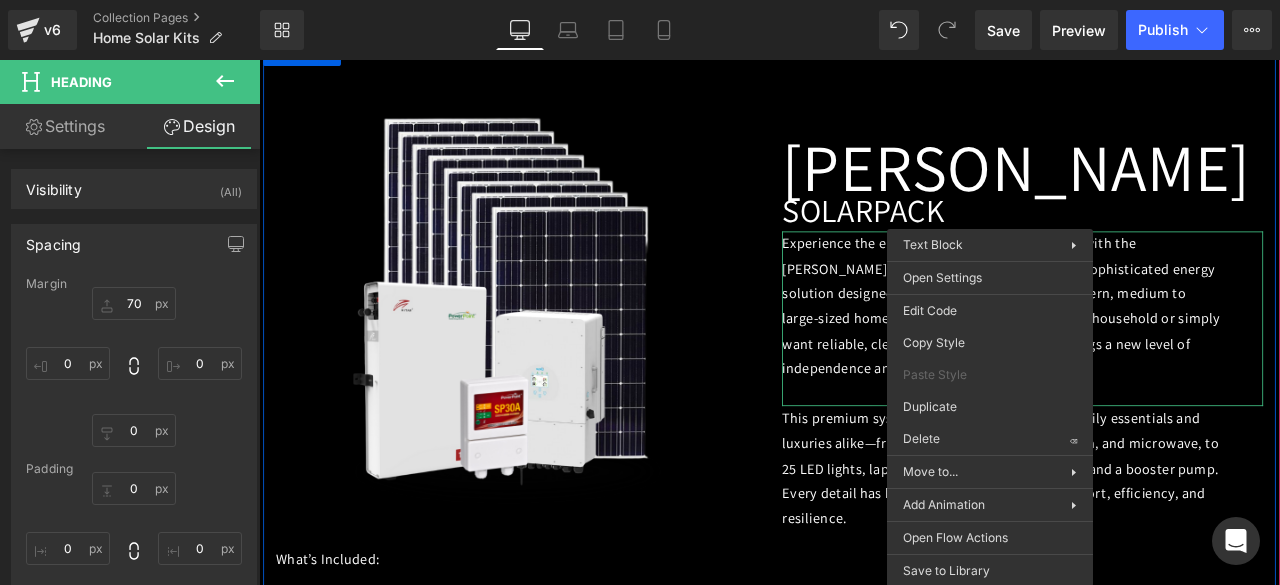 click on "Image         What’s Included: 8 × 585W high-efficiency solar panels 1 × 48V 10kWh lithium-ion battery 1 × 48V 5kW inverter Surge protection Solar panel mounting structures Electrical cabling Professional installation & commissioning The [PERSON_NAME] package is more than a power system—it’s a lifestyle upgrade that blends reliability, sustainability, and refined living. Bring the sun home—seamlessly. Let [PERSON_NAME] elevate your energy experience. Ask ChatGPT Text Block" at bounding box center (564, 840) 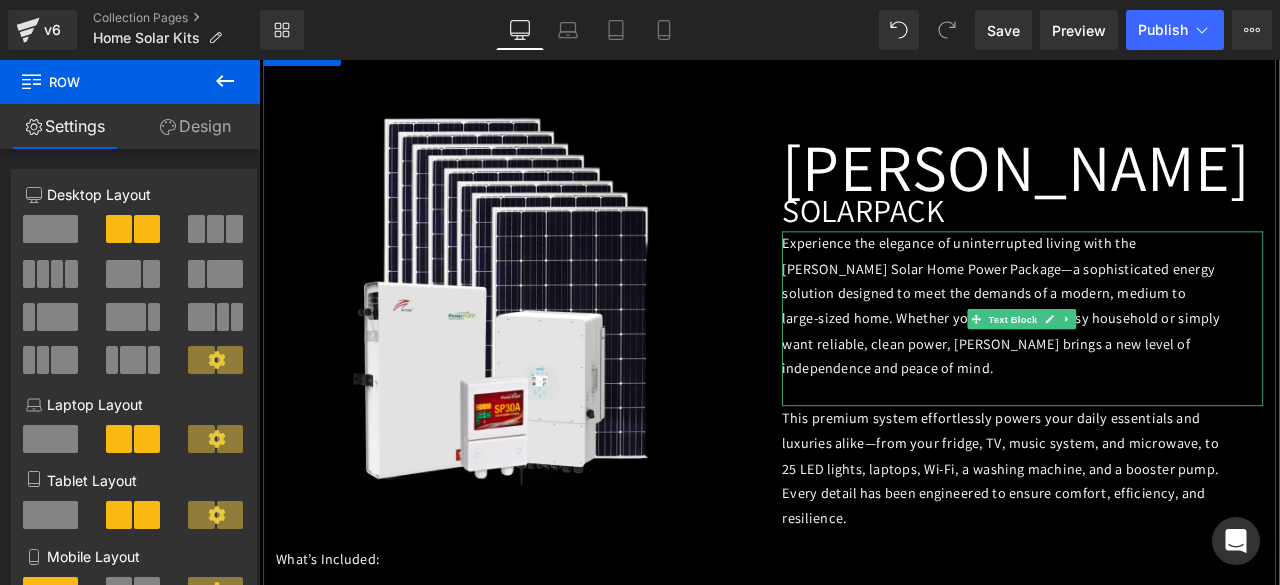 click on "Experience the elegance of uninterrupted living with the [PERSON_NAME] Solar Home Power Package—a sophisticated energy solution designed to meet the demands of a modern, medium to large-sized home. Whether you’re running a busy household or simply want reliable, clean power, [PERSON_NAME] brings a new level of independence and peace of mind." at bounding box center (1138, 351) 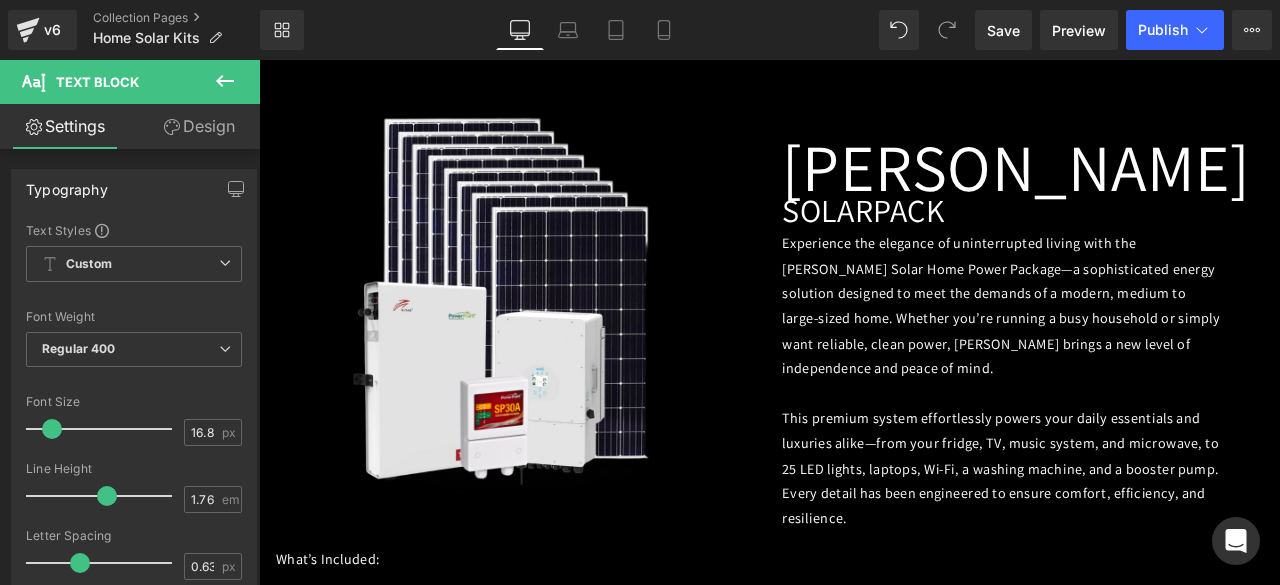 click on "Design" at bounding box center [199, 126] 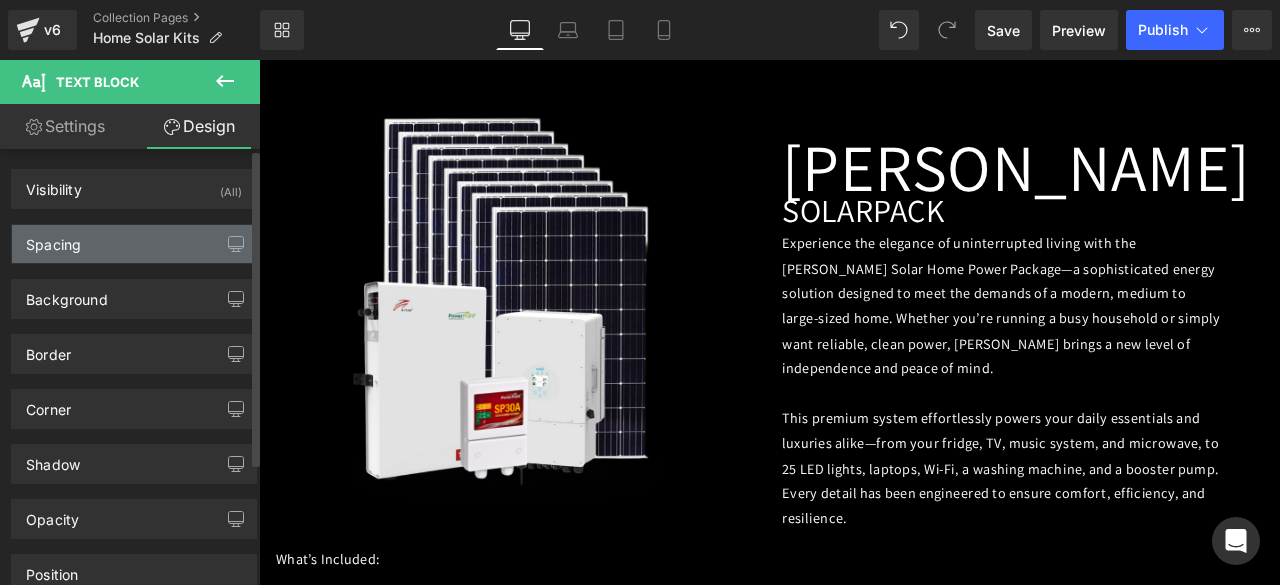 type on "0" 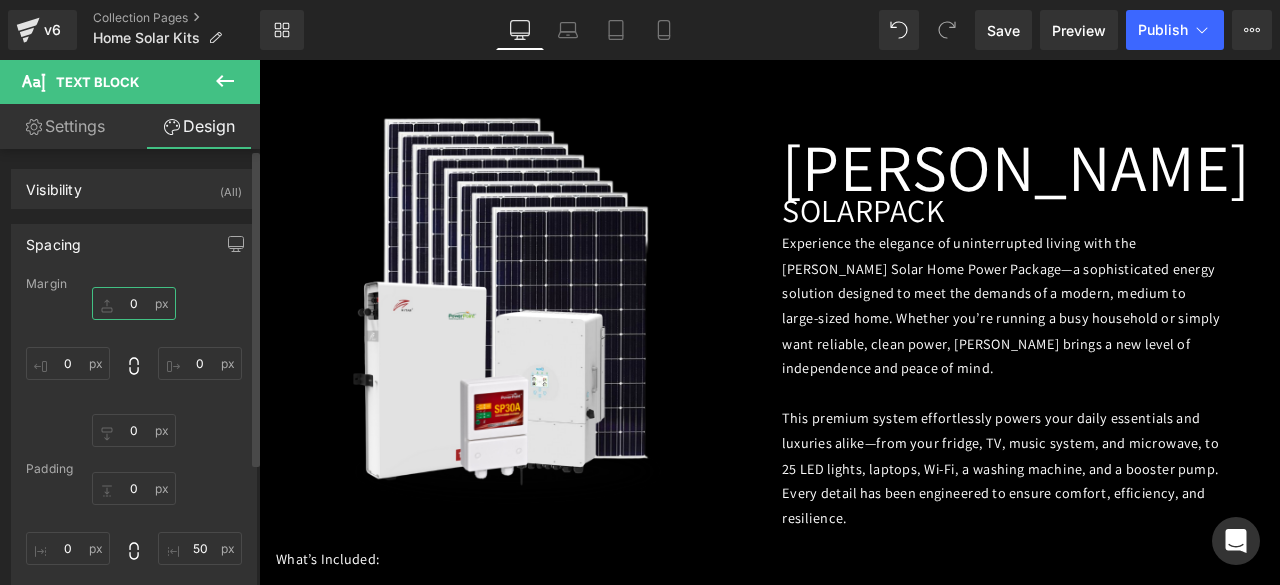 click on "0" at bounding box center [134, 303] 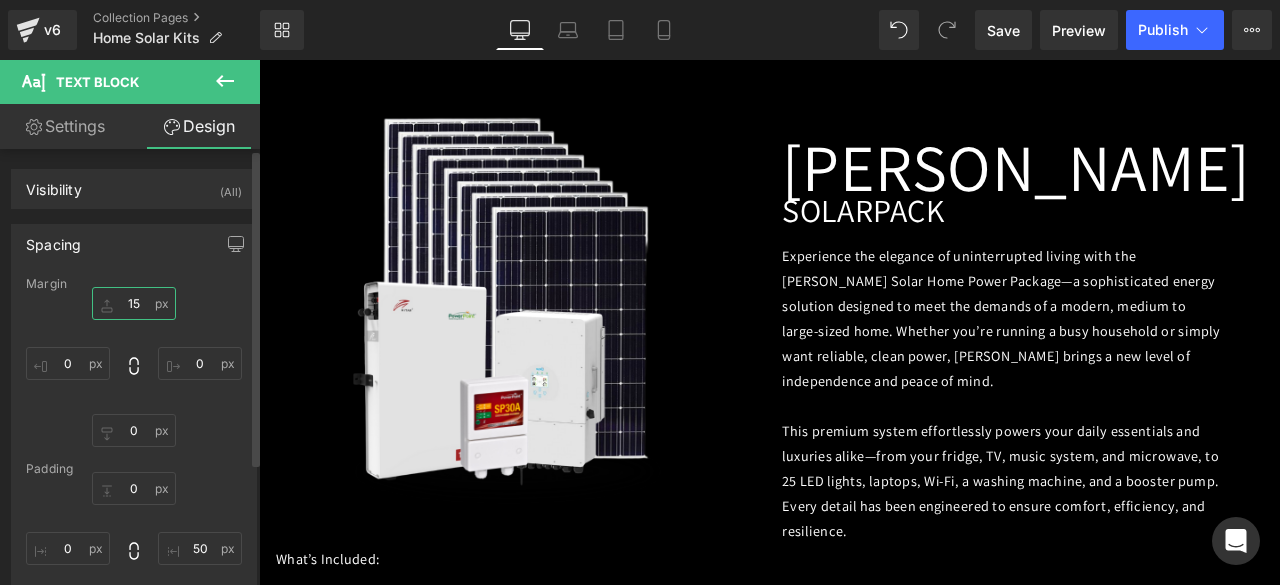 type on "15" 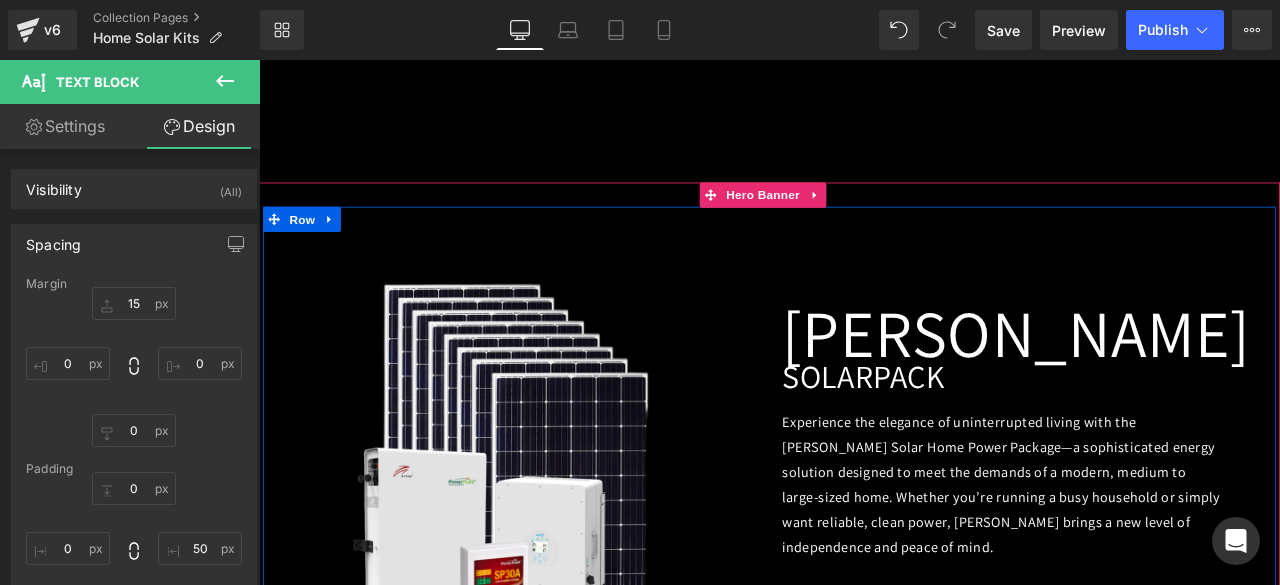 scroll, scrollTop: 1818, scrollLeft: 0, axis: vertical 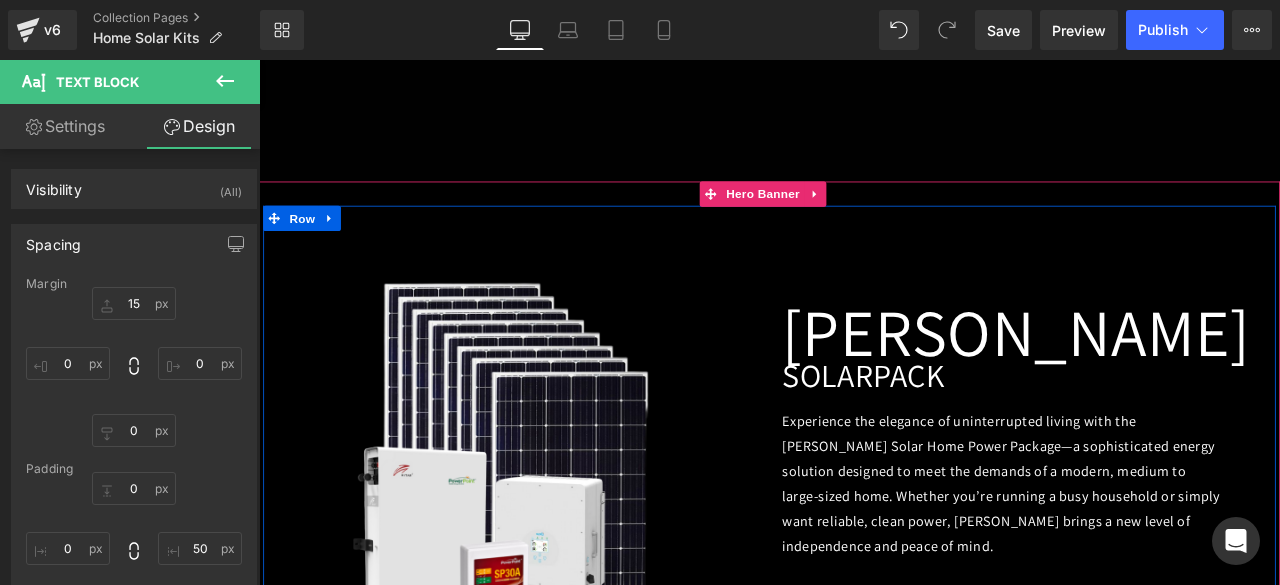 click on "[PERSON_NAME]" at bounding box center [1164, 382] 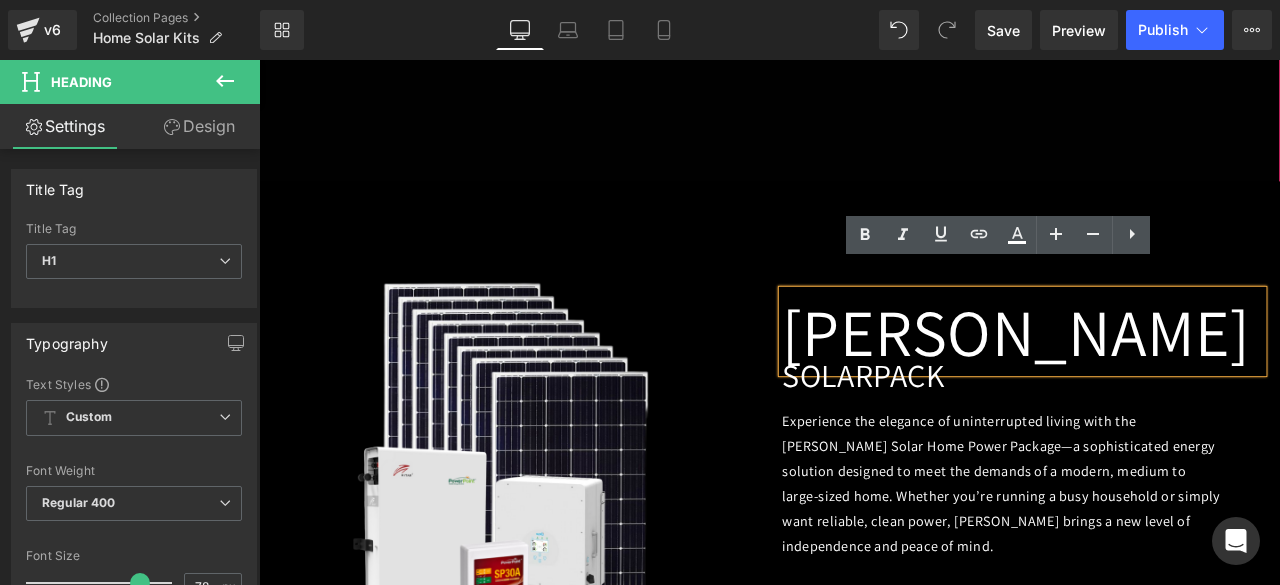 click on "Image
[GEOGRAPHIC_DATA]
Heading         SOLAR  PACK Heading
Lorem ipsum dolor sit amet, consectetur adipiscing elit, sed do eiusmod tempor incididunt ut labore et dolore magna aliqua. Ut enim ad minim veniam, quis nostrud exercitation ullamco laboris nisi ut aliquip ex ea commodo consequat. Duis aute irure dolor in reprehenderit in voluptate velit esse cillum
Text Block
Row" at bounding box center (864, -578) 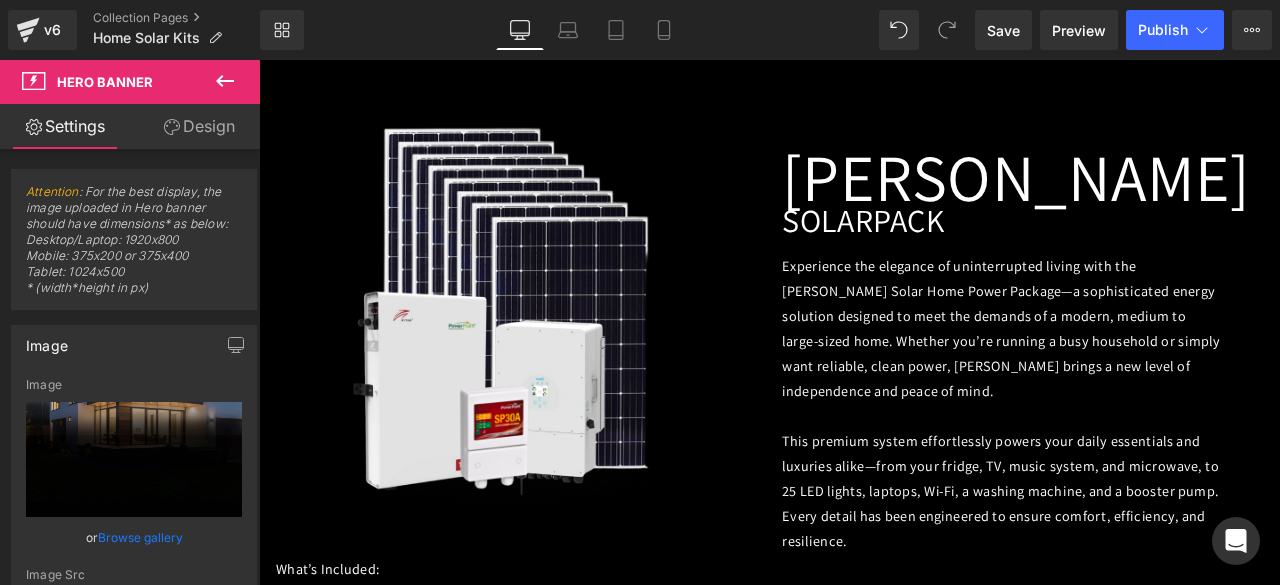 scroll, scrollTop: 2000, scrollLeft: 0, axis: vertical 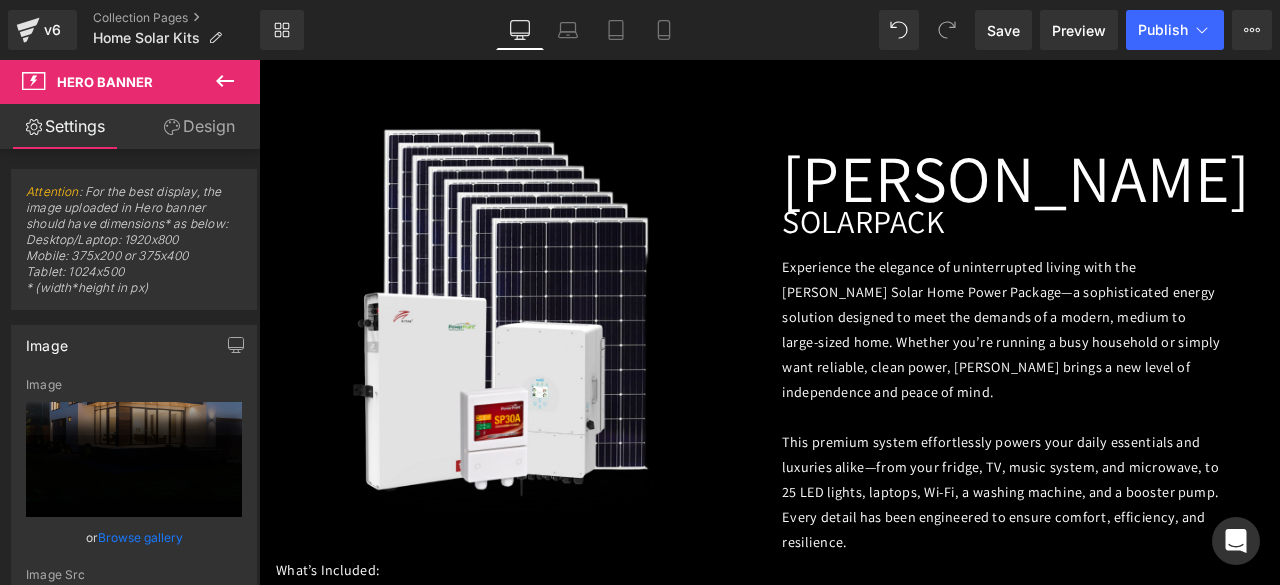 click on "[PERSON_NAME]" at bounding box center (1164, 200) 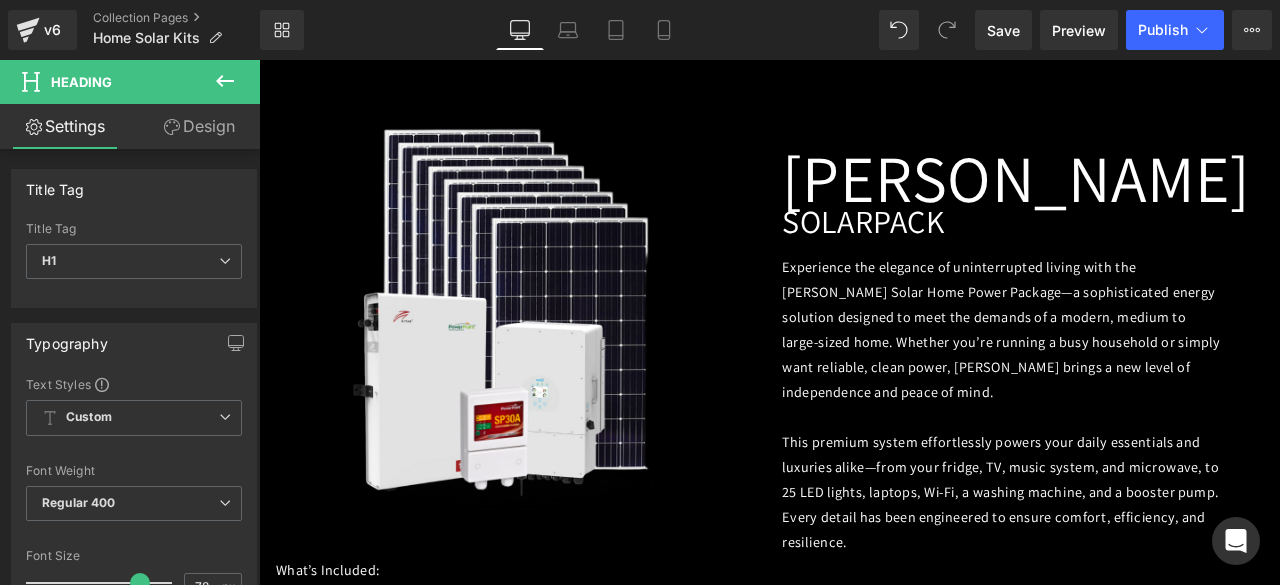click on "Design" at bounding box center (199, 126) 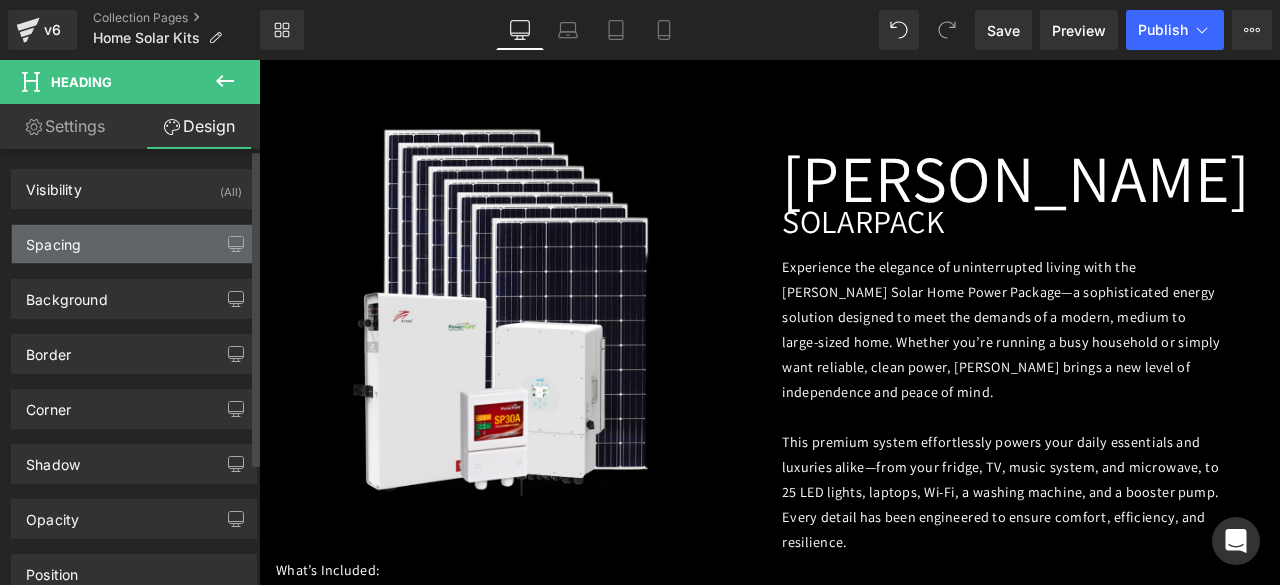 type on "70" 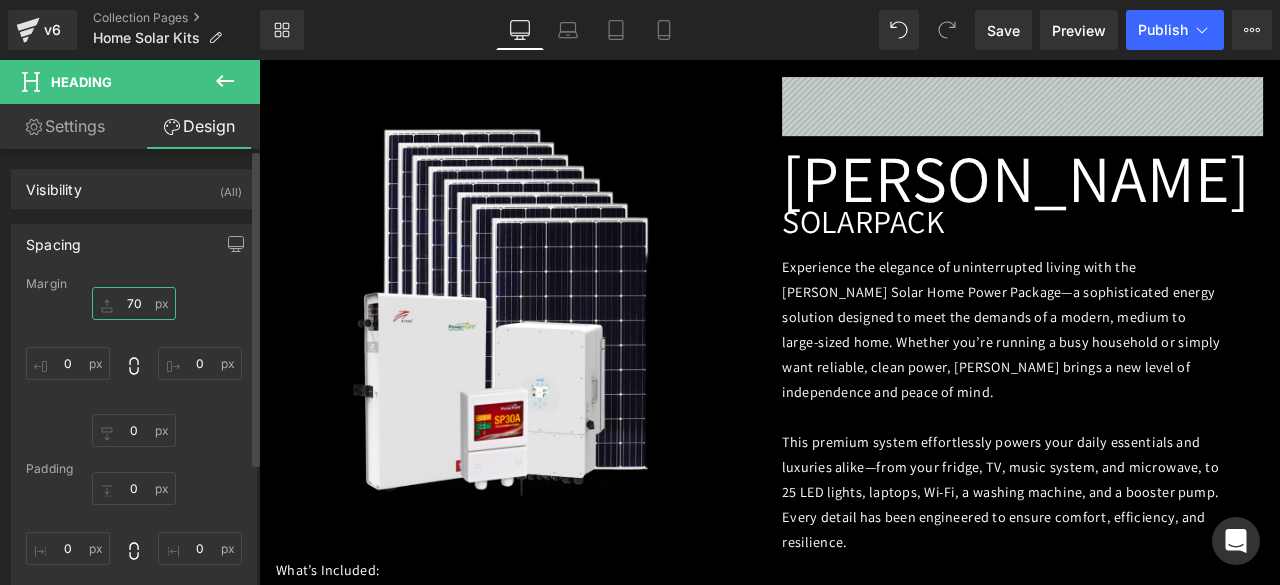 click on "70" at bounding box center (134, 303) 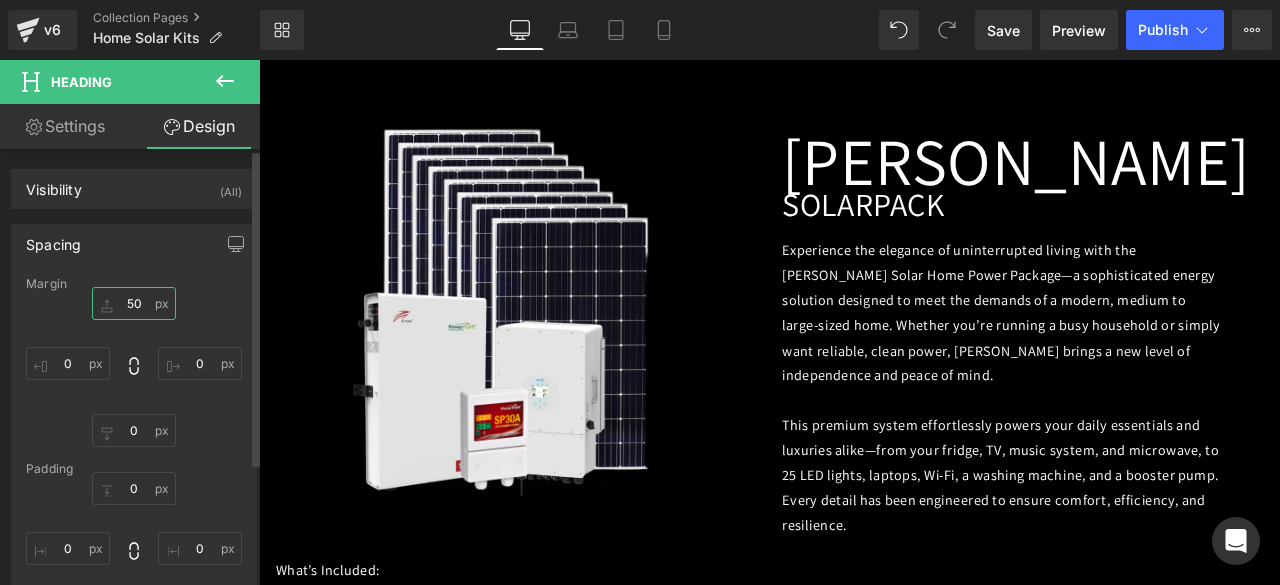 type on "5" 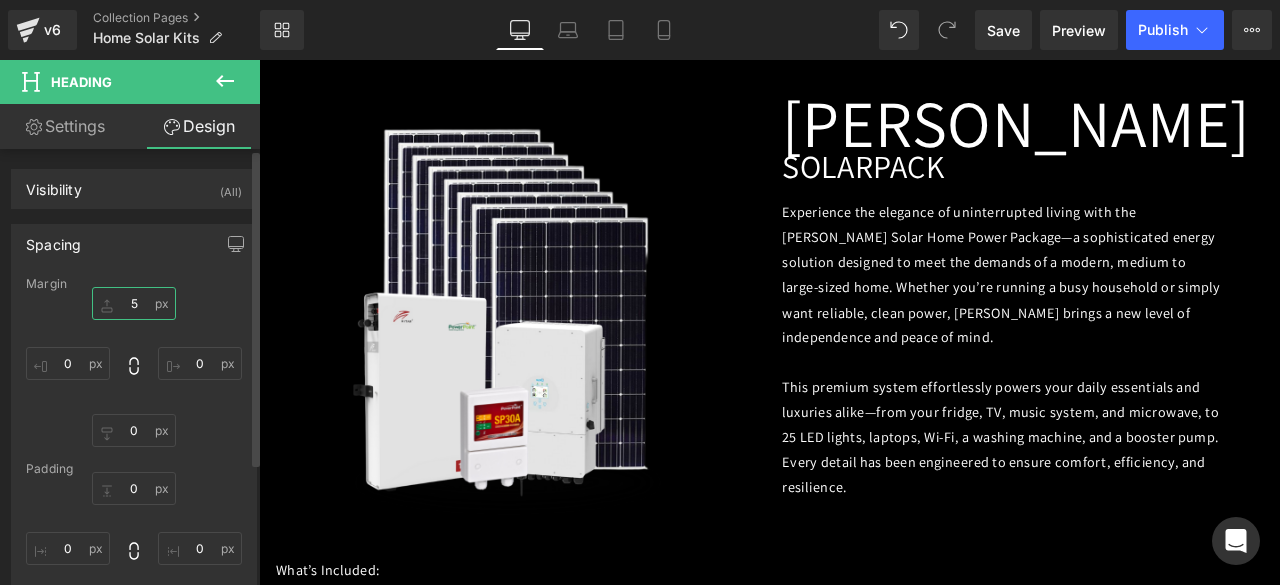 type 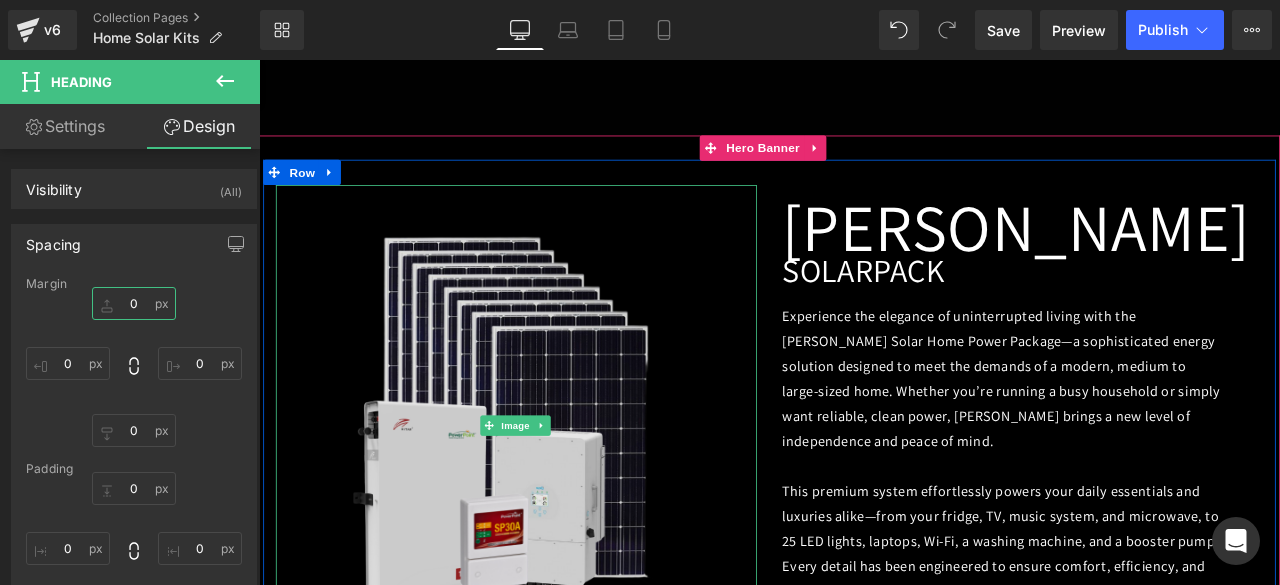 scroll, scrollTop: 1872, scrollLeft: 0, axis: vertical 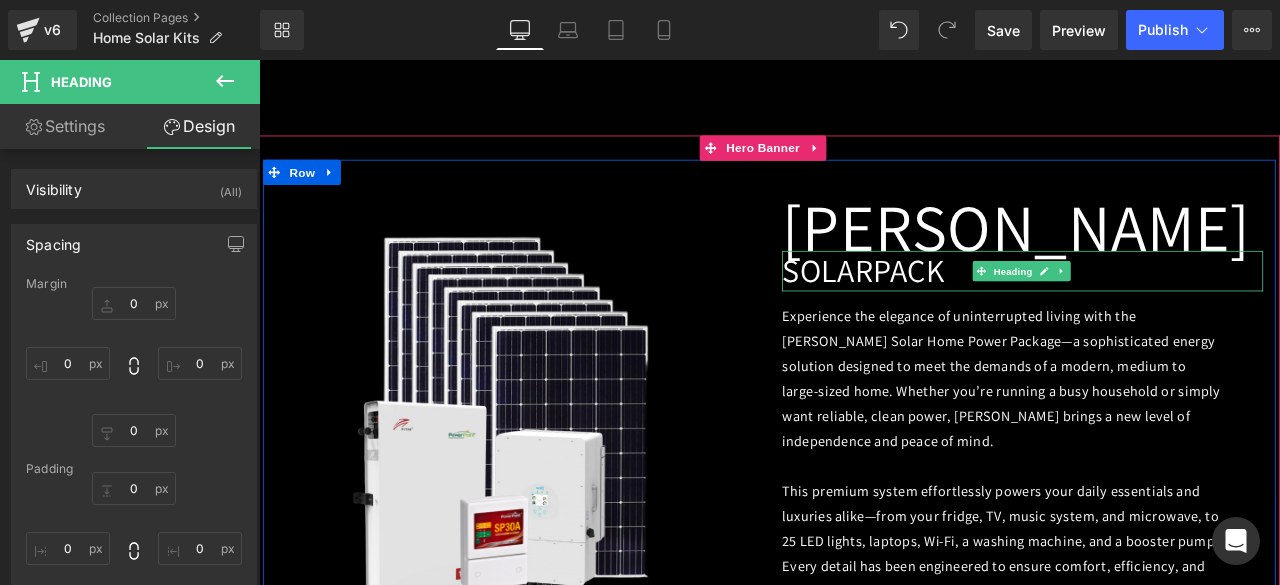 click on "SOLAR  PACK" at bounding box center (1164, 311) 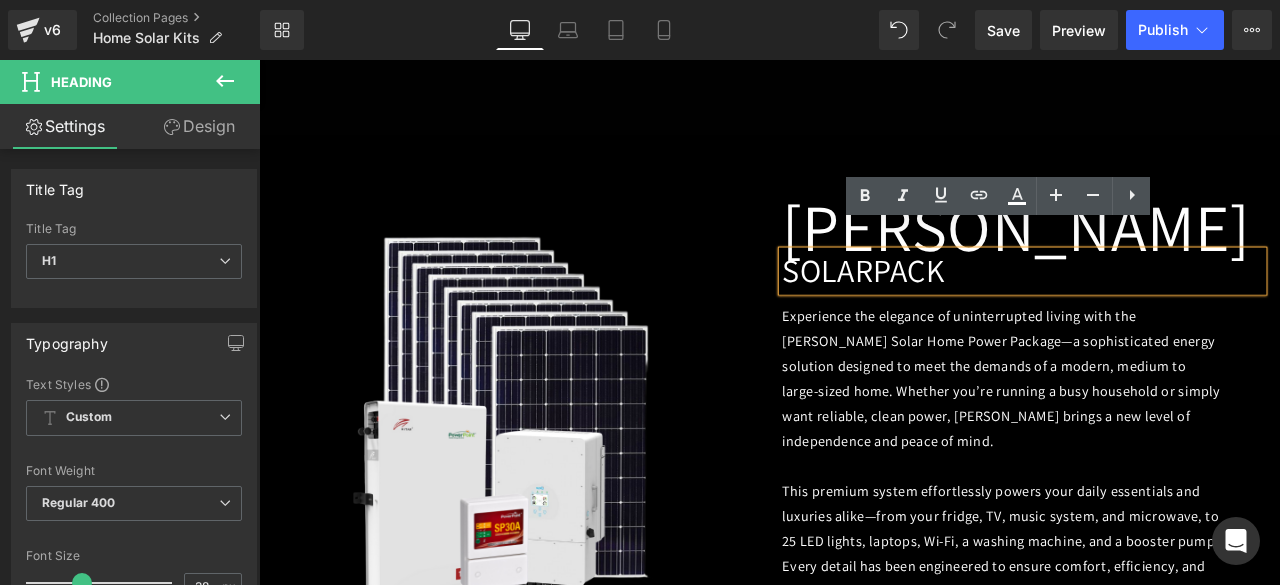 click on "[PERSON_NAME]  Heading         SOLAR  PACK Heading         Experience the elegance of uninterrupted living with the [PERSON_NAME] Solar Home Power Package—a sophisticated energy solution designed to meet the demands of a modern, medium to large-sized home. Whether you’re running a busy household or simply want reliable, clean power, [PERSON_NAME] brings a new level of independence and peace of mind. Text Block         50px This premium system effortlessly powers your daily essentials and luxuries alike—from your fridge, TV, music system, and microwave, to 25 LED lights, laptops, Wi-Fi, a washing machine, and a booster pump. Every detail has been engineered to ensure comfort, efficiency, and resilience. Text Block         50px" at bounding box center (1164, 457) 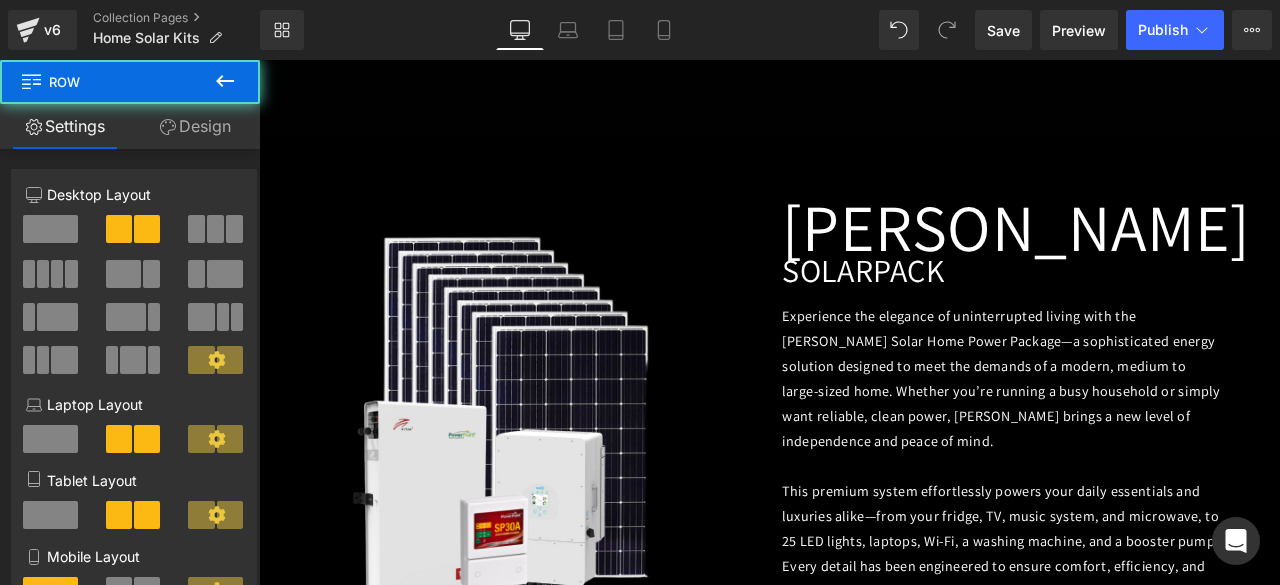 click on "[PERSON_NAME]" at bounding box center (1164, 258) 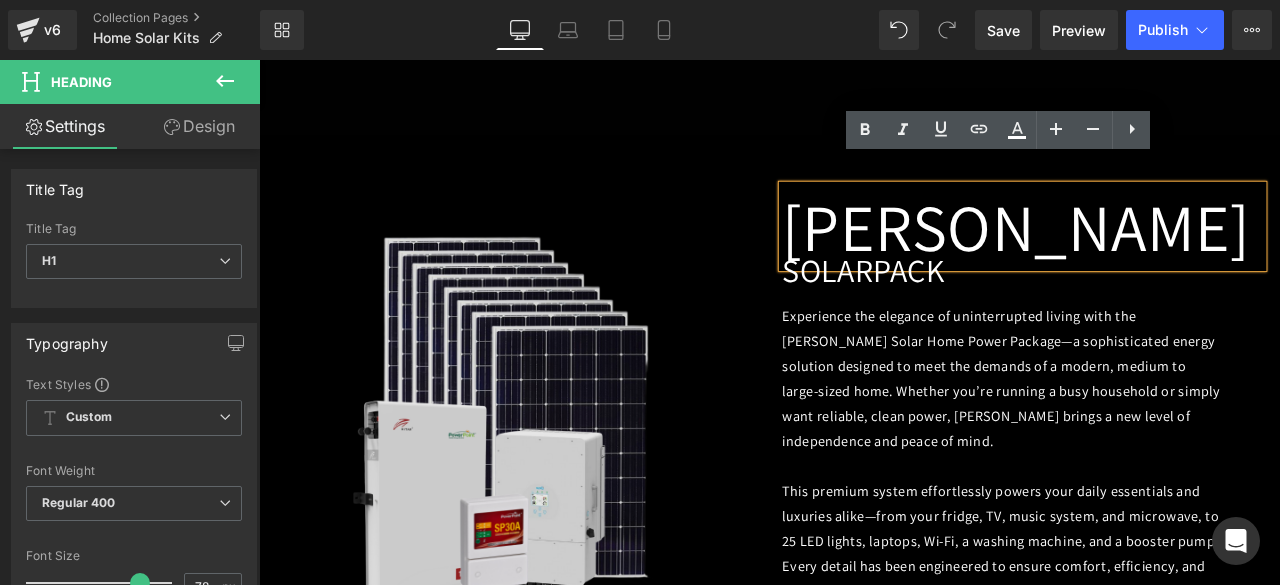 click at bounding box center [564, 494] 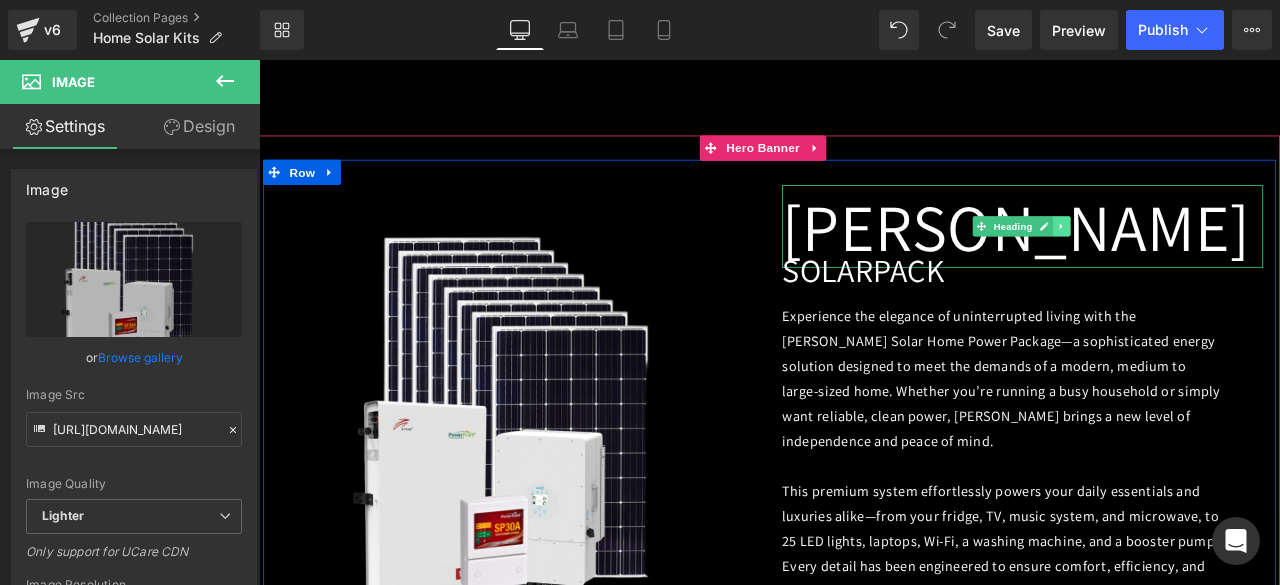 click at bounding box center [1210, 258] 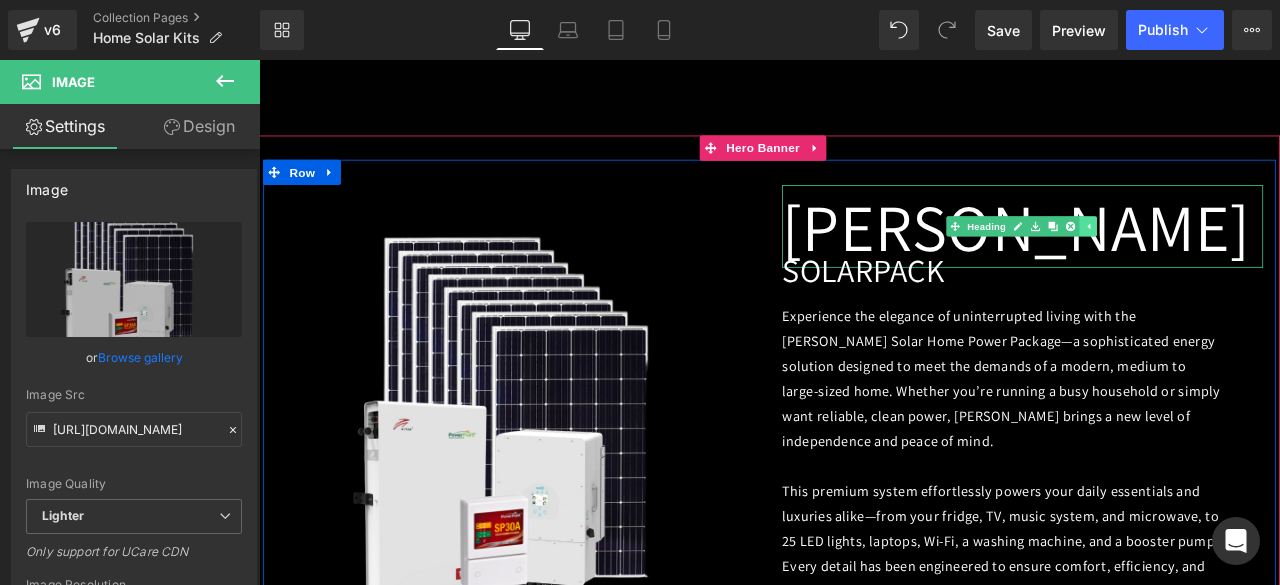 click 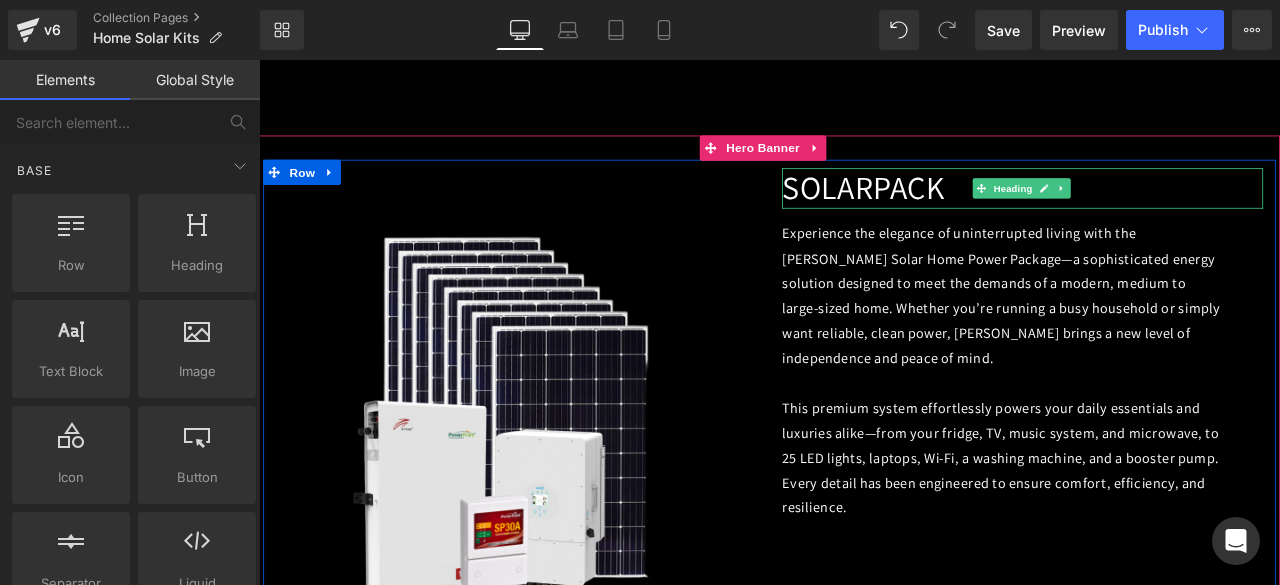 click on "SOLAR  PACK" at bounding box center [1164, 213] 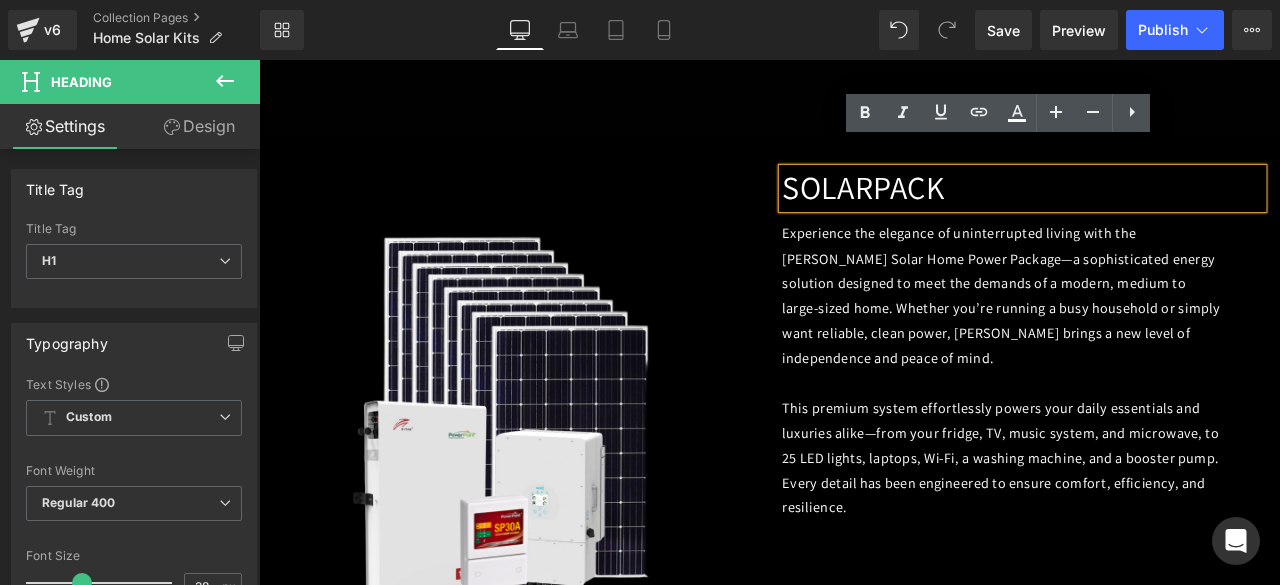 type 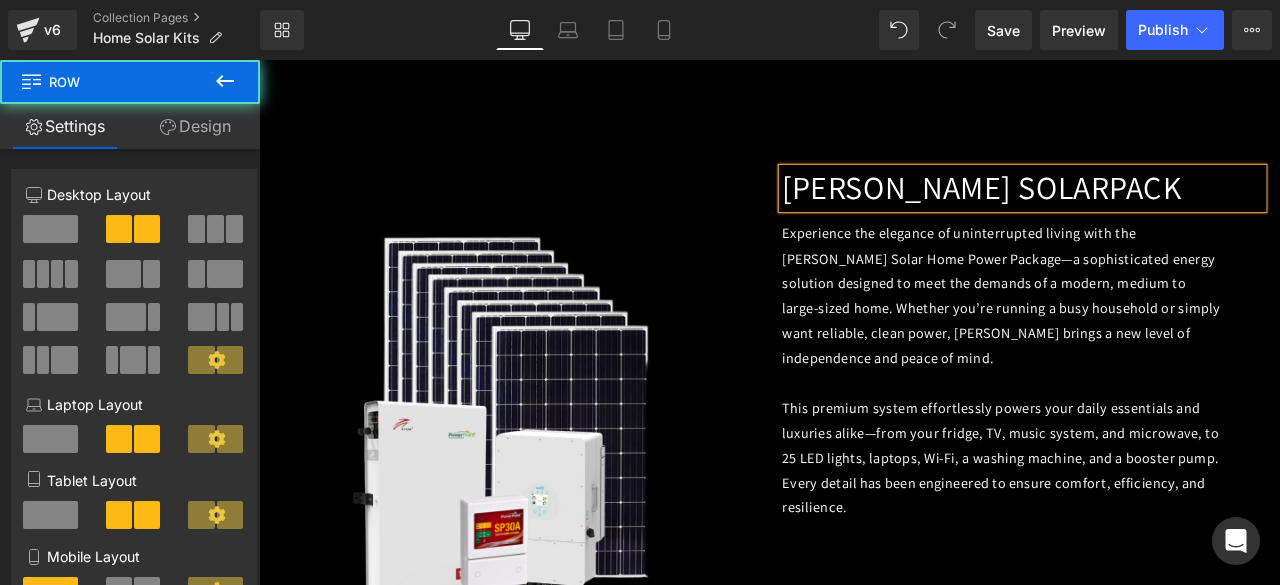 click on "Image         What’s Included: 8 × 585W high-efficiency solar panels 1 × 48V 10kWh lithium-ion battery 1 × 48V 5kW inverter Surge protection Solar panel mounting structures Electrical cabling Professional installation & commissioning The [PERSON_NAME] package is more than a power system—it’s a lifestyle upgrade that blends reliability, sustainability, and refined living. Bring the sun home—seamlessly. Let [PERSON_NAME] elevate your energy experience. Ask ChatGPT Text Block         [PERSON_NAME] SOLAR  PACK Heading         Experience the elegance of uninterrupted living with the [PERSON_NAME] Solar Home Power Package—a sophisticated energy solution designed to meet the demands of a modern, medium to large-sized home. Whether you’re running a busy household or simply want reliable, clean power, [PERSON_NAME] brings a new level of independence and peace of mind. Text Block         50px Text Block         50px Row" at bounding box center [864, 972] 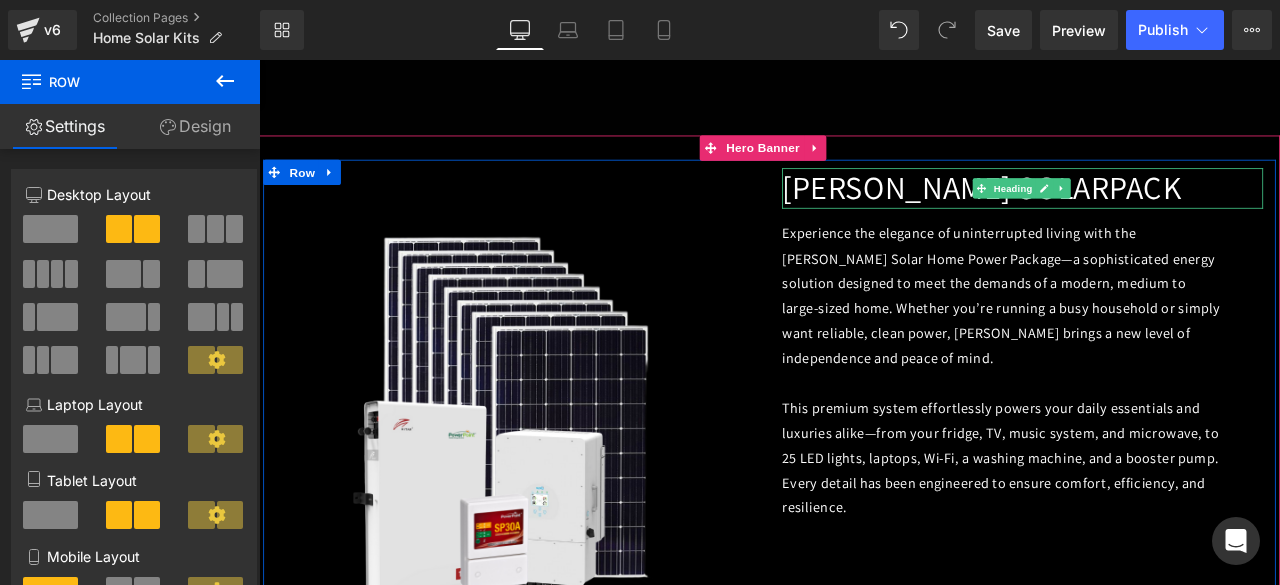 click on "[PERSON_NAME] SOLAR  PACK" at bounding box center [1164, 213] 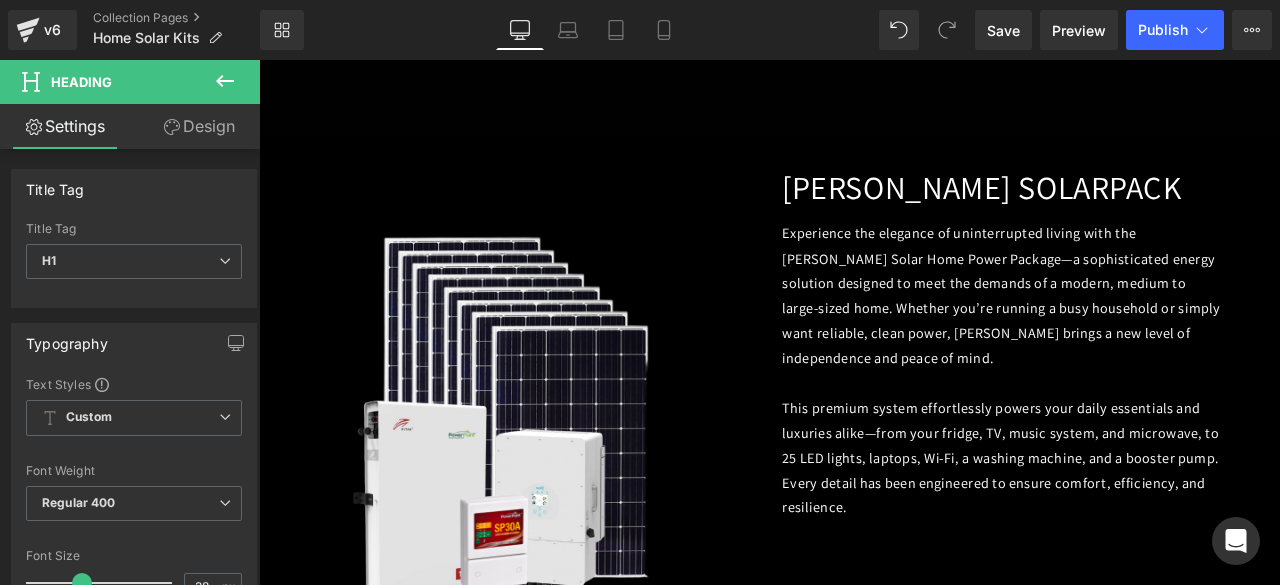 click on "Design" at bounding box center [199, 126] 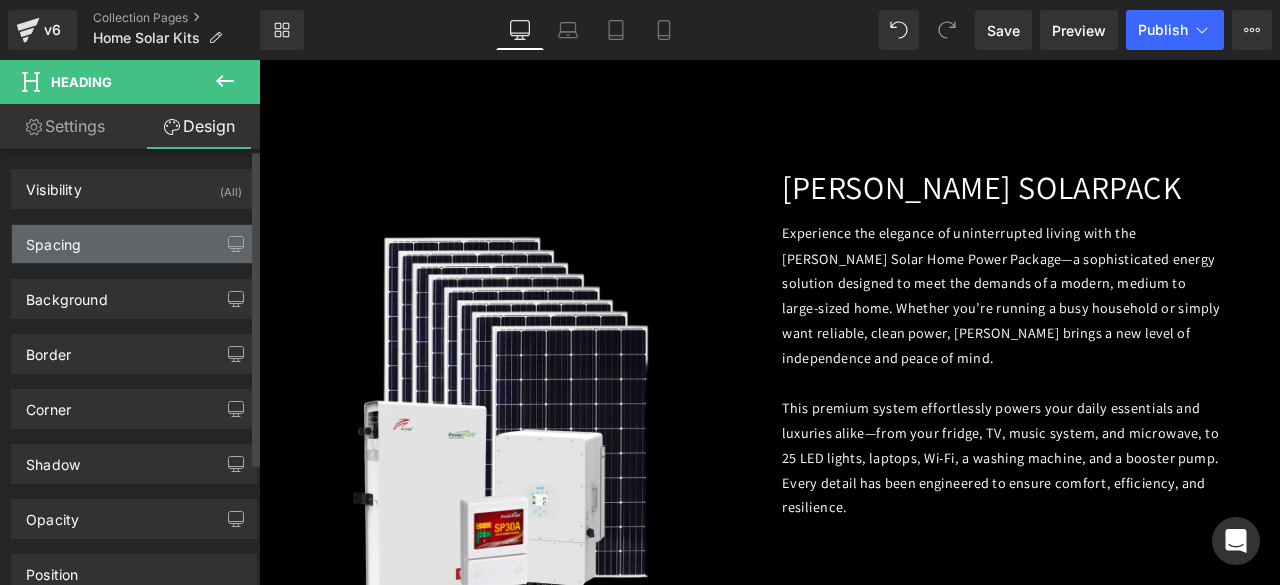type on "-20" 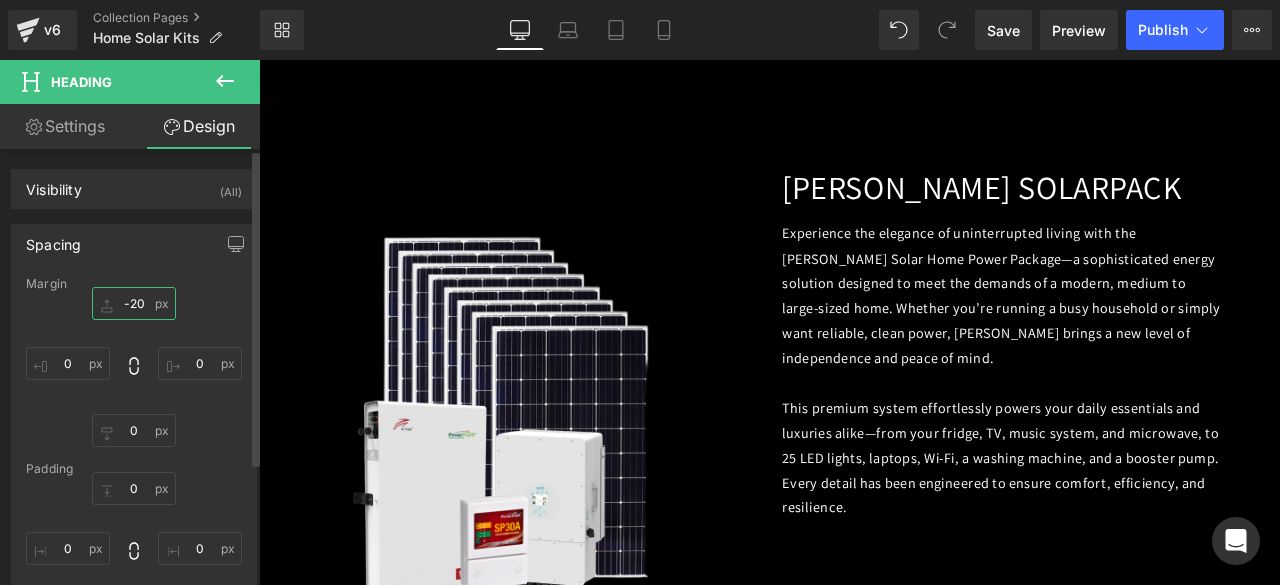 click on "-20" at bounding box center (134, 303) 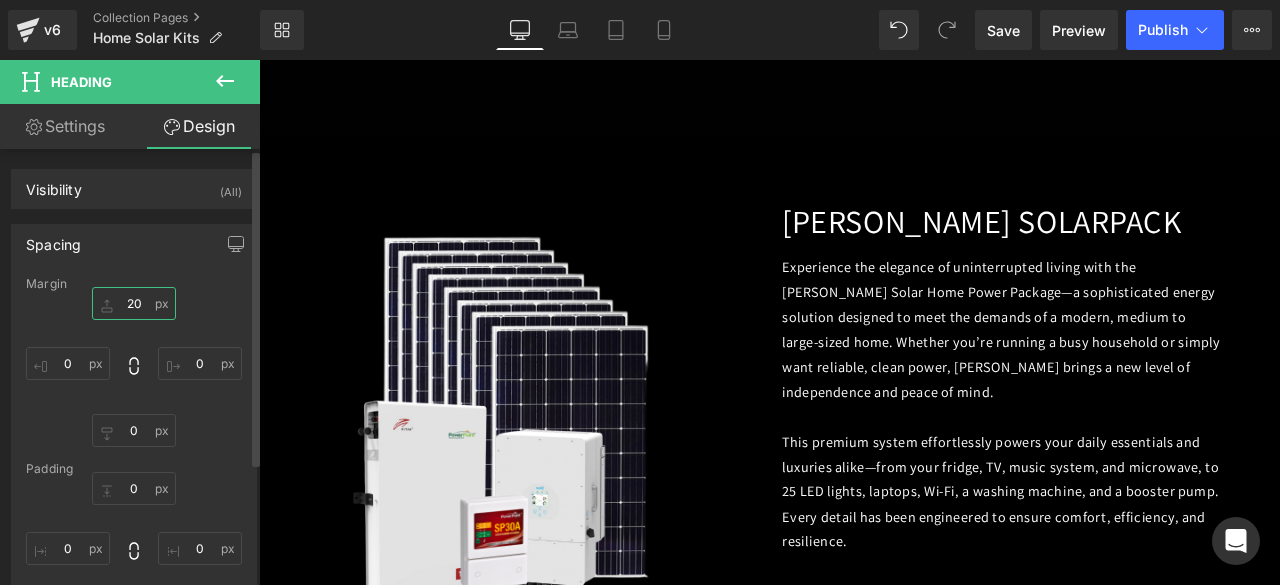 type on "2" 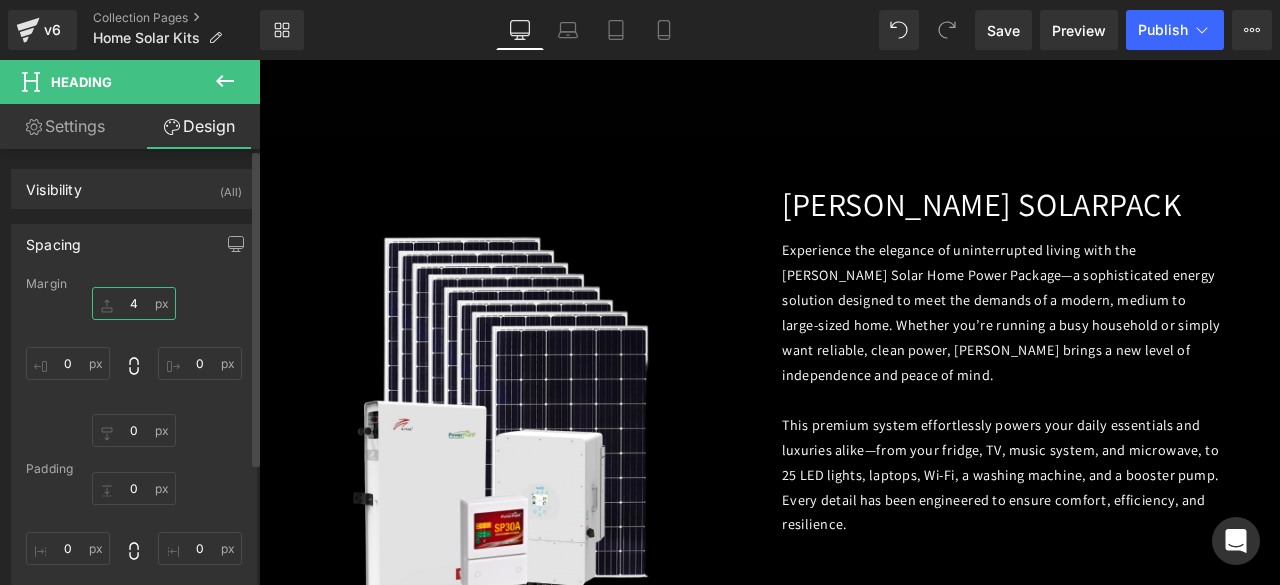 type on "40" 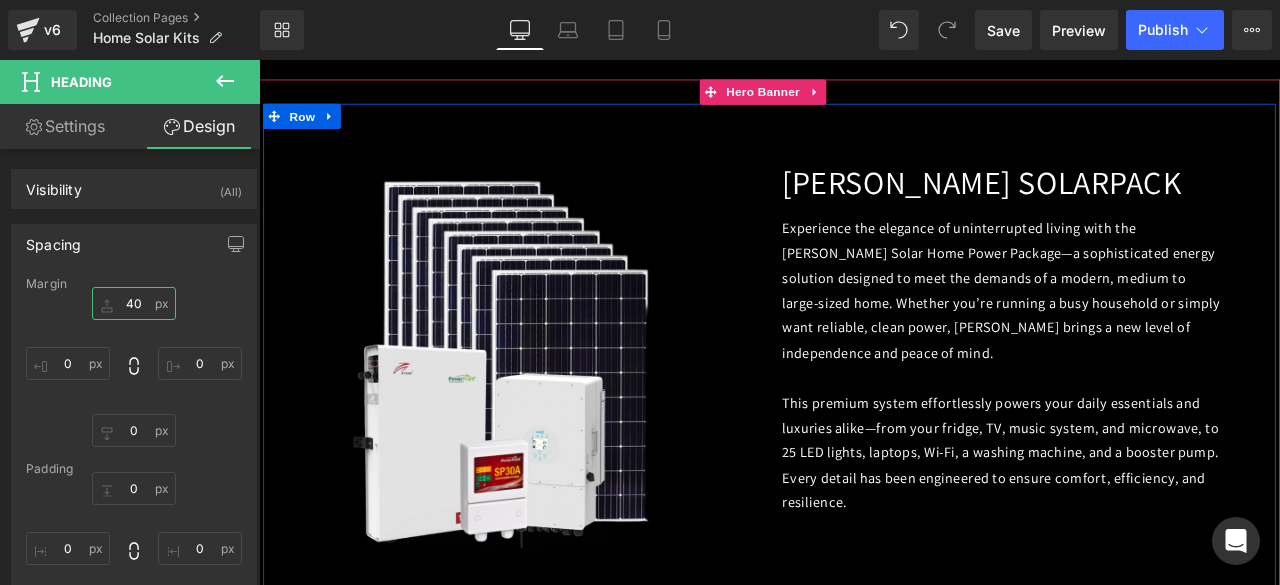 scroll, scrollTop: 1940, scrollLeft: 0, axis: vertical 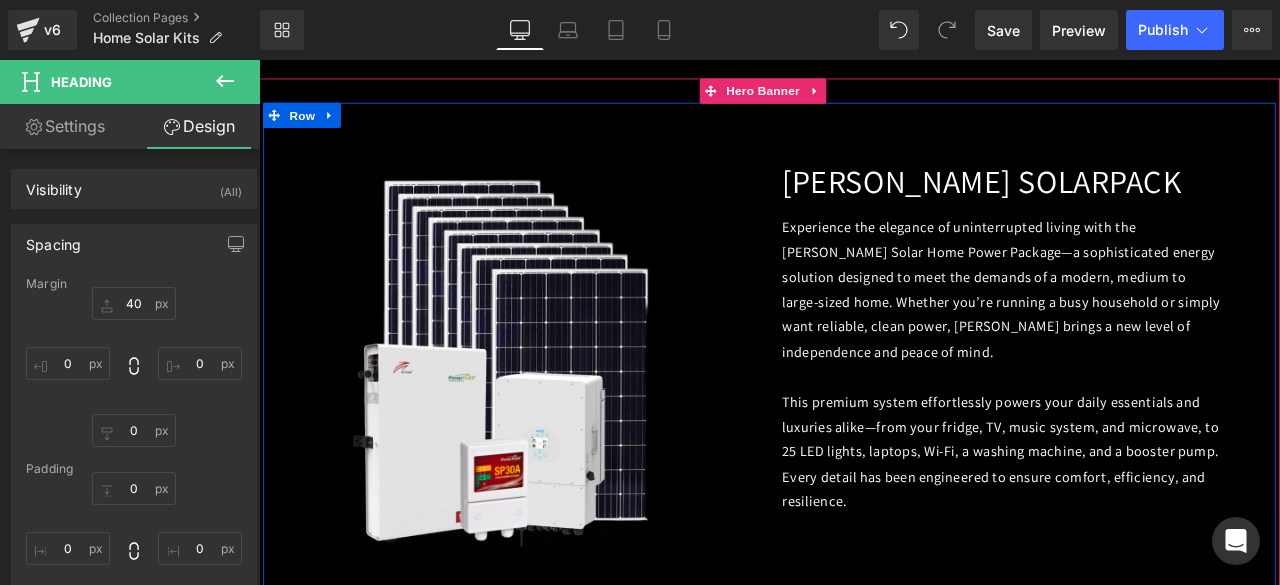 click on "Image         What’s Included: 8 × 585W high-efficiency solar panels 1 × 48V 10kWh lithium-ion battery 1 × 48V 5kW inverter Surge protection Solar panel mounting structures Electrical cabling Professional installation & commissioning The [PERSON_NAME] package is more than a power system—it’s a lifestyle upgrade that blends reliability, sustainability, and refined living. Bring the sun home—seamlessly. Let [PERSON_NAME] elevate your energy experience. Ask ChatGPT Text Block         [PERSON_NAME] SOLAR  PACK Heading         Experience the elegance of uninterrupted living with the [PERSON_NAME] Solar Home Power Package—a sophisticated energy solution designed to meet the demands of a modern, medium to large-sized home. Whether you’re running a busy household or simply want reliable, clean power, [PERSON_NAME] brings a new level of independence and peace of mind. Text Block         50px Text Block         50px Row" at bounding box center [864, 904] 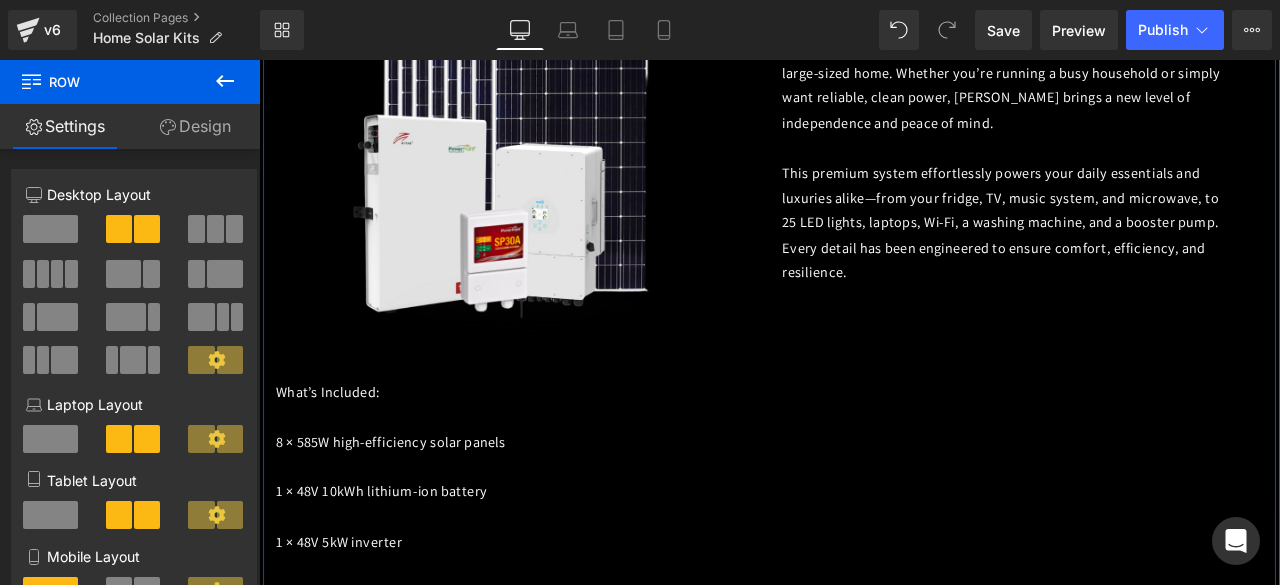 scroll, scrollTop: 2212, scrollLeft: 0, axis: vertical 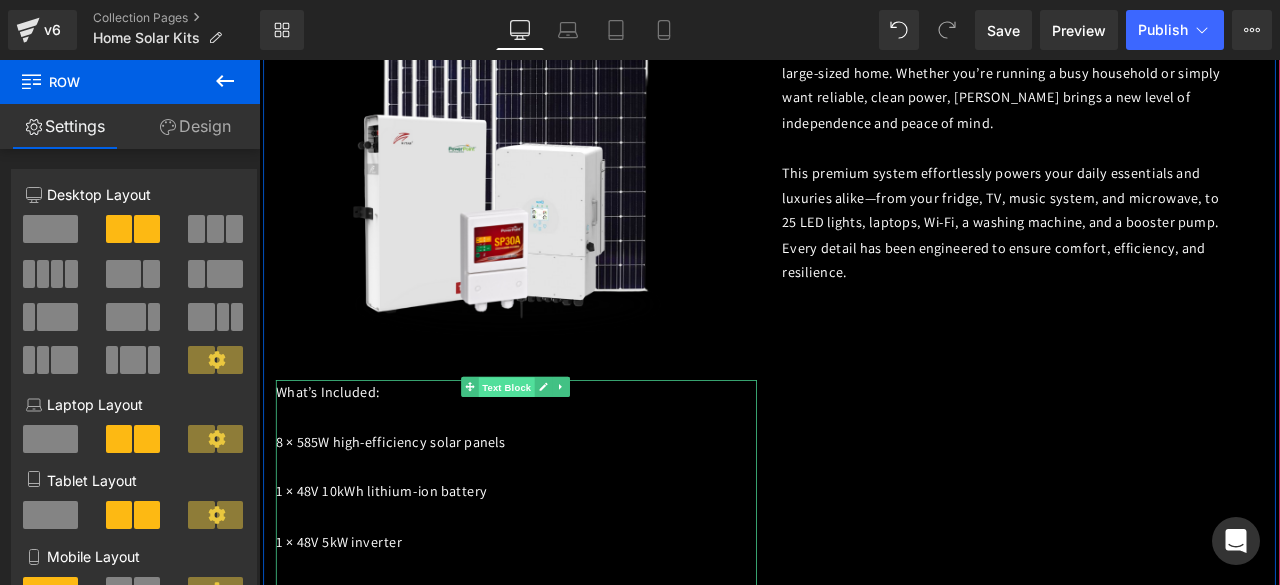 click on "Text Block" at bounding box center [552, 448] 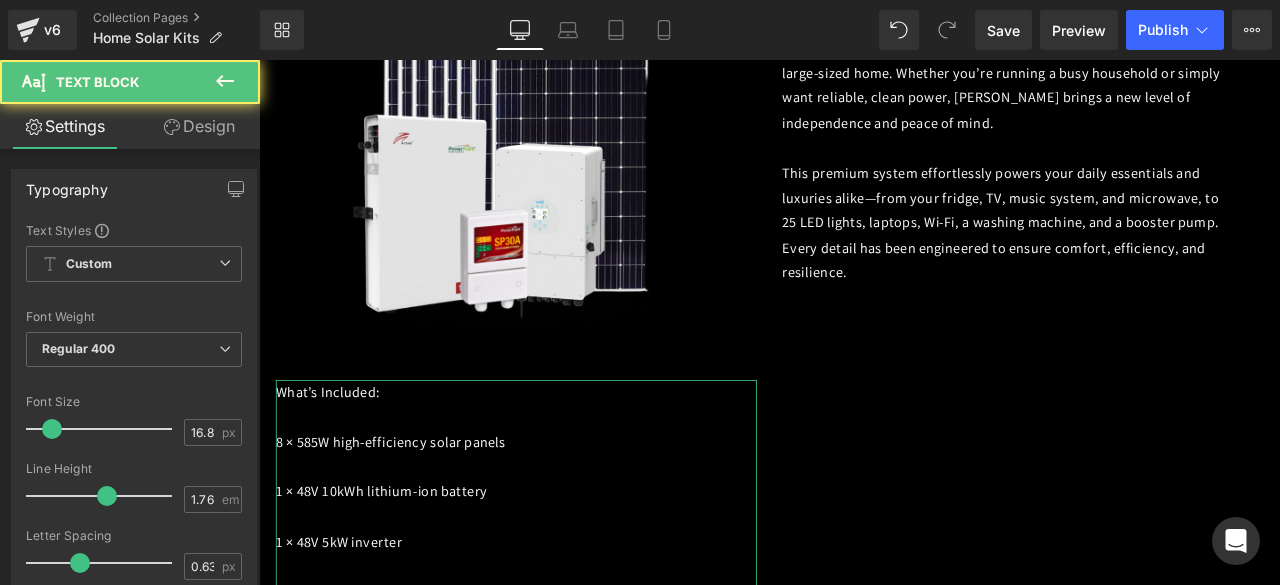 click on "Design" at bounding box center [199, 126] 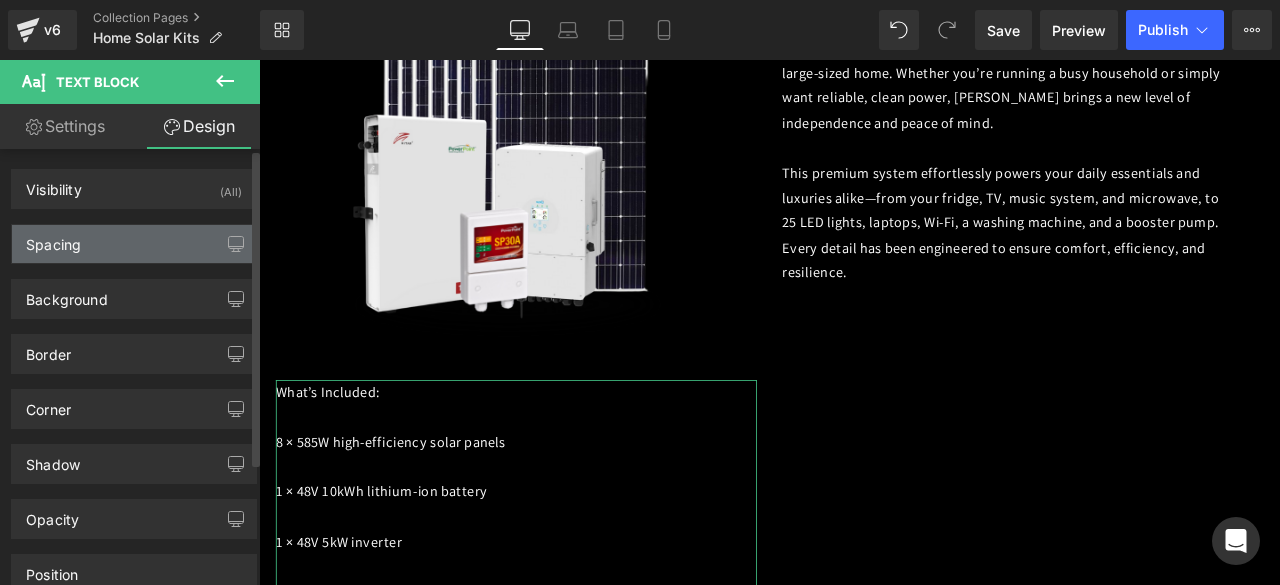 type on "0" 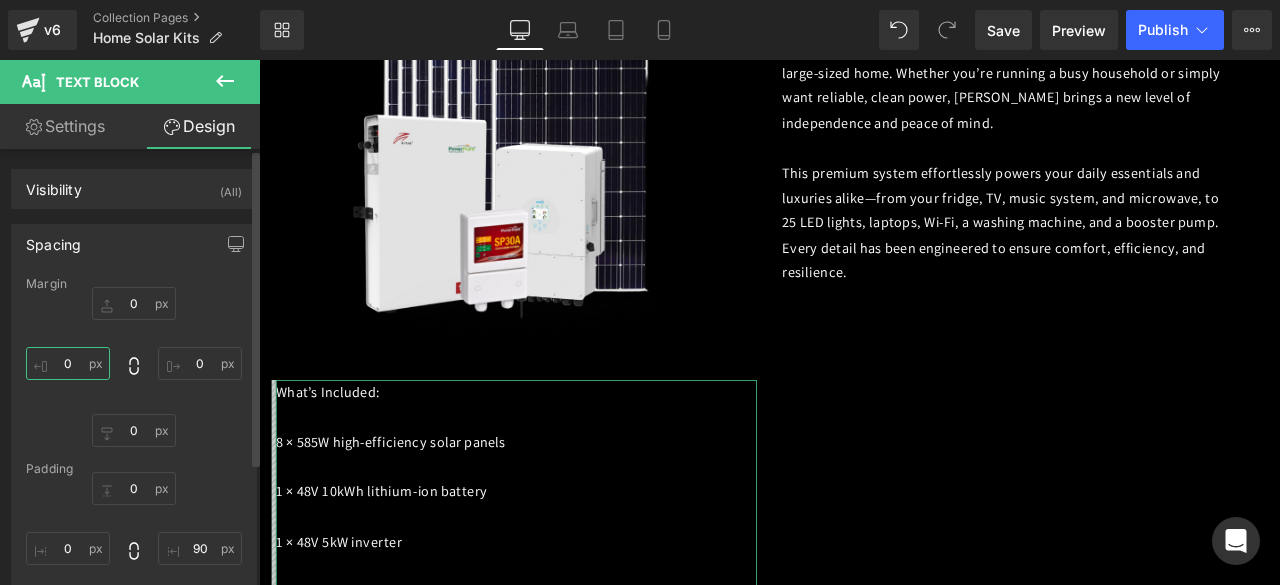 click on "0" at bounding box center [68, 363] 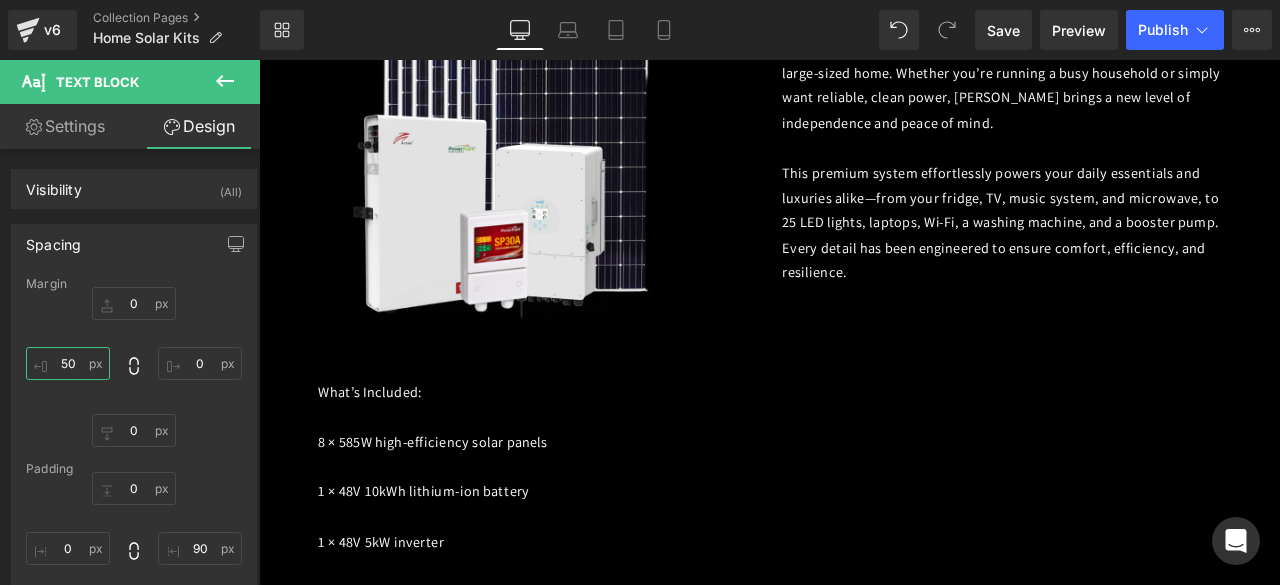 type on "50" 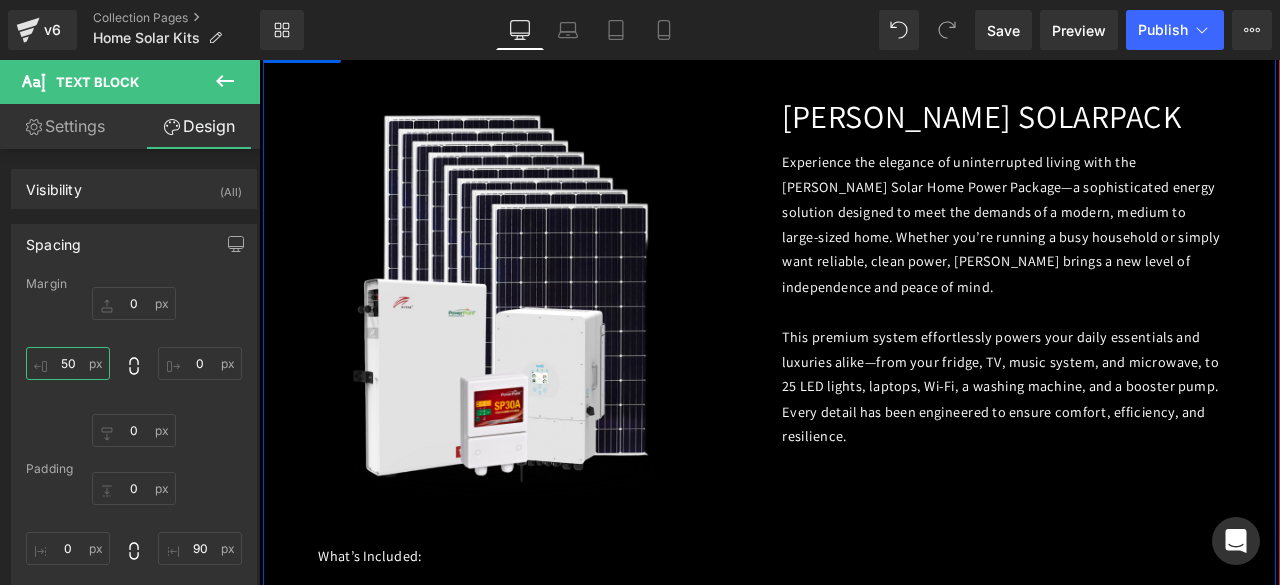 scroll, scrollTop: 2009, scrollLeft: 0, axis: vertical 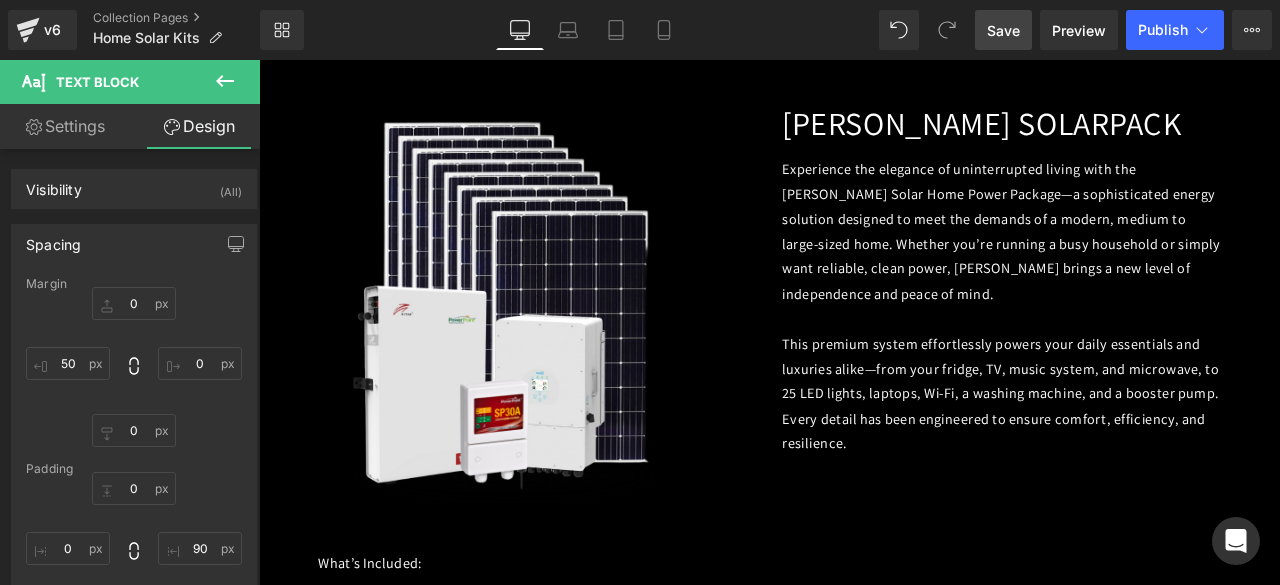 click on "Save" at bounding box center [1003, 30] 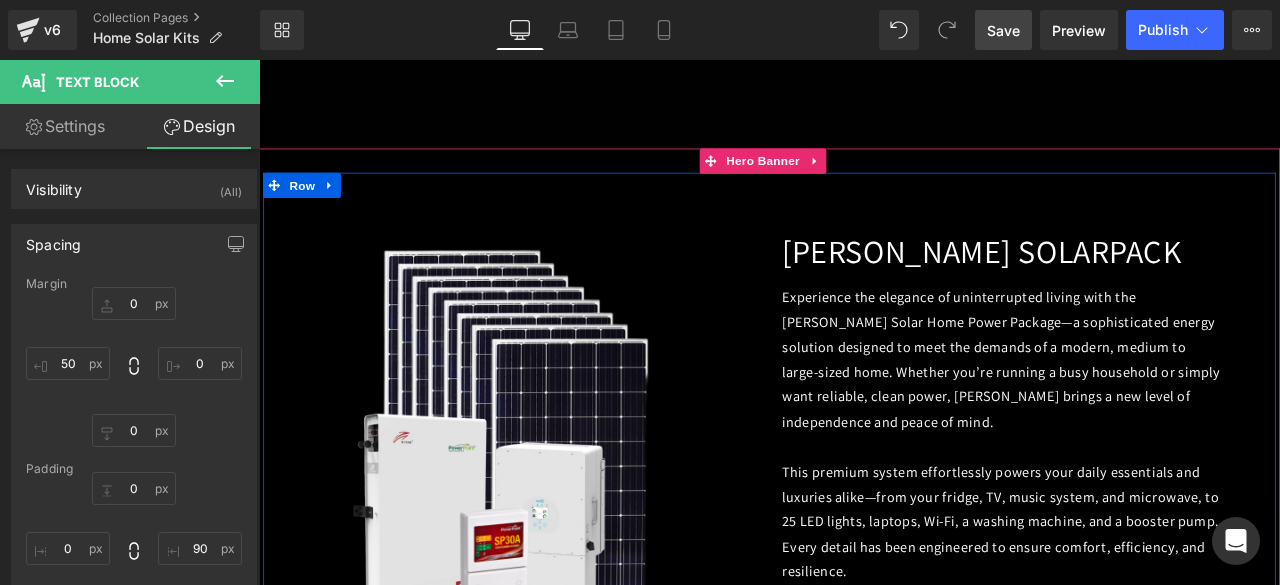 scroll, scrollTop: 1856, scrollLeft: 0, axis: vertical 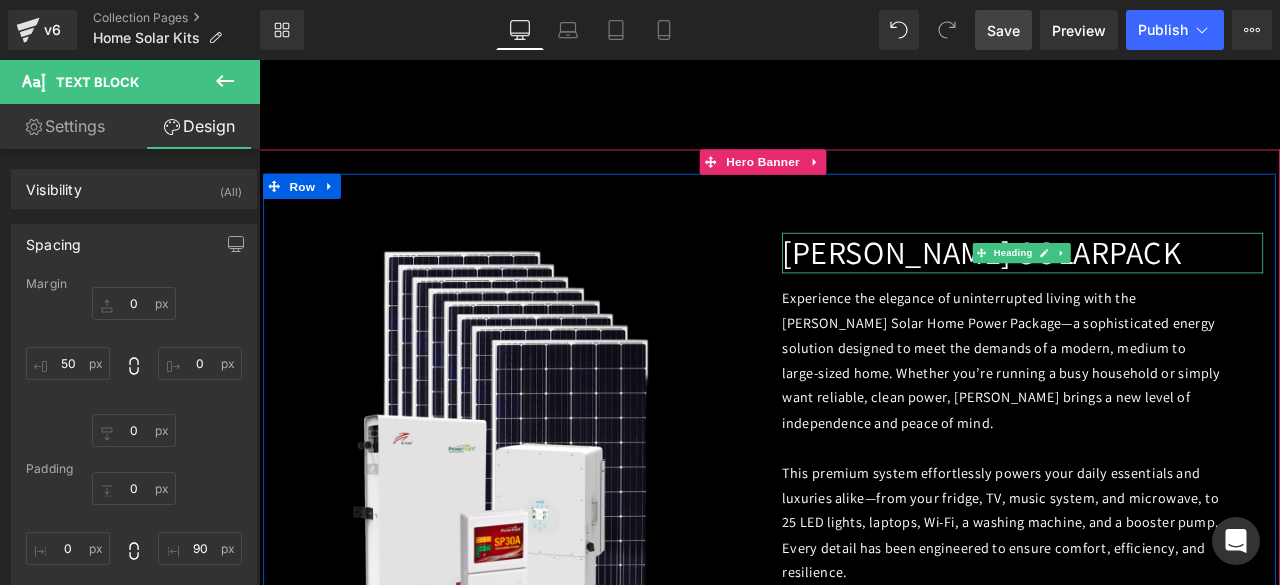 click on "[PERSON_NAME] SOLAR  PACK" at bounding box center [1164, 289] 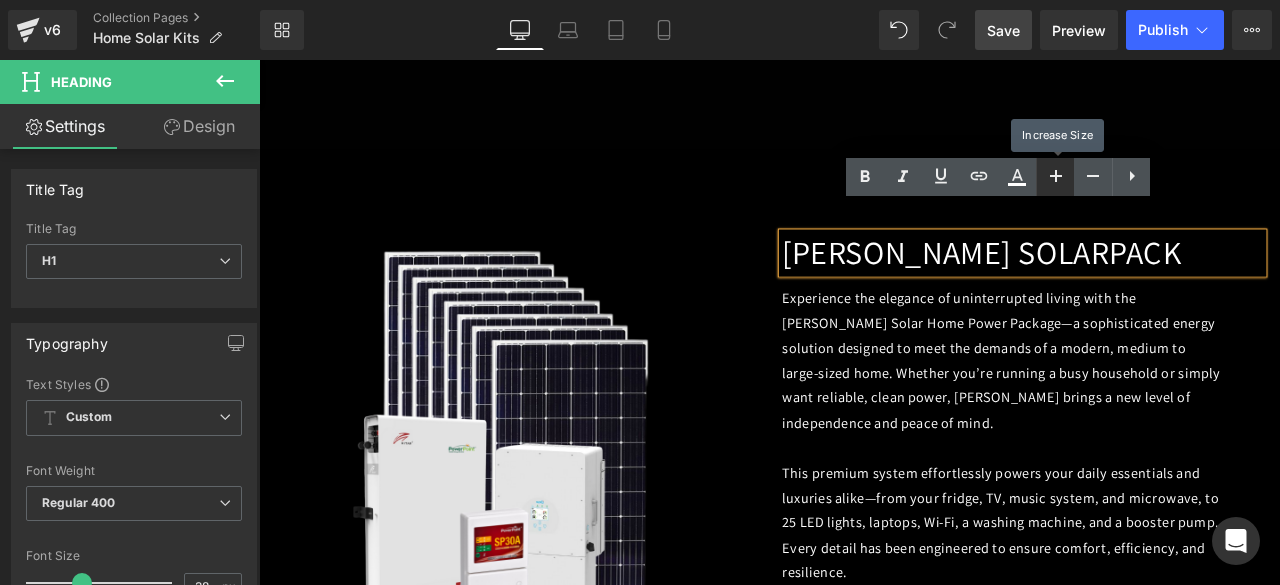 click 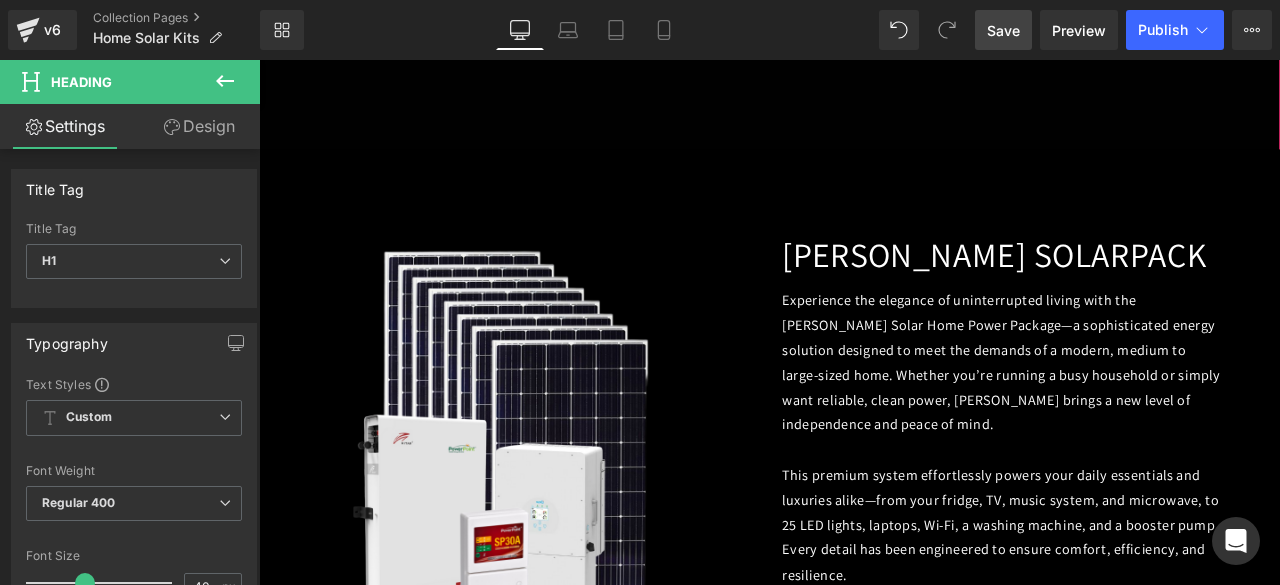 click on "Image
[GEOGRAPHIC_DATA]
Heading         SOLAR  PACK Heading
Lorem ipsum dolor sit amet, consectetur adipiscing elit, sed do eiusmod tempor incididunt ut labore et dolore magna aliqua. Ut enim ad minim veniam, quis nostrud exercitation ullamco laboris nisi ut aliquip ex ea commodo consequat. Duis aute irure dolor in reprehenderit in voluptate velit esse cillum
Text Block
Row" at bounding box center (864, -616) 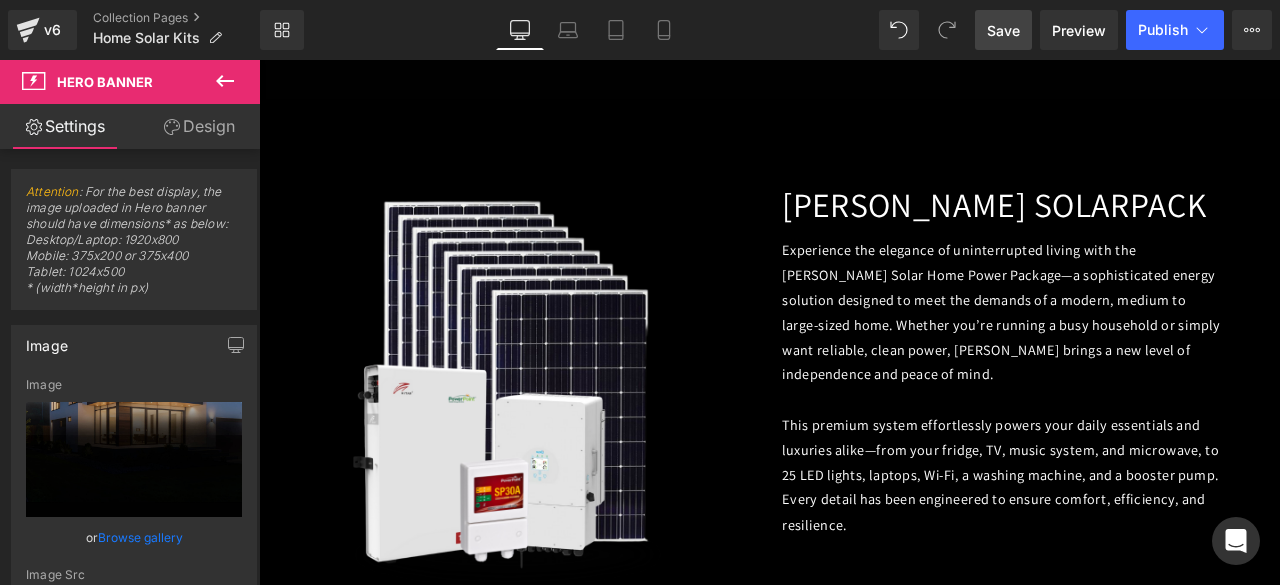 scroll, scrollTop: 1916, scrollLeft: 0, axis: vertical 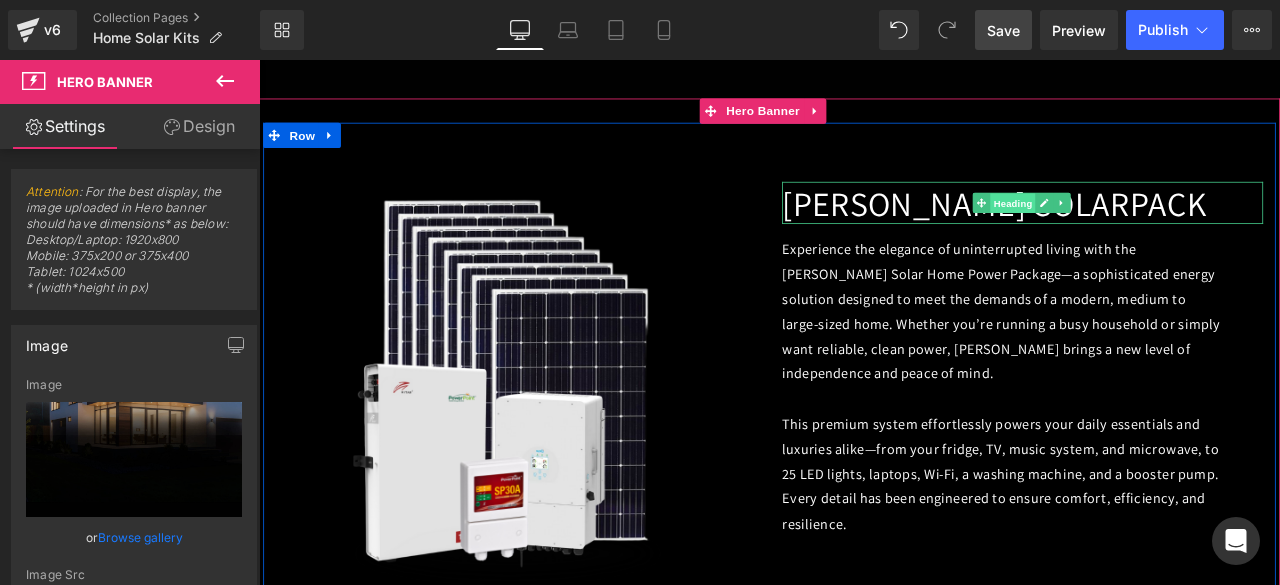 click on "Heading" at bounding box center [1152, 231] 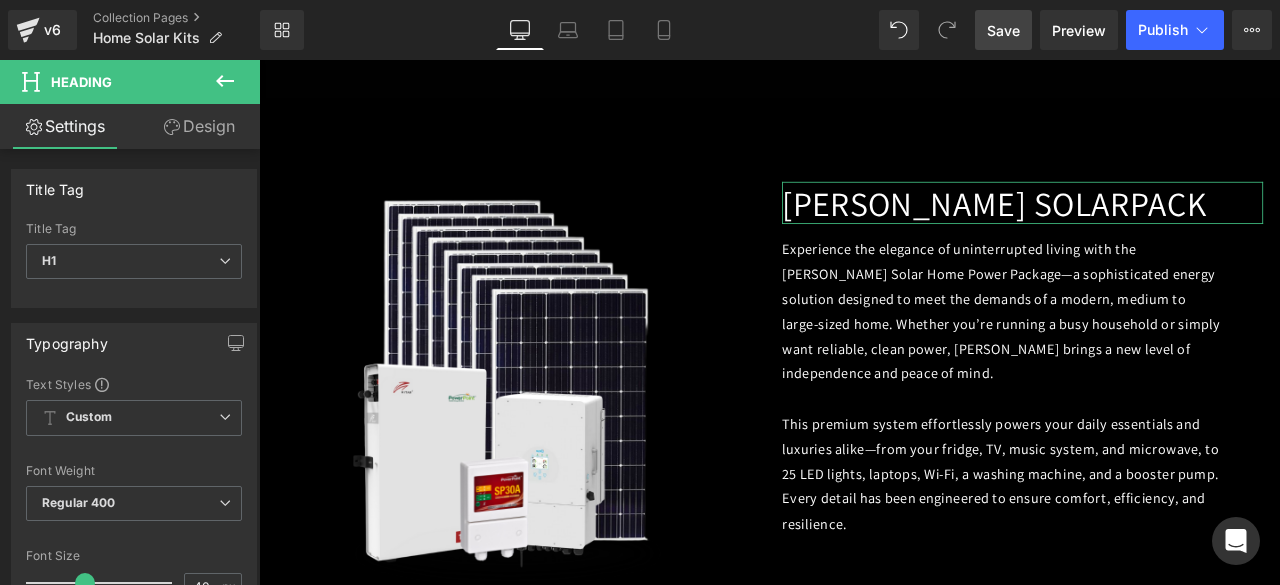 click on "Design" at bounding box center (199, 126) 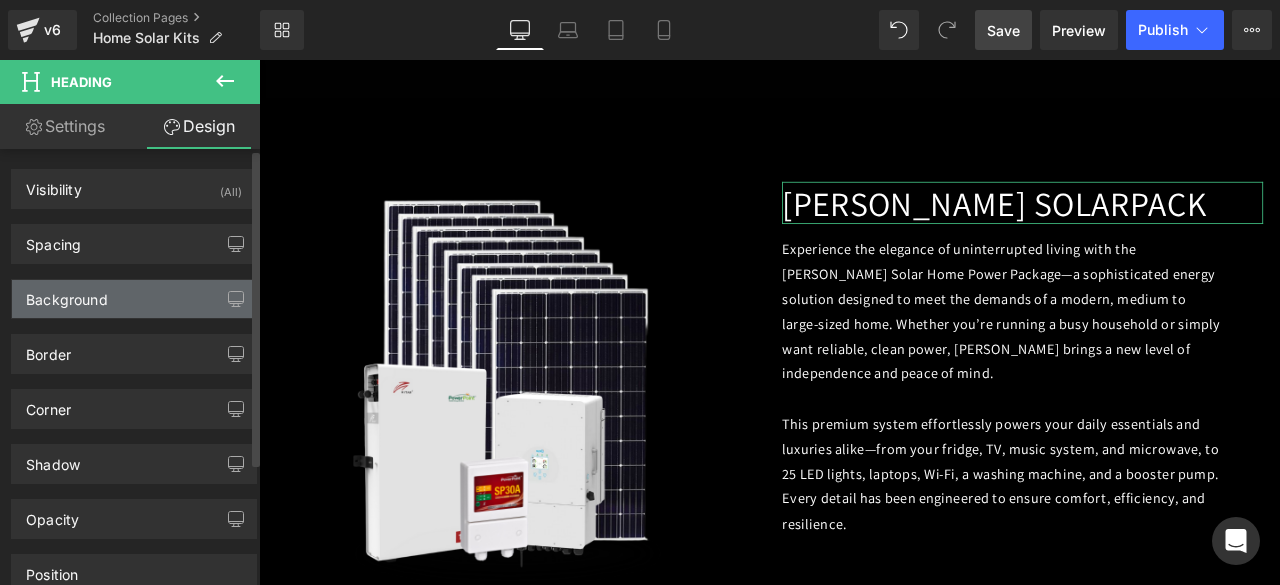 type on "transparent" 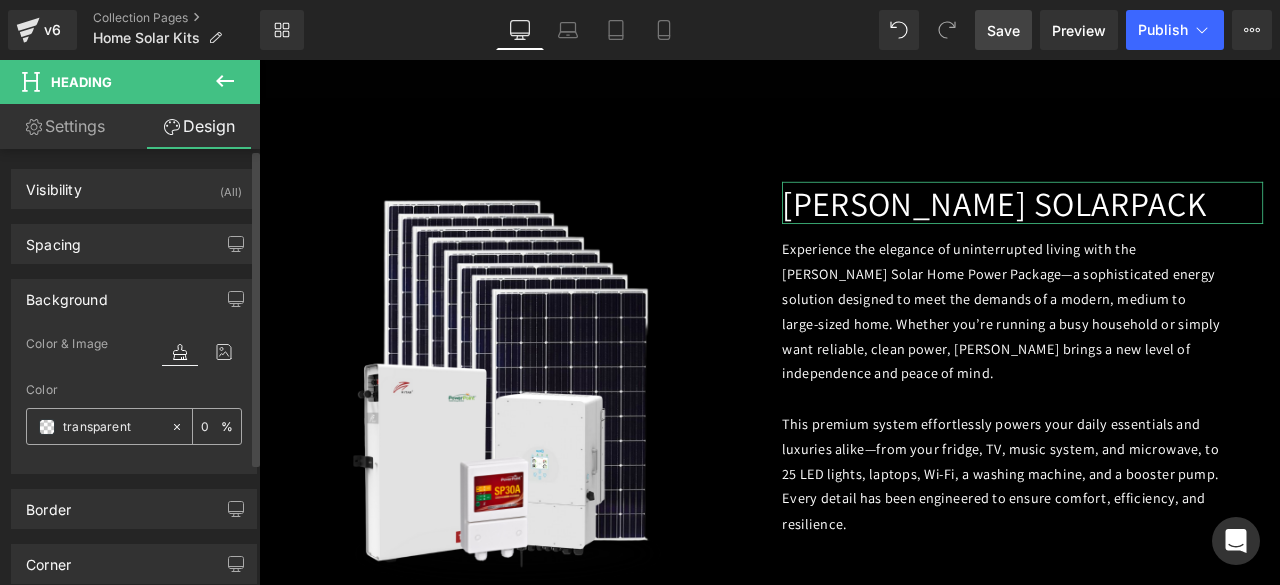 click on "transparent" at bounding box center [98, 426] 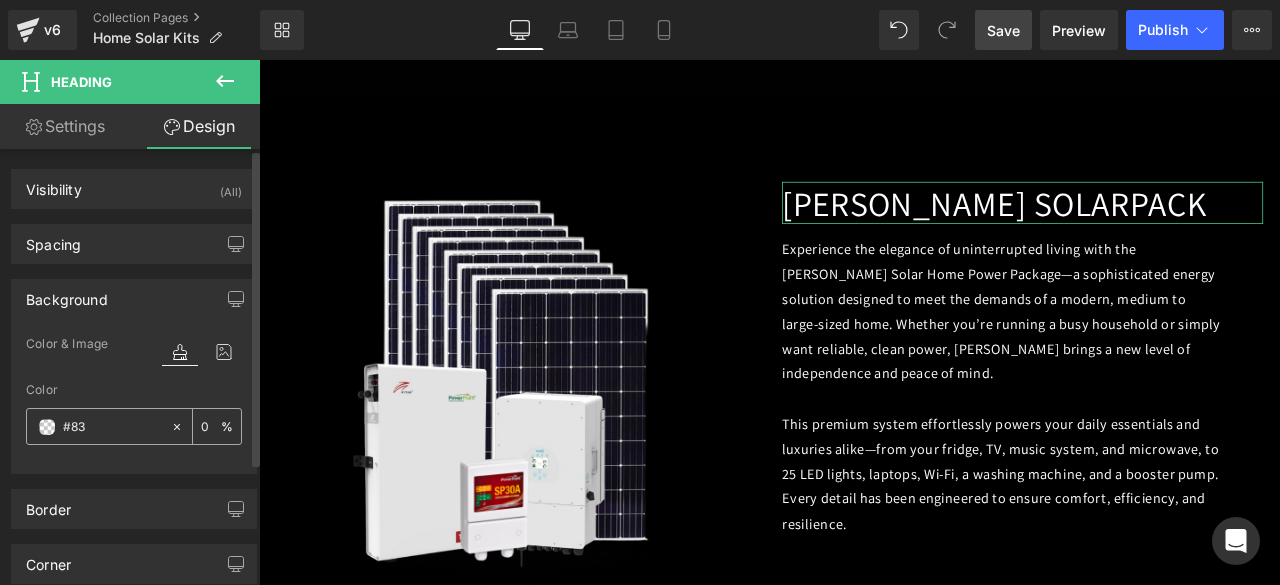 type on "#83B" 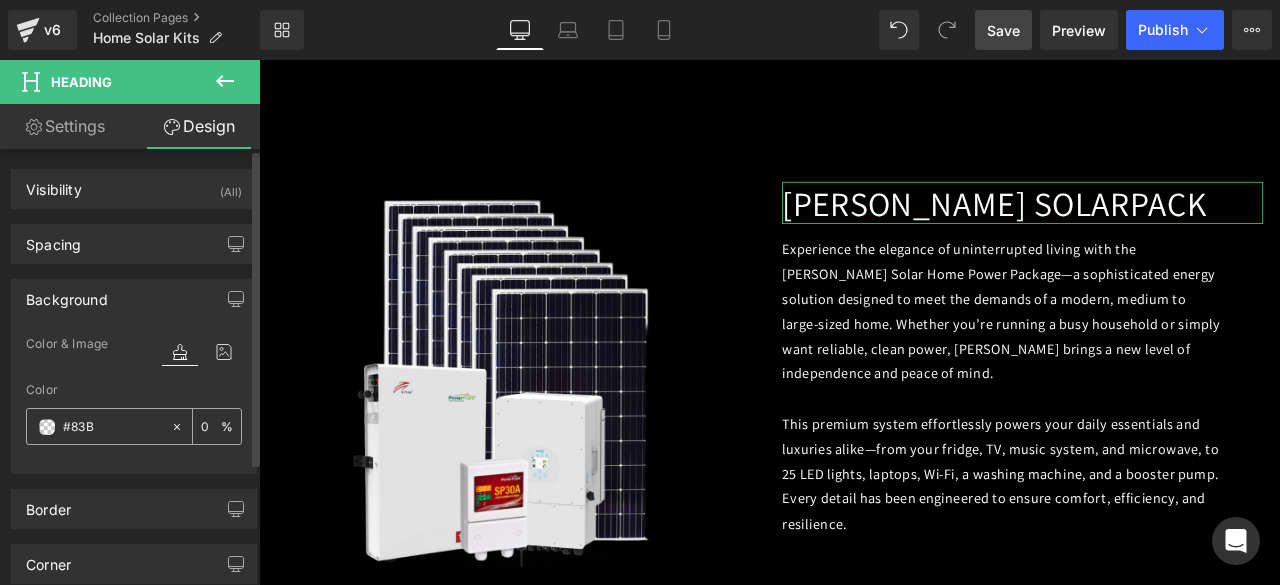 type on "100" 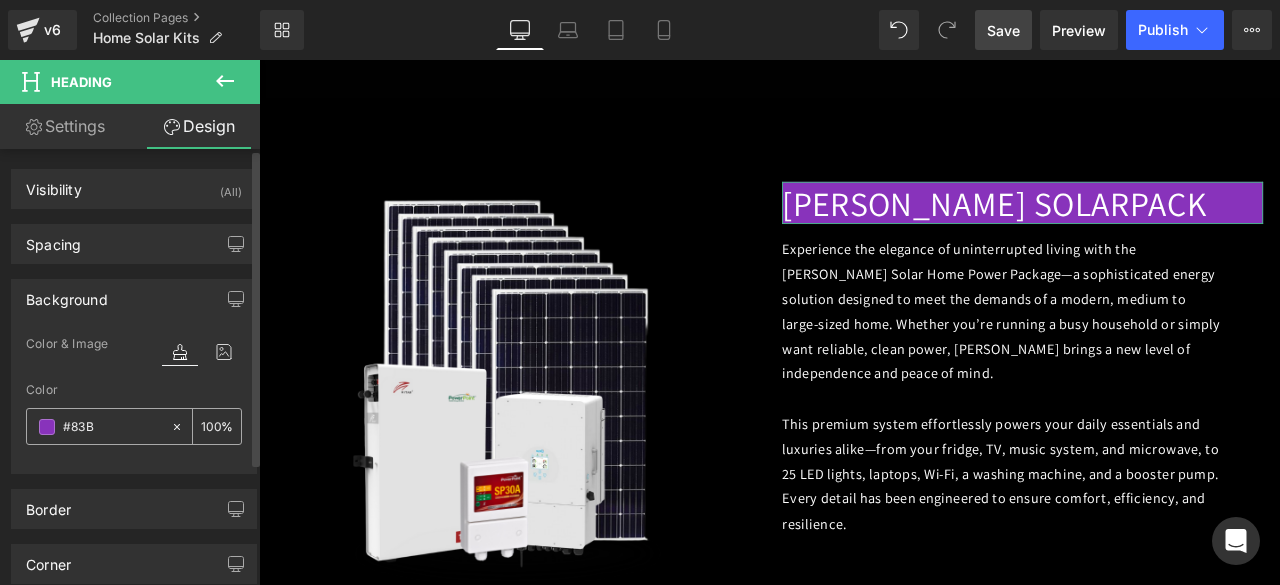 type on "#83BE" 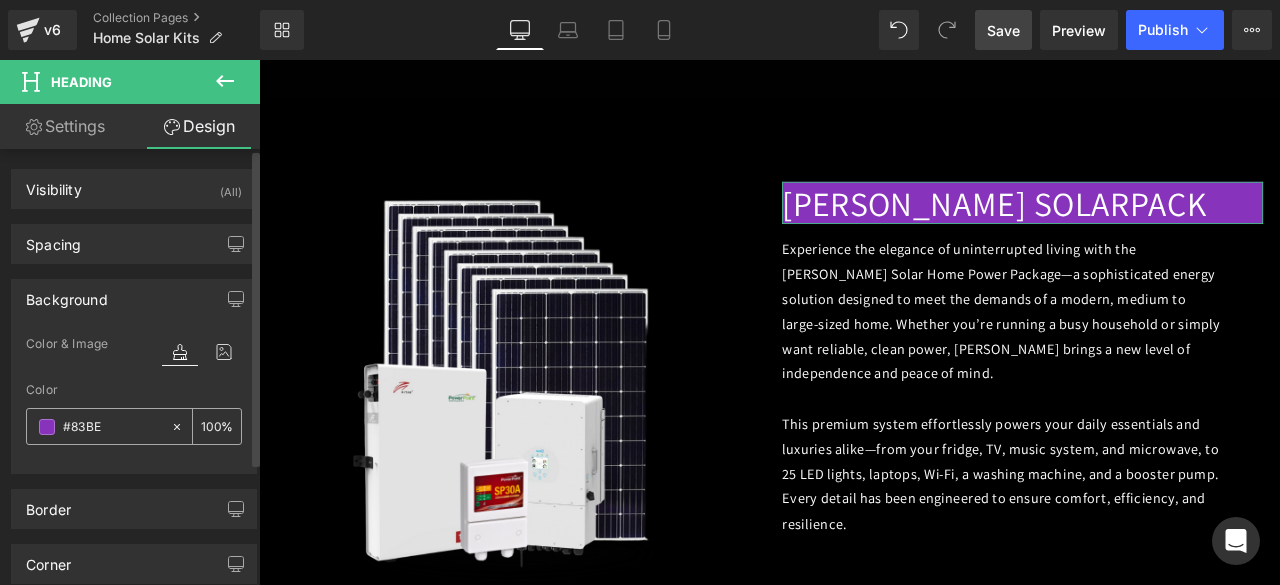 type on "93" 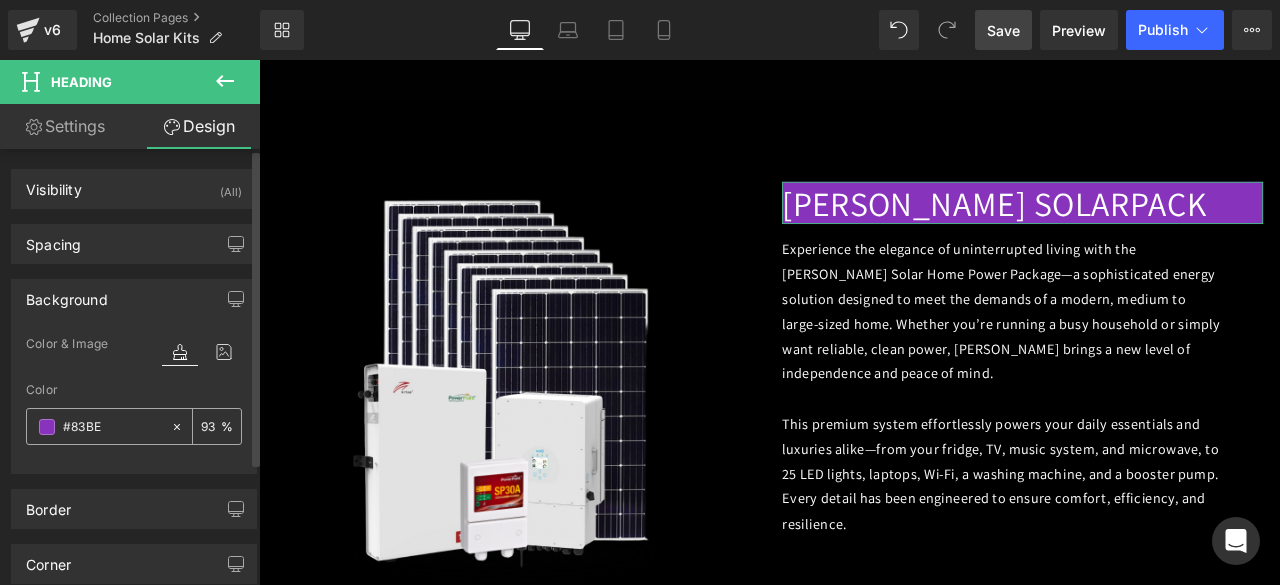type on "#83BE4" 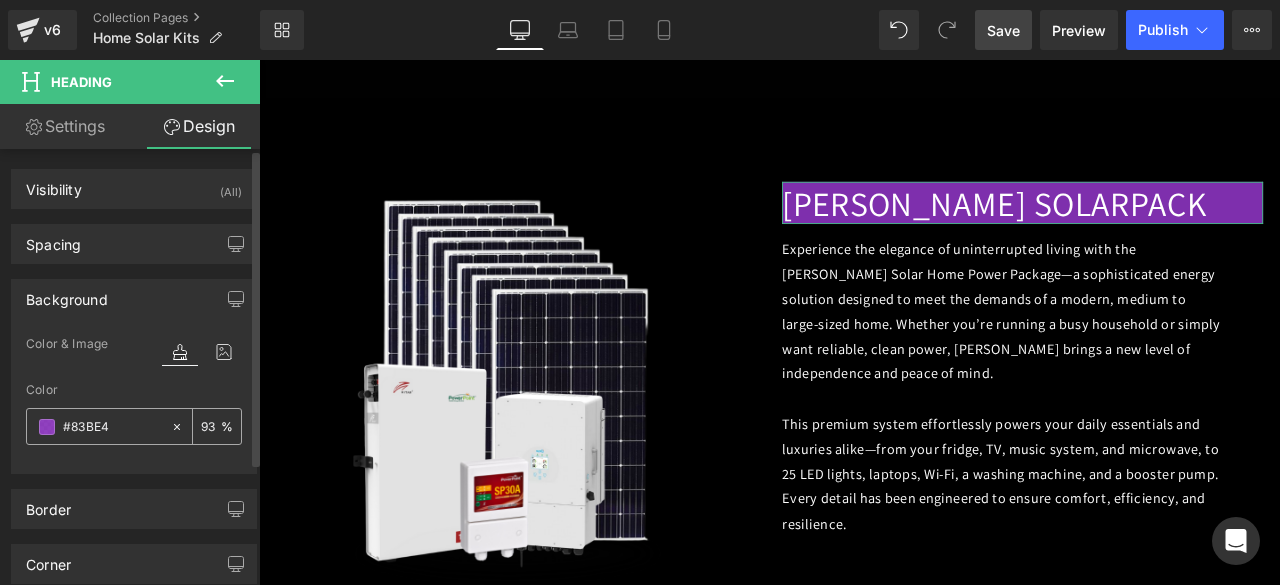 type on "0" 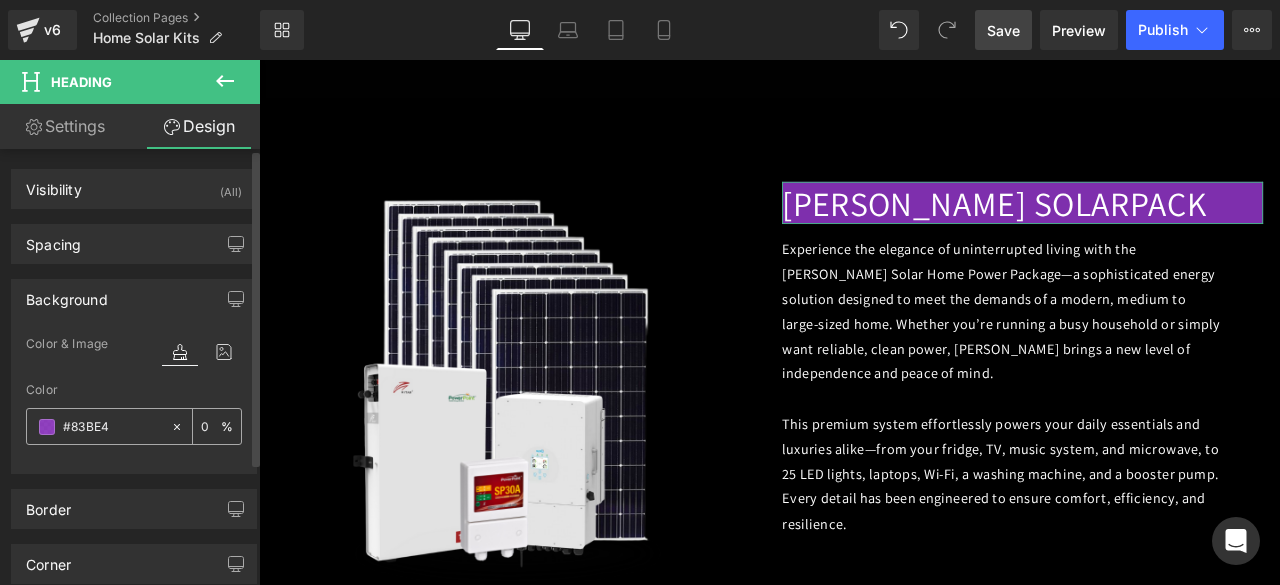 type on "#83BE45" 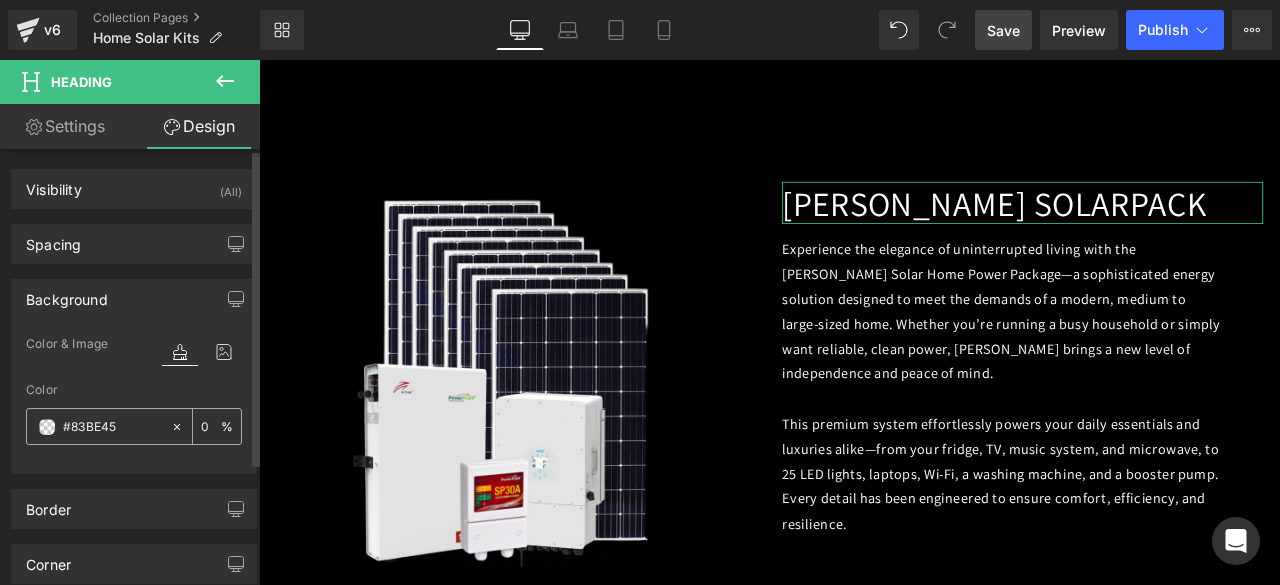type on "100" 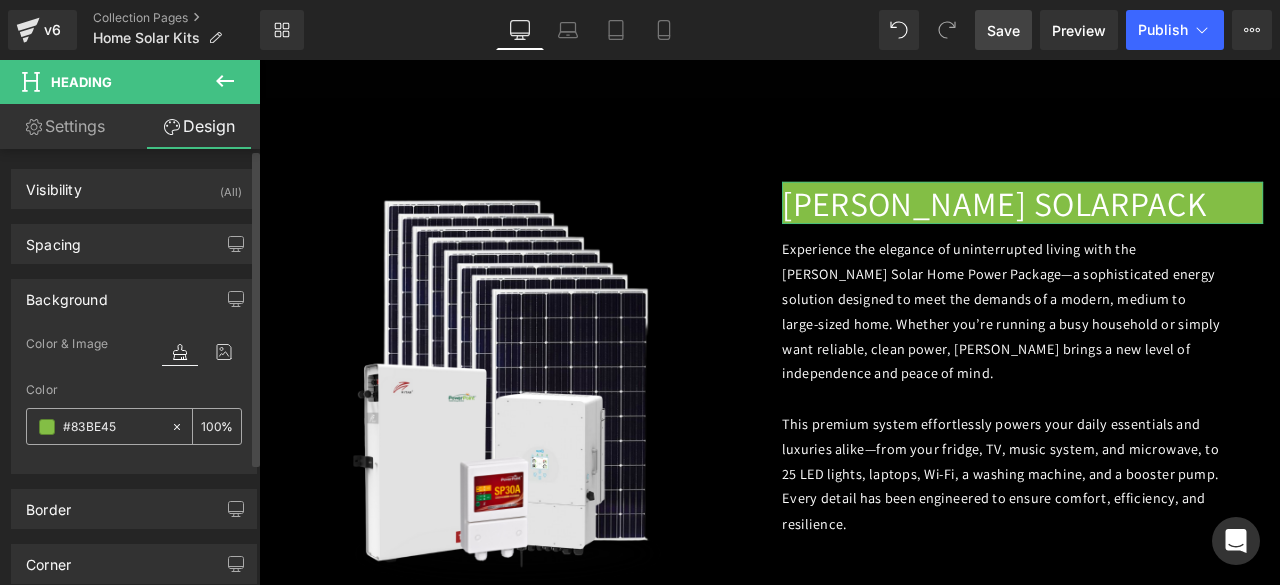 click on "#83BE45" at bounding box center [112, 427] 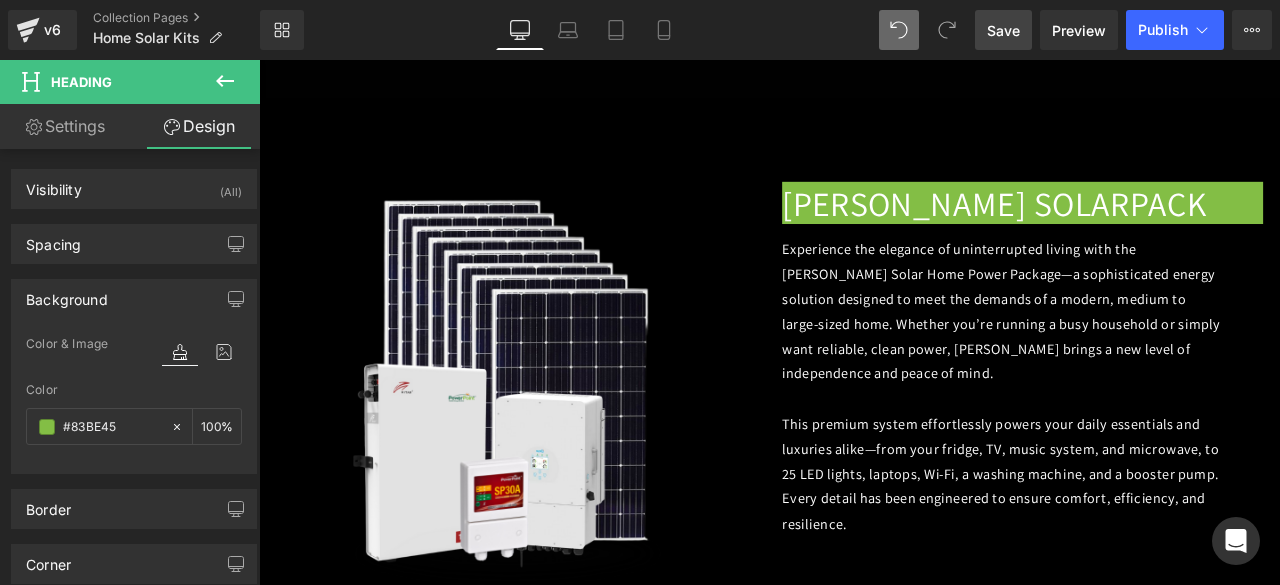type on "100" 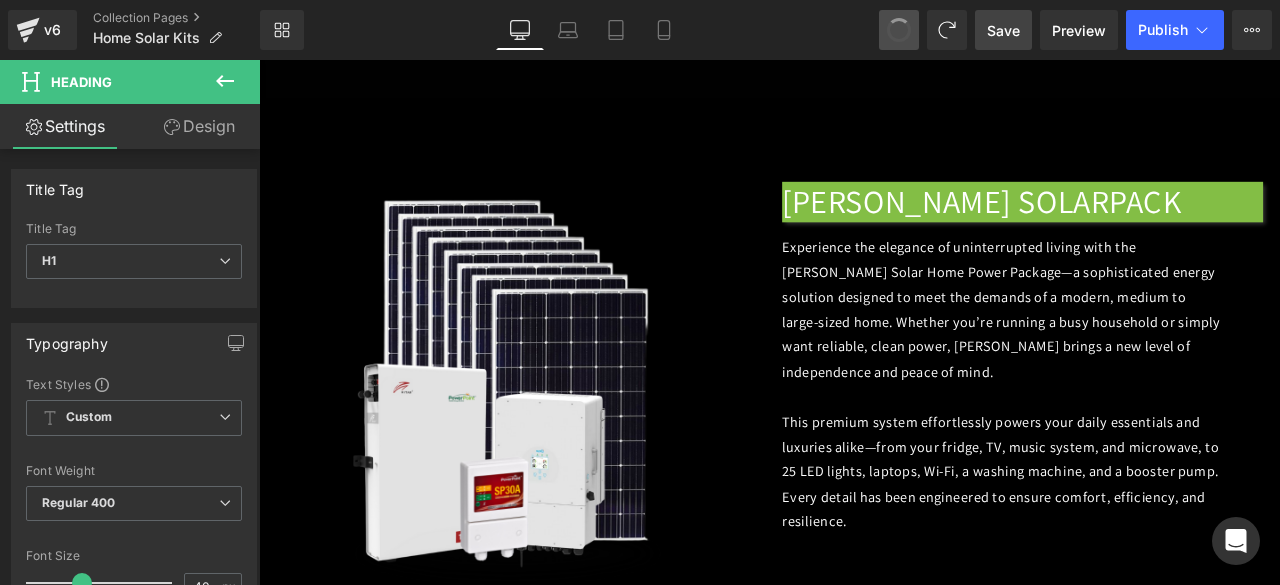 type on "38" 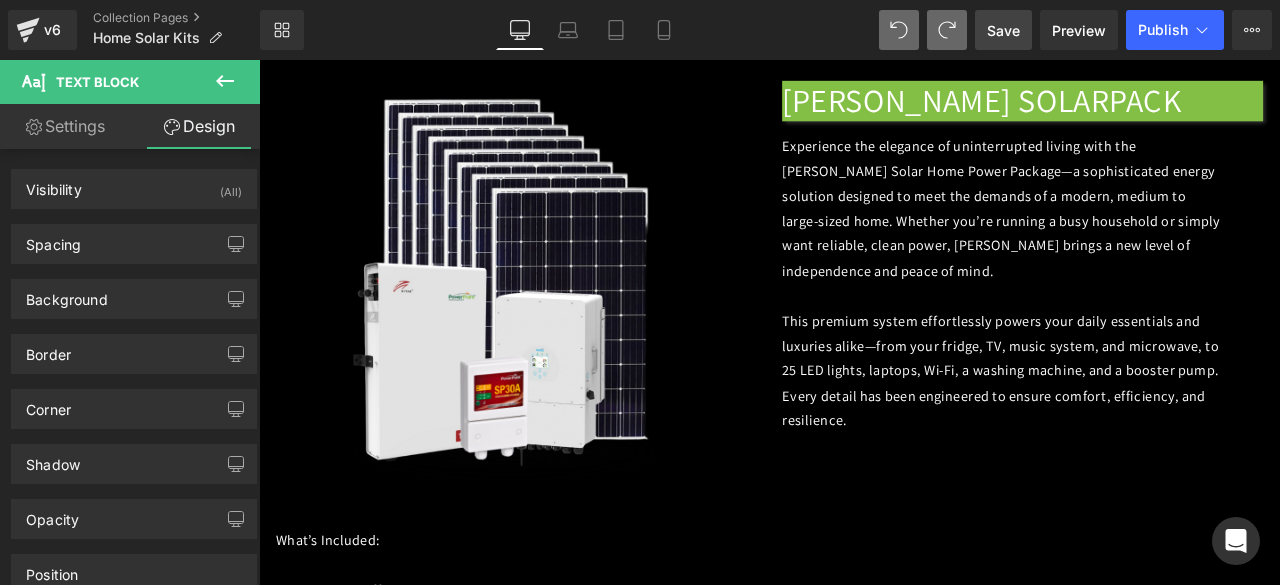 click 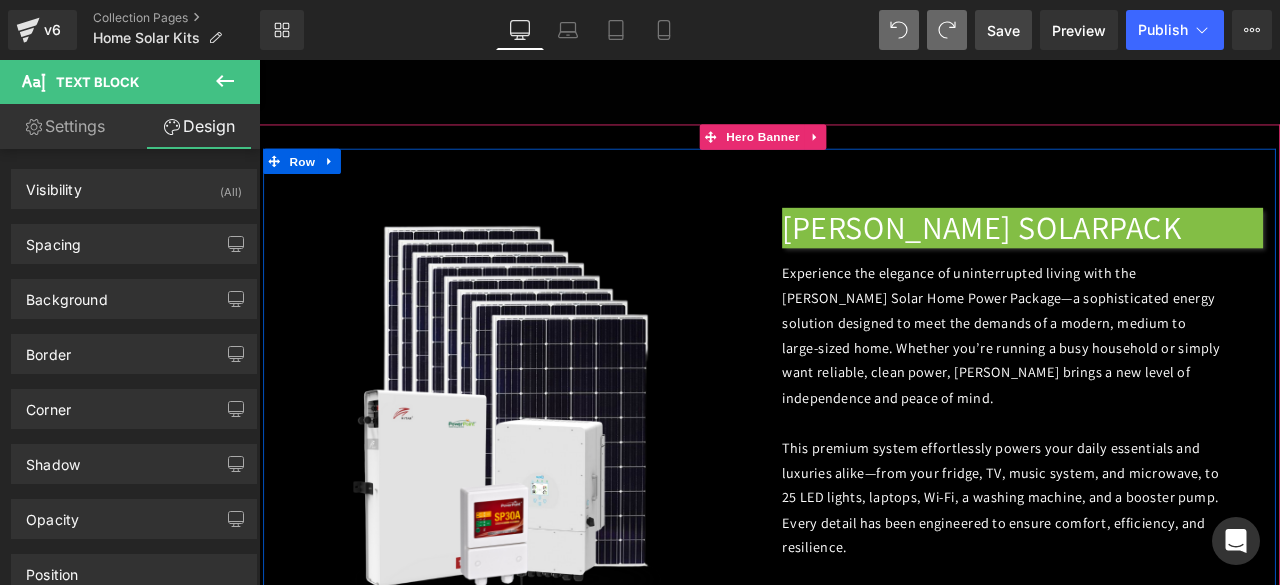 scroll, scrollTop: 1885, scrollLeft: 0, axis: vertical 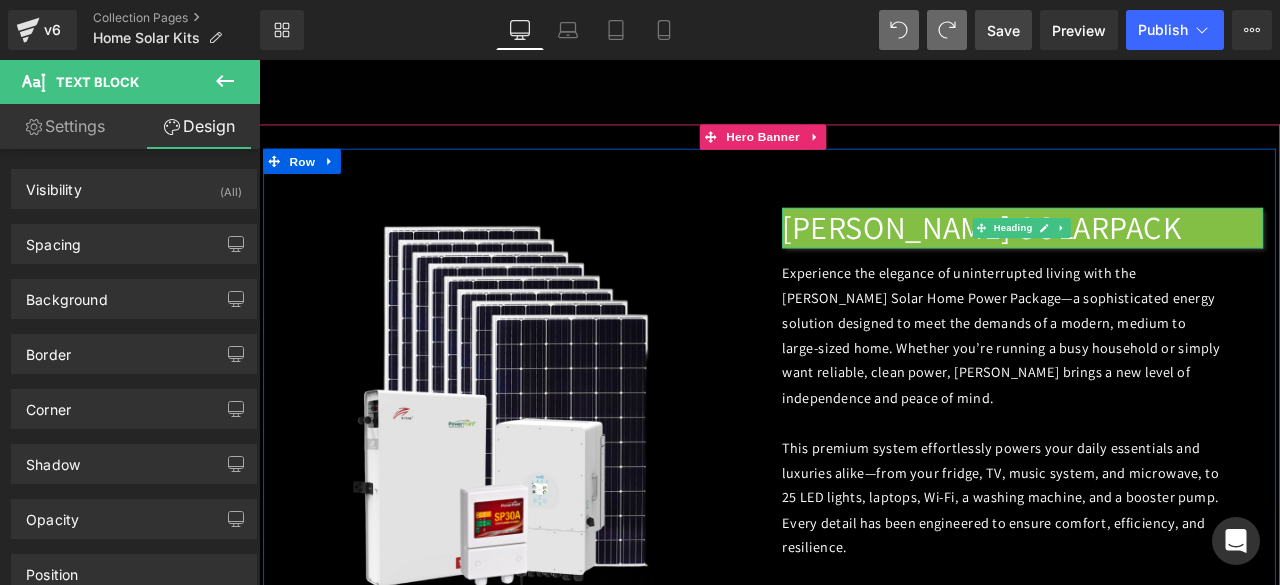 click on "[PERSON_NAME] SOLAR  PACK" at bounding box center (1164, 260) 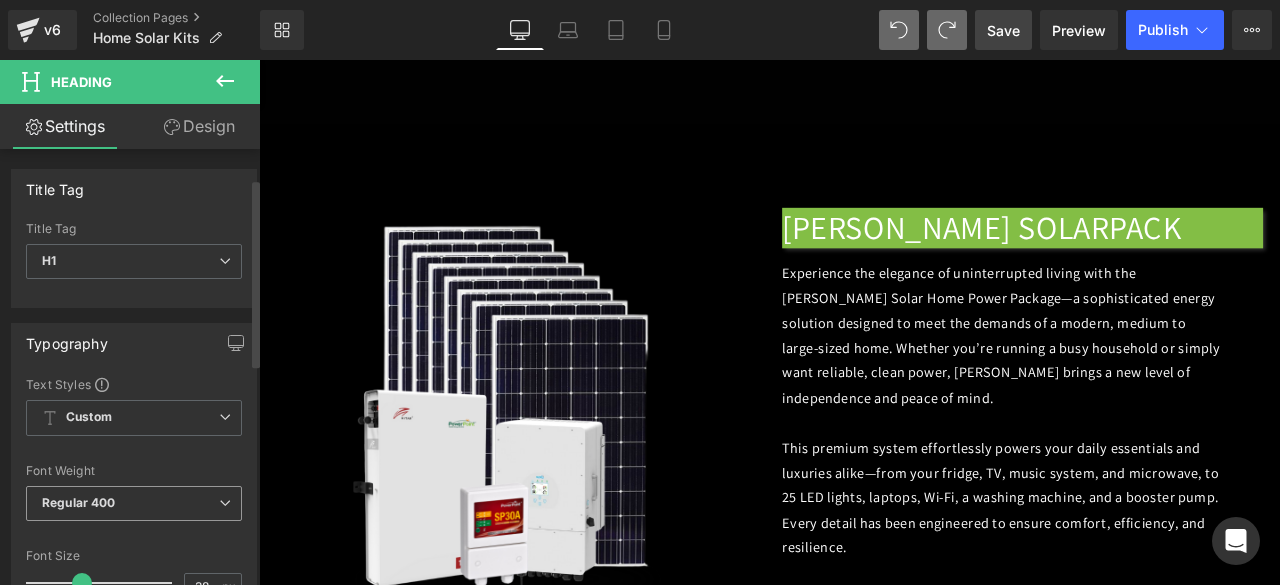 scroll, scrollTop: 165, scrollLeft: 0, axis: vertical 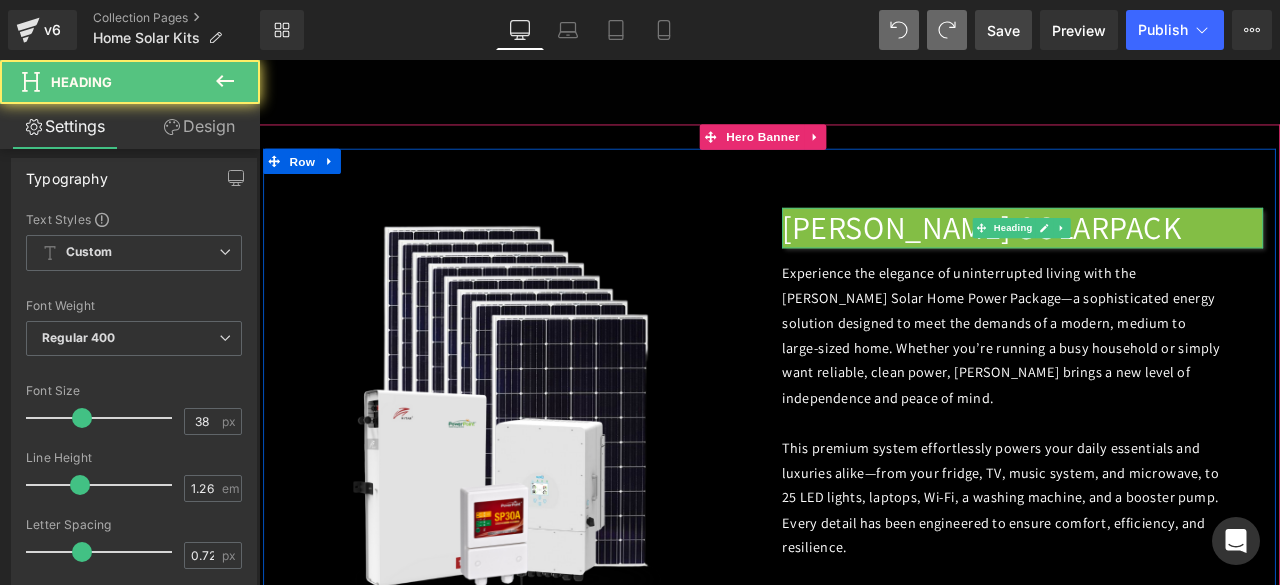click on "[PERSON_NAME] SOLAR  PACK" at bounding box center [1164, 260] 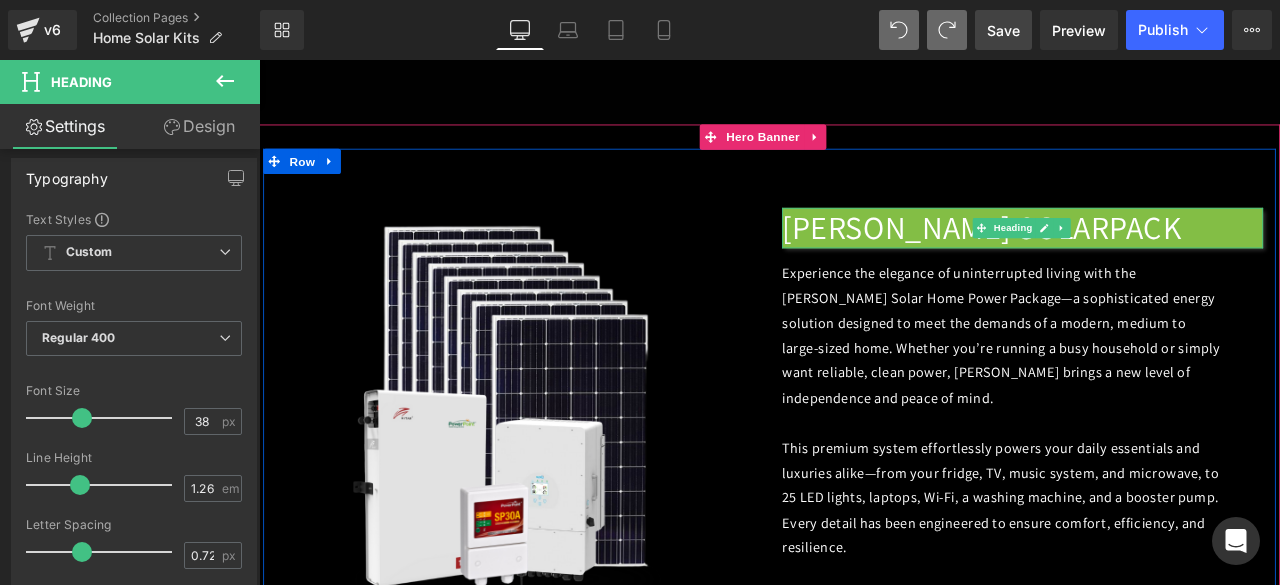 click on "[PERSON_NAME] SOLAR  PACK" at bounding box center (1164, 260) 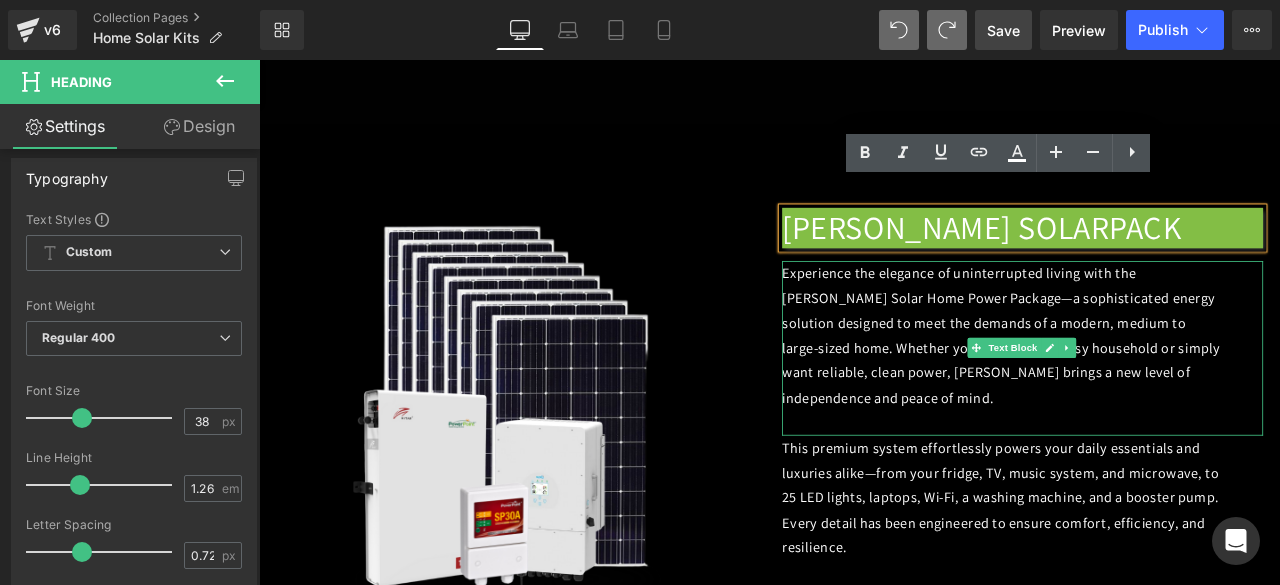 click at bounding box center (1139, 491) 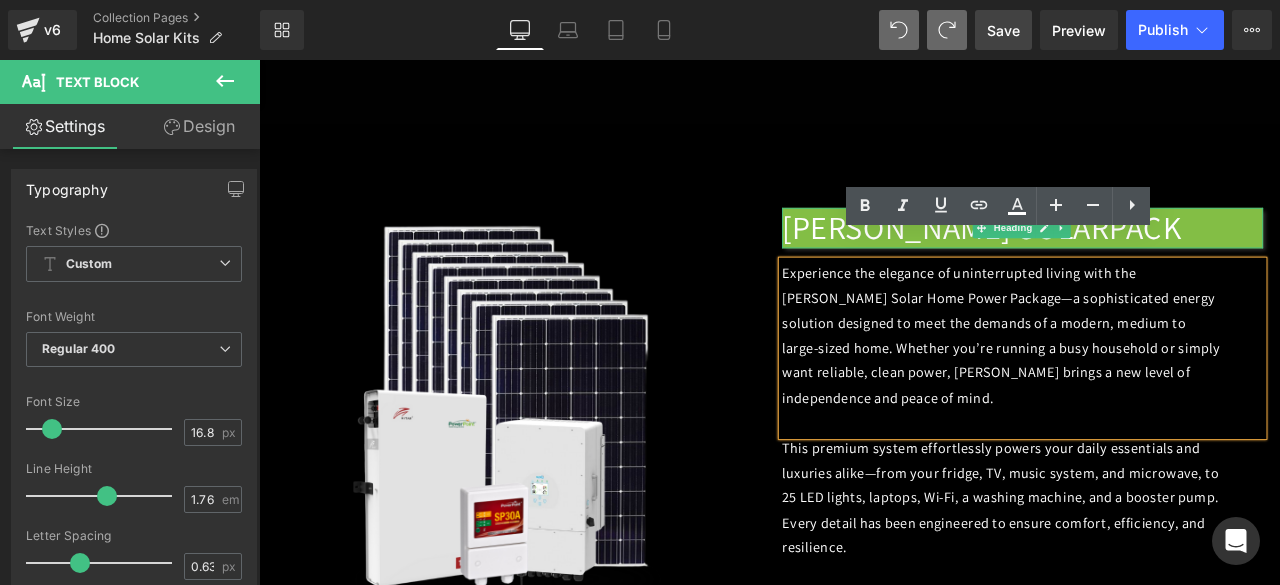 click on "[PERSON_NAME] SOLAR  PACK" at bounding box center [1164, 260] 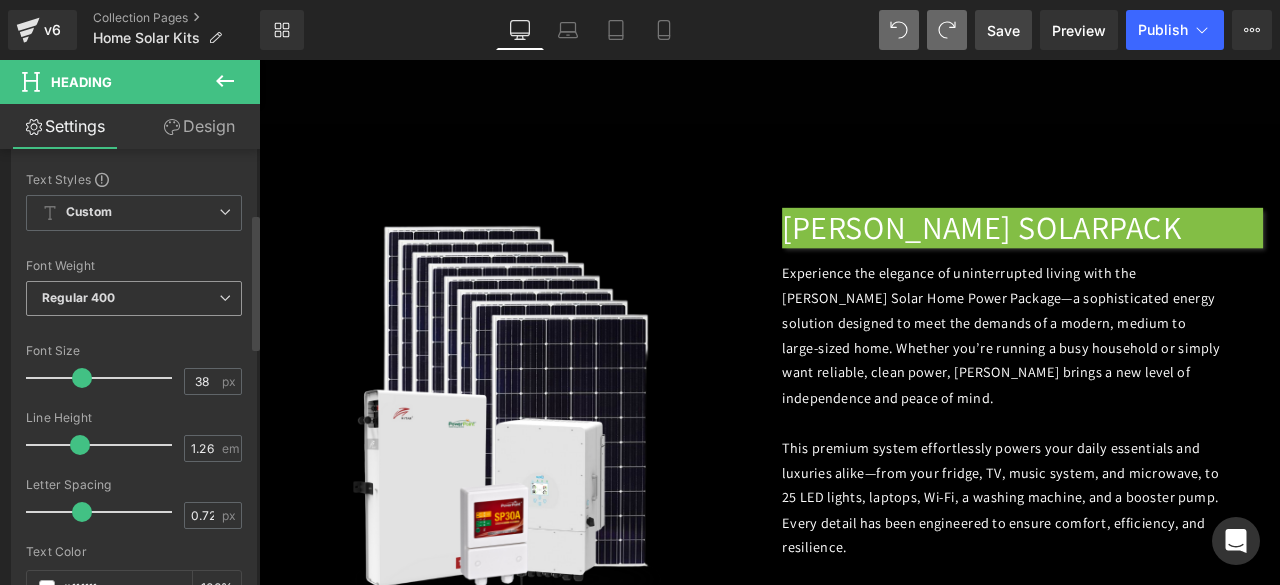 scroll, scrollTop: 206, scrollLeft: 0, axis: vertical 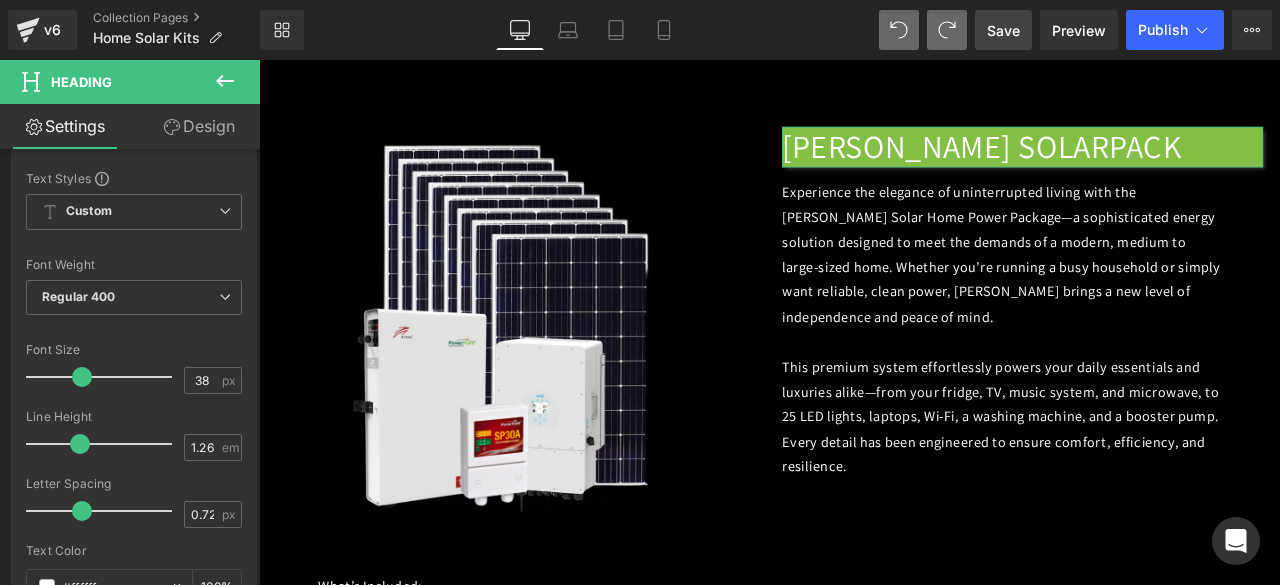 click on "Design" at bounding box center [199, 126] 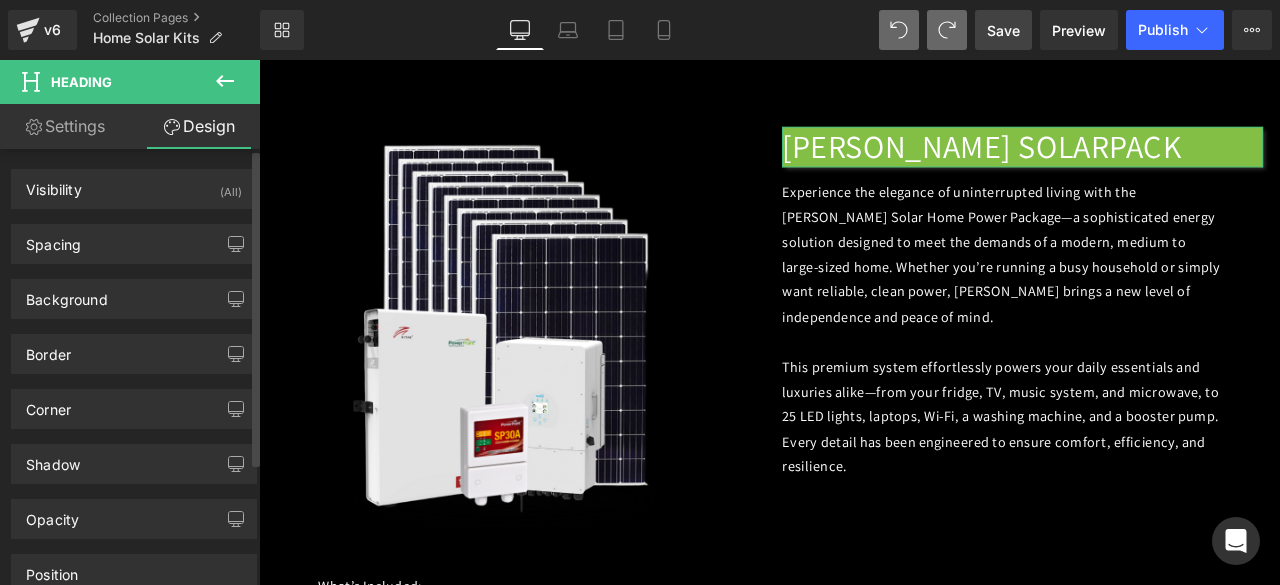 type on "#83be45" 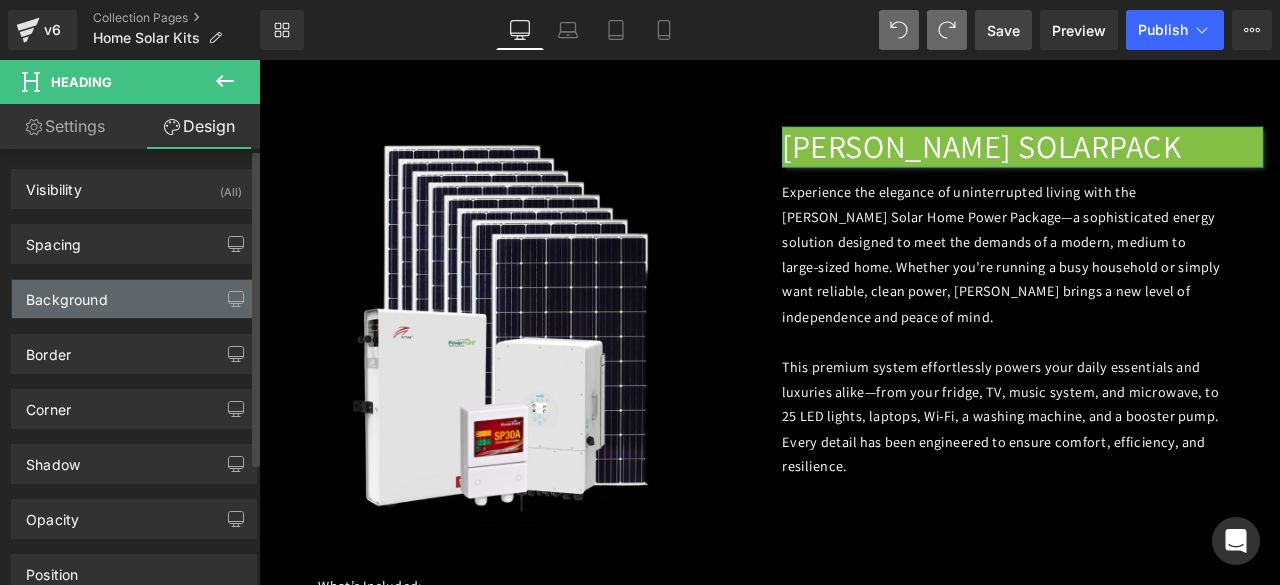 click on "Background" at bounding box center (67, 294) 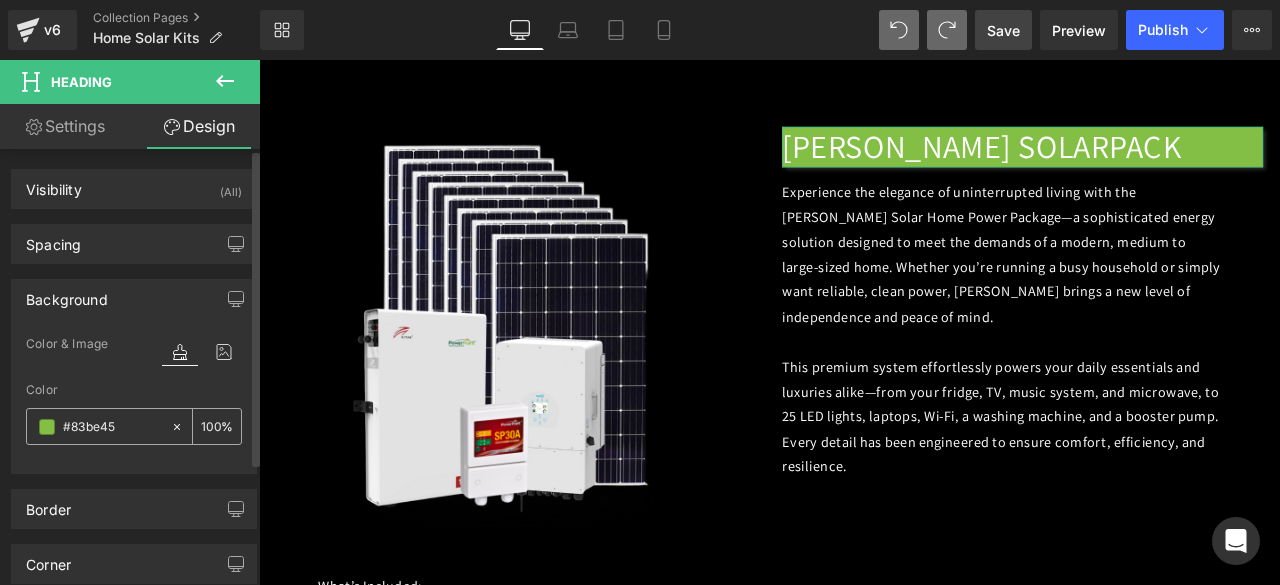 click on "#83be45" at bounding box center (112, 427) 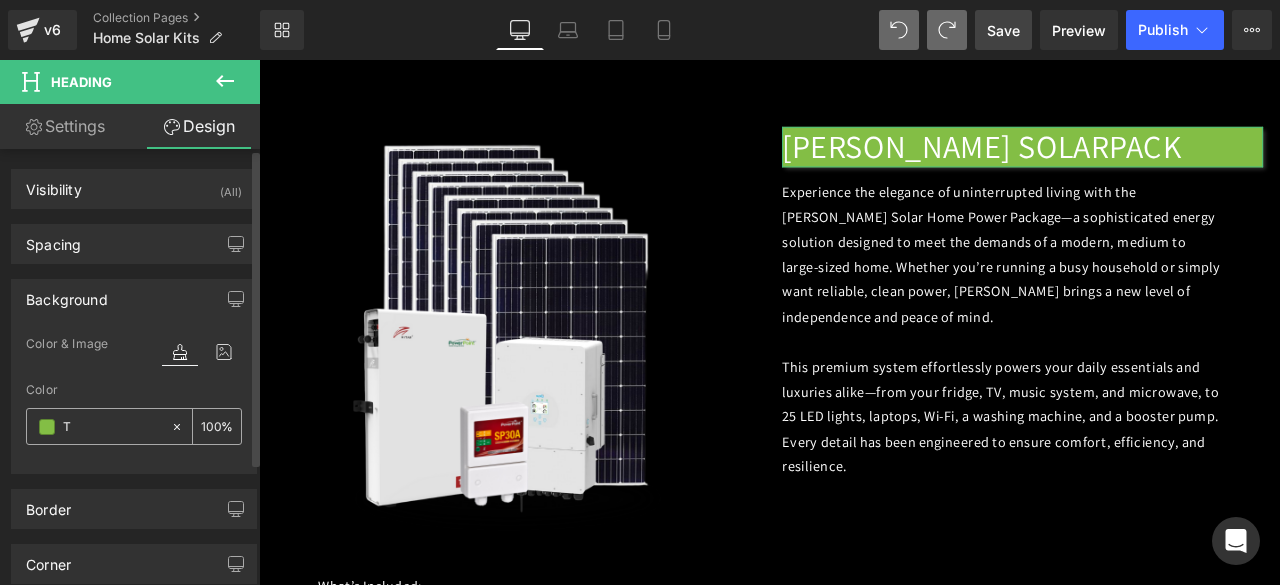 type on "0" 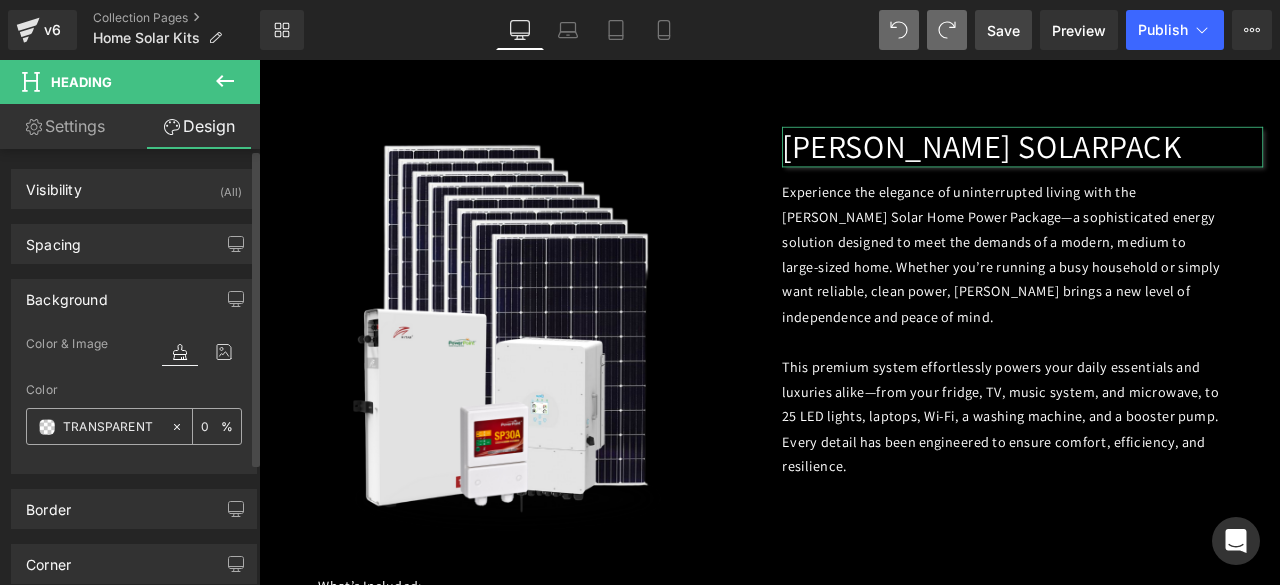 type on "TRANSPARENT" 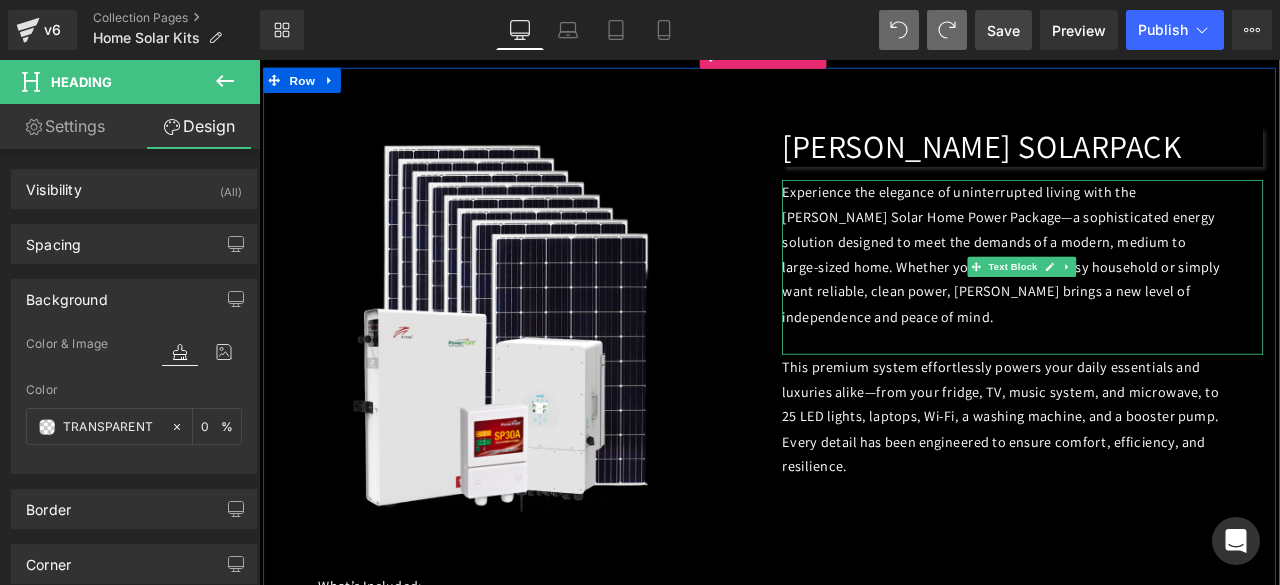 click on "Experience the elegance of uninterrupted living with the [PERSON_NAME] Solar Home Power Package—a sophisticated energy solution designed to meet the demands of a modern, medium to large-sized home. Whether you’re running a busy household or simply want reliable, clean power, [PERSON_NAME] brings a new level of independence and peace of mind." at bounding box center [1138, 291] 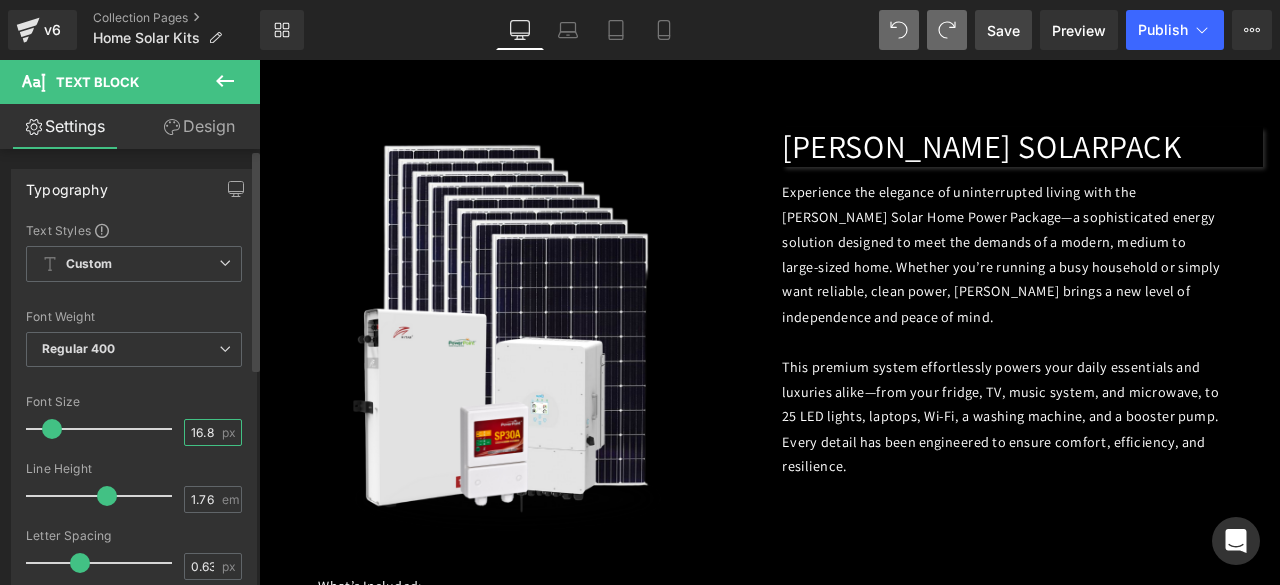 click on "16.8" at bounding box center [202, 432] 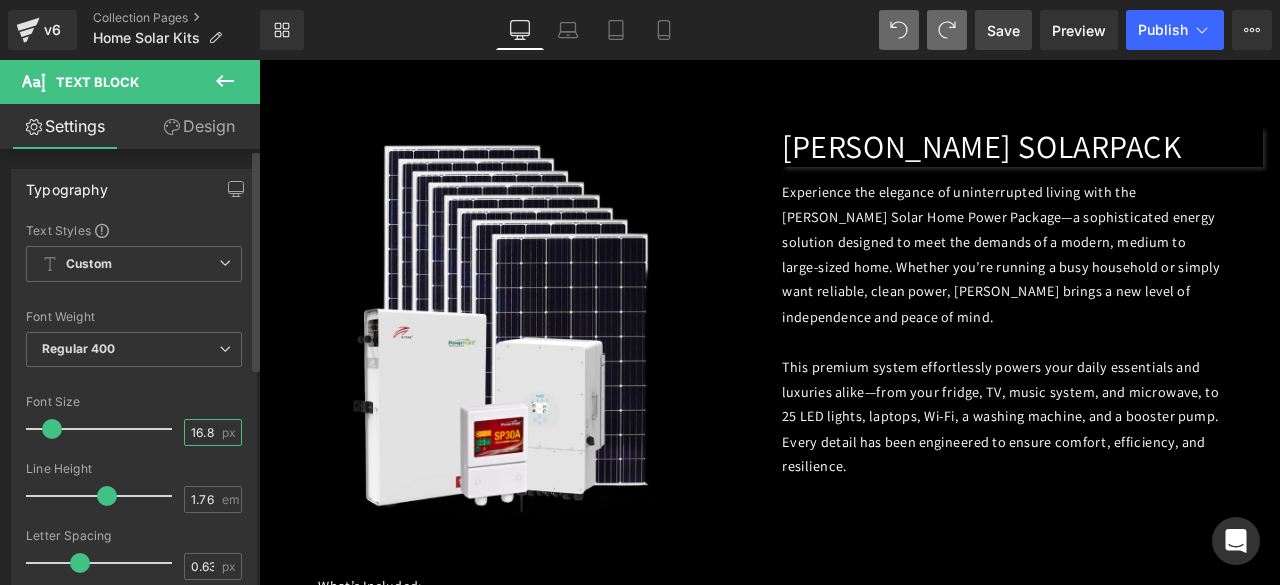 click on "16.8" at bounding box center (202, 432) 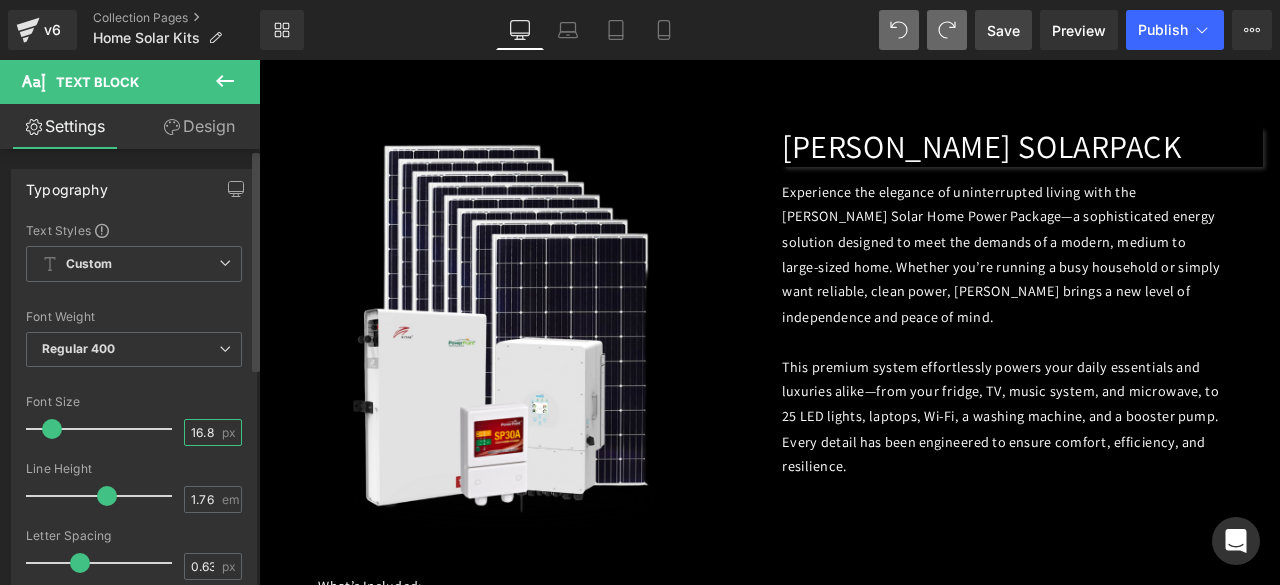 click on "16.8" at bounding box center [202, 432] 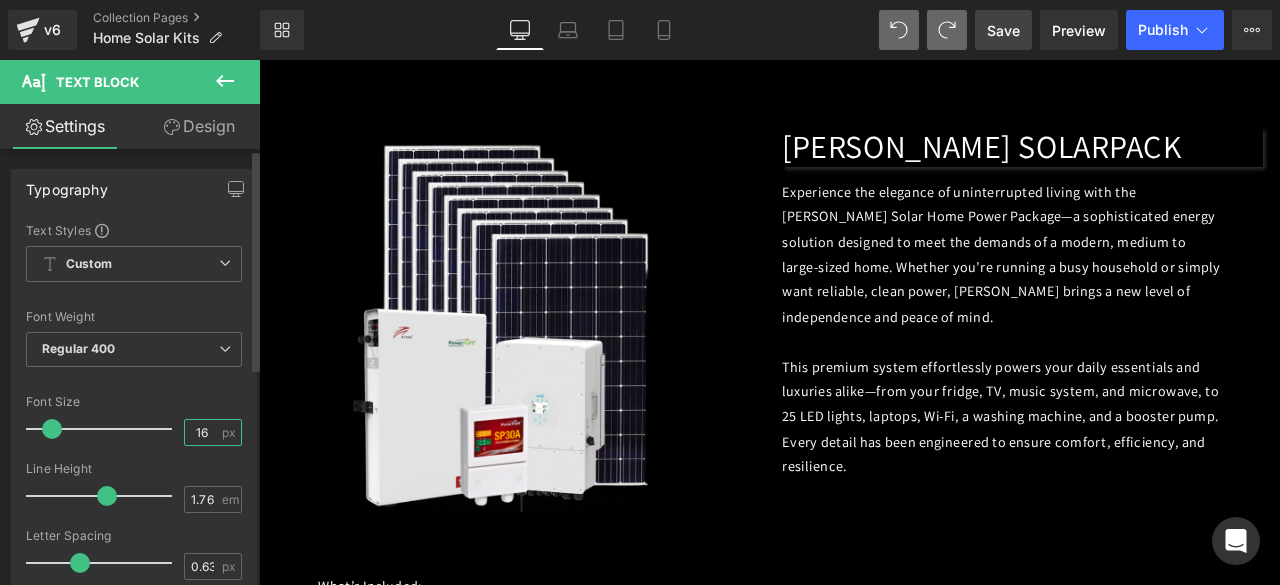 type on "16" 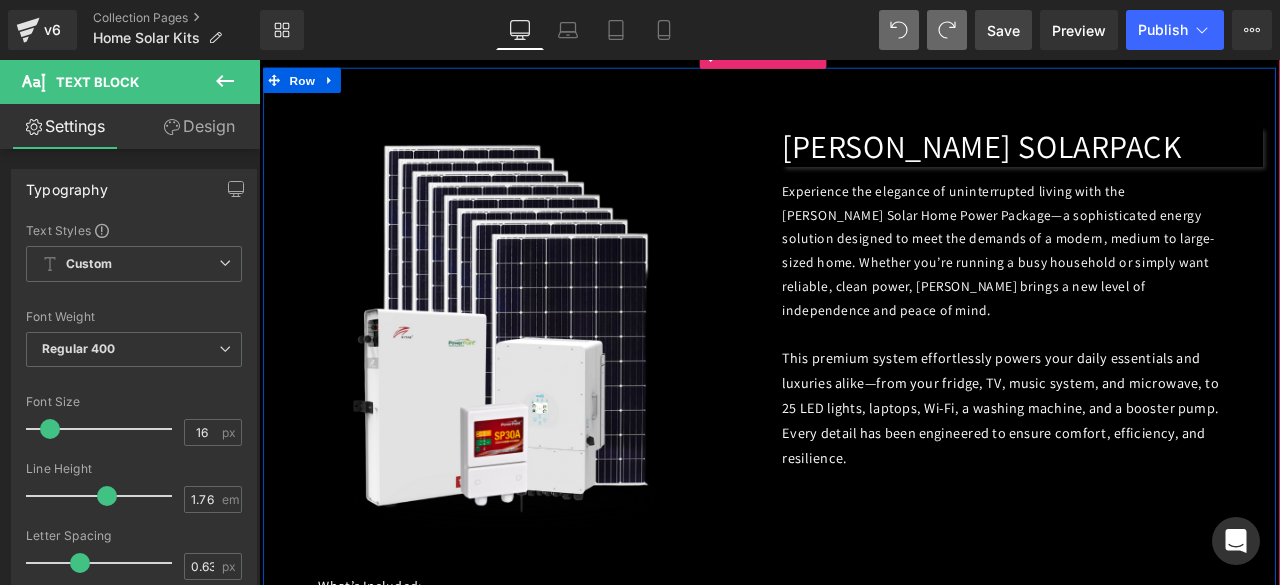 click on "This premium system effortlessly powers your daily essentials and luxuries alike—from your fridge, TV, music system, and microwave, to 25 LED lights, laptops, Wi-Fi, a washing machine, and a booster pump. Every detail has been engineered to ensure comfort, efficiency, and resilience." at bounding box center (1138, 473) 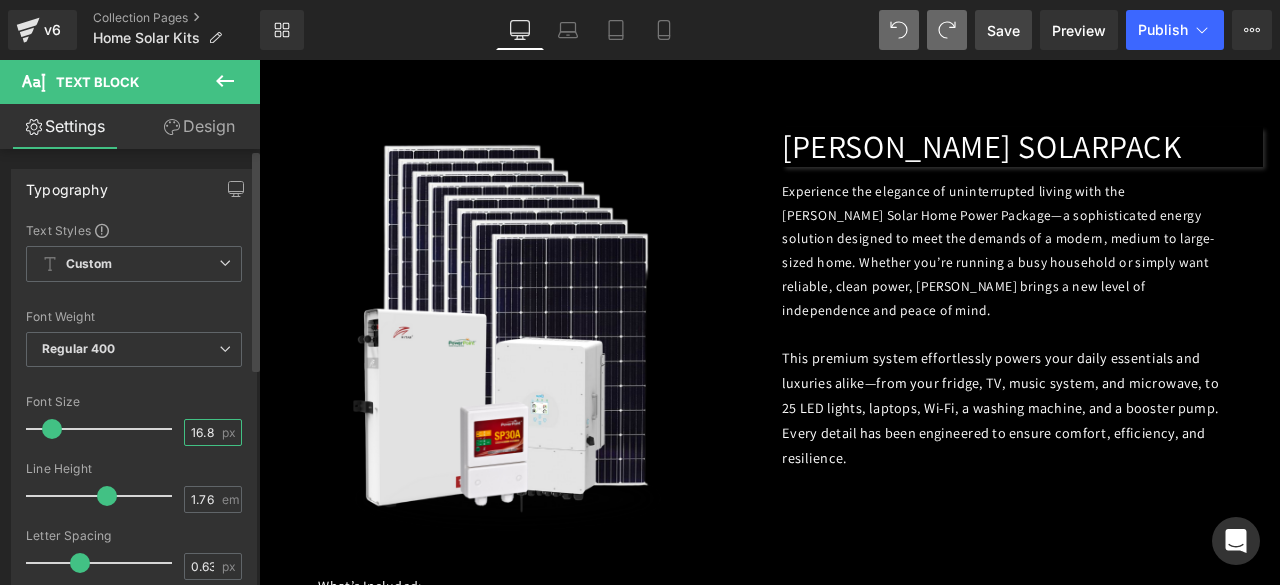 click on "16.8" at bounding box center [202, 432] 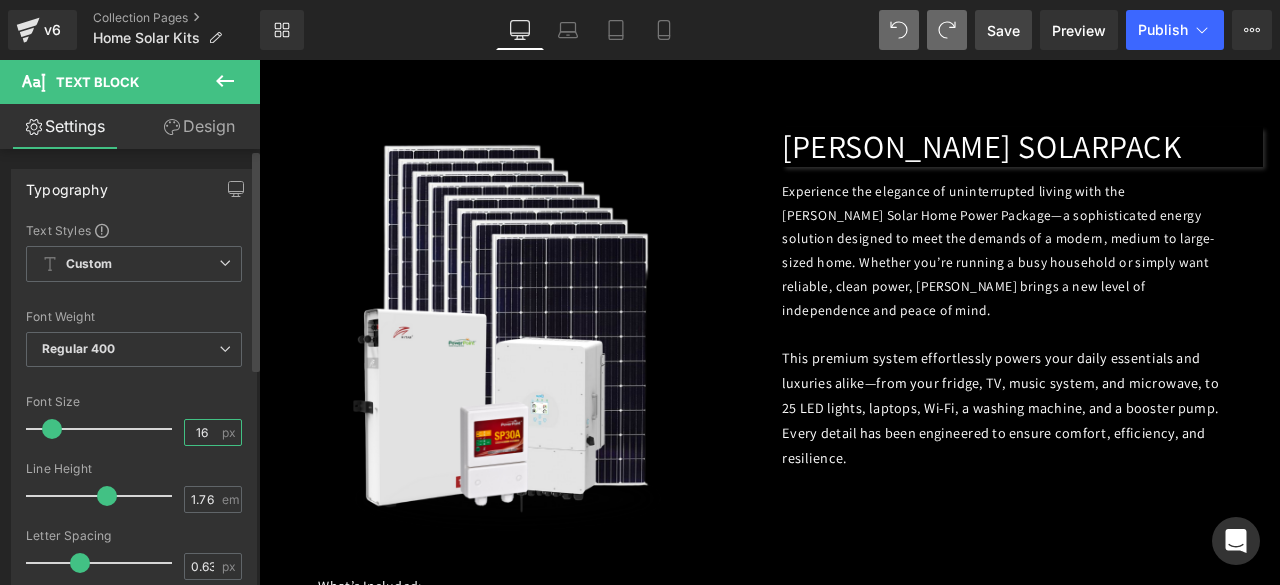 type on "16" 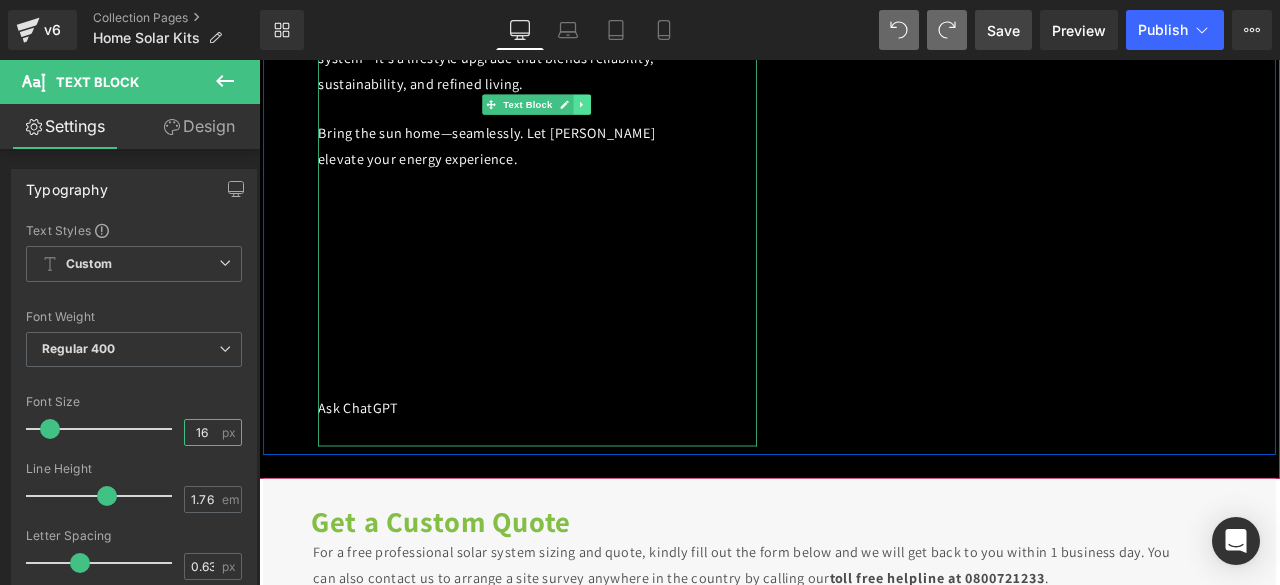 scroll, scrollTop: 3111, scrollLeft: 0, axis: vertical 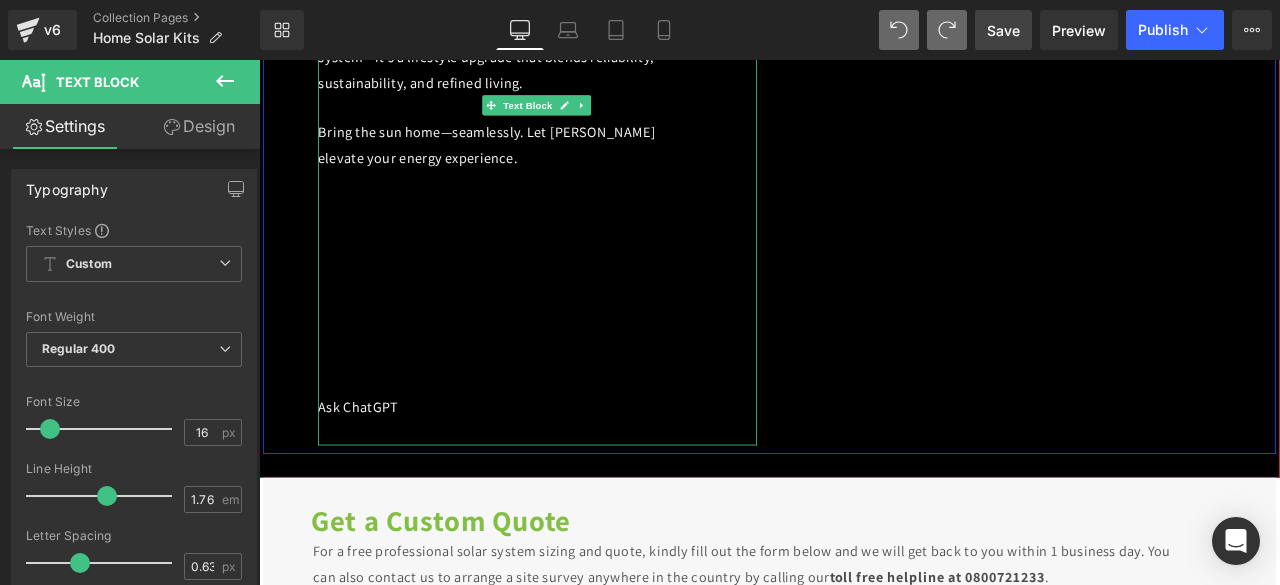 click on "Ask ChatGPT" at bounding box center (544, 472) 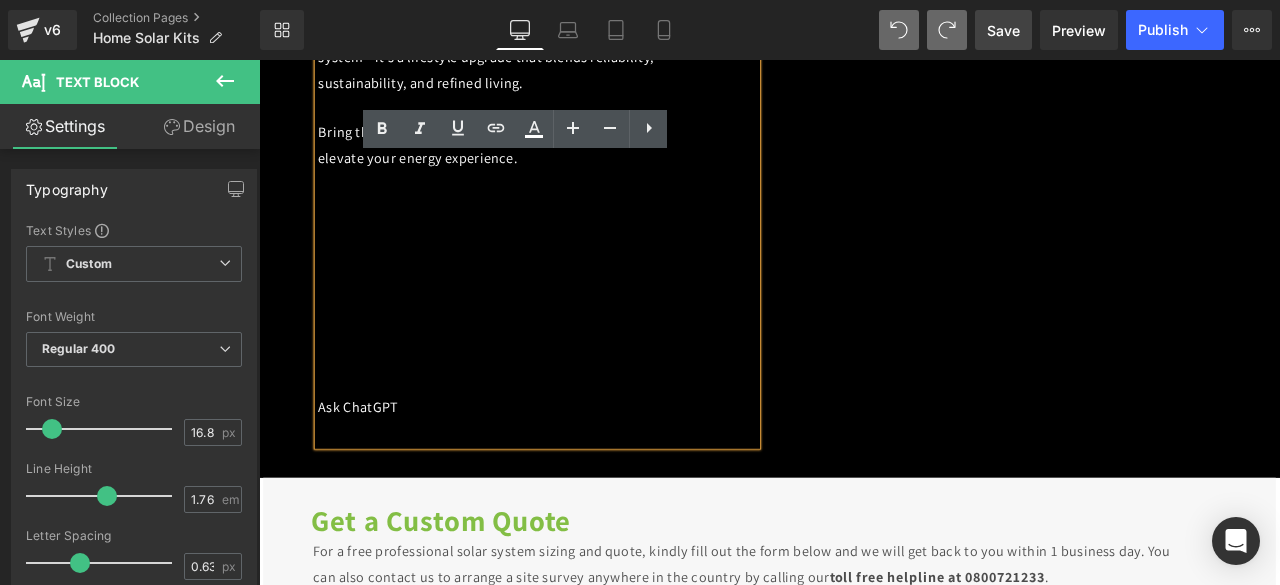 click at bounding box center (544, 502) 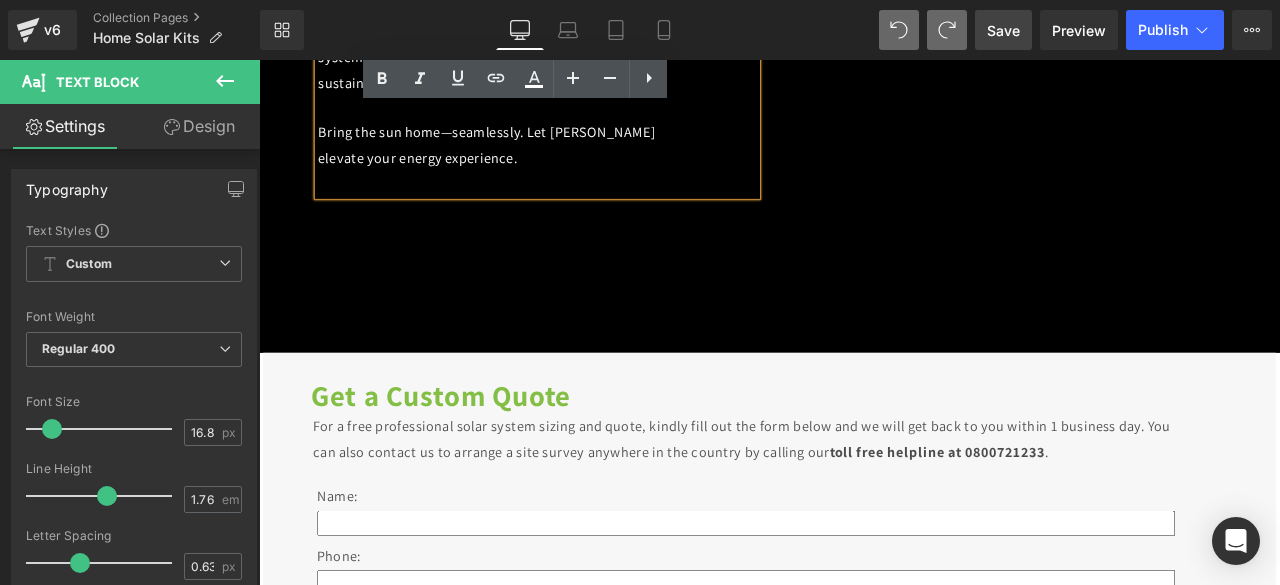 scroll, scrollTop: 3274, scrollLeft: 0, axis: vertical 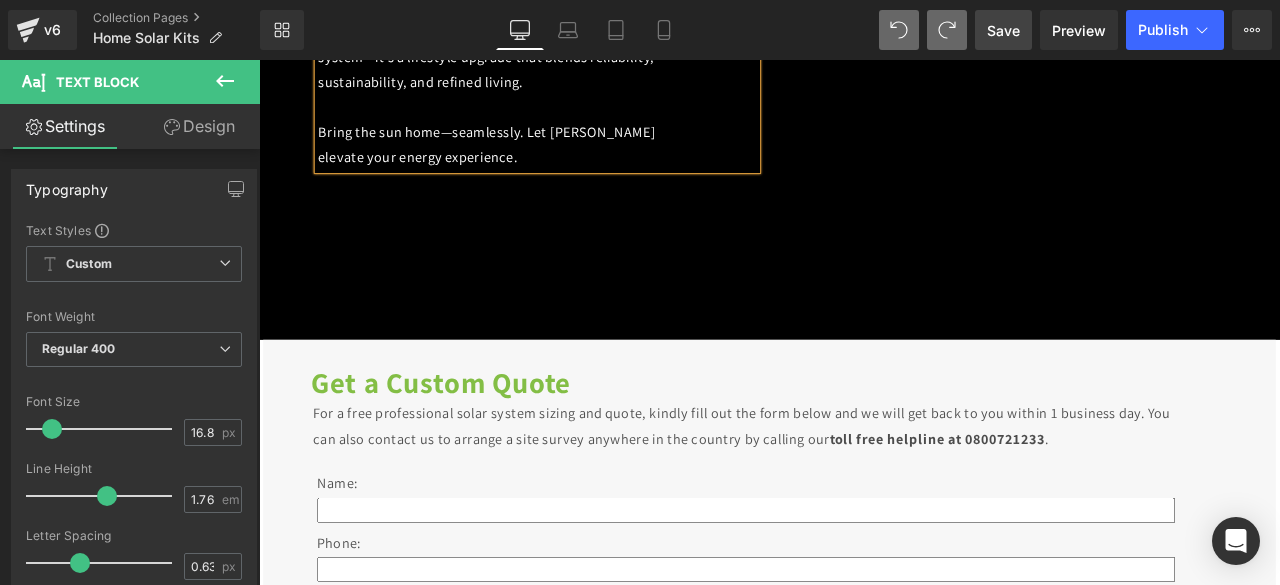 click on "Image         What’s Included: 8 × 585W high-efficiency solar panels 1 × 48V 10kWh lithium-ion battery 1 × 48V 5kW inverter Surge protection Solar panel mounting structures Electrical cabling Professional installation & commissioning The [PERSON_NAME] package is more than a power system—it’s a lifestyle upgrade that blends reliability, sustainability, and refined living. Bring the sun home—seamlessly. Let [PERSON_NAME] elevate your energy experience. Text Block         [PERSON_NAME] SOLAR  PACK Heading         Experience the elegance of uninterrupted living with the [PERSON_NAME] Solar Home Power Package—a sophisticated energy solution designed to meet the demands of a modern, medium to large-sized home. Whether you’re running a busy household or simply want reliable, clean power, [PERSON_NAME] brings a new level of independence and peace of mind. Text Block         50px Text Block         50px Row" at bounding box center (864, -430) 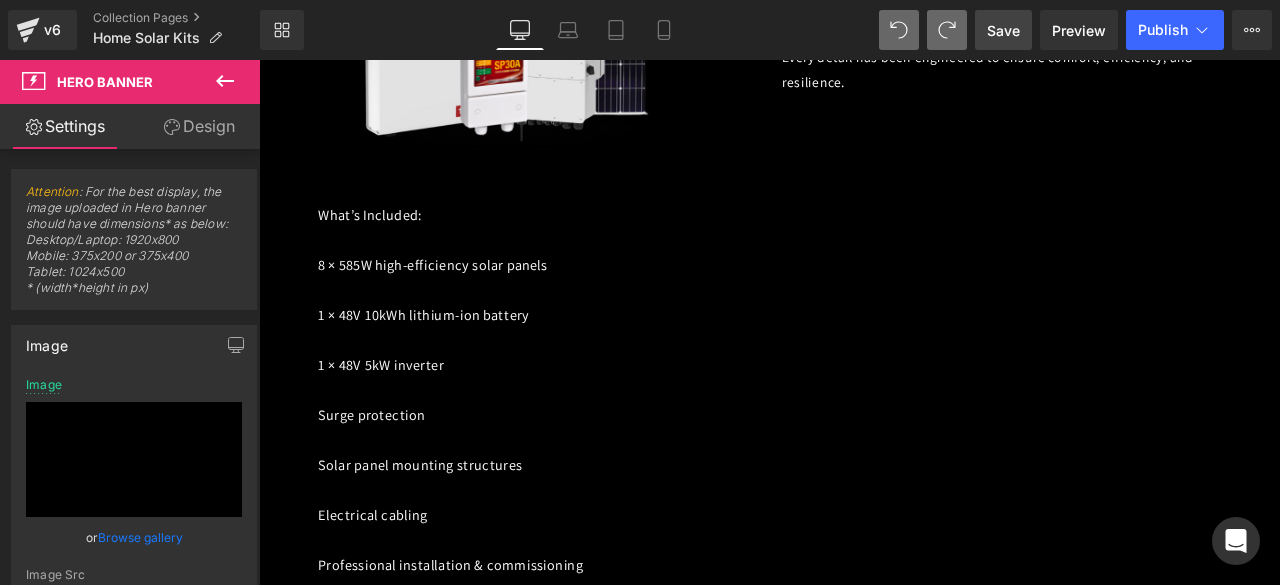 scroll, scrollTop: 2582, scrollLeft: 0, axis: vertical 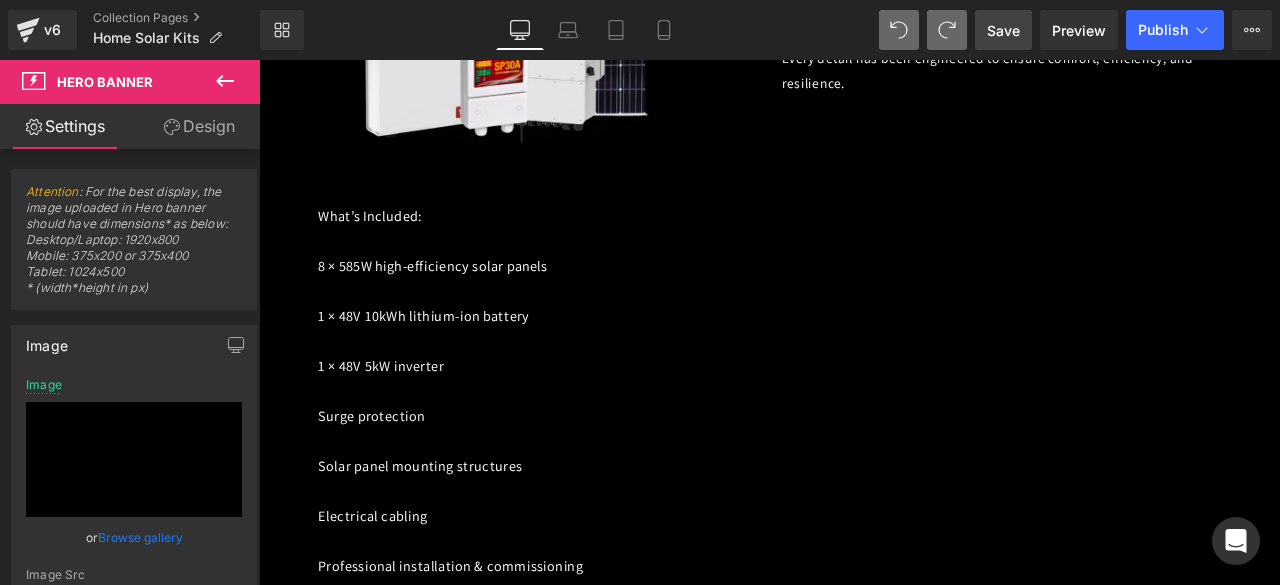 click at bounding box center (225, 82) 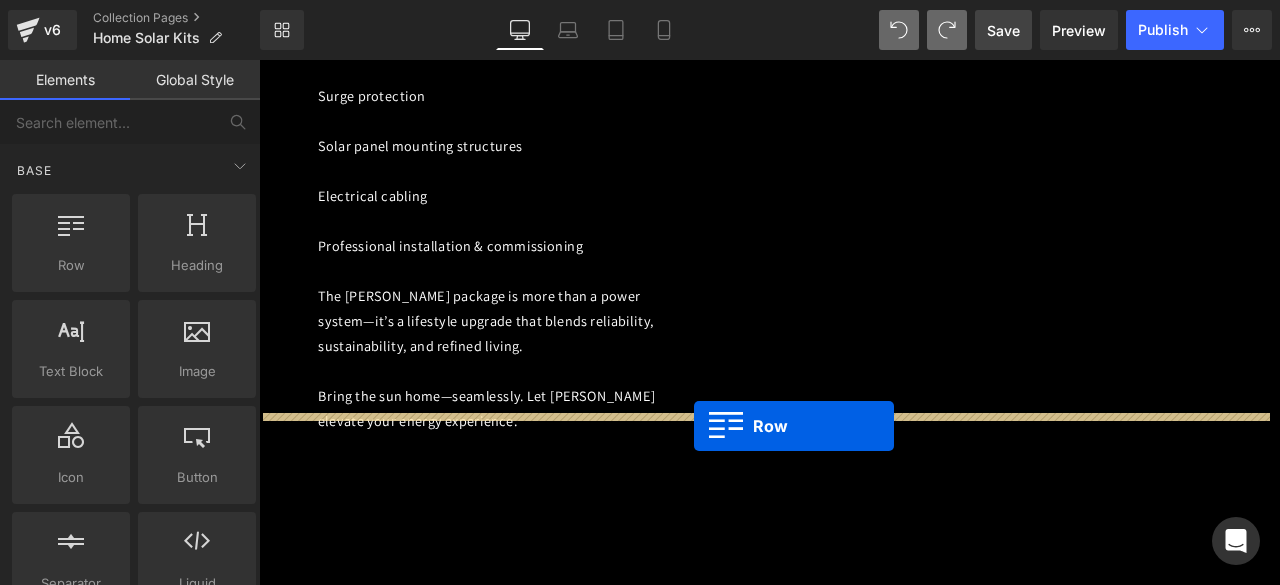 drag, startPoint x: 349, startPoint y: 288, endPoint x: 774, endPoint y: 493, distance: 471.85803 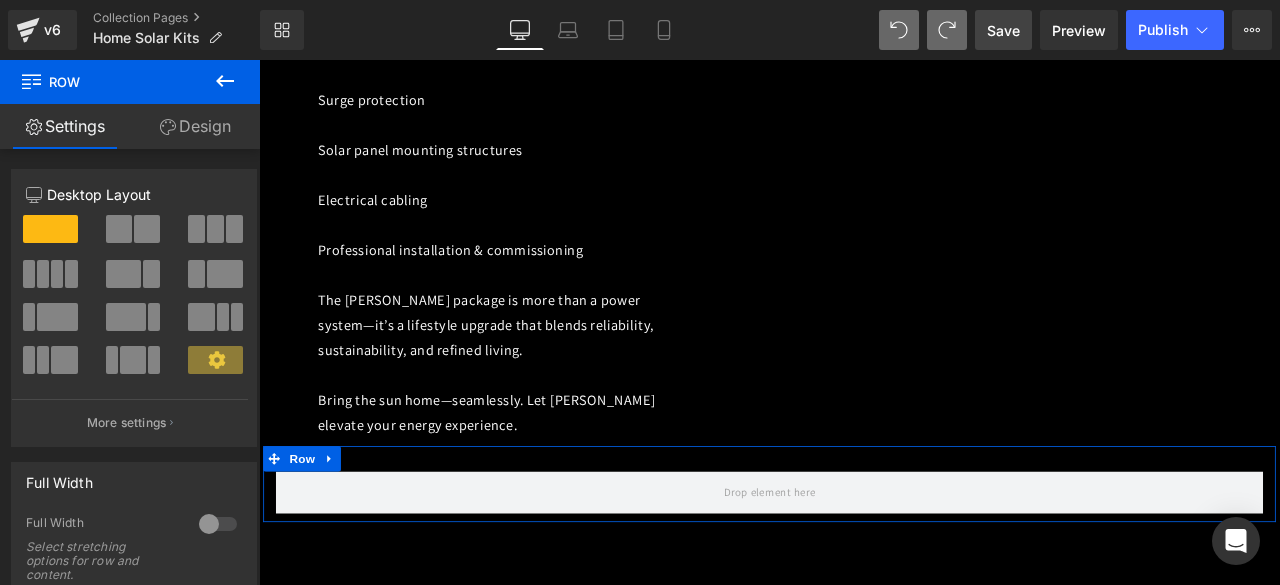 click at bounding box center [234, 229] 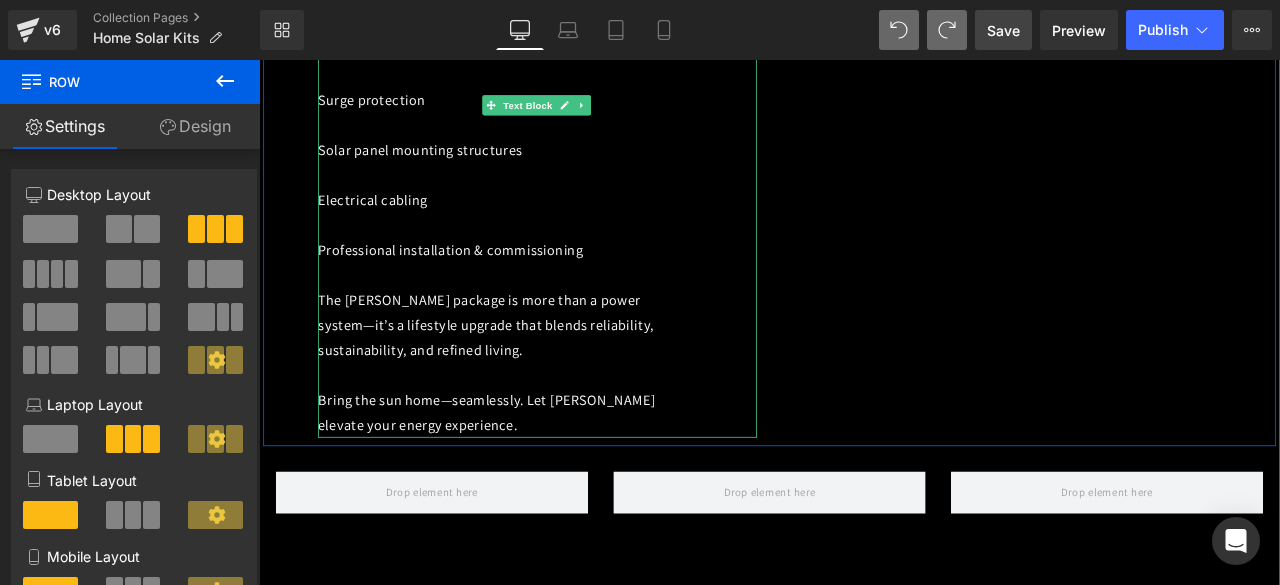 click on "Surge protection" at bounding box center [544, 108] 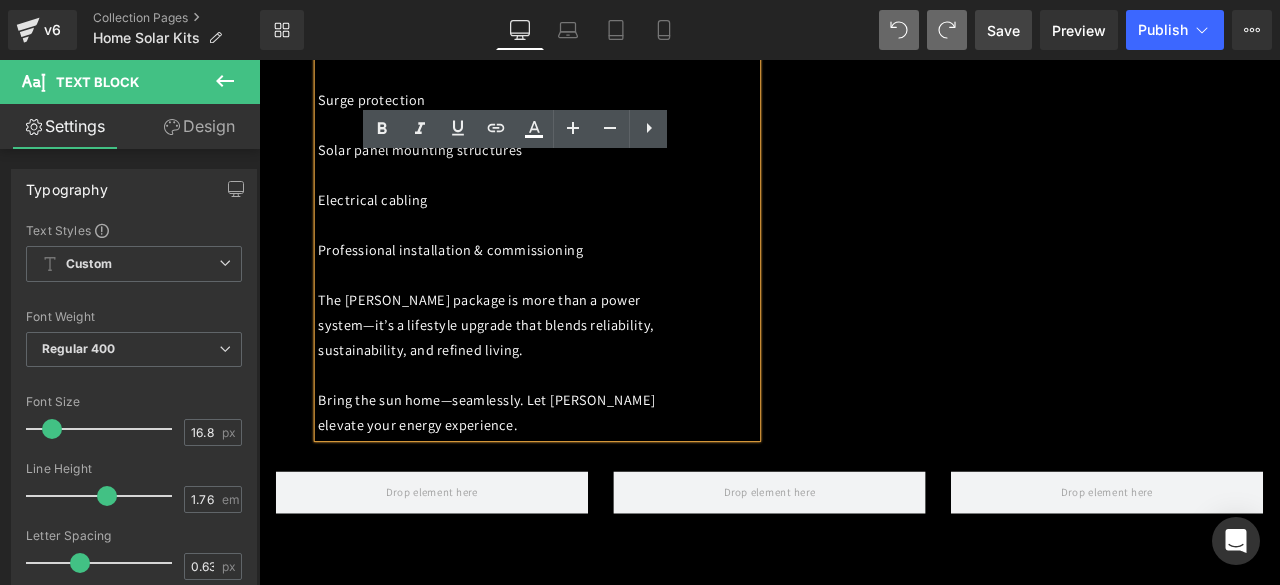 click on "Image         What’s Included: 8 × 585W high-efficiency solar panels 1 × 48V 10kWh lithium-ion battery 1 × 48V 5kW inverter Surge protection Solar panel mounting structures Electrical cabling Professional installation & commissioning The [PERSON_NAME] package is more than a power system—it’s a lifestyle upgrade that blends reliability, sustainability, and refined living. Bring the sun home—seamlessly. Let [PERSON_NAME] elevate your energy experience. Text Block         [PERSON_NAME] SOLAR  PACK Heading         Experience the elegance of uninterrupted living with the [PERSON_NAME] Solar Home Power Package—a sophisticated energy solution designed to meet the demands of a modern, medium to large-sized home. Whether you’re running a busy household or simply want reliable, clean power, [PERSON_NAME] brings a new level of independence and peace of mind. Text Block         50px Text Block         50px Row" at bounding box center [864, -113] 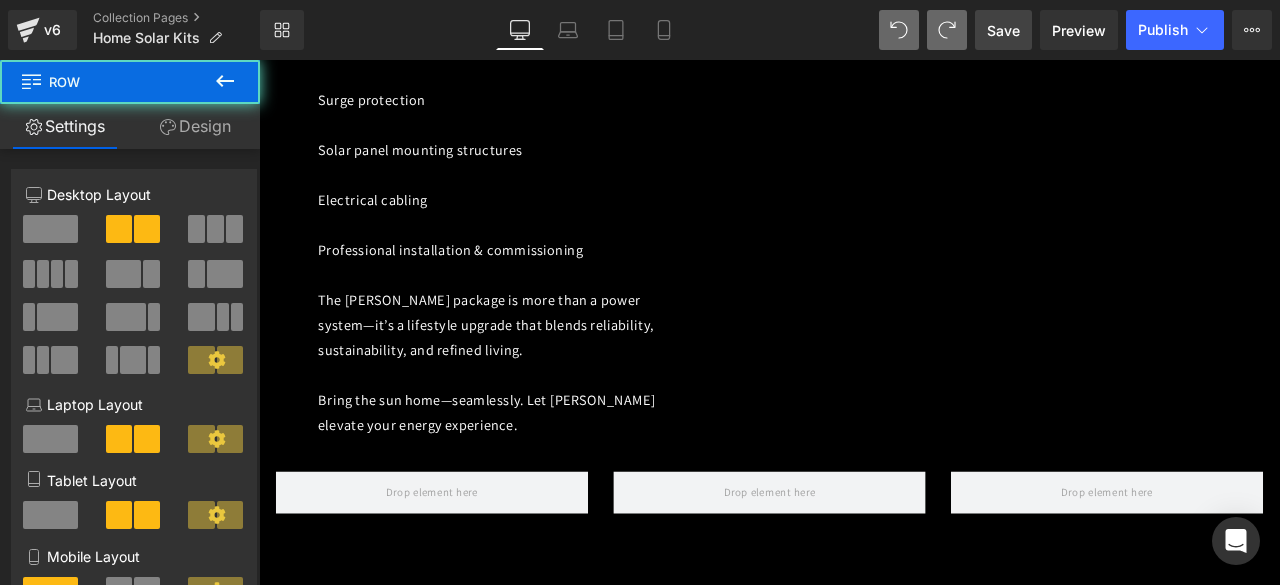 click on "The [PERSON_NAME] package is more than a power system—it’s a lifestyle upgrade that blends reliability, sustainability, and refined living." at bounding box center [544, 374] 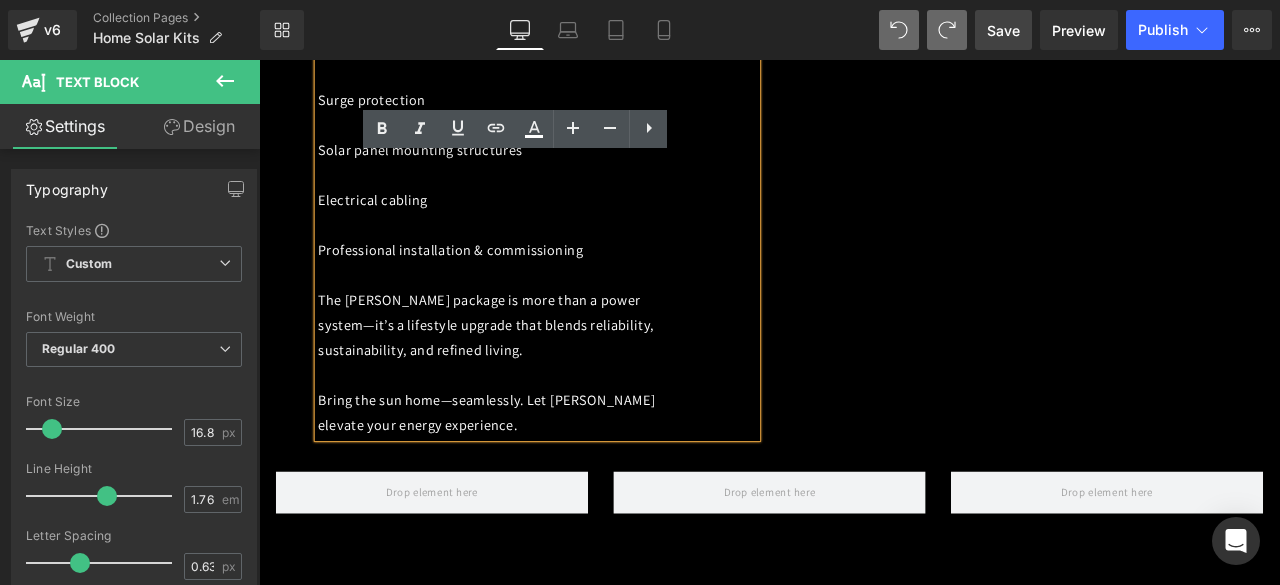 click on "Image         What’s Included: 8 × 585W high-efficiency solar panels 1 × 48V 10kWh lithium-ion battery 1 × 48V 5kW inverter Surge protection Solar panel mounting structures Electrical cabling Professional installation & commissioning The [PERSON_NAME] package is more than a power system—it’s a lifestyle upgrade that blends reliability, sustainability, and refined living. Bring the sun home—seamlessly. Let [PERSON_NAME] elevate your energy experience. Text Block         [PERSON_NAME] SOLAR  PACK Heading         Experience the elegance of uninterrupted living with the [PERSON_NAME] Solar Home Power Package—a sophisticated energy solution designed to meet the demands of a modern, medium to large-sized home. Whether you’re running a busy household or simply want reliable, clean power, [PERSON_NAME] brings a new level of independence and peace of mind. Text Block         50px Text Block         50px Row" at bounding box center (864, -113) 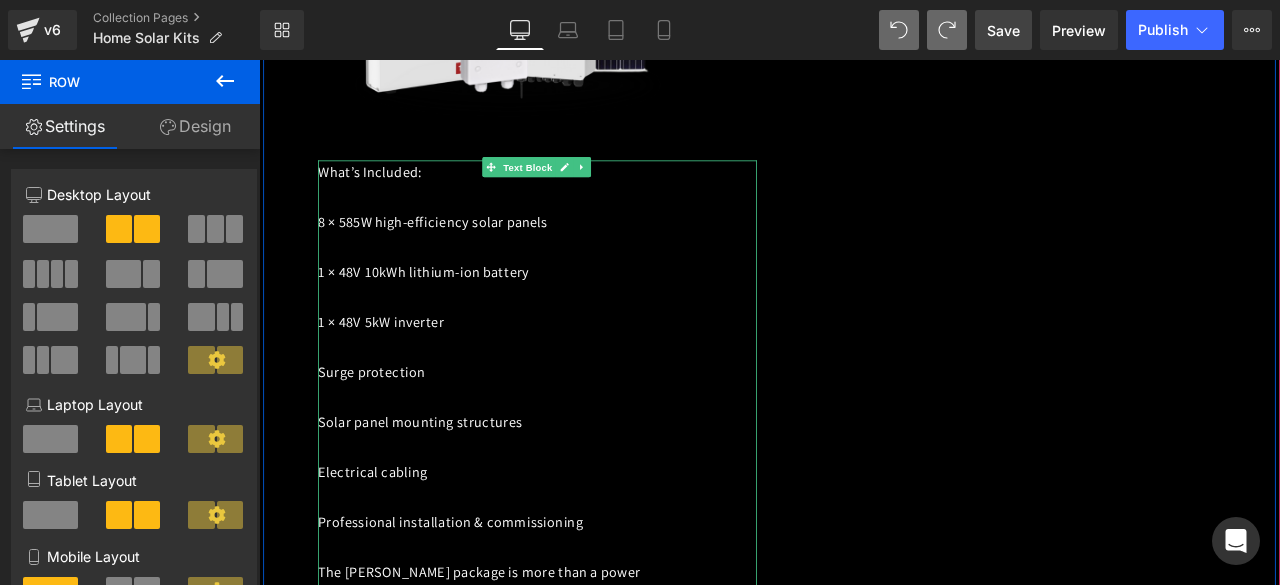 scroll, scrollTop: 2590, scrollLeft: 0, axis: vertical 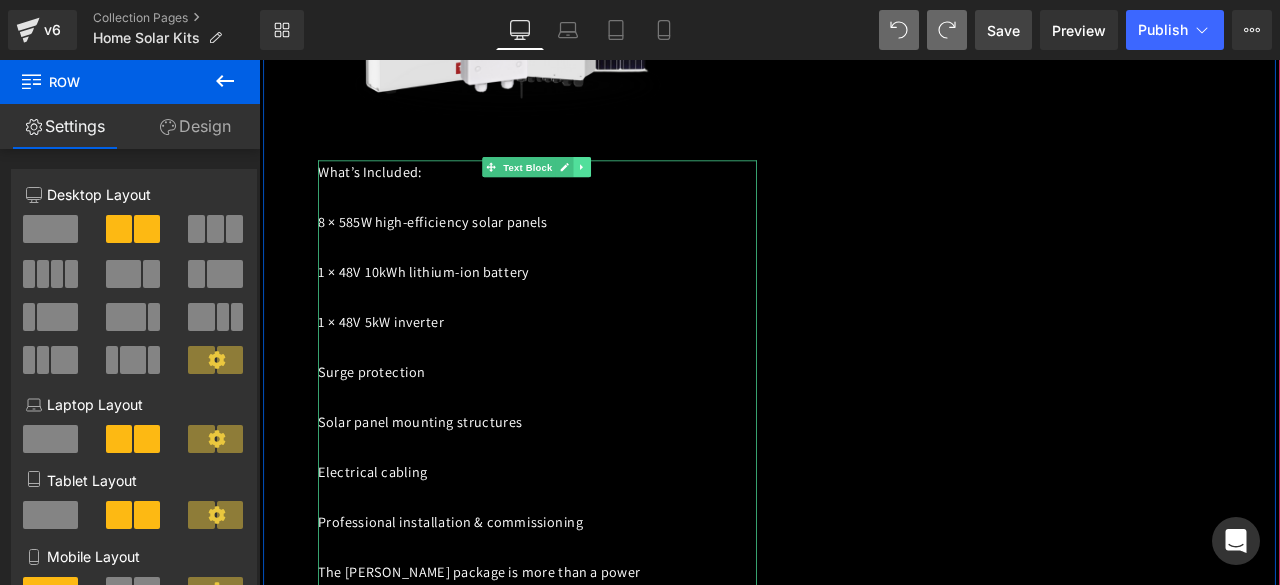 click at bounding box center (641, 187) 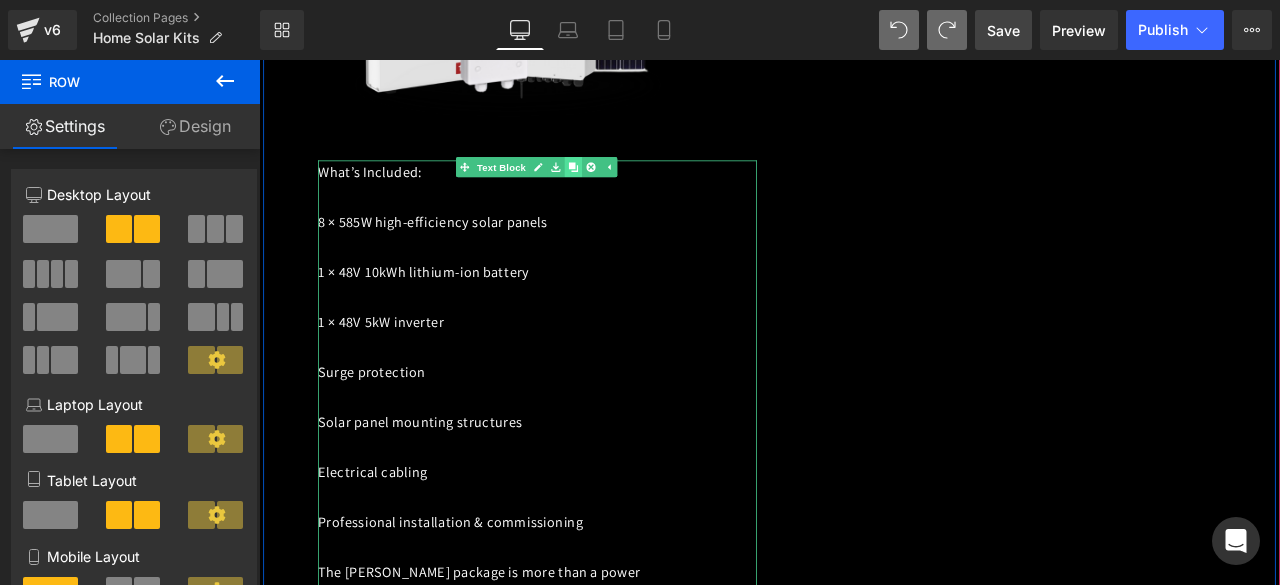 click 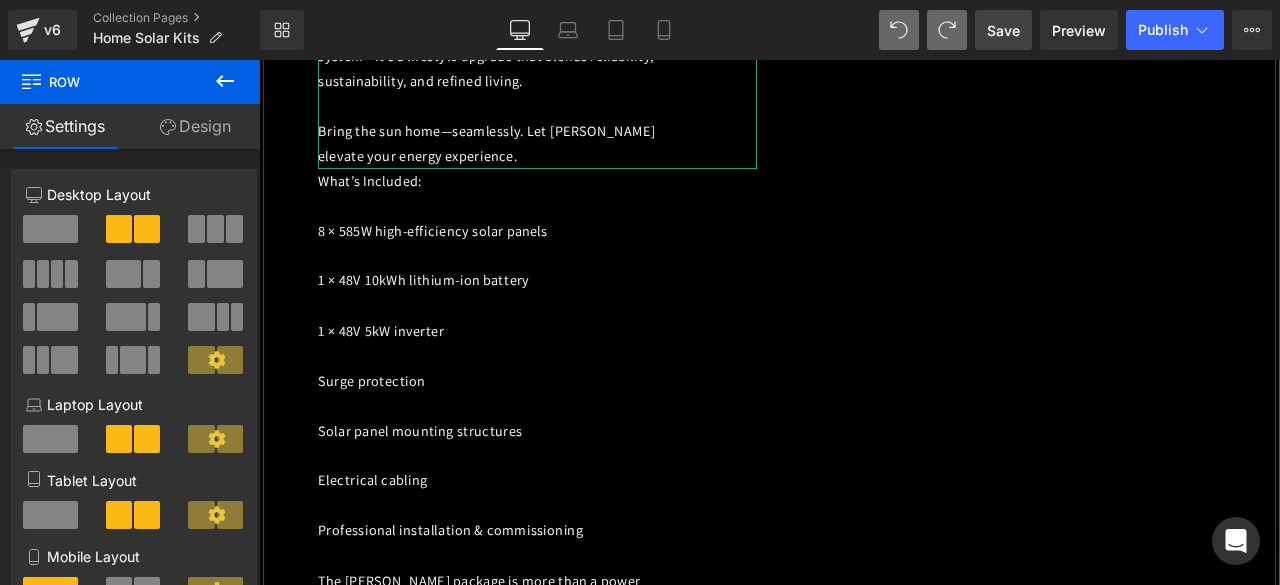 scroll, scrollTop: 2920, scrollLeft: 0, axis: vertical 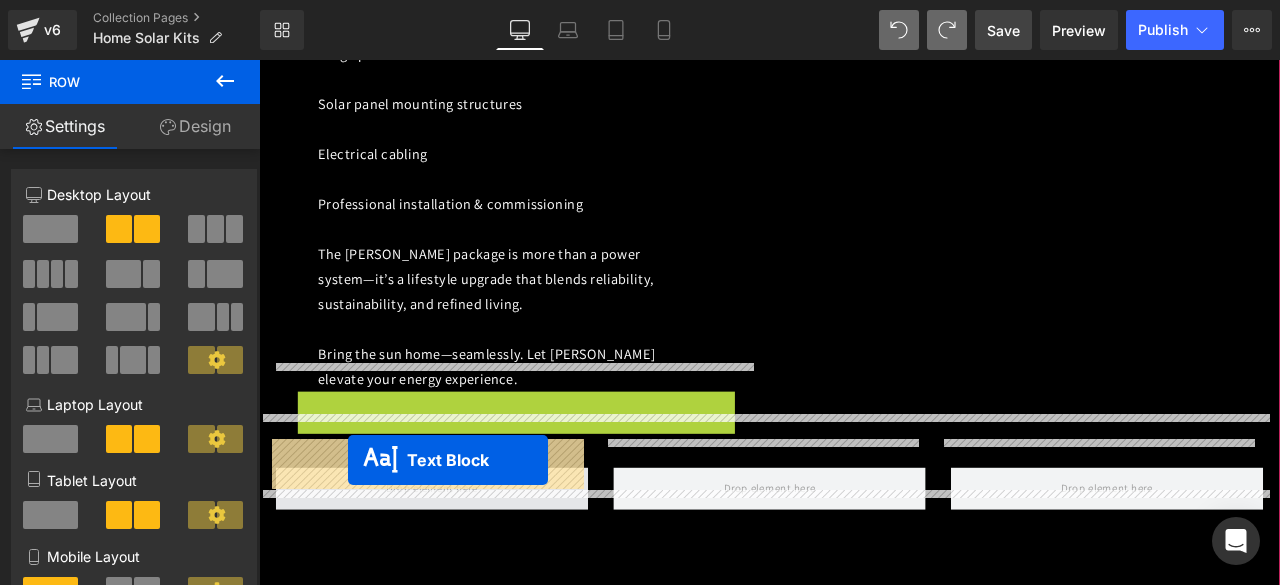drag, startPoint x: 558, startPoint y: 156, endPoint x: 365, endPoint y: 534, distance: 424.42078 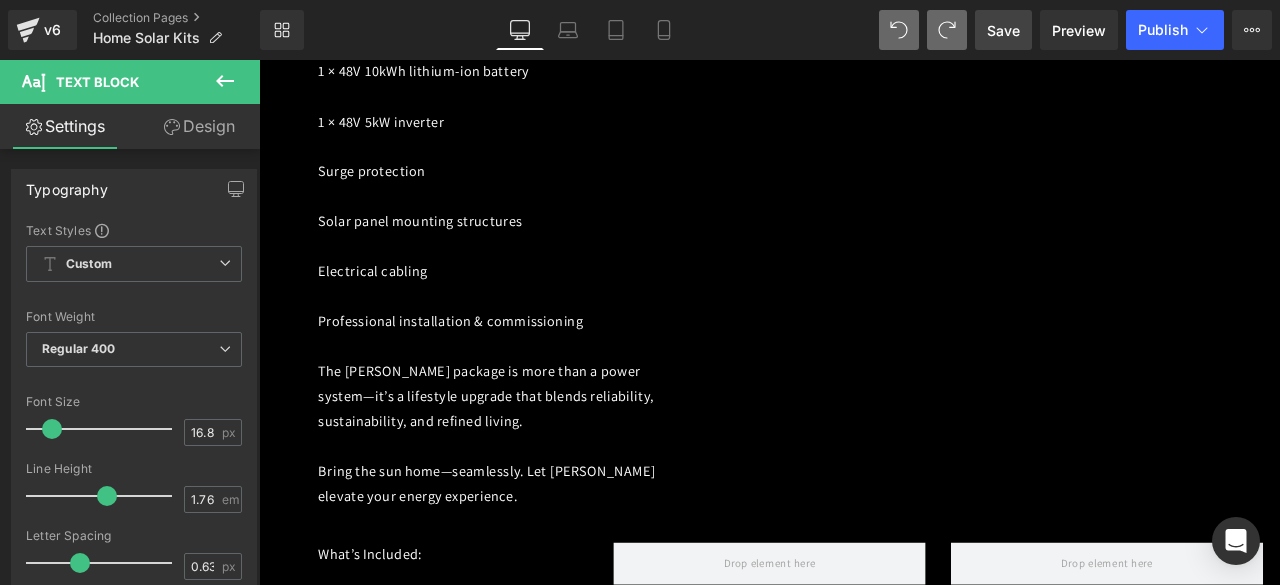scroll, scrollTop: 2939, scrollLeft: 0, axis: vertical 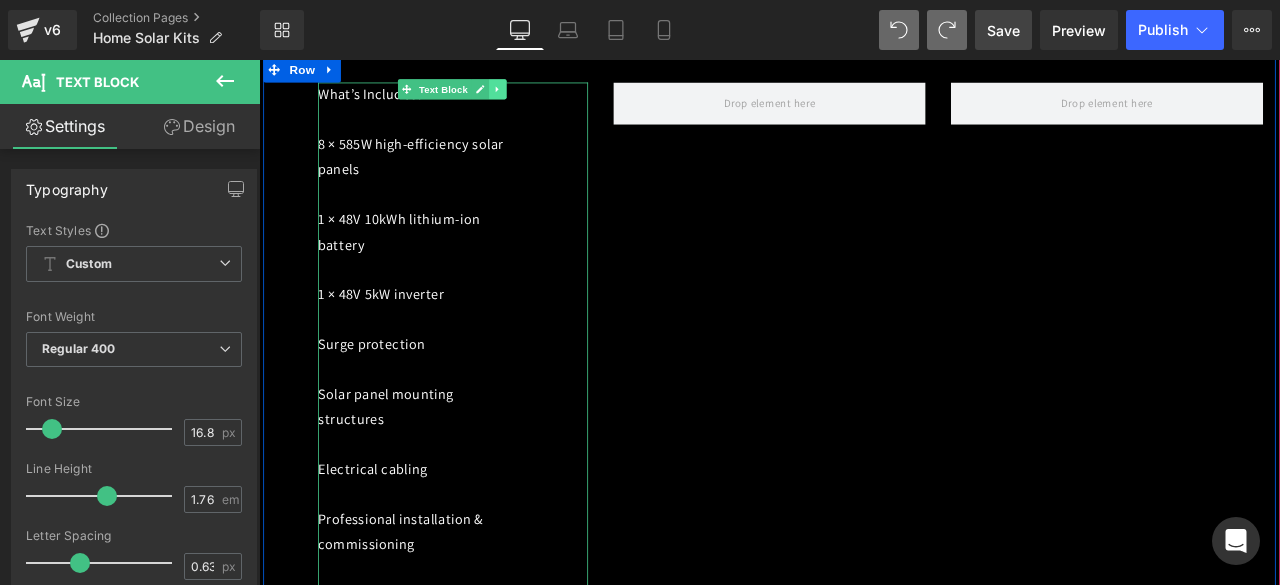 click 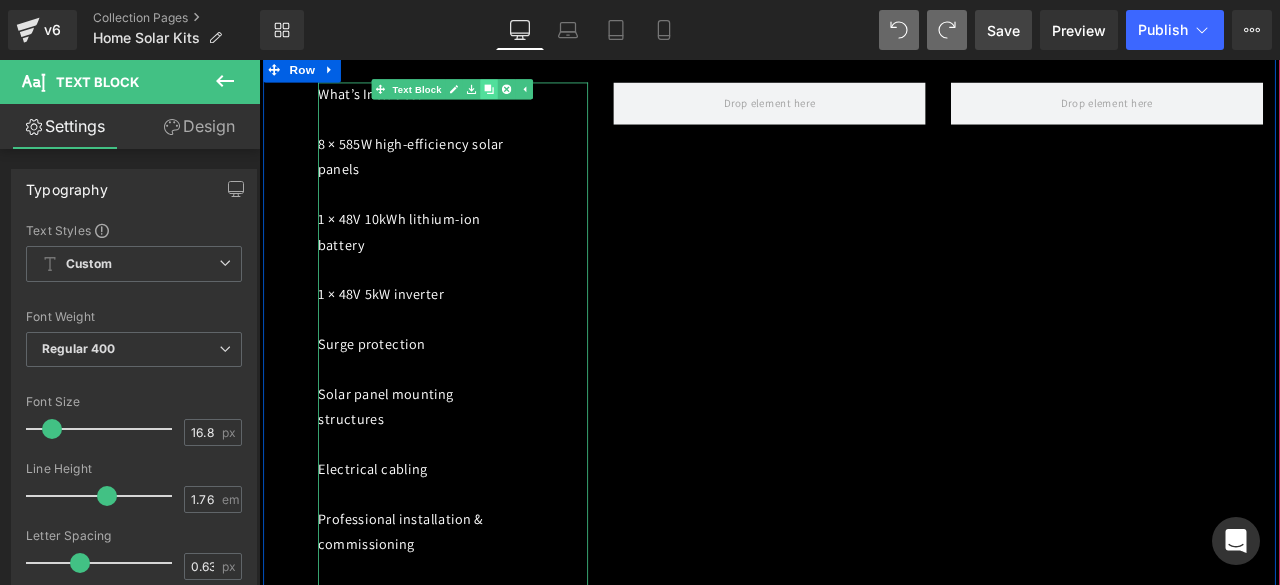 click 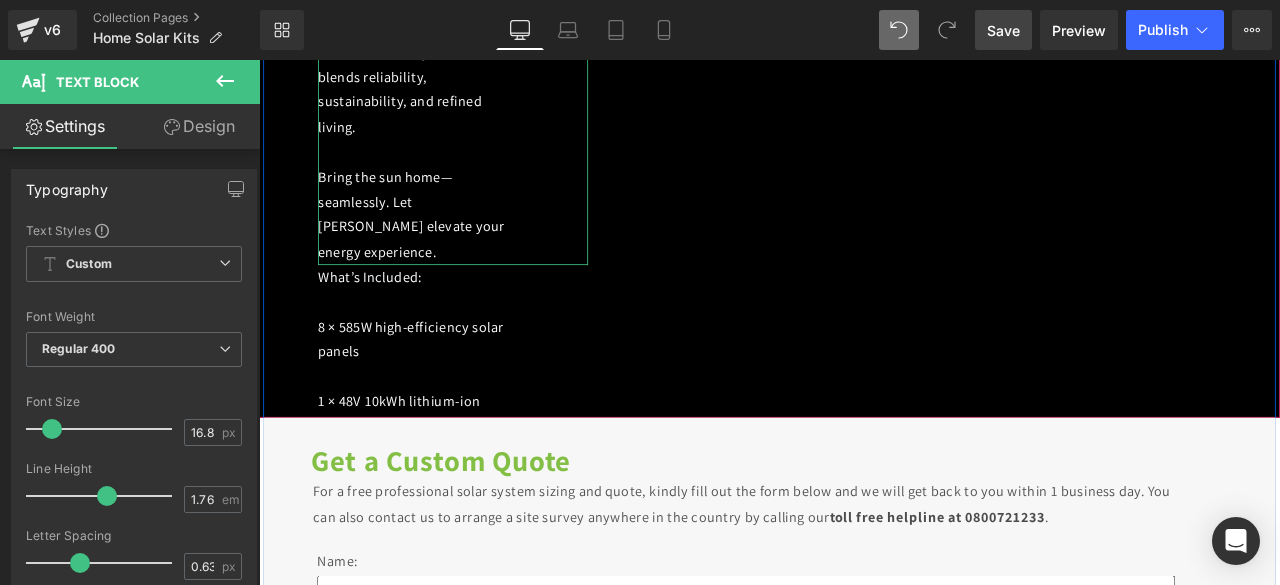 scroll, scrollTop: 3178, scrollLeft: 0, axis: vertical 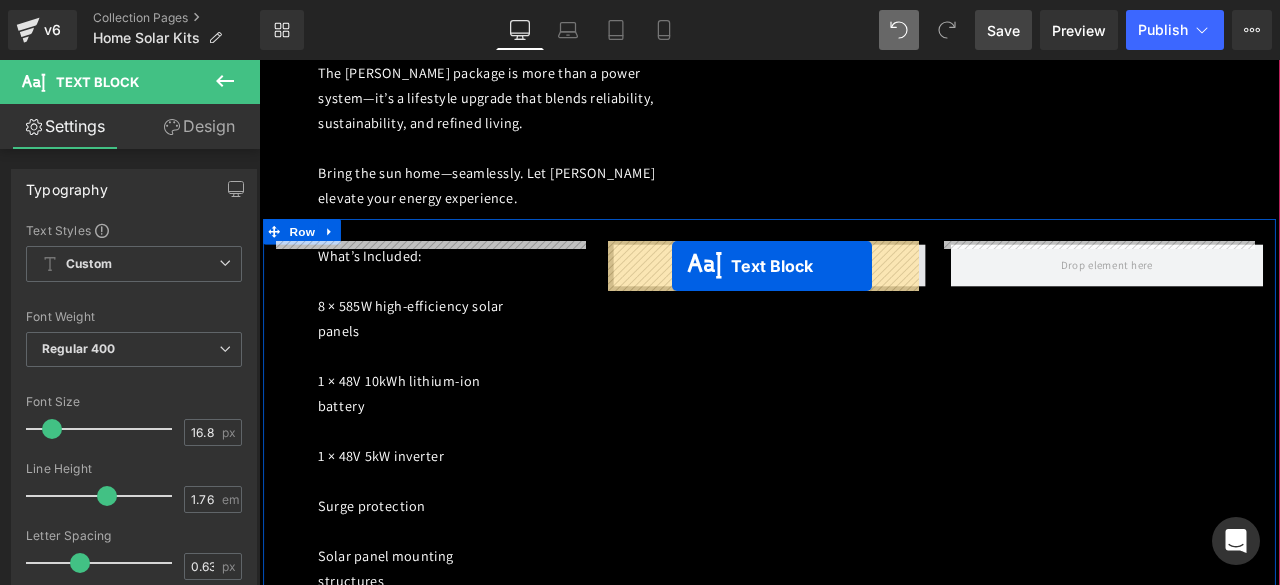 drag, startPoint x: 494, startPoint y: 283, endPoint x: 747, endPoint y: 304, distance: 253.87004 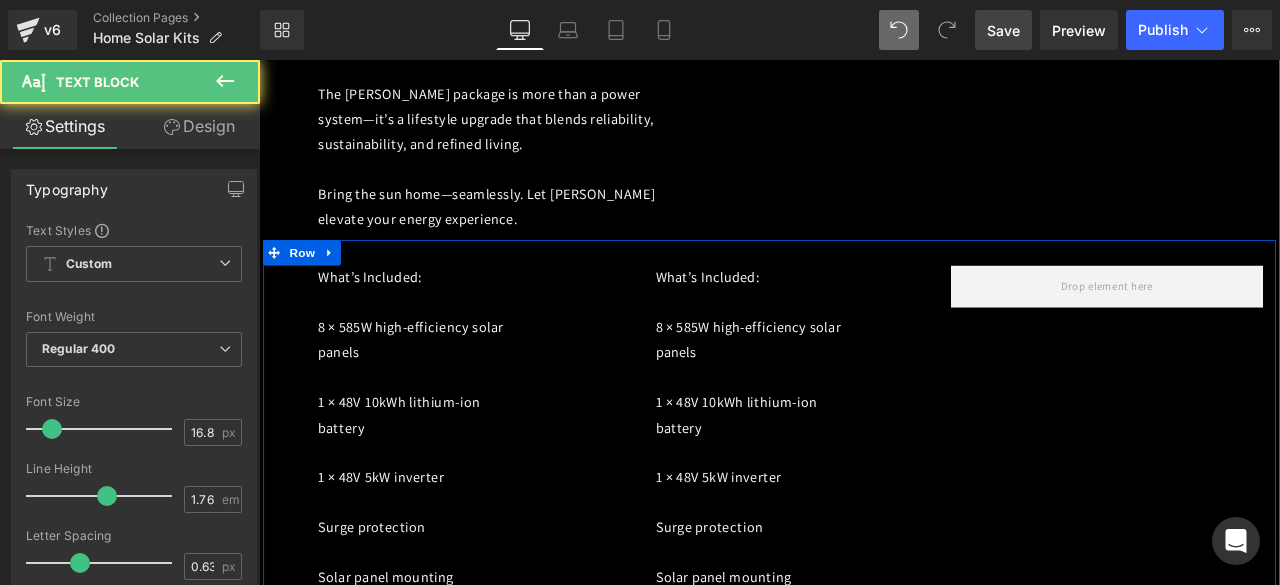 scroll, scrollTop: 2746, scrollLeft: 0, axis: vertical 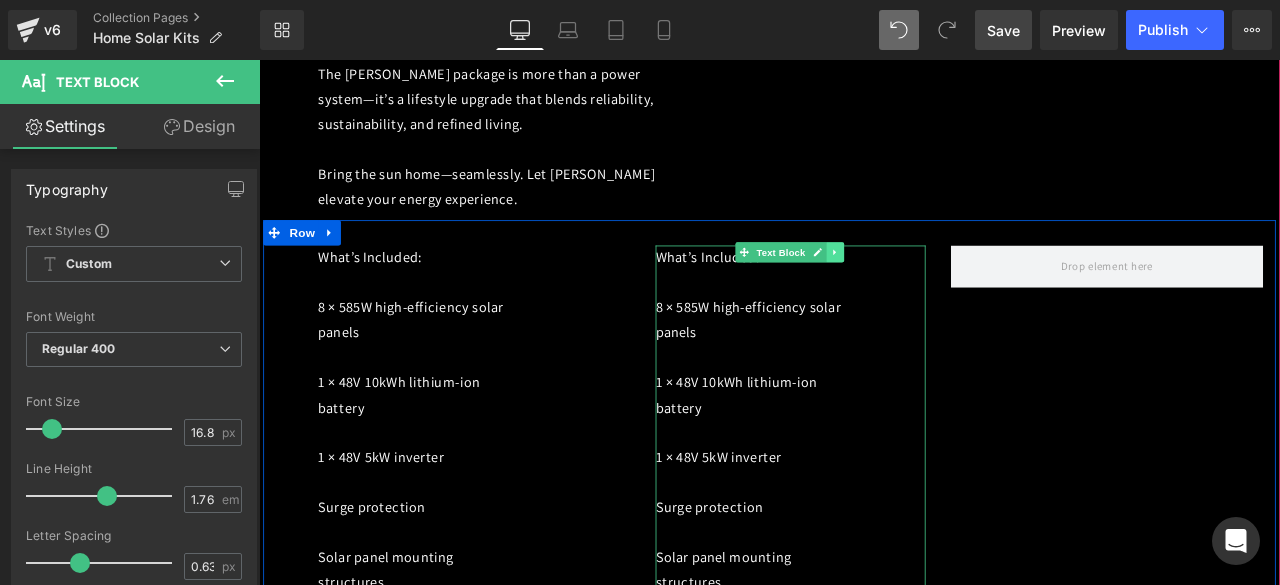 click at bounding box center (942, 288) 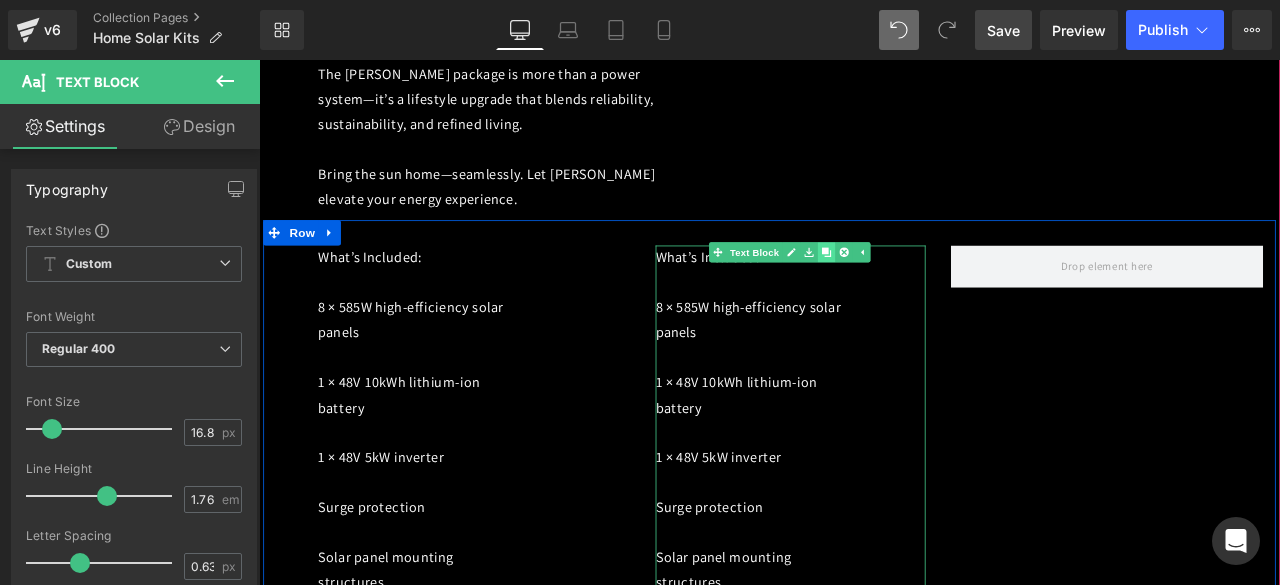 click 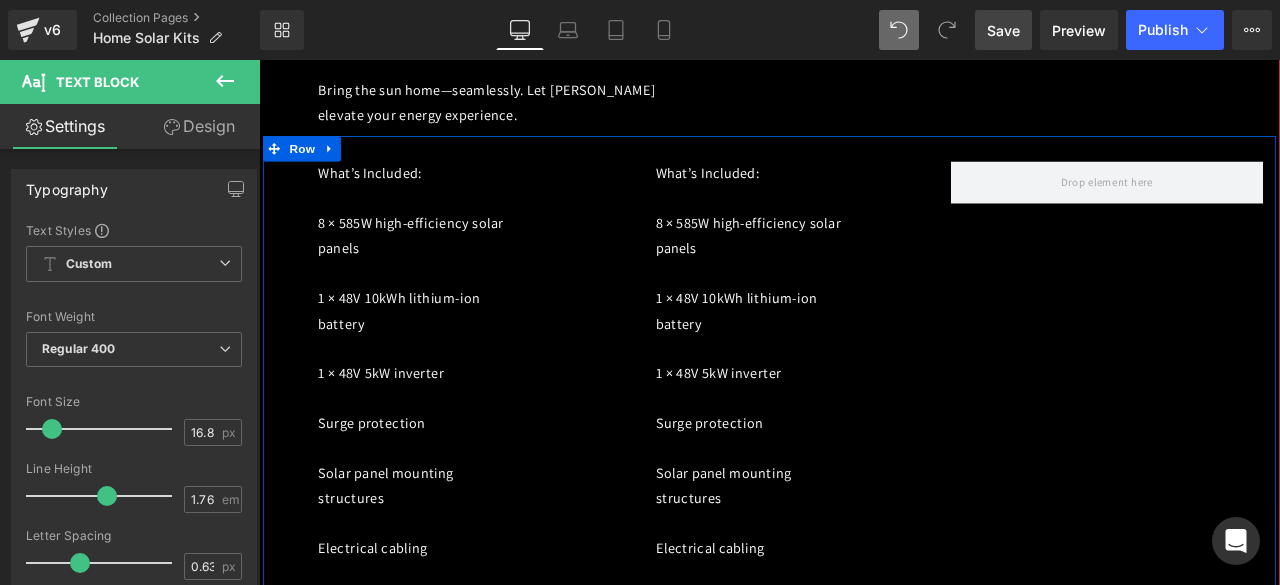 scroll, scrollTop: 2386, scrollLeft: 0, axis: vertical 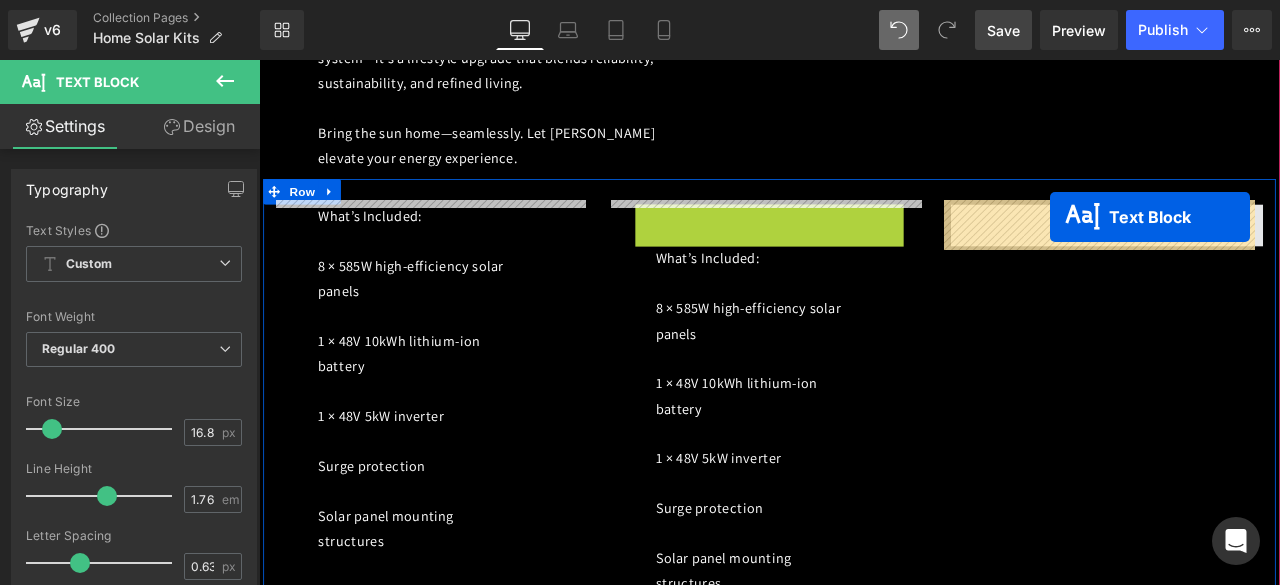 drag, startPoint x: 836, startPoint y: 209, endPoint x: 1198, endPoint y: 247, distance: 363.989 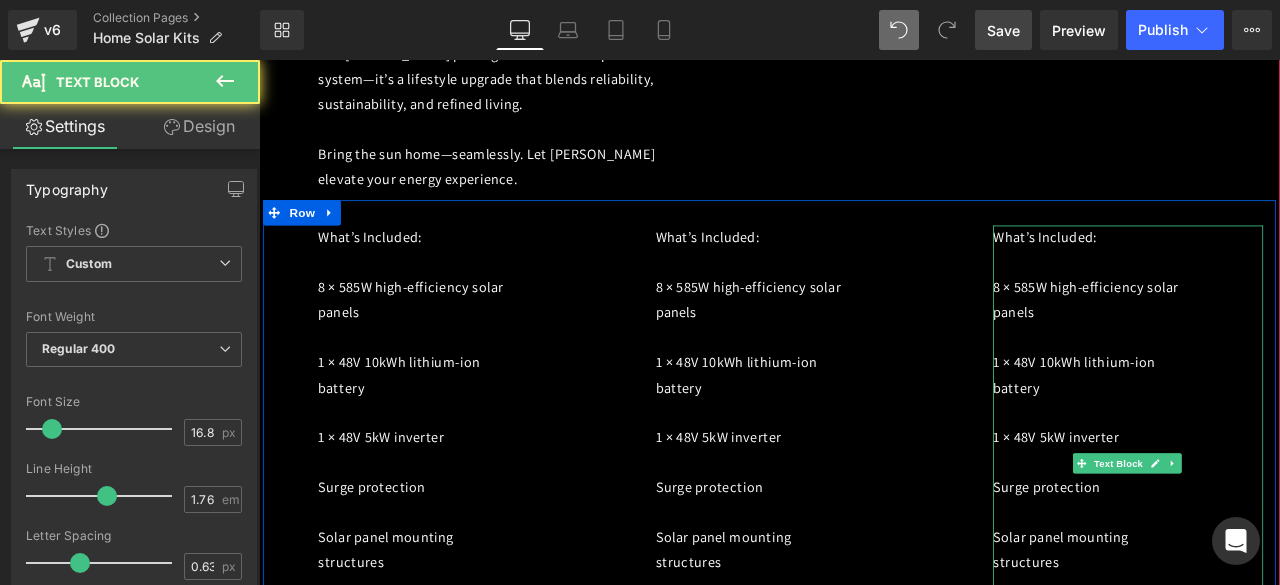 scroll, scrollTop: 2795, scrollLeft: 0, axis: vertical 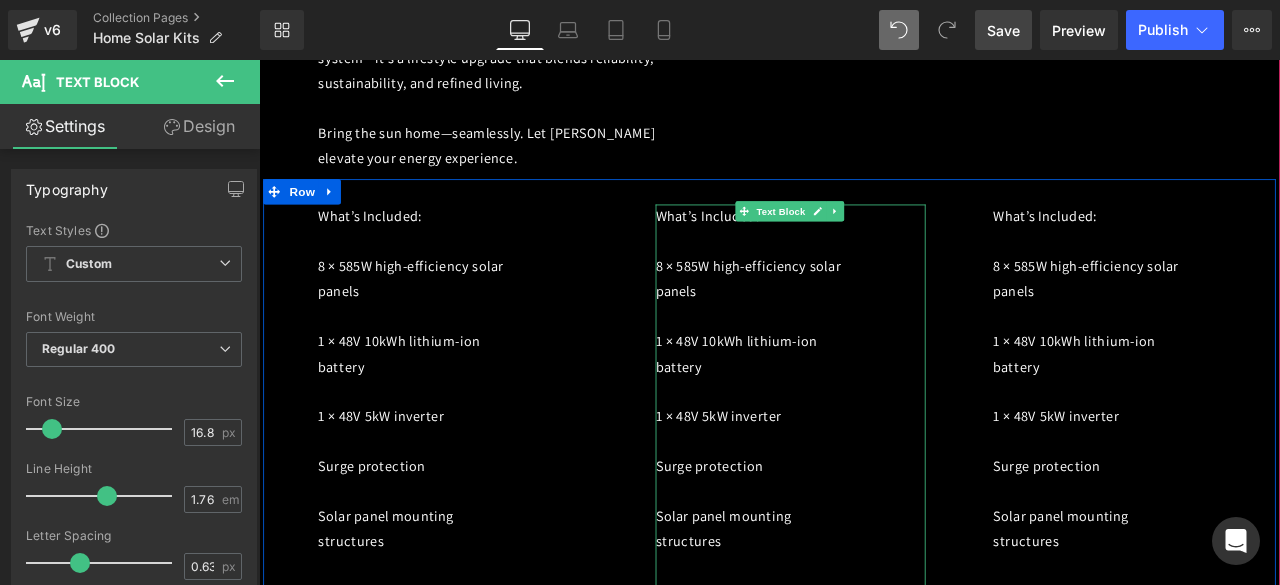 click on "What’s Included:" at bounding box center [844, 246] 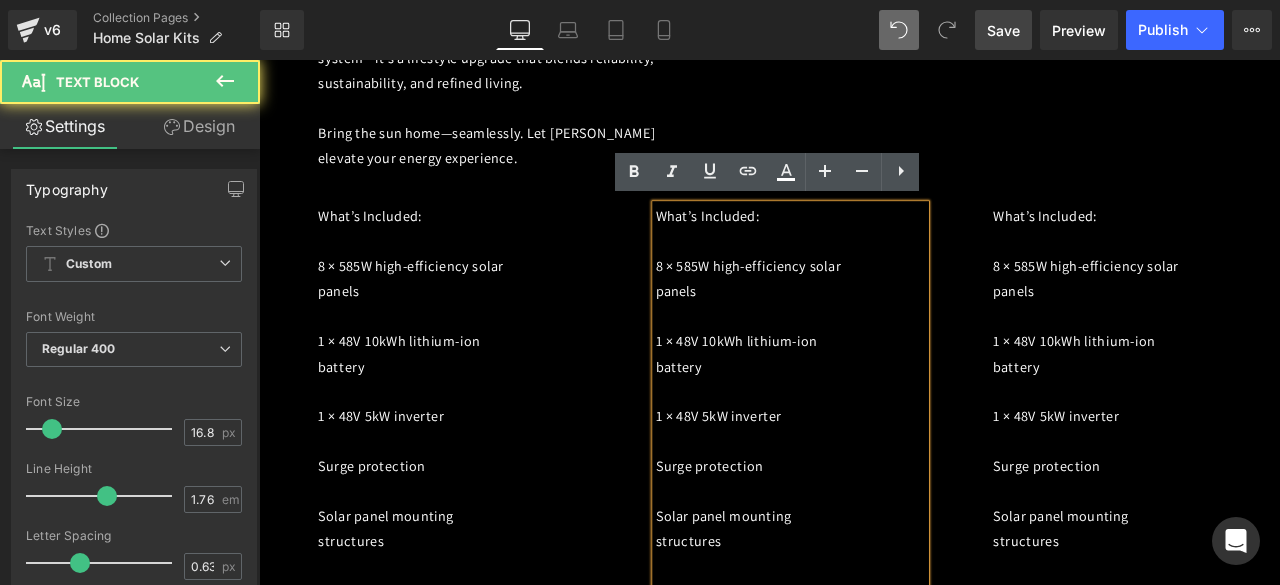 click on "What’s Included: 8 × 585W high-efficiency solar panels 1 × 48V 10kWh lithium-ion battery 1 × 48V 5kW inverter Surge protection Solar panel mounting structures Electrical cabling Professional installation & commissioning The [PERSON_NAME] package is more than a power system—it’s a lifestyle upgrade that blends reliability, sustainability, and refined living. Bring the sun home—seamlessly. Let [PERSON_NAME] elevate your energy experience." at bounding box center [889, 689] 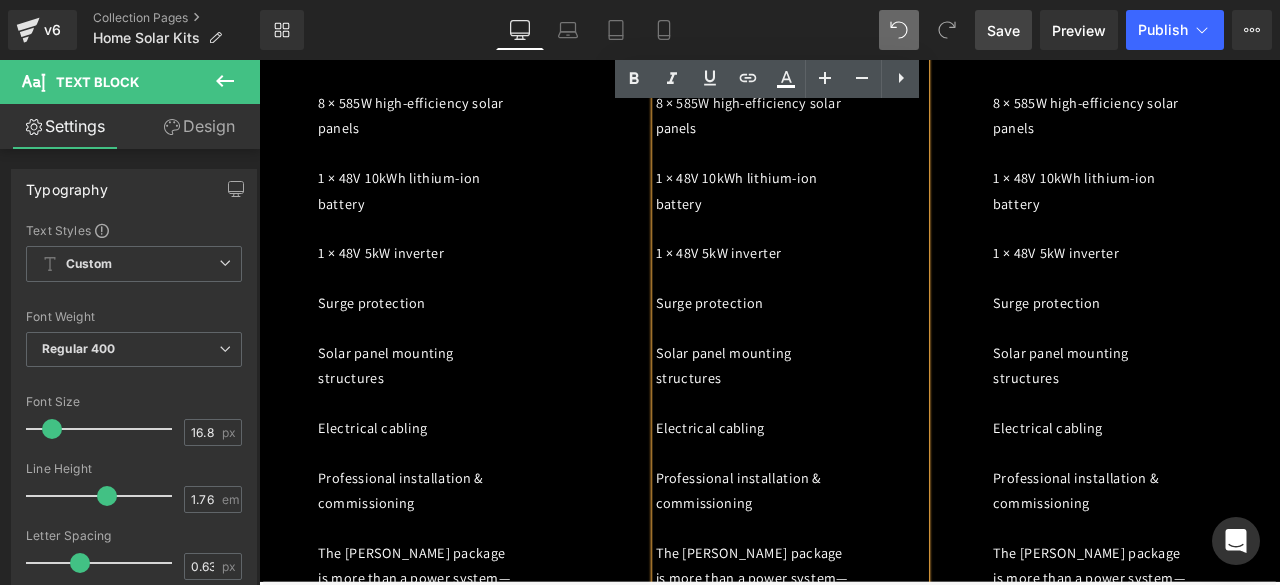 scroll, scrollTop: 3046, scrollLeft: 0, axis: vertical 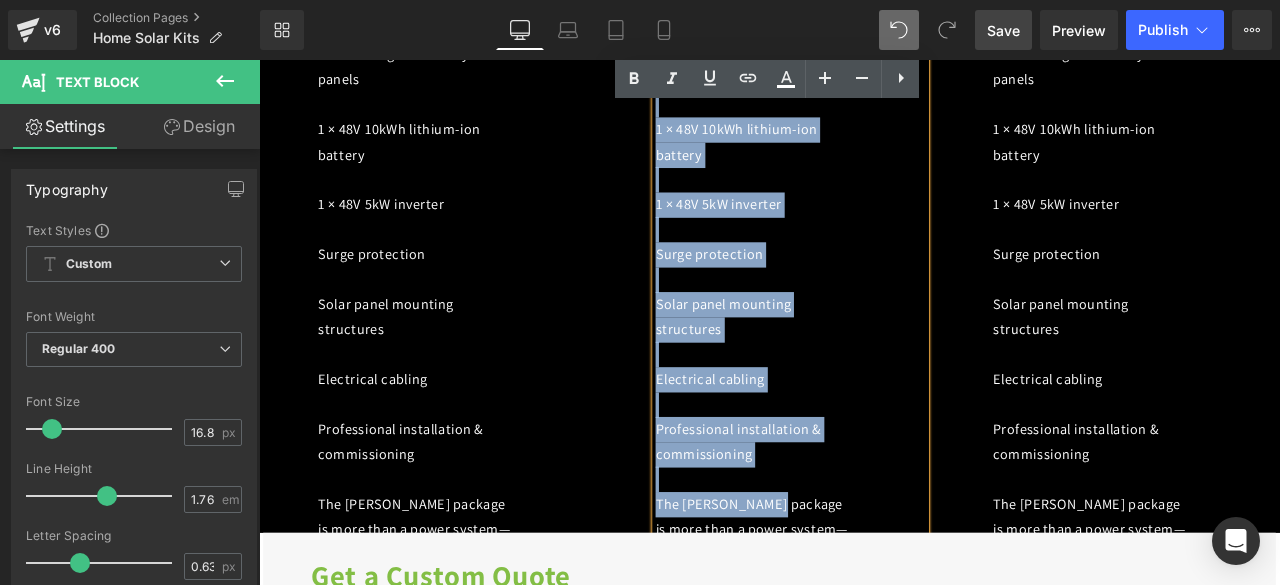 drag, startPoint x: 726, startPoint y: 242, endPoint x: 862, endPoint y: 571, distance: 356.0014 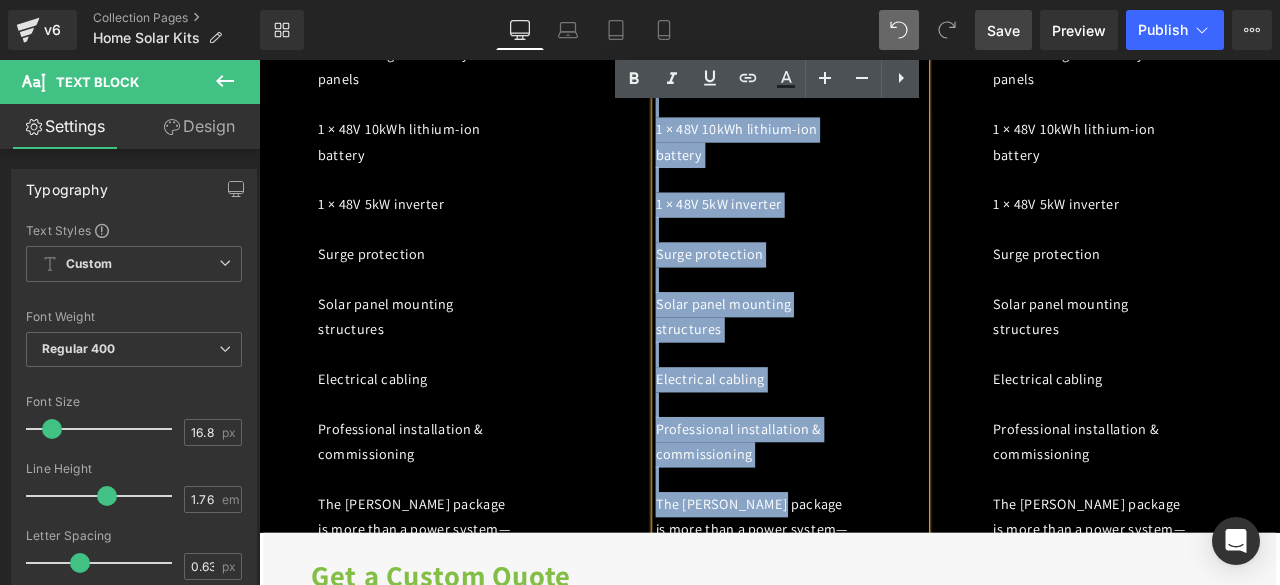 click on "What’s Included: 8 × 585W high-efficiency solar panels 1 × 48V 10kWh lithium-ion battery 1 × 48V 5kW inverter Surge protection Solar panel mounting structures Electrical cabling Professional installation & commissioning The [PERSON_NAME] package is more than a power system—it’s a lifestyle upgrade that blends reliability, sustainability, and refined living. Bring the sun home—seamlessly. Let [PERSON_NAME] elevate your energy experience. Text Block" at bounding box center (464, 438) 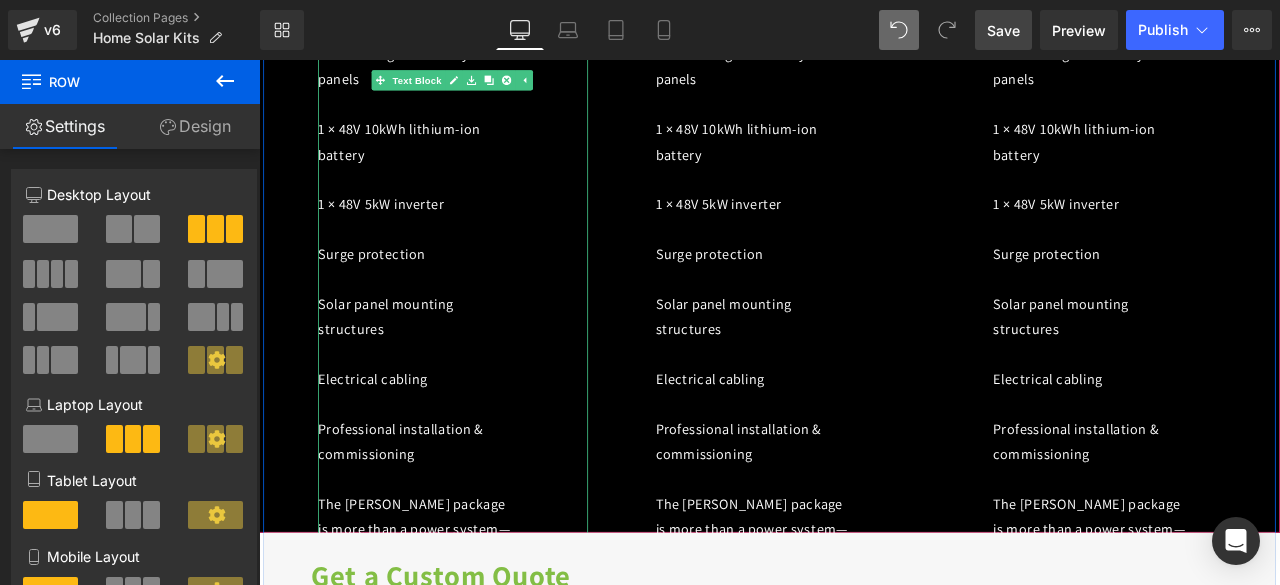 click at bounding box center (444, 409) 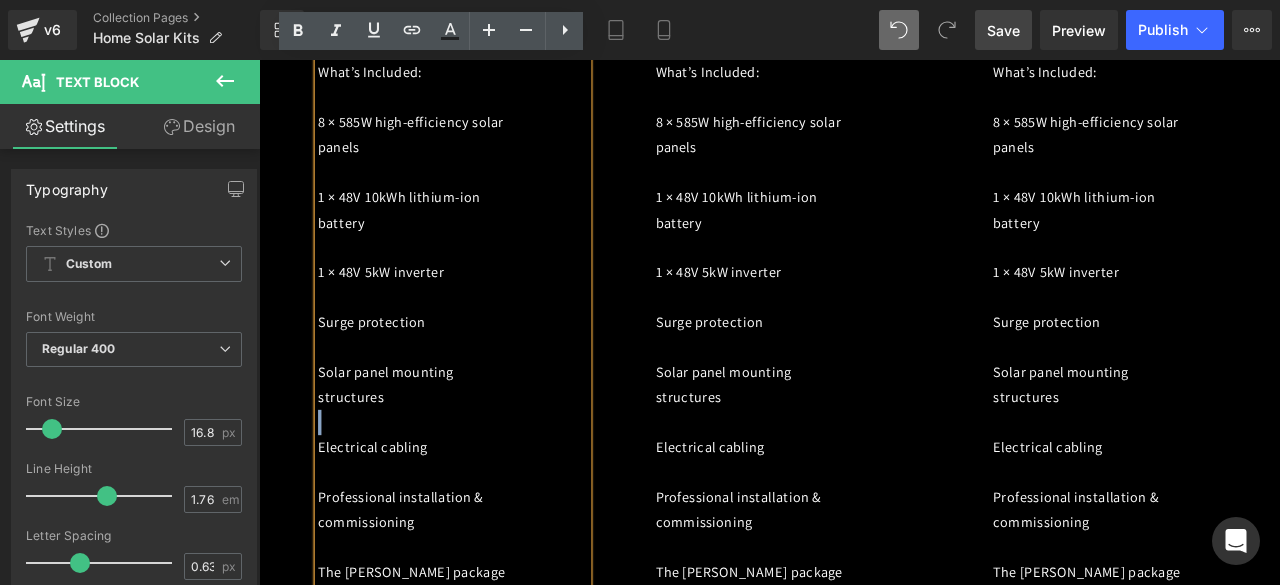 scroll, scrollTop: 2962, scrollLeft: 0, axis: vertical 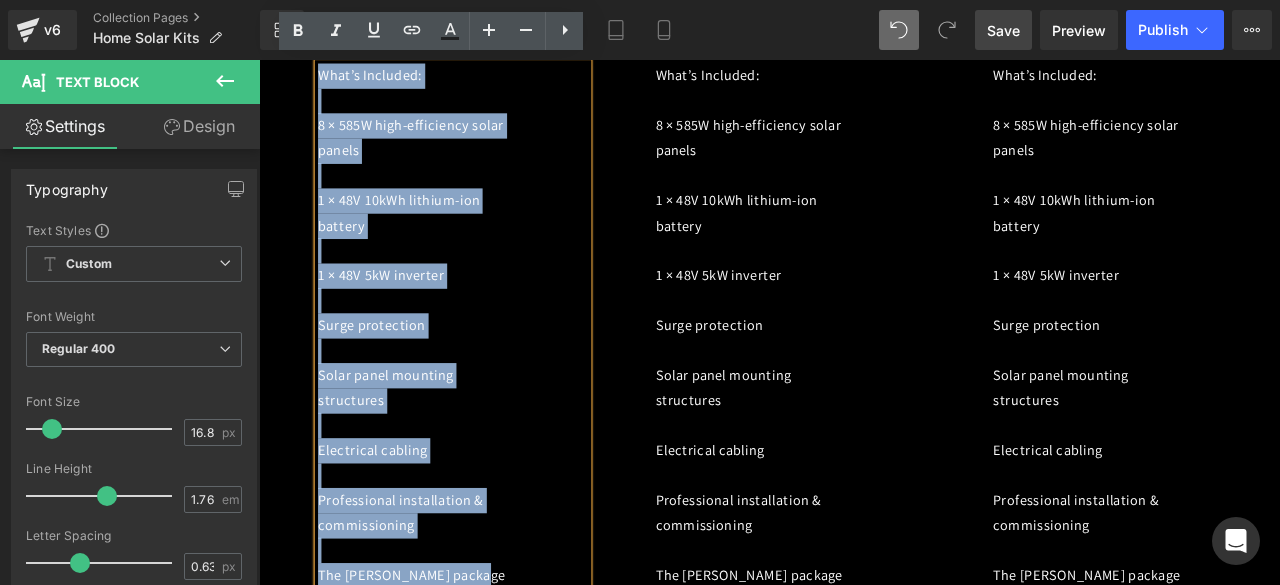 drag, startPoint x: 327, startPoint y: 72, endPoint x: 502, endPoint y: 652, distance: 605.82587 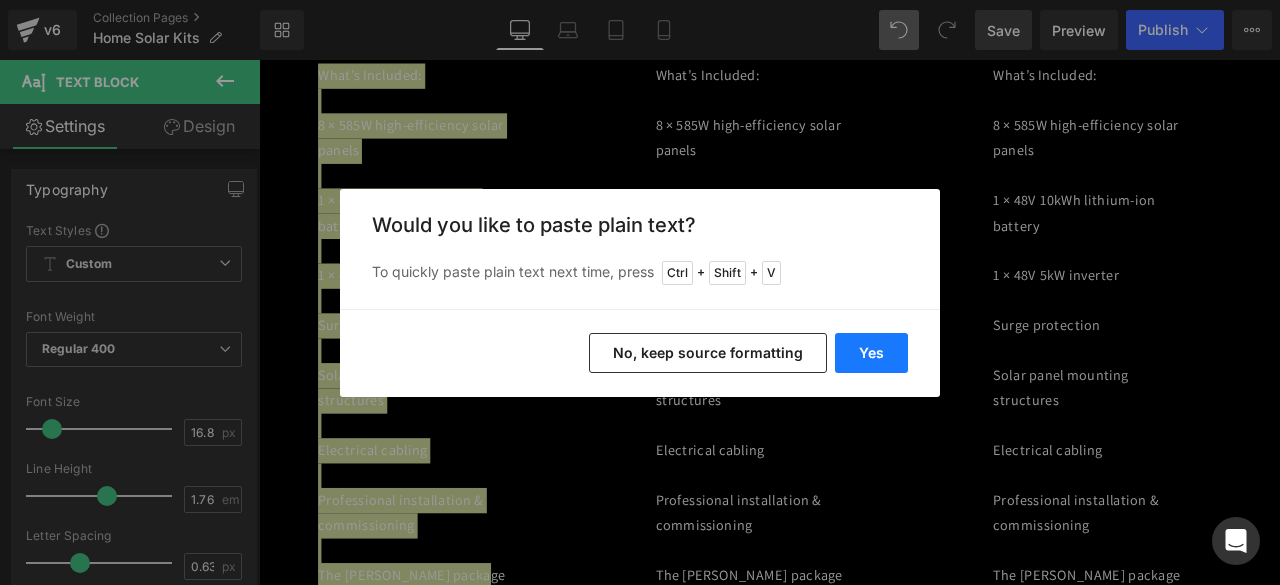click on "Yes" at bounding box center (871, 353) 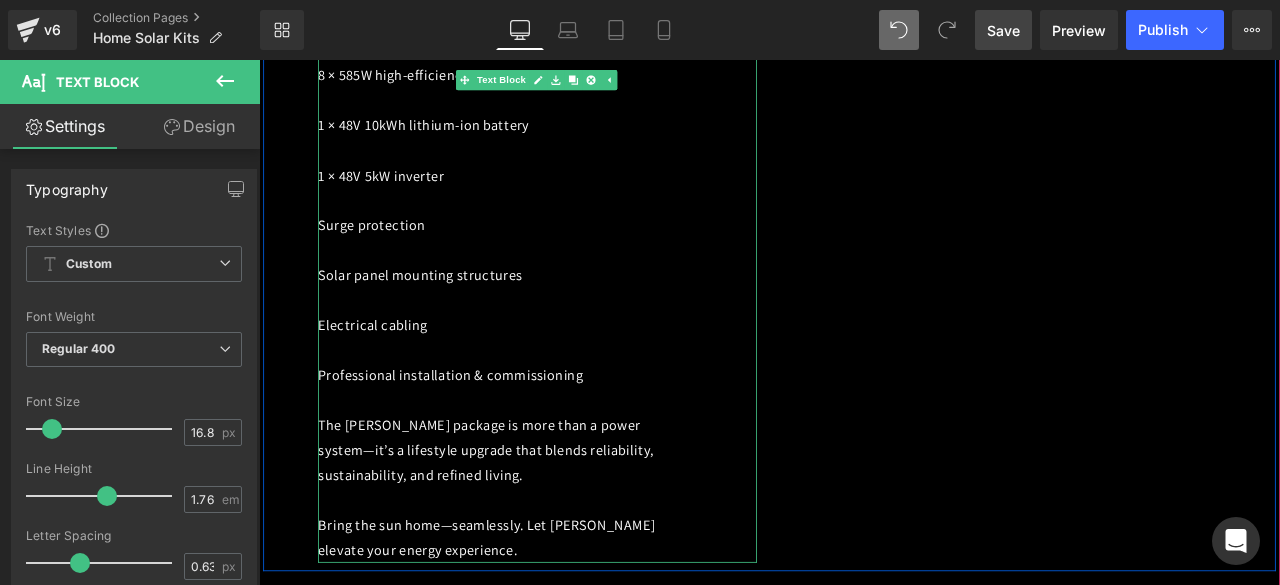 scroll, scrollTop: 2329, scrollLeft: 0, axis: vertical 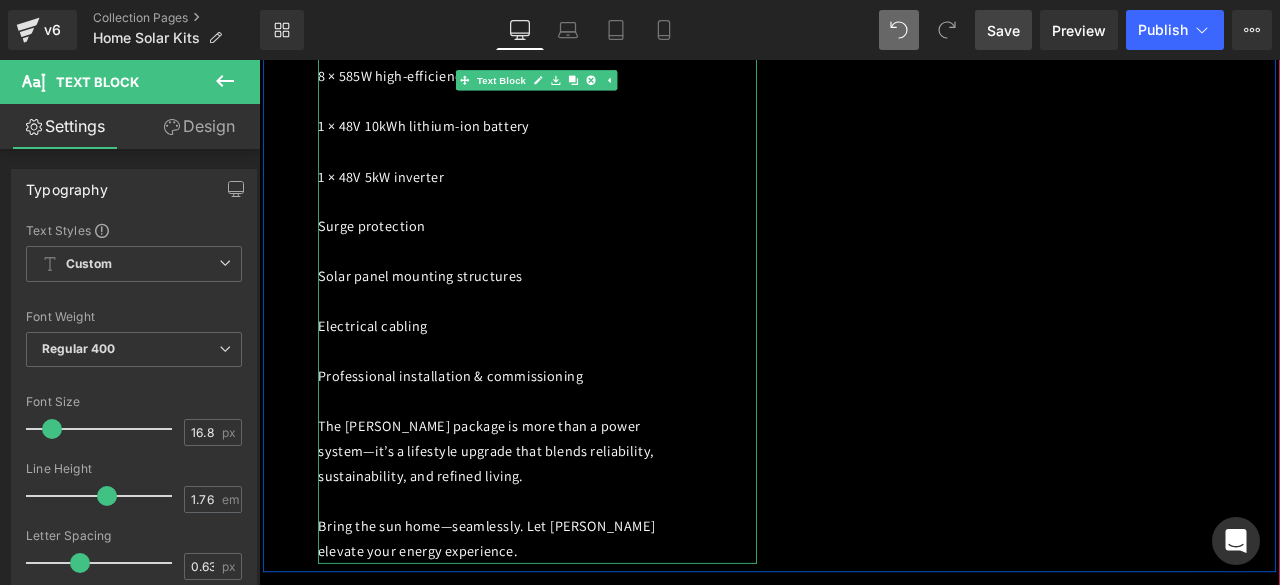 click at bounding box center [544, 287] 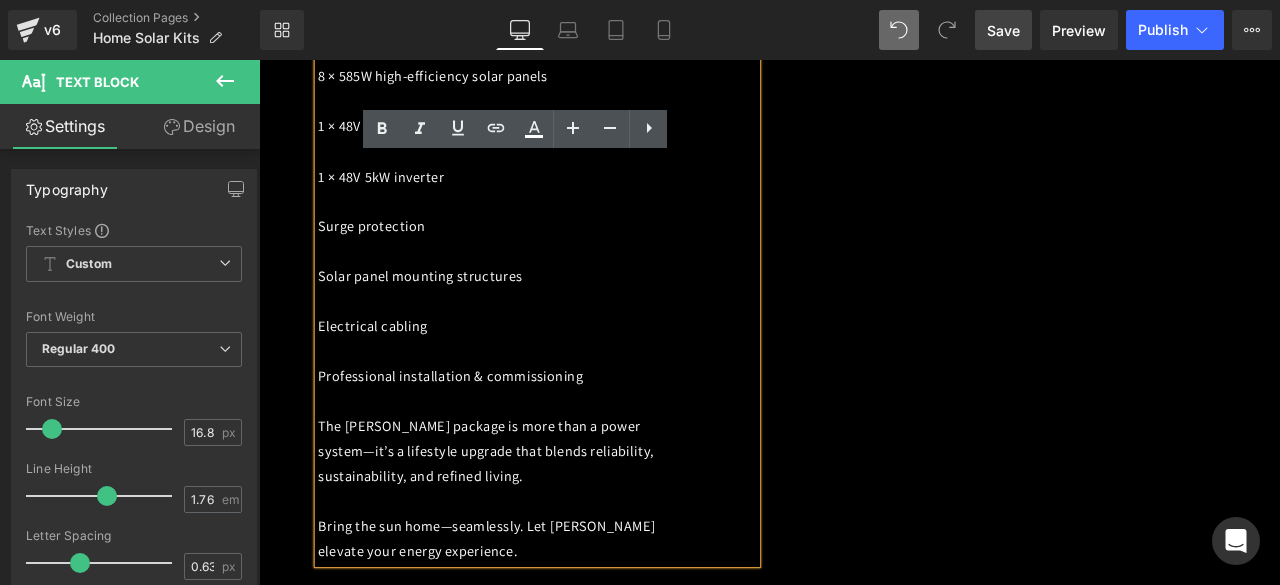 click on "Image         What’s Included: 8 × 585W high-efficiency solar panels 1 × 48V 10kWh lithium-ion battery 1 × 48V 5kW inverter Surge protection Solar panel mounting structures Electrical cabling Professional installation & commissioning The [PERSON_NAME] package is more than a power system—it’s a lifestyle upgrade that blends reliability, sustainability, and refined living. Bring the sun home—seamlessly. Let [PERSON_NAME] elevate your energy experience. Text Block         [PERSON_NAME] SOLAR  PACK Heading         Experience the elegance of uninterrupted living with the [PERSON_NAME] Solar Home Power Package—a sophisticated energy solution designed to meet the demands of a modern, medium to large-sized home. Whether you’re running a busy household or simply want reliable, clean power, [PERSON_NAME] brings a new level of independence and peace of mind. Text Block         50px Text Block         50px Row" at bounding box center (864, 36) 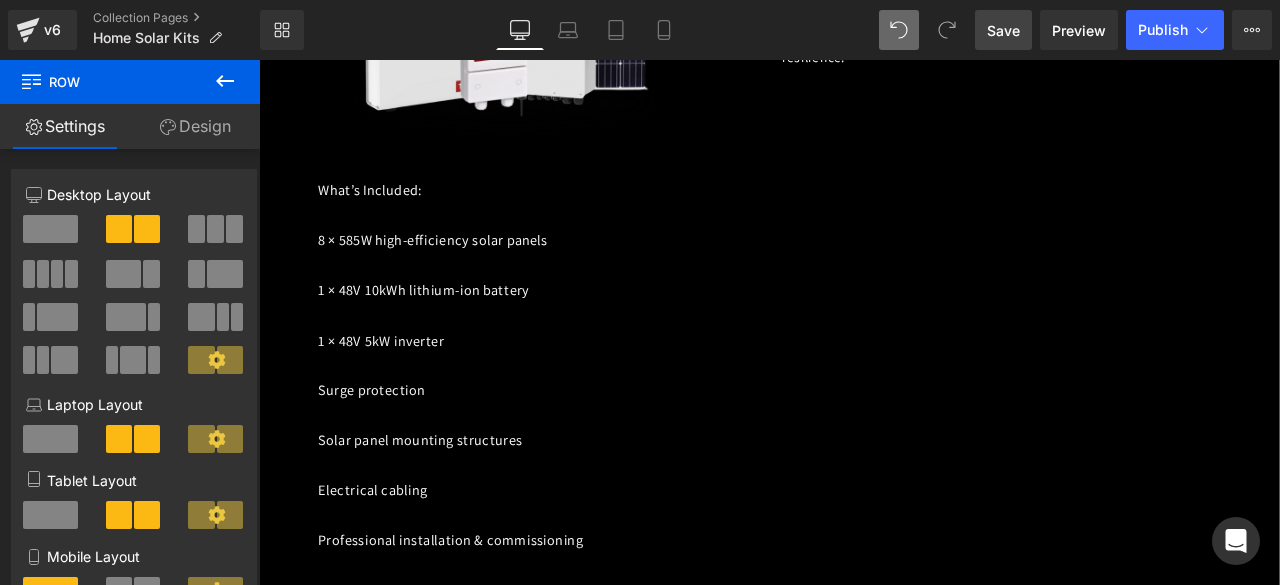 scroll, scrollTop: 2133, scrollLeft: 0, axis: vertical 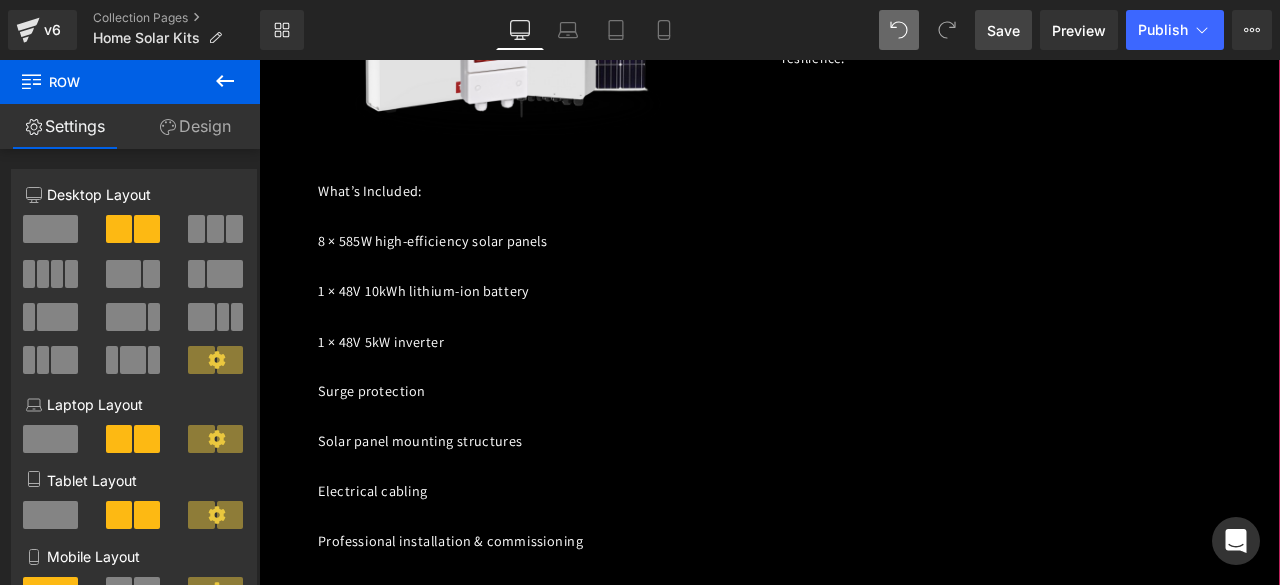 click at bounding box center [544, 424] 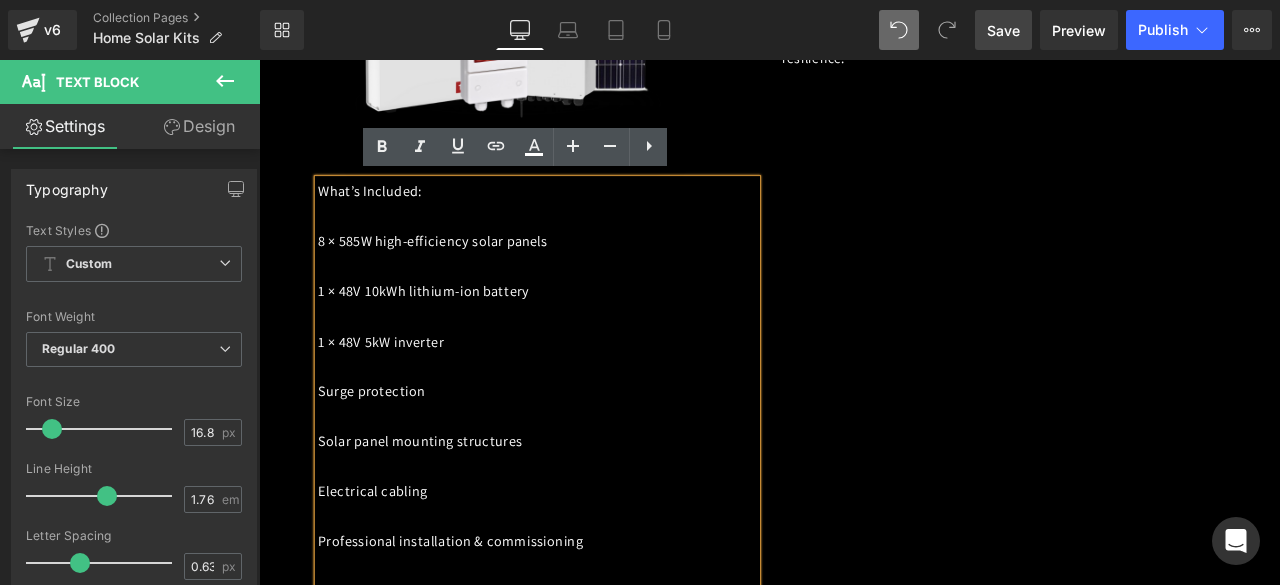click on "Image         What’s Included: 8 × 585W high-efficiency solar panels 1 × 48V 10kWh lithium-ion battery 1 × 48V 5kW inverter Surge protection Solar panel mounting structures Electrical cabling Professional installation & commissioning The [PERSON_NAME] package is more than a power system—it’s a lifestyle upgrade that blends reliability, sustainability, and refined living. Bring the sun home—seamlessly. Let [PERSON_NAME] elevate your energy experience. Text Block         [PERSON_NAME] SOLAR  PACK Heading         Experience the elegance of uninterrupted living with the [PERSON_NAME] Solar Home Power Package—a sophisticated energy solution designed to meet the demands of a modern, medium to large-sized home. Whether you’re running a busy household or simply want reliable, clean power, [PERSON_NAME] brings a new level of independence and peace of mind. Text Block         50px Text Block         50px Row" at bounding box center [864, 232] 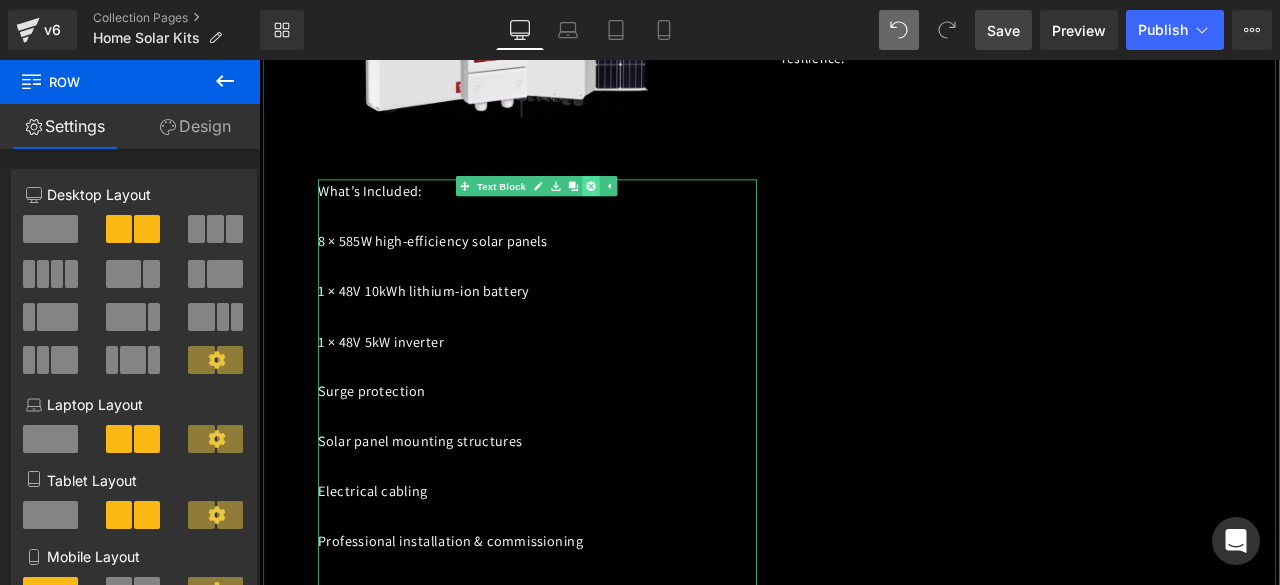 click at bounding box center (652, 210) 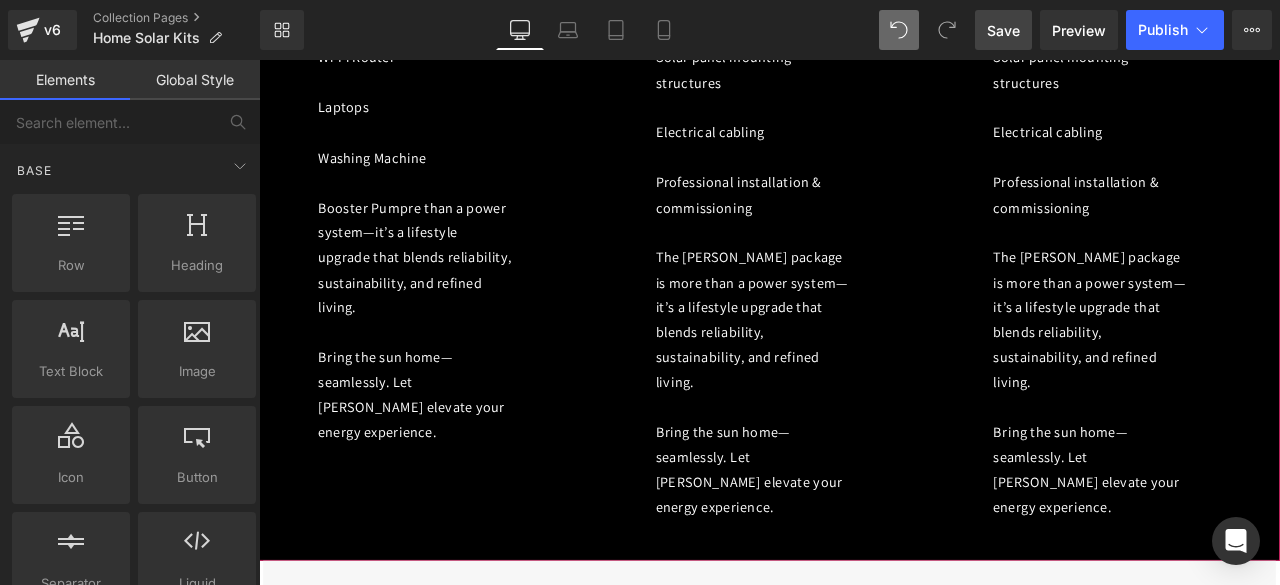 scroll, scrollTop: 3015, scrollLeft: 0, axis: vertical 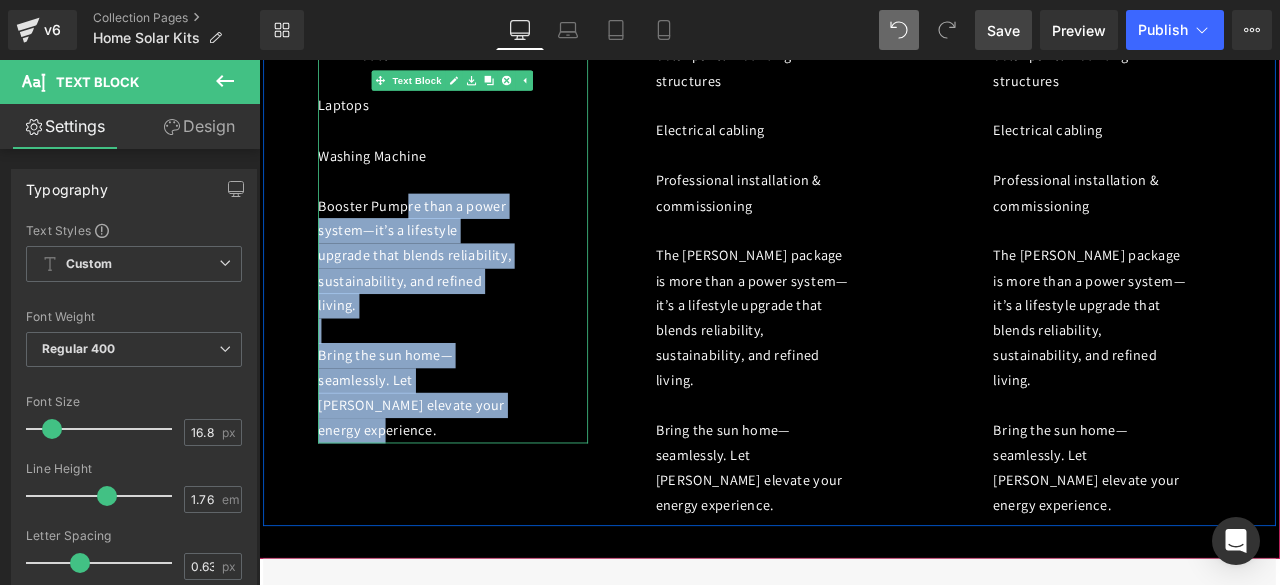 drag, startPoint x: 432, startPoint y: 234, endPoint x: 546, endPoint y: 461, distance: 254.01772 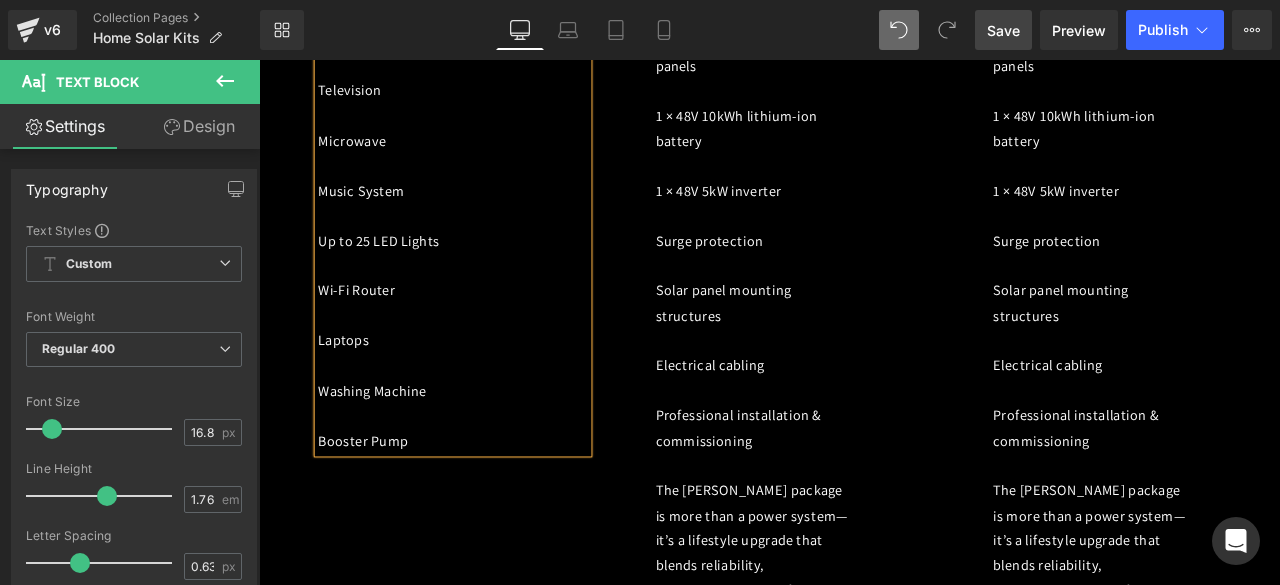 scroll, scrollTop: 2877, scrollLeft: 0, axis: vertical 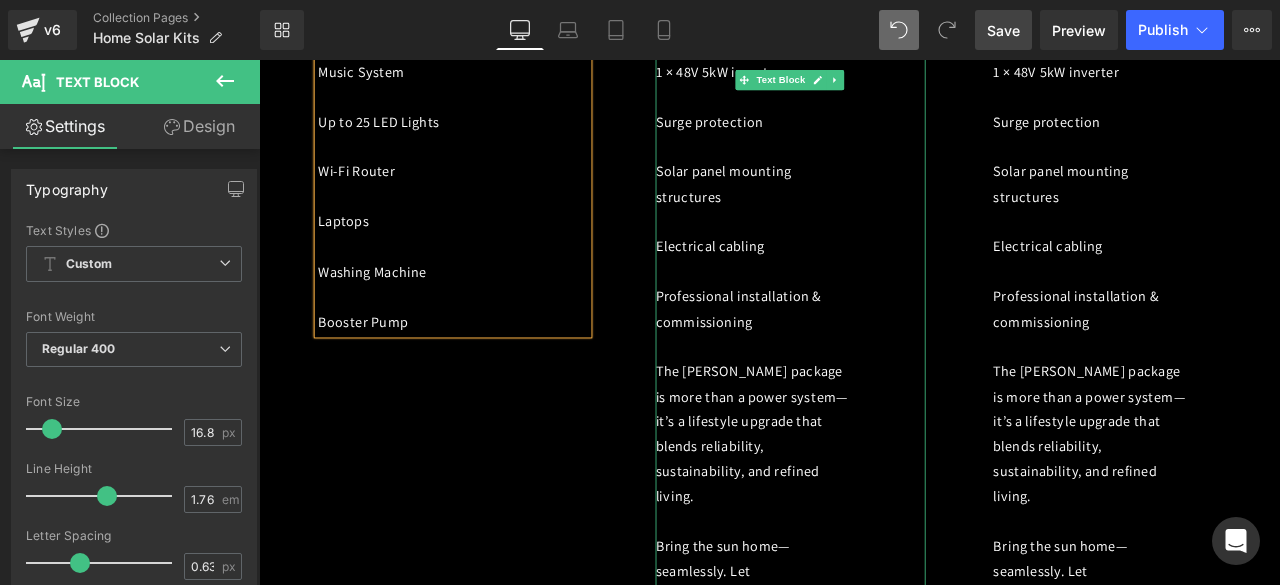 click on "The [PERSON_NAME] package is more than a power system—it’s a lifestyle upgrade that blends reliability, sustainability, and refined living." at bounding box center [843, 503] 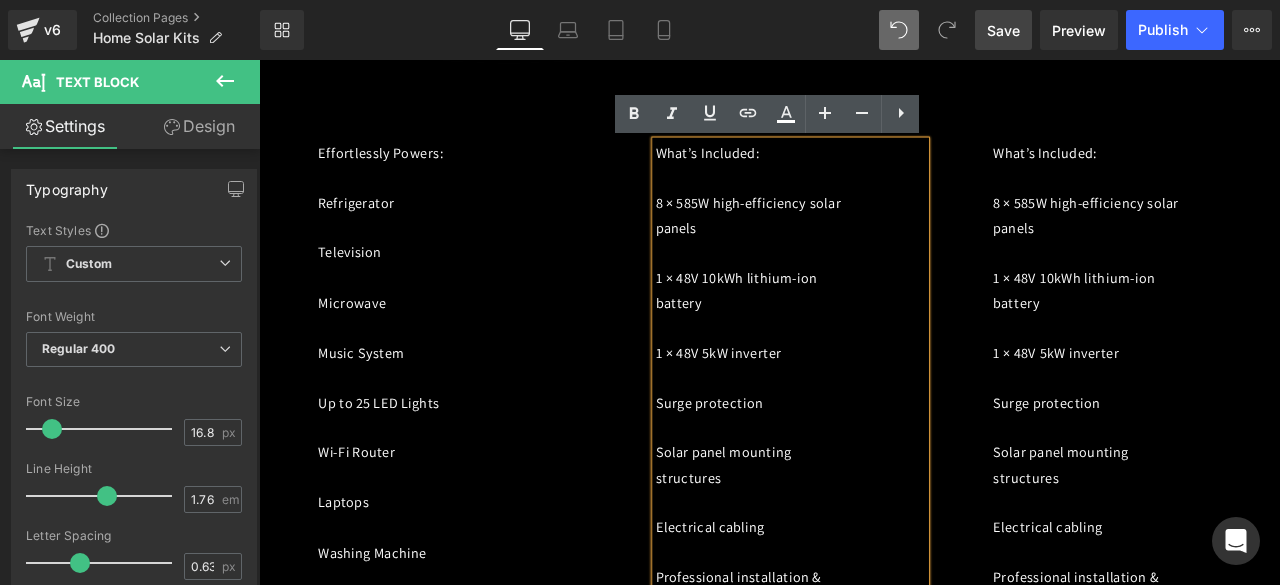 scroll, scrollTop: 2536, scrollLeft: 0, axis: vertical 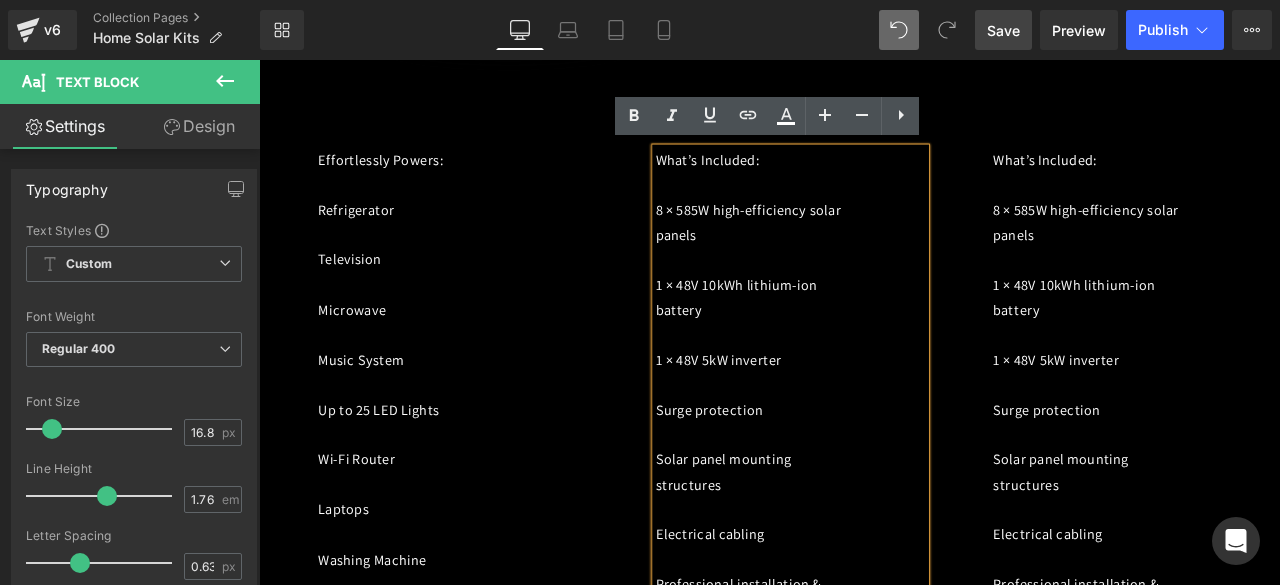 click on "Effortlessly Powers: Refrigerator Television Microwave Music System Up to 25 LED Lights Wi-Fi Router Laptops Washing Machine Booster Pump Text Block         What’s Included: 8 × 585W high-efficiency solar panels 1 × 48V 10kWh lithium-ion battery 1 × 48V 5kW inverter Surge protection Solar panel mounting structures Electrical cabling Professional installation & commissioning The [PERSON_NAME] package is more than a power system—it’s a lifestyle upgrade that blends reliability, sustainability, and refined living. Bring the sun home—seamlessly. Let [PERSON_NAME] elevate your energy experience. Text Block         What’s Included: 8 × 585W high-efficiency solar panels 1 × 48V 10kWh lithium-ion battery 1 × 48V 5kW inverter Surge protection Solar panel mounting structures Electrical cabling Professional installation & commissioning The [PERSON_NAME] package is more than a power system—it’s a lifestyle upgrade that blends reliability, sustainability, and refined living. Text Block
Row" at bounding box center (864, 612) 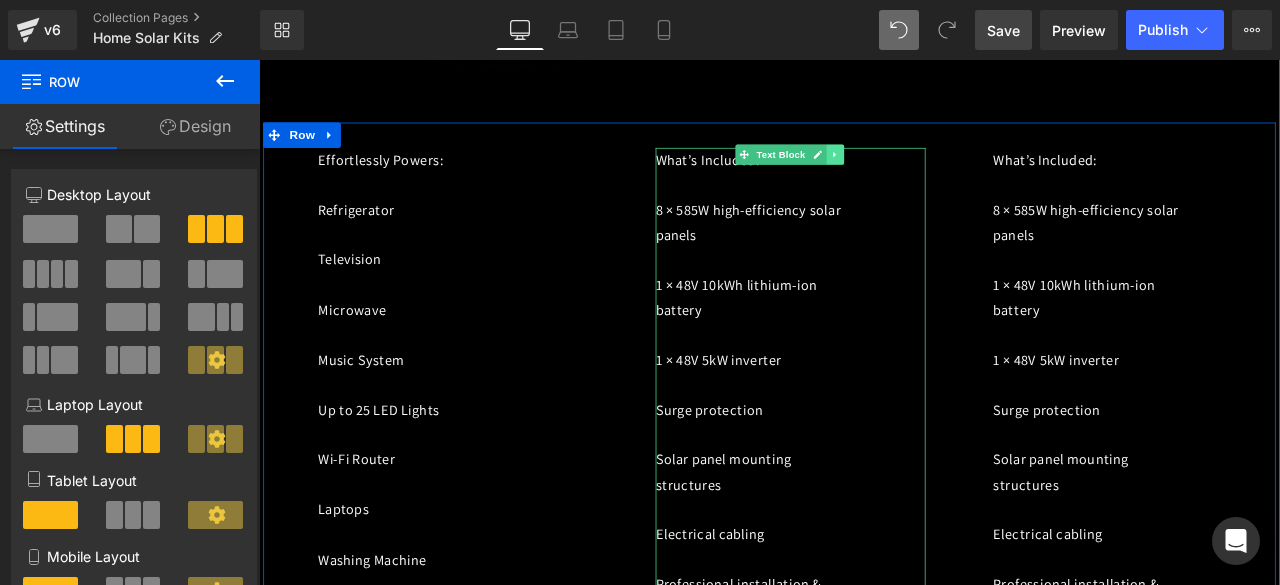 click 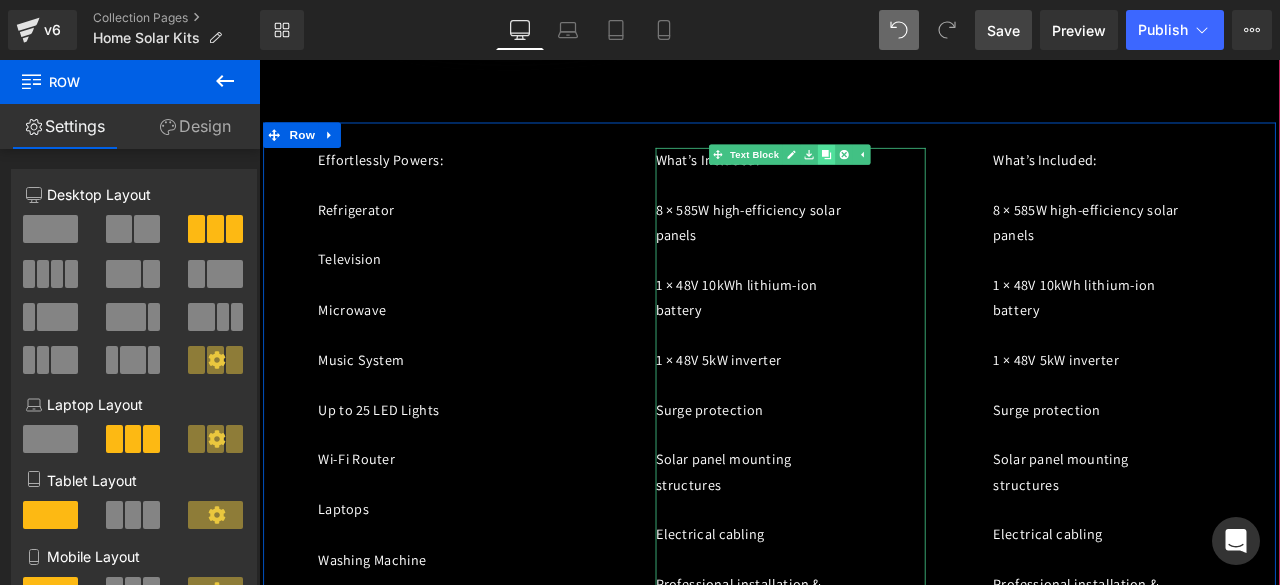 click at bounding box center (931, 172) 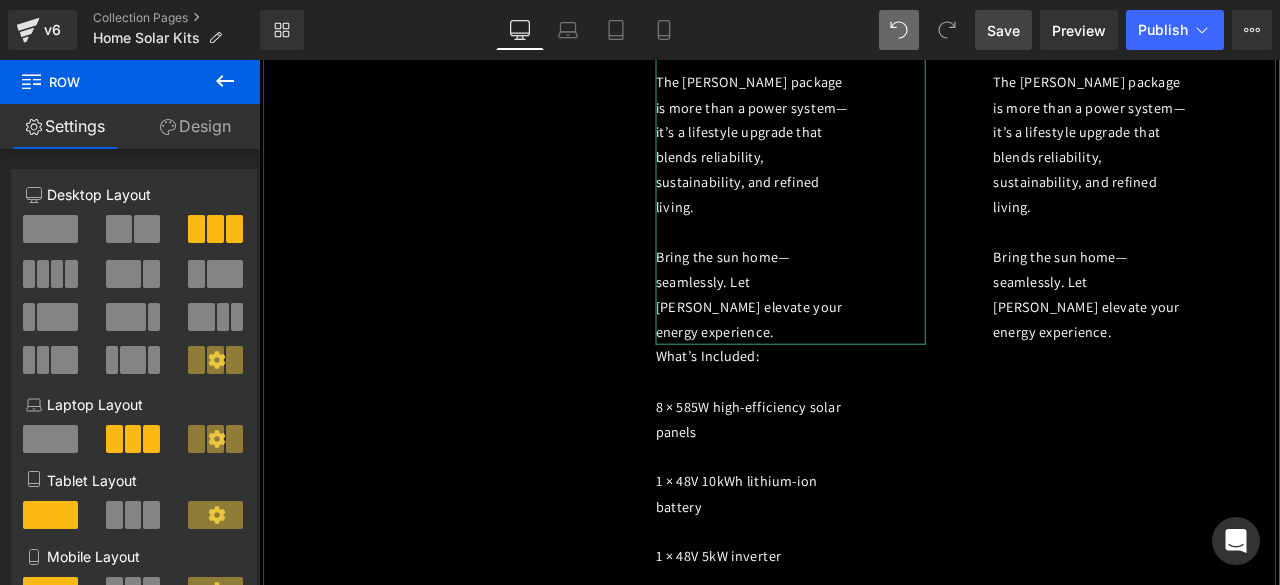 scroll, scrollTop: 2741, scrollLeft: 0, axis: vertical 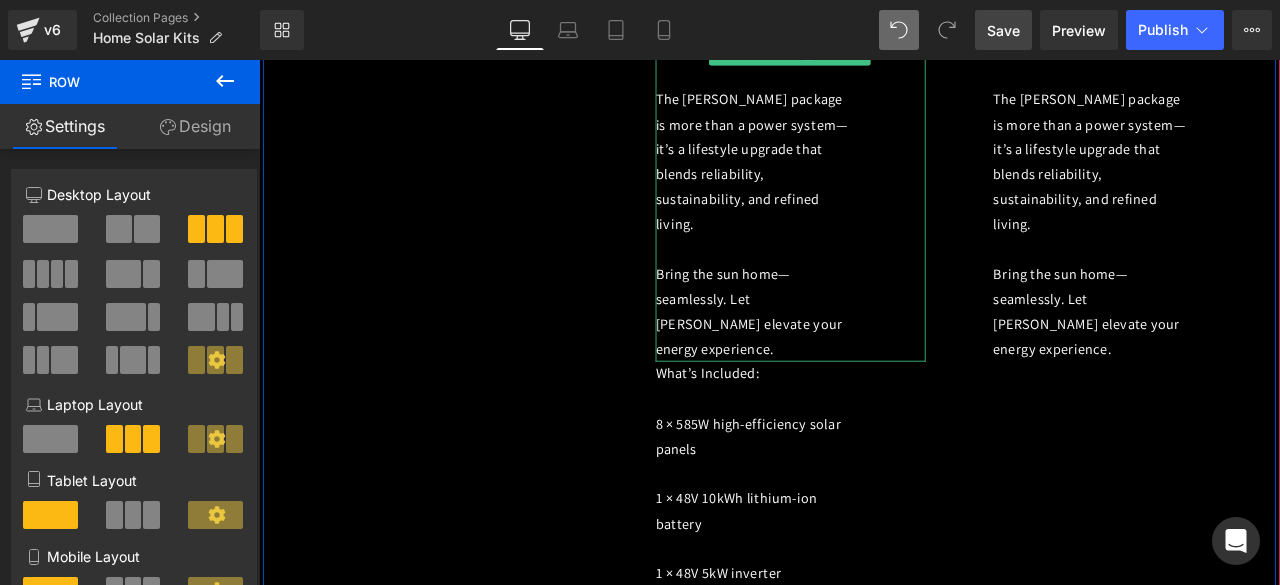 click on "The [PERSON_NAME] package is more than a power system—it’s a lifestyle upgrade that blends reliability, sustainability, and refined living." at bounding box center (843, 181) 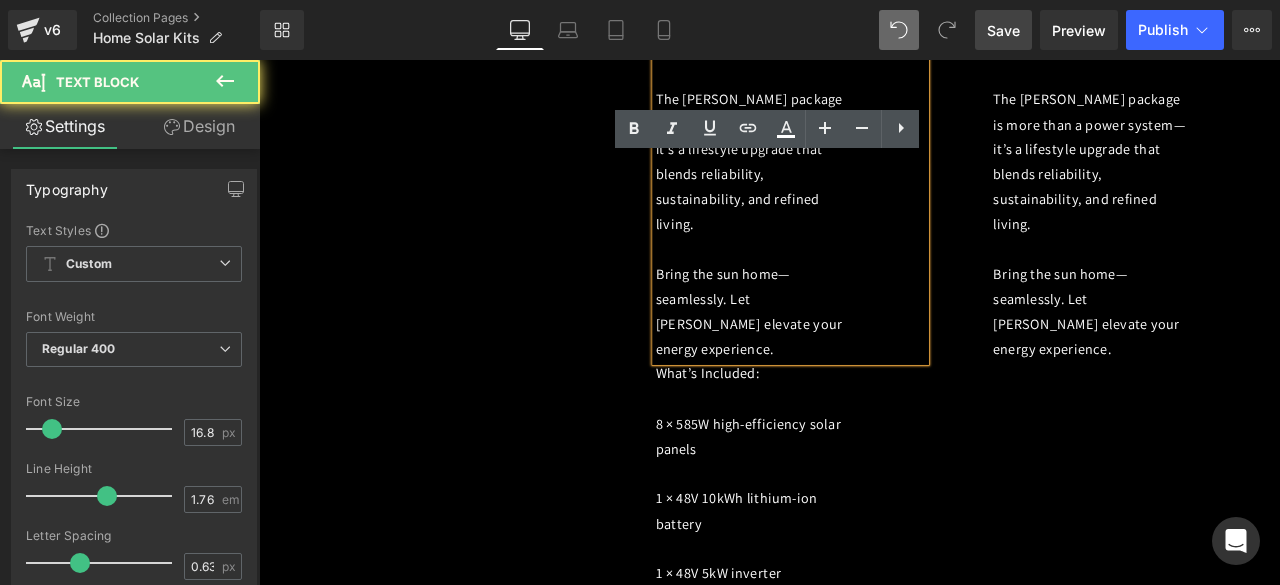 click on "The [PERSON_NAME] package is more than a power system—it’s a lifestyle upgrade that blends reliability, sustainability, and refined living." at bounding box center [843, 181] 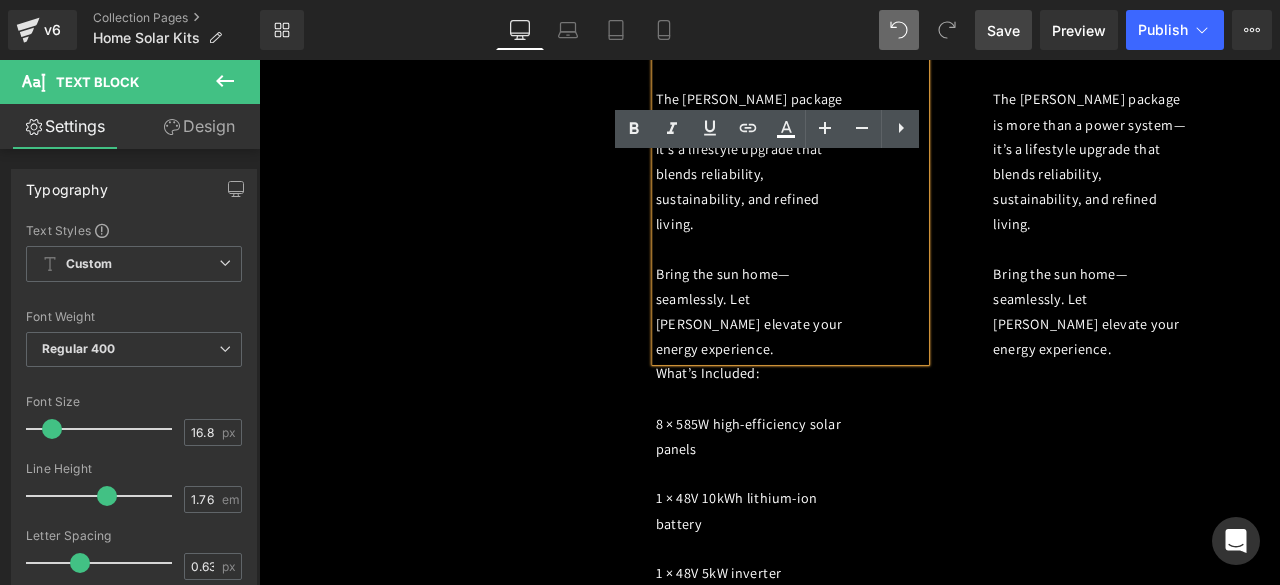 click on "The [PERSON_NAME] package is more than a power system—it’s a lifestyle upgrade that blends reliability, sustainability, and refined living." at bounding box center [843, 181] 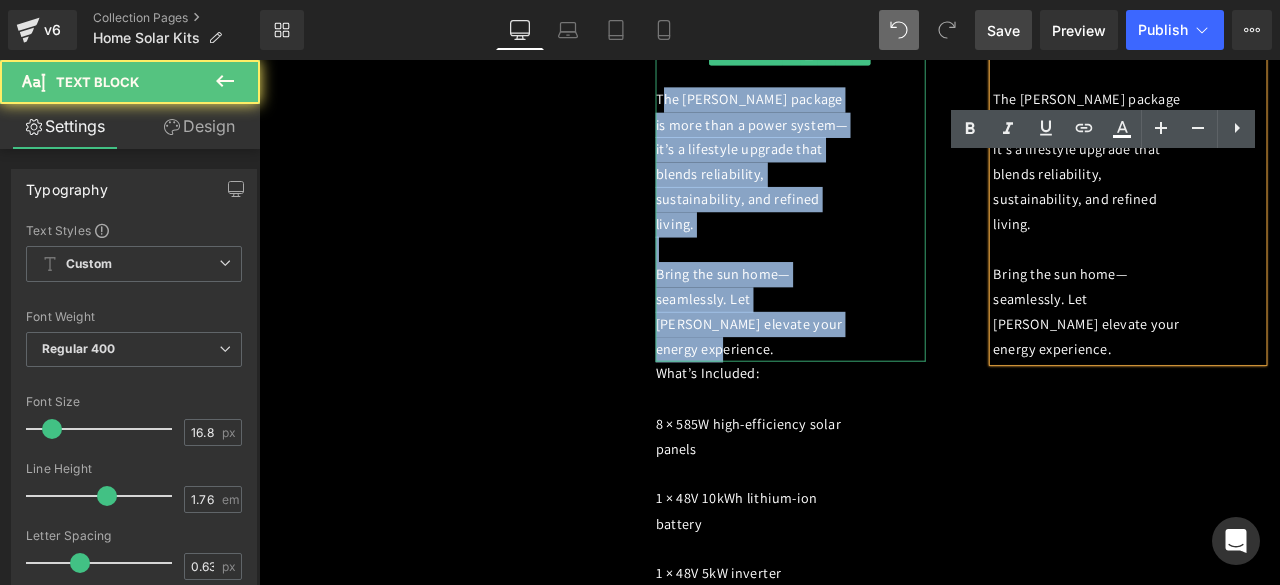 drag, startPoint x: 728, startPoint y: 135, endPoint x: 949, endPoint y: 369, distance: 321.86487 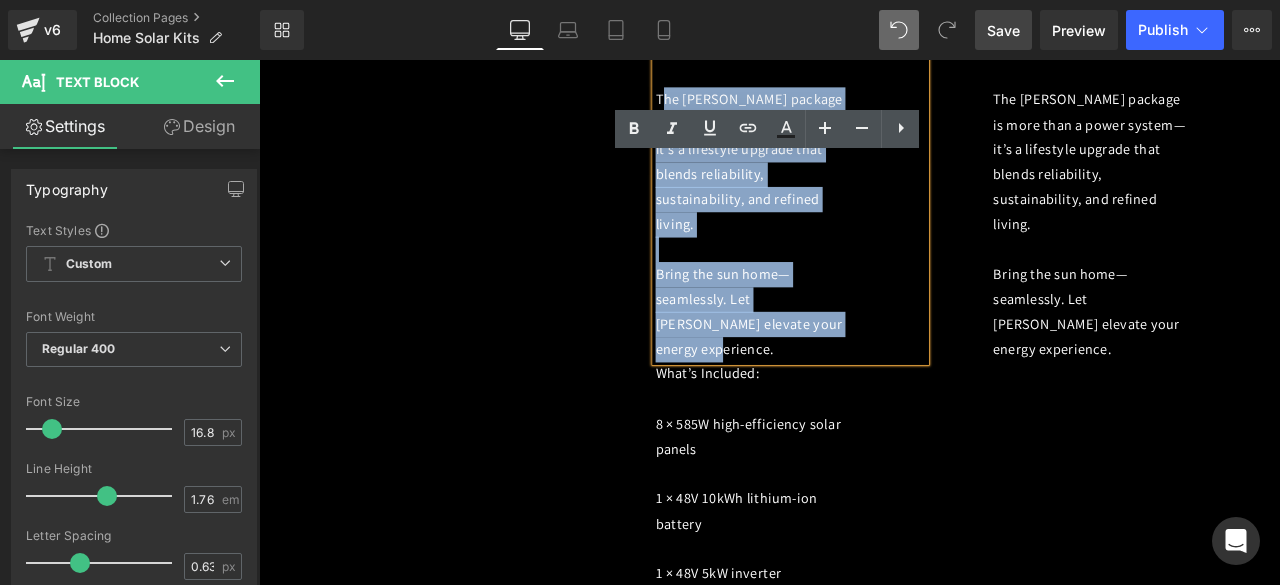 type 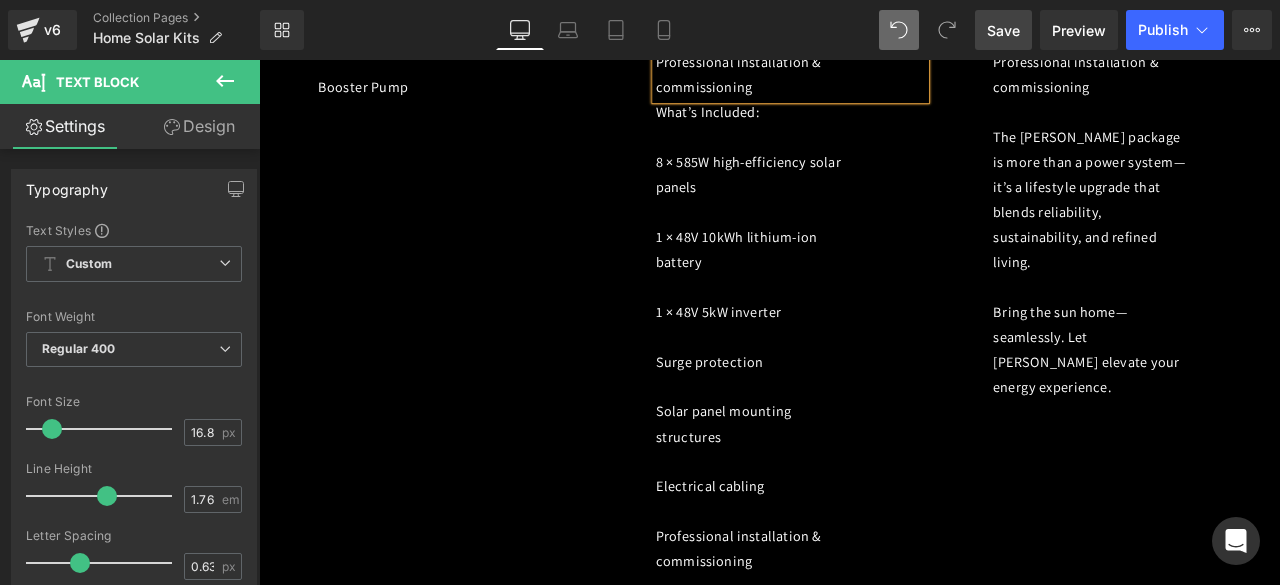 scroll, scrollTop: 2889, scrollLeft: 0, axis: vertical 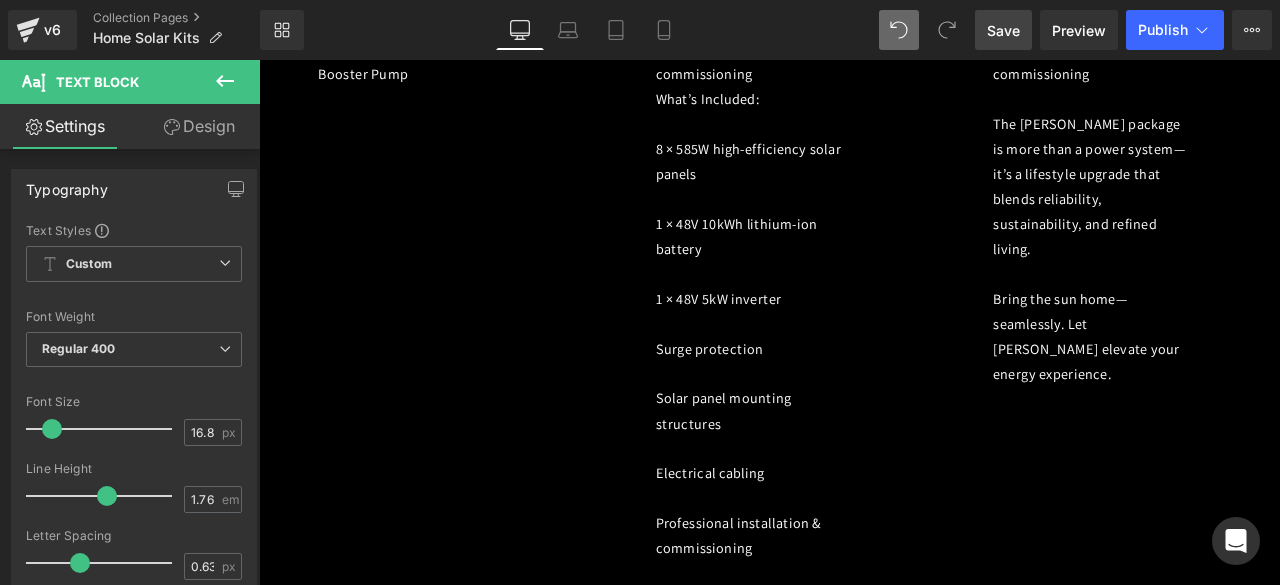 click 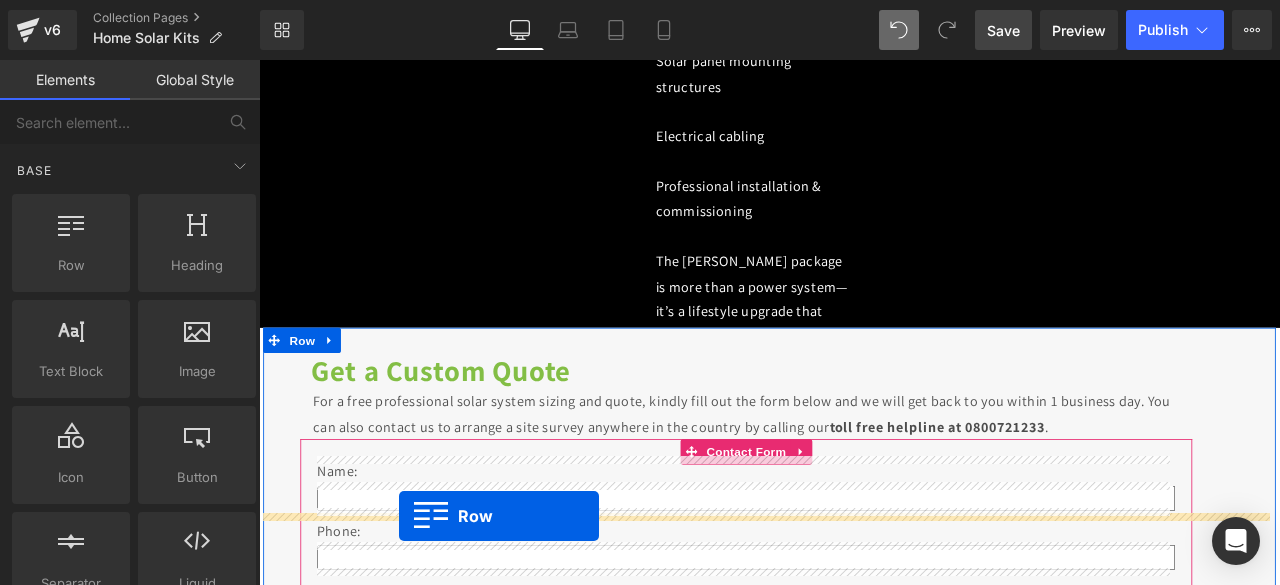 scroll, scrollTop: 3329, scrollLeft: 0, axis: vertical 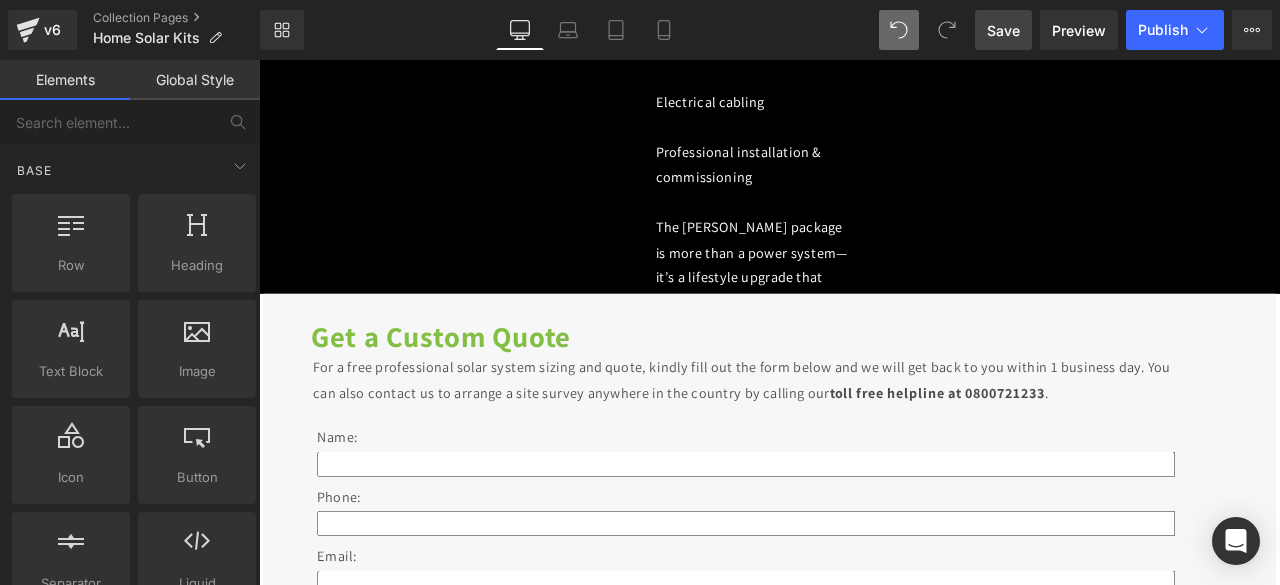 drag, startPoint x: 84, startPoint y: 263, endPoint x: 0, endPoint y: 297, distance: 90.62009 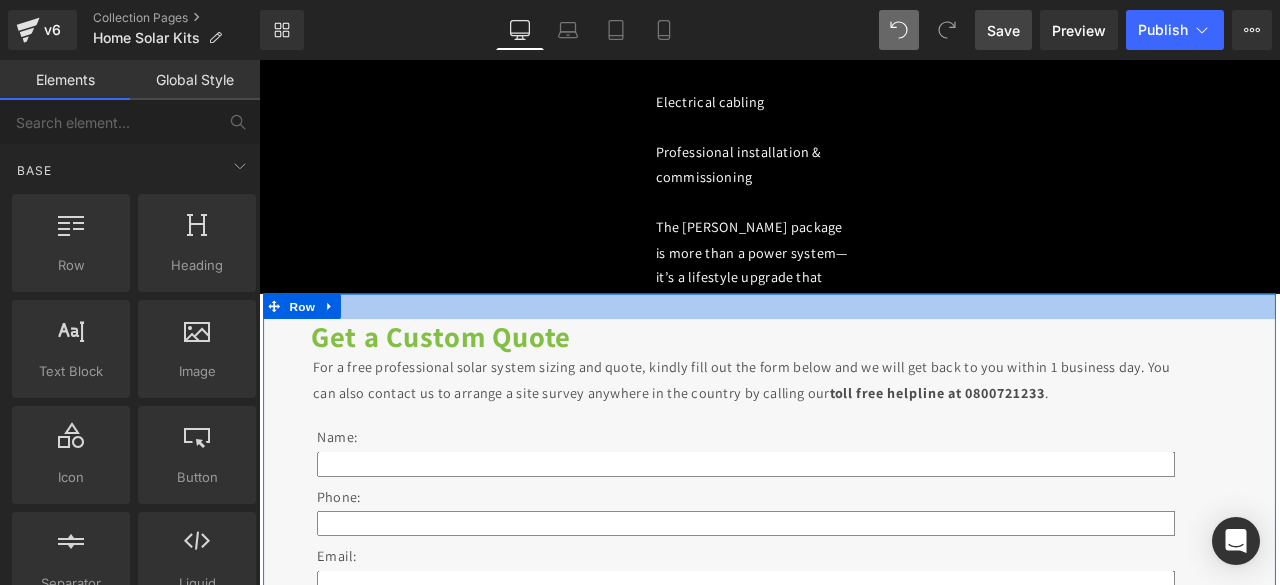 scroll, scrollTop: 3191, scrollLeft: 0, axis: vertical 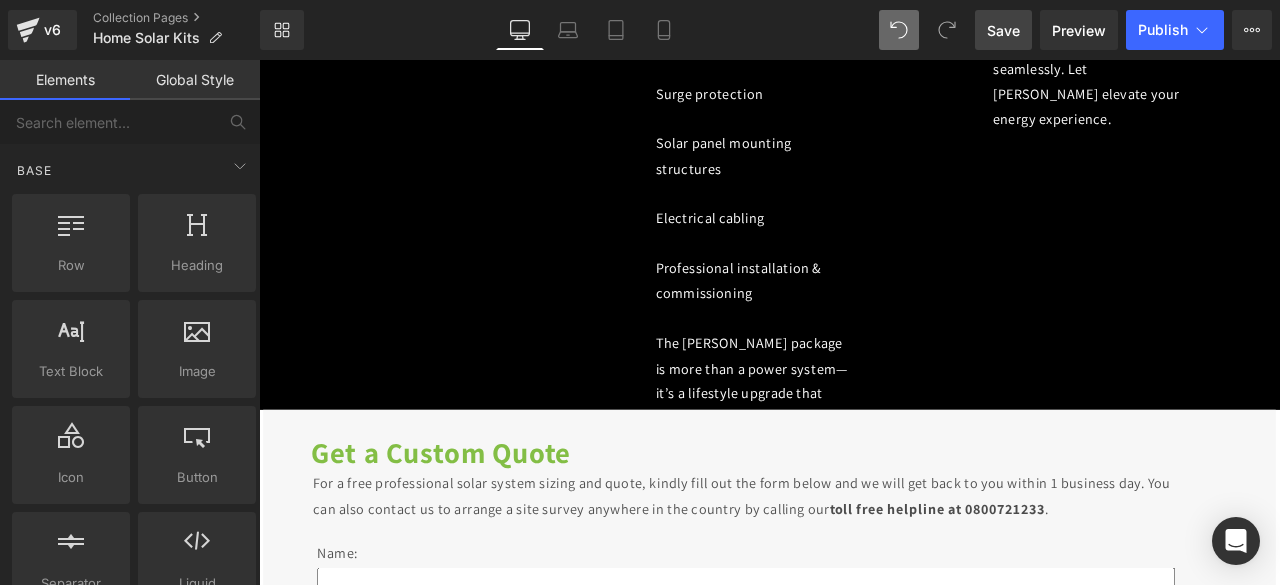 click on "Professional installation & commissioning" at bounding box center (827, 323) 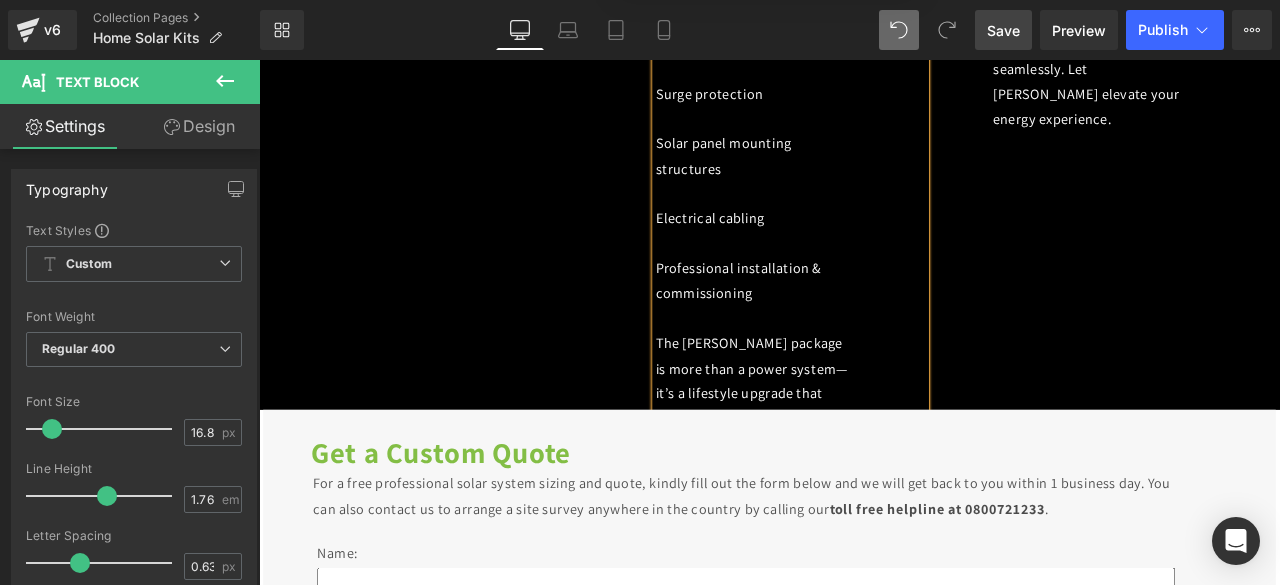 scroll, scrollTop: 2945, scrollLeft: 0, axis: vertical 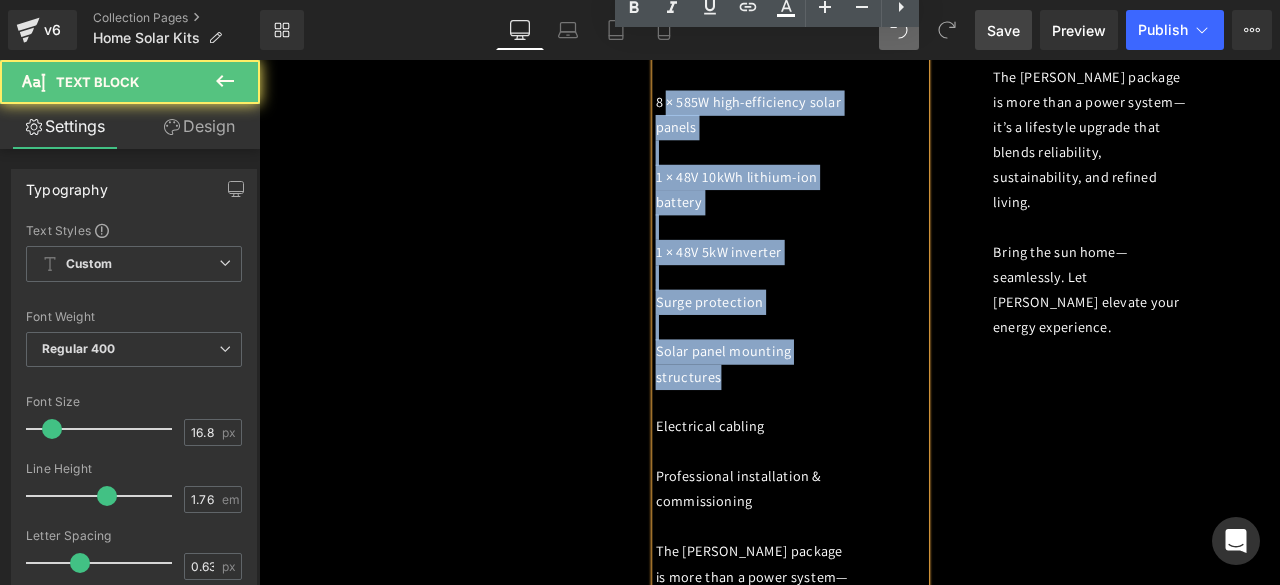drag, startPoint x: 735, startPoint y: 94, endPoint x: 810, endPoint y: 465, distance: 378.50494 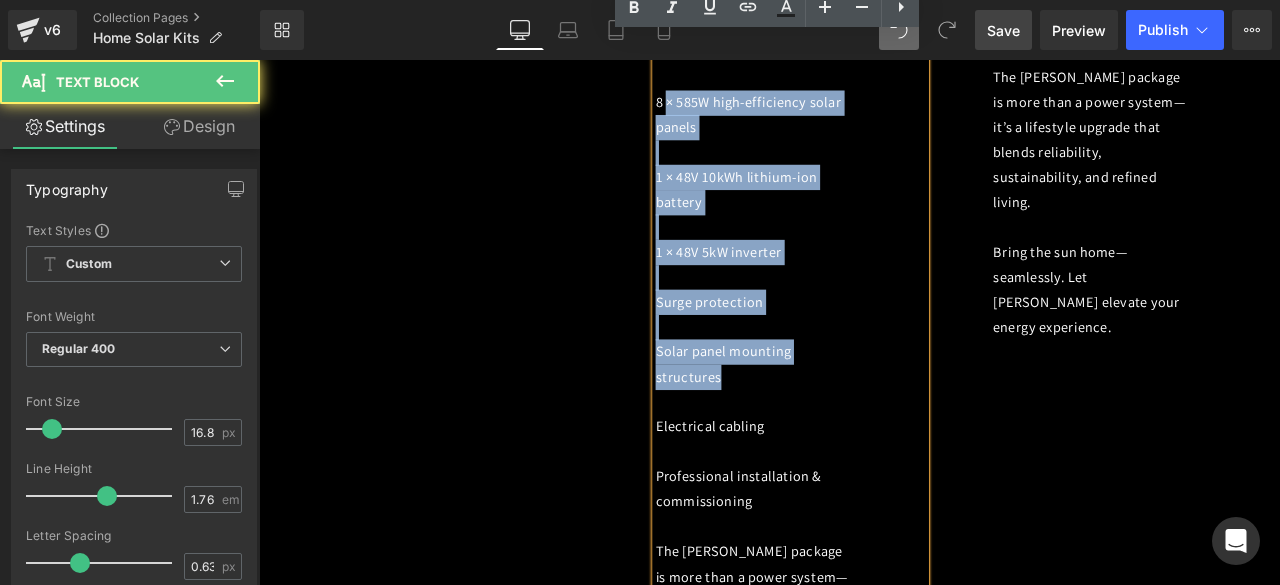 type 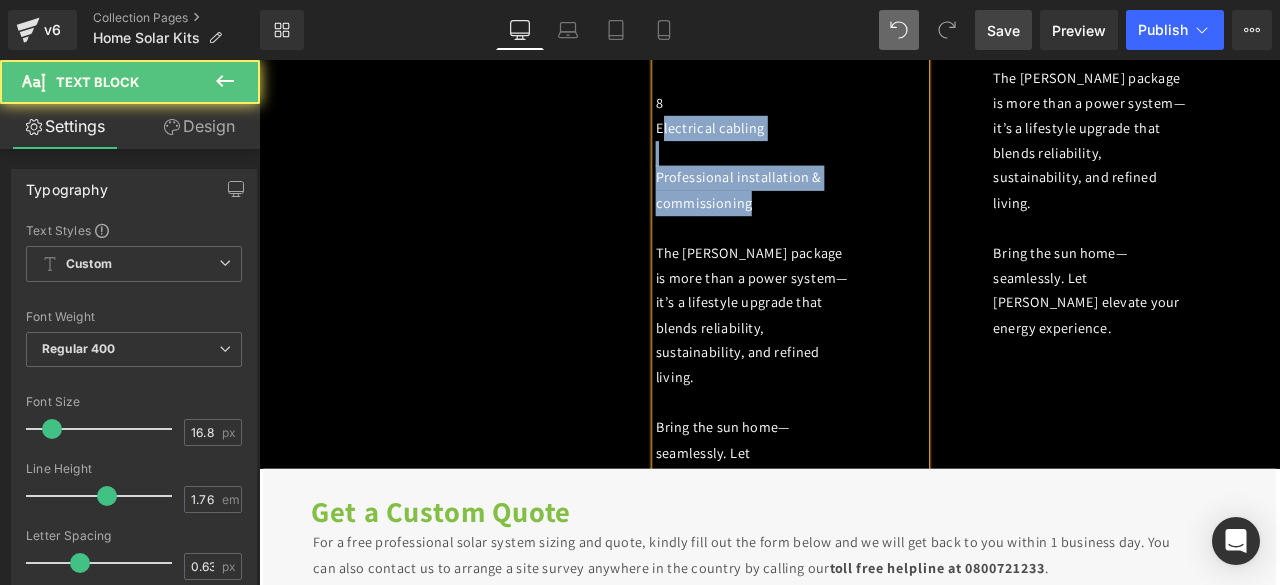 drag, startPoint x: 731, startPoint y: 138, endPoint x: 850, endPoint y: 236, distance: 154.15901 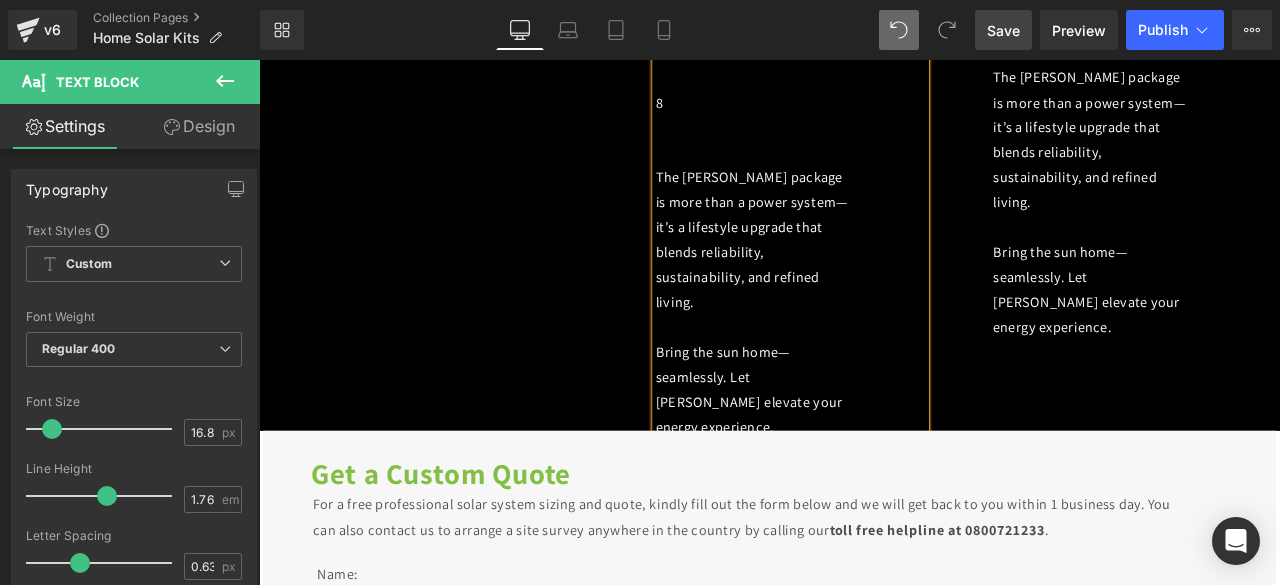 scroll, scrollTop: 3182, scrollLeft: 0, axis: vertical 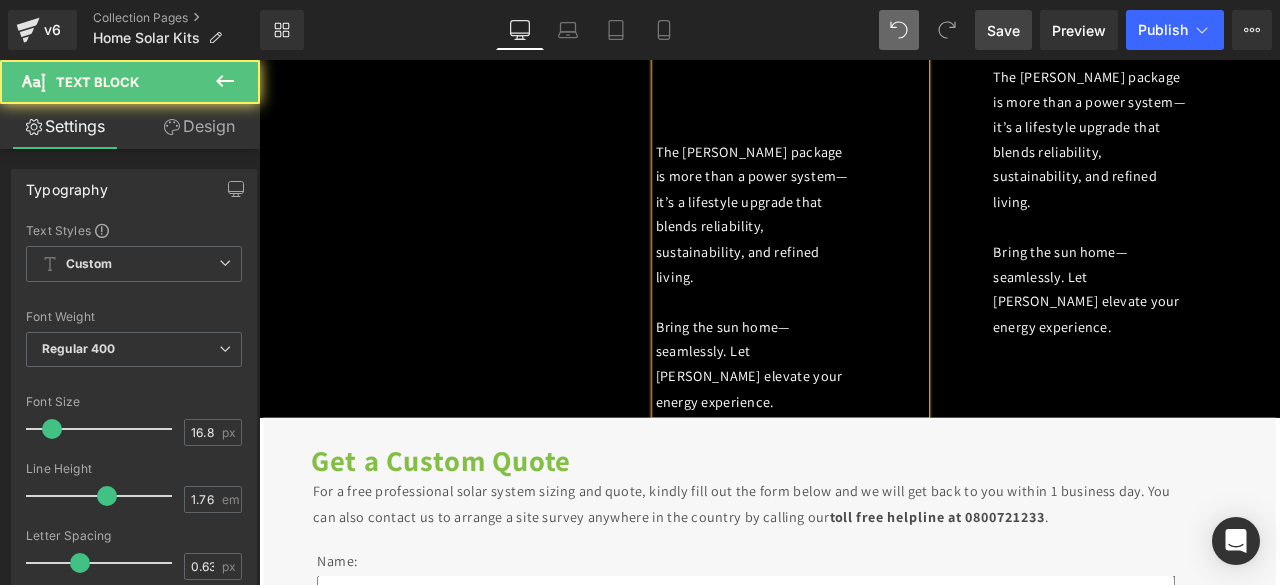 click on "The [PERSON_NAME] package is more than a power system—it’s a lifestyle upgrade that blends reliability, sustainability, and refined living." at bounding box center [843, 243] 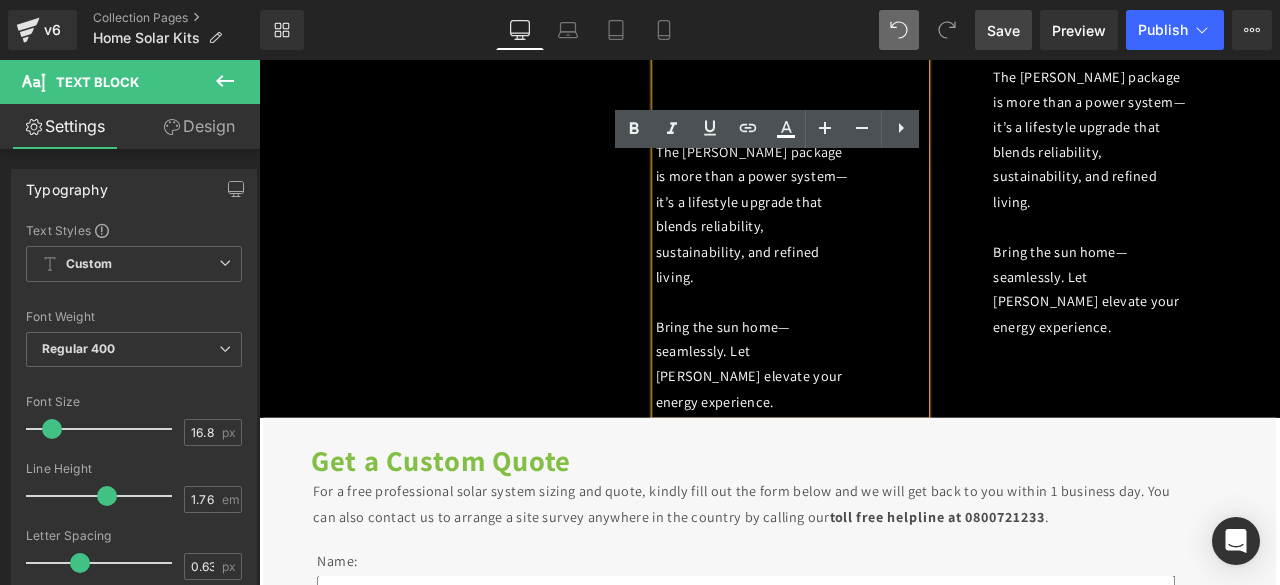 click on "The [PERSON_NAME] package is more than a power system—it’s a lifestyle upgrade that blends reliability, sustainability, and refined living." at bounding box center [843, 243] 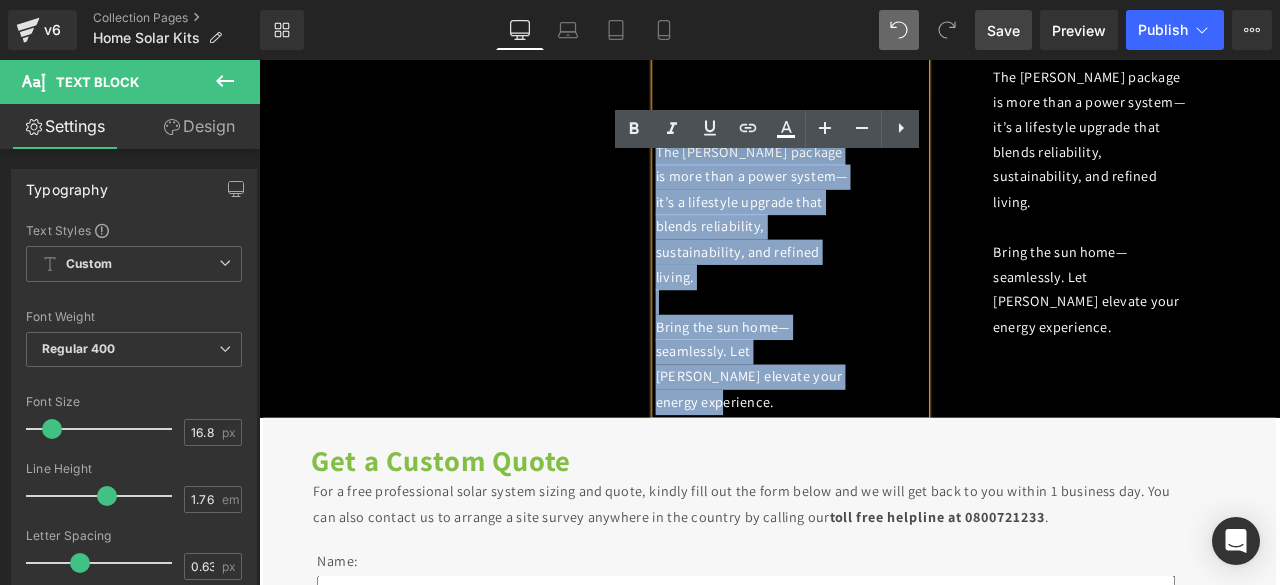 drag, startPoint x: 726, startPoint y: 173, endPoint x: 942, endPoint y: 408, distance: 319.18802 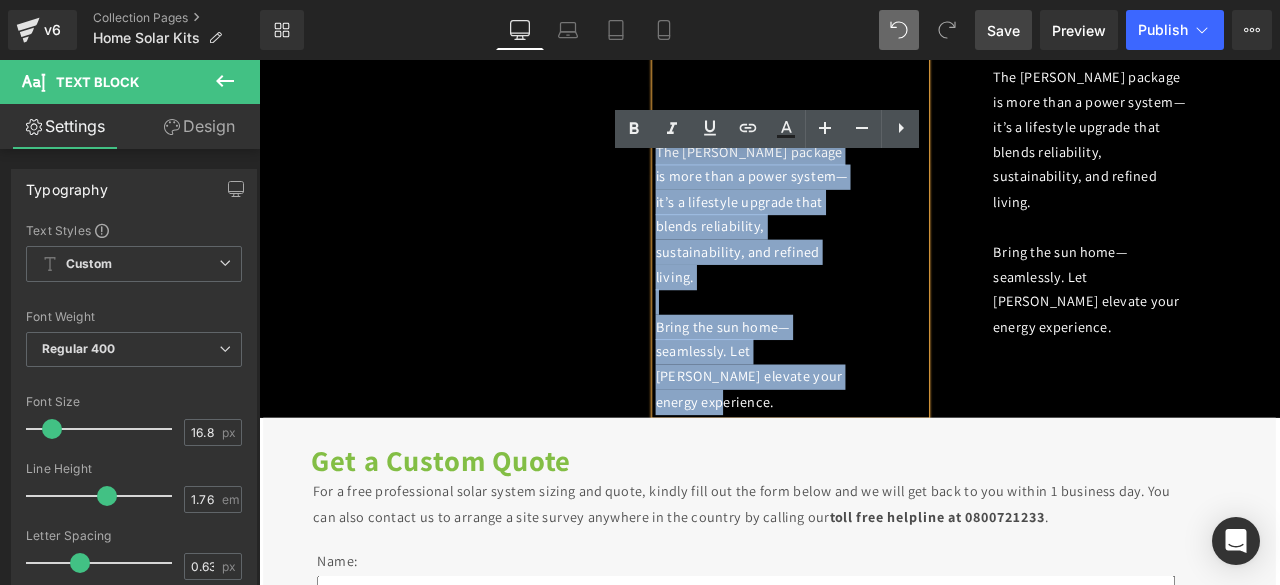 copy on "The [PERSON_NAME] package is more than a power system—it’s a lifestyle upgrade that blends reliability, sustainability, and refined living. Bring the sun home—seamlessly. Let [PERSON_NAME] elevate your energy experience." 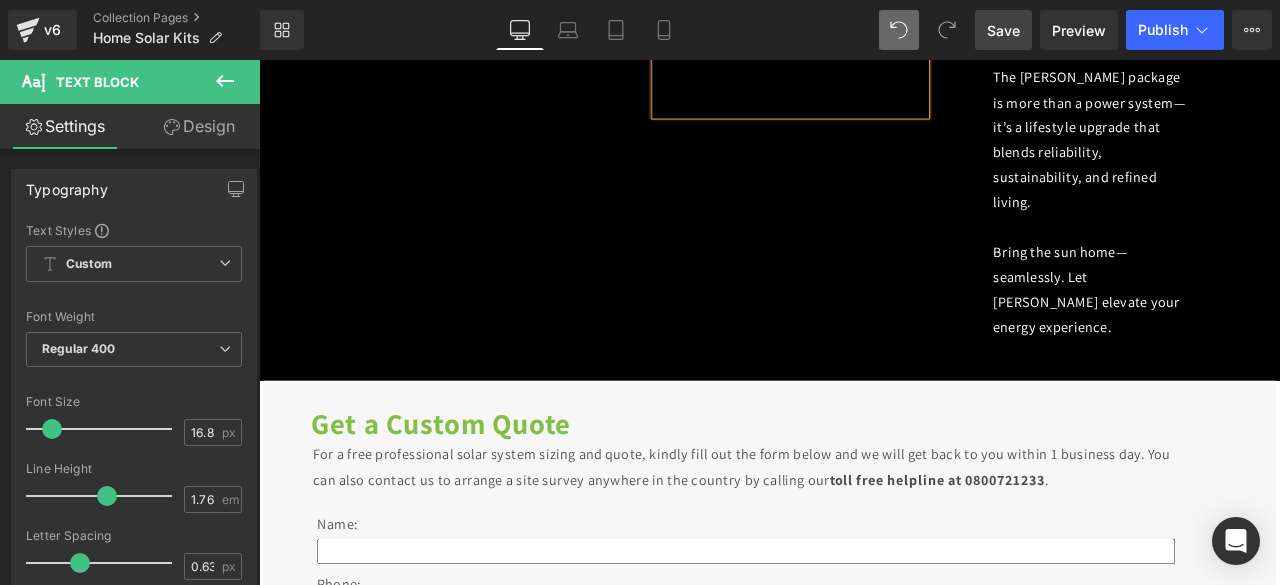 scroll, scrollTop: 3154, scrollLeft: 0, axis: vertical 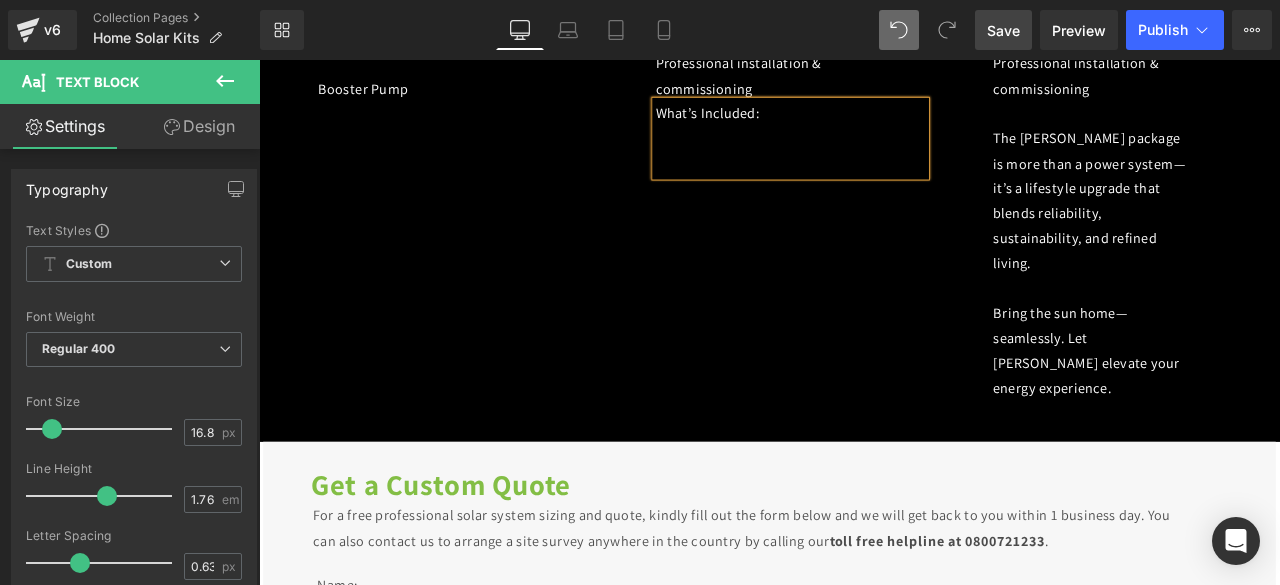 click on "Effortlessly Powers: Refrigerator Television Microwave Music System Up to 25 LED Lights Wi-Fi Router Laptops Washing Machine Booster Pump Text Block         What’s Included: 8 × 585W high-efficiency solar panels 1 × 48V 10kWh lithium-ion battery 1 × 48V 5kW inverter Surge protection Solar panel mounting structures Electrical cabling Professional installation & commissioning Text Block         What’s Included: Text Block         What’s Included: 8 × 585W high-efficiency solar panels 1 × 48V 10kWh lithium-ion battery 1 × 48V 5kW inverter Surge protection Solar panel mounting structures Electrical cabling Professional installation & commissioning The [PERSON_NAME] package is more than a power system—it’s a lifestyle upgrade that blends reliability, sustainability, and refined living. Bring the sun home—seamlessly. Let [PERSON_NAME] elevate your energy experience. Text Block
Row" at bounding box center [864, -6] 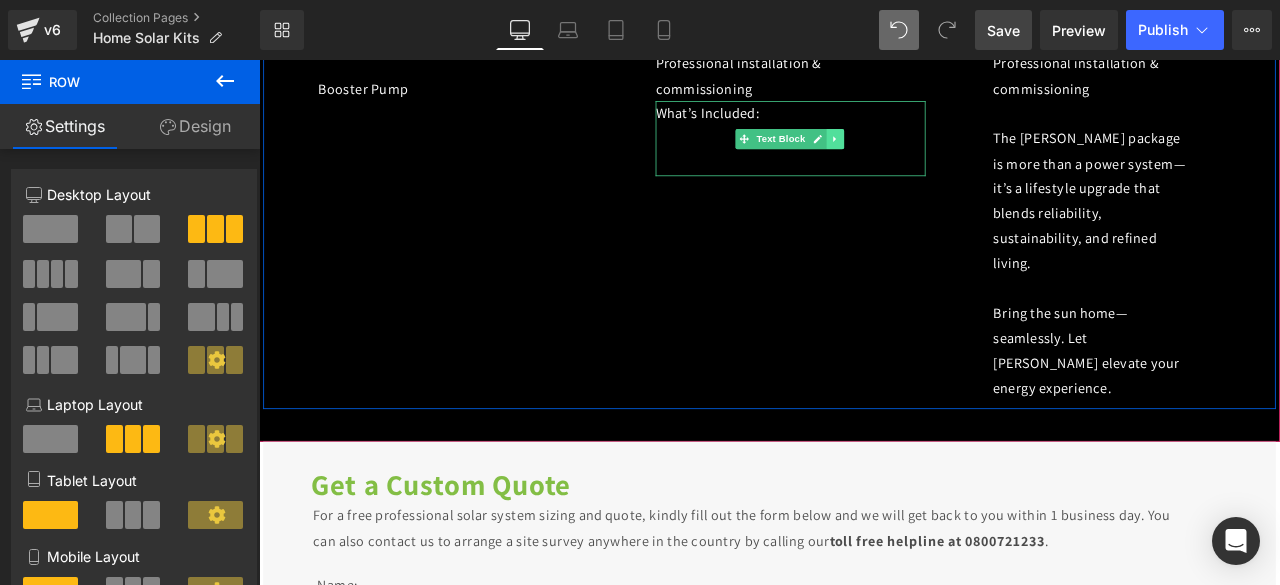 click 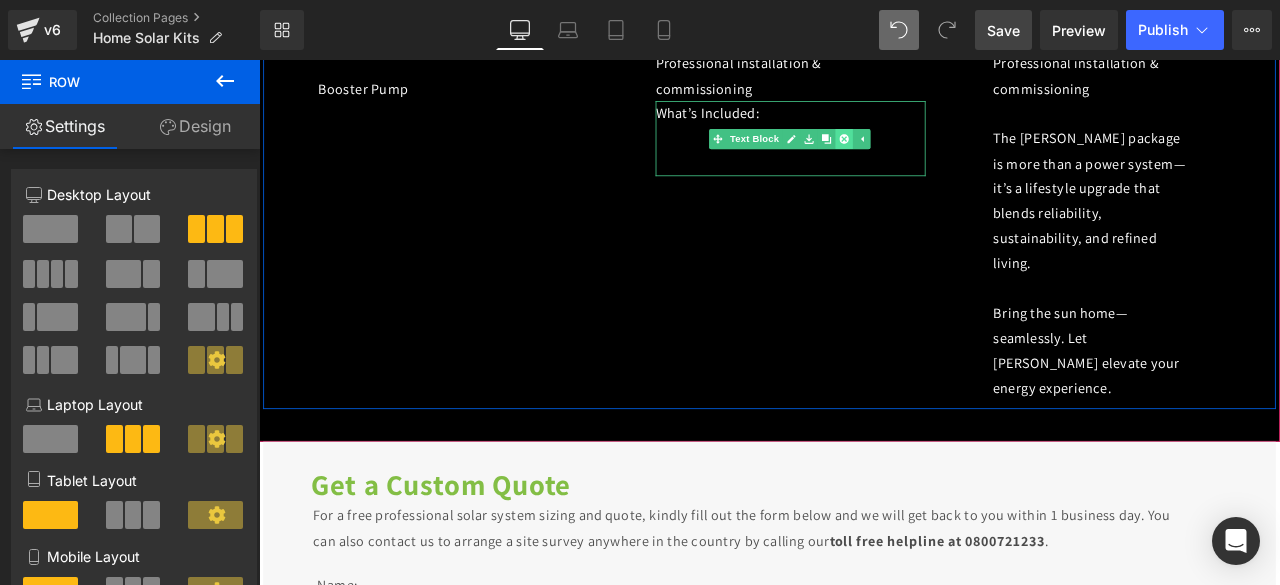 click 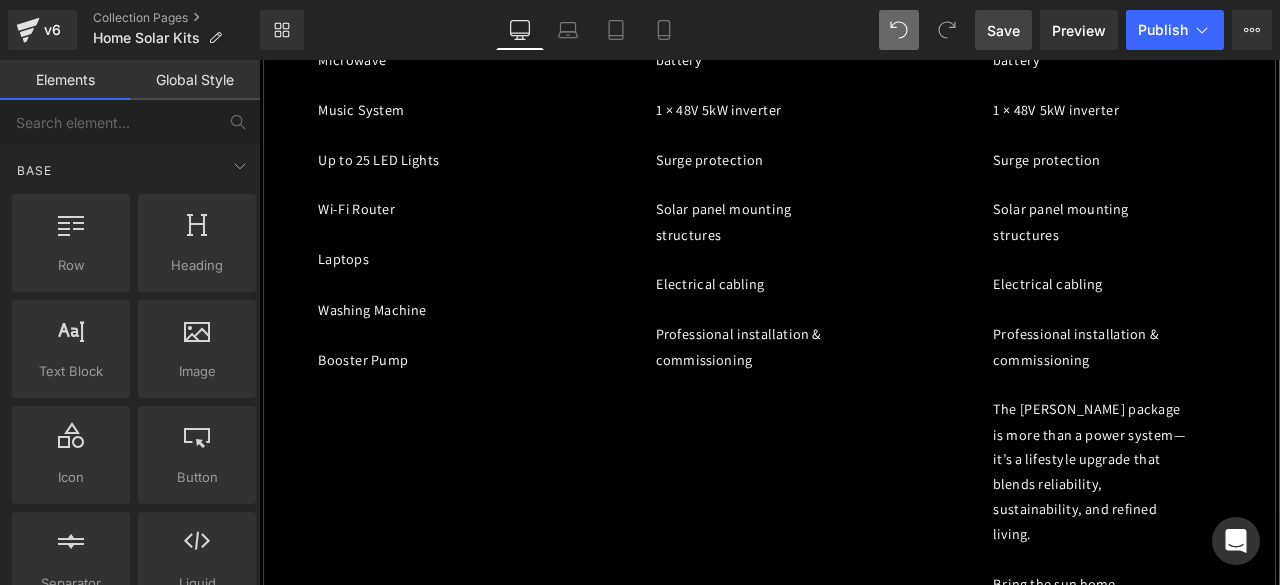scroll, scrollTop: 2824, scrollLeft: 0, axis: vertical 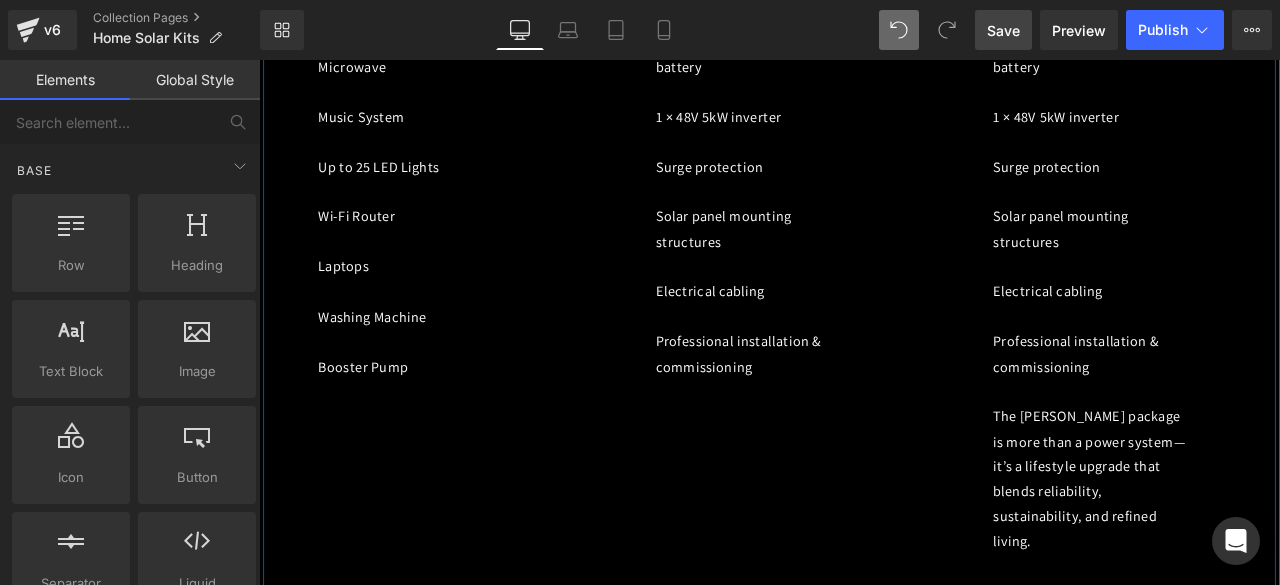 click on "The [PERSON_NAME] package is more than a power system—it’s a lifestyle upgrade that blends reliability, sustainability, and refined living." at bounding box center [1244, 557] 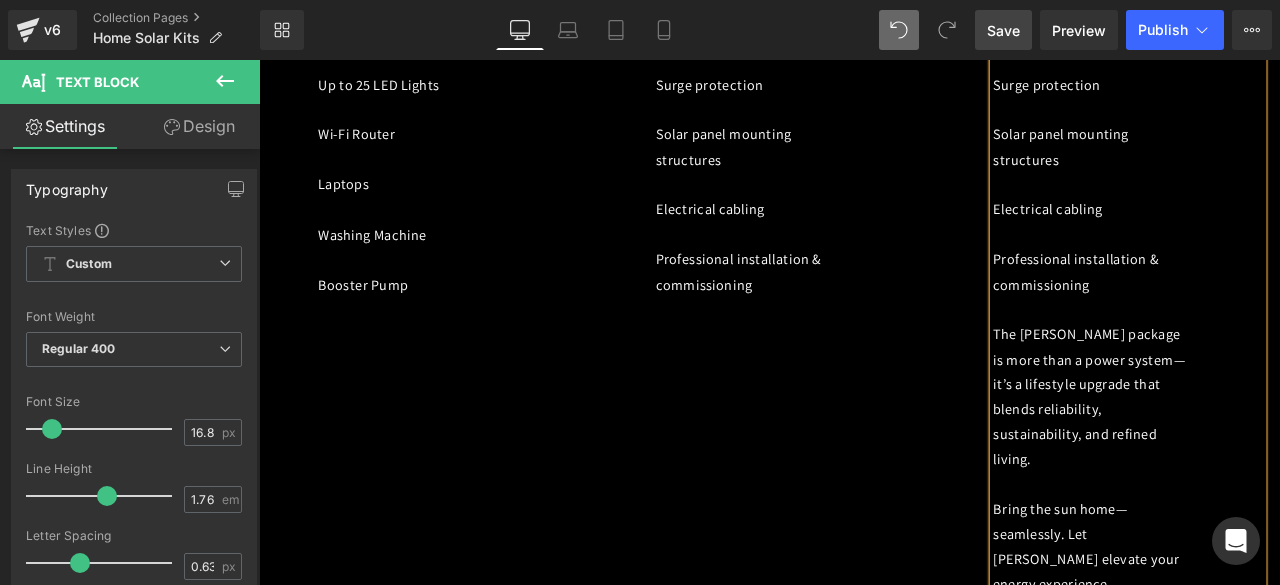 scroll, scrollTop: 2922, scrollLeft: 0, axis: vertical 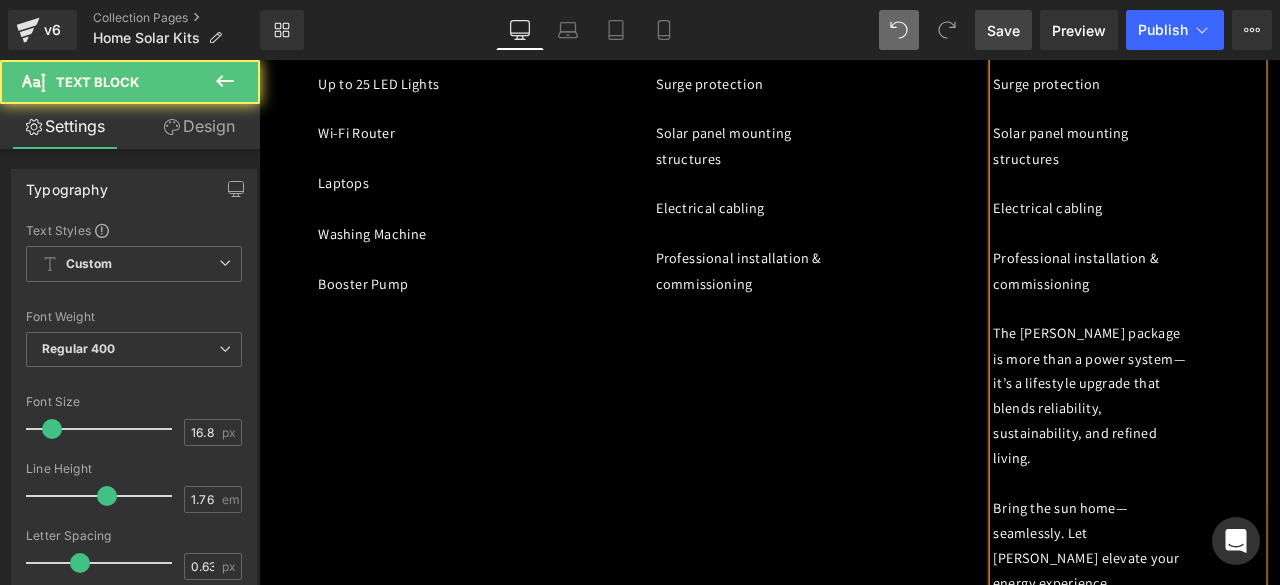 drag, startPoint x: 1126, startPoint y: 386, endPoint x: 1322, endPoint y: 610, distance: 297.64407 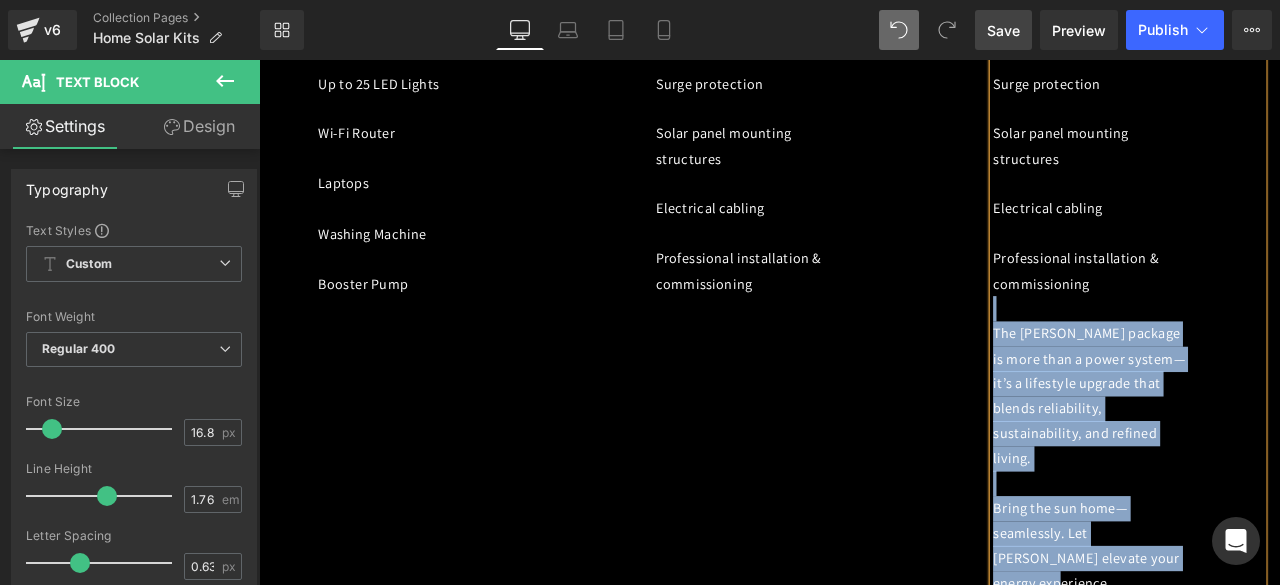 drag, startPoint x: 1322, startPoint y: 610, endPoint x: 1111, endPoint y: 366, distance: 322.57867 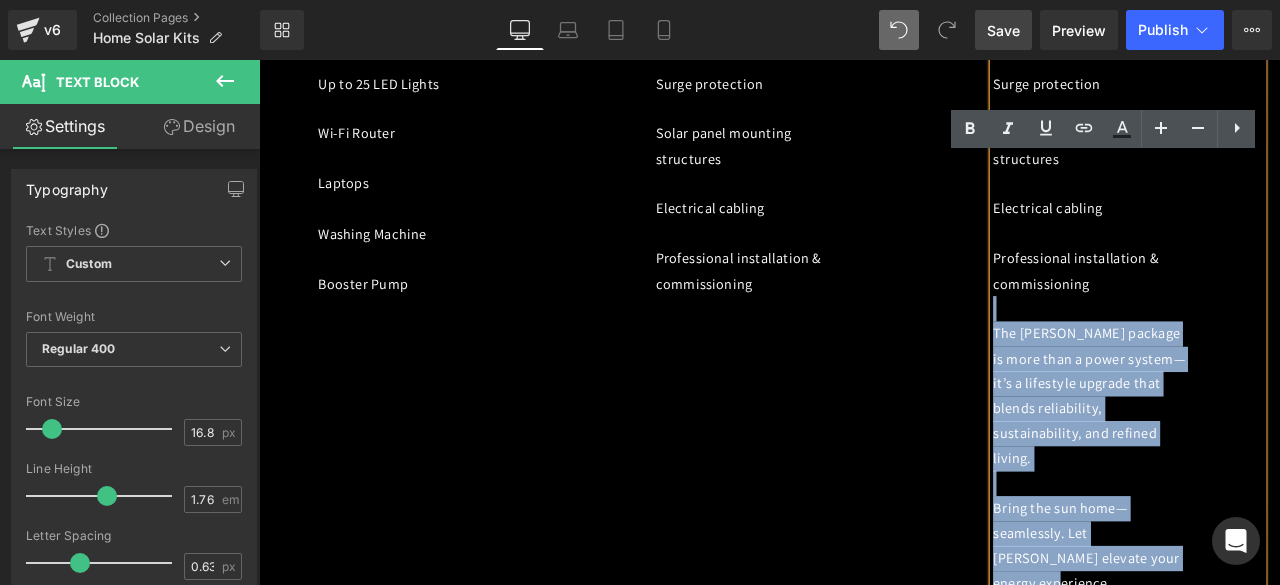 type 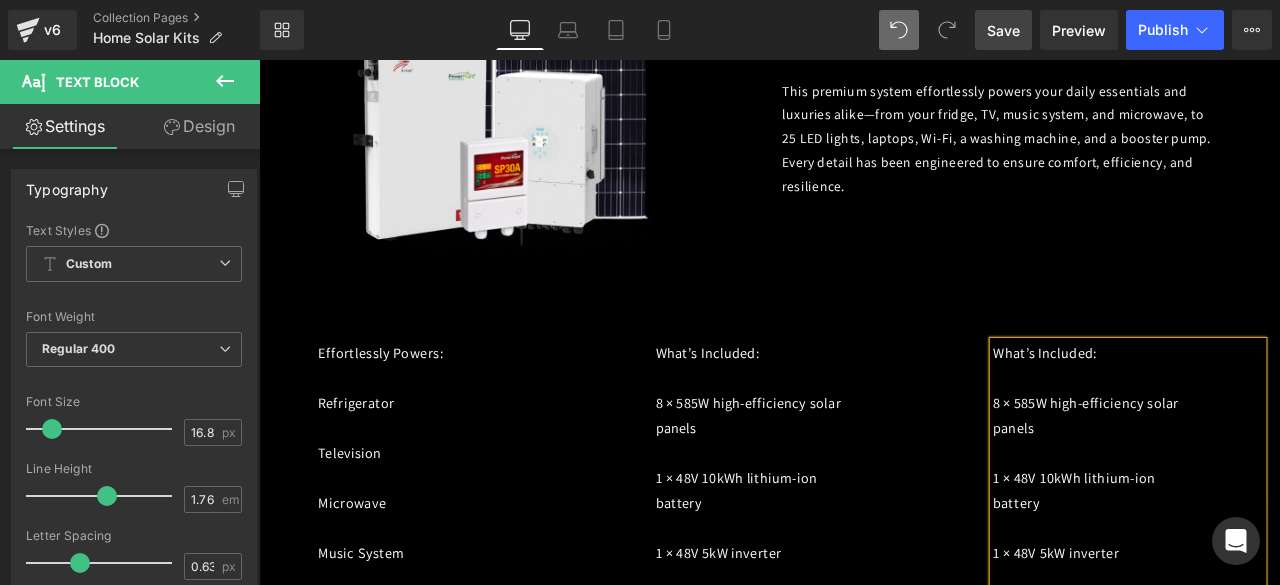 scroll, scrollTop: 2468, scrollLeft: 0, axis: vertical 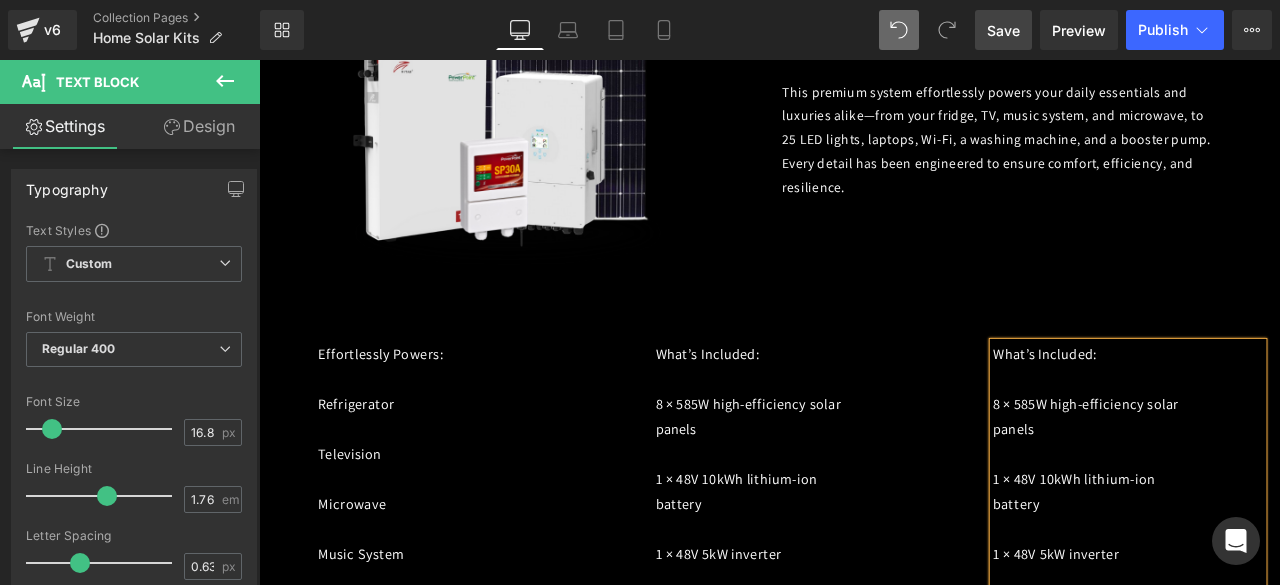 click on "What’s Included:" at bounding box center [1244, 410] 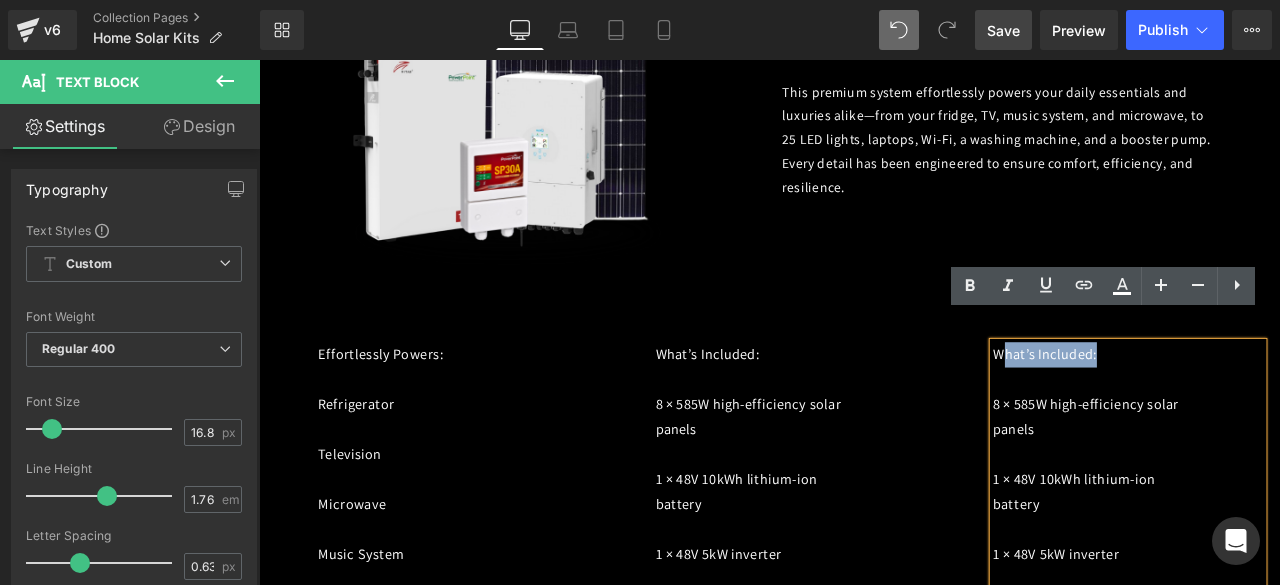 drag, startPoint x: 1259, startPoint y: 386, endPoint x: 1134, endPoint y: 381, distance: 125.09996 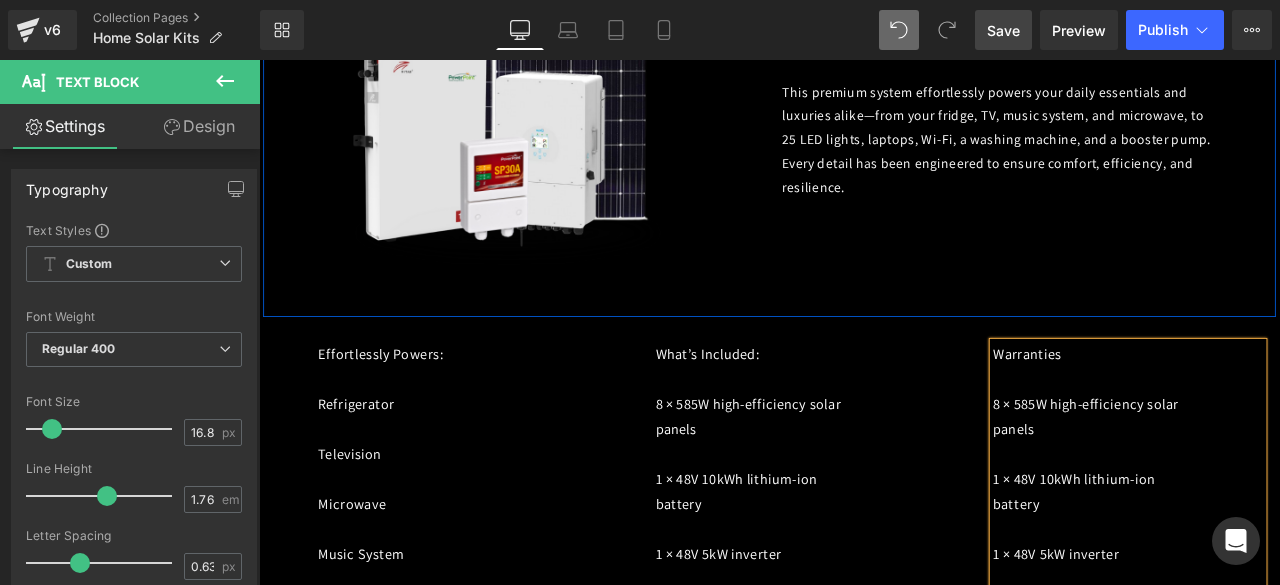 click on "Image         [PERSON_NAME] SOLAR  PACK Heading         Experience the elegance of uninterrupted living with the [PERSON_NAME] Solar Home Power Package—a sophisticated energy solution designed to meet the demands of a modern, medium to large-sized home. Whether you’re running a busy household or simply want reliable, clean power, [PERSON_NAME] brings a new level of independence and peace of mind. Text Block         50px This premium system effortlessly powers your daily essentials and luxuries alike—from your fridge, TV, music system, and microwave, to 25 LED lights, laptops, Wi-Fi, a washing machine, and a booster pump. Every detail has been engineered to ensure comfort, efficiency, and resilience. Text Block         50px Row" at bounding box center (864, 60) 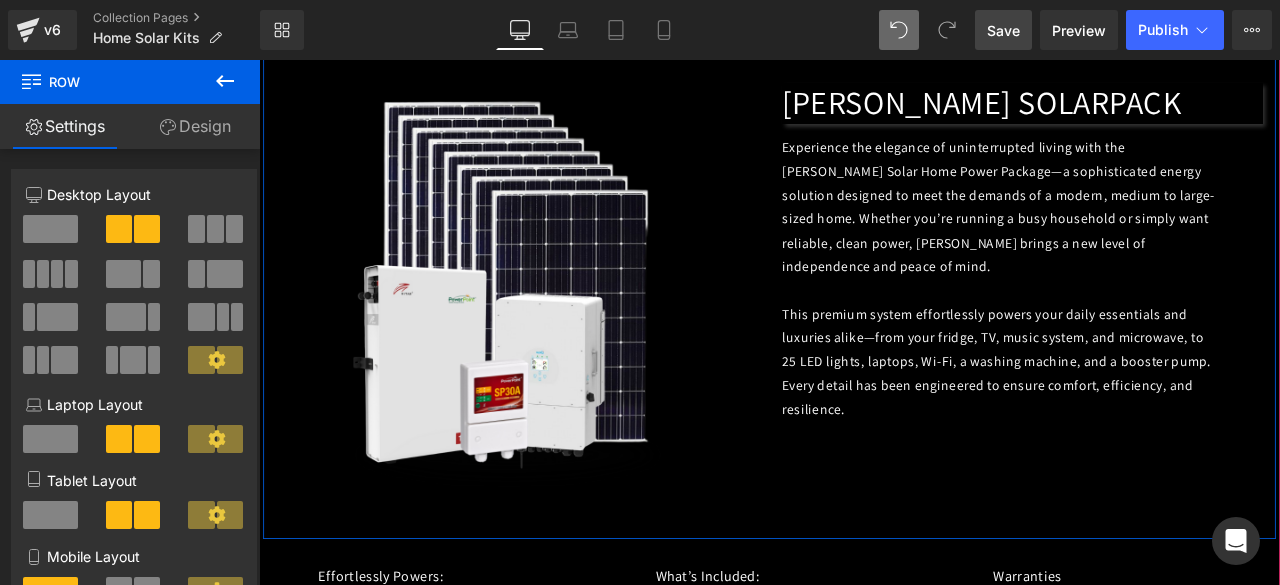 scroll, scrollTop: 2202, scrollLeft: 0, axis: vertical 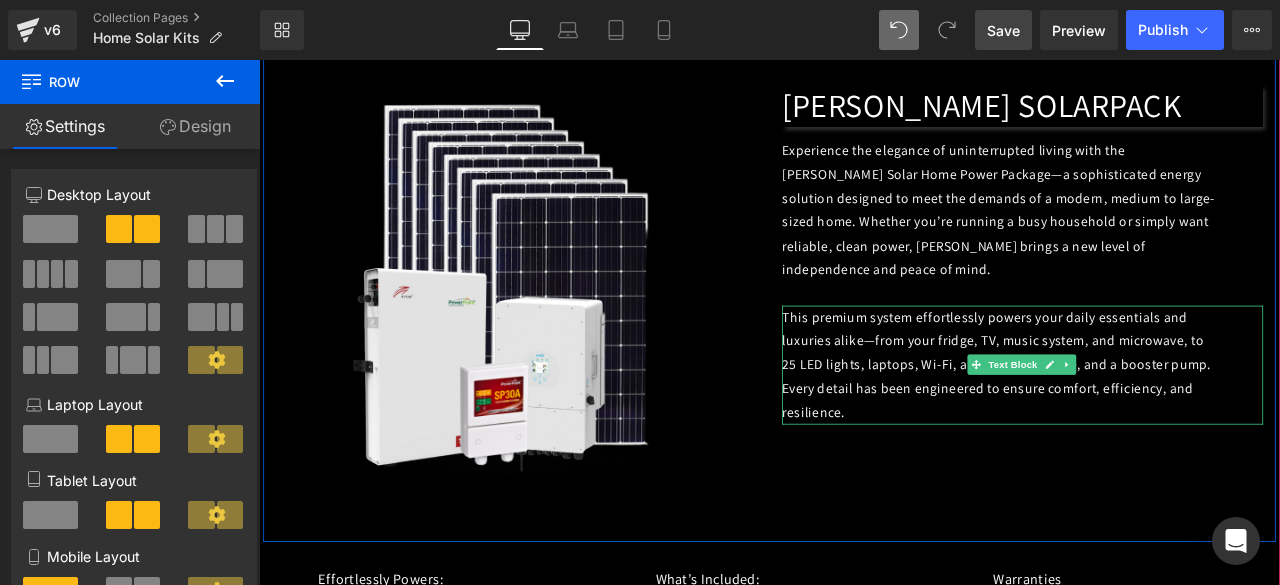 click on "This premium system effortlessly powers your daily essentials and luxuries alike—from your fridge, TV, music system, and microwave, to 25 LED lights, laptops, Wi-Fi, a washing machine, and a booster pump. Every detail has been engineered to ensure comfort, efficiency, and resilience." at bounding box center (1133, 421) 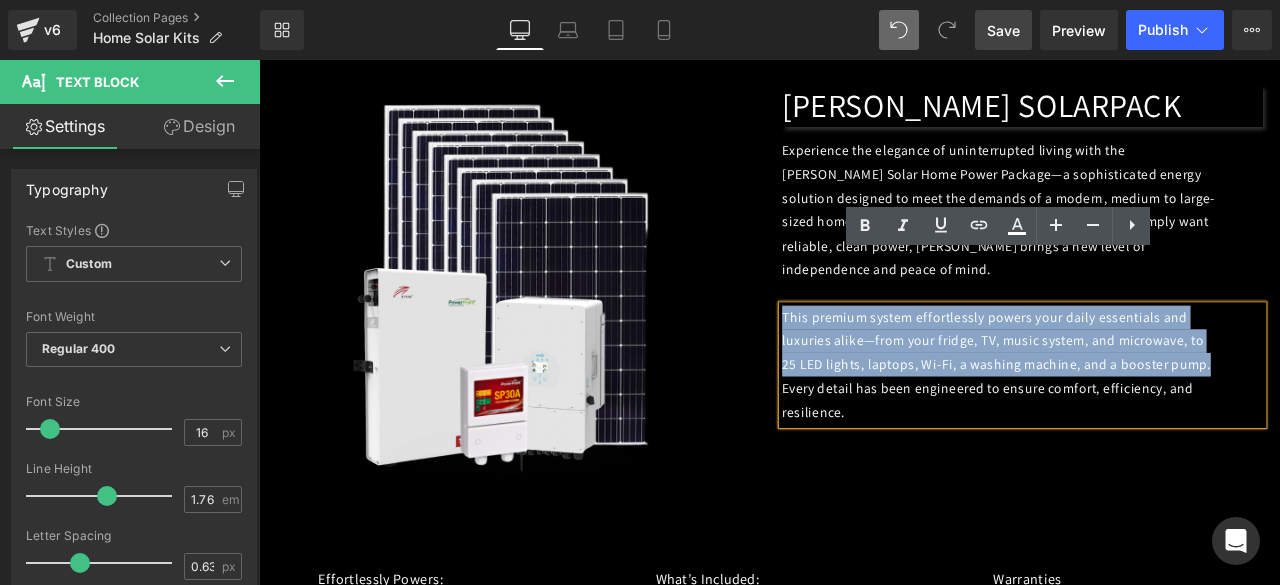 drag, startPoint x: 874, startPoint y: 306, endPoint x: 1394, endPoint y: 368, distance: 523.6831 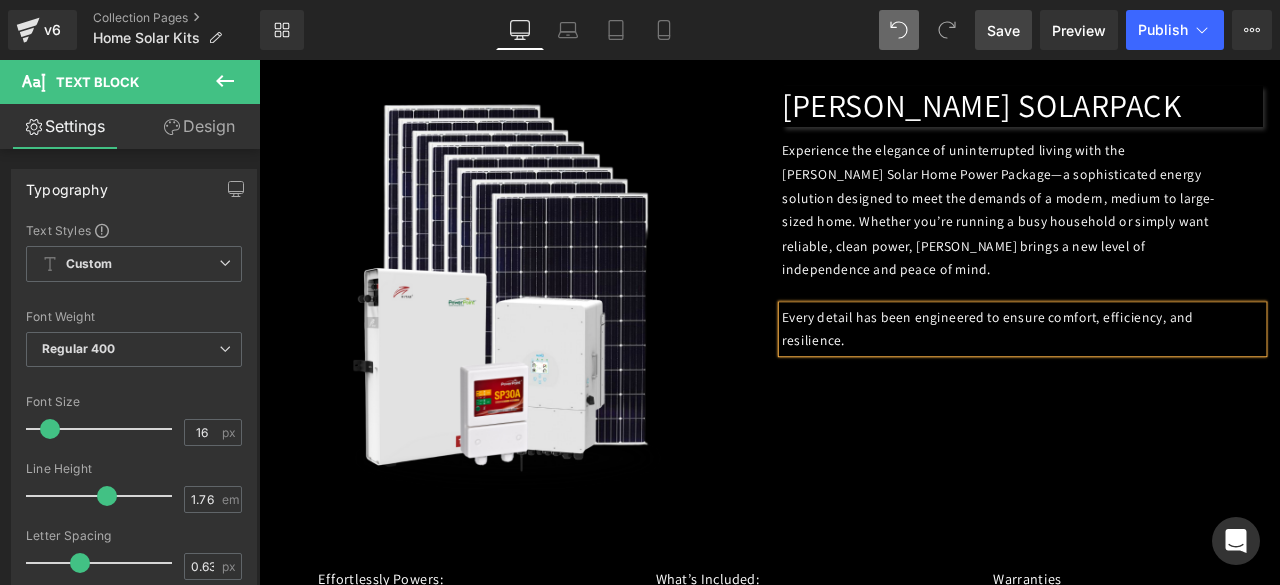 click on "Image         [PERSON_NAME] SOLAR  PACK Heading         Experience the elegance of uninterrupted living with the [PERSON_NAME] Solar Home Power Package—a sophisticated energy solution designed to meet the demands of a modern, medium to large-sized home. Whether you’re running a busy household or simply want reliable, clean power, [PERSON_NAME] brings a new level of independence and peace of mind. Text Block         50px  Every detail has been engineered to ensure comfort, efficiency, and resilience. Text Block         50px Row" at bounding box center [864, 326] 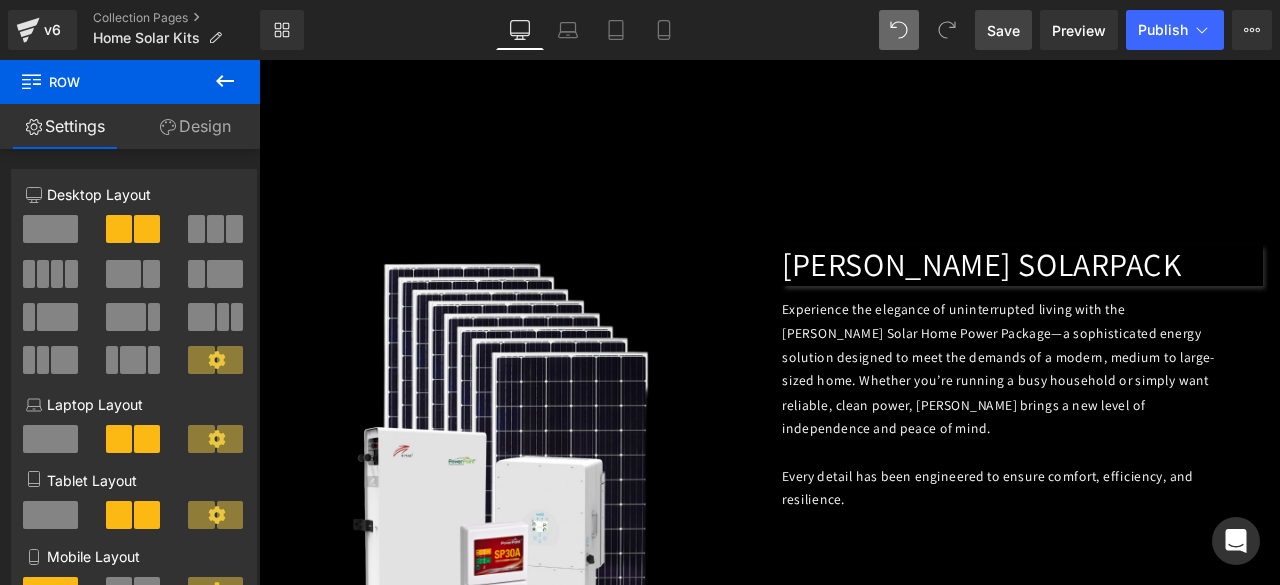 scroll, scrollTop: 2012, scrollLeft: 0, axis: vertical 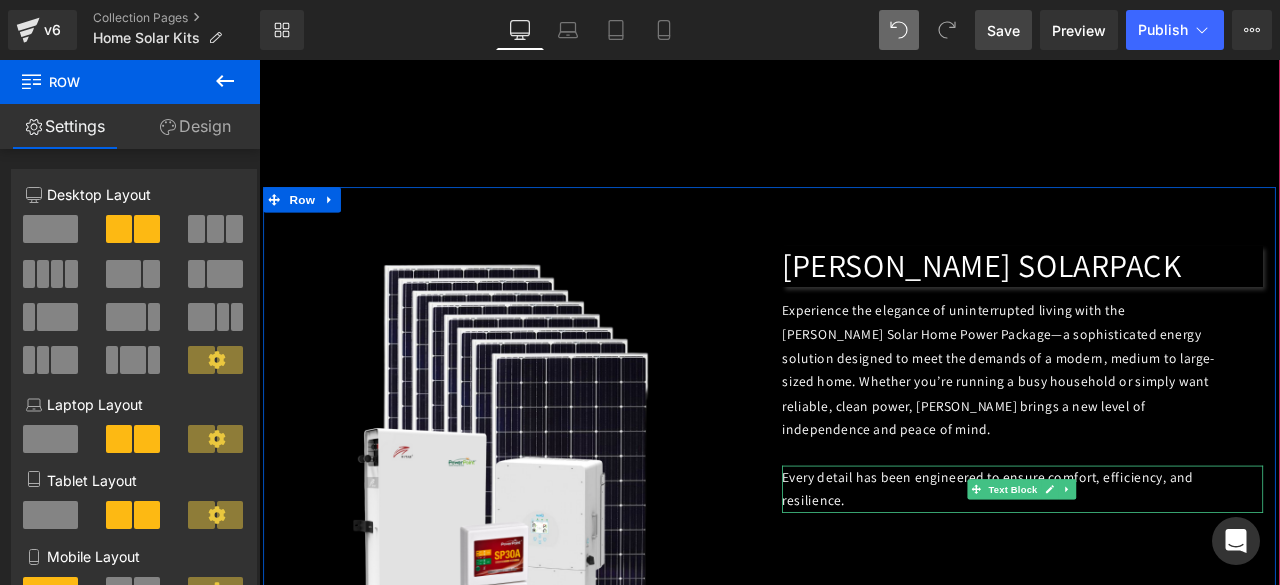 click on "Every detail has been engineered to ensure comfort, efficiency, and resilience." at bounding box center [1139, 569] 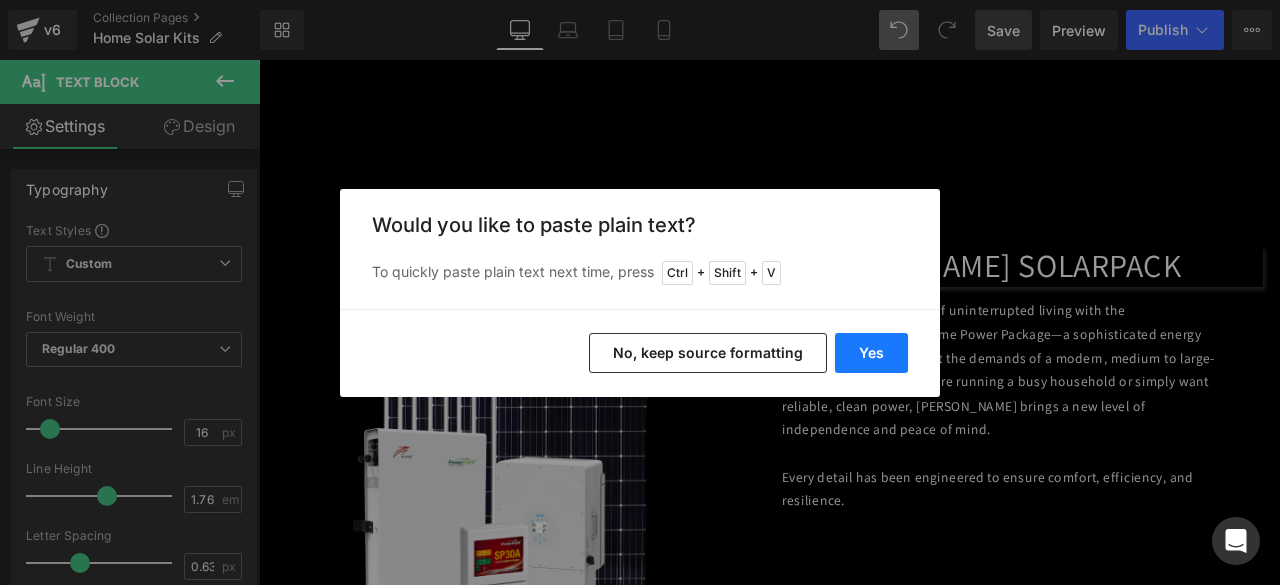 click on "Yes" at bounding box center [871, 353] 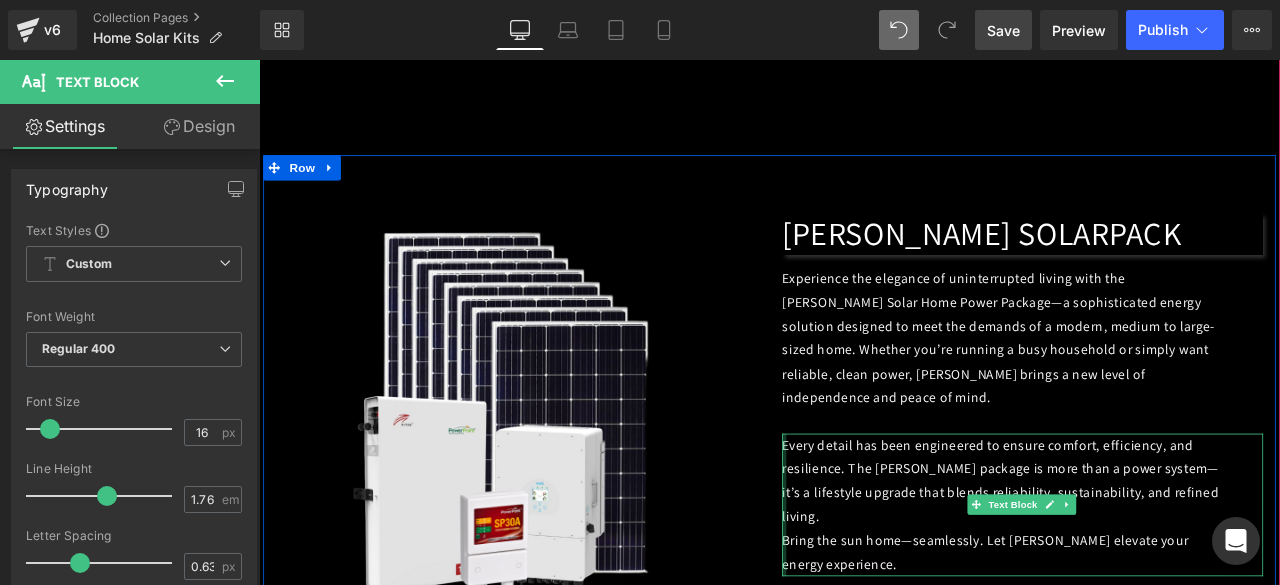 scroll, scrollTop: 2048, scrollLeft: 0, axis: vertical 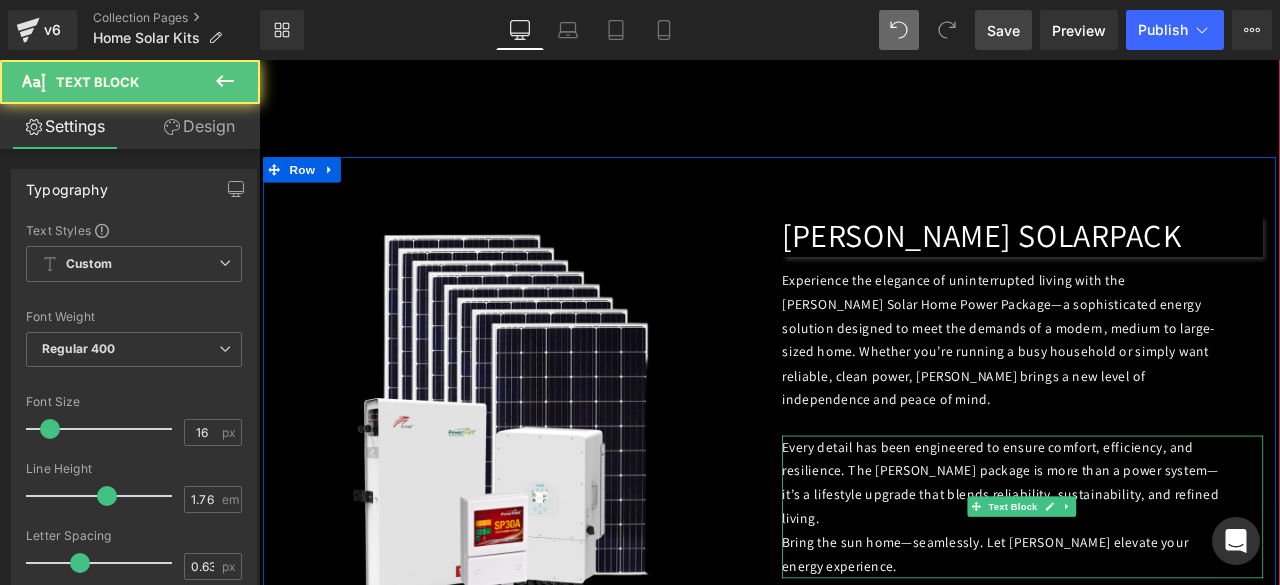 click on "Every detail has been engineered to ensure comfort, efficiency, and resilience. The [PERSON_NAME] package is more than a power system—it’s a lifestyle upgrade that blends reliability, sustainability, and refined living." at bounding box center [1138, 560] 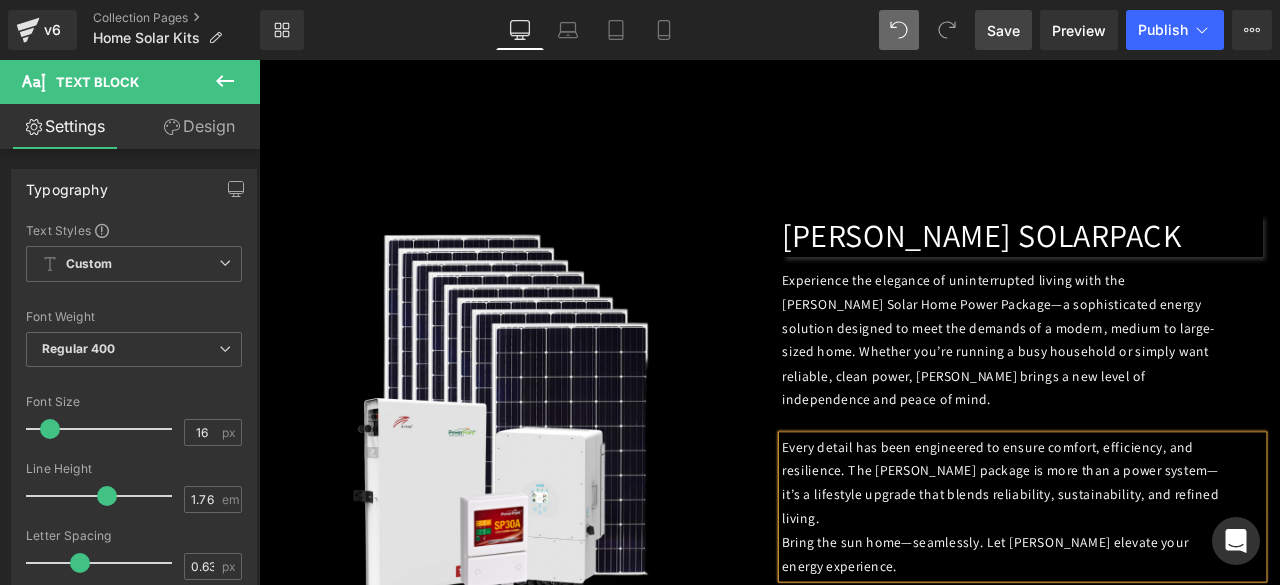 click on "[PERSON_NAME] SOLAR  PACK Heading         Experience the elegance of uninterrupted living with the [PERSON_NAME] Solar Home Power Package—a sophisticated energy solution designed to meet the demands of a modern, medium to large-sized home. Whether you’re running a busy household or simply want reliable, clean power, [PERSON_NAME] brings a new level of independence and peace of mind. Text Block         50px  Every detail has been engineered to ensure comfort, efficiency, and resilience. The [PERSON_NAME] package is more than a power system—it’s a lifestyle upgrade that blends reliability, sustainability, and refined living. Bring the sun home—seamlessly. Let [PERSON_NAME] elevate your energy experience.    Text Block         50px" at bounding box center (1164, 439) 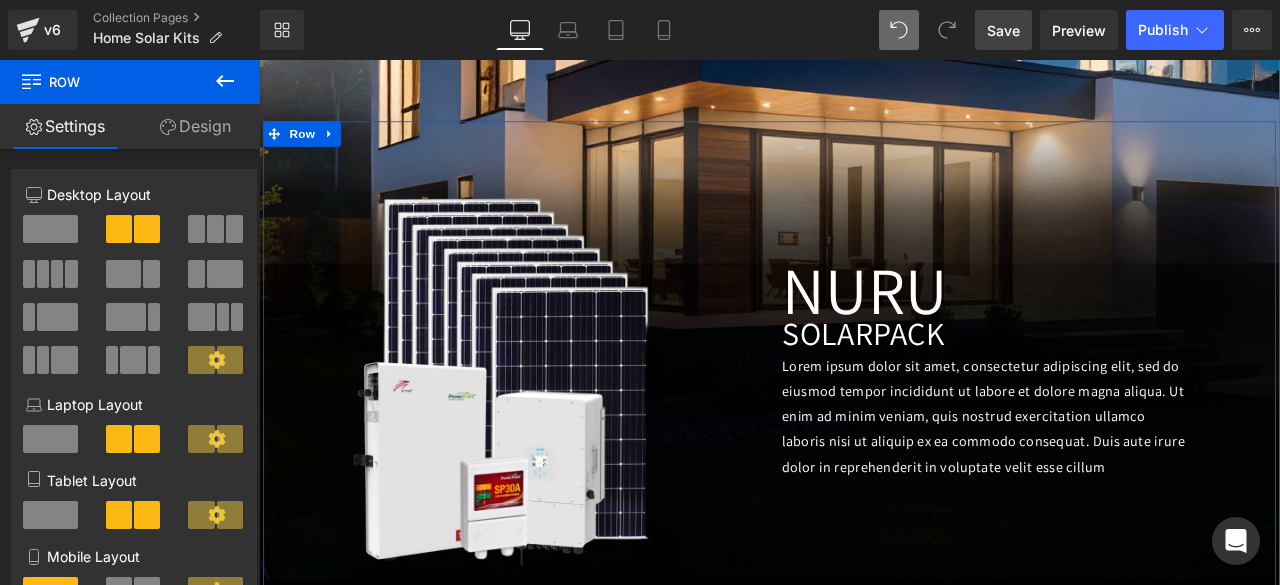 scroll, scrollTop: 806, scrollLeft: 0, axis: vertical 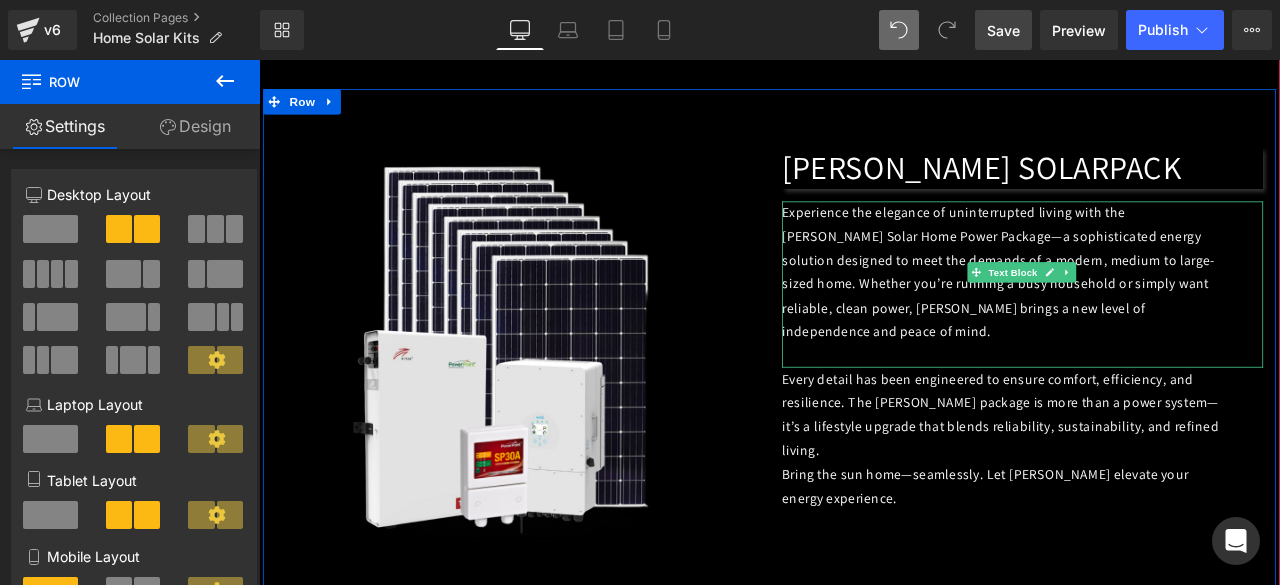 click at bounding box center (1139, 411) 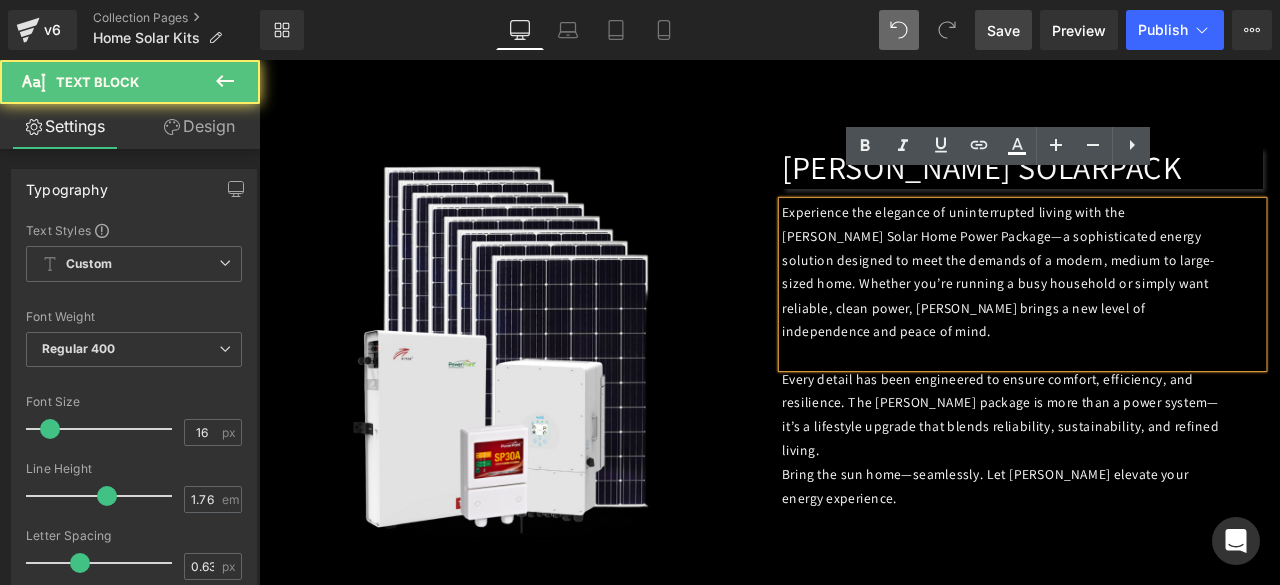 click at bounding box center [1139, 411] 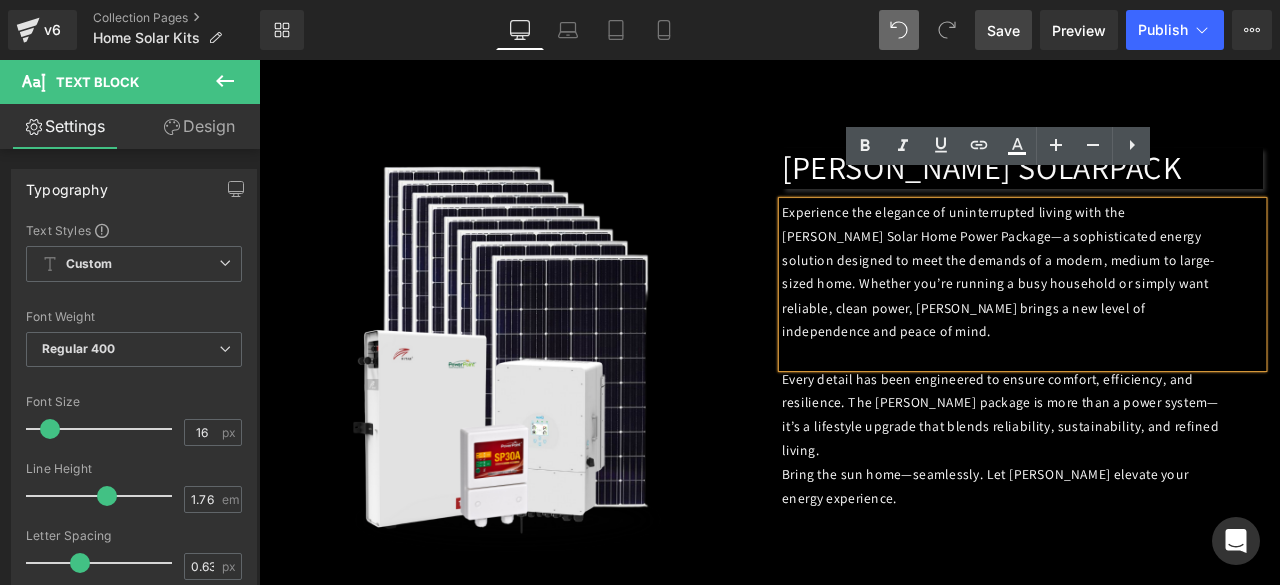 click on "Experience the elegance of uninterrupted living with the [PERSON_NAME] Solar Home Power Package—a sophisticated energy solution designed to meet the demands of a modern, medium to large-sized home. Whether you’re running a busy household or simply want reliable, clean power, [PERSON_NAME] brings a new level of independence and peace of mind." at bounding box center [1139, 312] 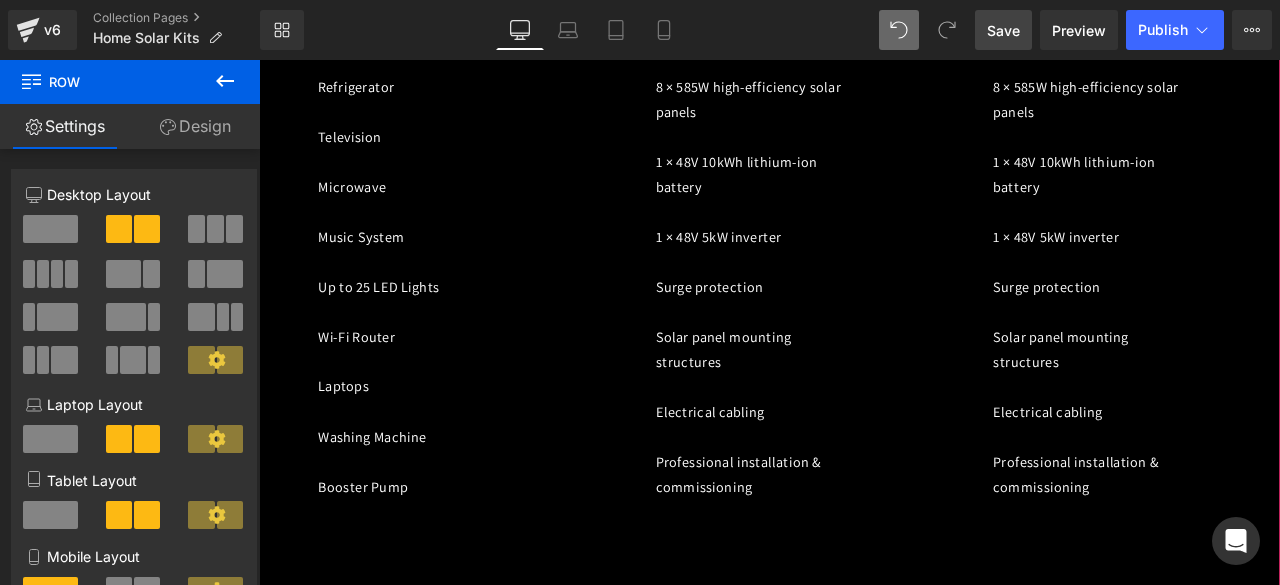 scroll, scrollTop: 2854, scrollLeft: 0, axis: vertical 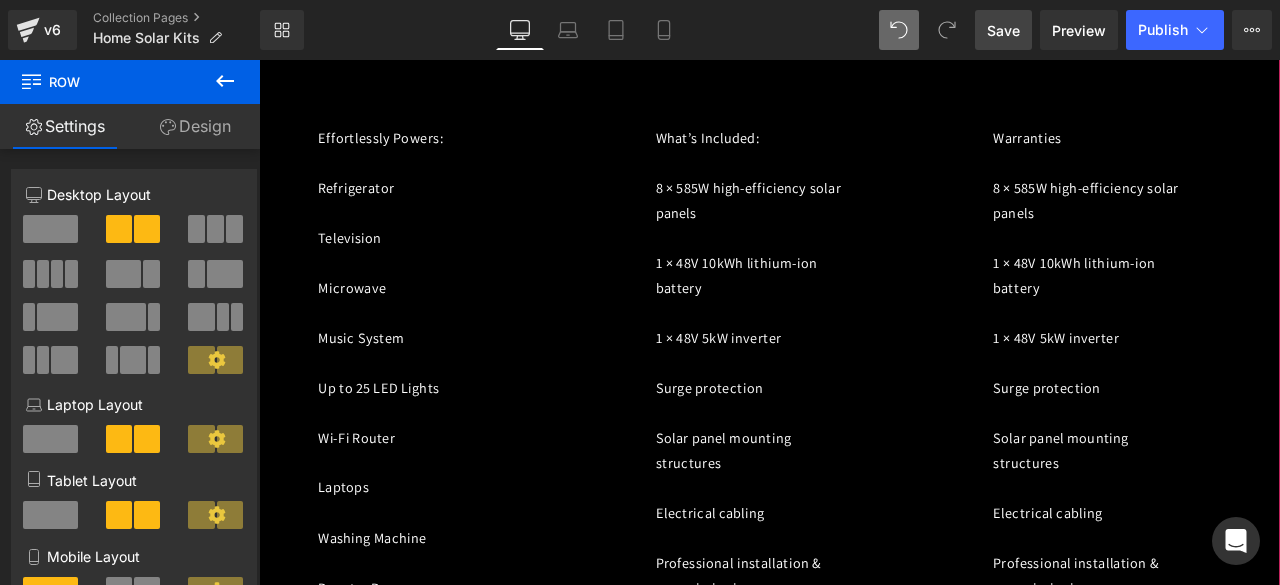 click on "Warranties 8 × 585W high-efficiency solar panels 1 × 48V 10kWh lithium-ion battery 1 × 48V 5kW inverter Surge protection Solar panel mounting structures Electrical cabling Professional installation & commissioning Text Block" at bounding box center [1264, 435] 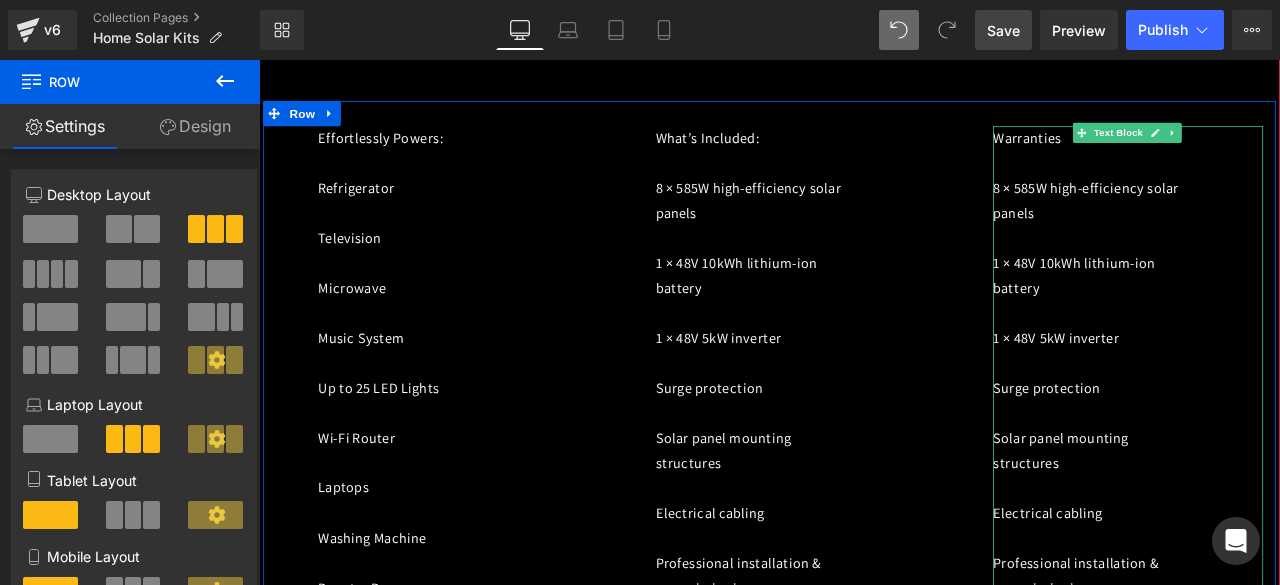 click on "8 × 585W high-efficiency solar panels" at bounding box center [1239, 227] 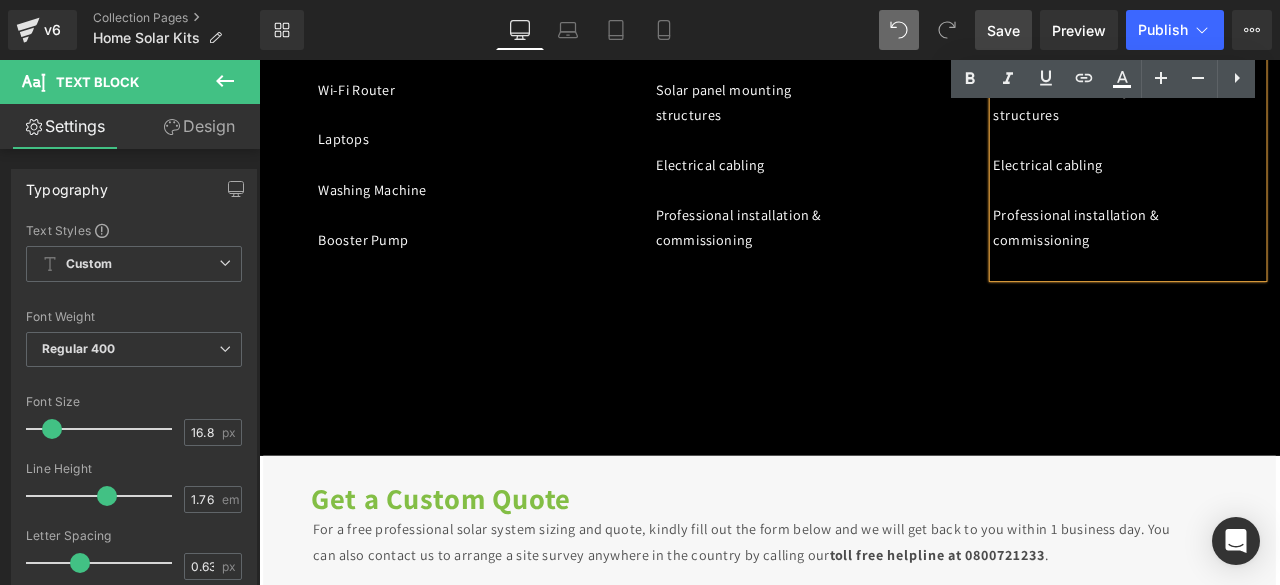 scroll, scrollTop: 2890, scrollLeft: 0, axis: vertical 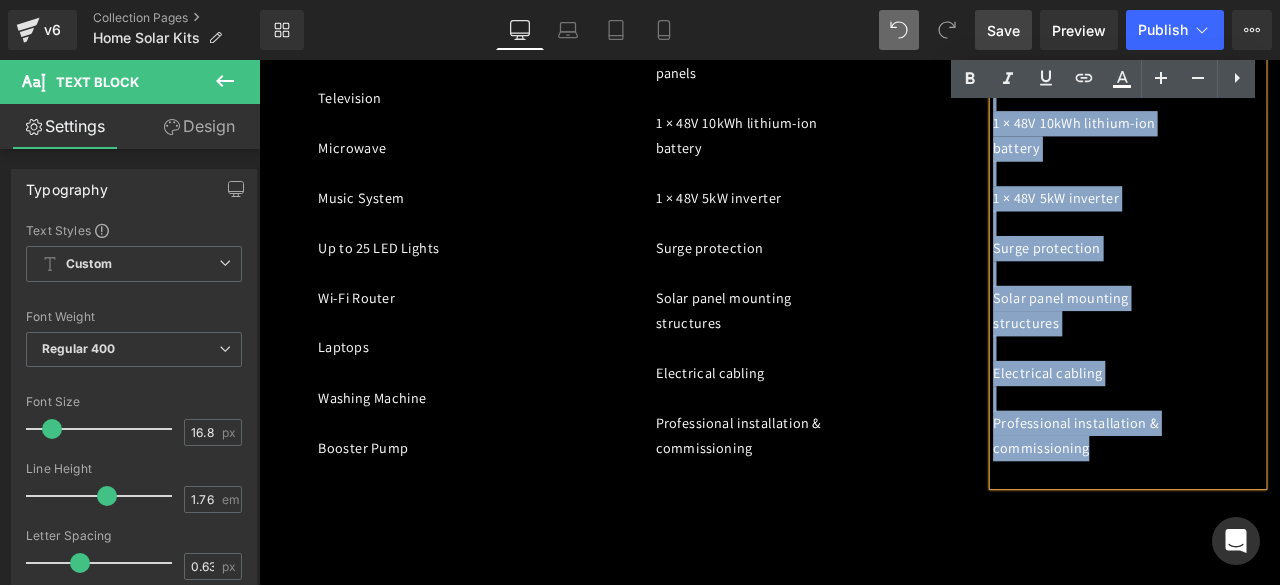 drag, startPoint x: 1121, startPoint y: 178, endPoint x: 1344, endPoint y: 480, distance: 375.41043 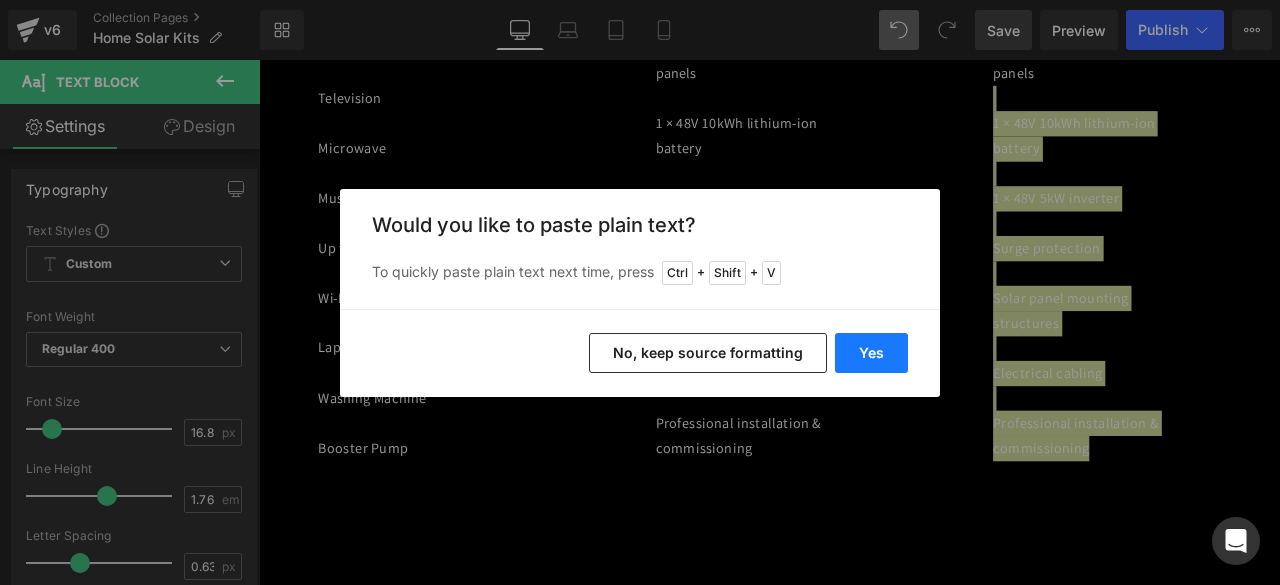 click on "Yes" at bounding box center [871, 353] 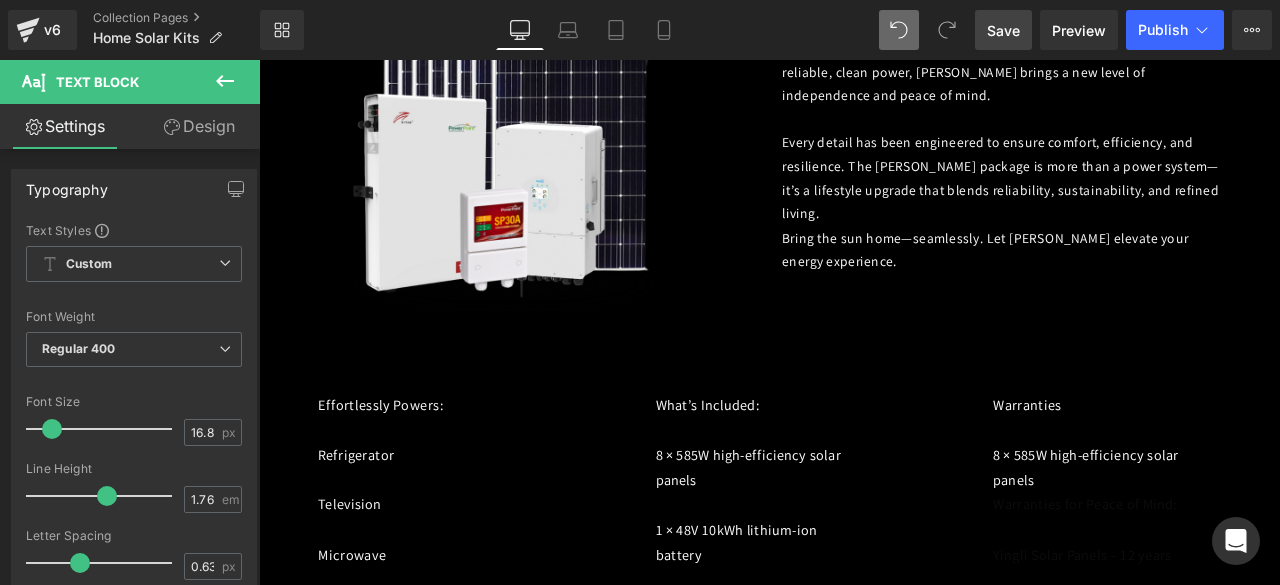 scroll, scrollTop: 2186, scrollLeft: 0, axis: vertical 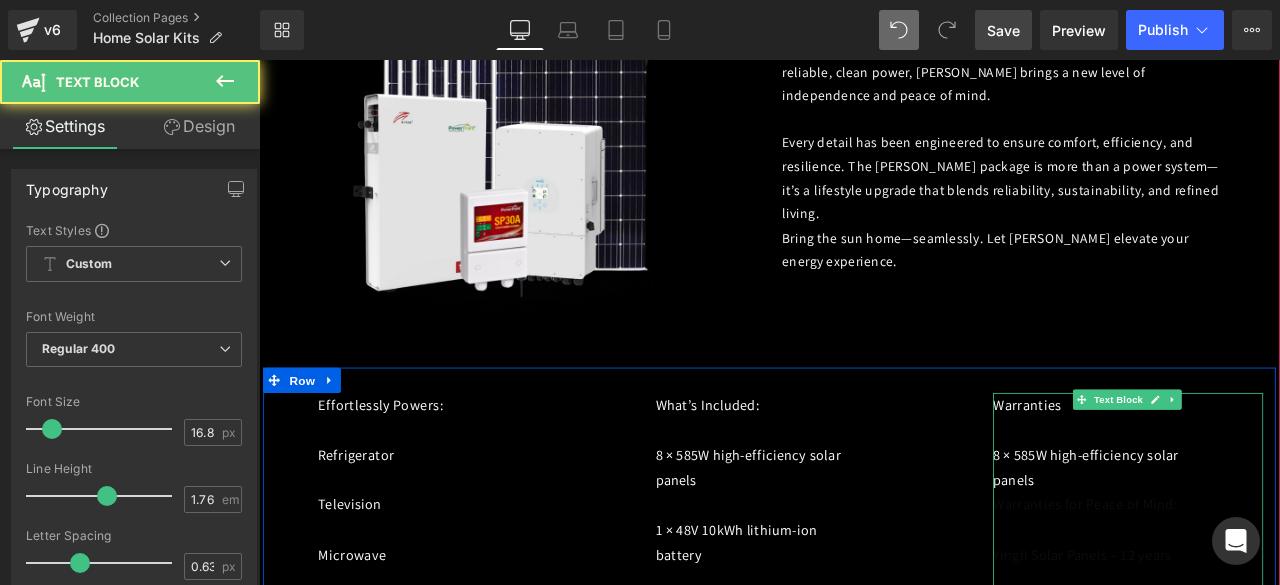 click on "Warranties for Peace of Mind:" at bounding box center [1244, 589] 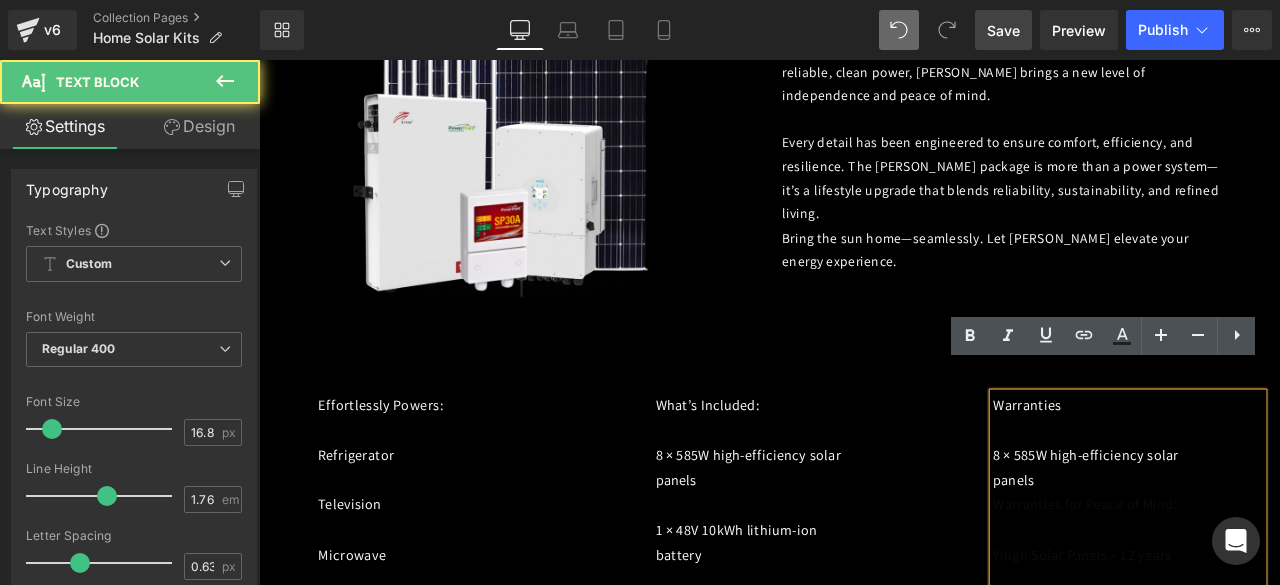 click on "8 × 585W high-efficiency solar panels" at bounding box center [1244, 543] 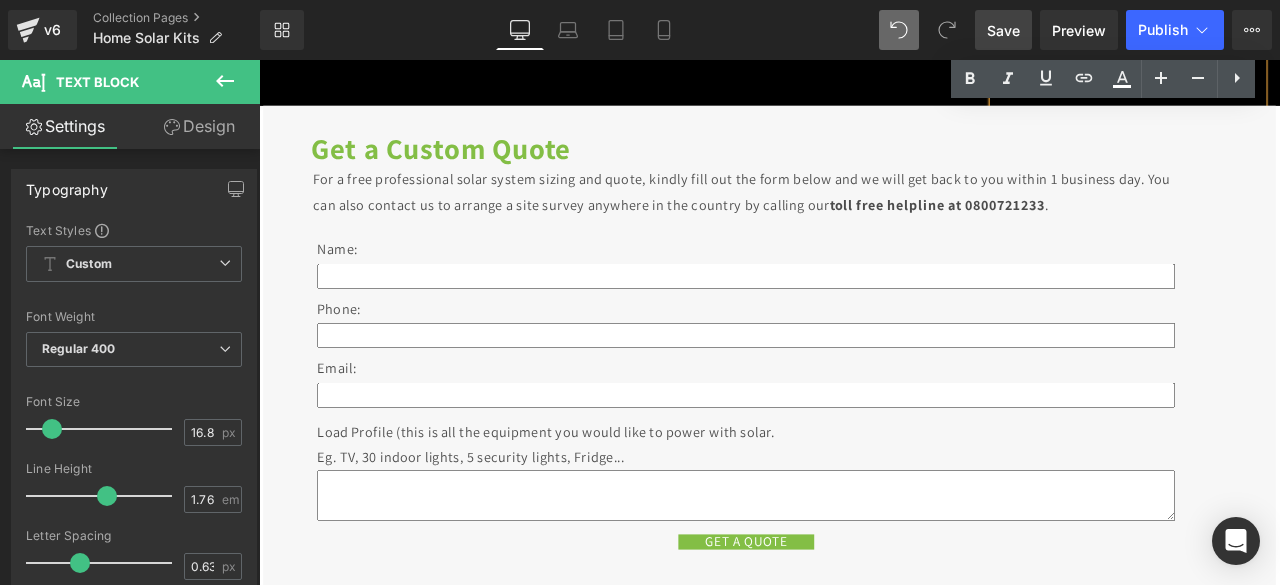 scroll, scrollTop: 3279, scrollLeft: 0, axis: vertical 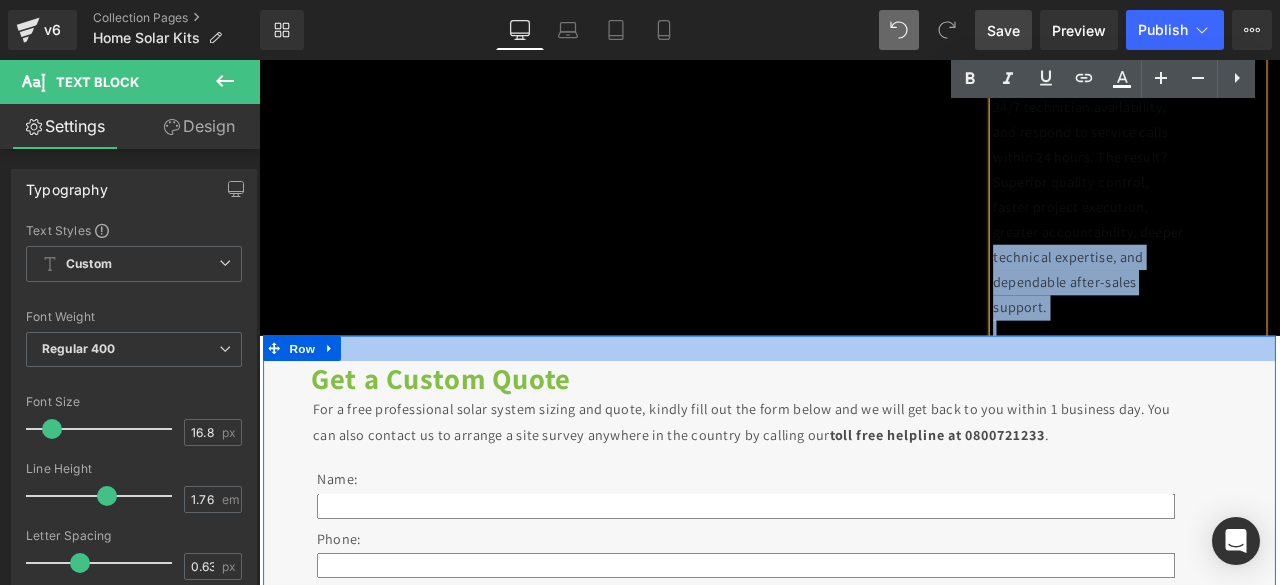 drag, startPoint x: 1124, startPoint y: 498, endPoint x: 1315, endPoint y: 344, distance: 245.35077 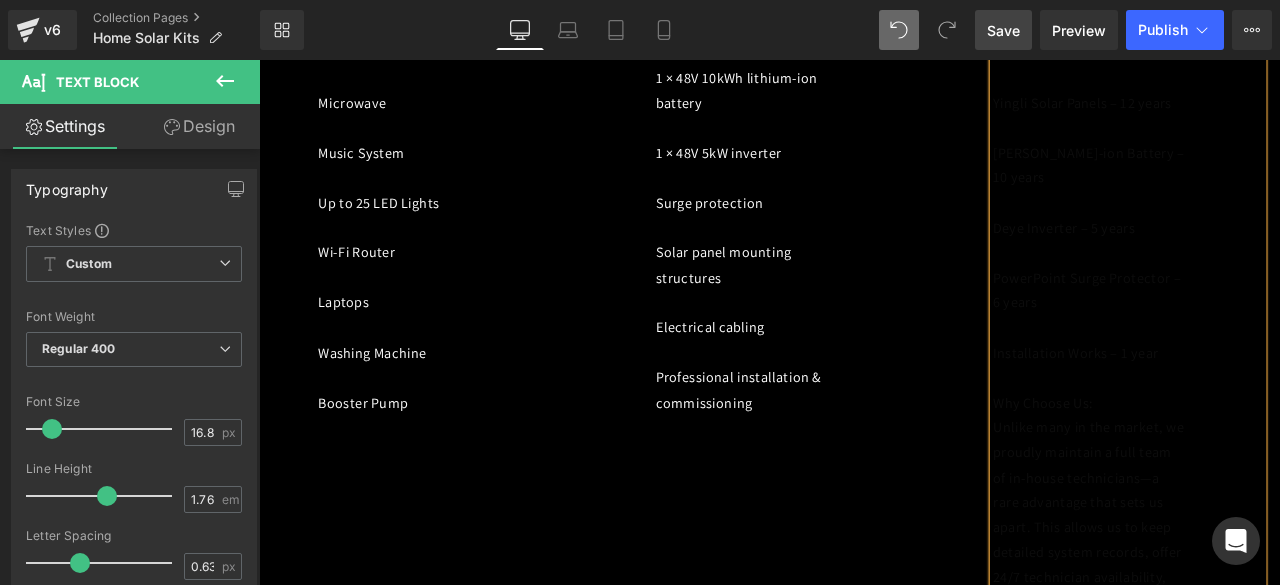 scroll, scrollTop: 2772, scrollLeft: 0, axis: vertical 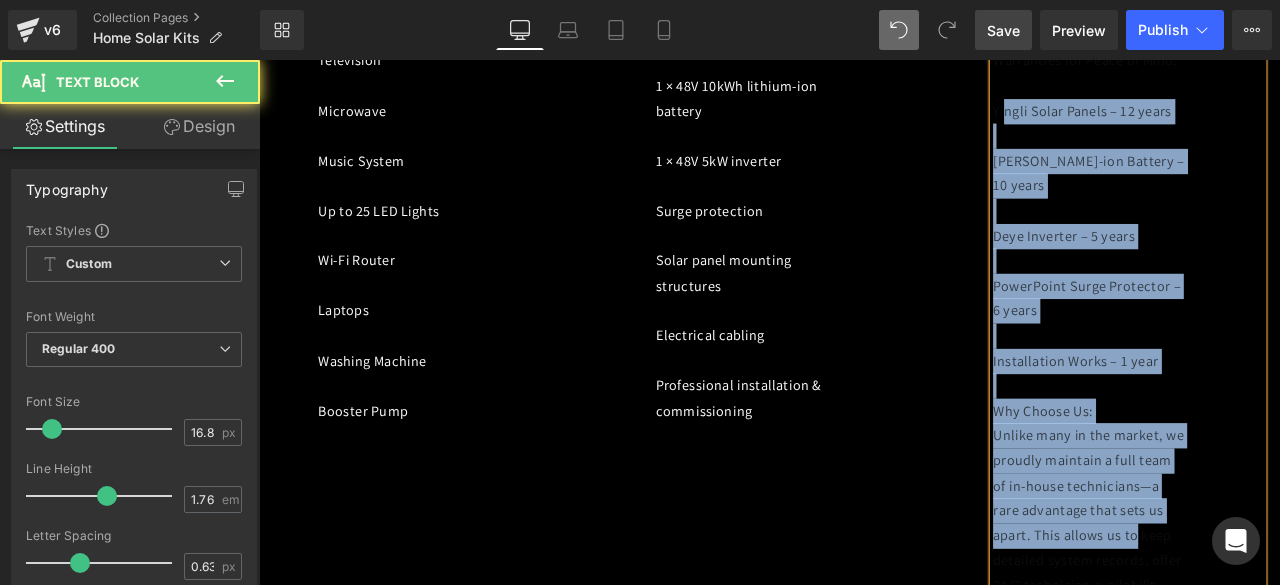 drag, startPoint x: 1131, startPoint y: 95, endPoint x: 1317, endPoint y: 565, distance: 505.46613 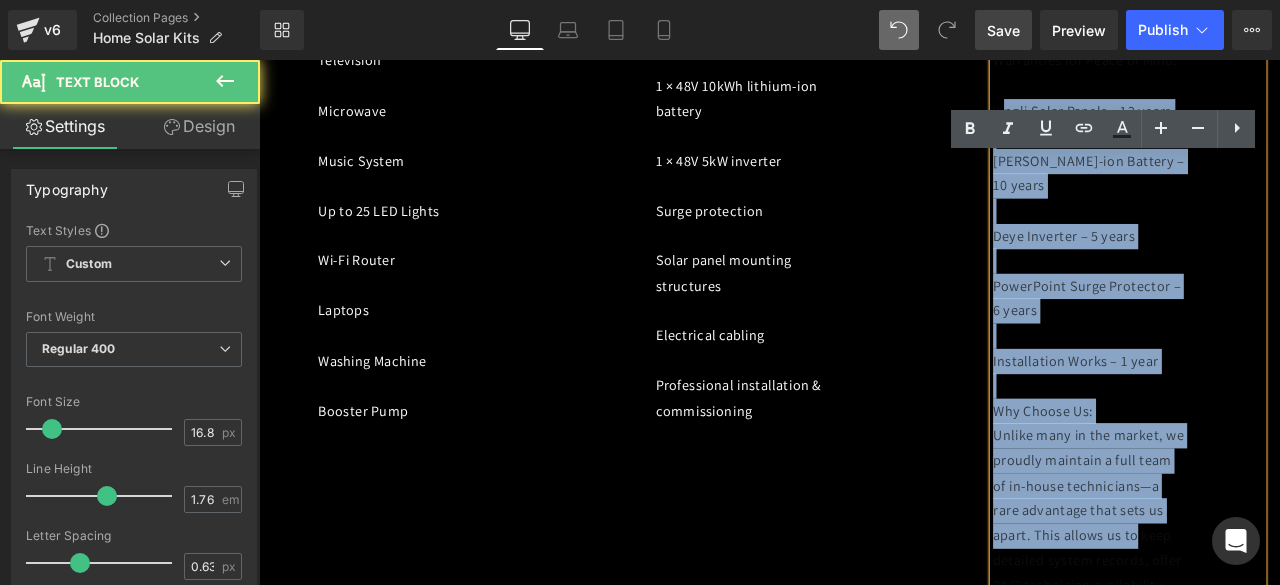 click on "Unlike many in the market, we proudly maintain a full team of in-house technicians—a rare advantage that sets us apart. This allows us to keep detailed system records, offer 24/7 technician availability, and respond to service calls within 24 hours. The result? Superior quality control, faster project execution, greater accountability, deeper" at bounding box center (1244, 668) 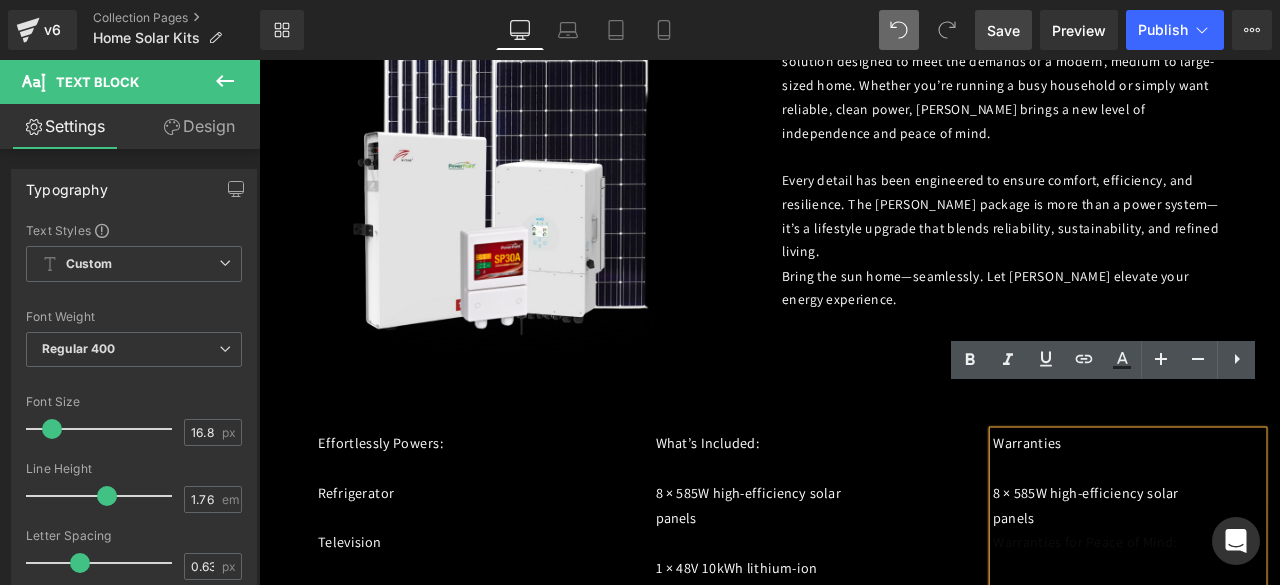 scroll, scrollTop: 2186, scrollLeft: 0, axis: vertical 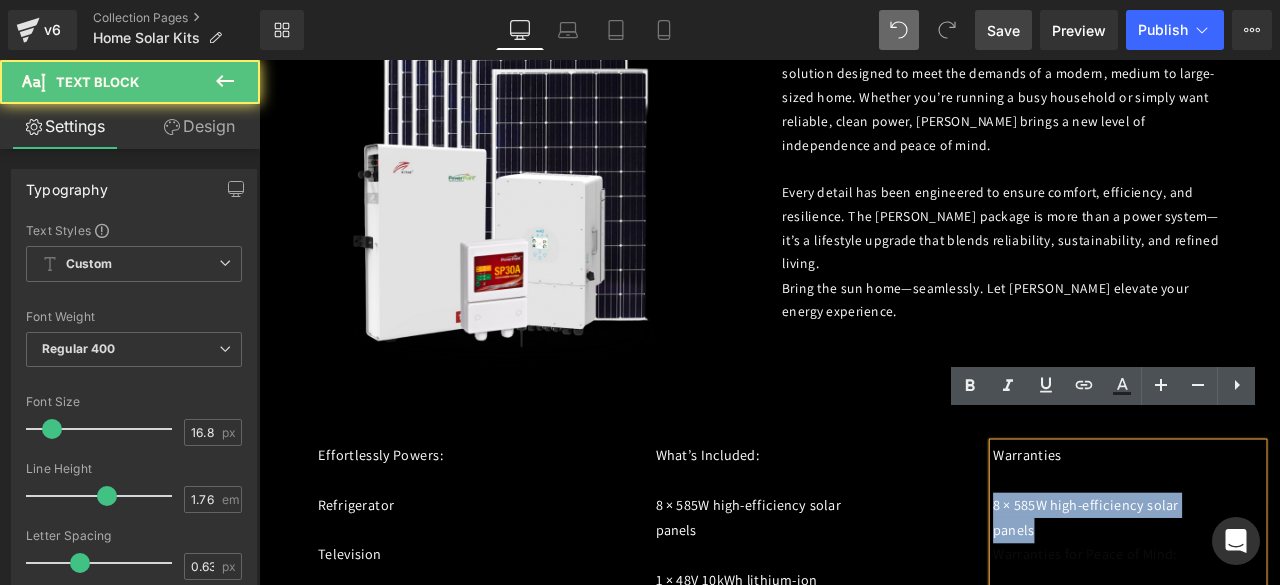 drag, startPoint x: 1121, startPoint y: 548, endPoint x: 1201, endPoint y: 587, distance: 89 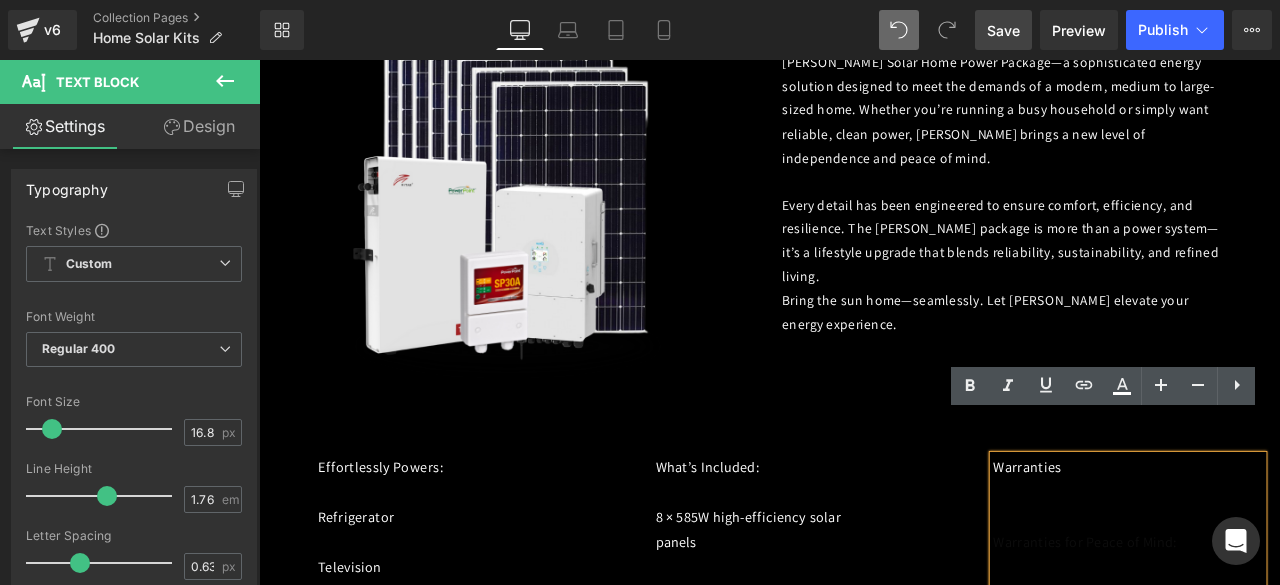 scroll, scrollTop: 2201, scrollLeft: 0, axis: vertical 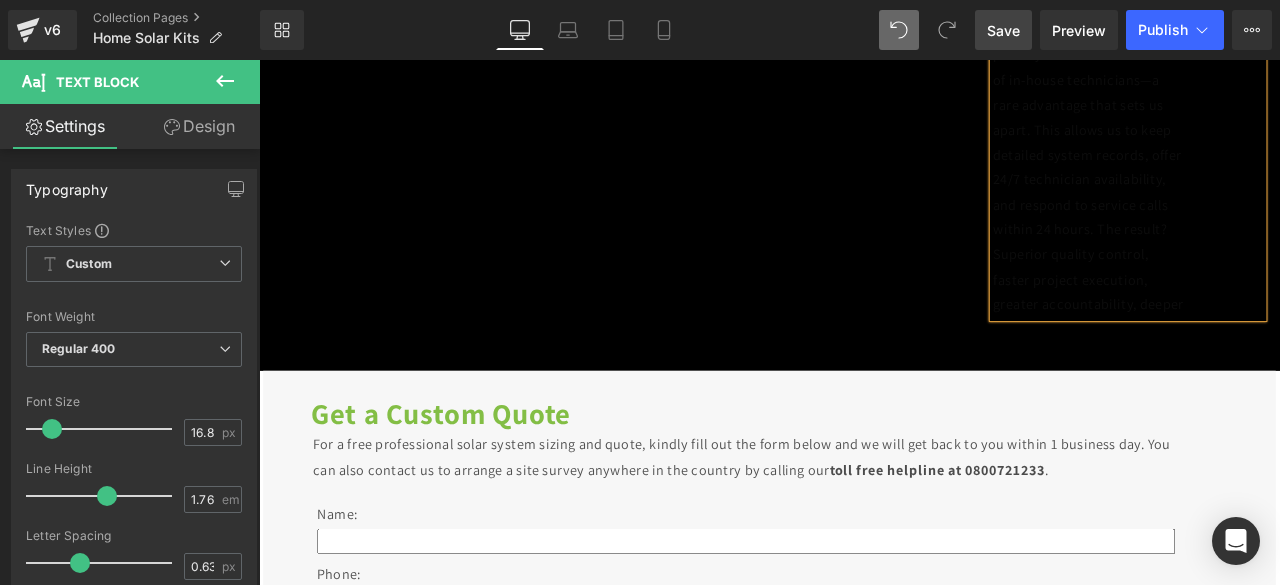 drag, startPoint x: 1125, startPoint y: 527, endPoint x: 1342, endPoint y: 310, distance: 306.88434 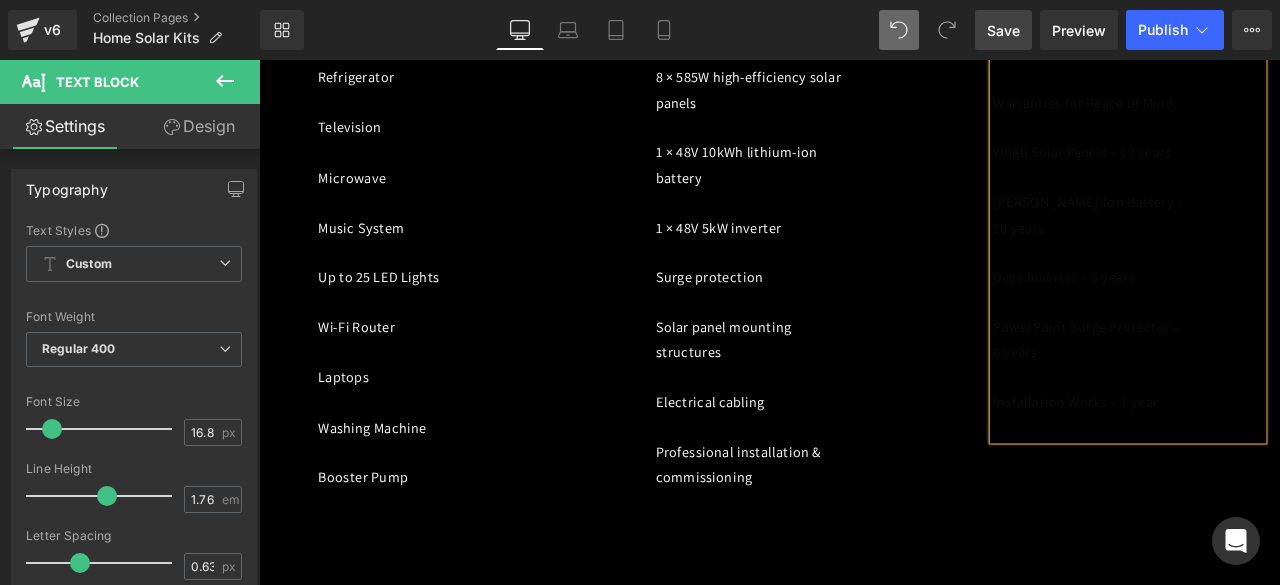 scroll, scrollTop: 2867, scrollLeft: 0, axis: vertical 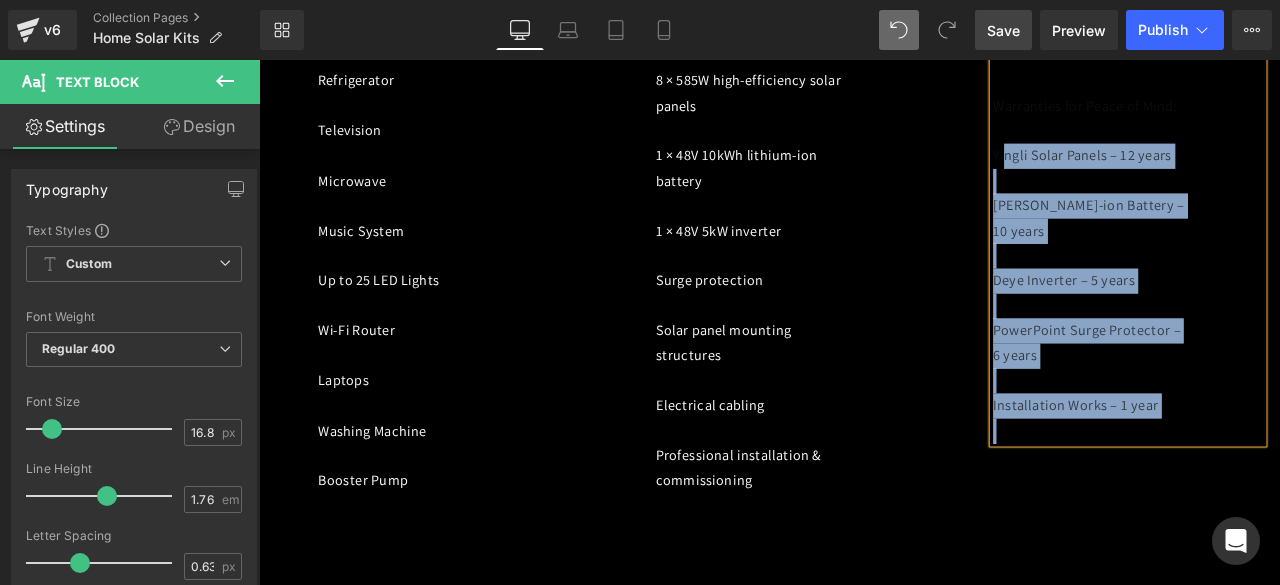 drag, startPoint x: 1134, startPoint y: 152, endPoint x: 1367, endPoint y: 449, distance: 377.48907 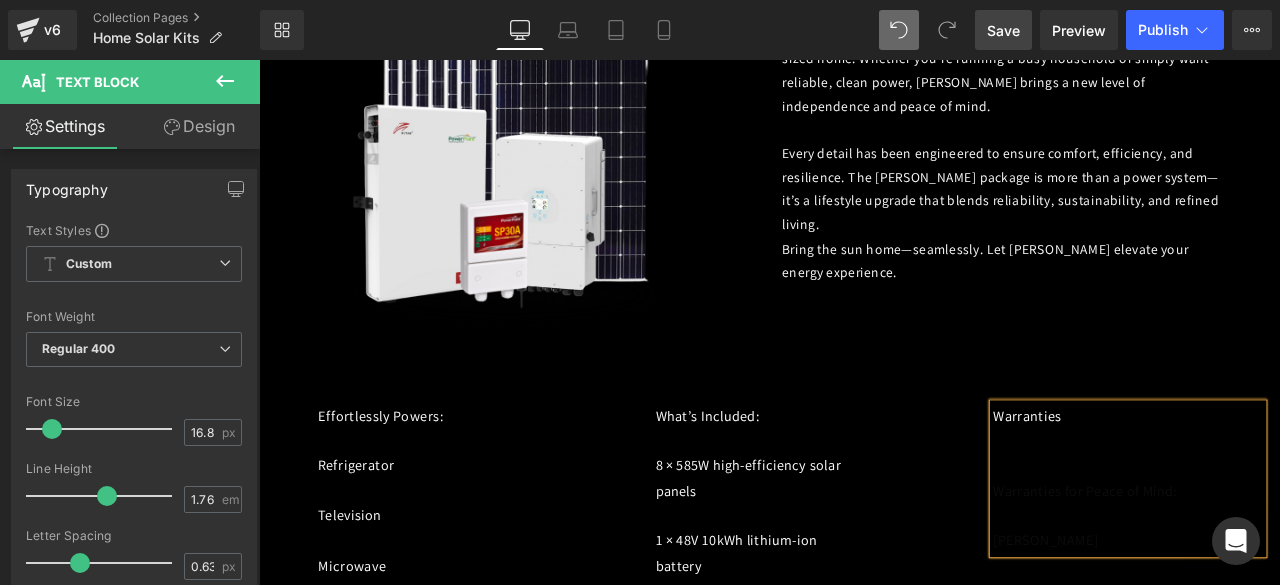 scroll, scrollTop: 2393, scrollLeft: 0, axis: vertical 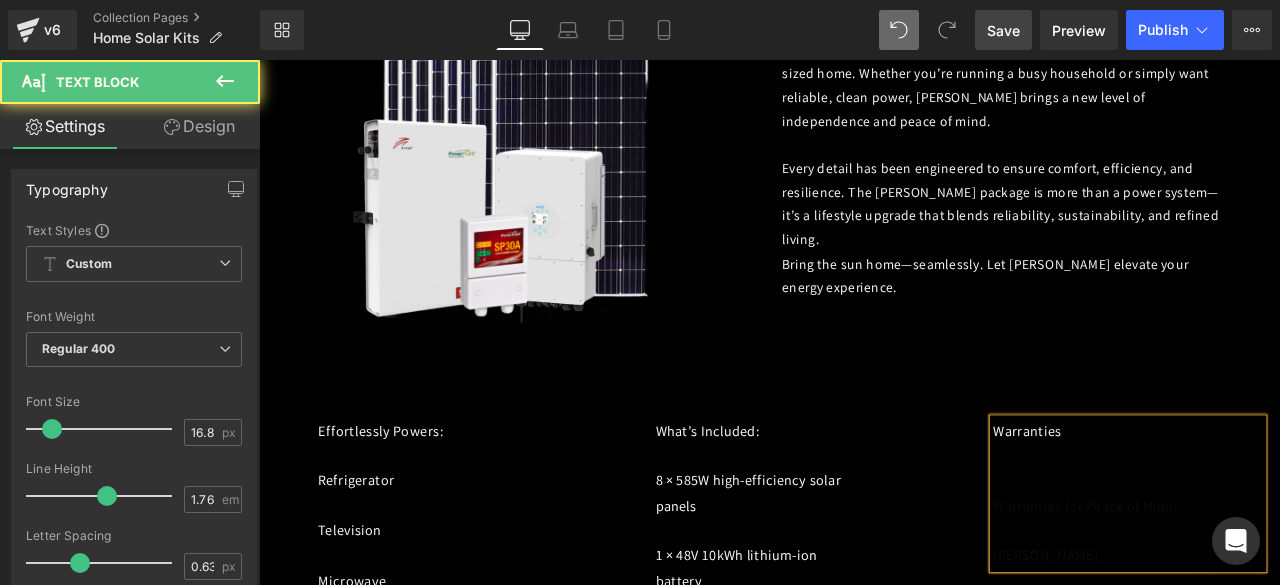 click at bounding box center (1244, 559) 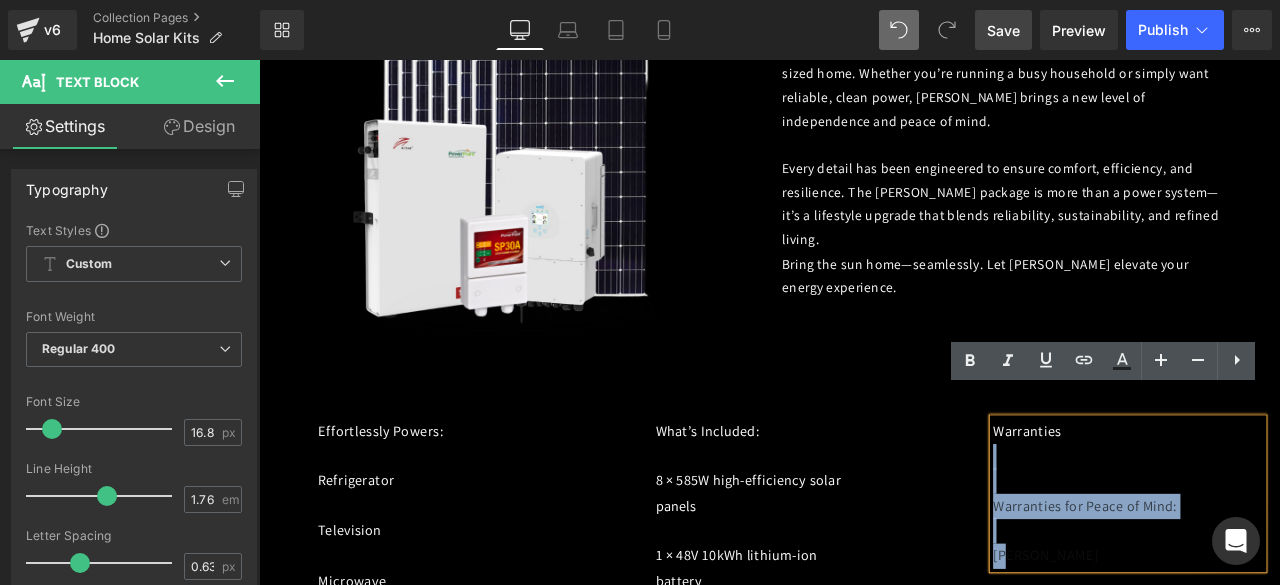 drag, startPoint x: 1130, startPoint y: 501, endPoint x: 1350, endPoint y: 624, distance: 252.04959 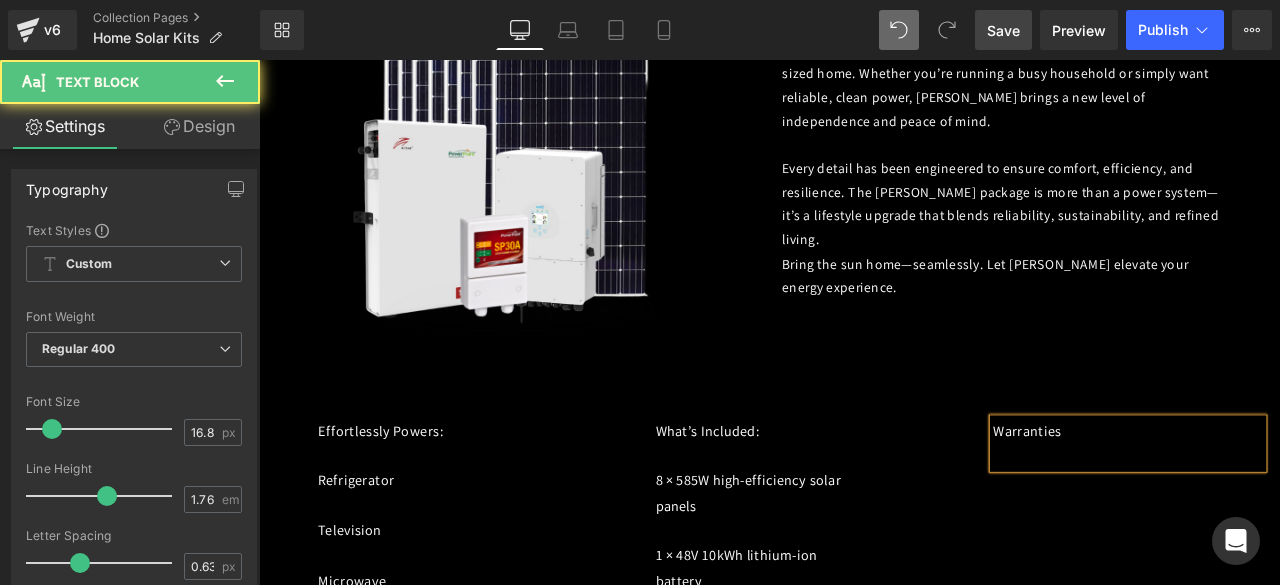 click at bounding box center (1244, 530) 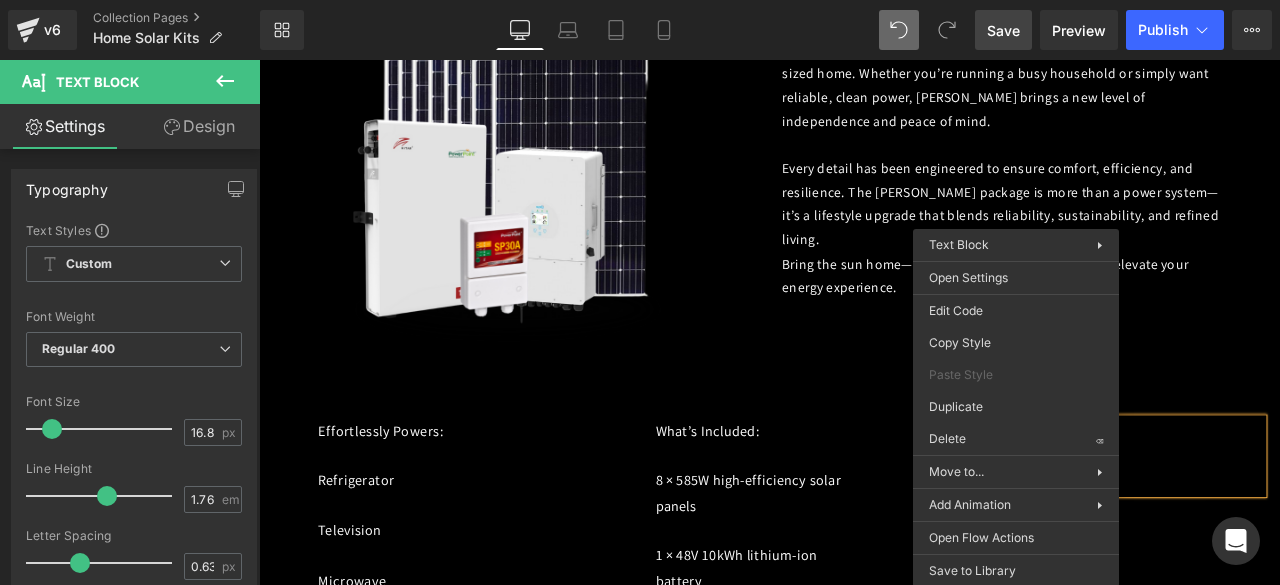 click on "Warranties" at bounding box center [1289, 529] 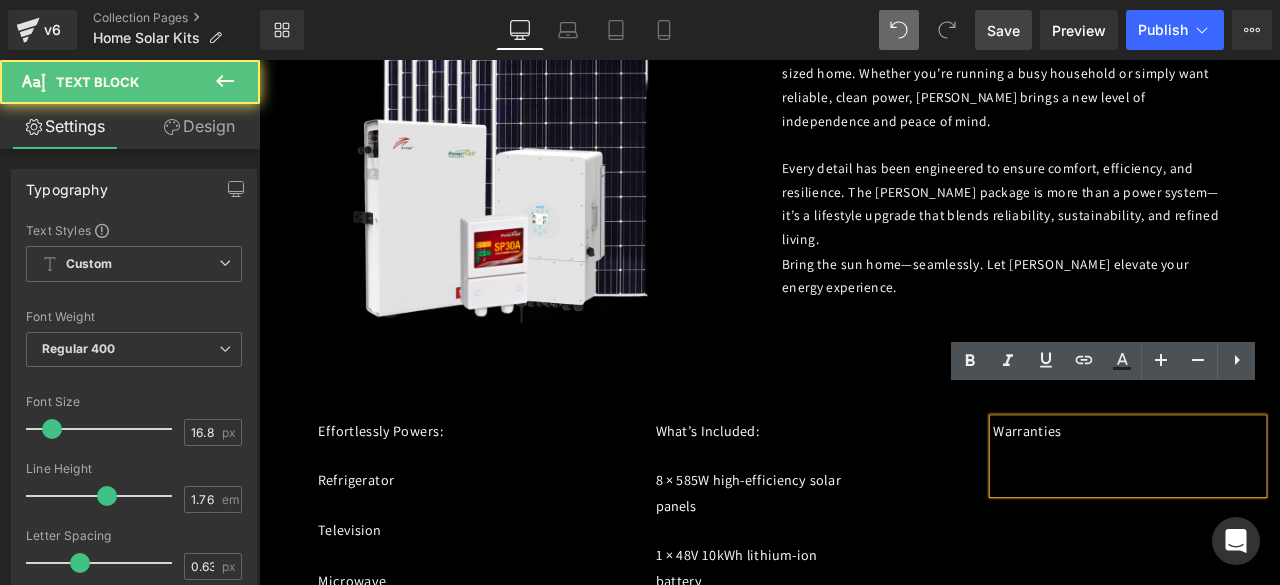 click at bounding box center [1244, 530] 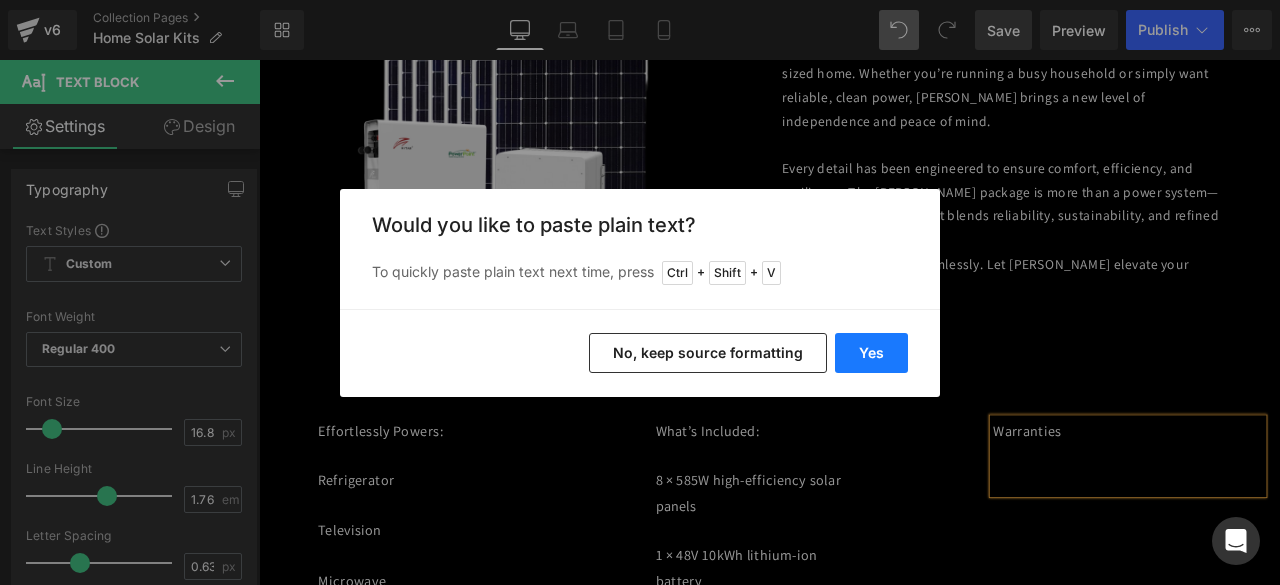 click on "Yes" at bounding box center (871, 353) 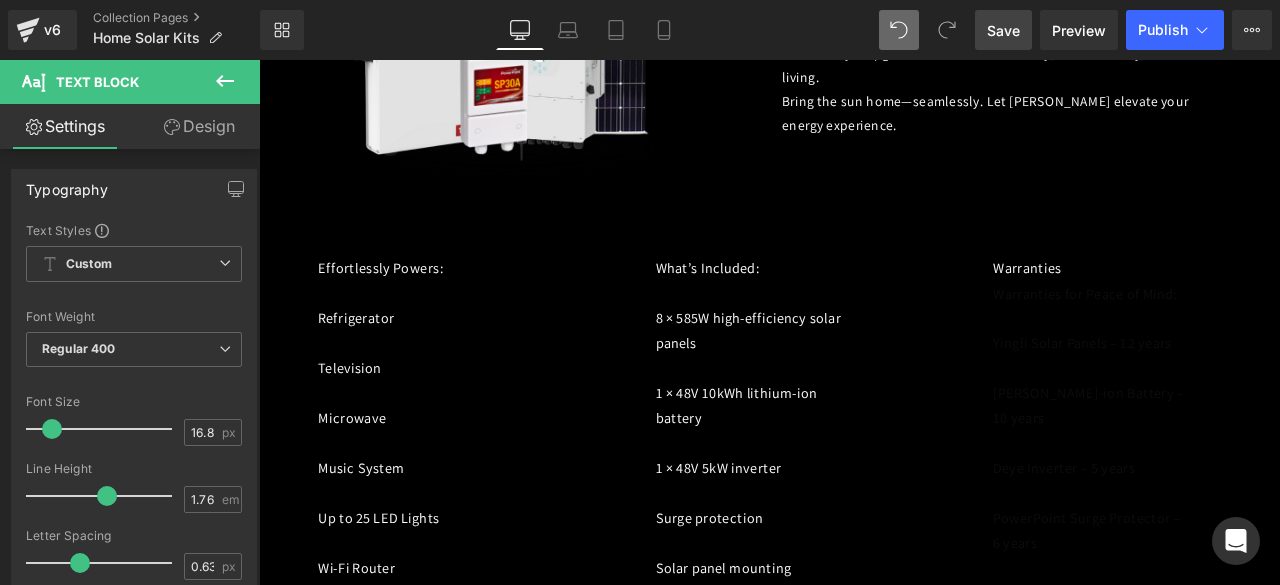 scroll, scrollTop: 2201, scrollLeft: 0, axis: vertical 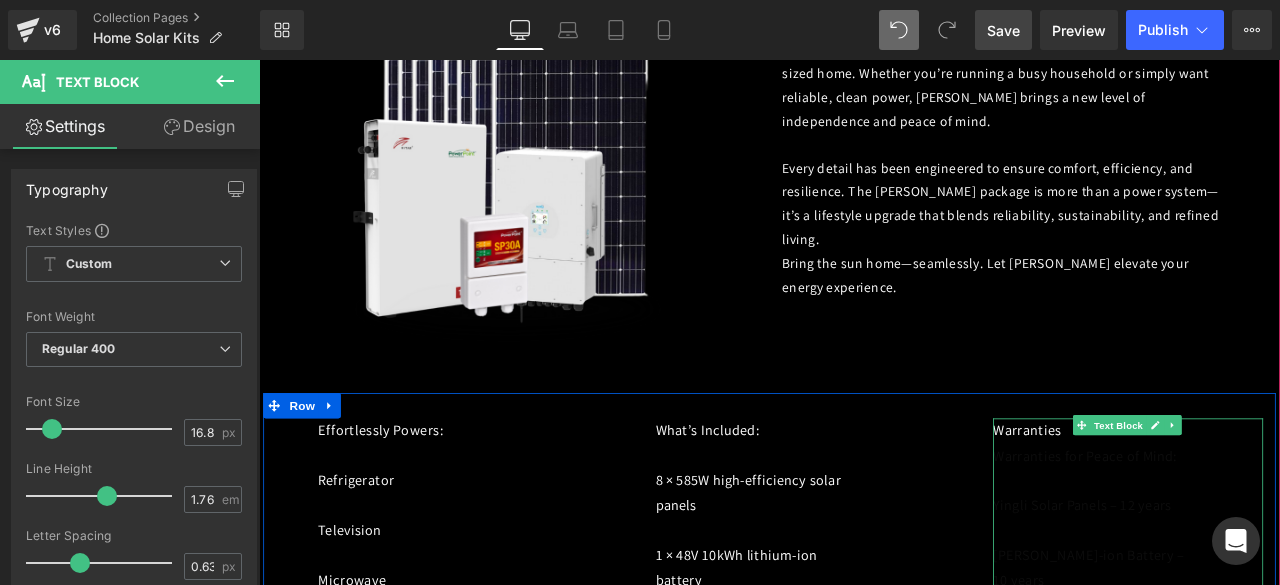 click on "Yingli Solar Panels – 12 years" at bounding box center [1244, 588] 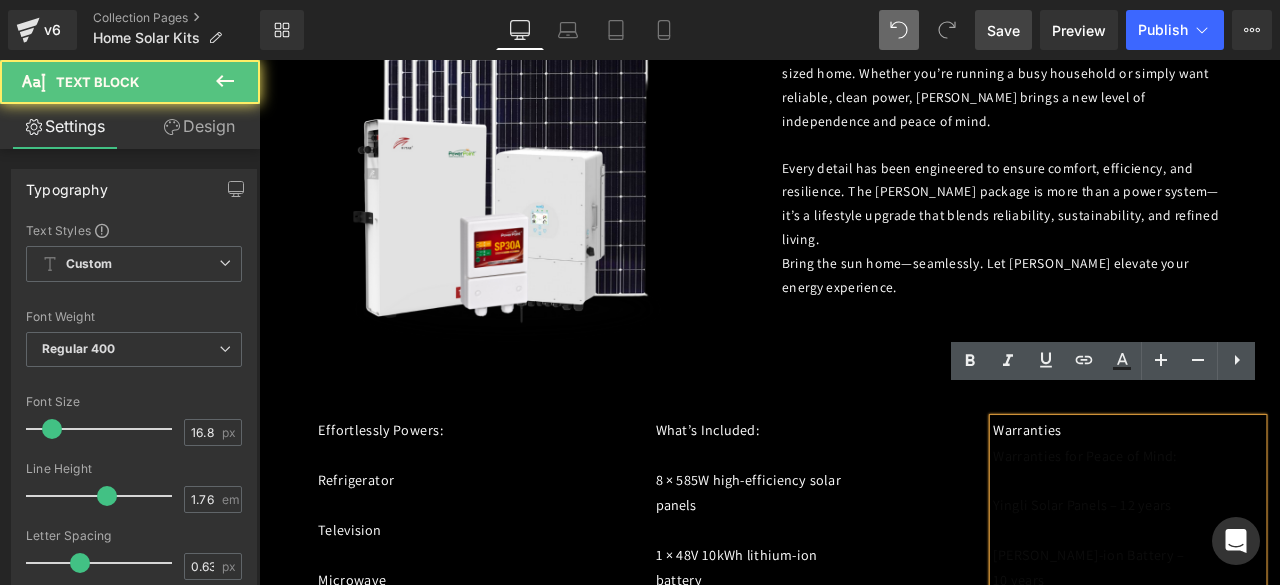 click on "Warranties Warranties for Peace of Mind: Yingli Solar Panels – 12 years [PERSON_NAME]-ion Battery – 10 years Deye Inverter – 5 years PowerPoint Surge Protector – 6 years Installation Works – 1 year Why Choose Us: Unlike many in the market, we proudly maintain a full team of in-house technicians—a rare advantage that sets us apart. This allows us to keep detailed system records, offer 24/7 technician availability, and respond to service calls within 24 hours. The result? Superior quality control, faster project execution, greater accountability, deeper technical expertise, and dependable after-sales support. Text Block" at bounding box center [1264, 958] 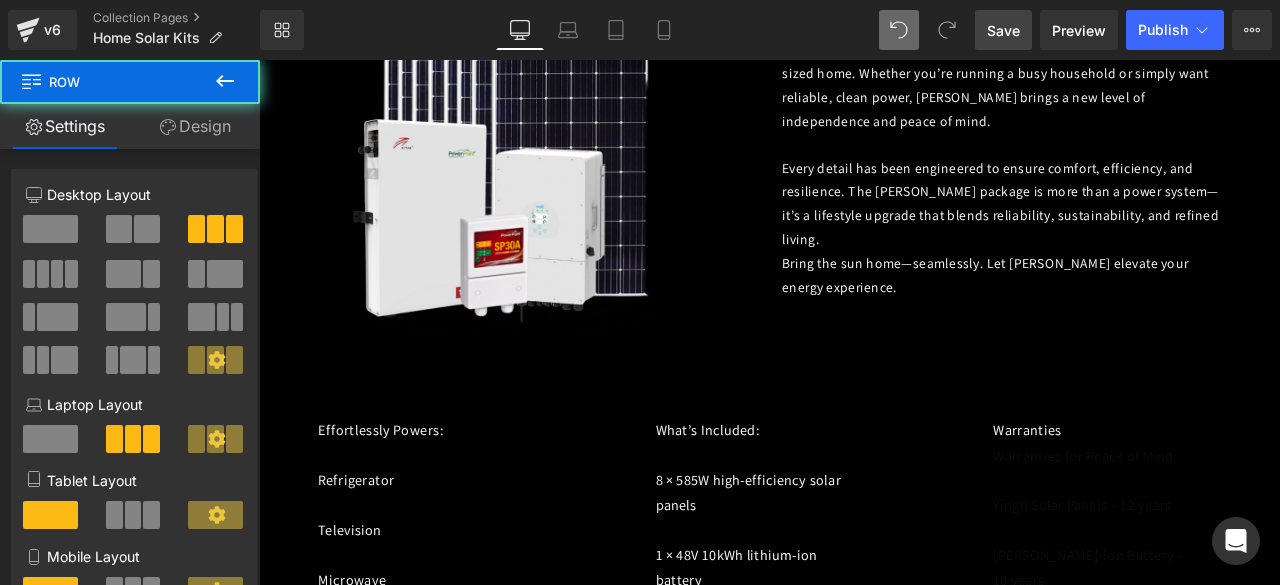 click at bounding box center (1244, 559) 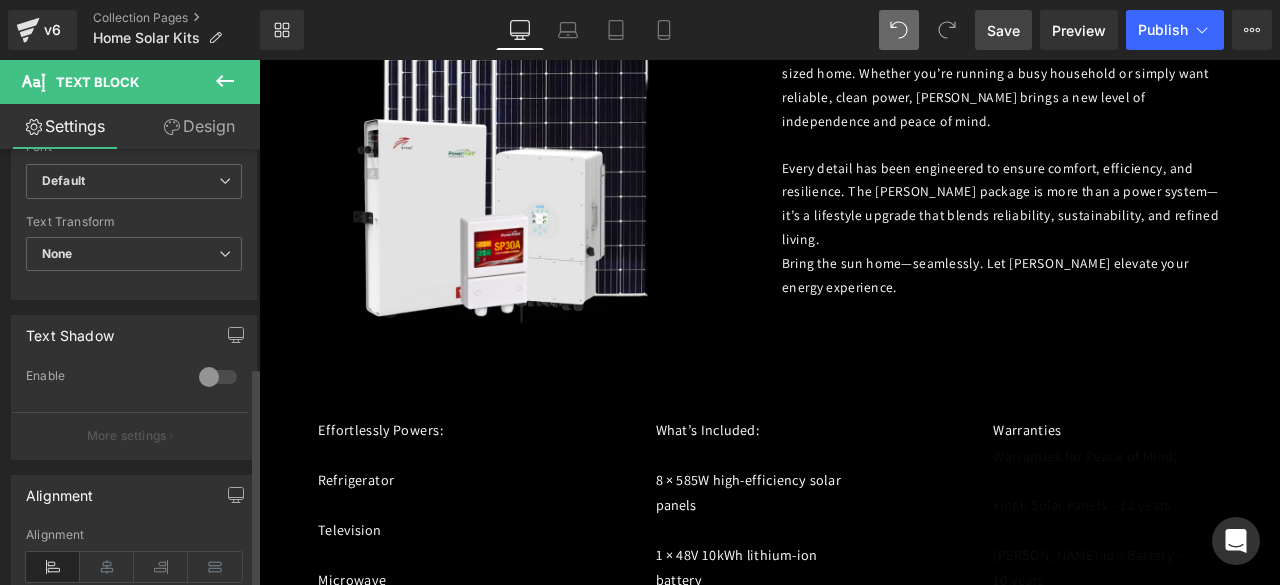 scroll, scrollTop: 380, scrollLeft: 0, axis: vertical 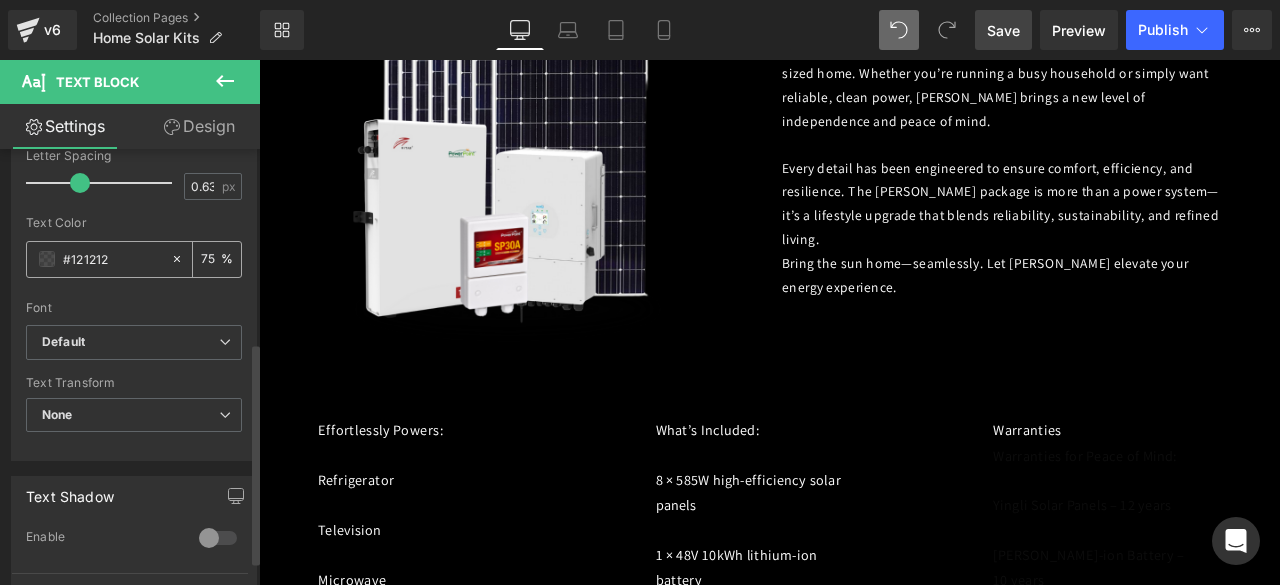 click at bounding box center (47, 259) 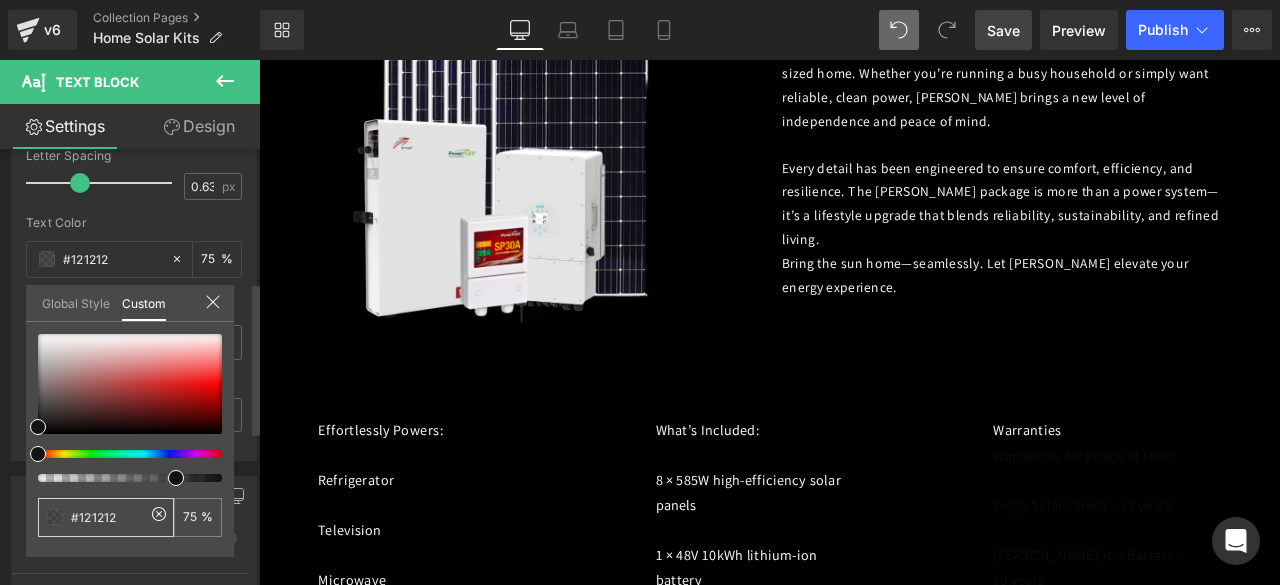drag, startPoint x: 125, startPoint y: 508, endPoint x: 78, endPoint y: 519, distance: 48.270073 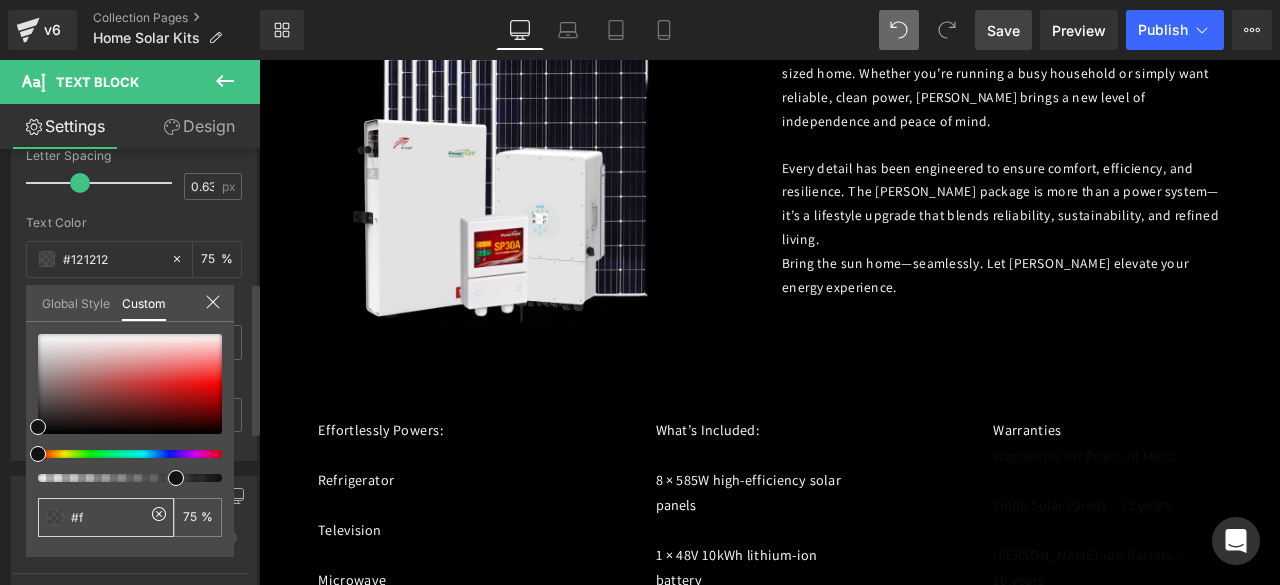 type on "#f" 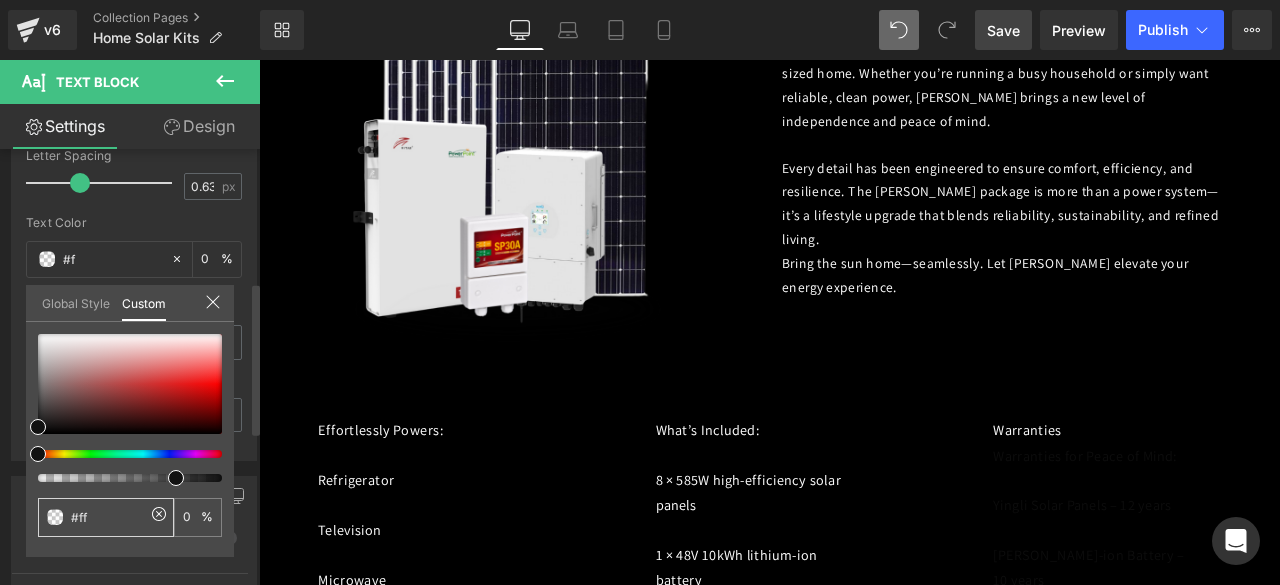 type on "#ff" 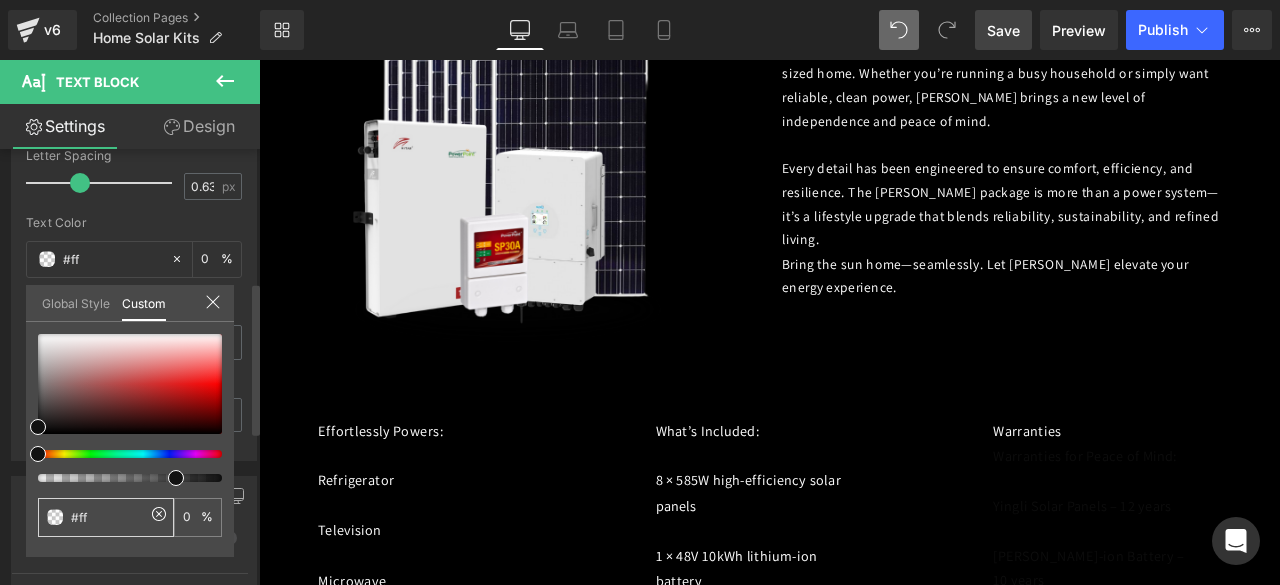 type on "#fff" 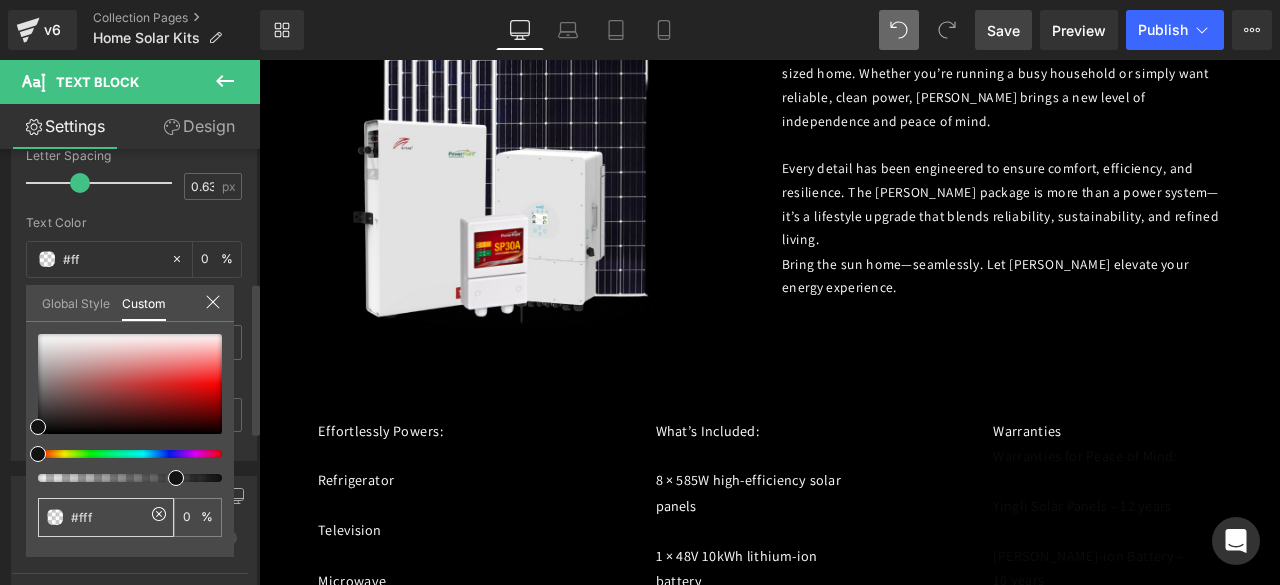 type on "#fff" 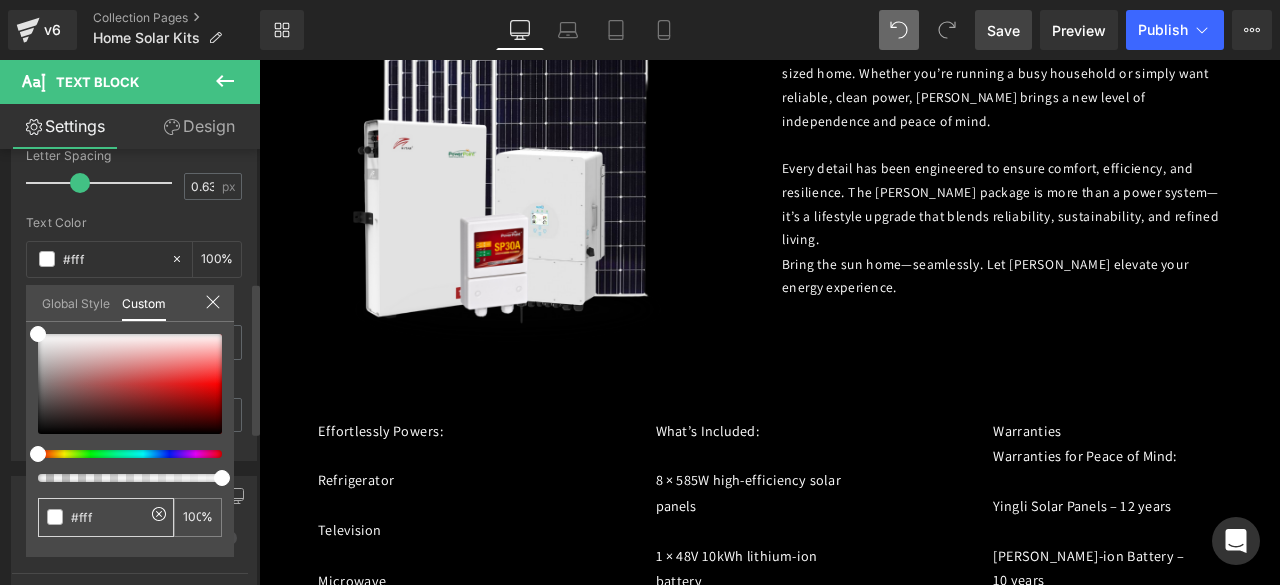 type on "#ffff" 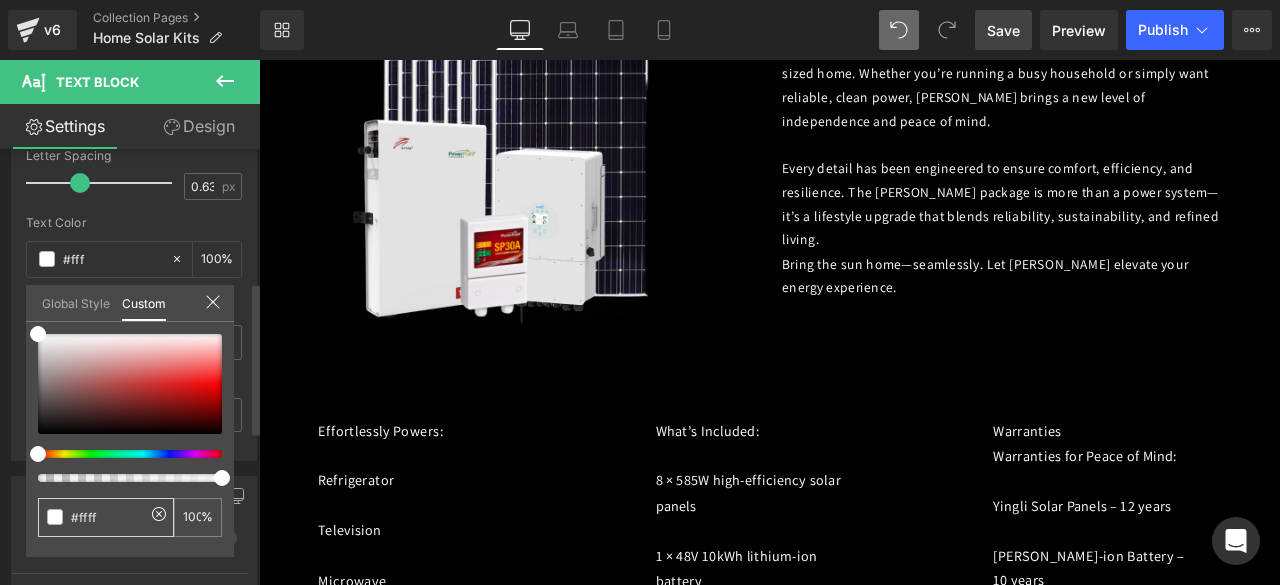 type on "#ffff" 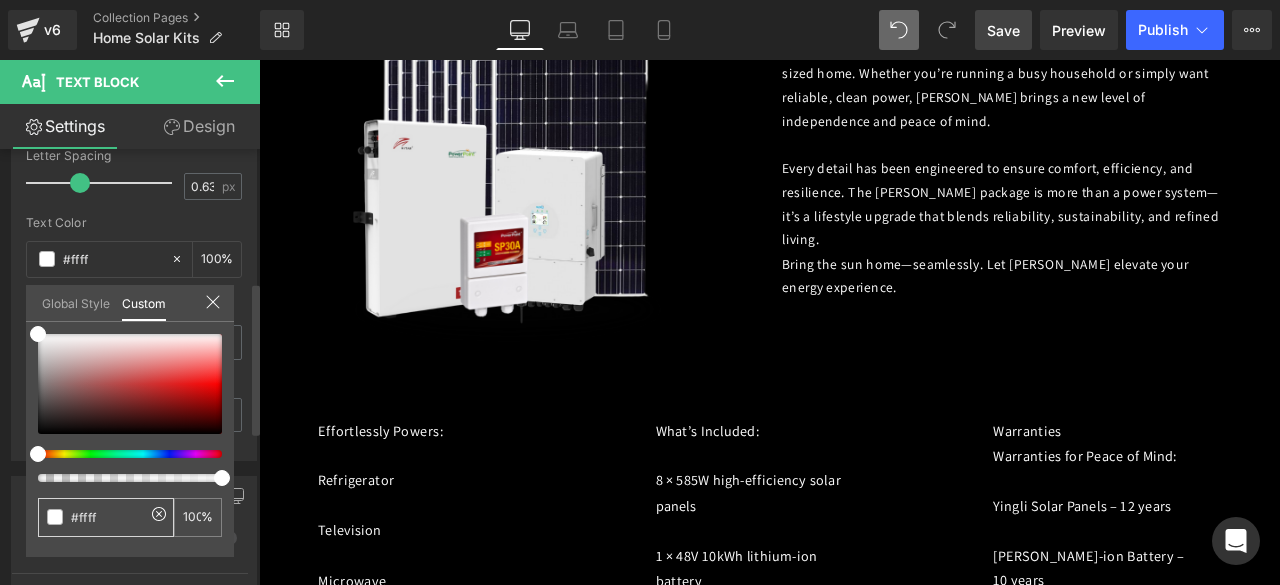 type on "#fffff" 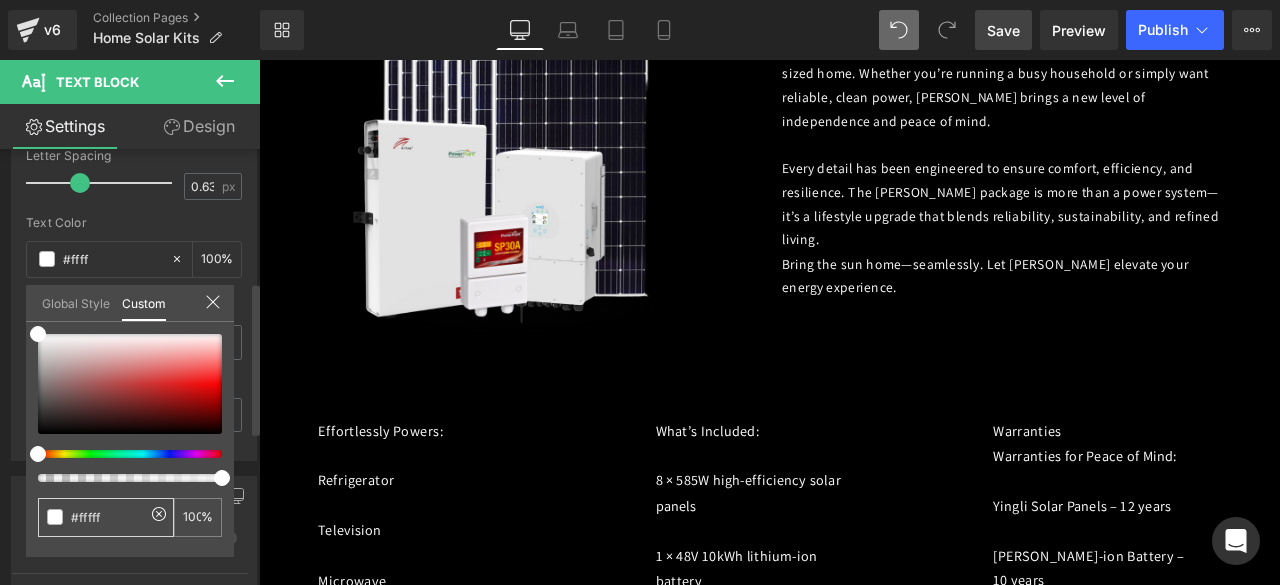 type on "#fffff" 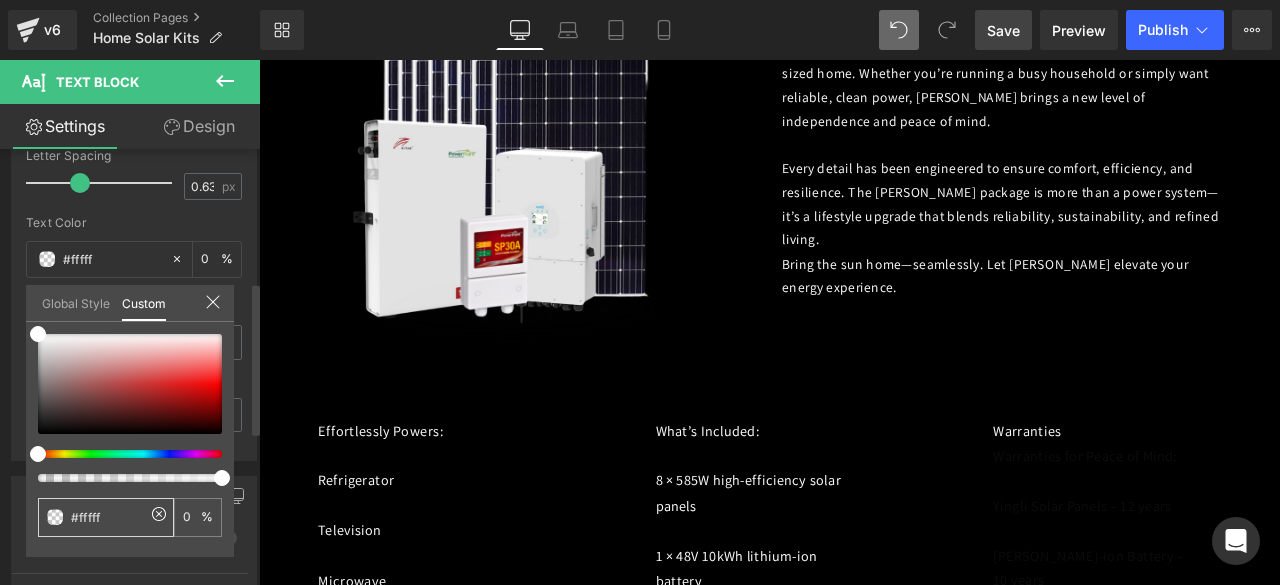 type on "#ffffff" 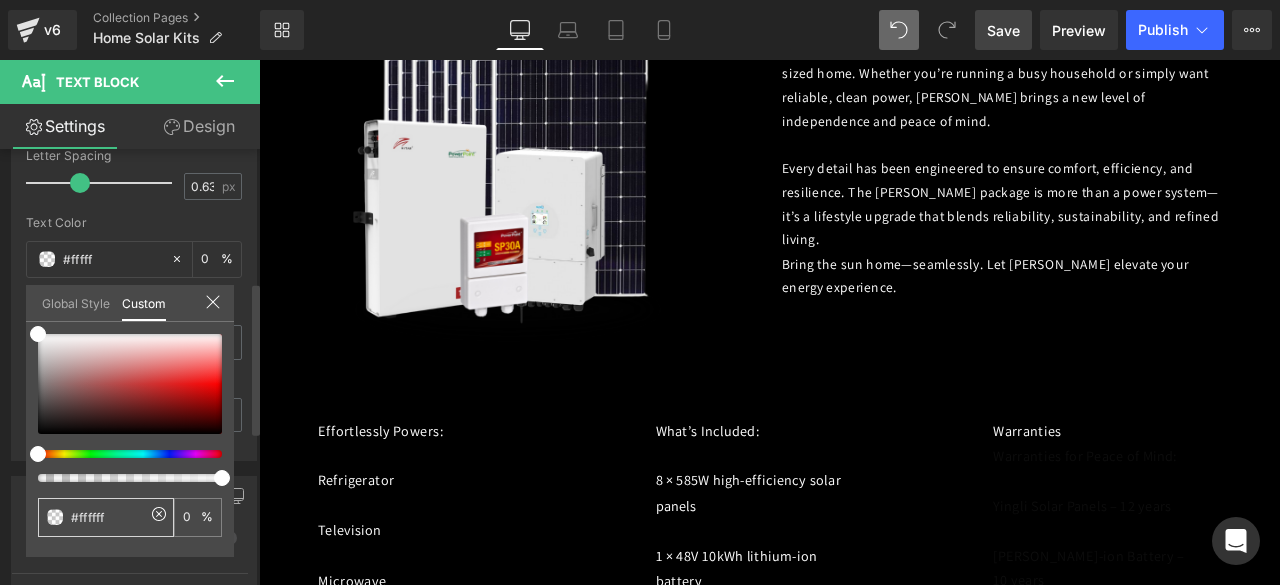 type on "#ffffff" 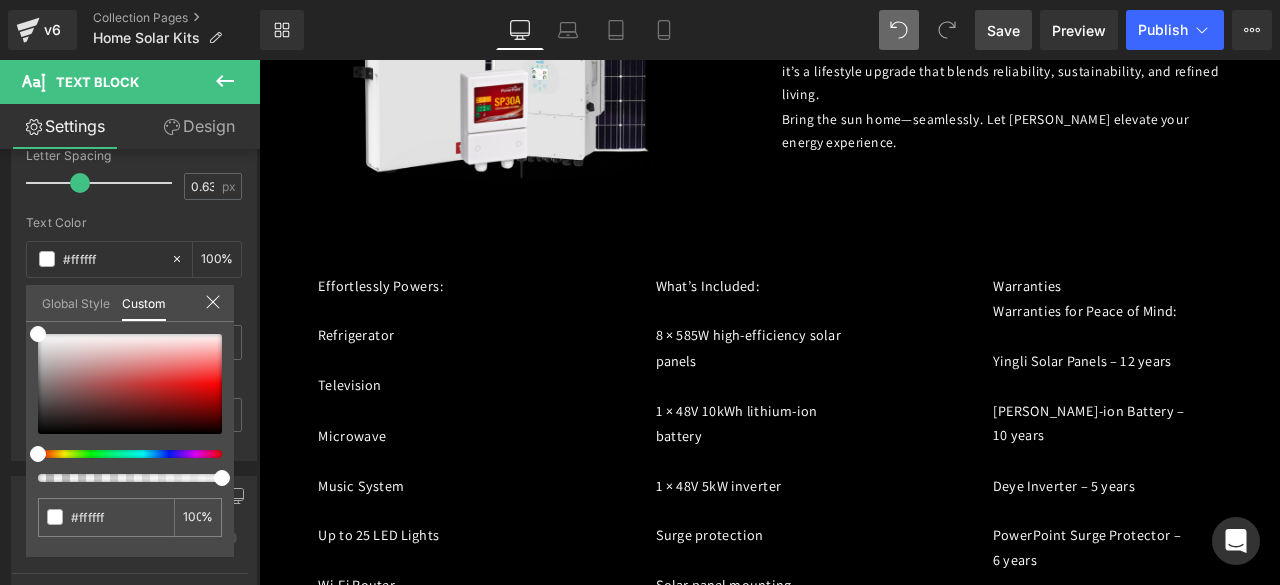 scroll, scrollTop: 2390, scrollLeft: 0, axis: vertical 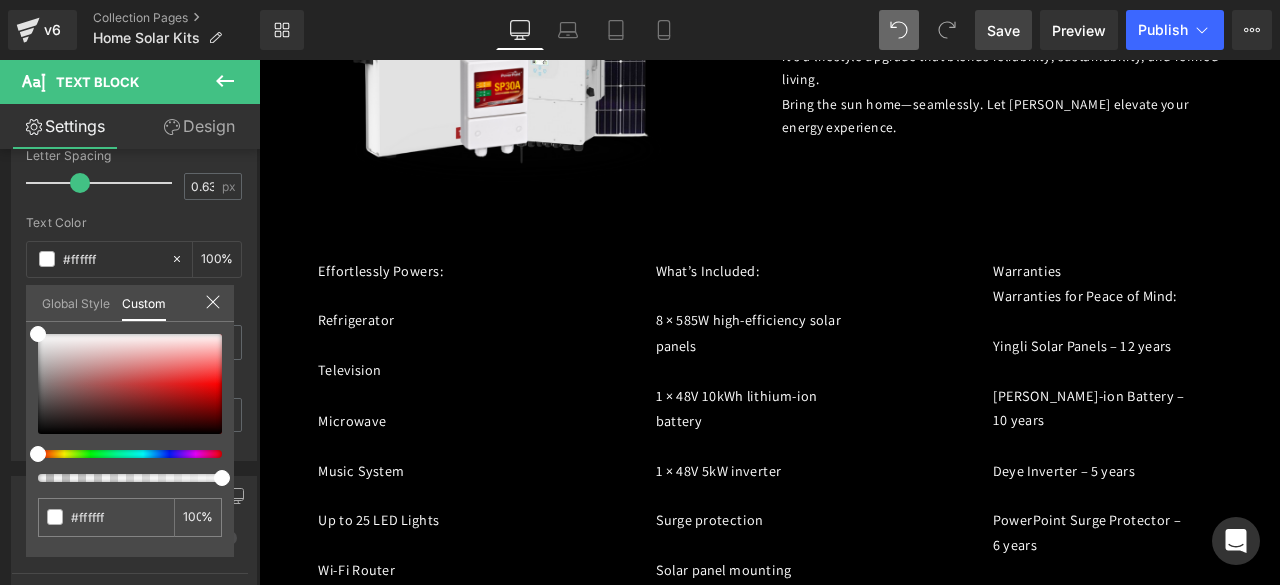 click on "Skip to content
CELEBRATING 20 YEARS OF SERVING YOU!
Home
Contact Us
About Us
Products
Products
Surge Protection
Extensions" at bounding box center (864, 137) 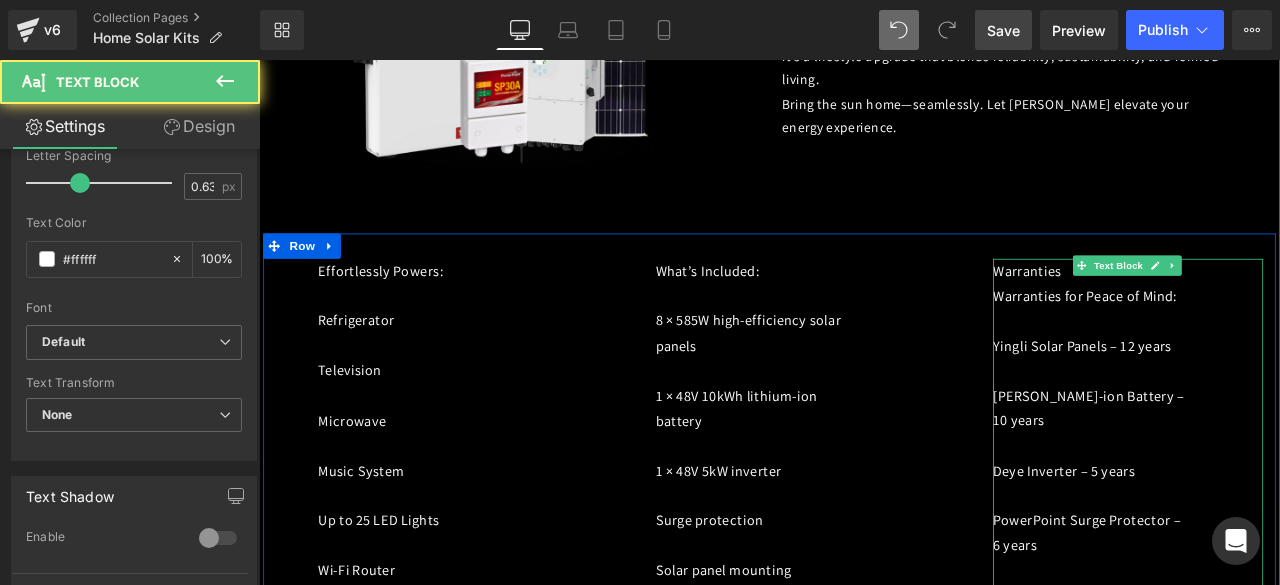 click on "Warranties for Peace of Mind:" at bounding box center (1244, 341) 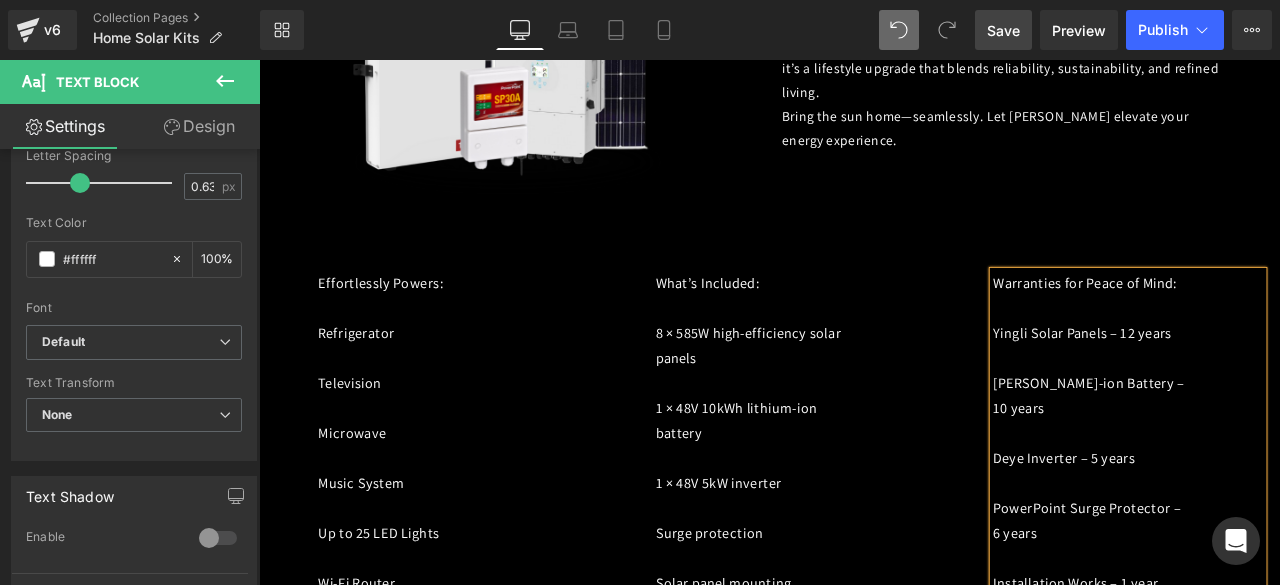 scroll, scrollTop: 2404, scrollLeft: 0, axis: vertical 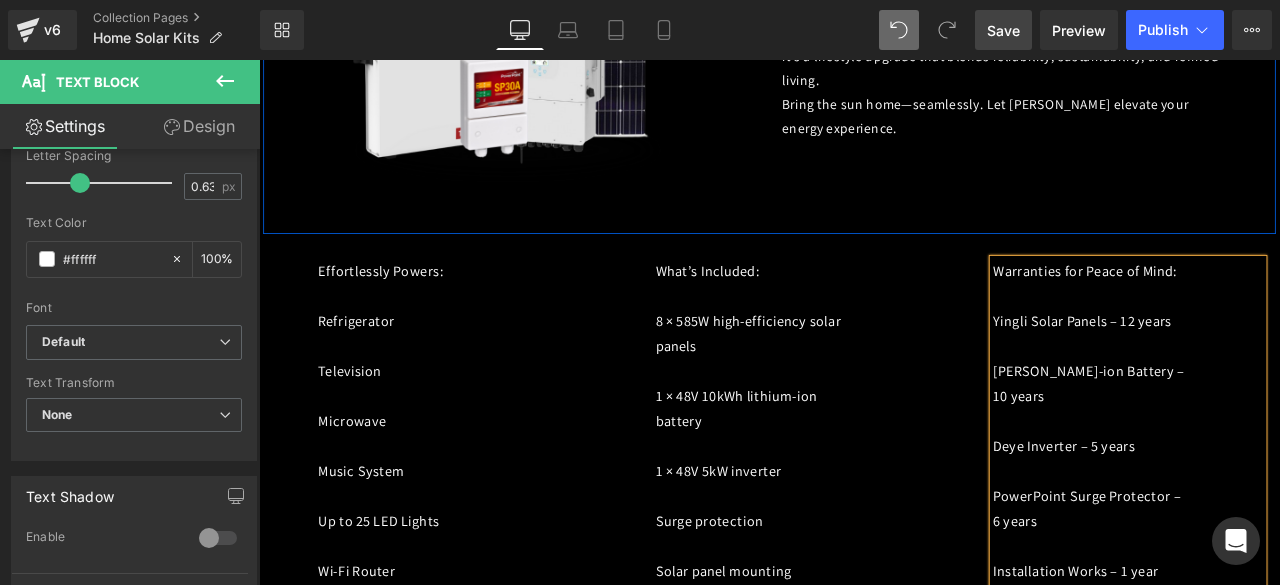 click on "Image         [PERSON_NAME] SOLAR  PACK Heading         Experience the elegance of uninterrupted living with the [PERSON_NAME] Solar Home Power Package—a sophisticated energy solution designed to meet the demands of a modern, medium to large-sized home. Whether you’re running a busy household or simply want reliable, clean power, [PERSON_NAME] brings a new level of independence and peace of mind. Text Block         50px  Every detail has been engineered to ensure comfort, efficiency, and resilience. The [PERSON_NAME] package is more than a power system—it’s a lifestyle upgrade that blends reliability, sustainability, and refined living. Bring the sun home—seamlessly. Let [PERSON_NAME] elevate your energy experience.    Text Block         50px Row" at bounding box center [864, -38] 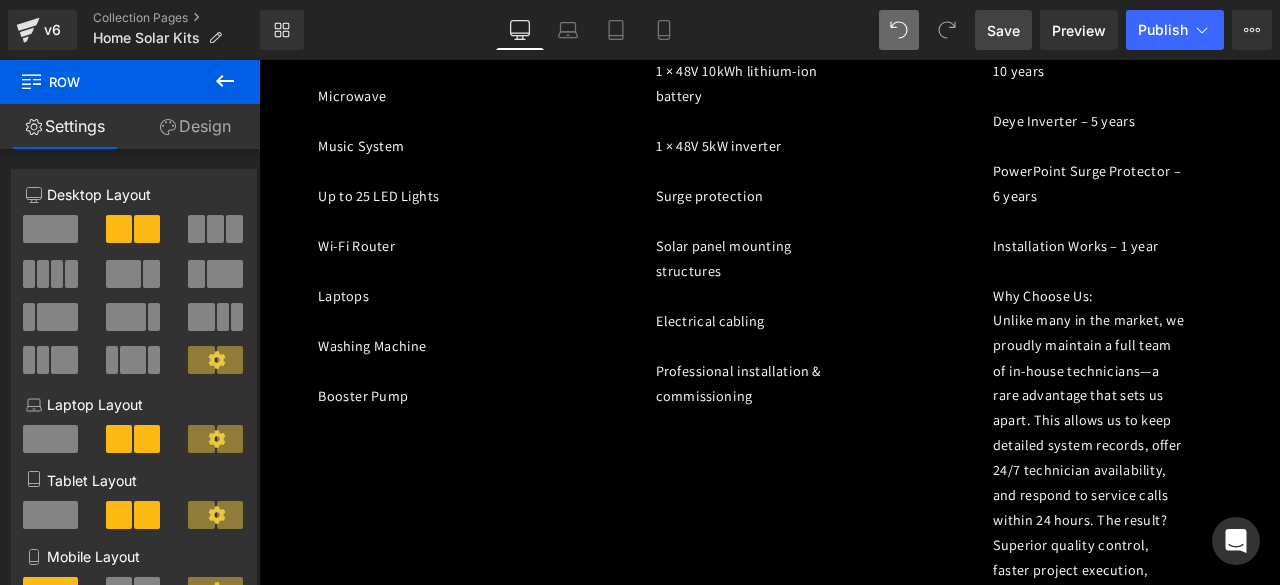 scroll, scrollTop: 2840, scrollLeft: 0, axis: vertical 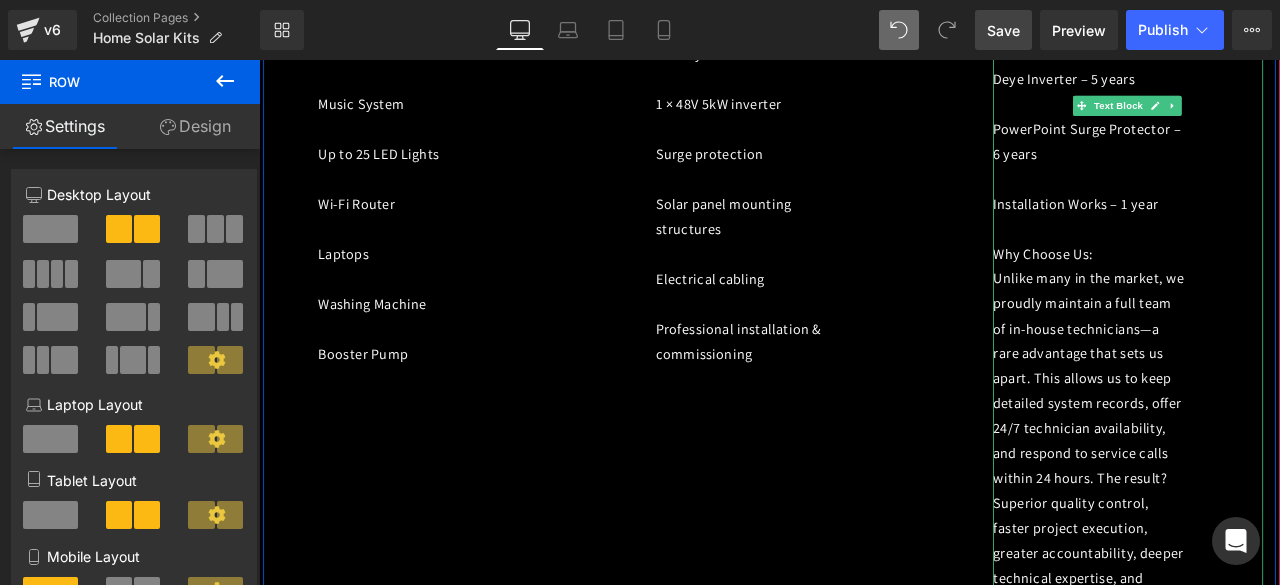 click on "Why Choose Us:" at bounding box center [1244, 290] 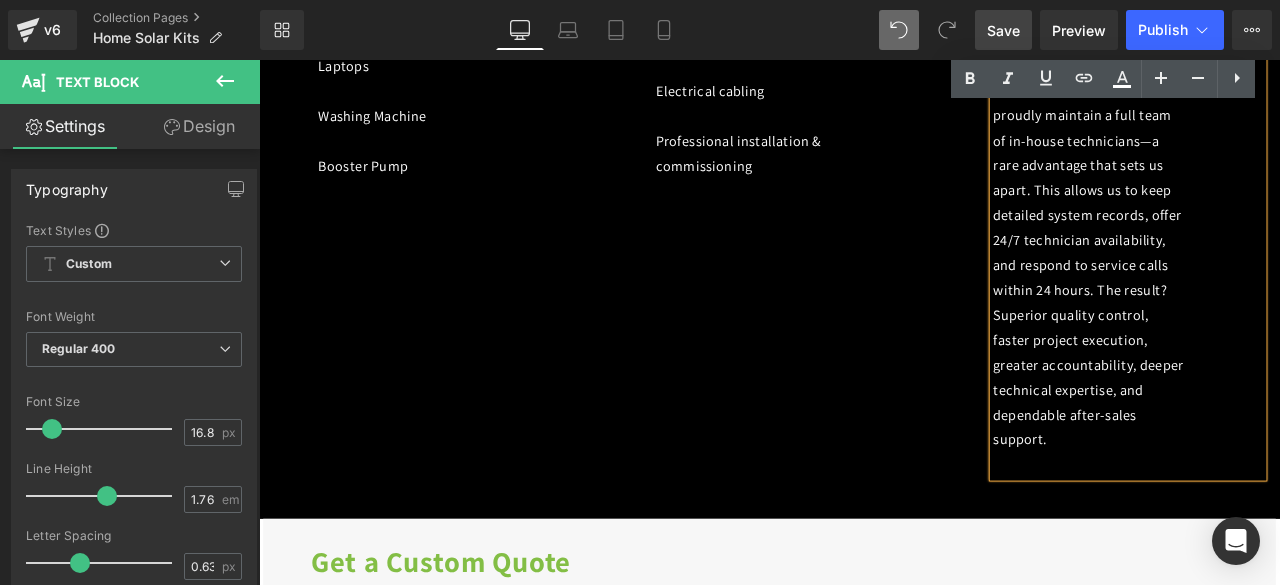 scroll, scrollTop: 3064, scrollLeft: 0, axis: vertical 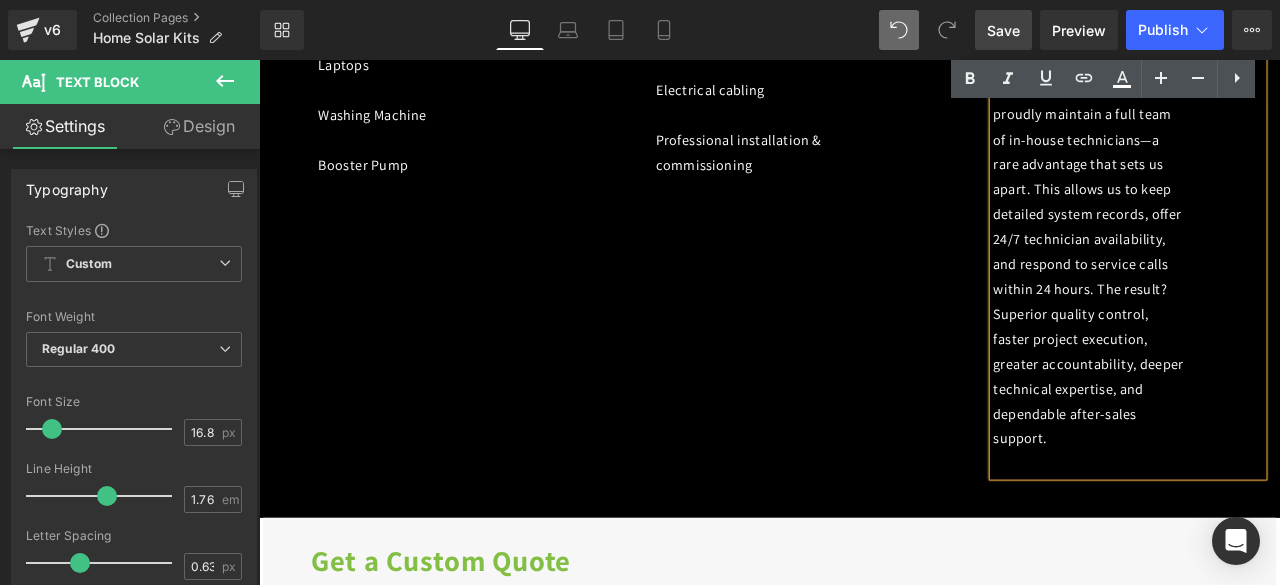 click at bounding box center [1244, 539] 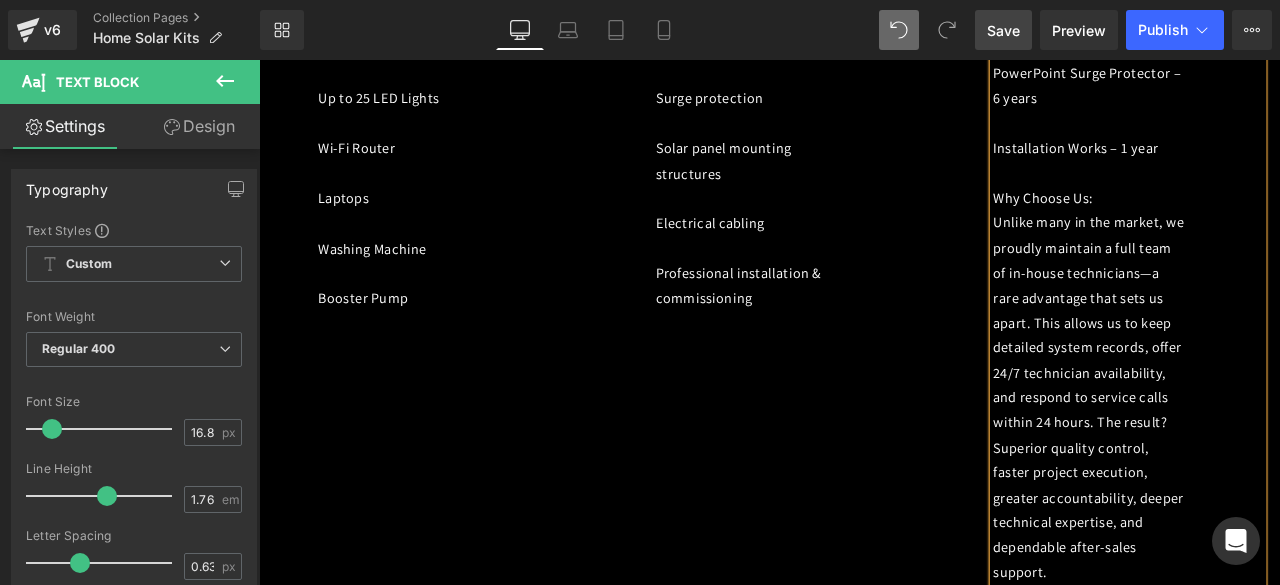 scroll, scrollTop: 2890, scrollLeft: 0, axis: vertical 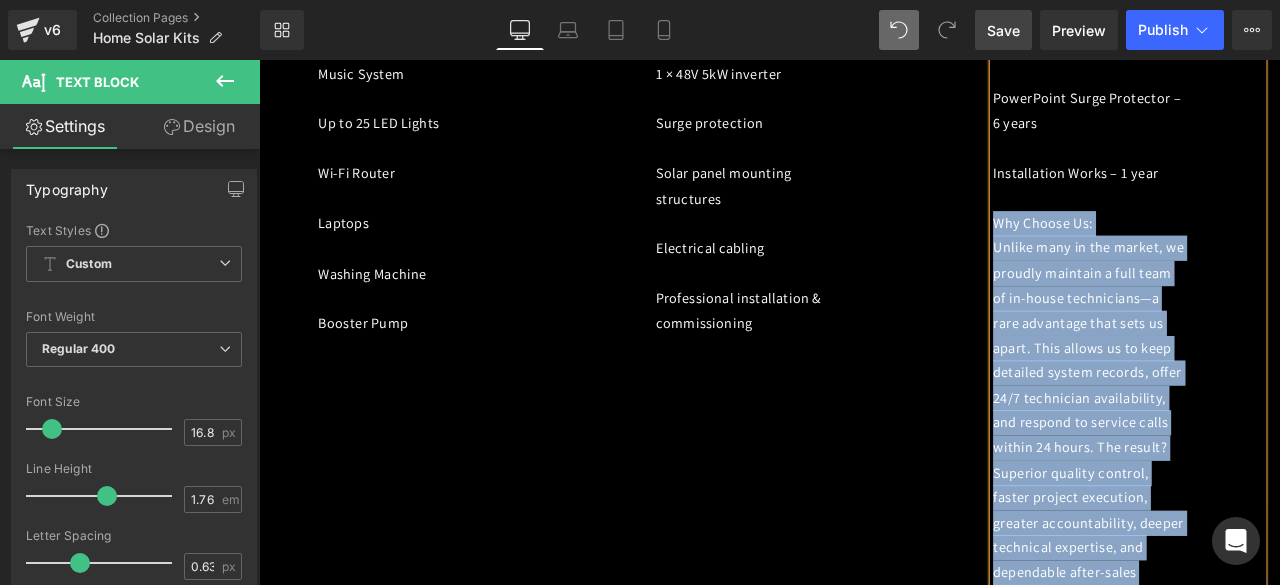 drag, startPoint x: 1124, startPoint y: 189, endPoint x: 1344, endPoint y: 665, distance: 524.38153 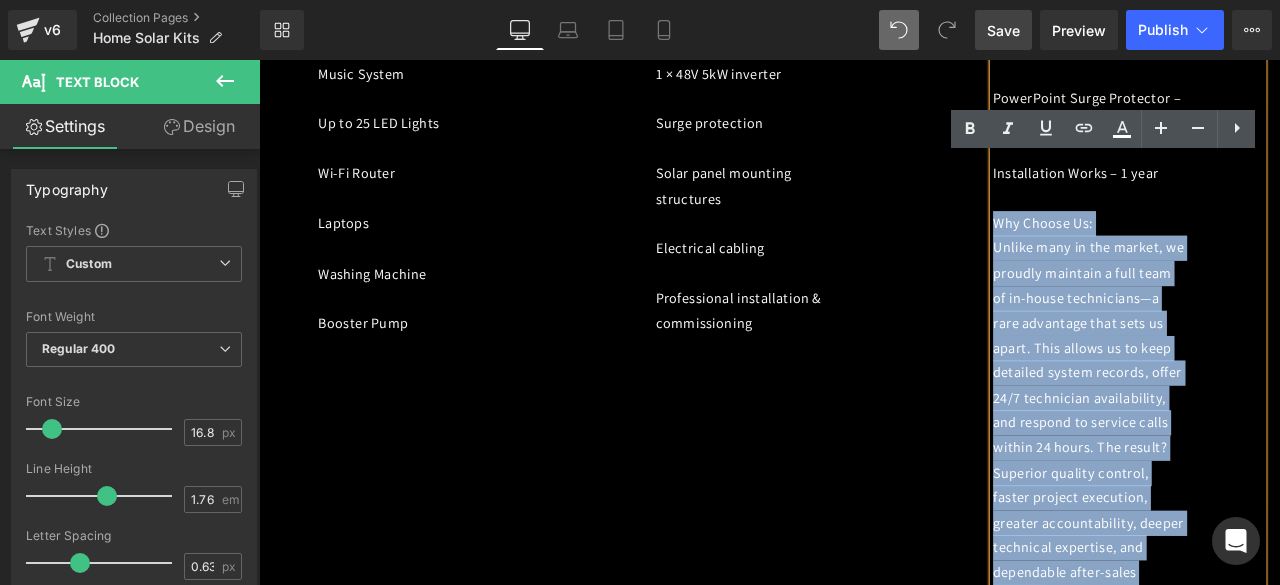 copy on "Why Choose Us: Unlike many in the market, we proudly maintain a full team of in-house technicians—a rare advantage that sets us apart. This allows us to keep detailed system records, offer 24/7 technician availability, and respond to service calls within 24 hours. The result? Superior quality control, faster project execution, greater accountability, deeper technical expertise, and dependable after-sales support." 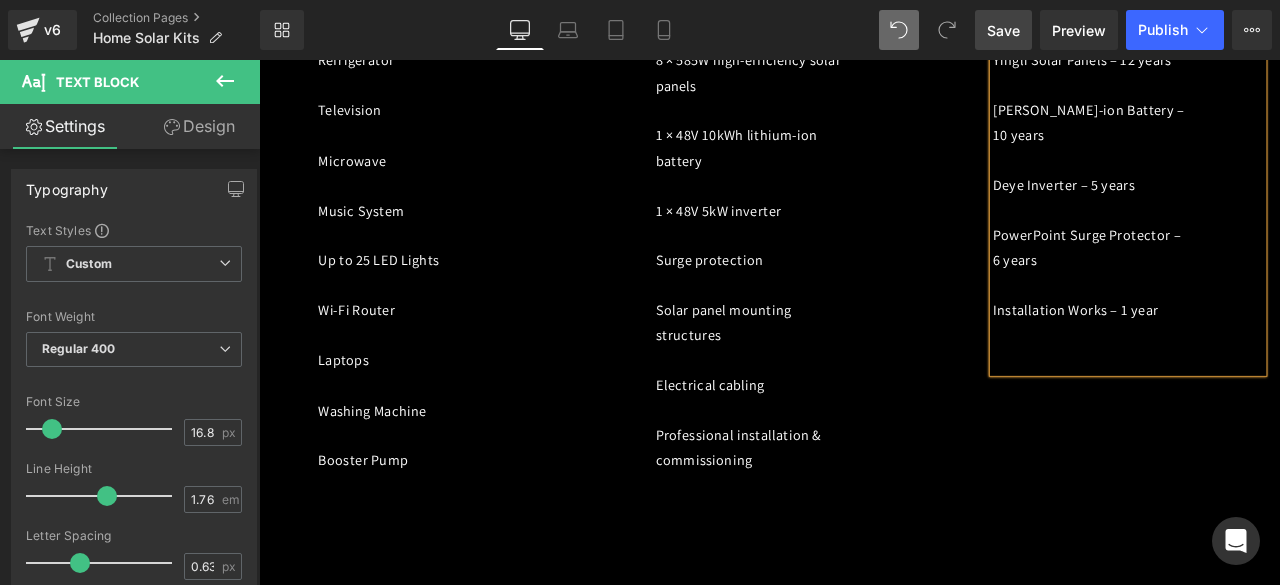 scroll, scrollTop: 3053, scrollLeft: 0, axis: vertical 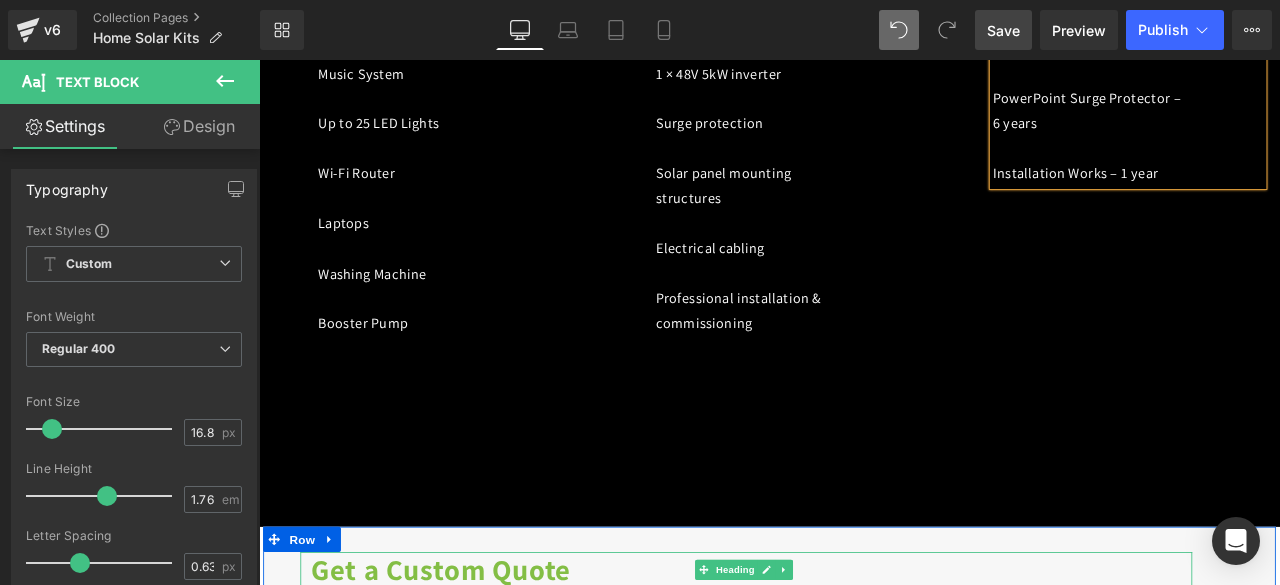click on "Get a Custom Quote" at bounding box center (843, 664) 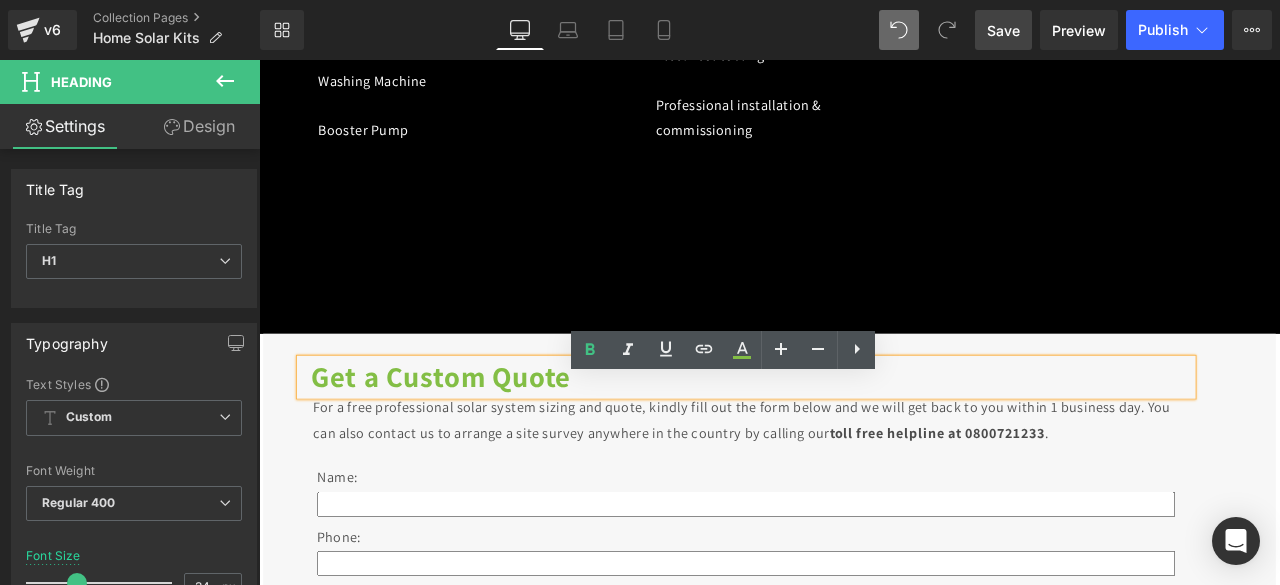 scroll, scrollTop: 3283, scrollLeft: 0, axis: vertical 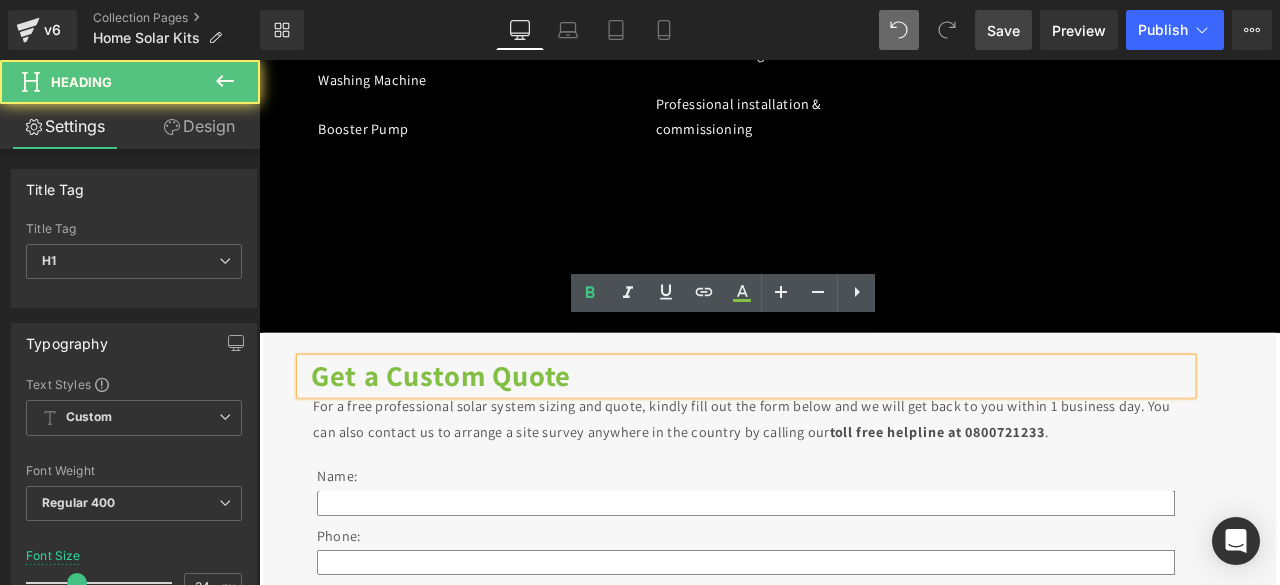 click on "Get a Custom Quote" at bounding box center (843, 434) 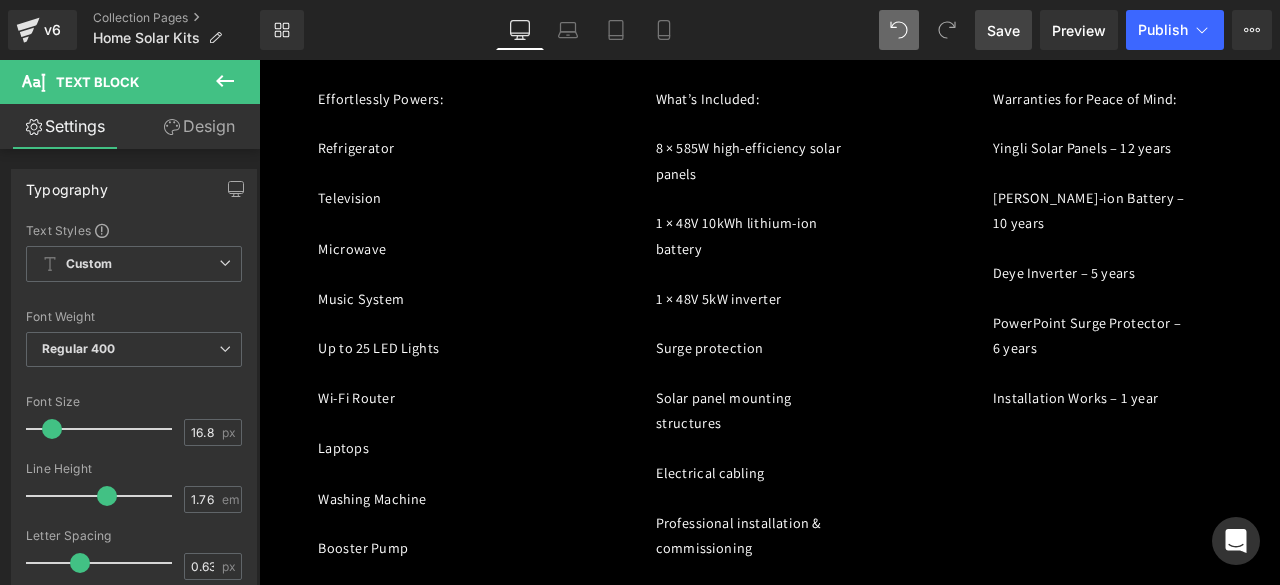 scroll, scrollTop: 2785, scrollLeft: 0, axis: vertical 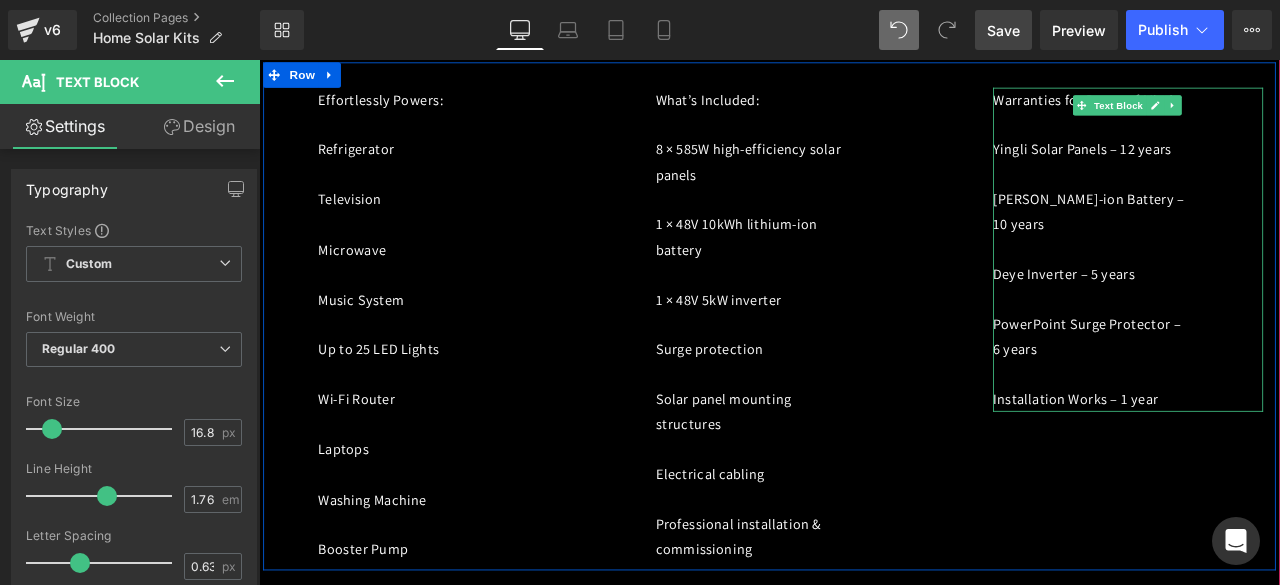 click on "Installation Works – 1 year" at bounding box center (1244, 463) 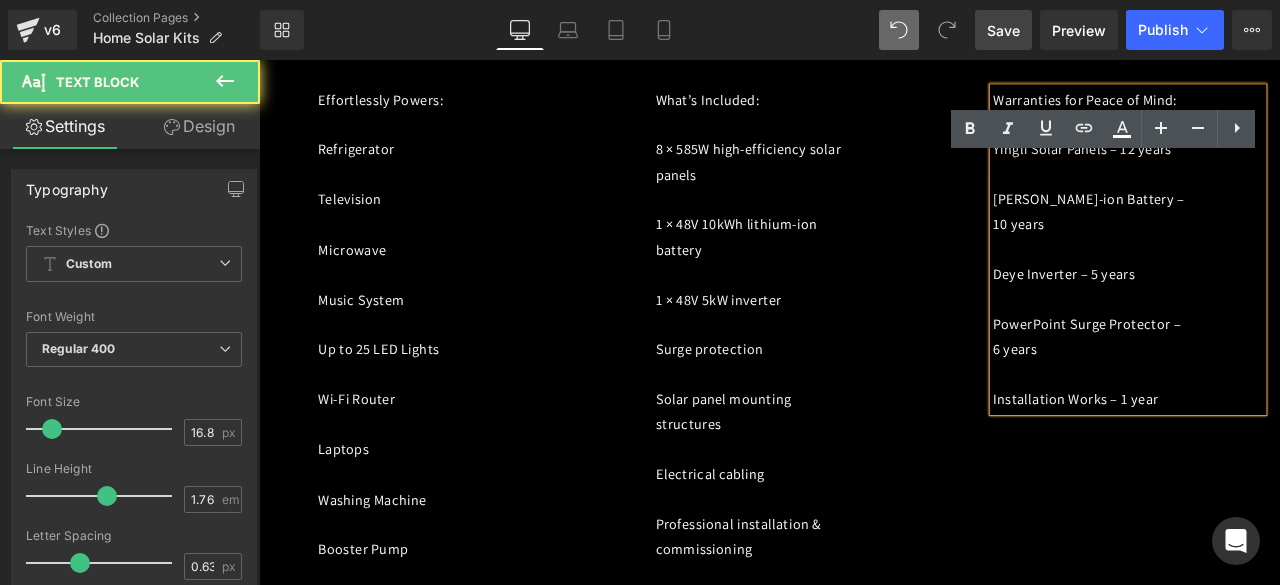 click on "Installation Works – 1 year" at bounding box center [1244, 463] 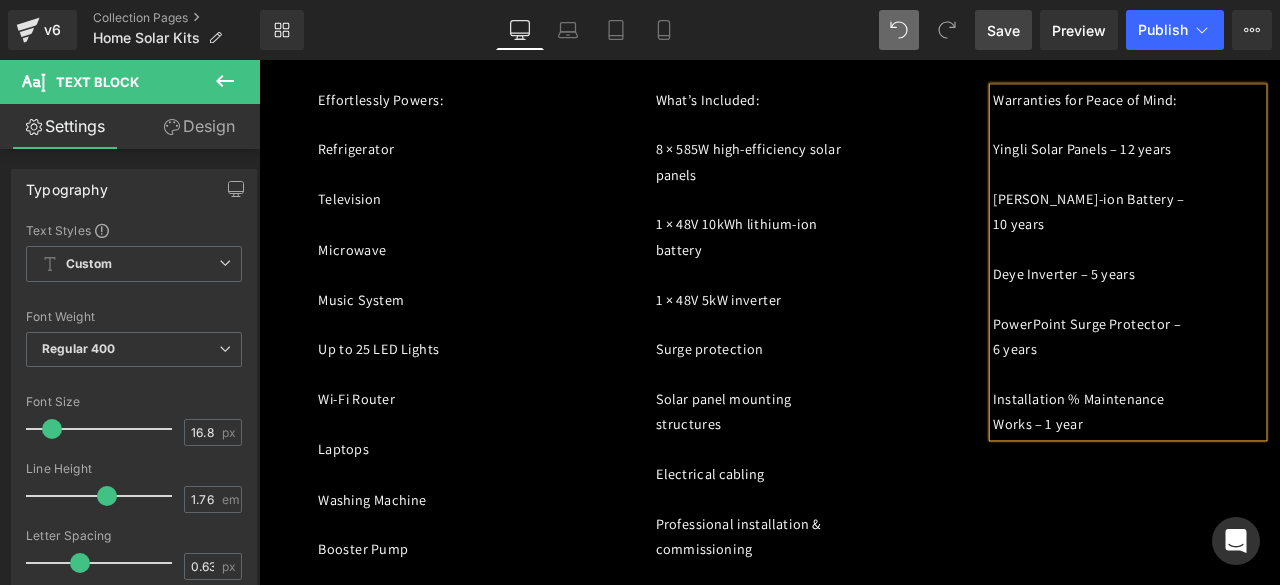 click on "Effortlessly Powers: Refrigerator Television Microwave Music System Up to 25 LED Lights Wi-Fi Router Laptops Washing Machine Booster Pump Text Block         What’s Included: 8 × 585W high-efficiency solar panels 1 × 48V 10kWh lithium-ion battery 1 × 48V 5kW inverter Surge protection Solar panel mounting structures Electrical cabling Professional installation & commissioning Text Block         Warranties for Peace of Mind: Yingli Solar Panels – 12 years Ritar Li-ion Battery – 10 years Deye Inverter – 5 years PowerPoint Surge Protector – 6 years Installation % Maintenance Works – 1 year Text Block
Row" at bounding box center (864, 364) 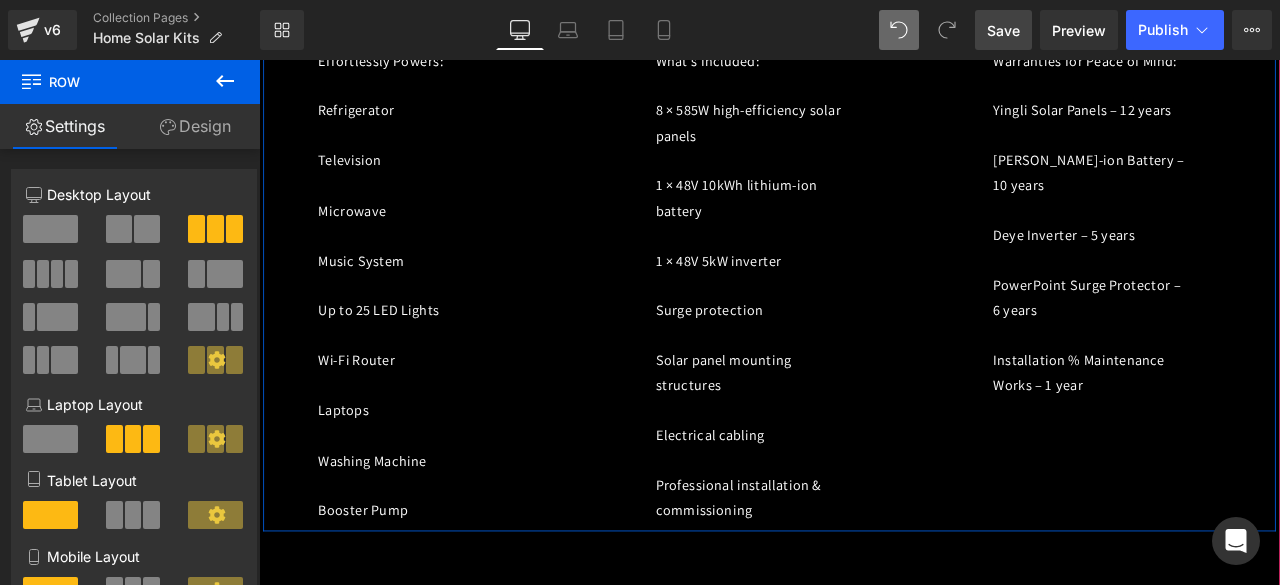 scroll, scrollTop: 2993, scrollLeft: 0, axis: vertical 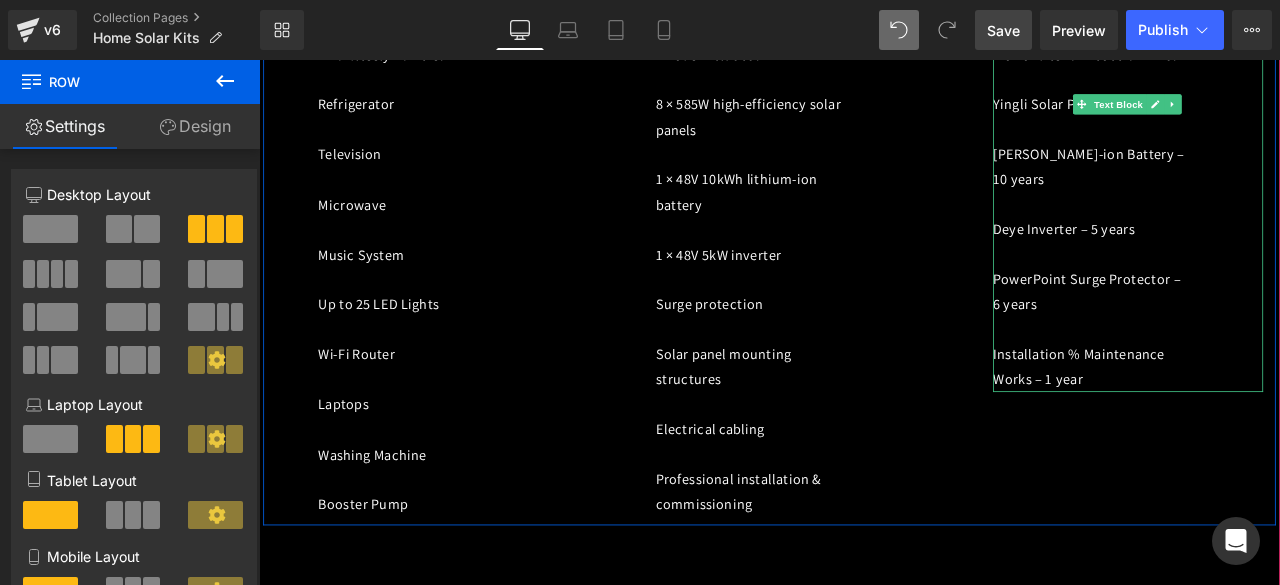 click on "Installation % Maintenance Works – 1 year" at bounding box center [1244, 424] 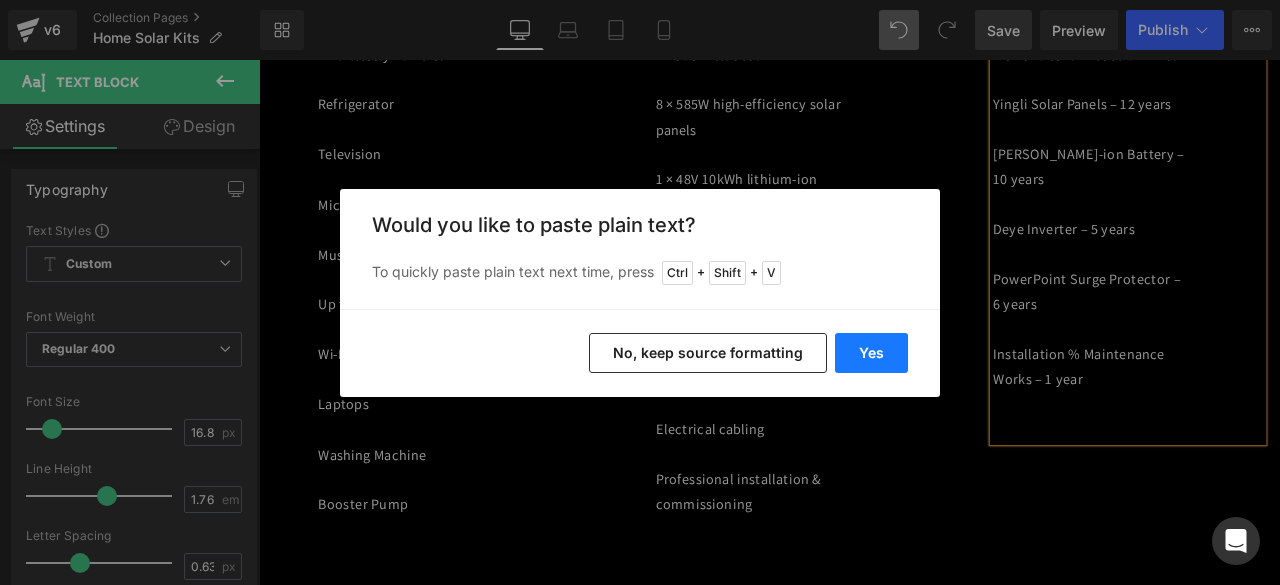 click on "Yes" at bounding box center (871, 353) 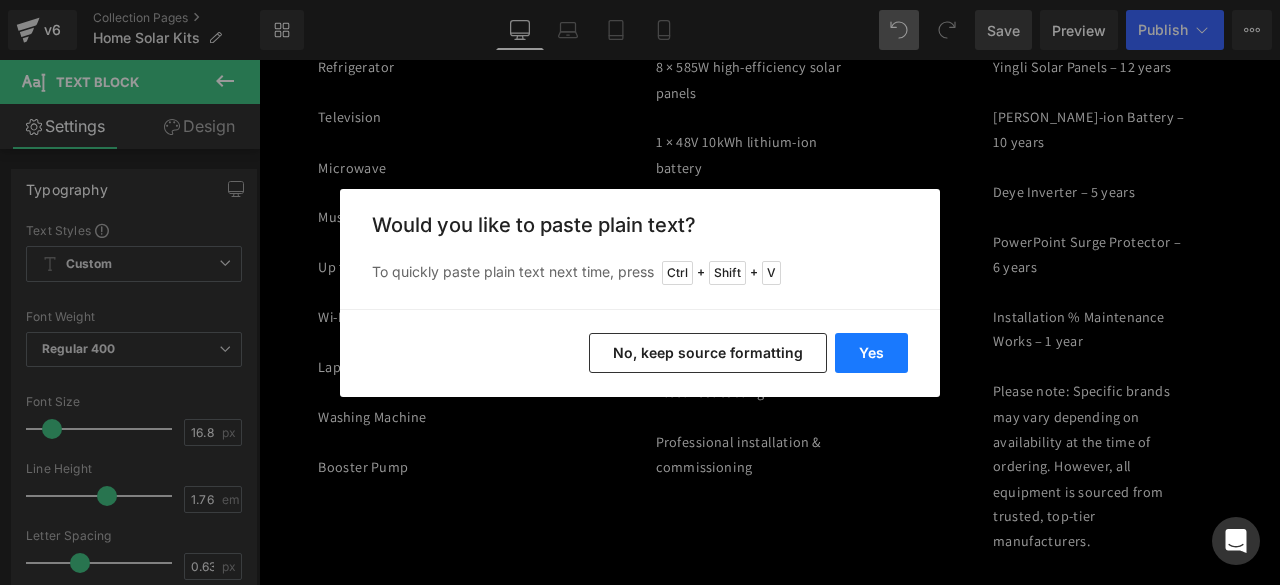 scroll, scrollTop: 2808, scrollLeft: 0, axis: vertical 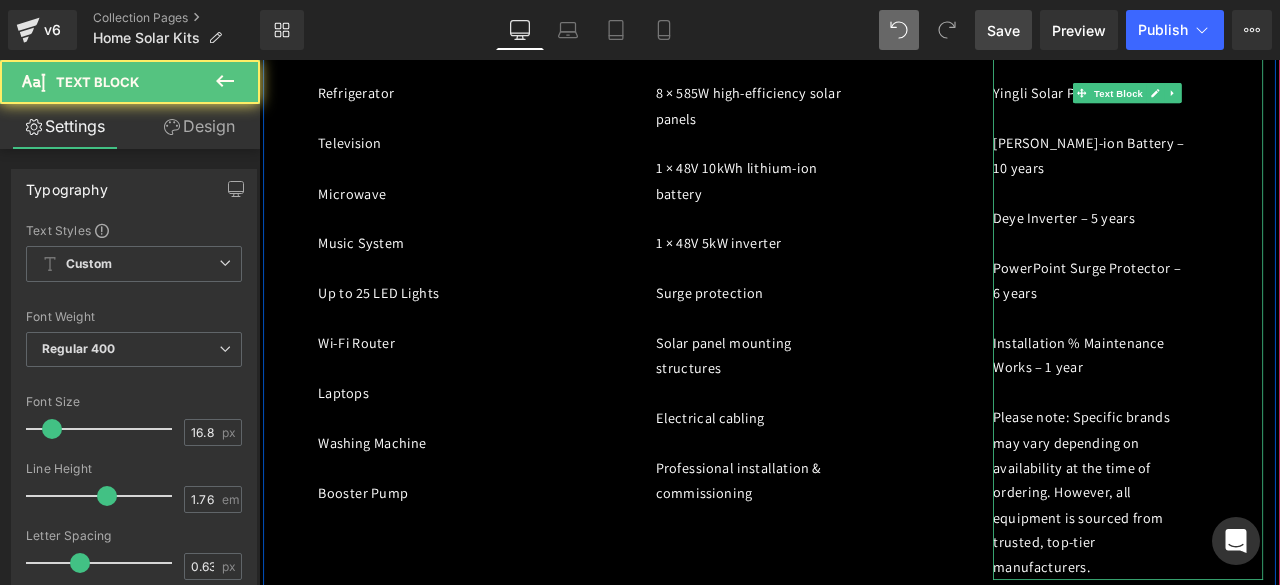 click on "Please note: Specific brands may vary depending on availability at the time of ordering. However, all equipment is sourced from trusted, top-tier manufacturers." at bounding box center (1244, 572) 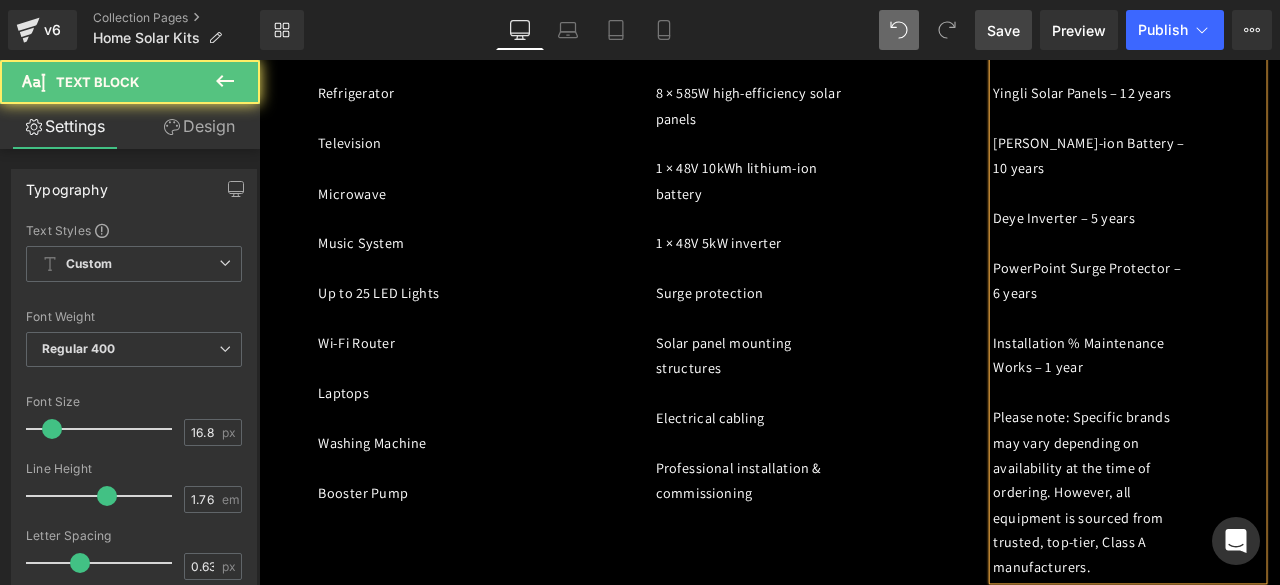 click on "Please note: Specific brands may vary depending on availability at the time of ordering. However, all equipment is sourced from trusted, top-tier, Class A manufacturers." at bounding box center [1244, 572] 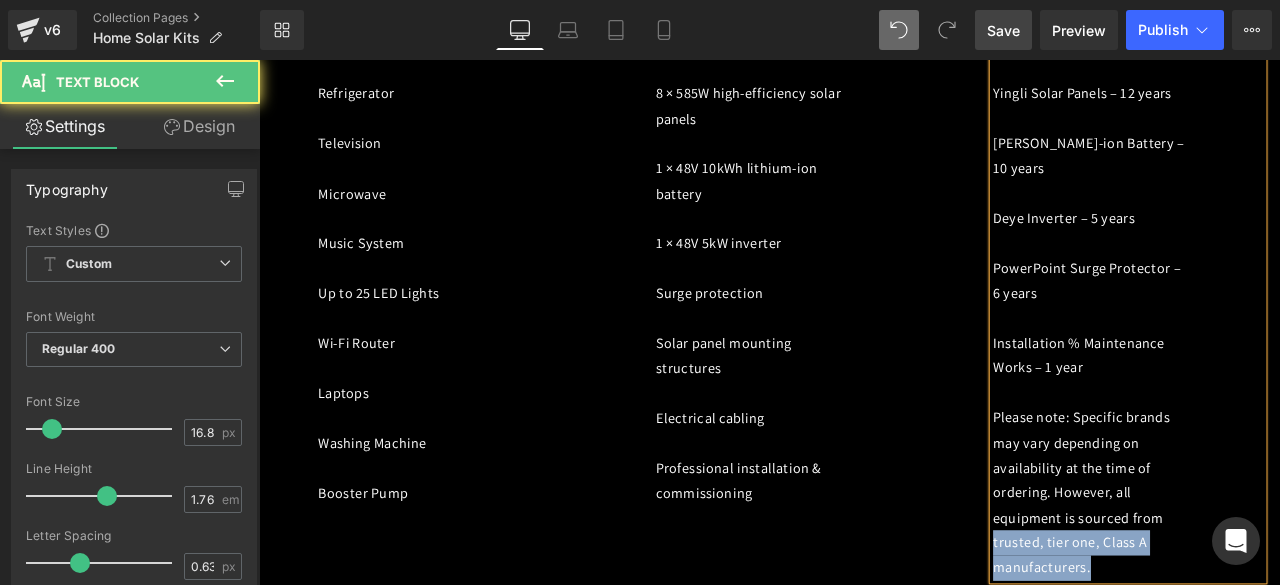 drag, startPoint x: 1121, startPoint y: 584, endPoint x: 1299, endPoint y: 618, distance: 181.2181 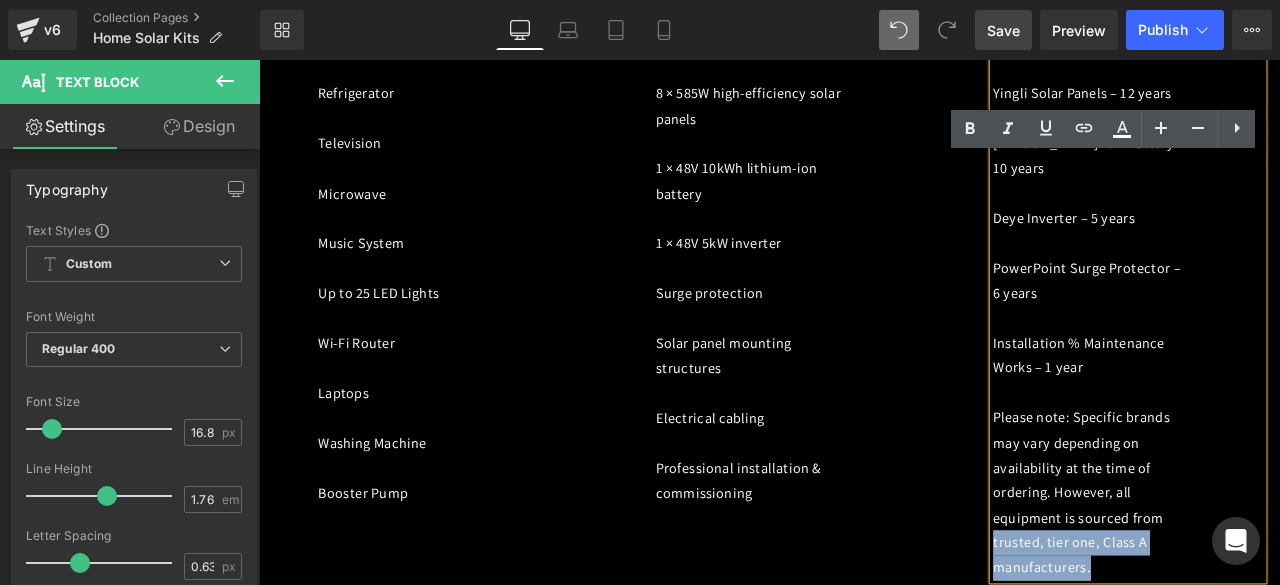 copy on "trusted, tier one, Class A manufacturers." 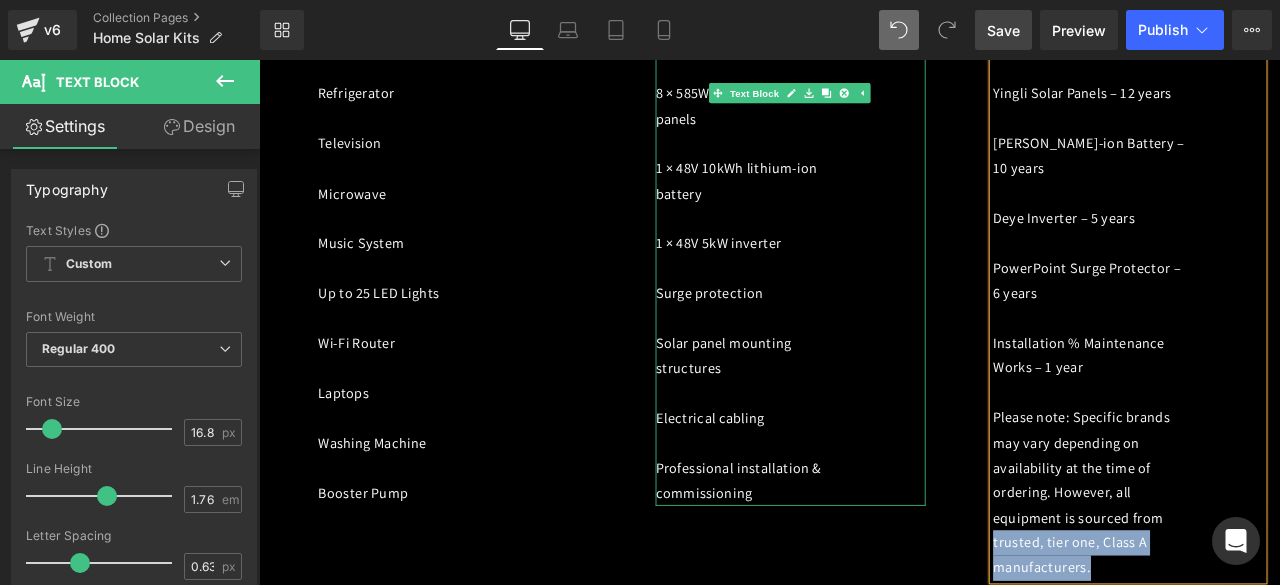 click on "What’s Included: 8 × 585W high-efficiency solar panels 1 × 48V 10kWh lithium-ion battery 1 × 48V 5kW inverter Surge protection Solar panel mounting structures Electrical cabling Professional installation & commissioning" at bounding box center (889, 307) 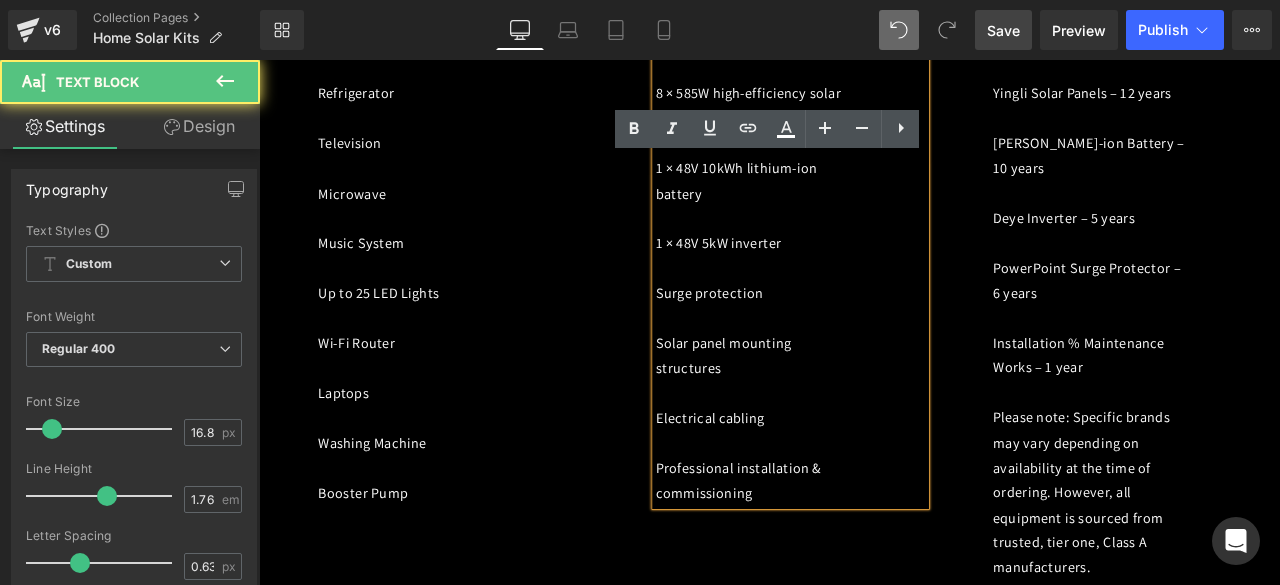click on "Warranties for Peace of Mind: Yingli Solar Panels – 12 years Ritar Li-ion Battery – 10 years Deye Inverter – 5 years PowerPoint Surge Protector – 6 years Installation % Maintenance Works – 1 year Please note: Specific brands may vary depending on availability at the time of ordering. However, all equipment is sourced from trusted, tier one, Class A manufacturers." at bounding box center (1289, 351) 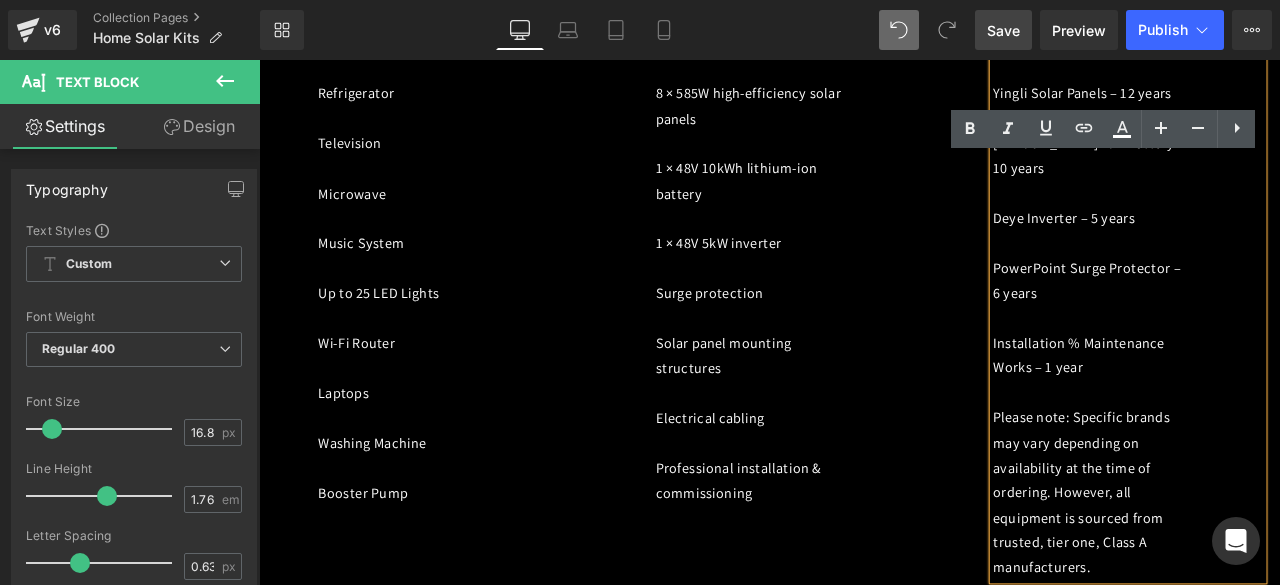 click on "Design" at bounding box center (199, 126) 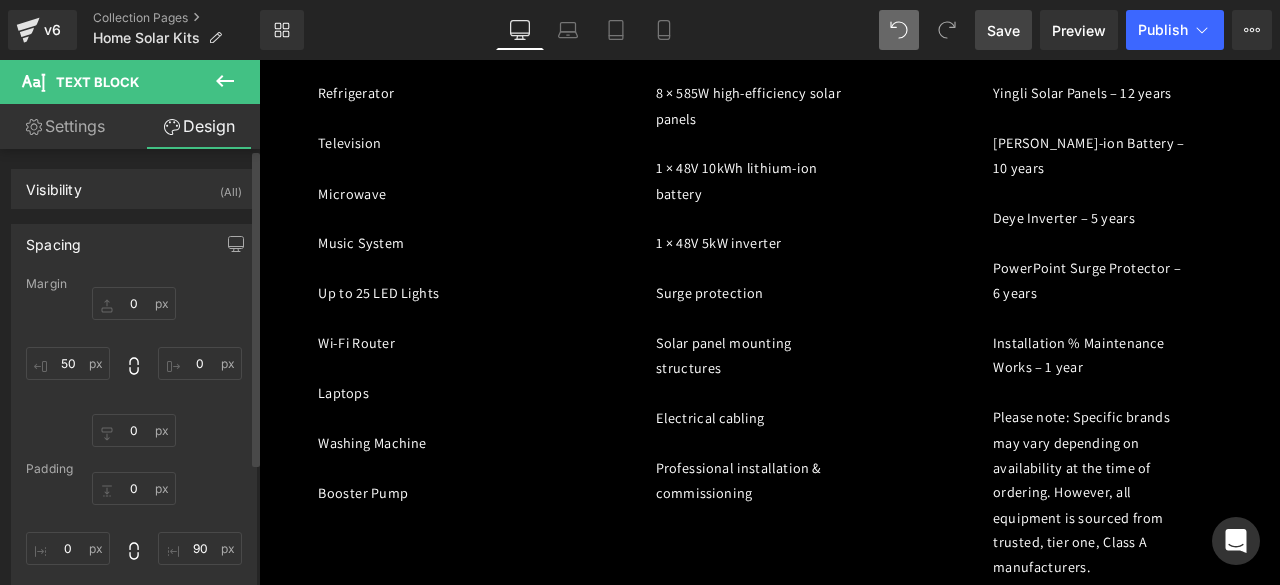 type on "0" 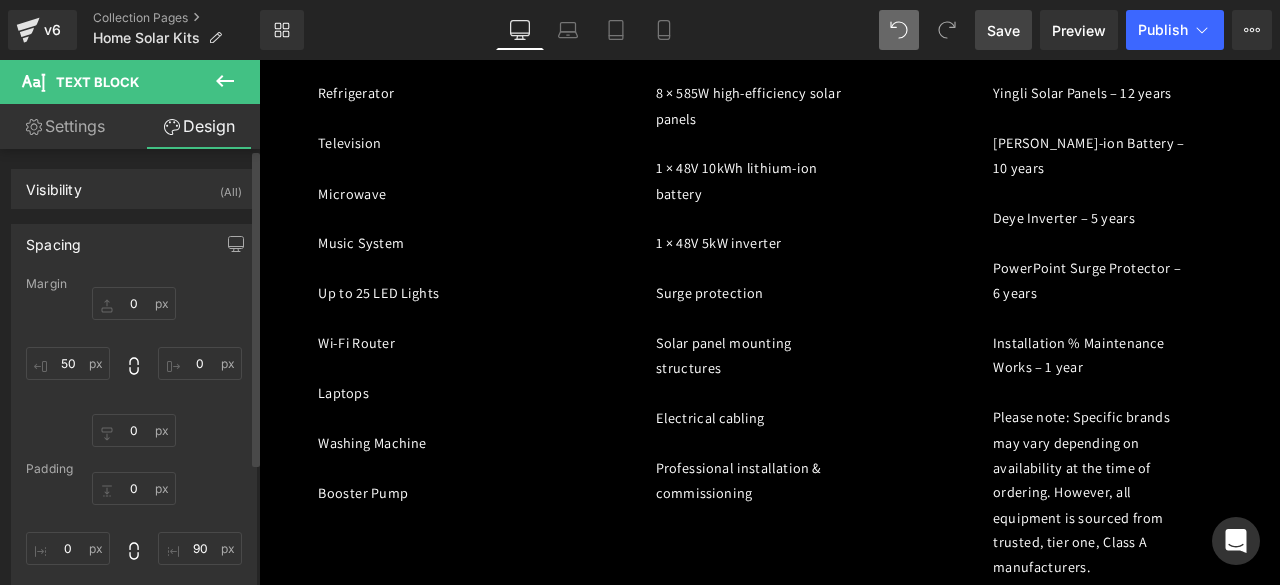 type on "0" 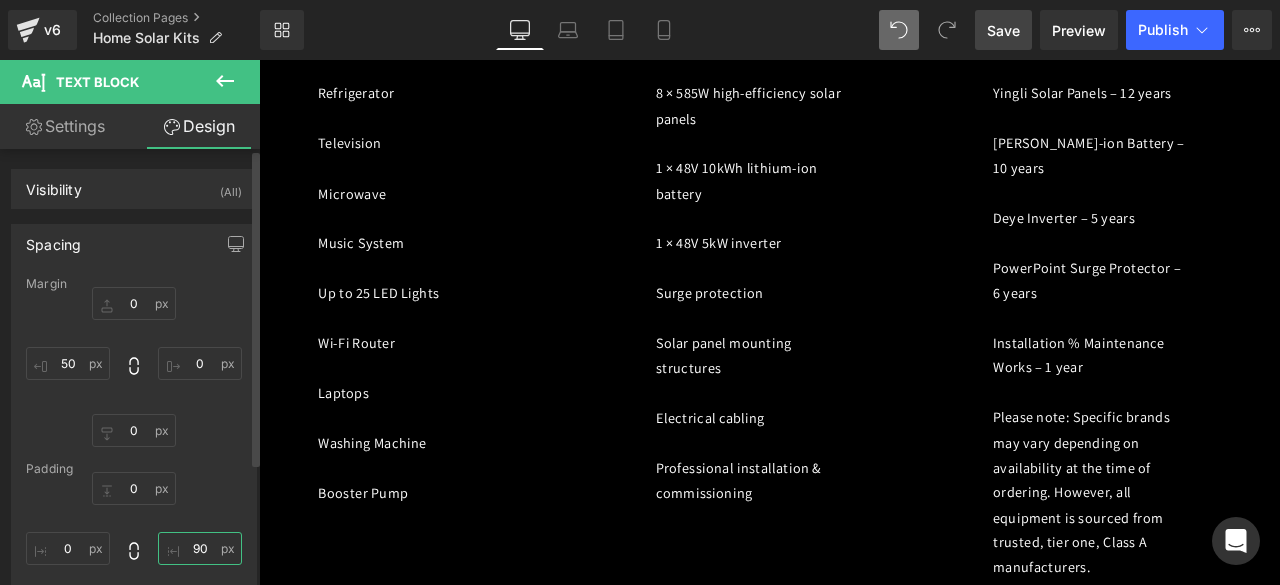 click on "90" at bounding box center (200, 548) 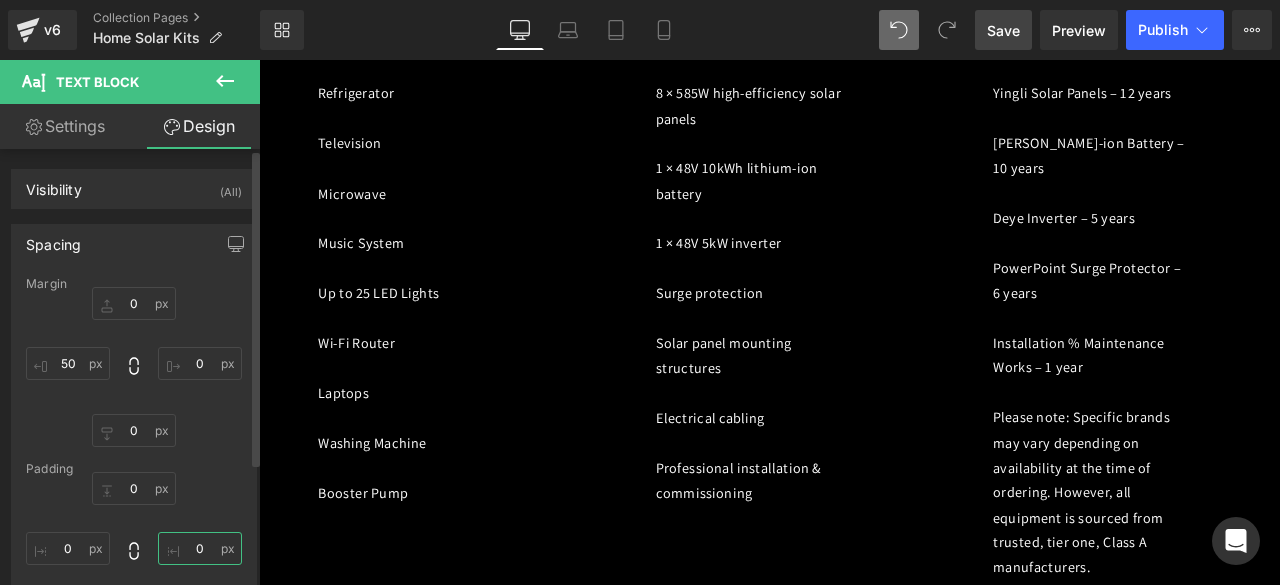 scroll, scrollTop: 2838, scrollLeft: 0, axis: vertical 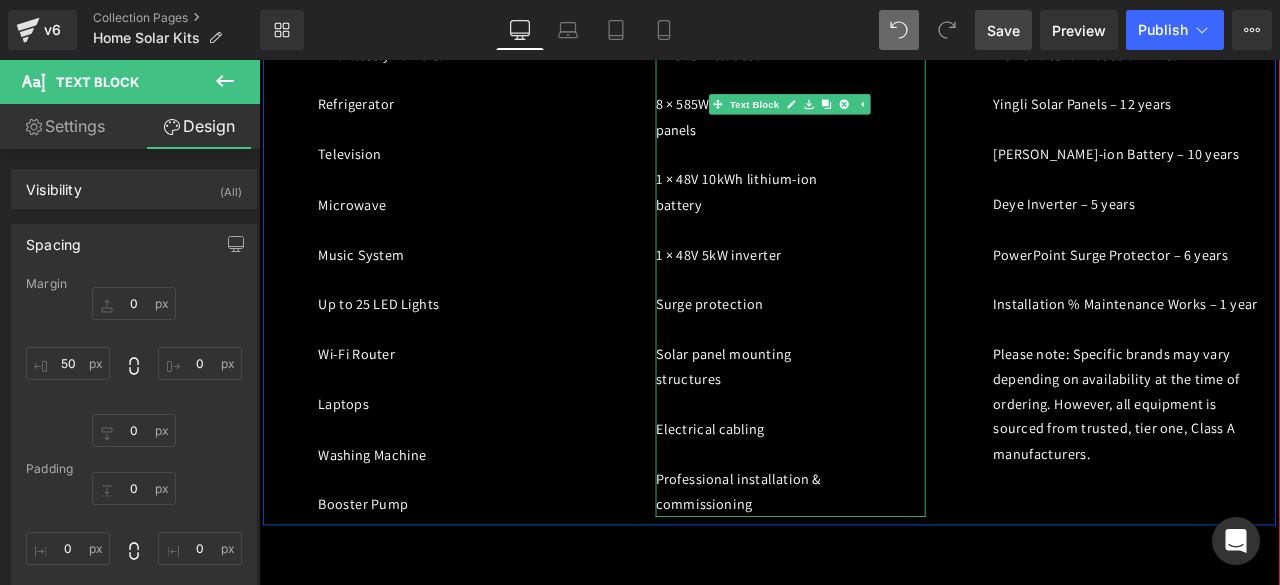 click on "Solar panel mounting structures" at bounding box center (809, 424) 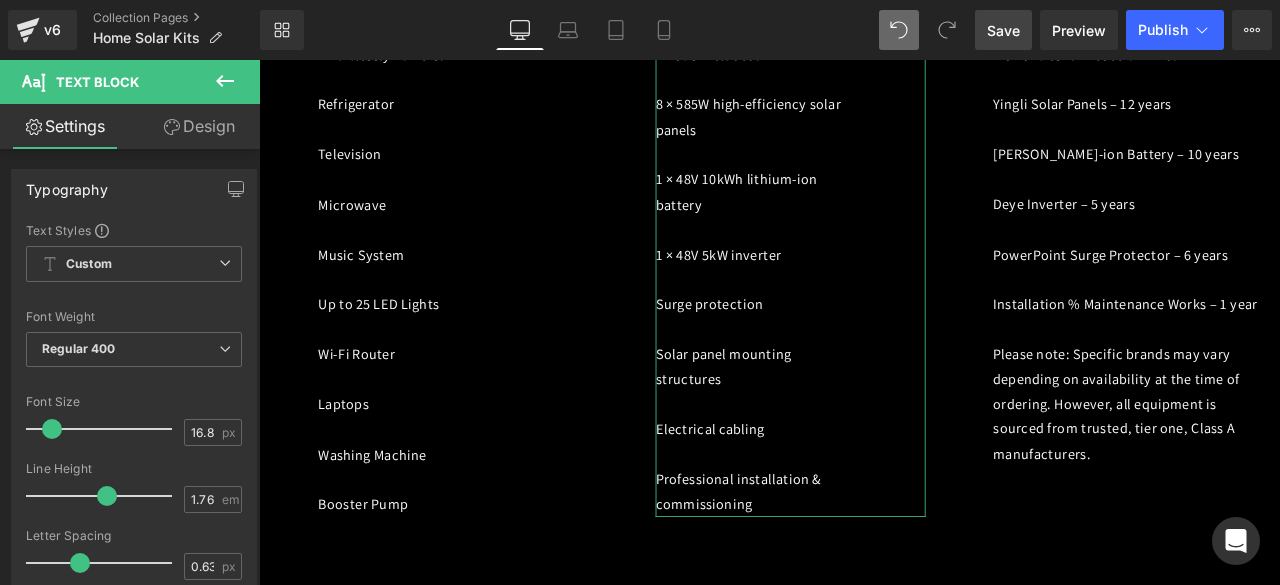 click on "Design" at bounding box center [199, 126] 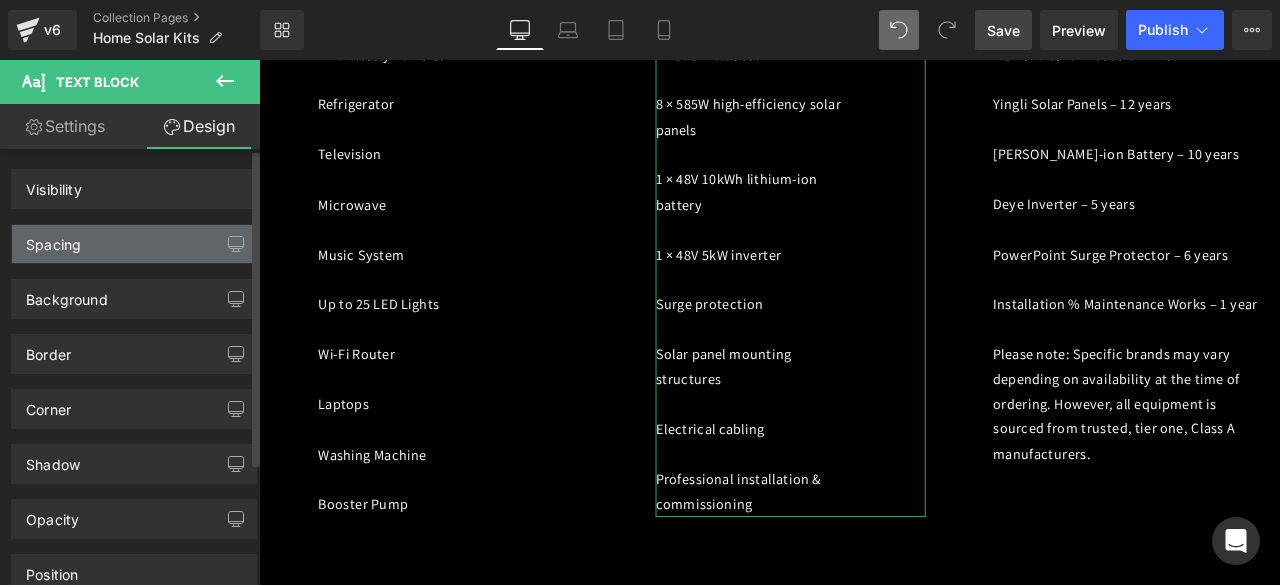 click on "Spacing" at bounding box center (134, 244) 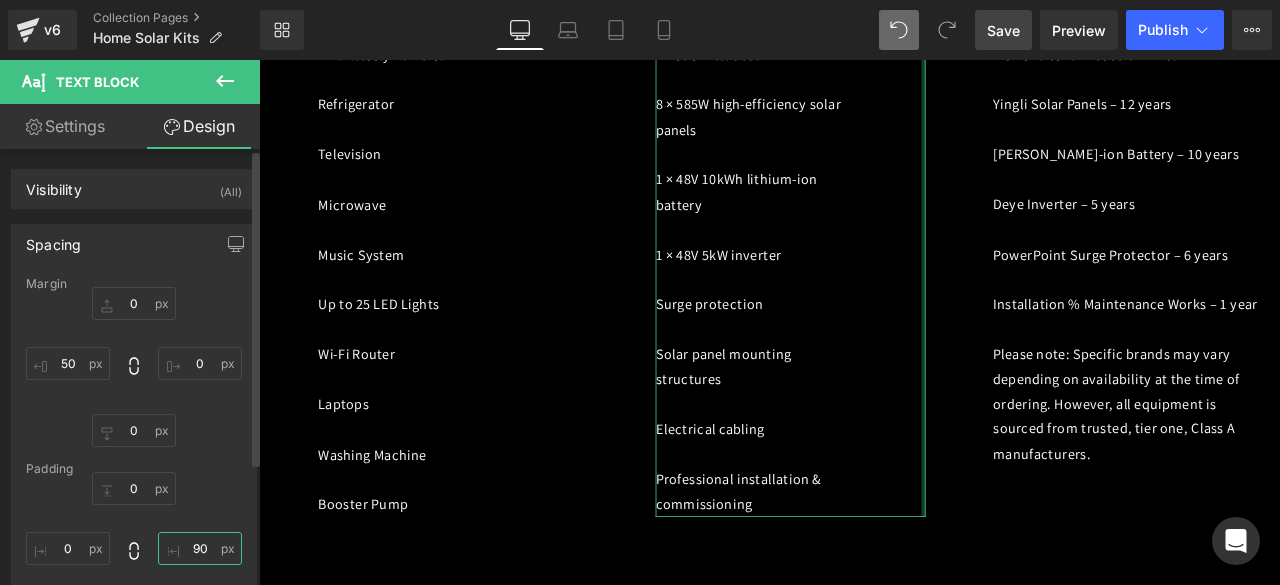 click on "90" at bounding box center (200, 548) 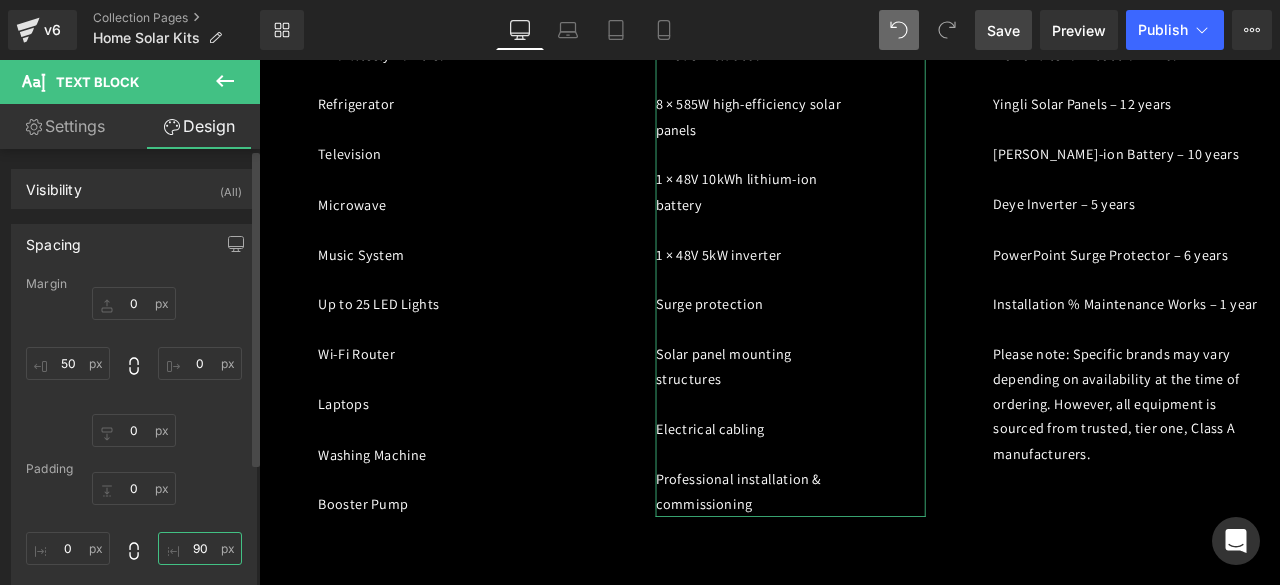 type 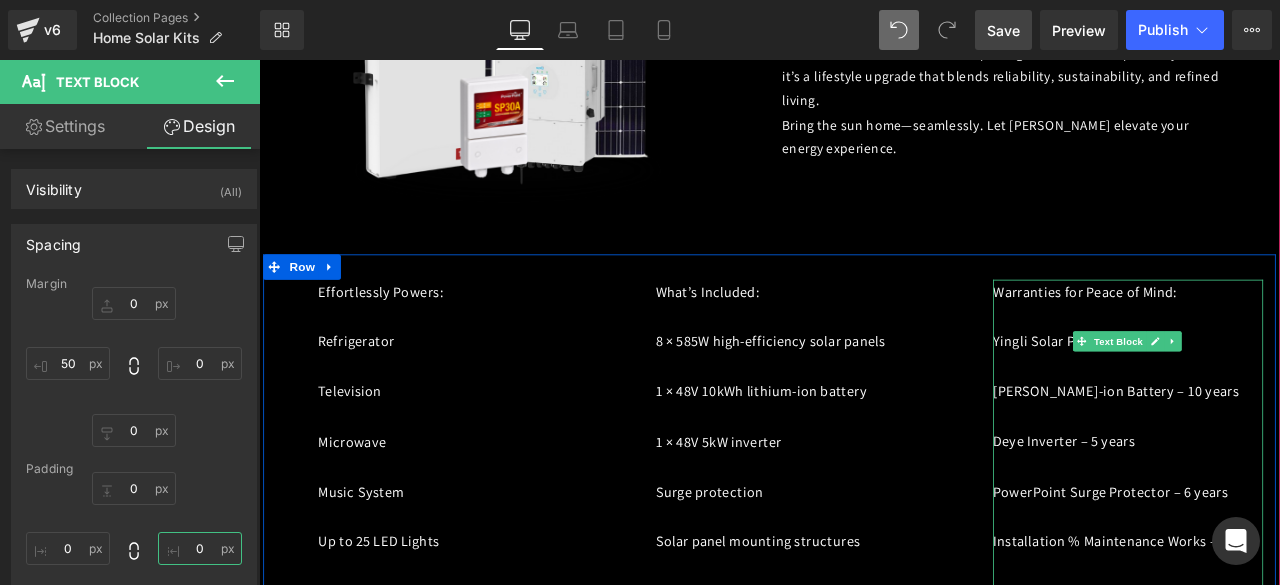 scroll, scrollTop: 2556, scrollLeft: 0, axis: vertical 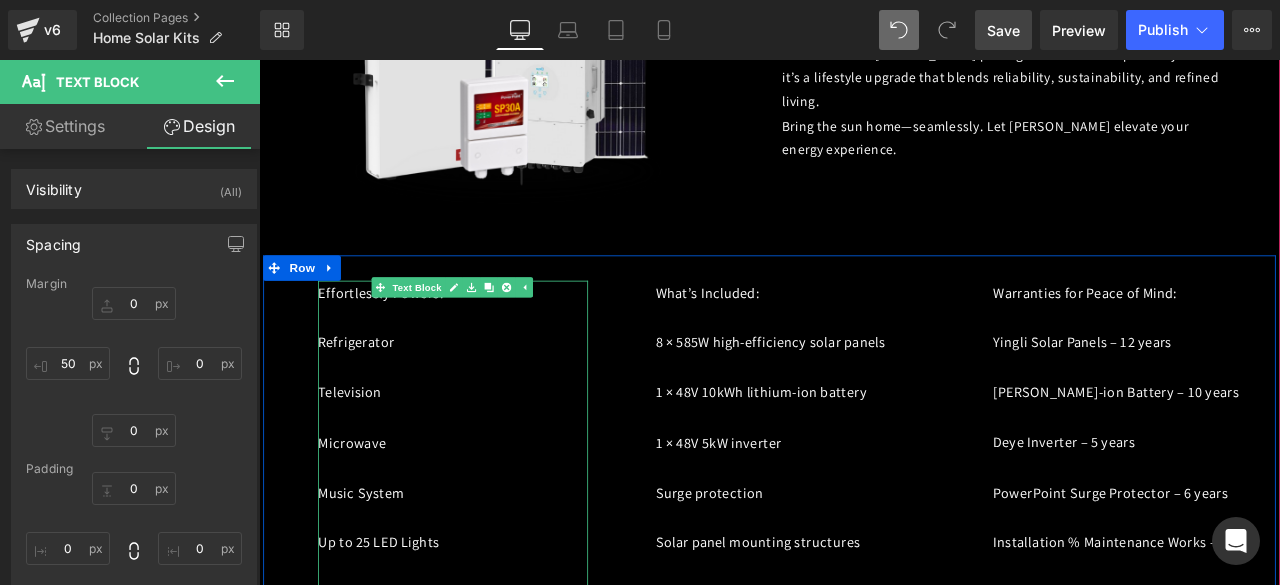 click on "Music System" at bounding box center [444, 574] 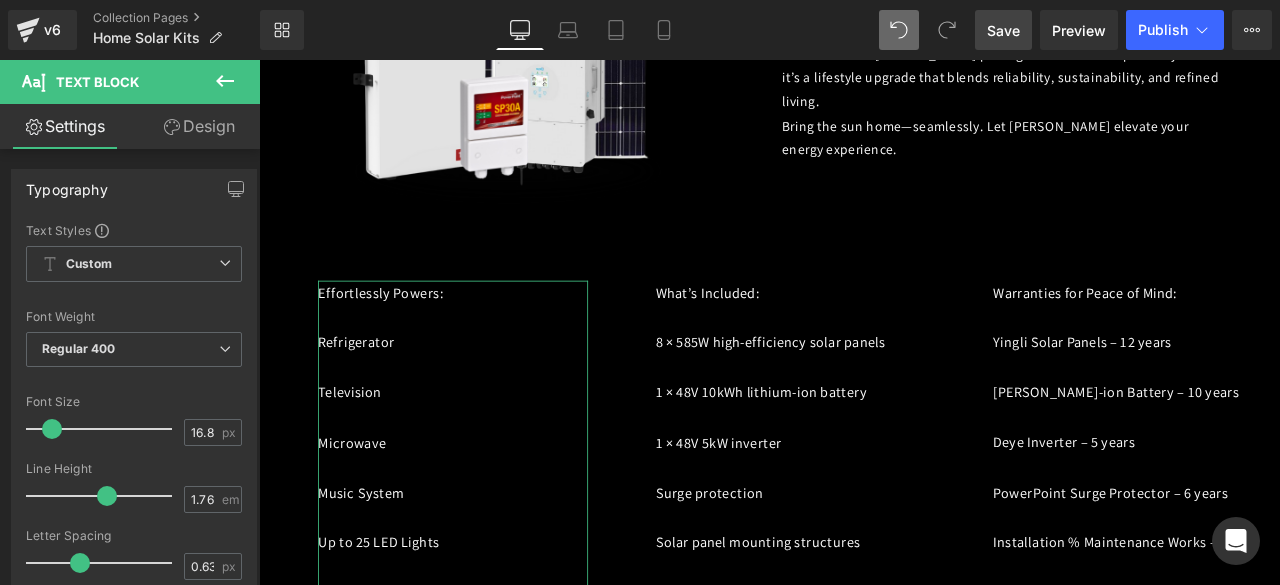click 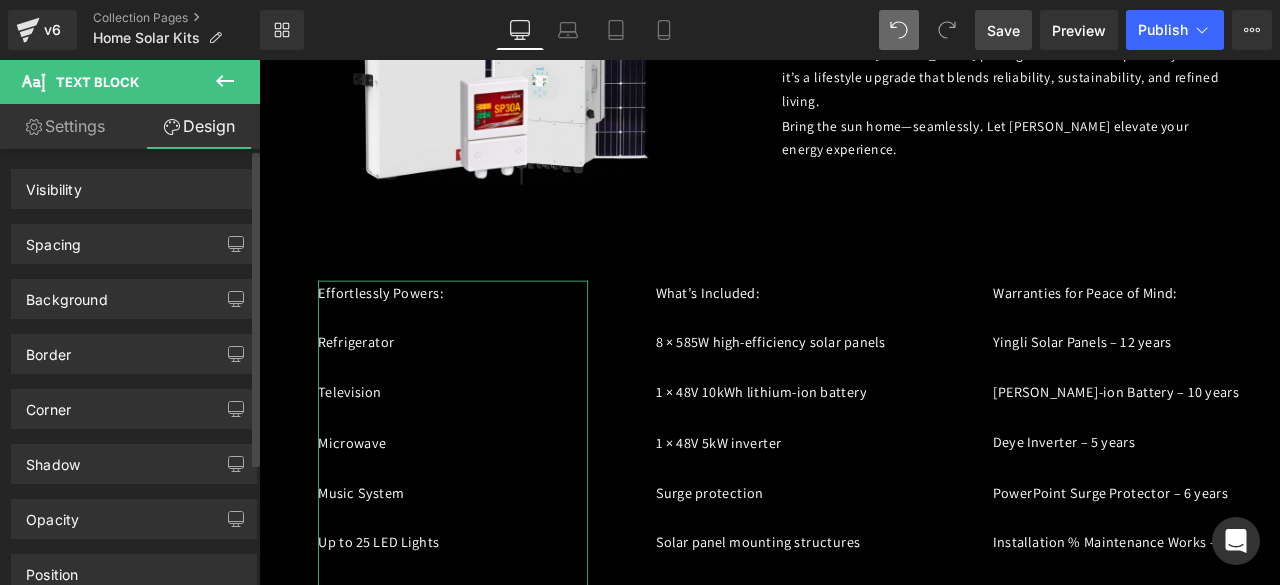 click on "Spacing" at bounding box center [134, 244] 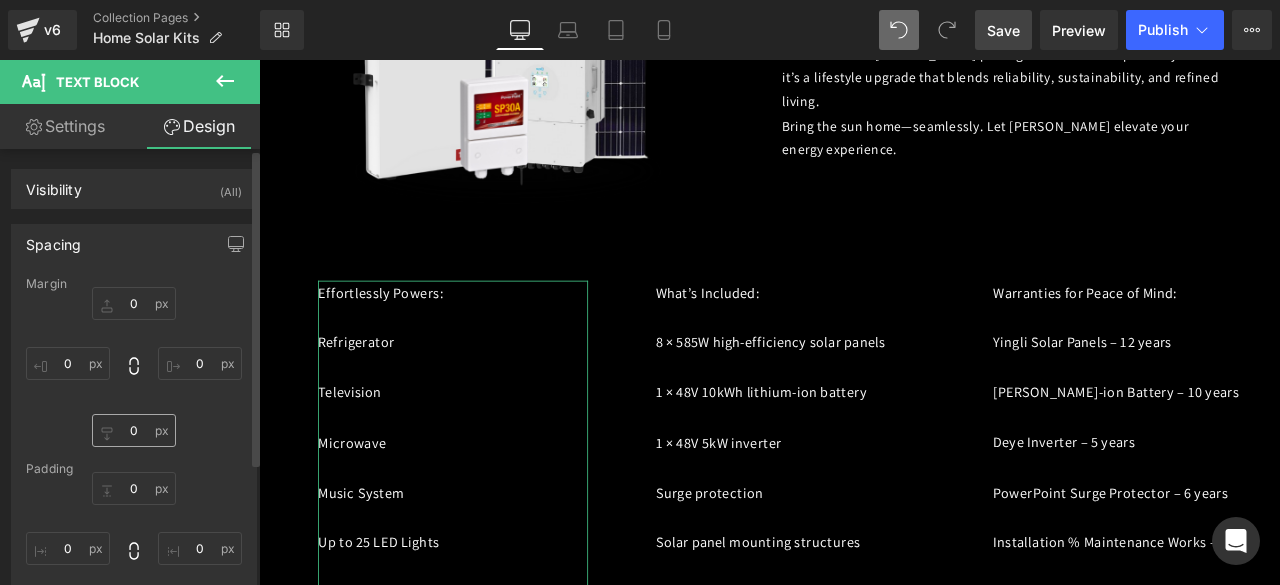 type on "0" 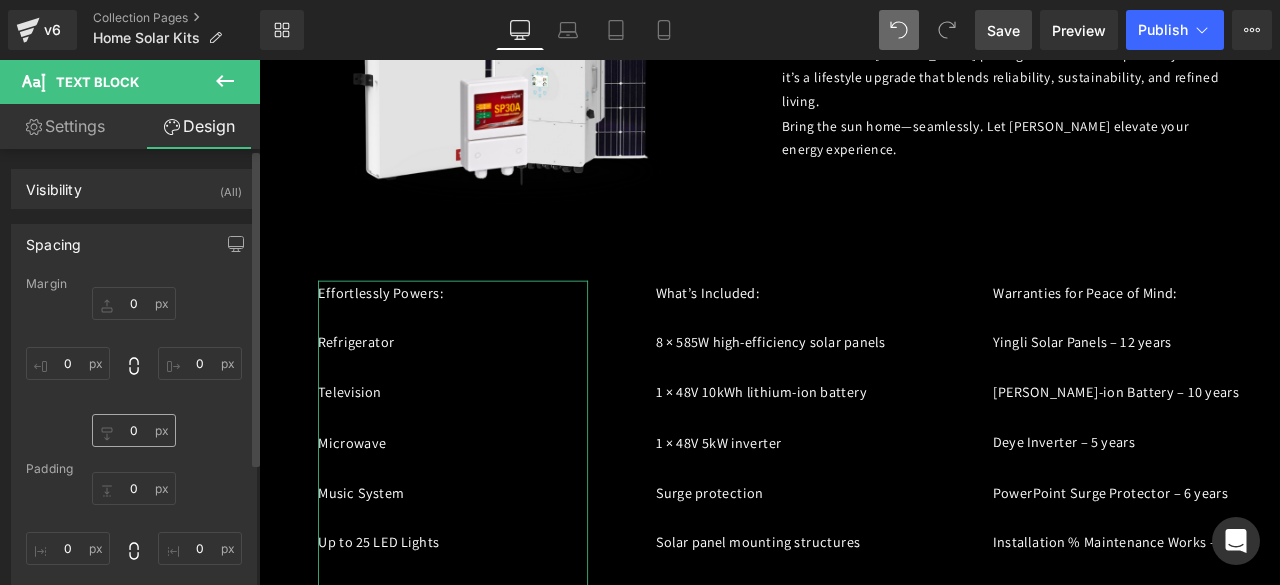 type on "0" 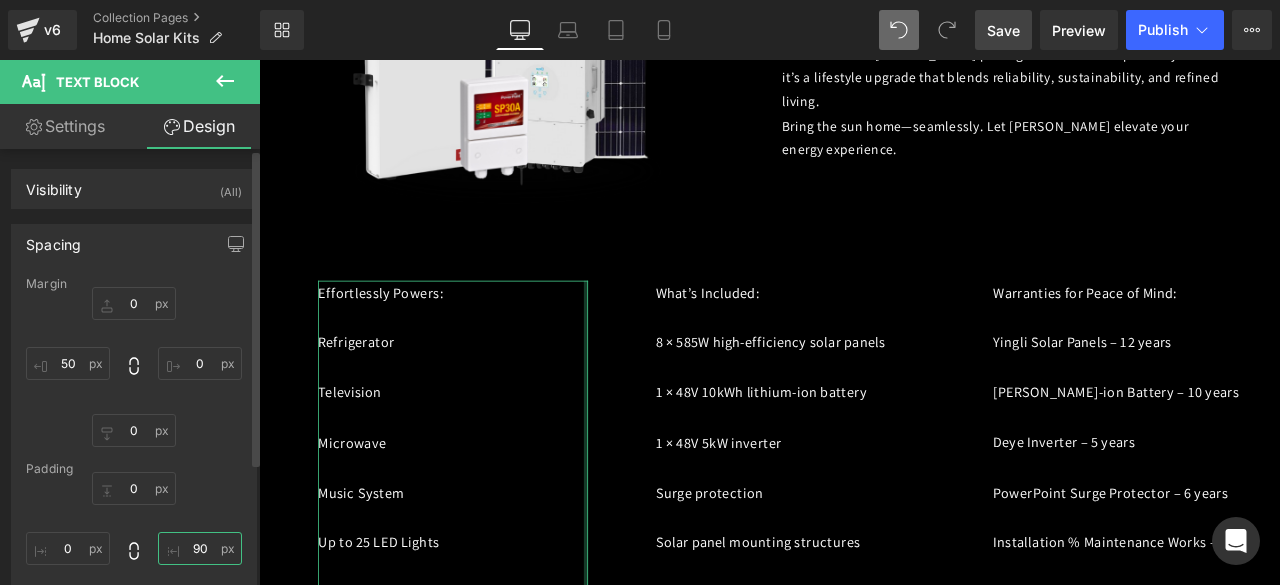 click on "90" at bounding box center [200, 548] 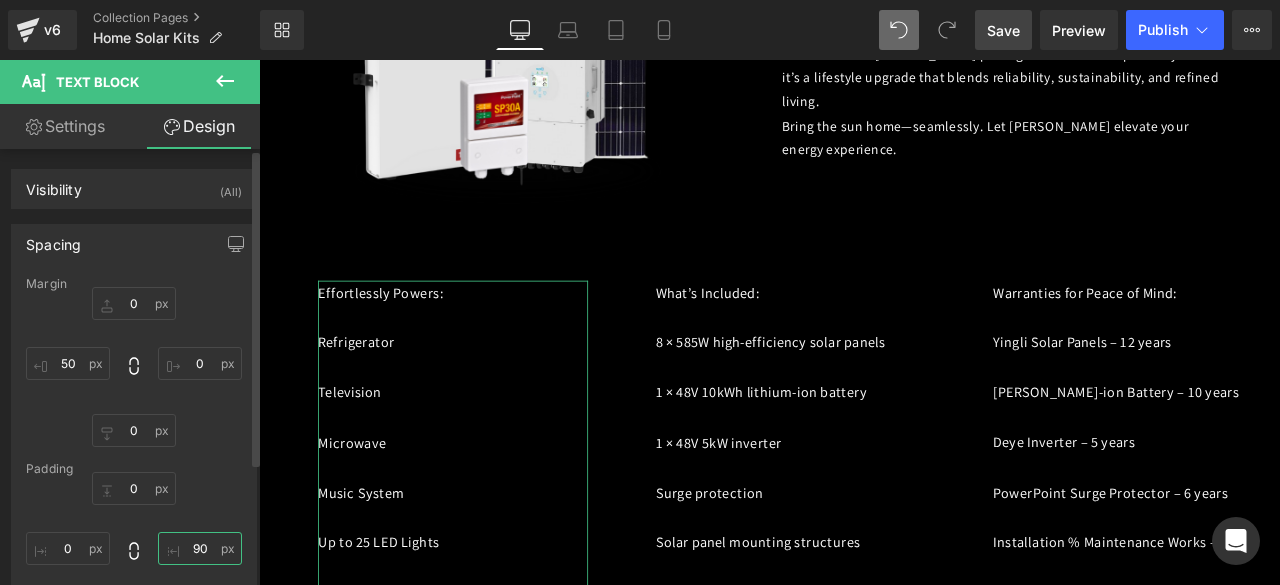type 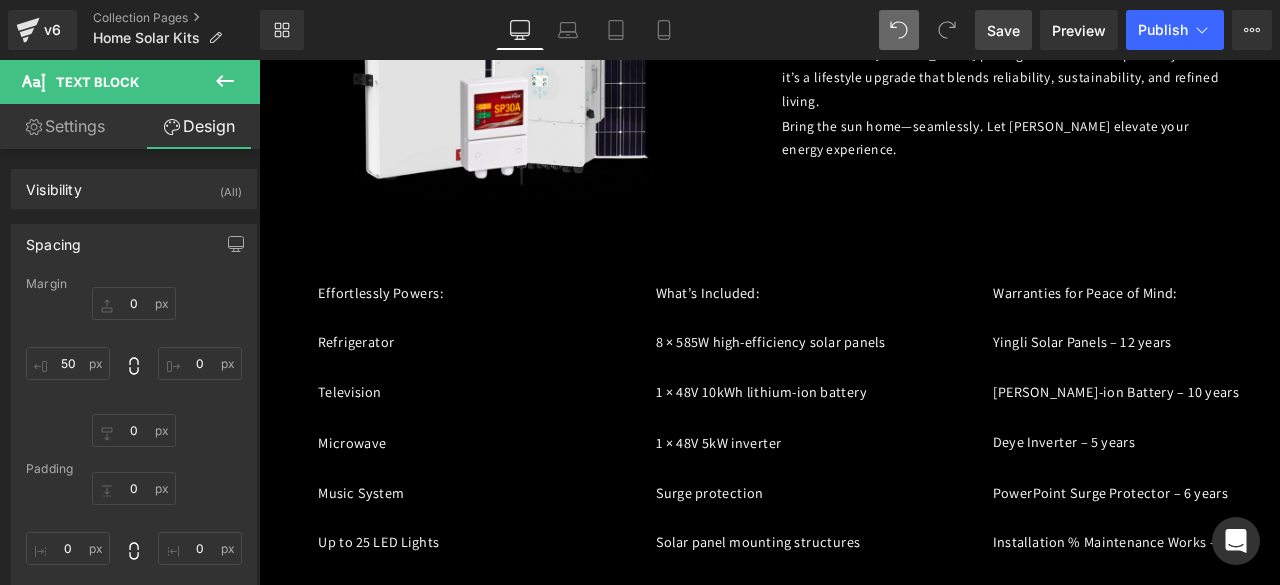 click at bounding box center [259, 60] 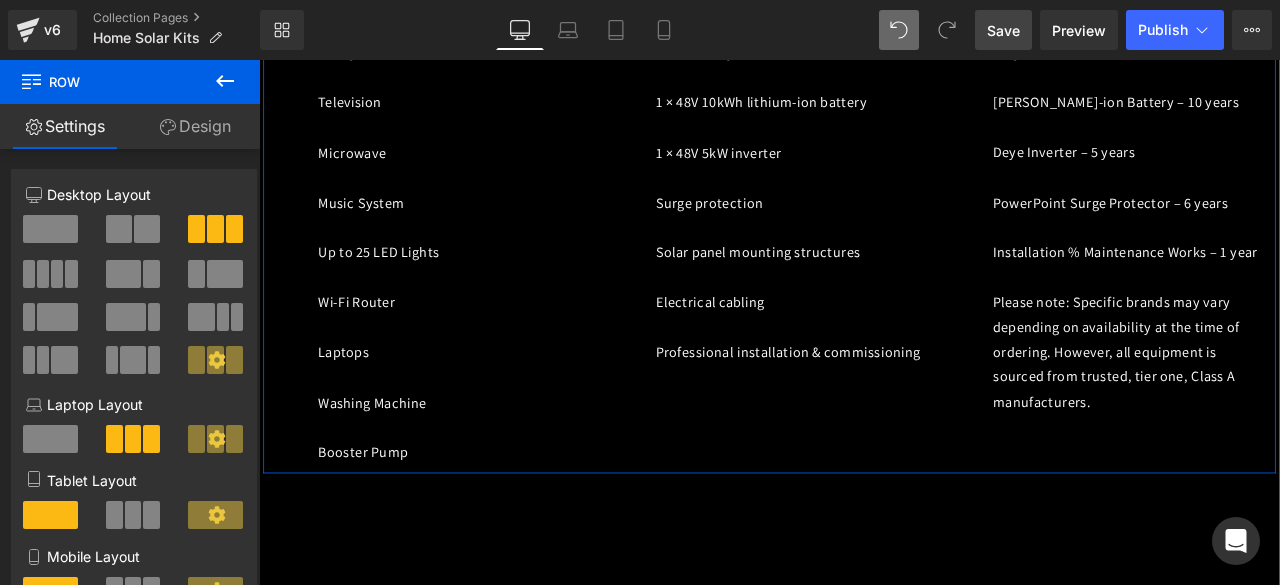 scroll, scrollTop: 2903, scrollLeft: 0, axis: vertical 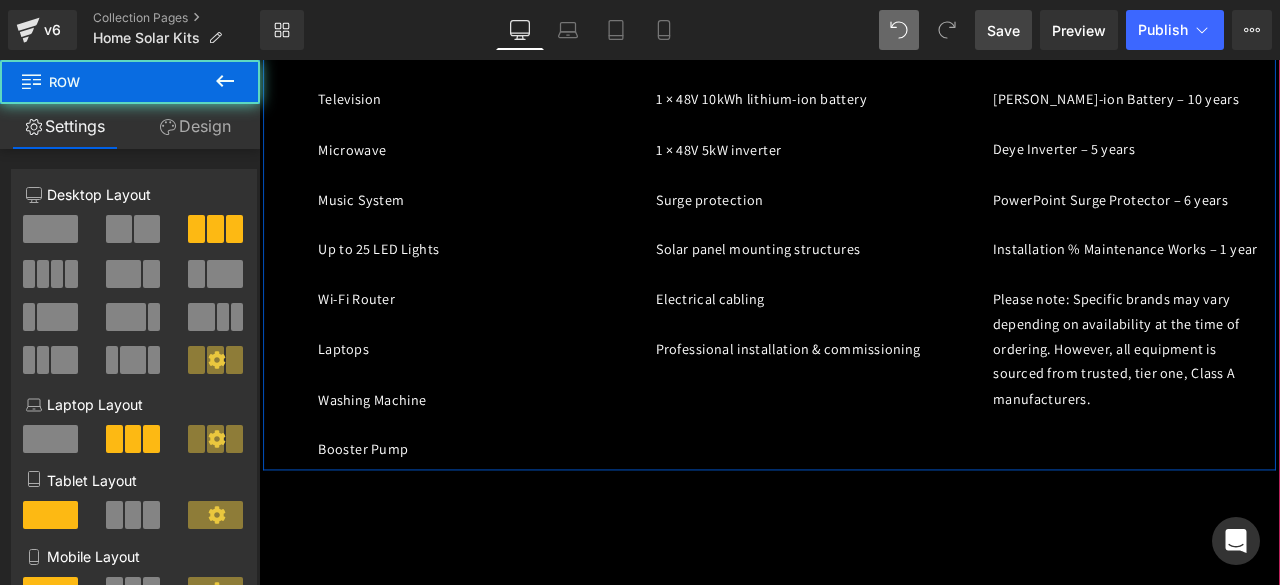 click on "Effortlessly Powers: Refrigerator Television Microwave Music System Up to 25 LED Lights Wi-Fi Router Laptops Washing Machine Booster Pump Text Block         NaNpx What’s Included: 8 × 585W high-efficiency solar panels 1 × 48V 10kWh lithium-ion battery 1 × 48V 5kW inverter Surge protection Solar panel mounting structures Electrical cabling Professional installation & commissioning Text Block         NaNpx Warranties for Peace of Mind: Yingli Solar Panels – 12 years [PERSON_NAME]-ion Battery – 10 years Deye Inverter – 5 years PowerPoint Surge Protector – 6 years Installation % Maintenance Works – 1 year Please note: Specific brands may vary depending on availability at the time of ordering. However, all equipment is sourced from trusted, tier one, Class A manufacturers. Text Block         NaNpx
Row" at bounding box center [864, 246] 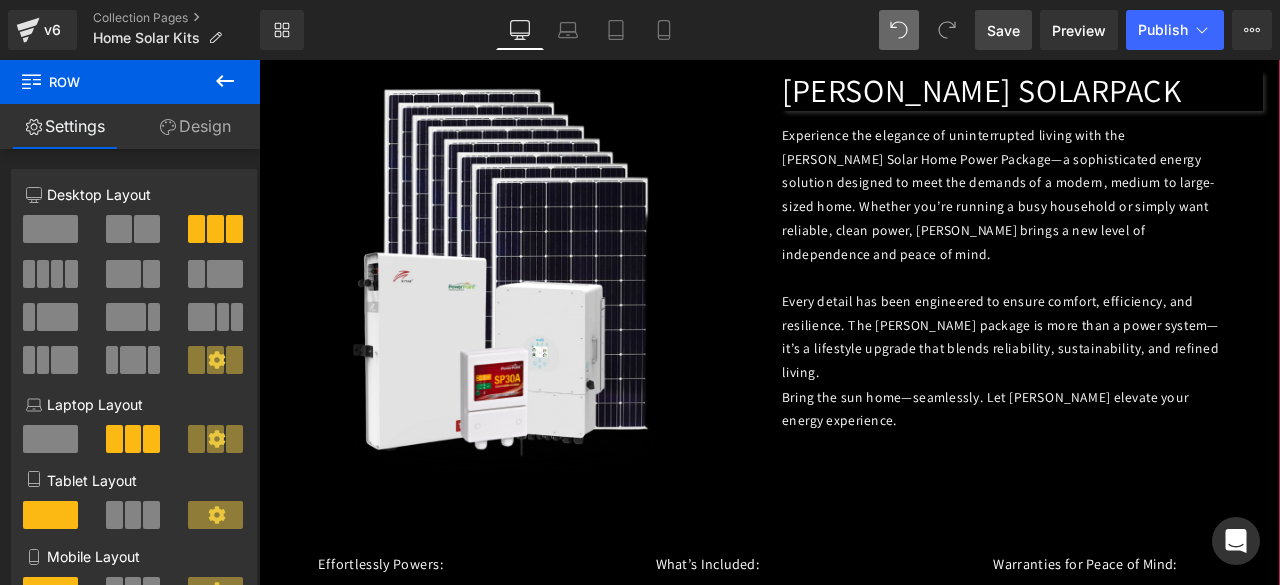 scroll, scrollTop: 2236, scrollLeft: 0, axis: vertical 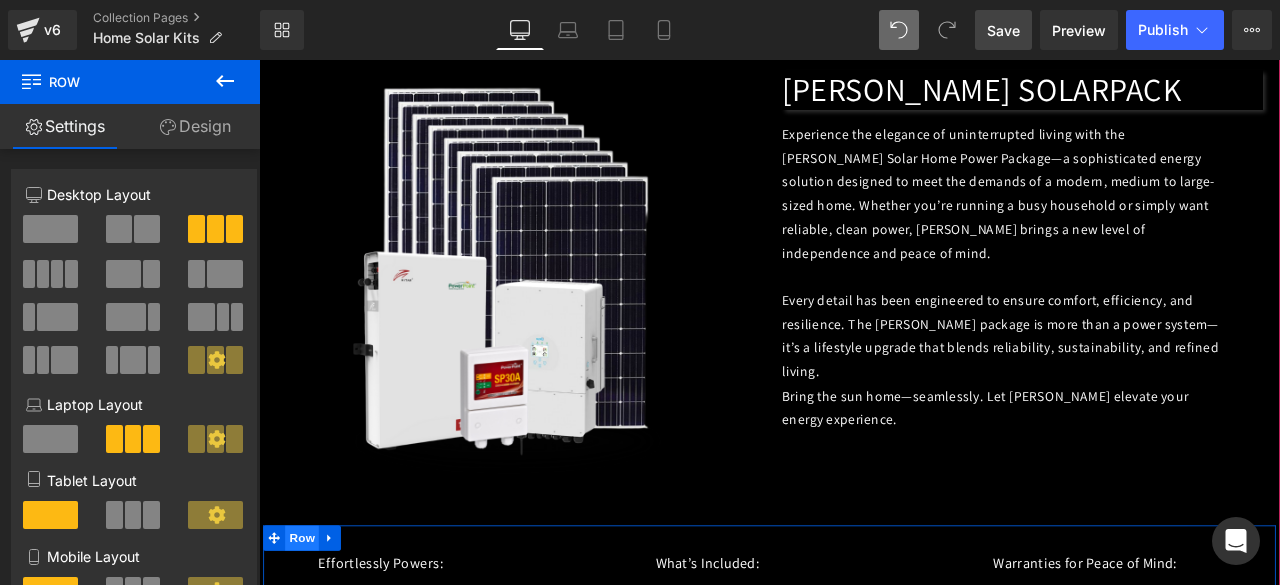 click on "Row" at bounding box center [310, 627] 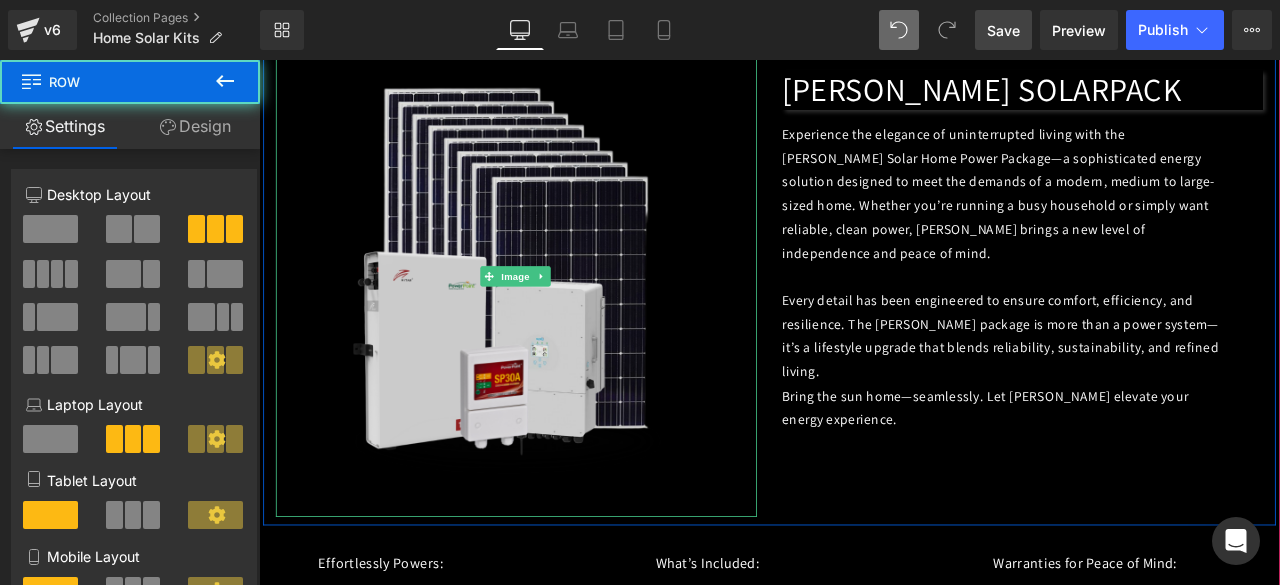 click at bounding box center (564, 317) 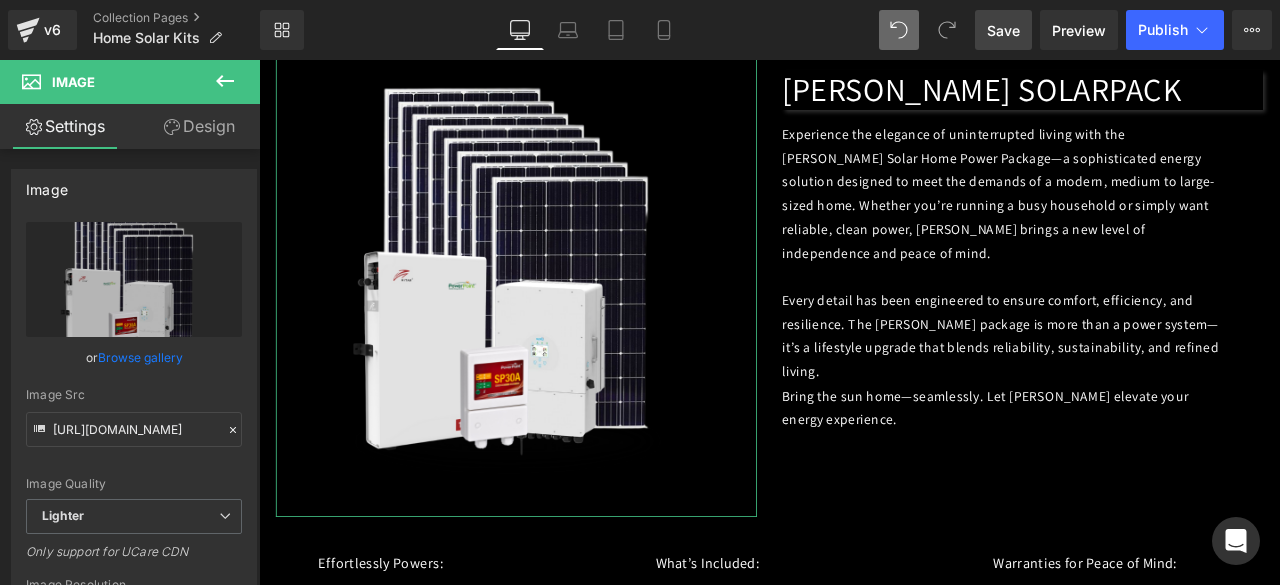 click on "Design" at bounding box center (199, 126) 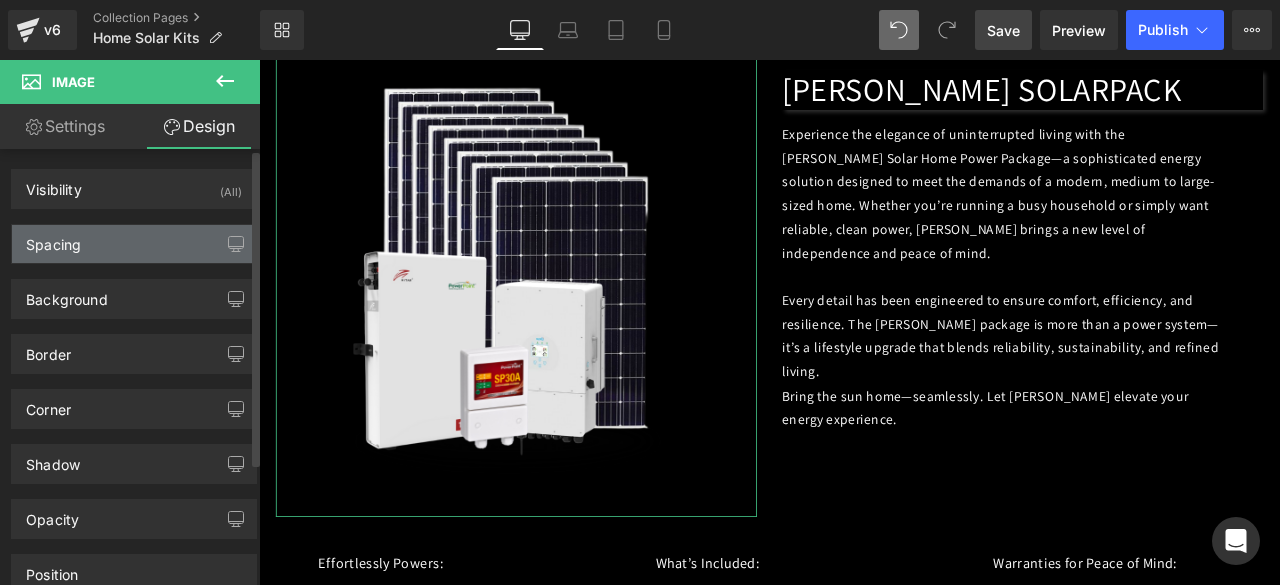 click on "Spacing" at bounding box center [134, 244] 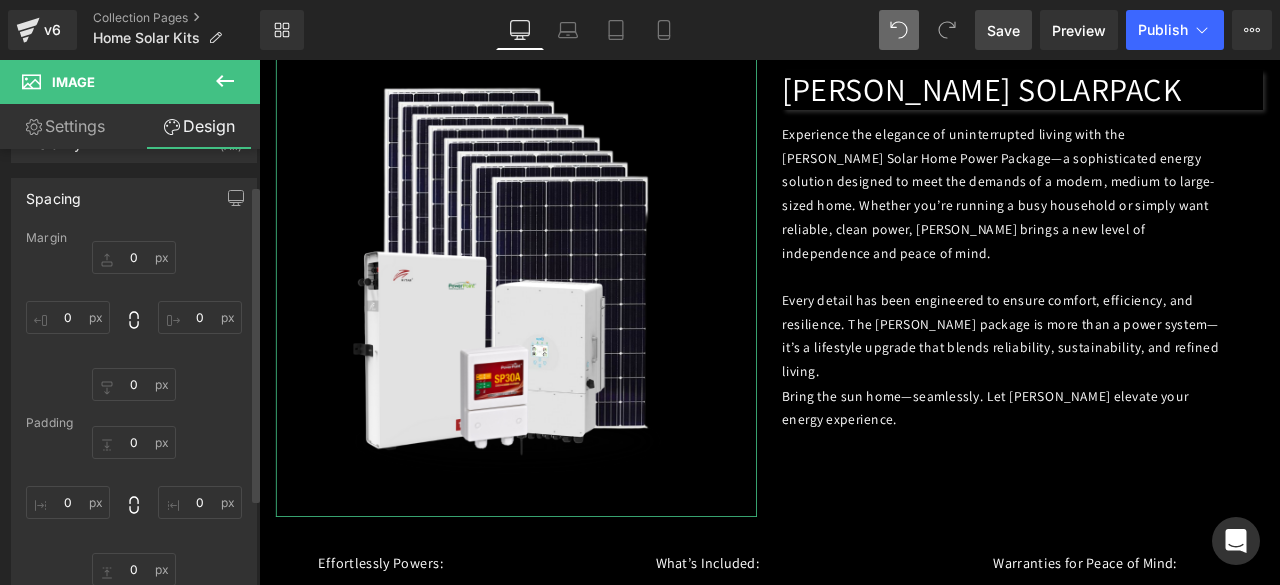 scroll, scrollTop: 0, scrollLeft: 0, axis: both 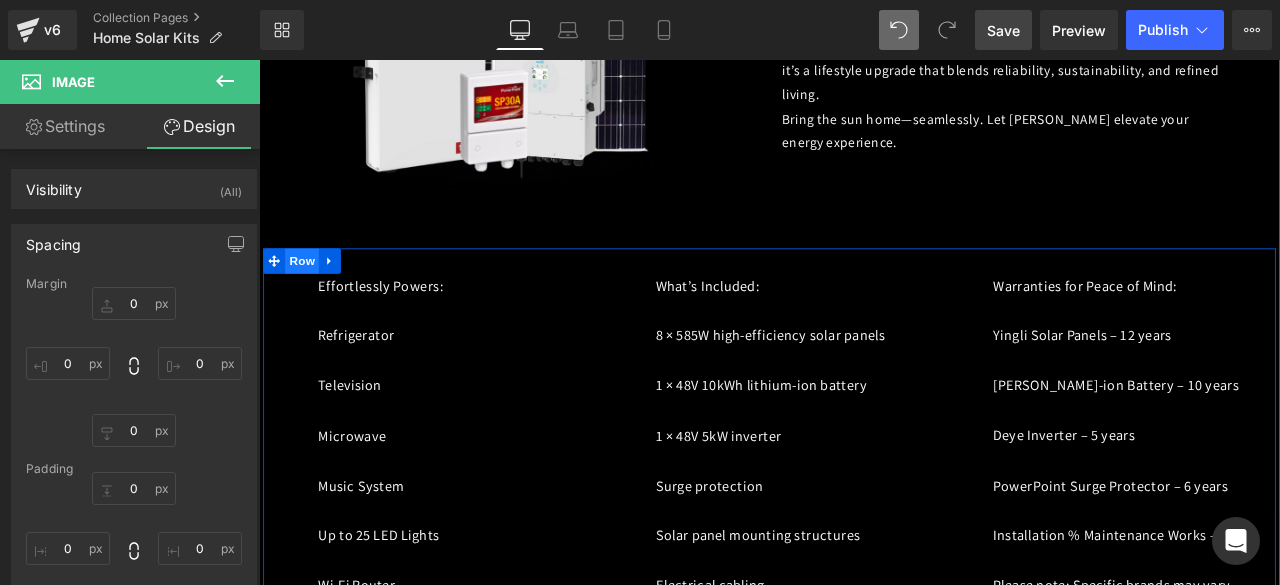 click on "Row" at bounding box center [310, 298] 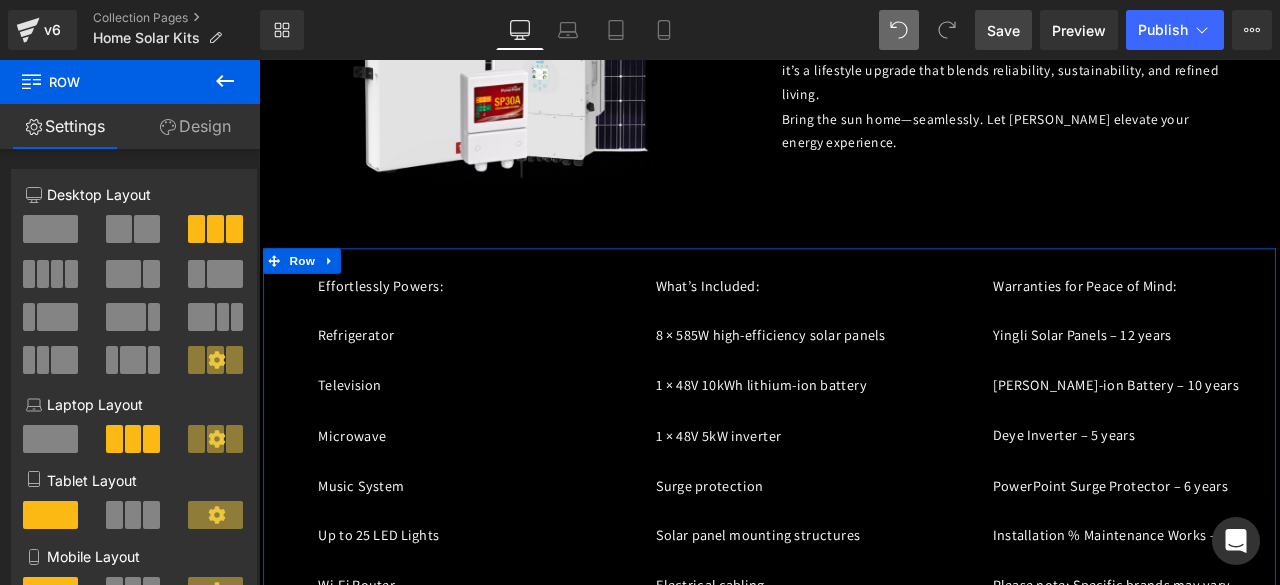 click on "Design" at bounding box center [195, 126] 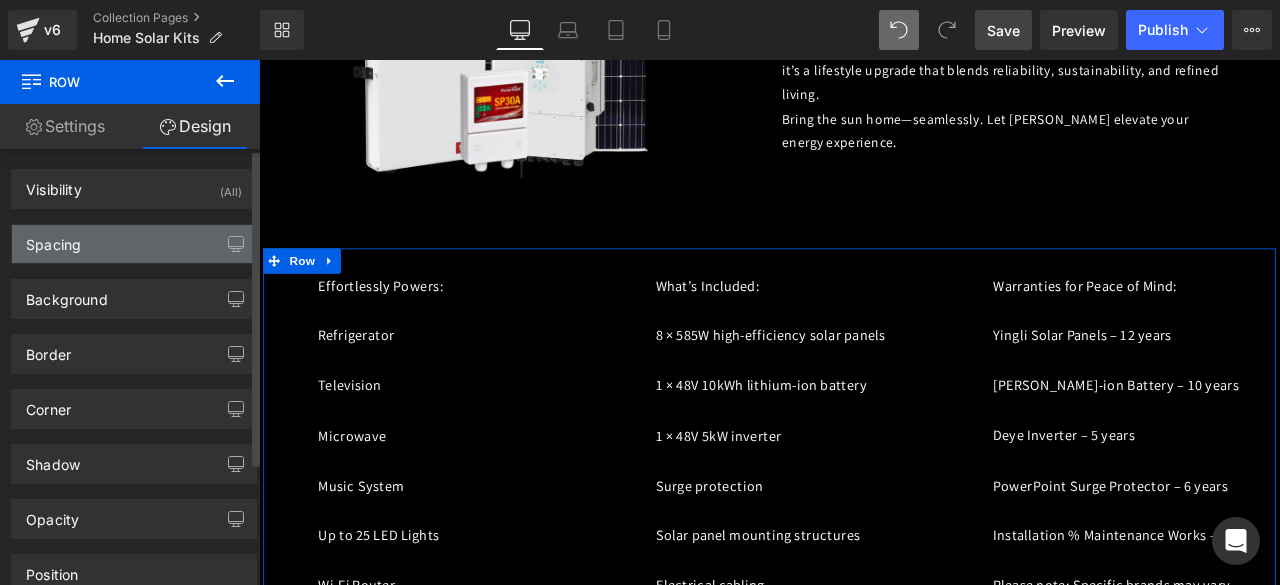 type on "0" 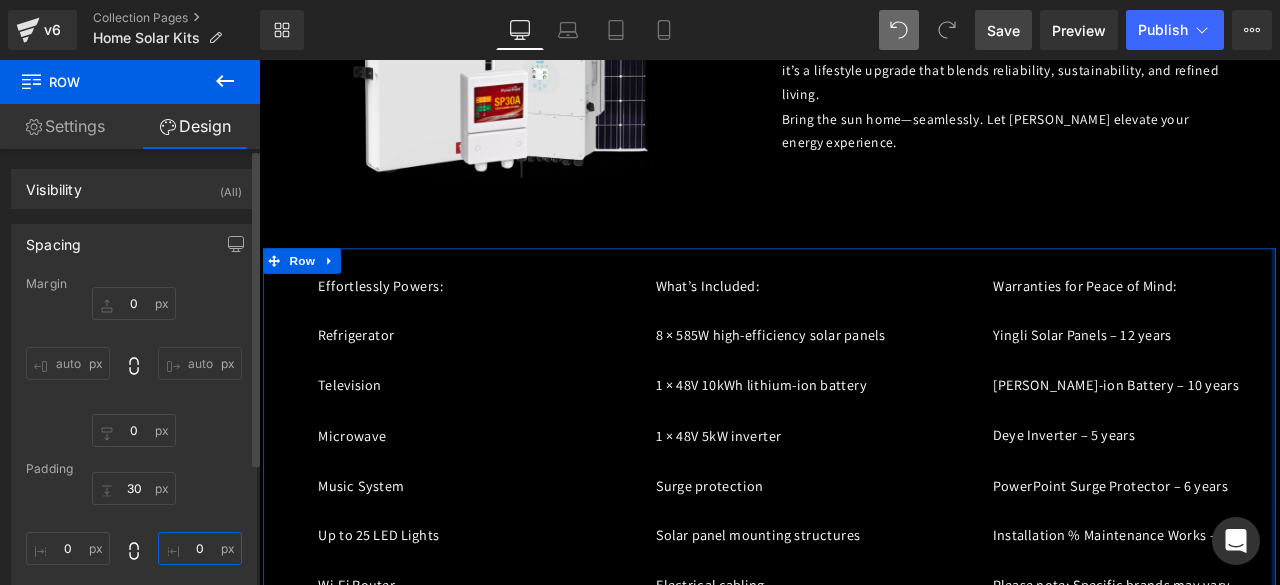 click on "0" at bounding box center [200, 548] 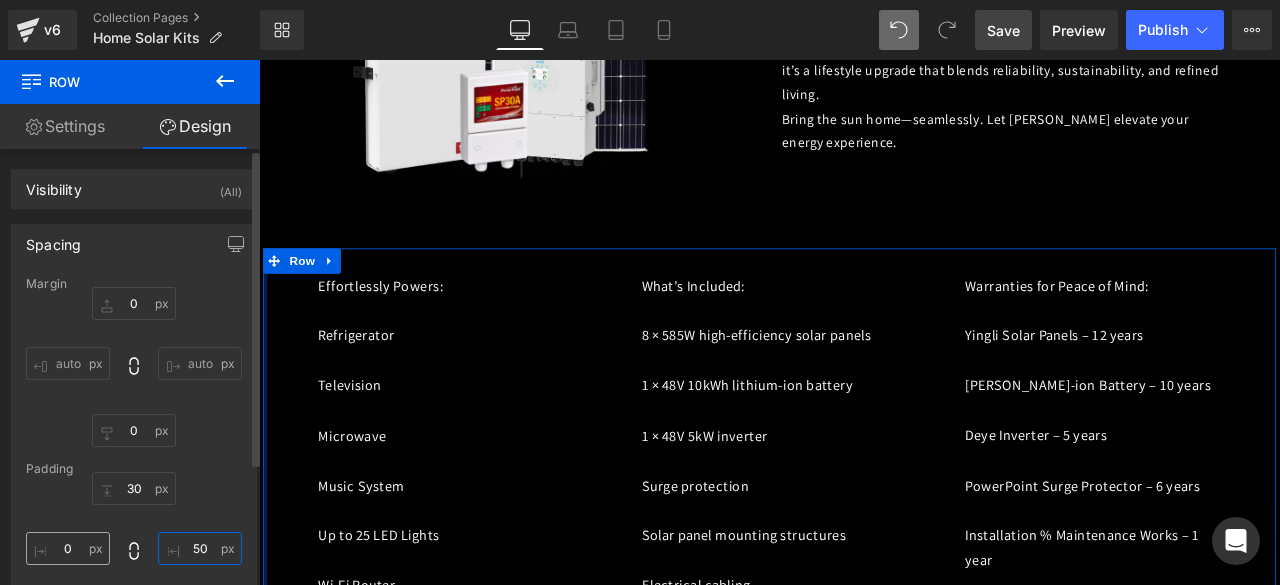 type on "50" 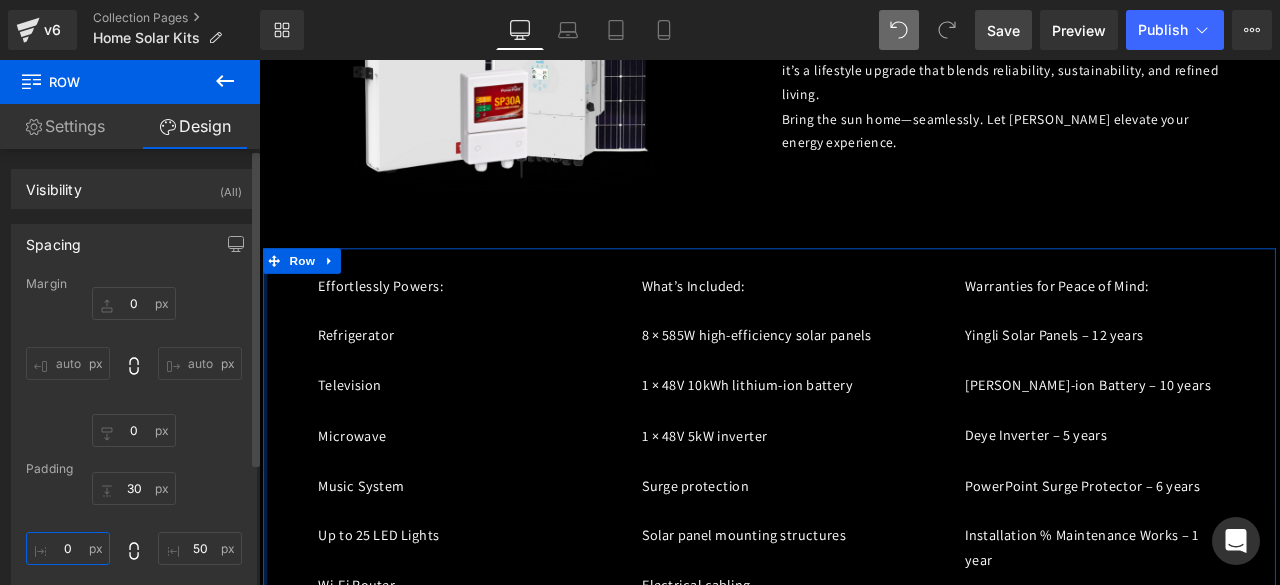 click on "0" at bounding box center (68, 548) 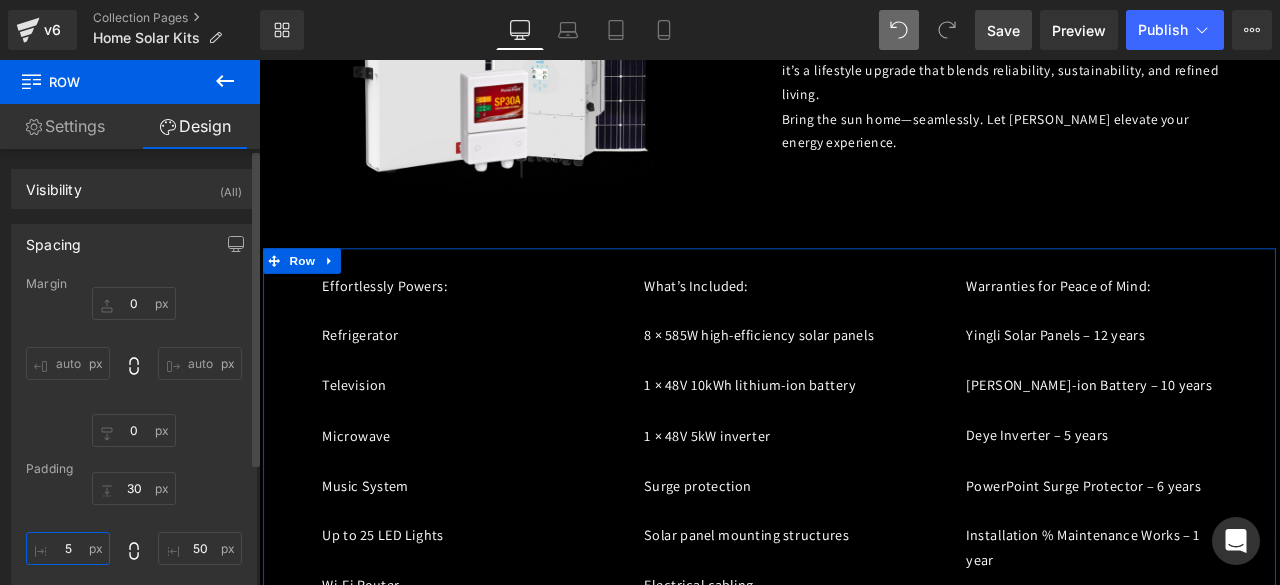type on "50" 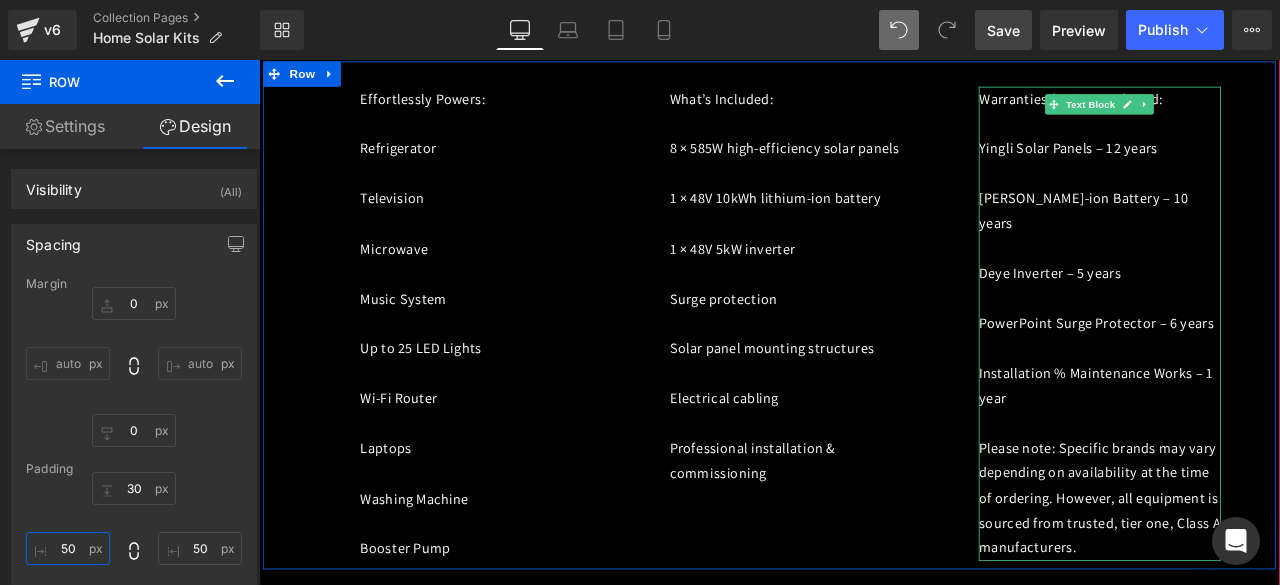 scroll, scrollTop: 2787, scrollLeft: 0, axis: vertical 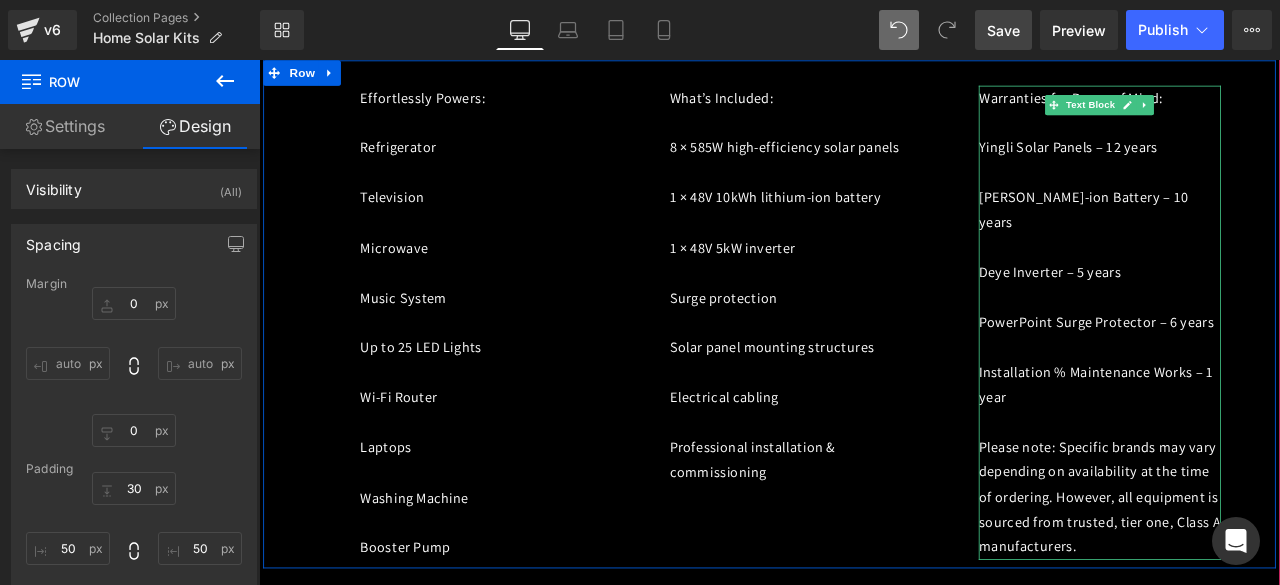 click on "Installation % Maintenance Works – 1 year" at bounding box center [1255, 445] 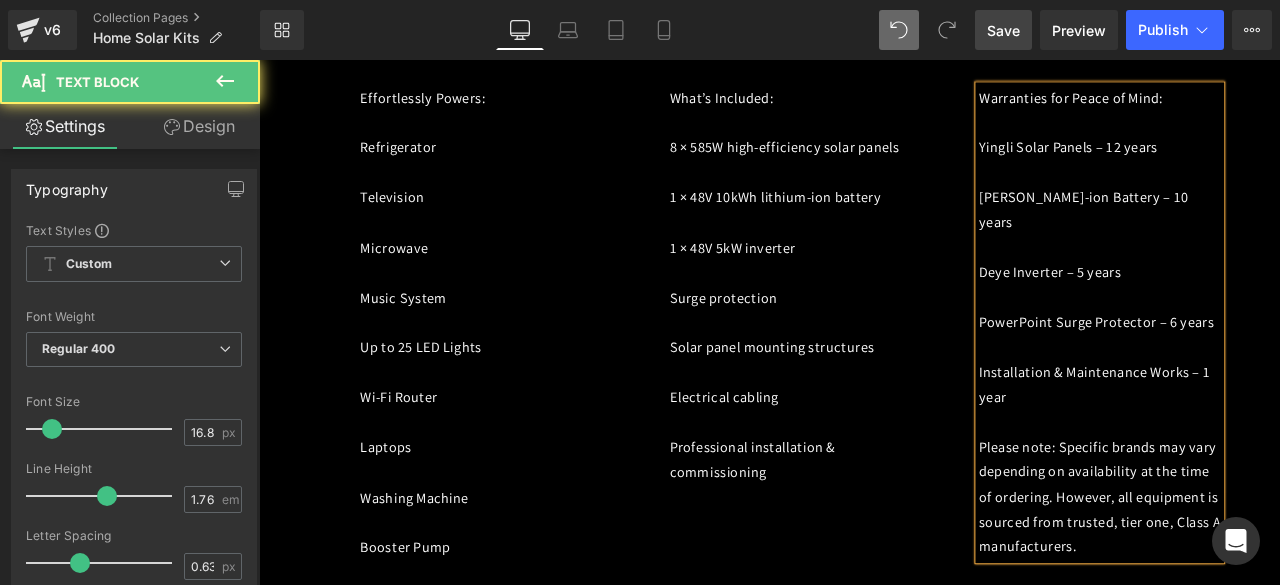 click on "Installation & Maintenance Works – 1 year" at bounding box center (1255, 445) 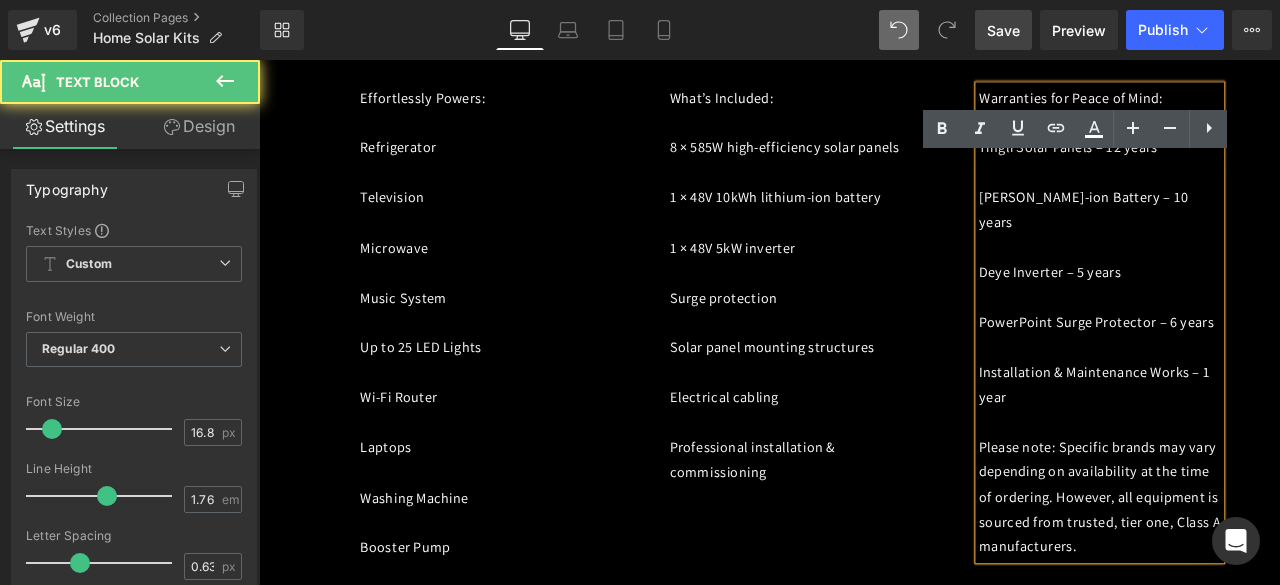 click at bounding box center [1255, 490] 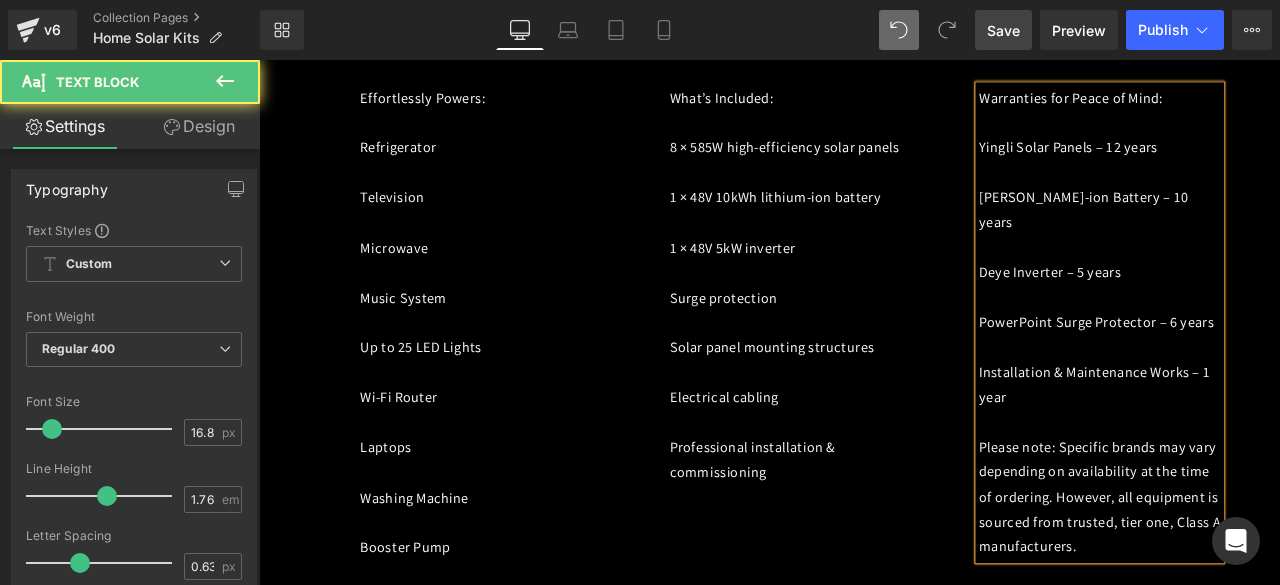 click on "Installation & Maintenance Works – 1 year" at bounding box center (1255, 445) 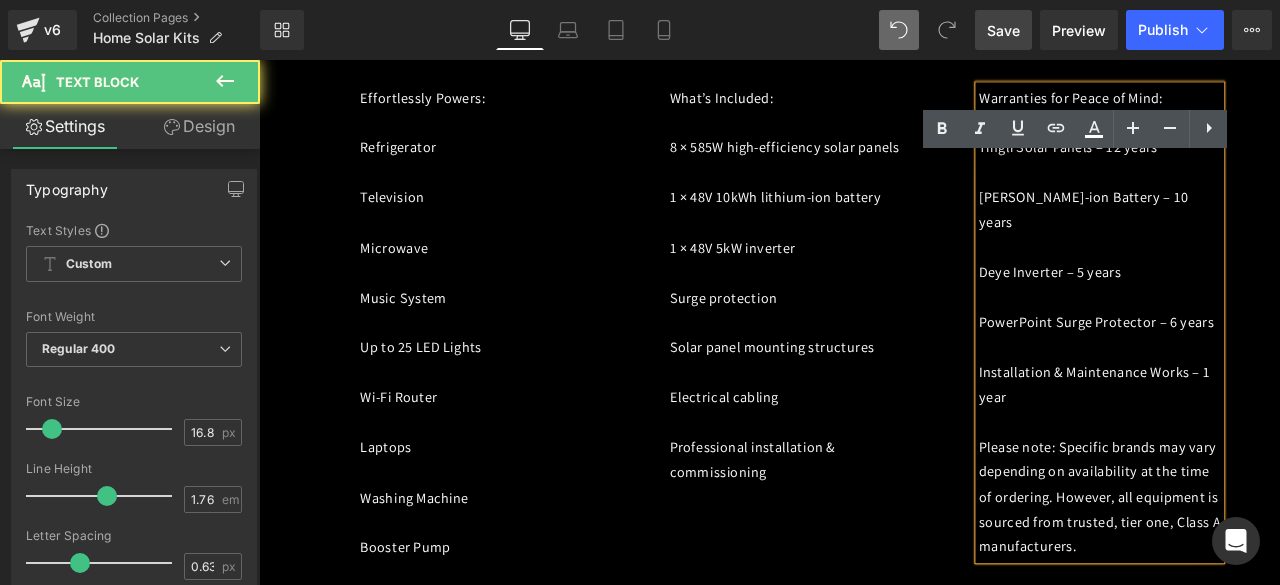 click on "Installation & Maintenance Works – 1 year" at bounding box center (1255, 445) 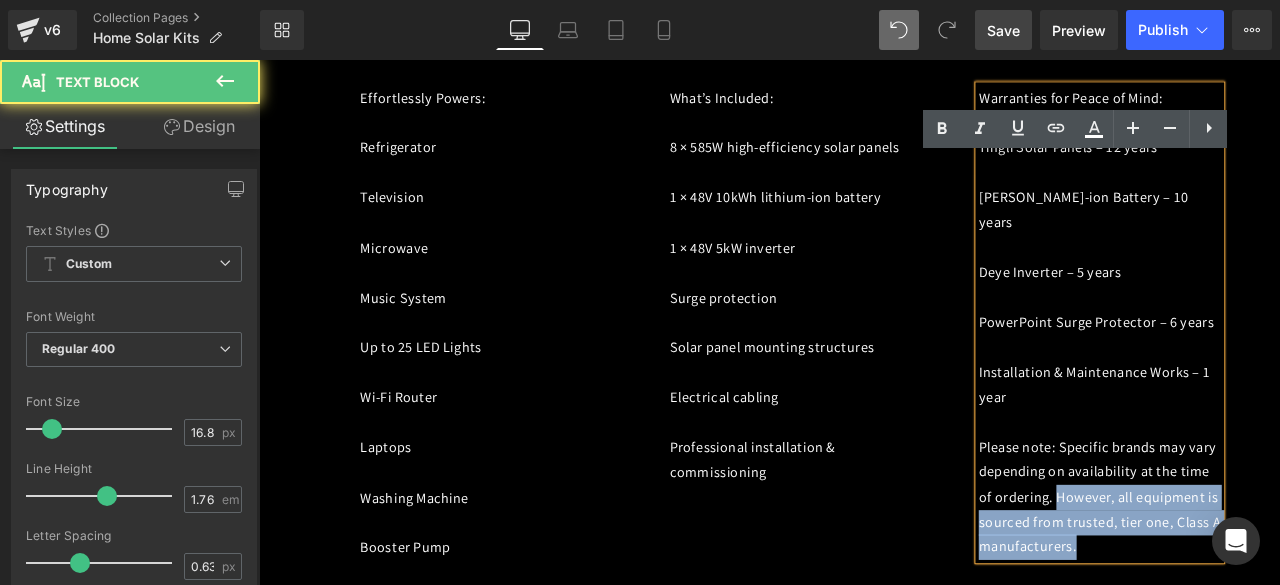 drag, startPoint x: 1195, startPoint y: 510, endPoint x: 1287, endPoint y: 578, distance: 114.402794 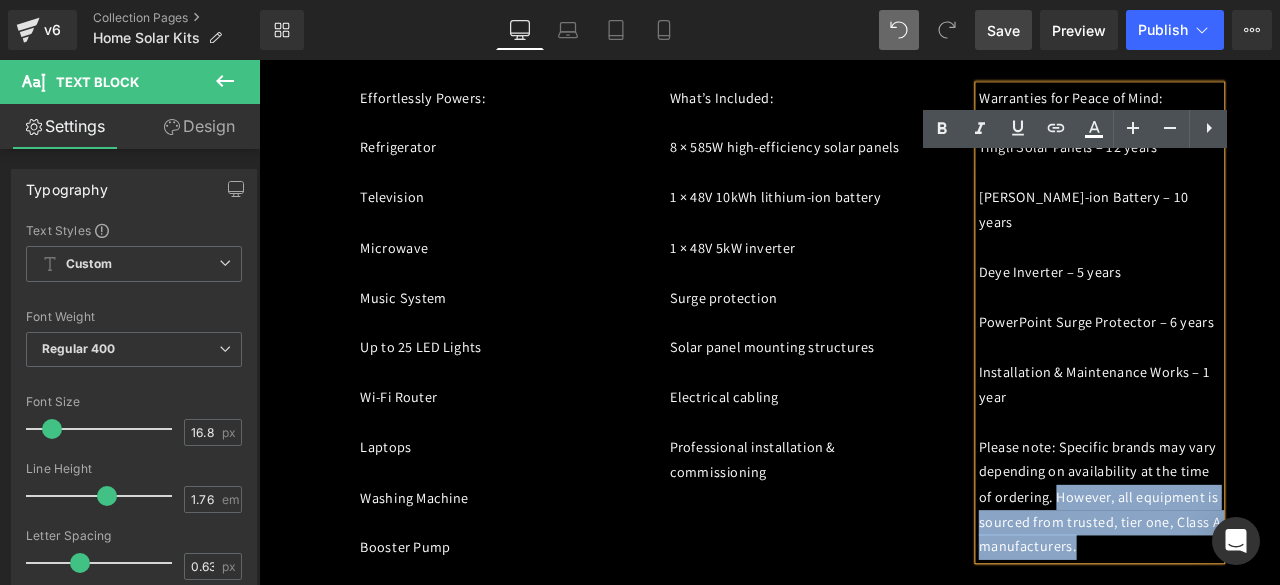 copy on "However, all equipment is sourced from trusted, tier one, Class A manufacturers." 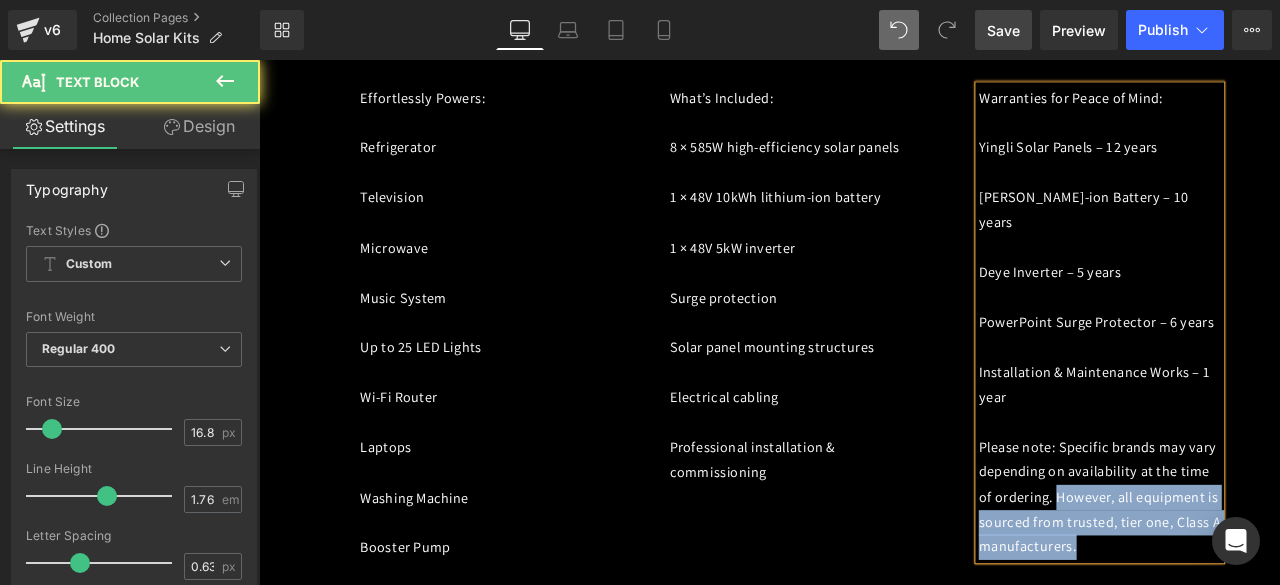 click on "Installation & Maintenance Works – 1 year" at bounding box center (1255, 445) 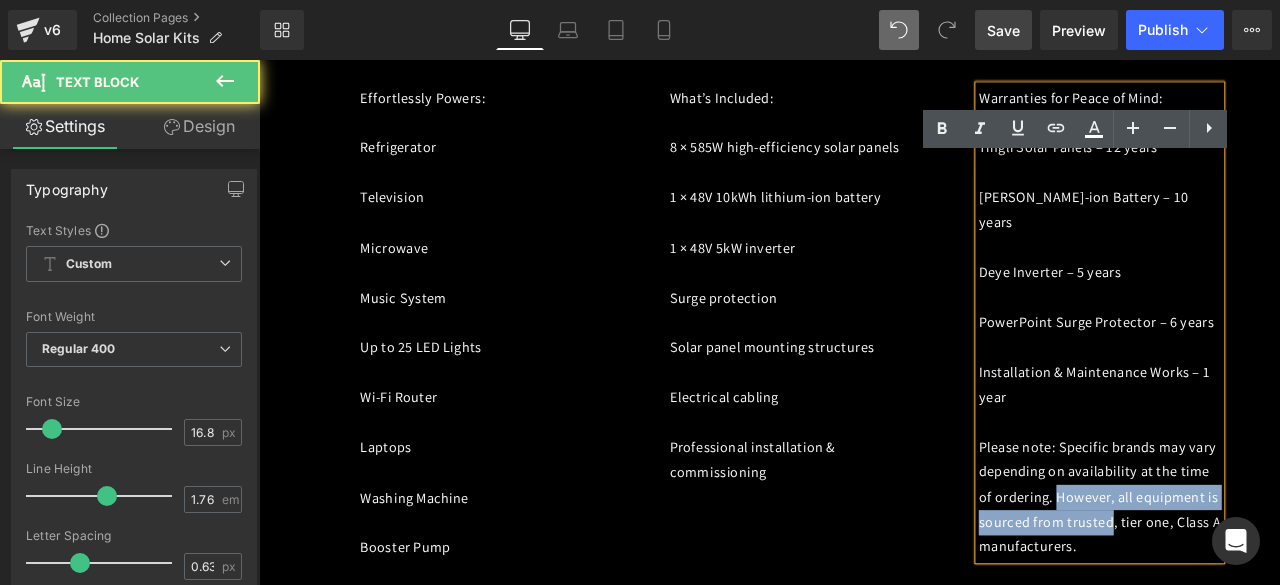 drag, startPoint x: 1199, startPoint y: 523, endPoint x: 1280, endPoint y: 545, distance: 83.9345 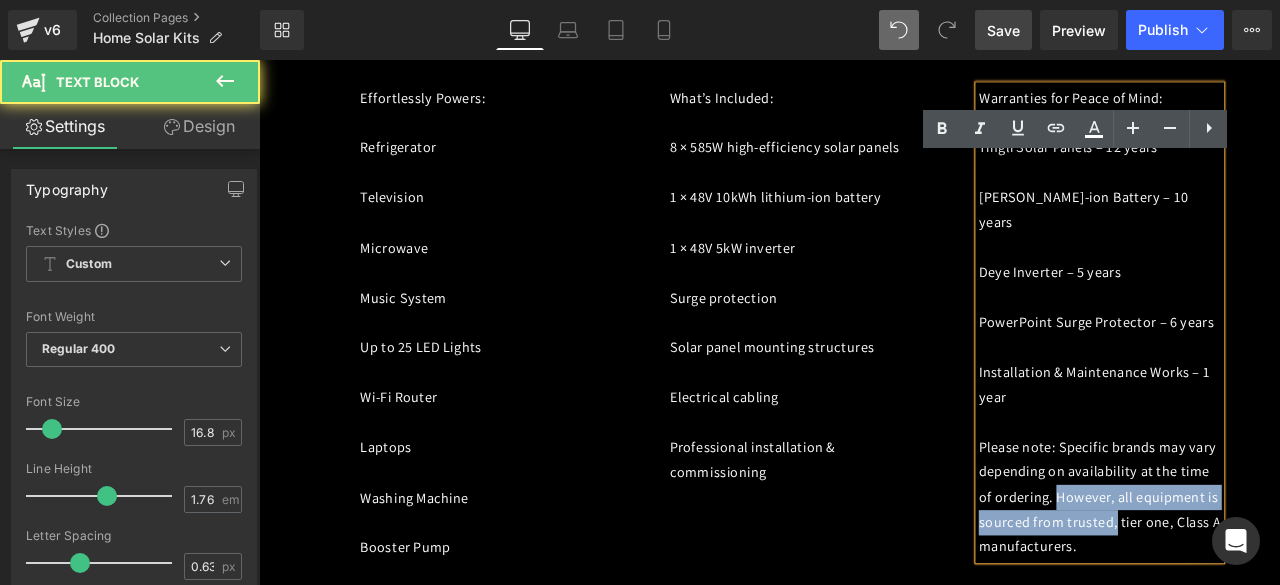 click on "Please note: Specific brands may vary depending on availability at the time of ordering. However, all equipment is sourced from trusted, tier one, Class A manufacturers." at bounding box center (1255, 579) 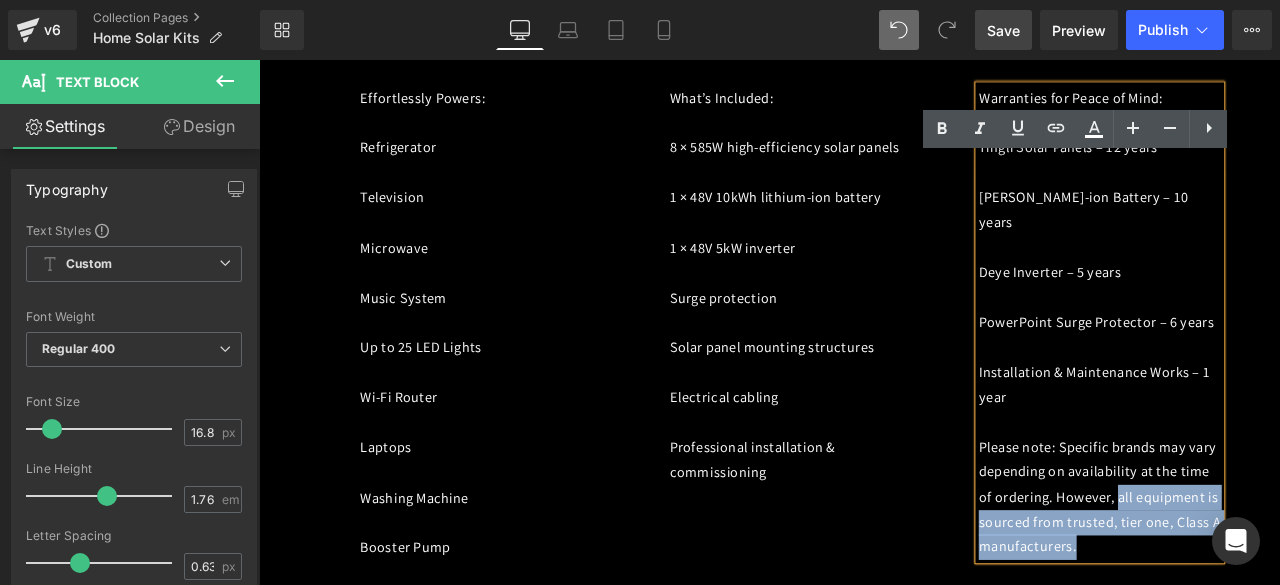 drag, startPoint x: 1273, startPoint y: 519, endPoint x: 1301, endPoint y: 579, distance: 66.211784 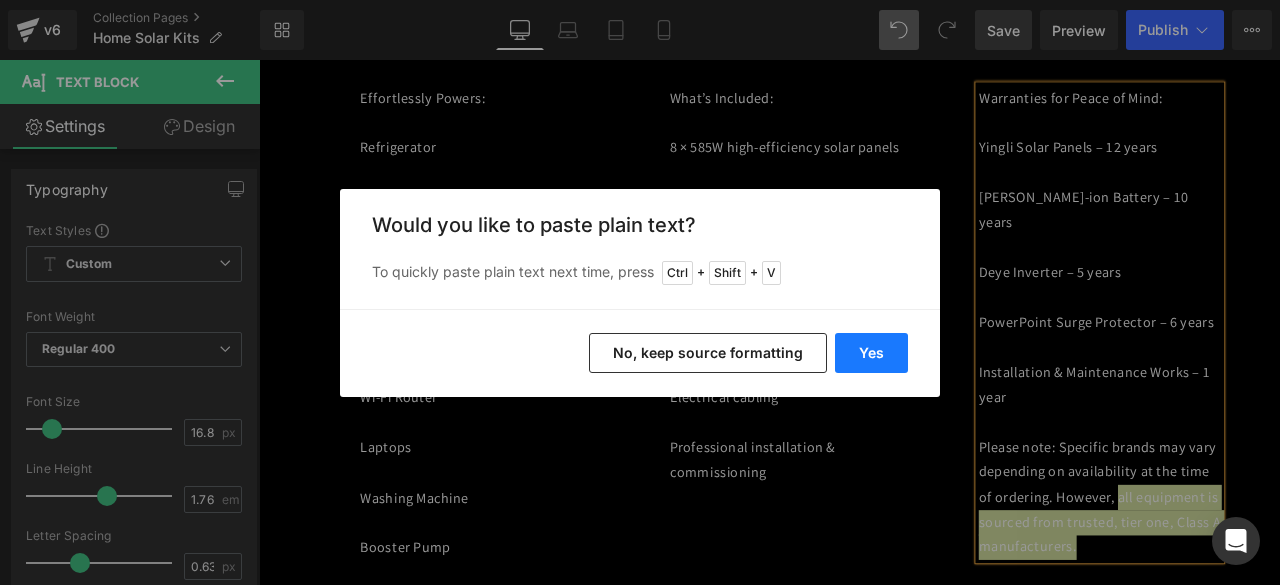 click on "Yes" at bounding box center (871, 353) 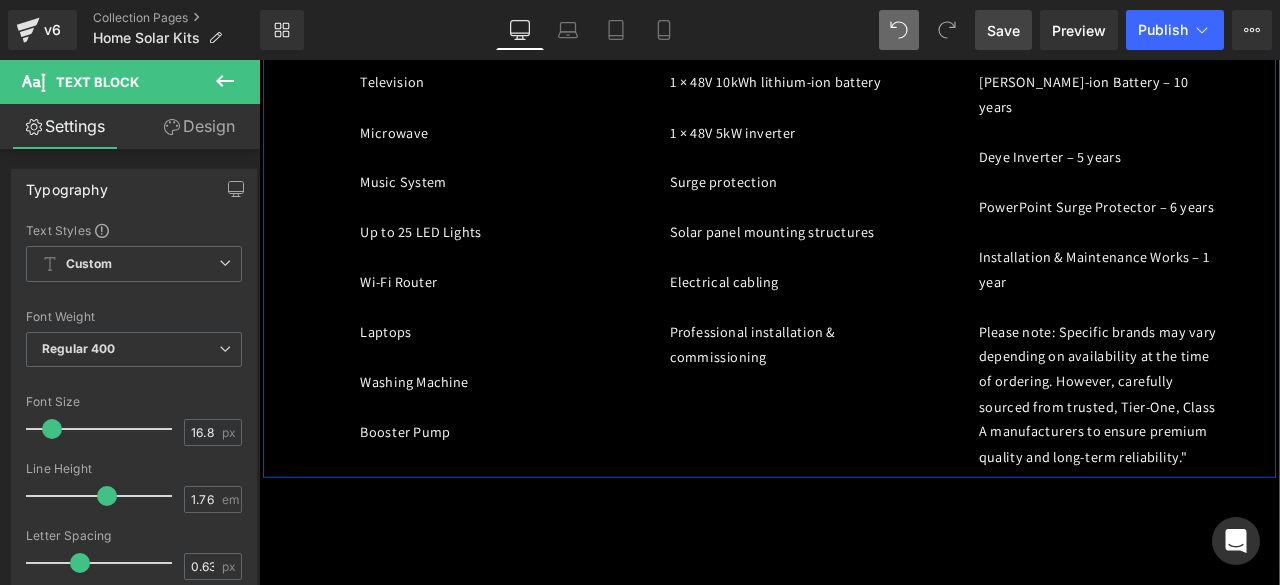 scroll, scrollTop: 2924, scrollLeft: 0, axis: vertical 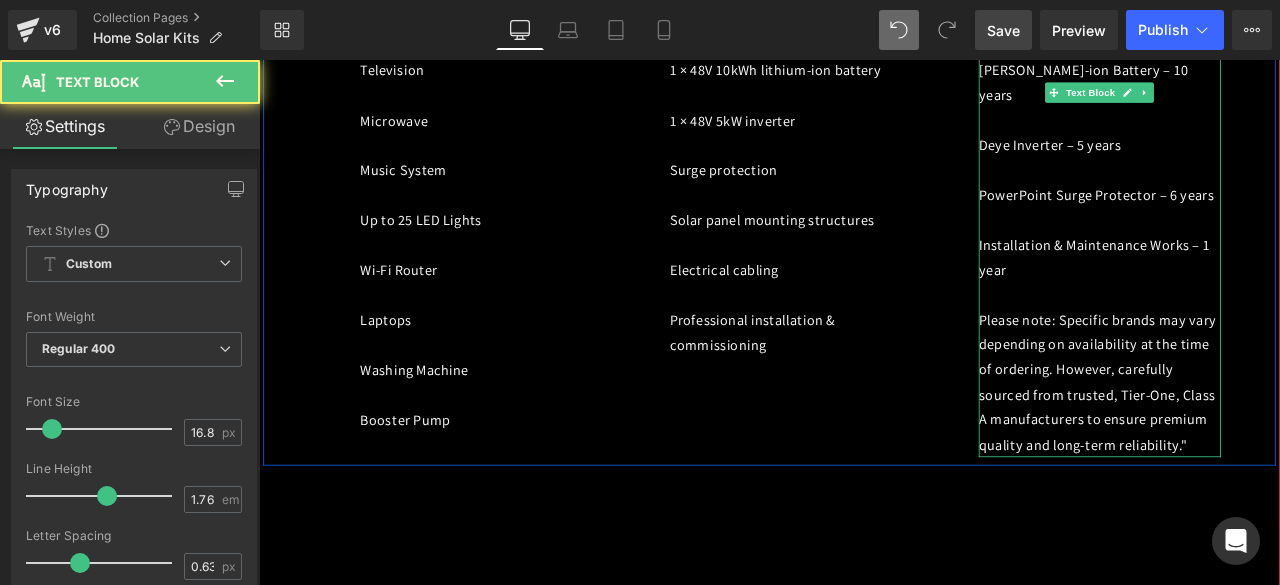 click on "Please note: Specific brands may vary depending on availability at the time of ordering. However, carefully sourced from trusted, Tier-One, Class A manufacturers to ensure premium quality and long-term reliability."" at bounding box center [1255, 441] 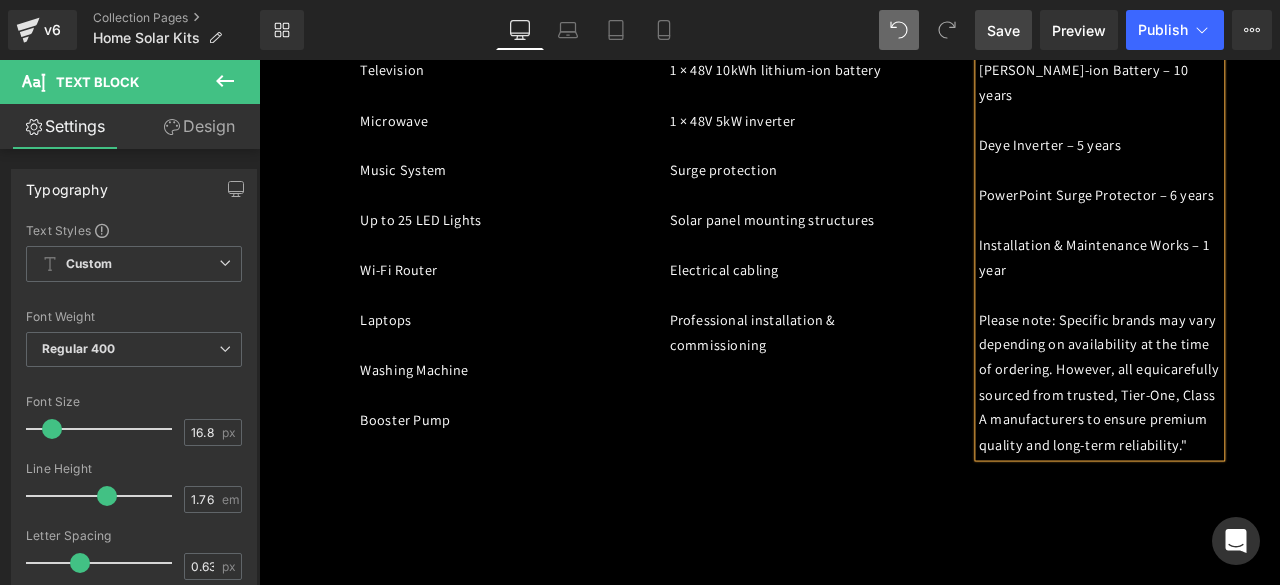 scroll, scrollTop: 2909, scrollLeft: 0, axis: vertical 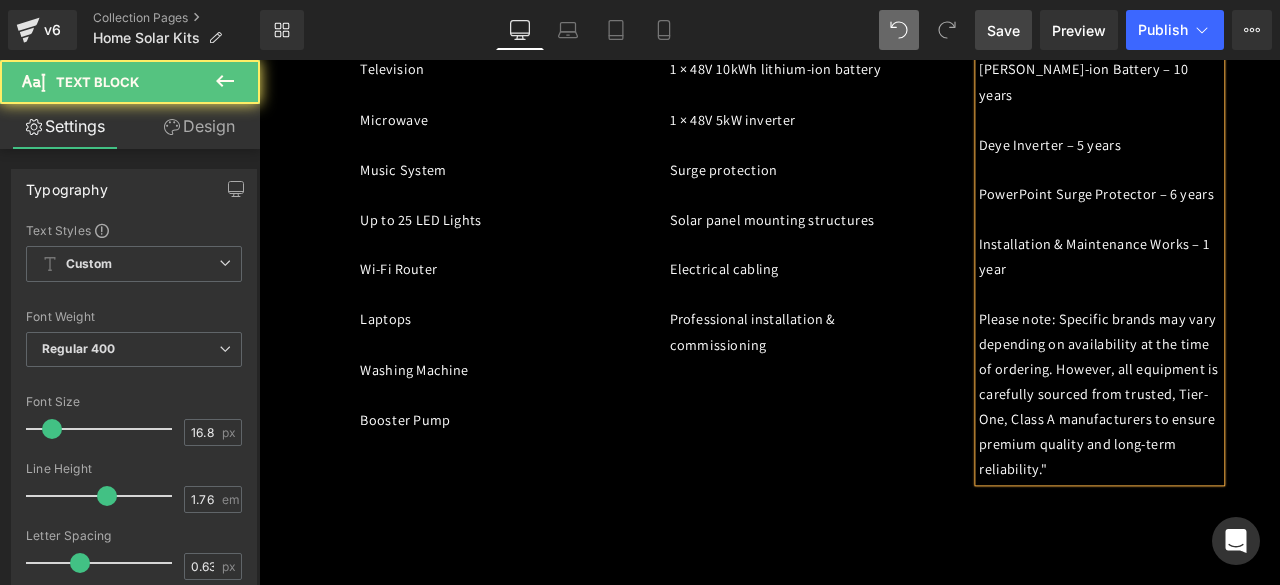 click on "Please note: Specific brands may vary depending on availability at the time of ordering. However, all equipment is carefully sourced from trusted, Tier-One, Class A manufacturers to ensure premium quality and long-term reliability."" at bounding box center [1255, 457] 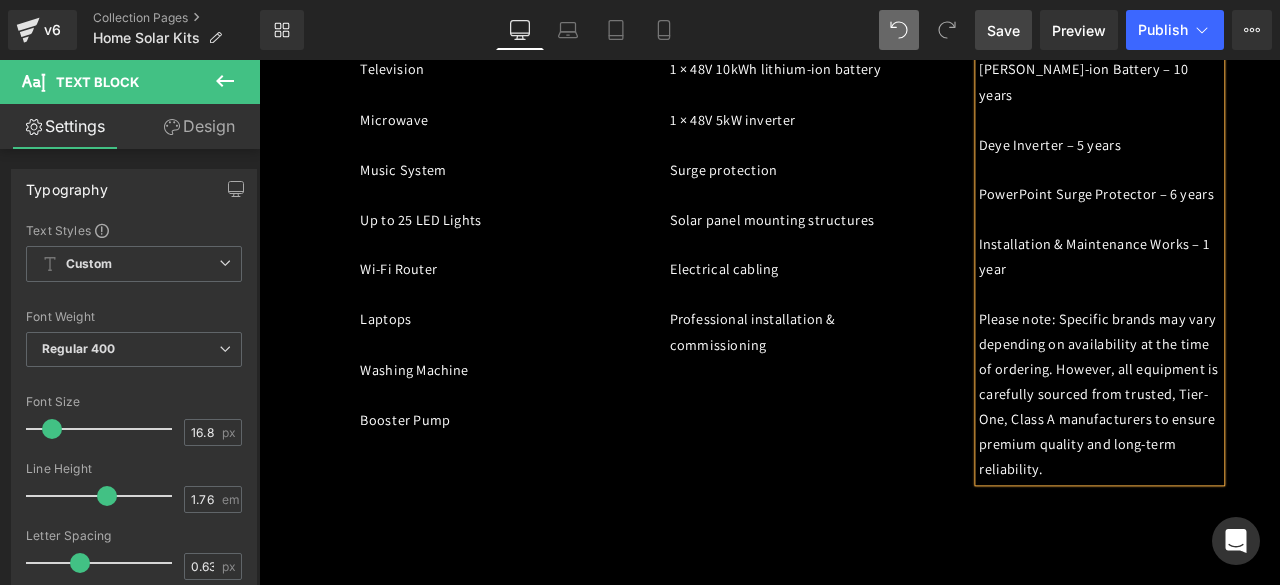 click on "Image         [PERSON_NAME] SOLAR  PACK Heading         Experience the elegance of uninterrupted living with the [PERSON_NAME] Solar Home Power Package—a sophisticated energy solution designed to meet the demands of a modern, medium to large-sized home. Whether you’re running a busy household or simply want reliable, clean power, [PERSON_NAME] brings a new level of independence and peace of mind. Text Block         50px  Every detail has been engineered to ensure comfort, efficiency, and resilience. The [PERSON_NAME] package is more than a power system—it’s a lifestyle upgrade that blends reliability, sustainability, and refined living. Bring the sun home—seamlessly. Let [PERSON_NAME] elevate your energy experience.    Text Block         50px Row
Effortlessly Powers: Refrigerator Television Microwave Music System Up to 25 LED Lights Wi-Fi Router Laptops Washing Machine Booster Pump Text Block         NaNpx What’s Included: 8 × 585W high-efficiency solar panels 1 × 48V 10kWh lithium-ion battery" at bounding box center (864, -65) 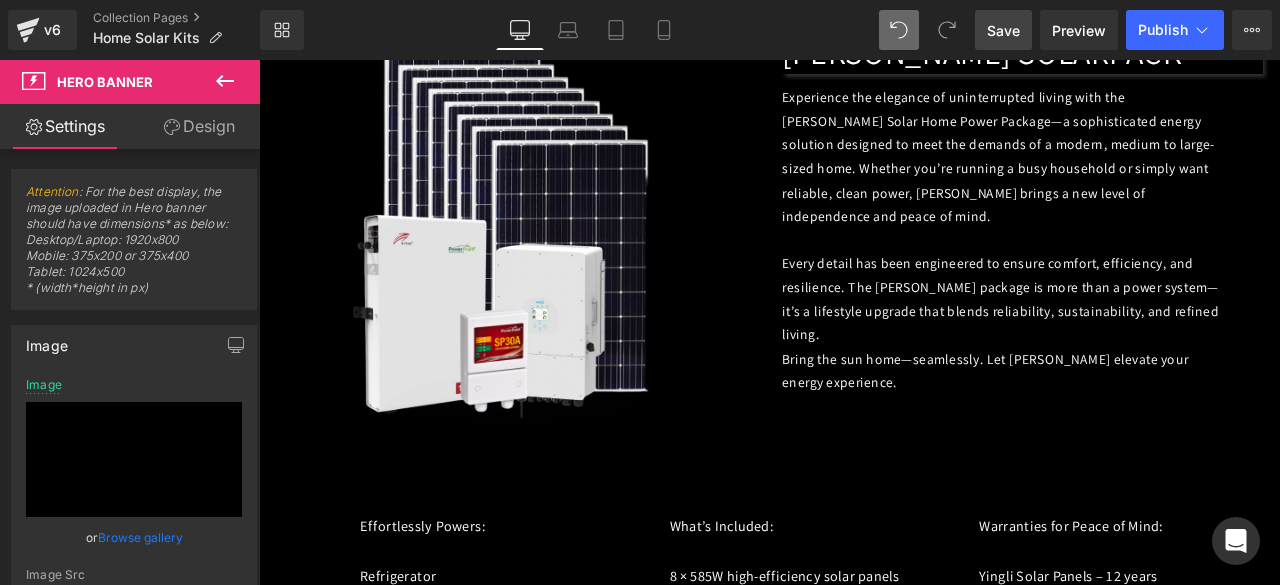 scroll, scrollTop: 2249, scrollLeft: 0, axis: vertical 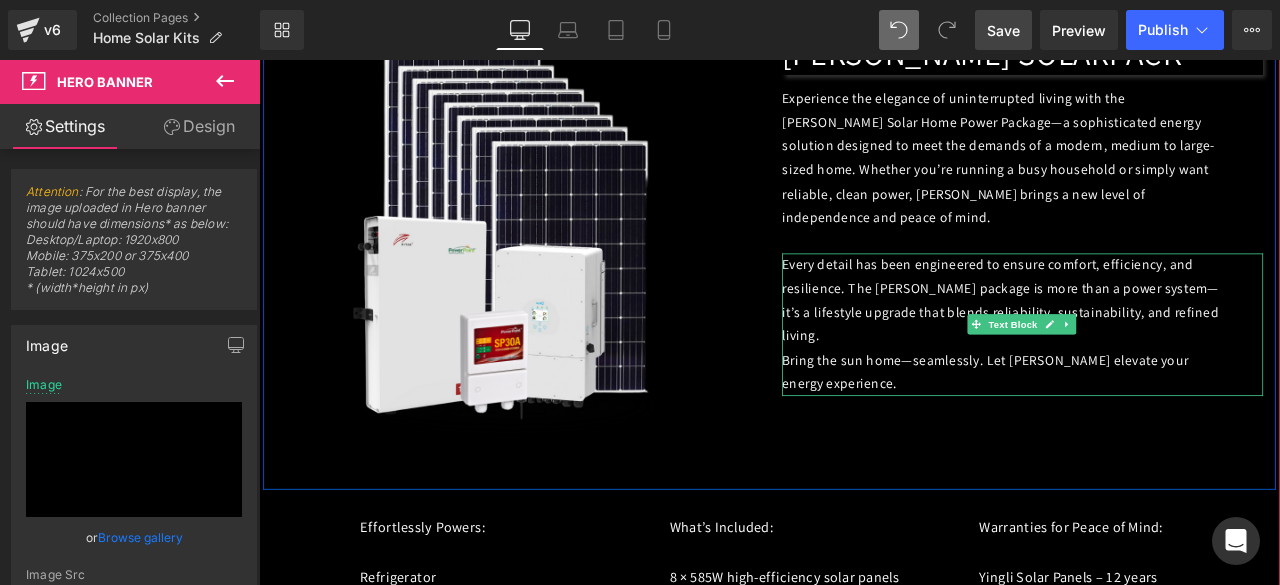 click on "Every detail has been engineered to ensure comfort, efficiency, and resilience. The [PERSON_NAME] package is more than a power system—it’s a lifestyle upgrade that blends reliability, sustainability, and refined living." at bounding box center (1139, 346) 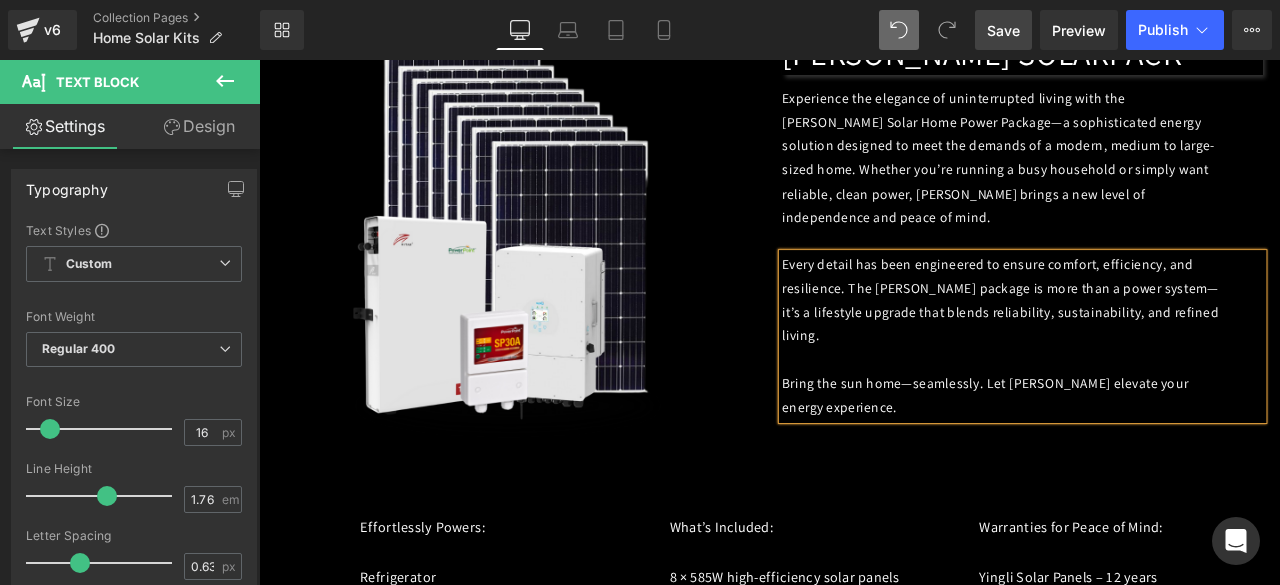 click on "Image         [PERSON_NAME] SOLAR  PACK Heading         Experience the elegance of uninterrupted living with the [PERSON_NAME] Solar Home Power Package—a sophisticated energy solution designed to meet the demands of a modern, medium to large-sized home. Whether you’re running a busy household or simply want reliable, clean power, [PERSON_NAME] brings a new level of independence and peace of mind. Text Block         50px  Every detail has been engineered to ensure comfort, efficiency, and resilience. The [PERSON_NAME] package is more than a power system—it’s a lifestyle upgrade that blends reliability, sustainability, and refined living. Bring the sun home—seamlessly. Let [PERSON_NAME] elevate your energy experience.    Text Block         50px Row" at bounding box center [864, 265] 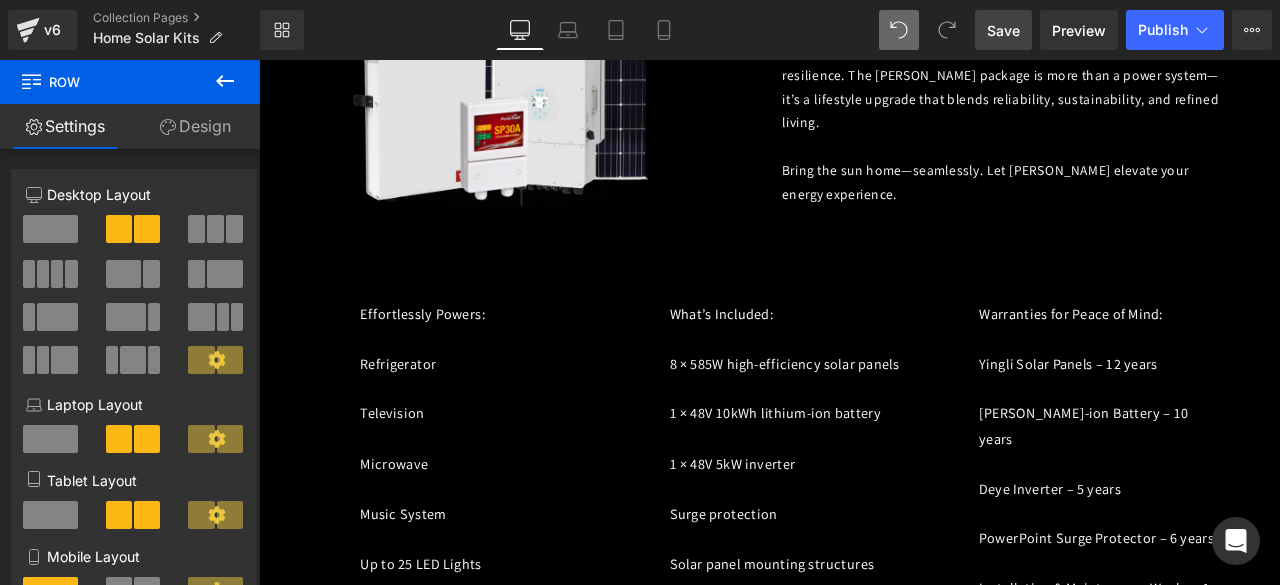 scroll, scrollTop: 2501, scrollLeft: 0, axis: vertical 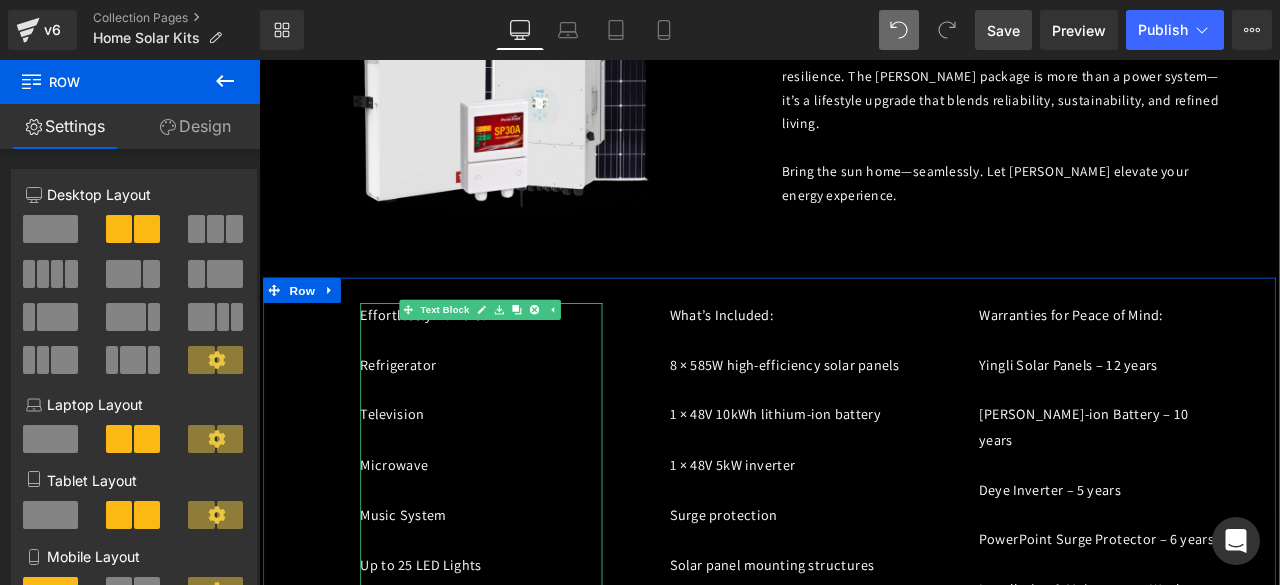 click at bounding box center (522, 392) 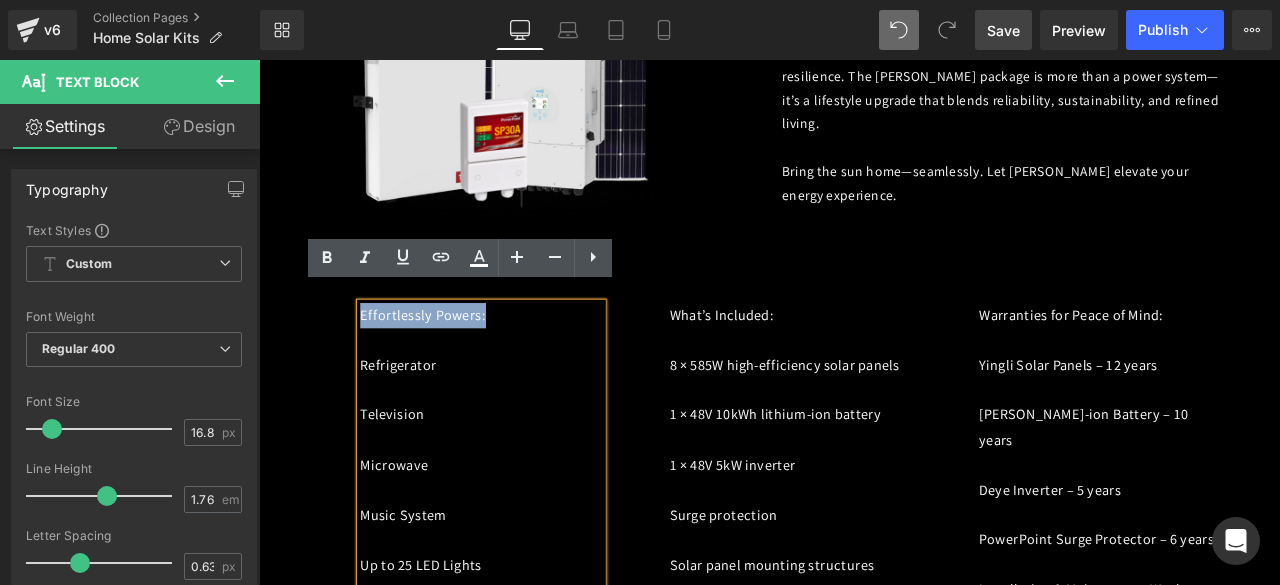 drag, startPoint x: 618, startPoint y: 354, endPoint x: 373, endPoint y: 342, distance: 245.2937 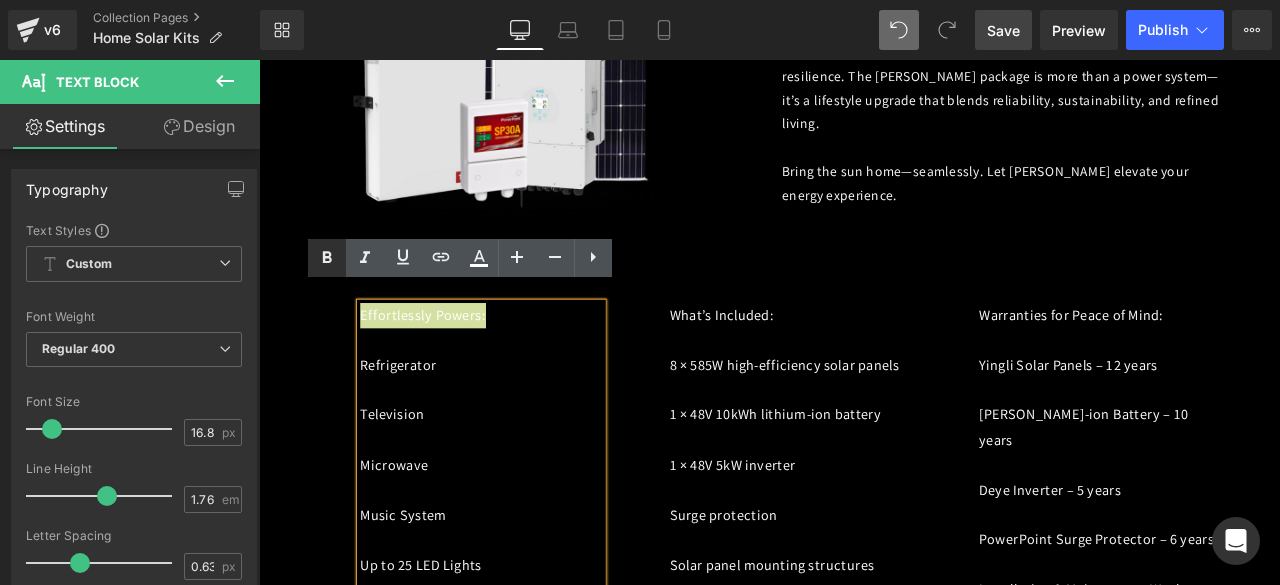 drag, startPoint x: 329, startPoint y: 269, endPoint x: 452, endPoint y: 243, distance: 125.71794 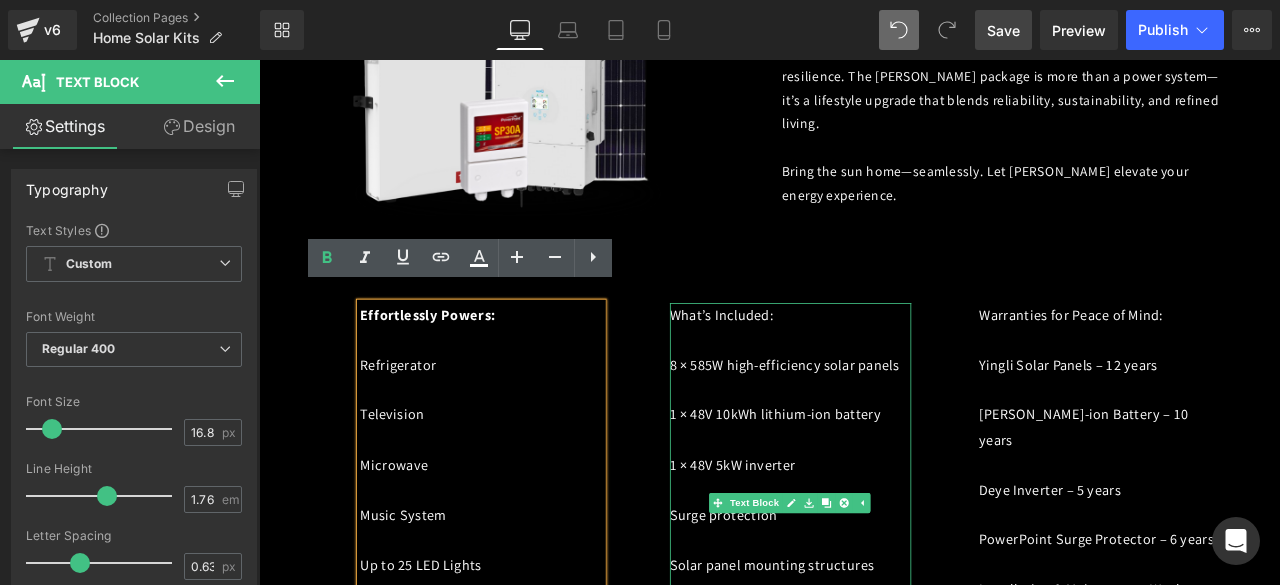 click on "What’s Included:" at bounding box center (889, 363) 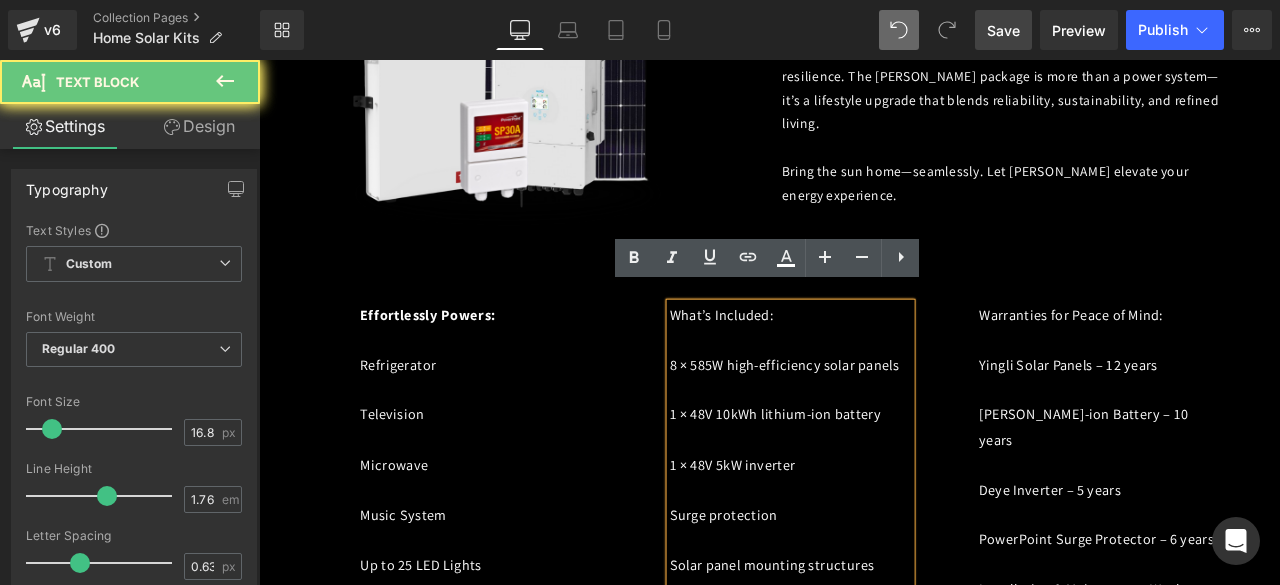 drag, startPoint x: 761, startPoint y: 333, endPoint x: 729, endPoint y: 337, distance: 32.24903 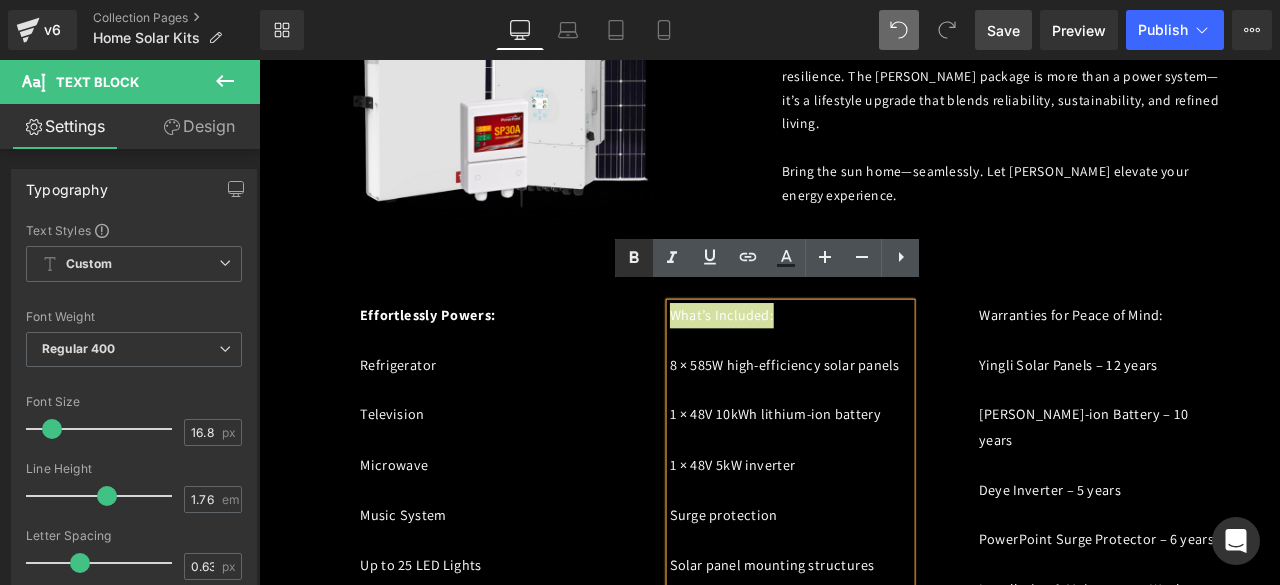 click at bounding box center (634, 258) 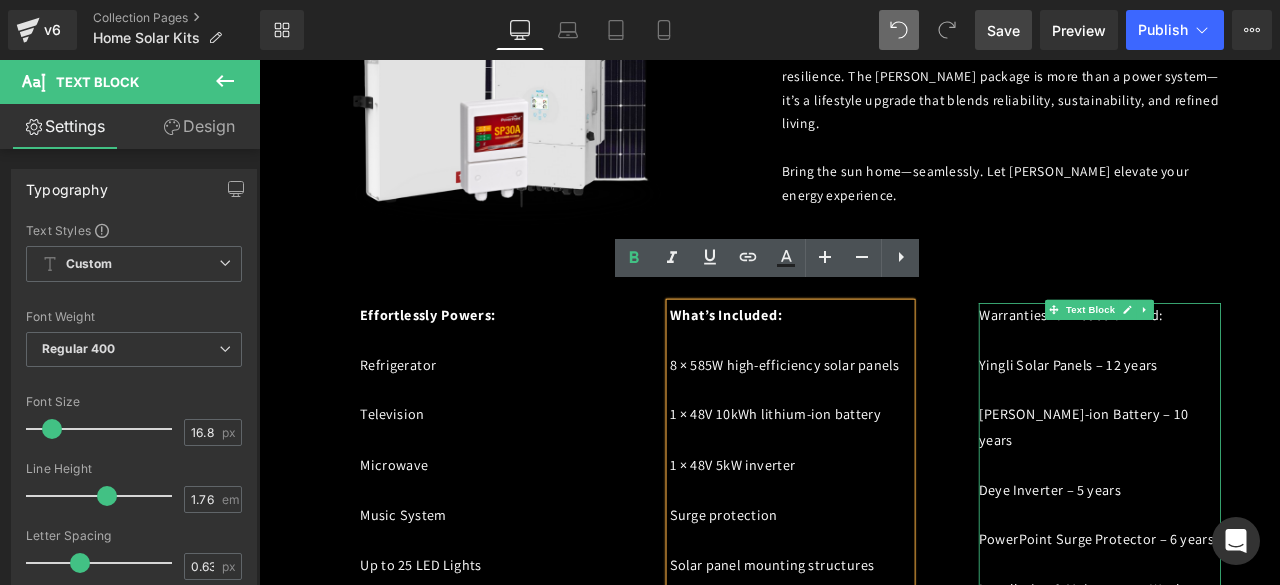 click on "Warranties for Peace of Mind:" at bounding box center (1255, 363) 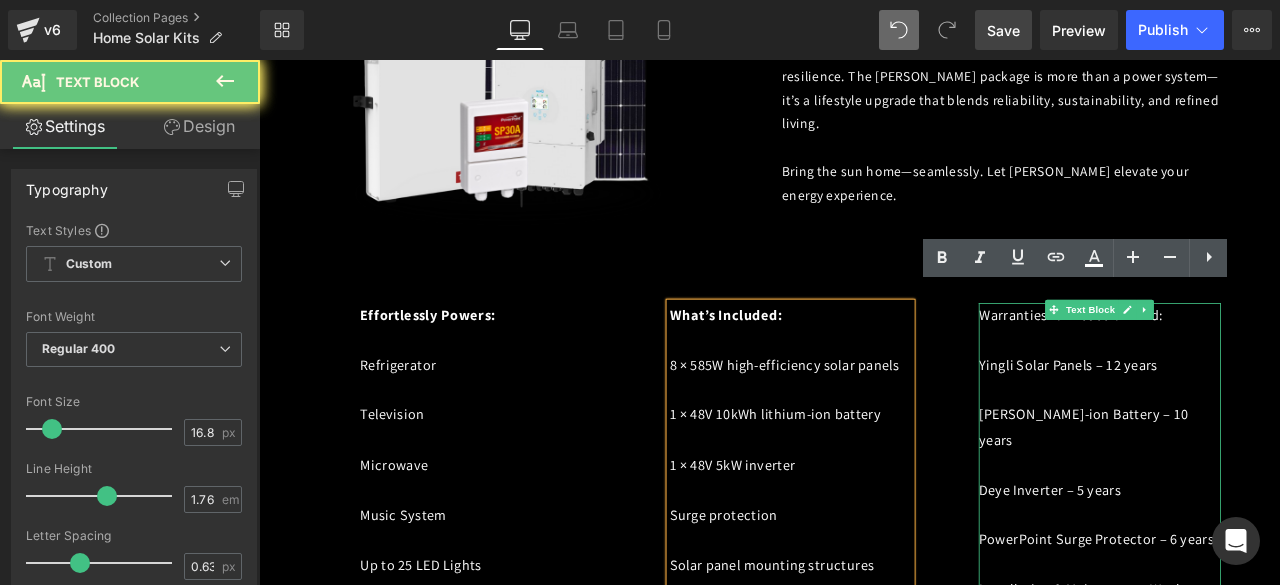 click on "Warranties for Peace of Mind:" at bounding box center (1255, 363) 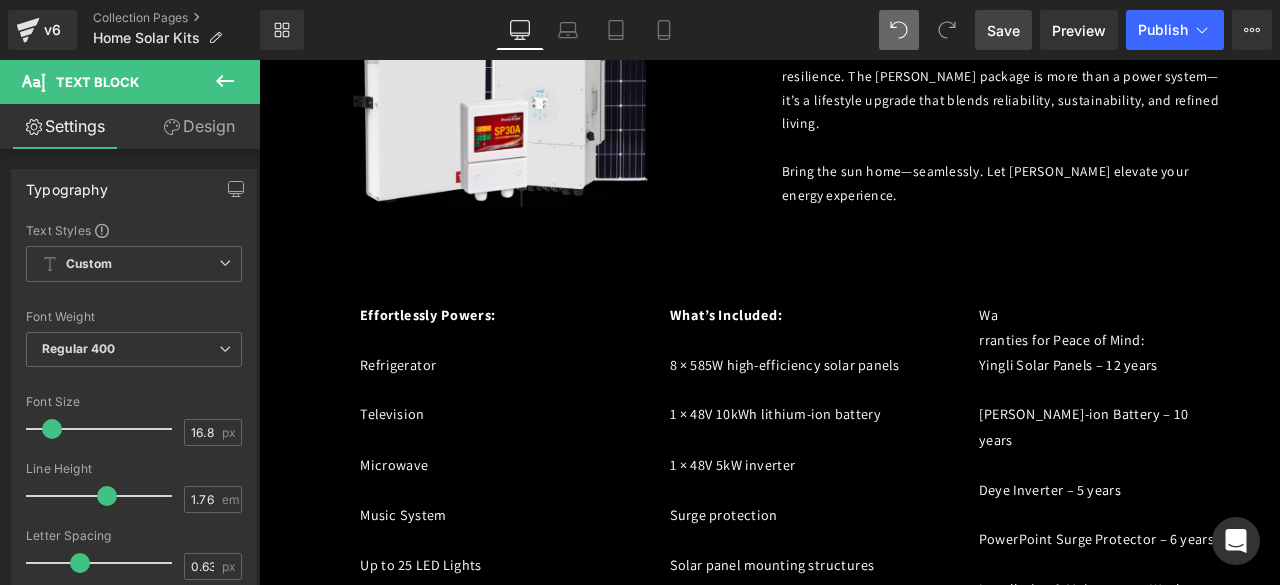 click on "rranties for Peace of Mind:" at bounding box center [1210, 391] 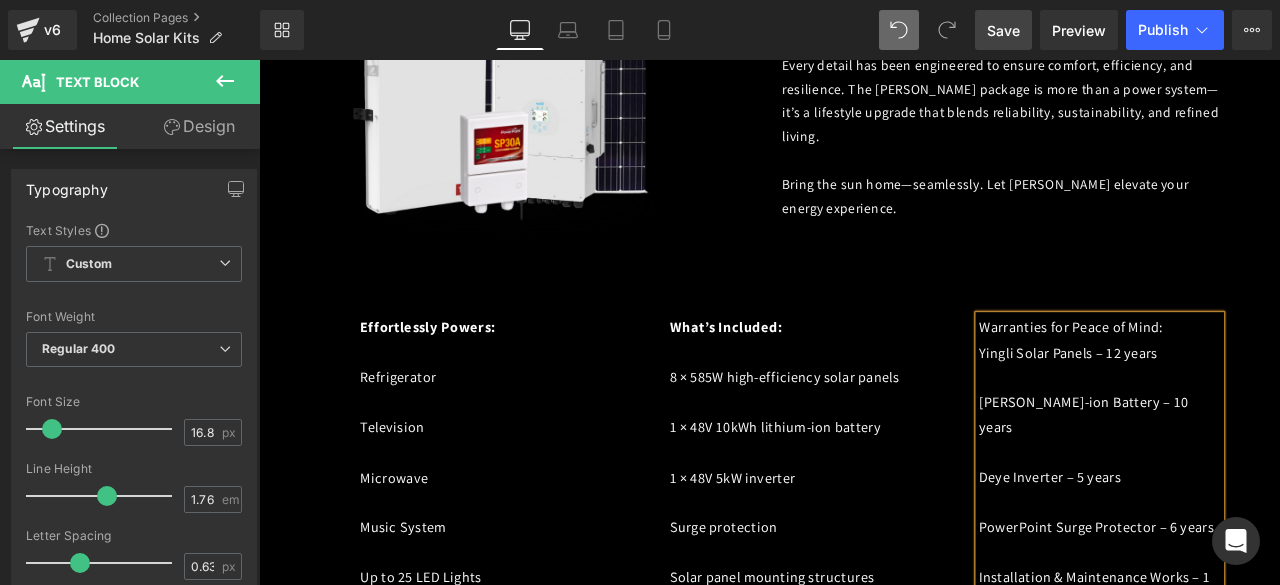 scroll, scrollTop: 2516, scrollLeft: 0, axis: vertical 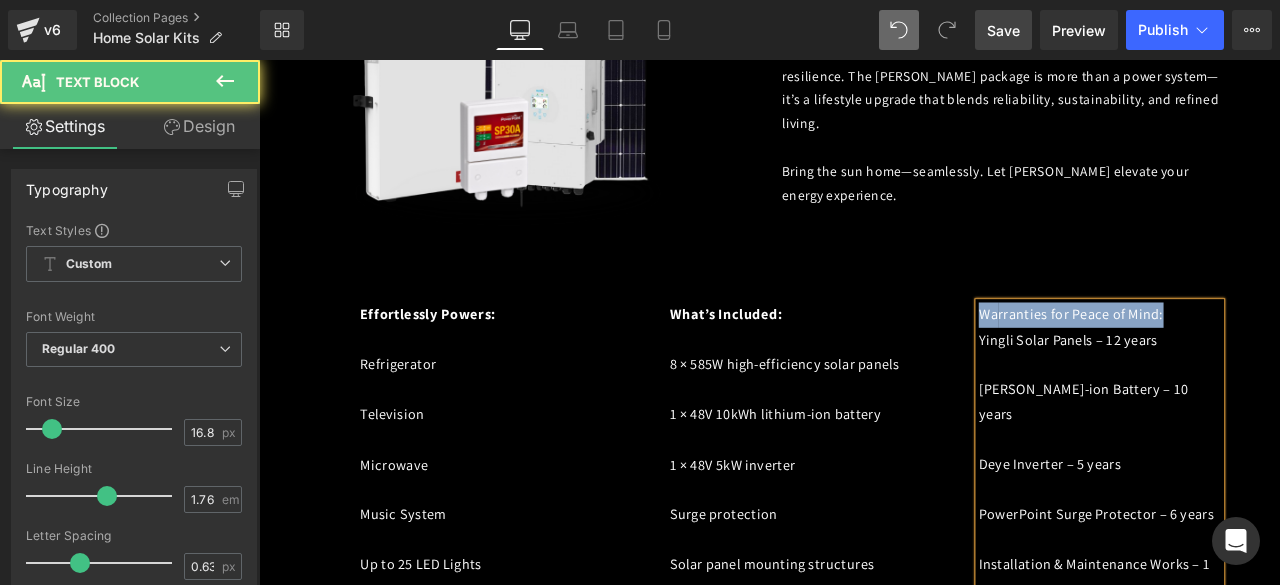 drag, startPoint x: 1108, startPoint y: 344, endPoint x: 1337, endPoint y: 341, distance: 229.01965 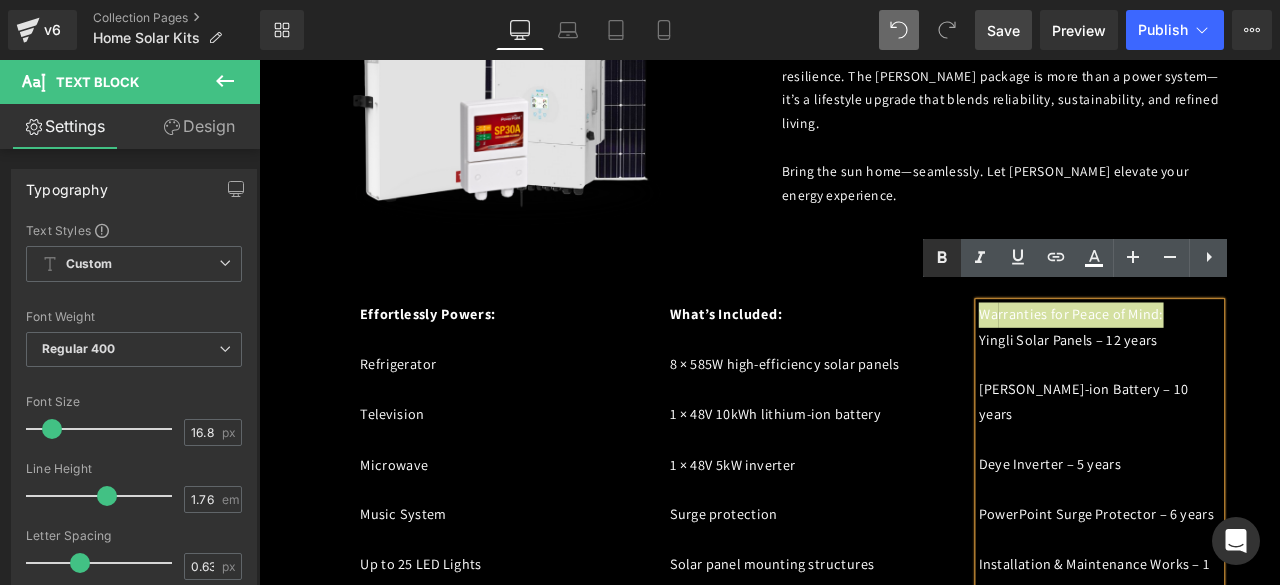 click 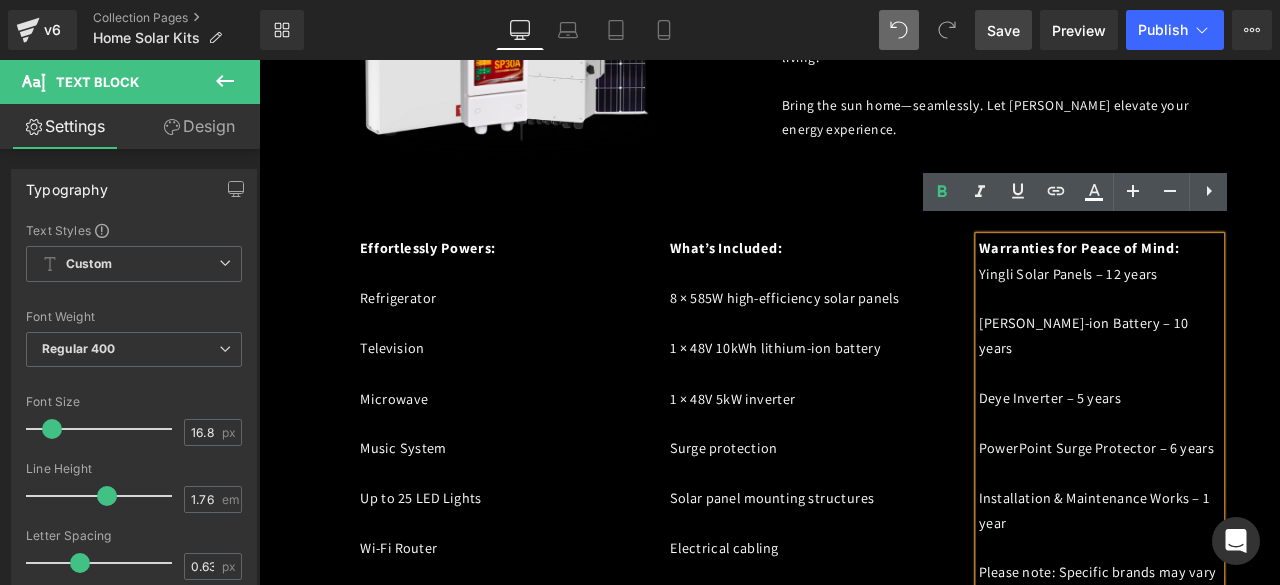 scroll, scrollTop: 2593, scrollLeft: 0, axis: vertical 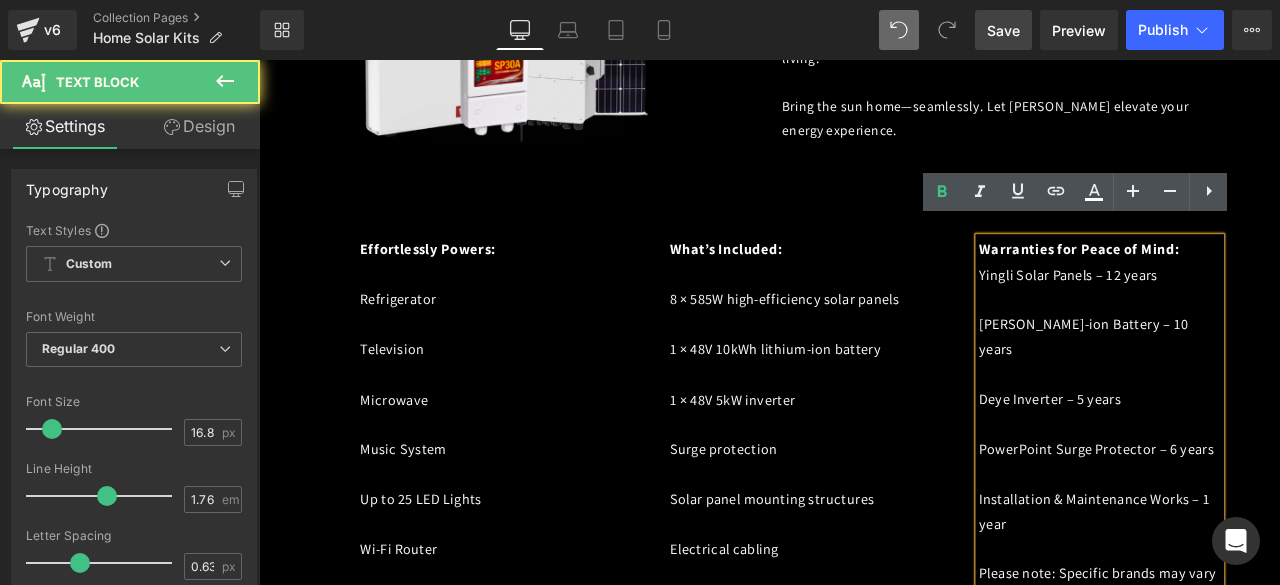click on "Wa rranties for Peace of Mind:" at bounding box center (1255, 285) 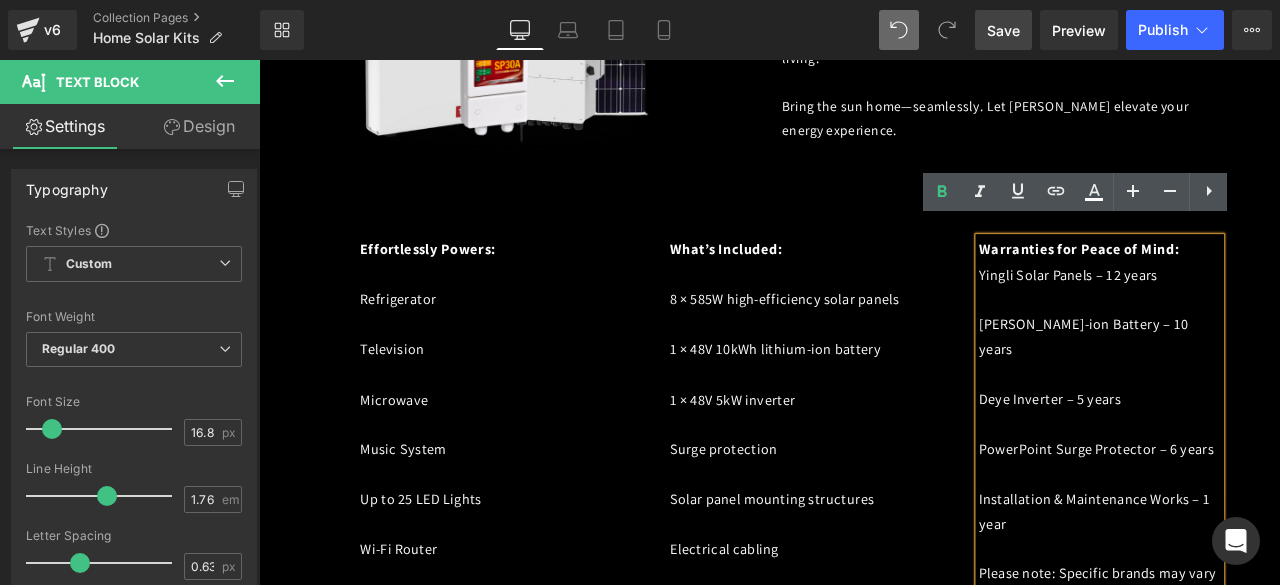 scroll, scrollTop: 2578, scrollLeft: 0, axis: vertical 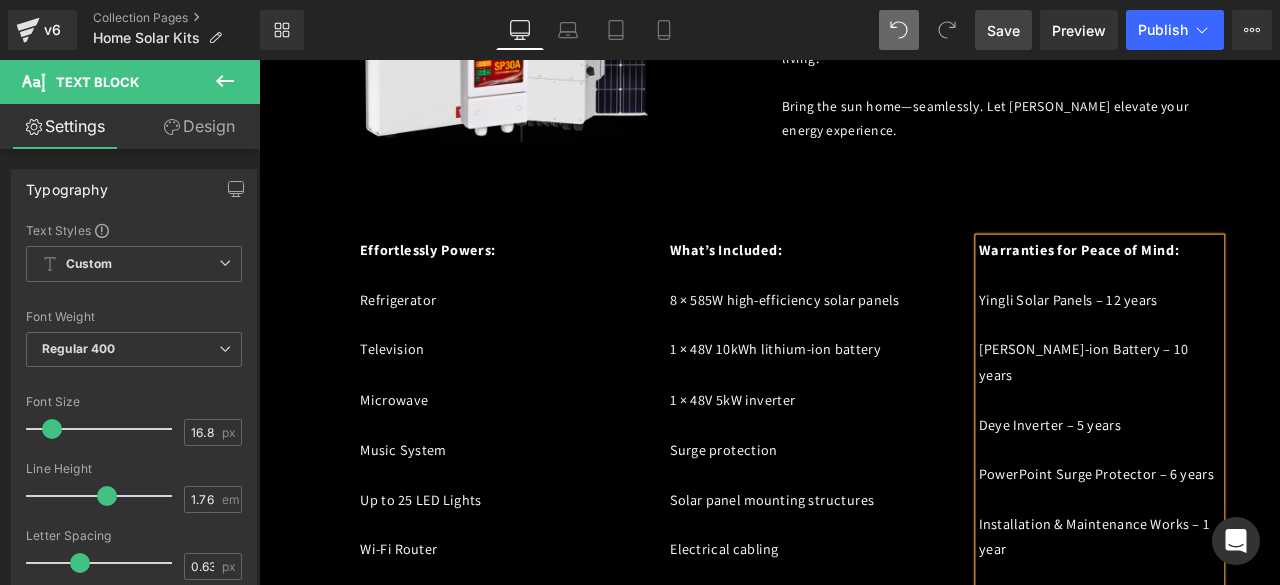 click on "What’s Included: 8 × 585W high-efficiency solar panels 1 × 48V 10kWh lithium-ion battery 1 × 48V 5kW inverter Surge protection Solar panel mounting structures Electrical cabling Professional installation & commissioning Text Block         NaNpx" at bounding box center [864, 508] 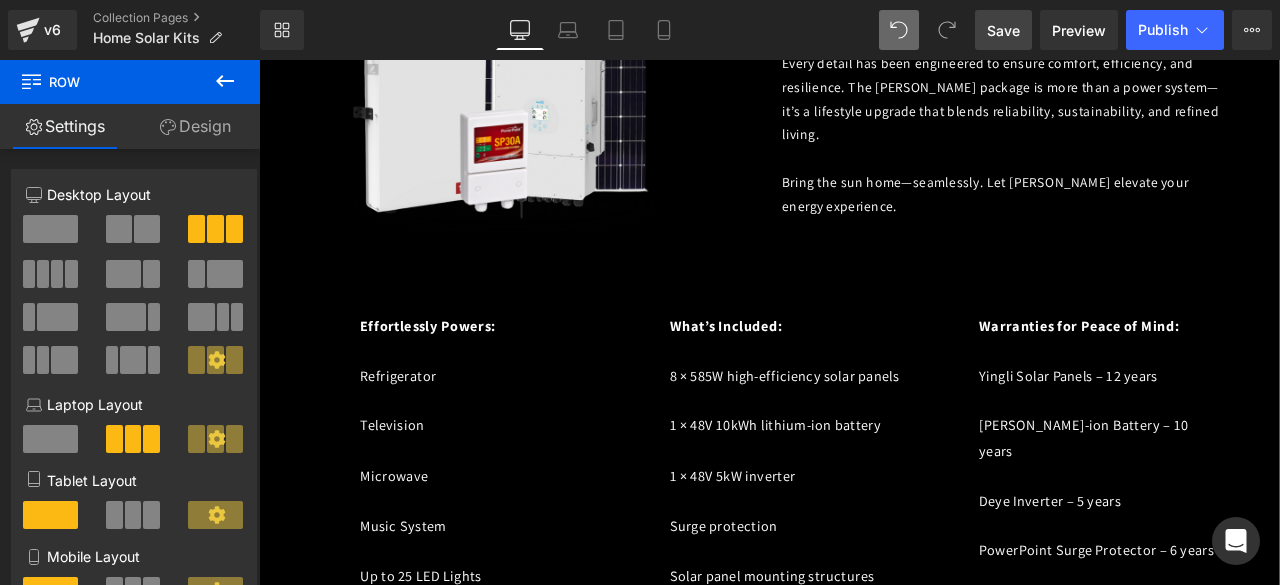 scroll, scrollTop: 2488, scrollLeft: 0, axis: vertical 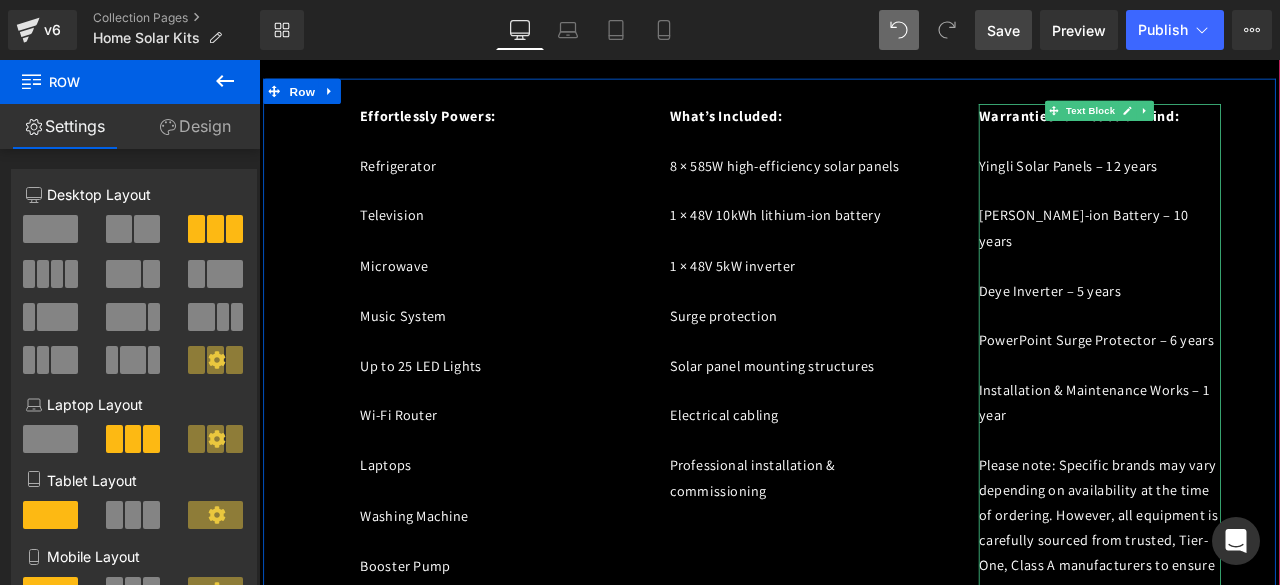 click on "Deye Inverter – 5 years" at bounding box center (1255, 334) 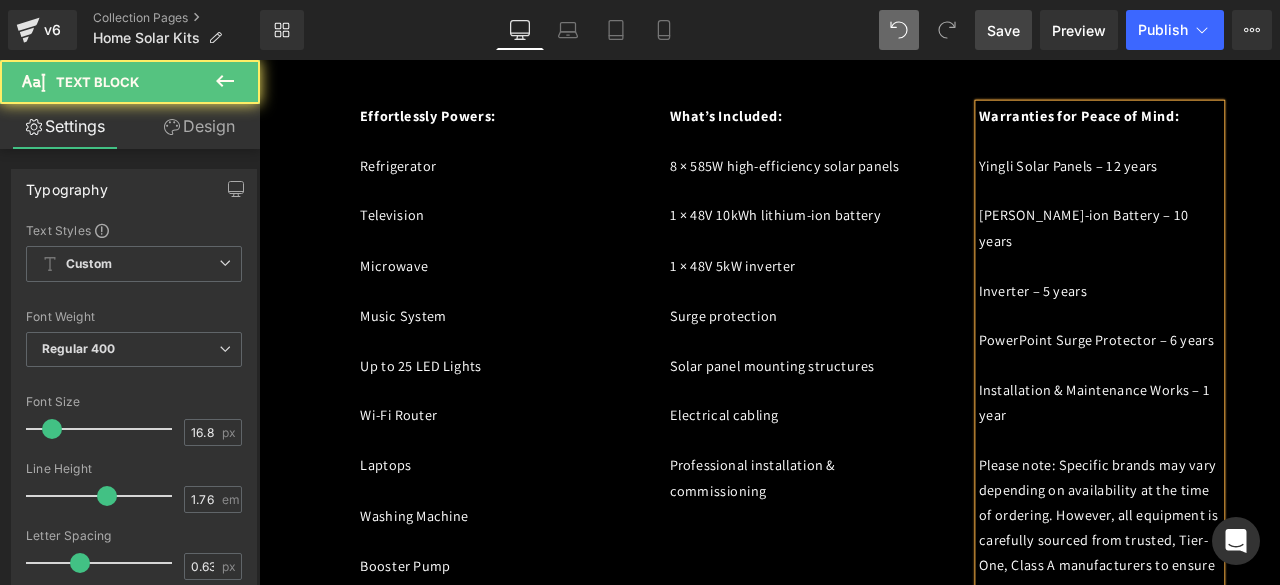 click on "[PERSON_NAME]-ion Battery – 10 years" at bounding box center [1255, 259] 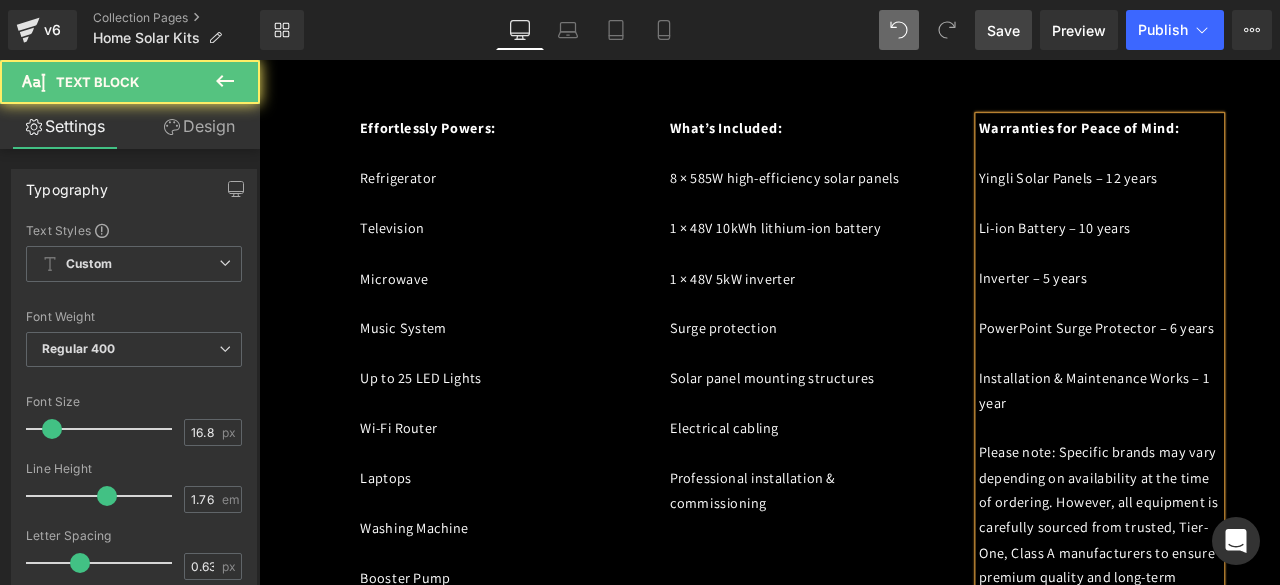 click on "Yingli Solar Panels – 12 years" at bounding box center (1255, 201) 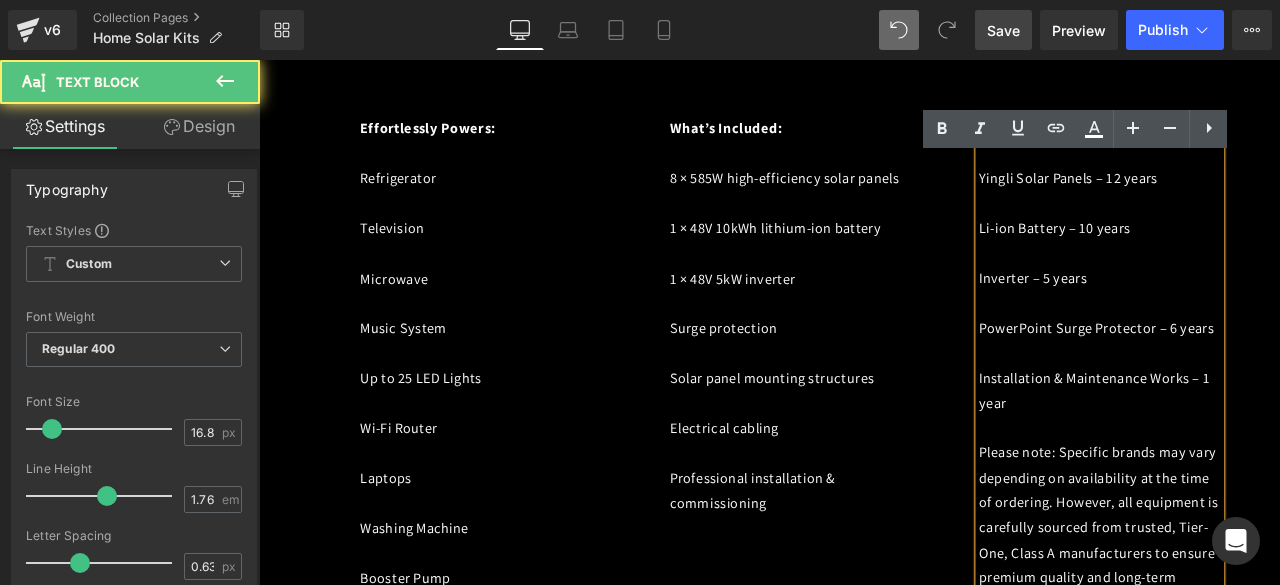 click on "Please note: Specific brands may vary depending on availability at the time of ordering. However, all equipment is carefully sourced from trusted, Tier-One, Class A manufacturers to ensure premium quality and long-term reliability." at bounding box center [1255, 614] 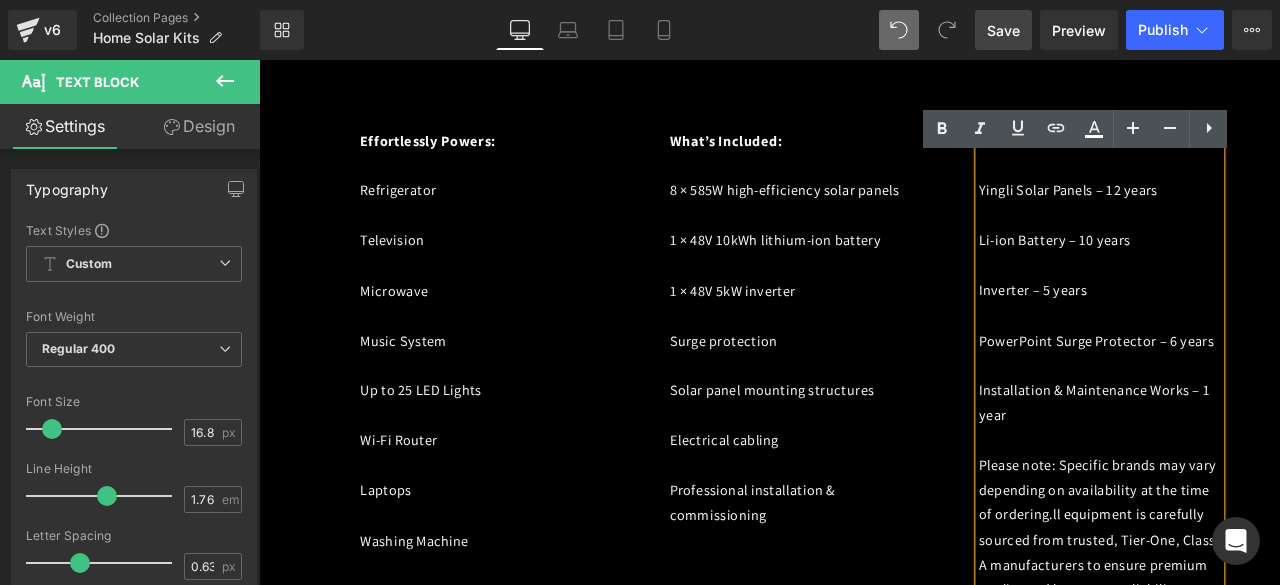 scroll, scrollTop: 2752, scrollLeft: 0, axis: vertical 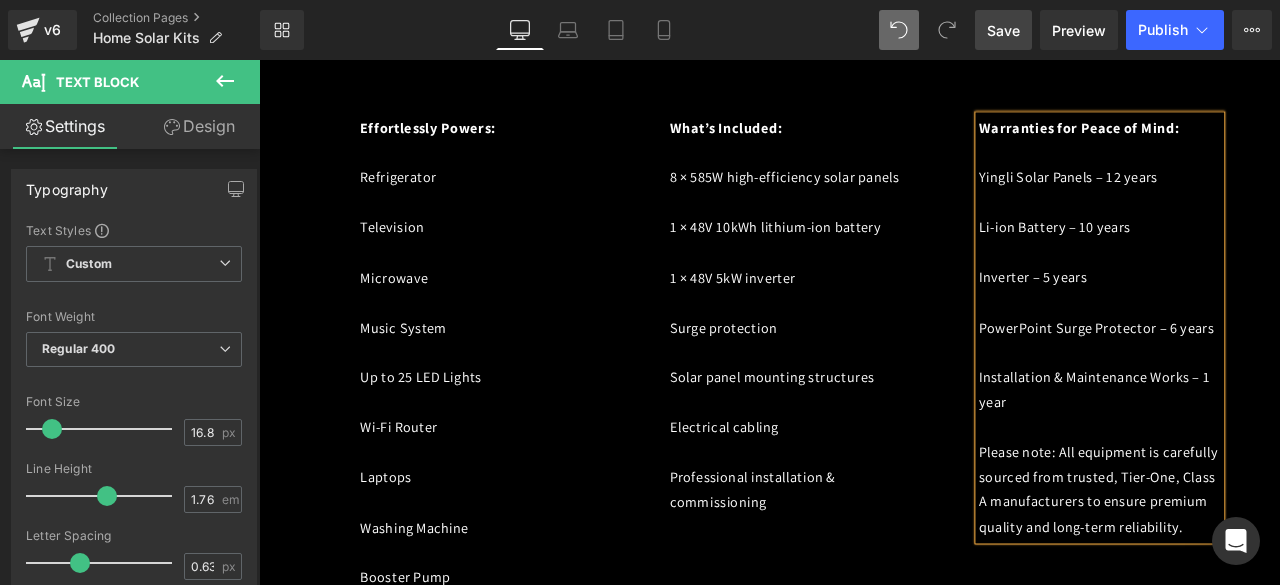 click on "Effortlessly Powers: Refrigerator Television Microwave Music System Up to 25 LED Lights Wi-Fi Router Laptops Washing Machine Booster Pump Text Block         NaNpx What’s Included: 8 × 585W high-efficiency solar panels 1 × 48V 10kWh lithium-ion battery 1 × 48V 5kW inverter Surge protection Solar panel mounting structures Electrical cabling Professional installation & commissioning Text Block         NaNpx Wa rranties for Peace of Mind: Yingli Solar Panels – 12 years Li-ion Battery – 10 years Inverter – 5 years PowerPoint Surge Protector – 6 years Installation & Maintenance Works – 1 year Please note: All equipment is carefully sourced from trusted, Tier-One, Class A manufacturers to ensure premium quality and long-term reliability. Text Block         NaNpx
Row       50px   50px" at bounding box center (864, 397) 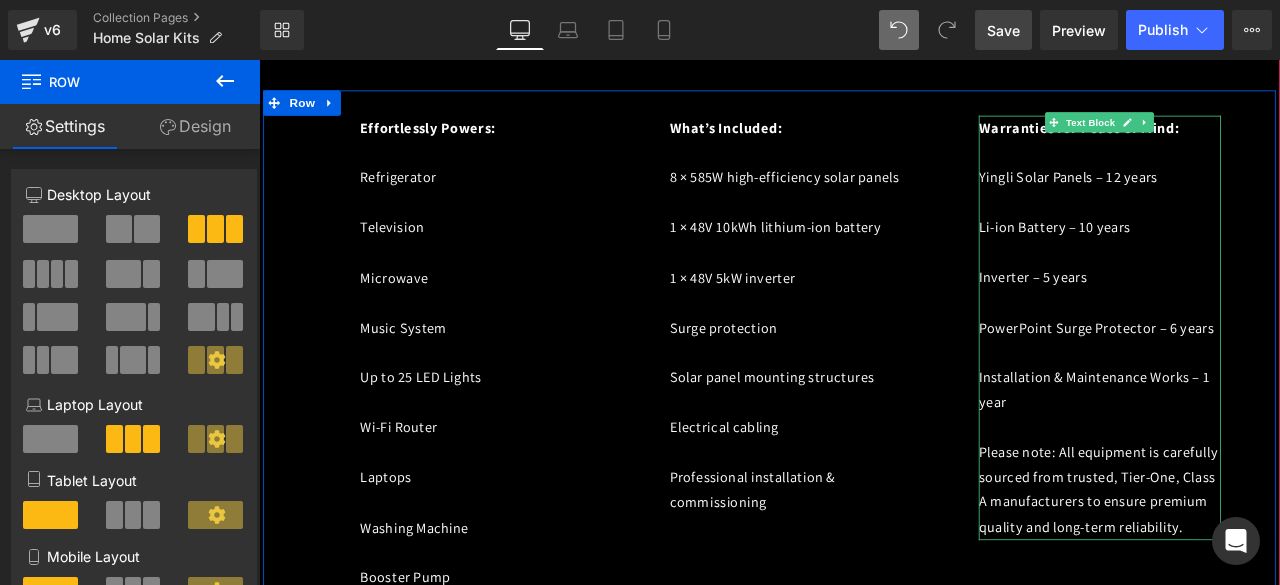 click on "Yingli Solar Panels – 12 years" at bounding box center (1255, 200) 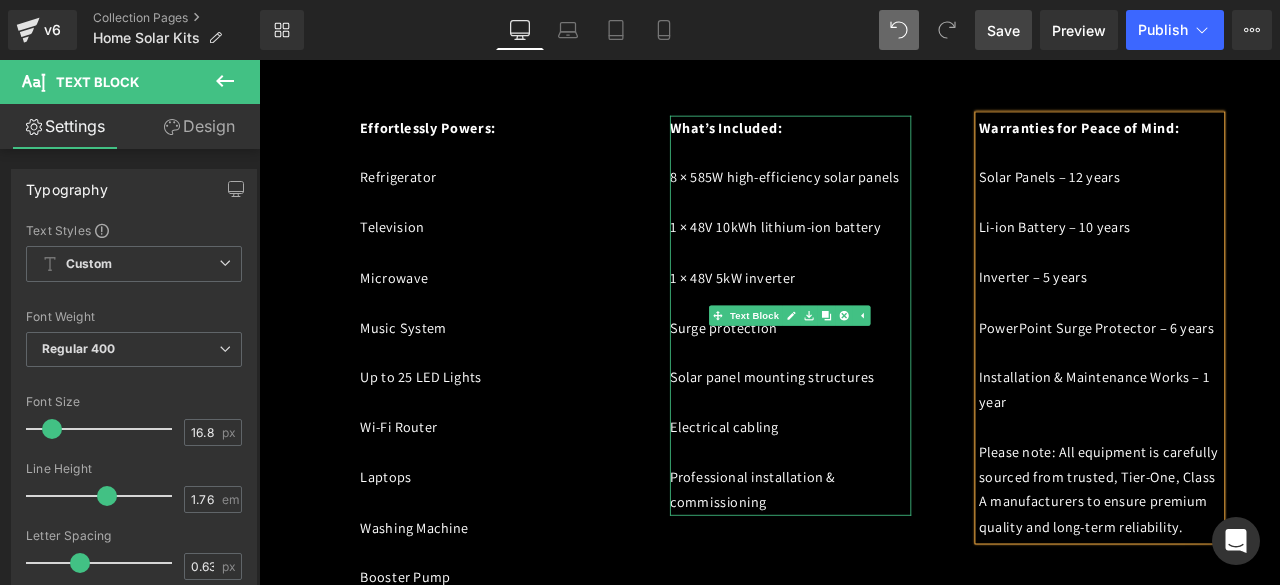 click on "Professional installation & commissioning" at bounding box center [889, 569] 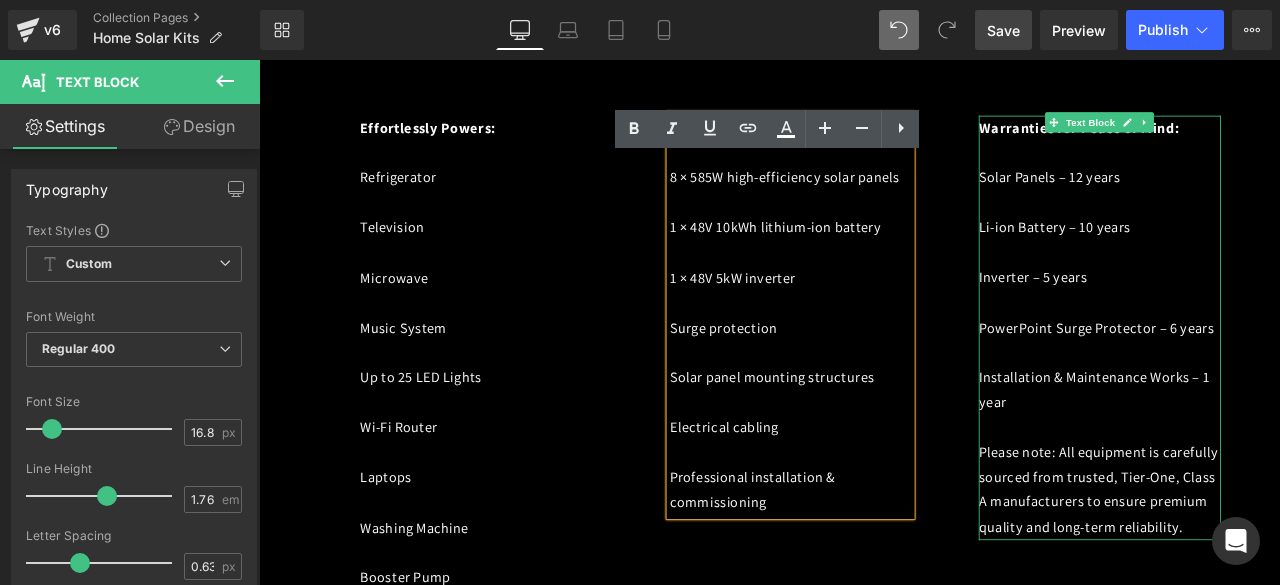 click on "PowerPoint Surge Protector – 6 years" at bounding box center [1255, 377] 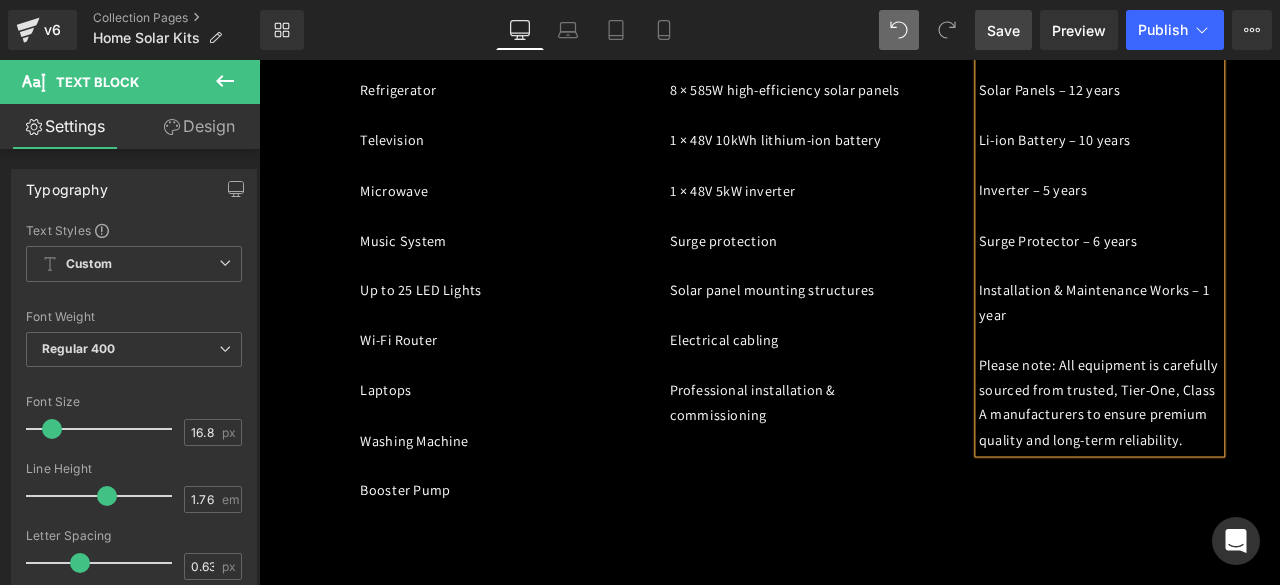 scroll, scrollTop: 2856, scrollLeft: 0, axis: vertical 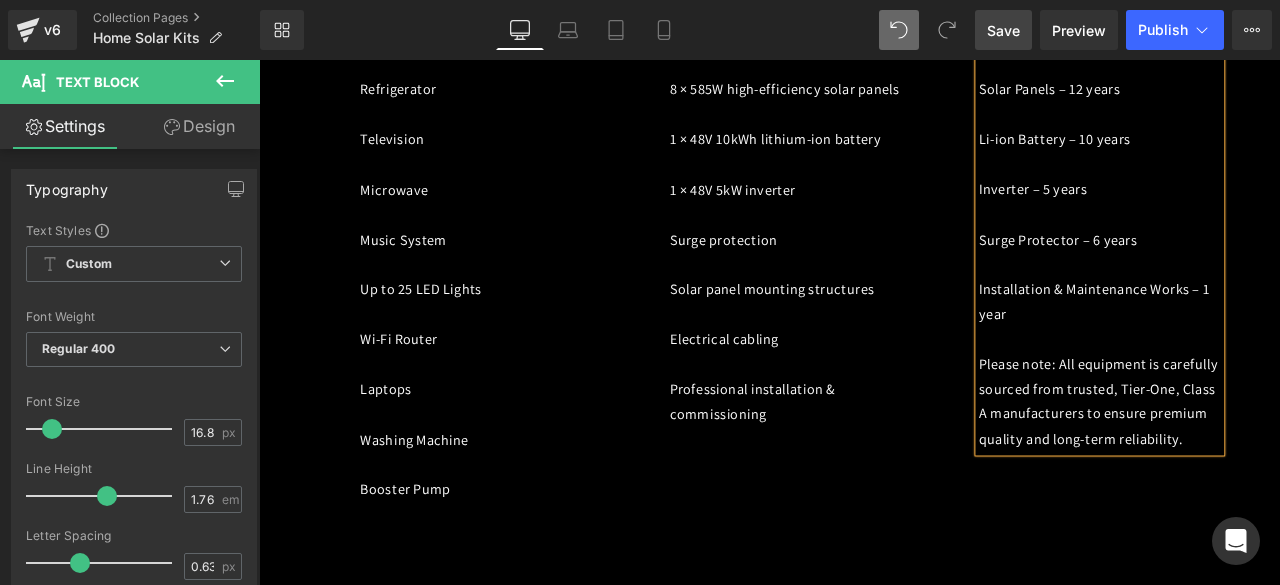 click on "Image         [PERSON_NAME] SOLAR  PACK Heading         Experience the elegance of uninterrupted living with the [PERSON_NAME] Solar Home Power Package—a sophisticated energy solution designed to meet the demands of a modern, medium to large-sized home. Whether you’re running a busy household or simply want reliable, clean power, [PERSON_NAME] brings a new level of independence and peace of mind. Text Block         50px  Every detail has been engineered to ensure comfort, efficiency, and resilience. The [PERSON_NAME] package is more than a power system—it’s a lifestyle upgrade that blends reliability, sustainability, and refined living. Bring the sun home—seamlessly. Let [PERSON_NAME] elevate your energy experience.    Text Block         50px Row
Effortlessly Powers: Refrigerator Television Microwave Music System Up to 25 LED Lights Wi-Fi Router Laptops Washing Machine Booster Pump Text Block         NaNpx What’s Included: 8 × 585W high-efficiency solar panels 1 × 48V 10kWh lithium-ion battery" at bounding box center (864, -12) 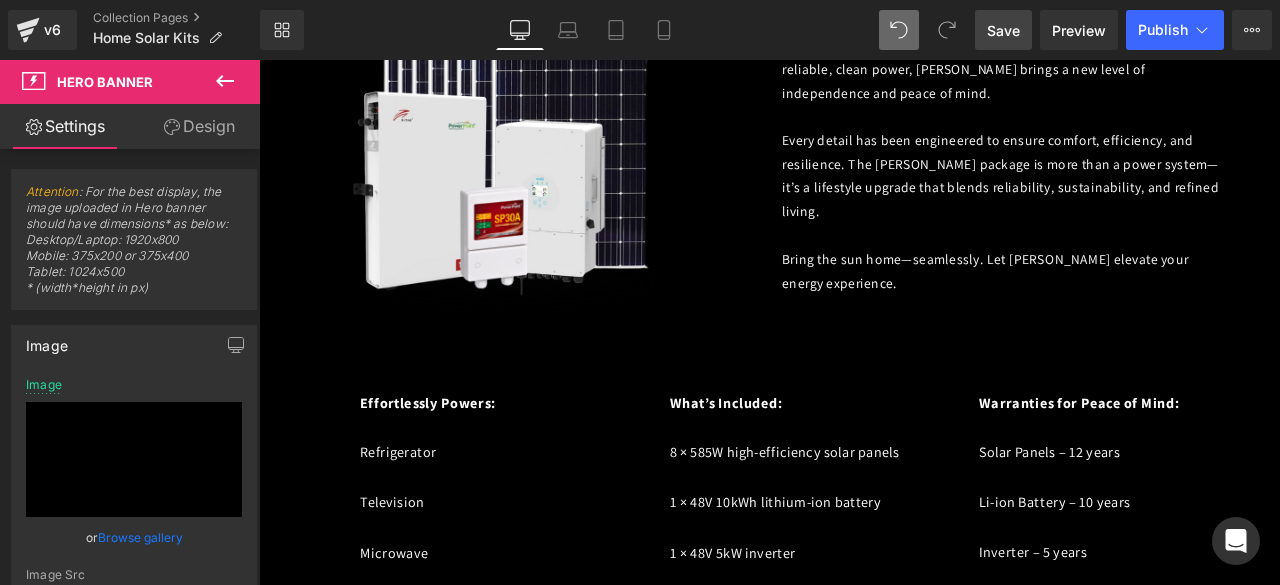 scroll, scrollTop: 2399, scrollLeft: 0, axis: vertical 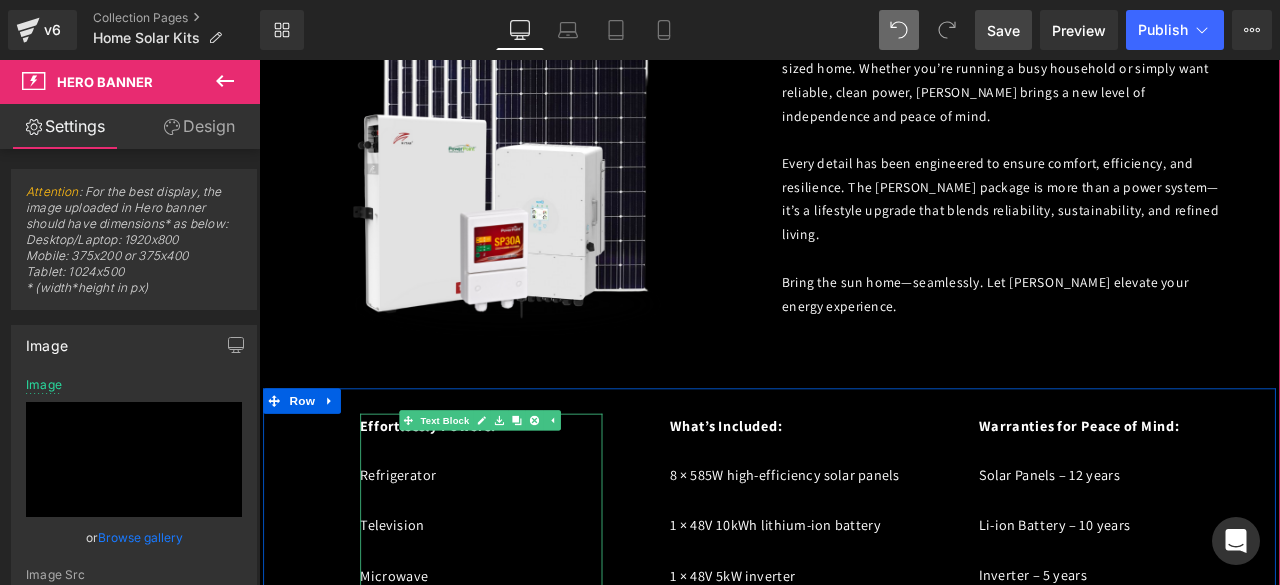 click at bounding box center (522, 524) 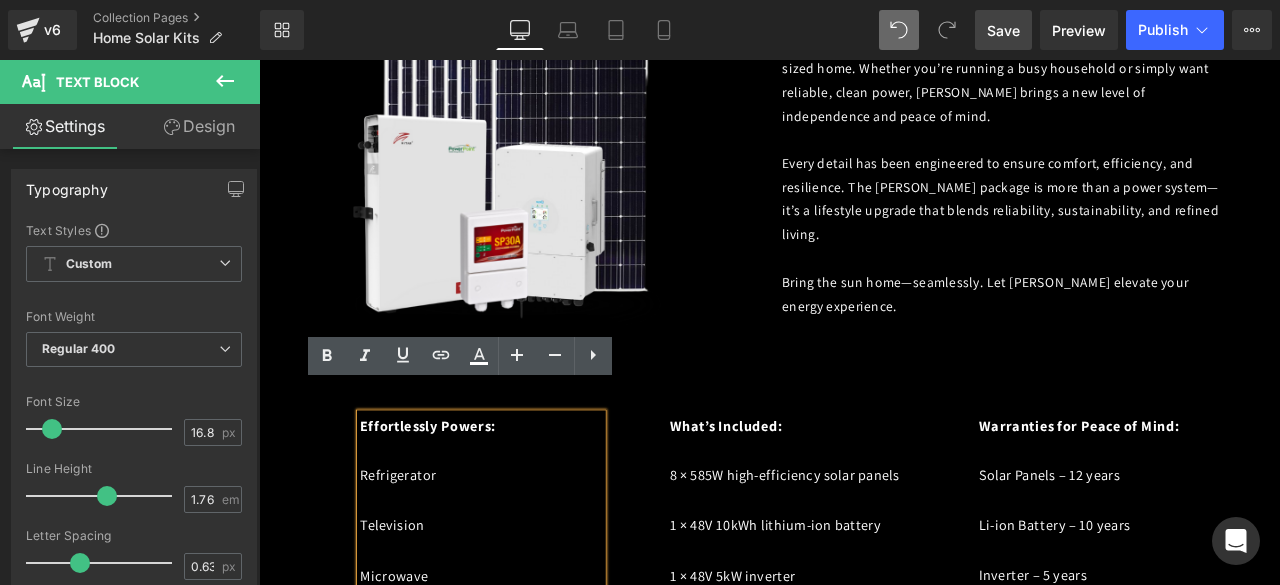 click on "Effortlessly Powers: Refrigerator Television Microwave Music System Up to 25 LED Lights Wi-Fi Router Laptops Washing Machine Booster Pump Text Block         NaNpx" at bounding box center [497, 760] 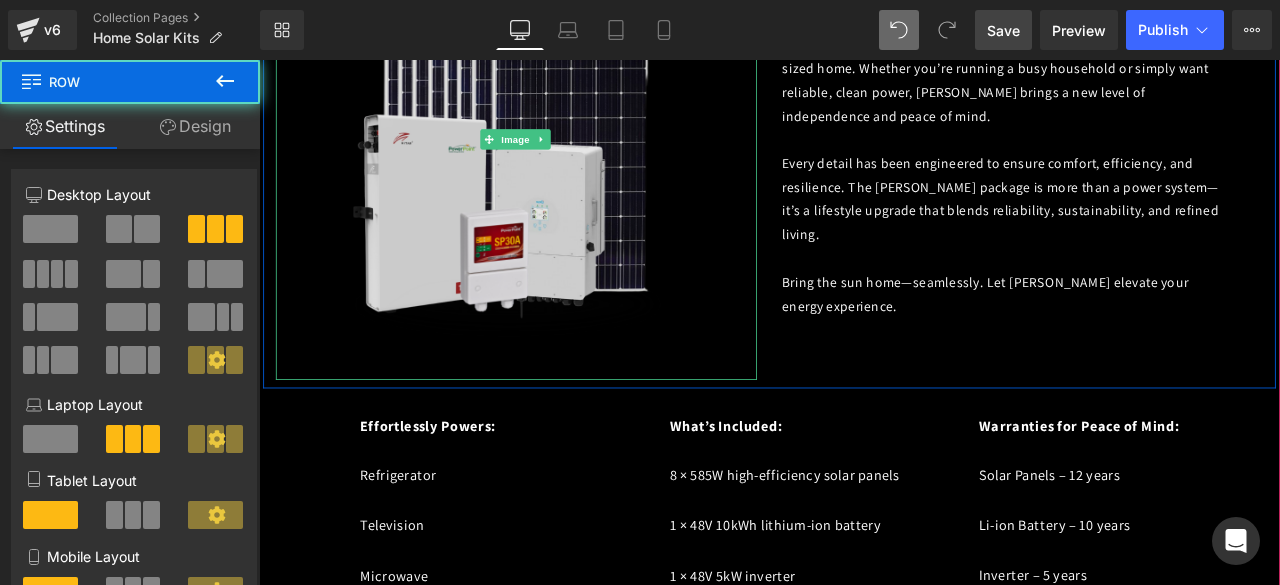 click at bounding box center [564, 154] 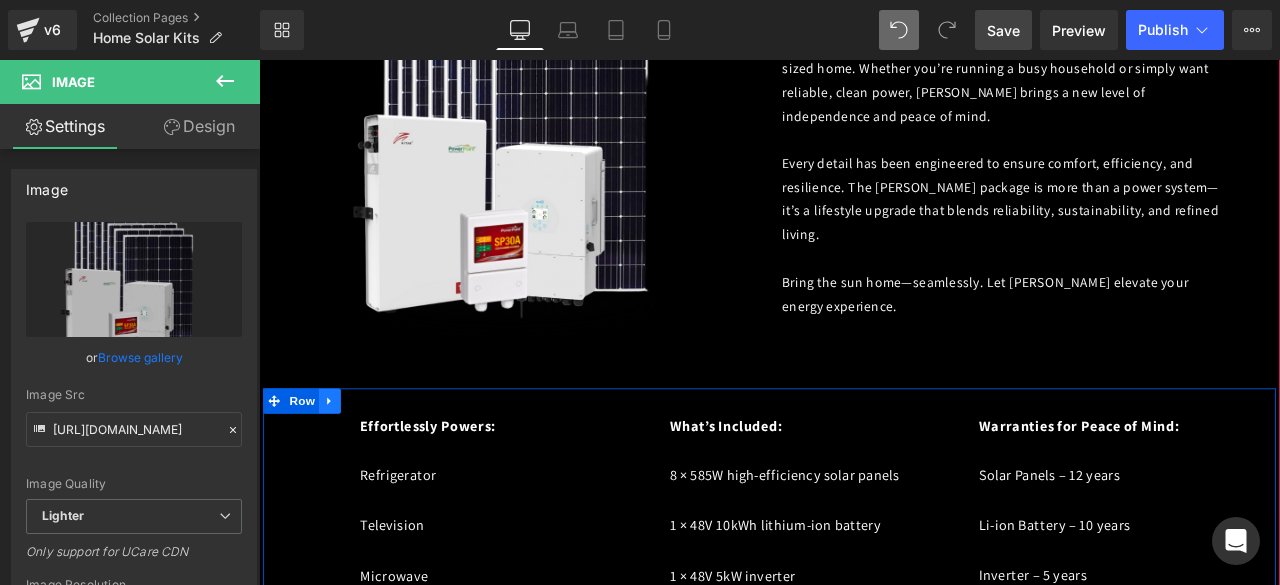 click 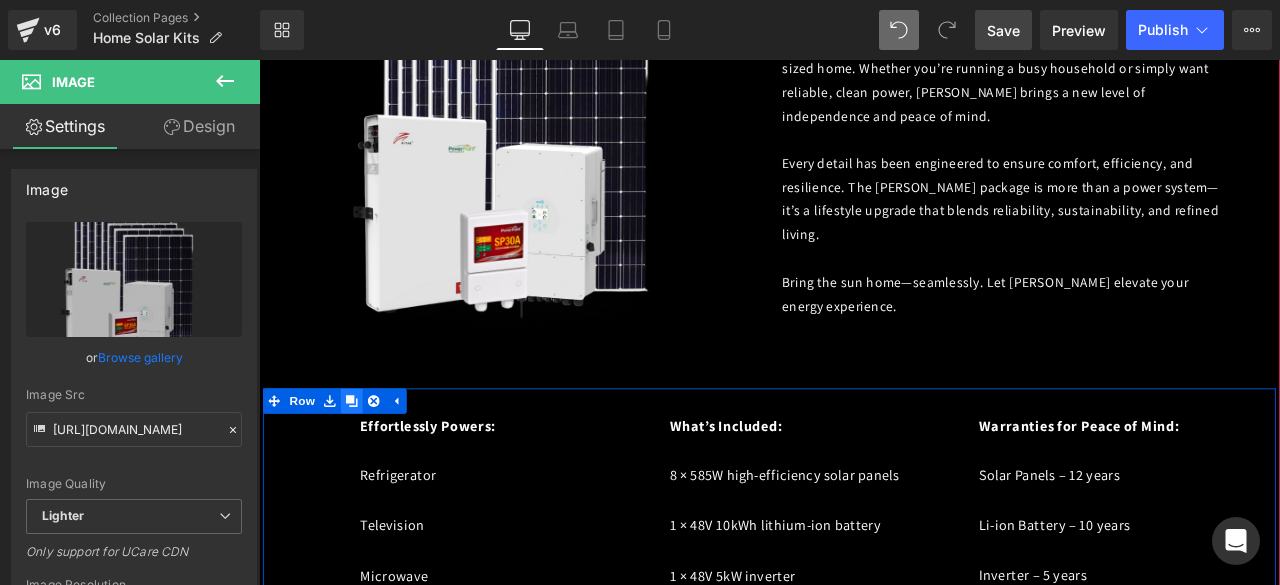 click at bounding box center (395, 464) 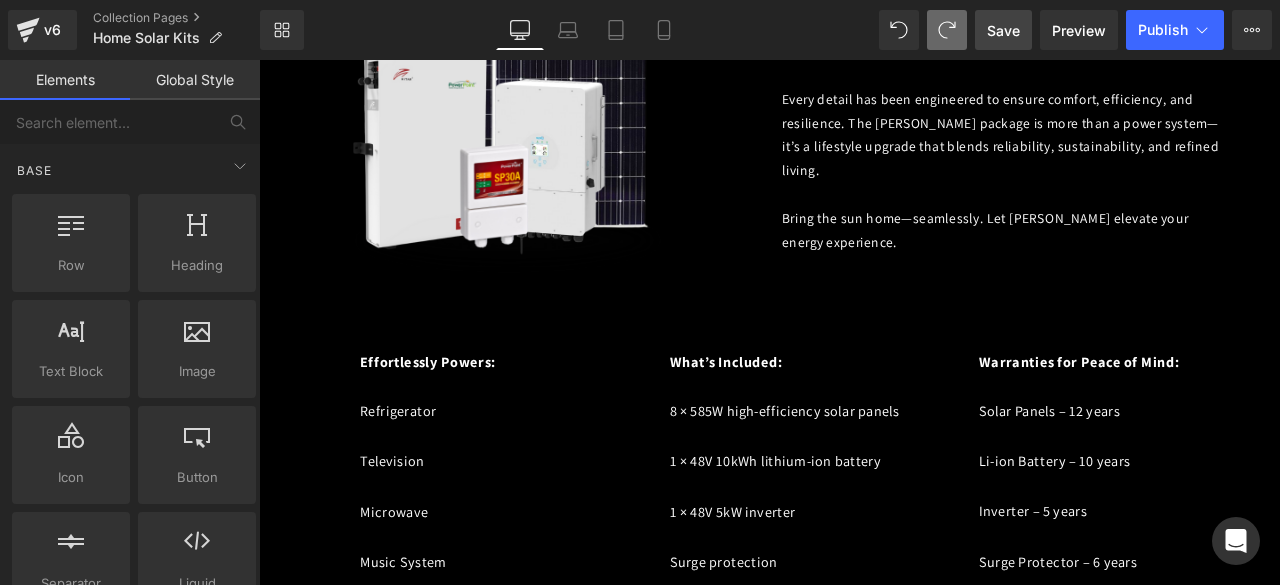 scroll, scrollTop: 2474, scrollLeft: 0, axis: vertical 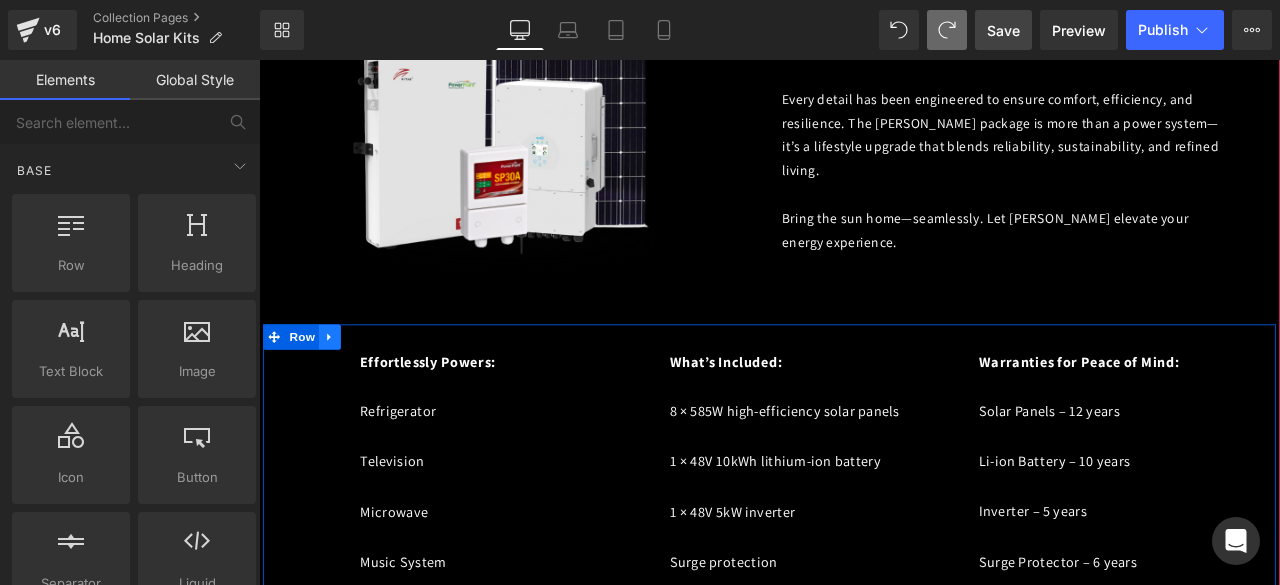 click at bounding box center [343, 389] 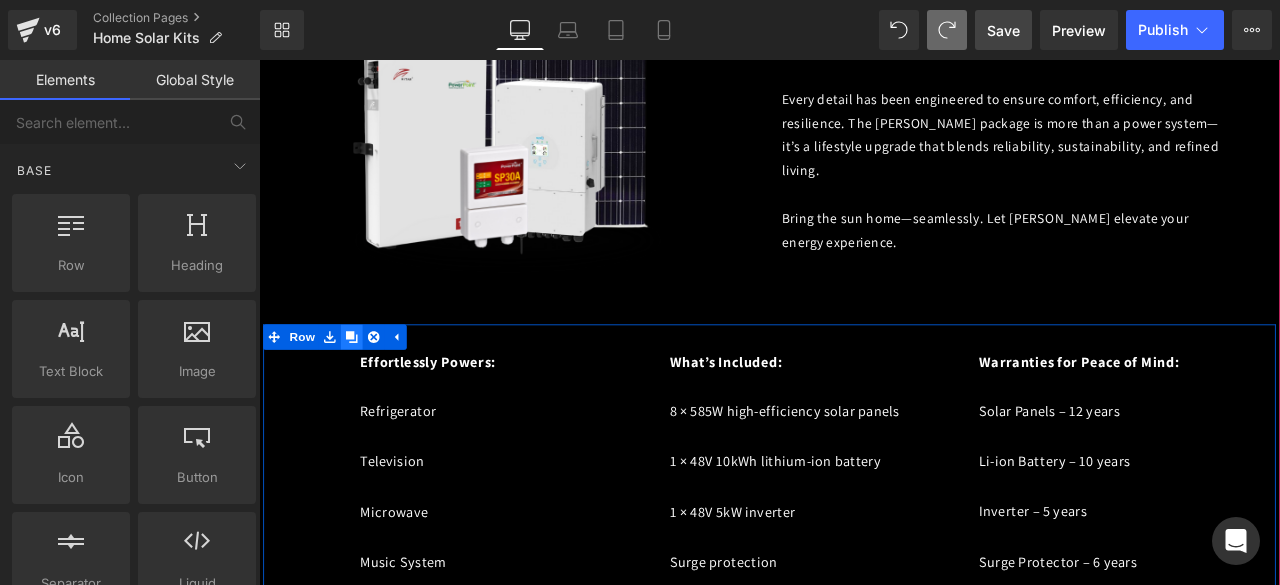 click at bounding box center (369, 389) 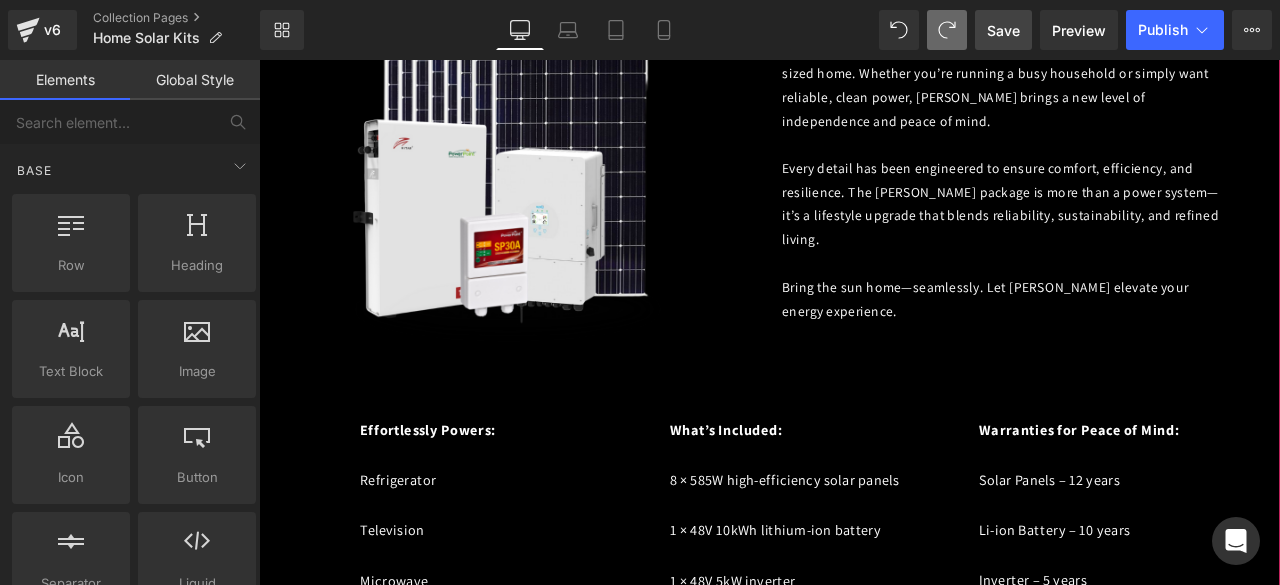 scroll, scrollTop: 2032, scrollLeft: 0, axis: vertical 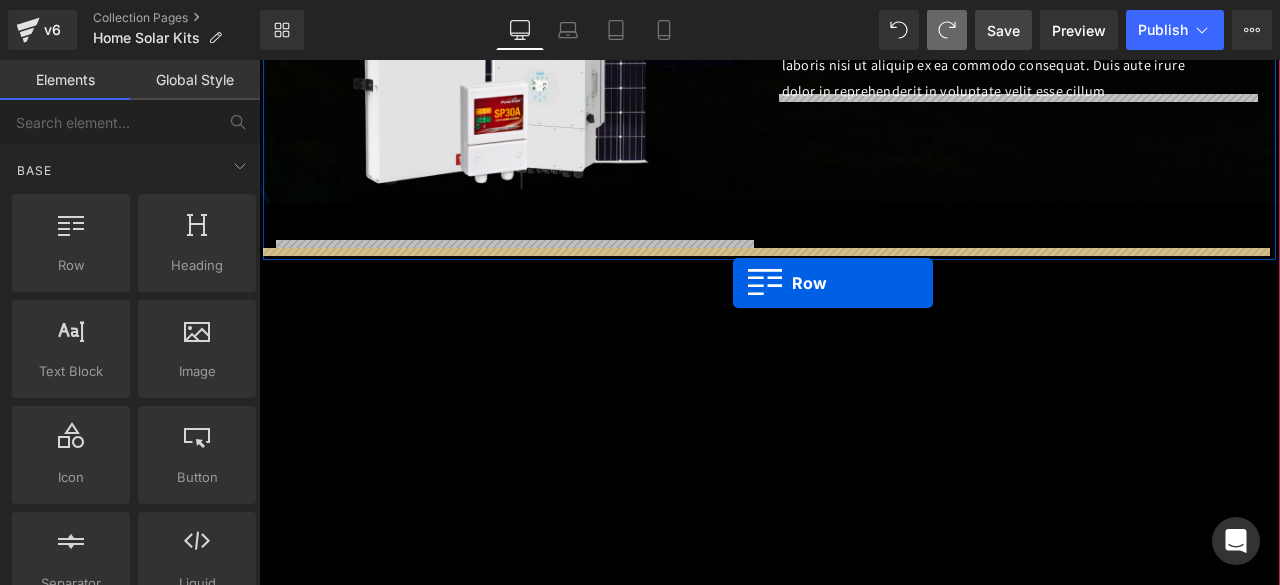drag, startPoint x: 310, startPoint y: 503, endPoint x: 821, endPoint y: 325, distance: 541.11456 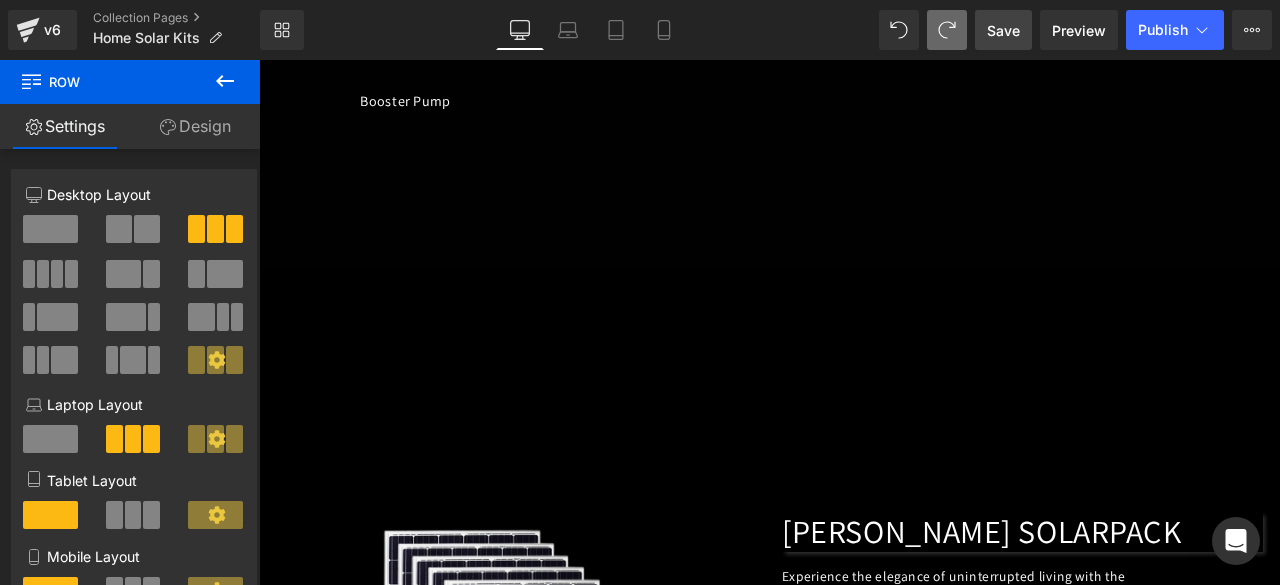 scroll, scrollTop: 1703, scrollLeft: 0, axis: vertical 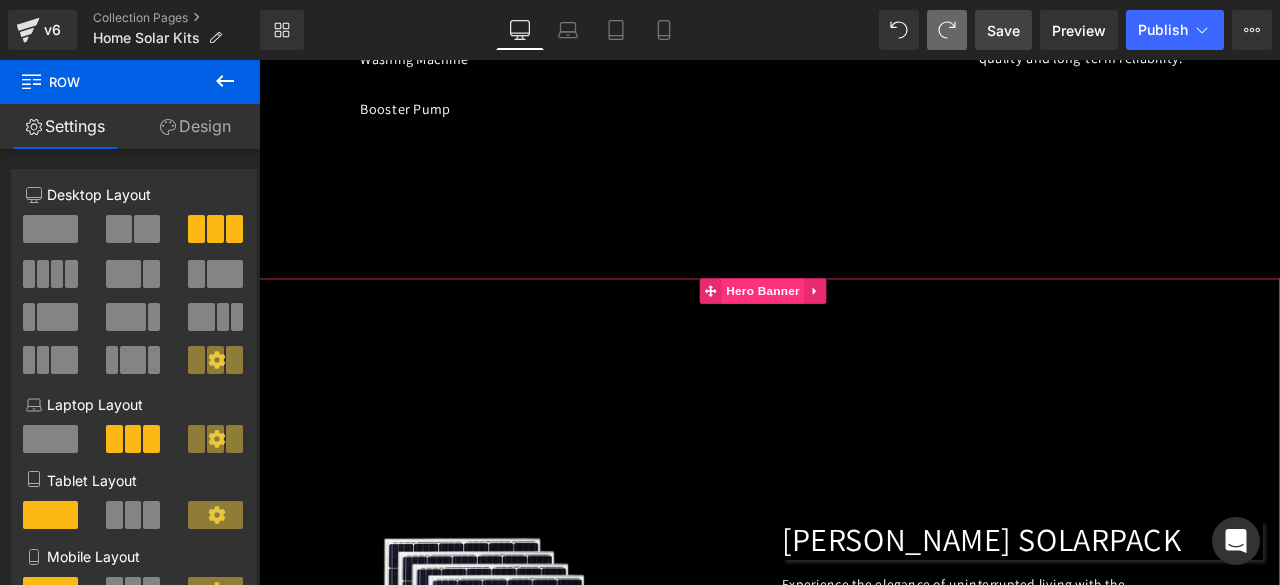click on "Hero Banner" at bounding box center [856, 334] 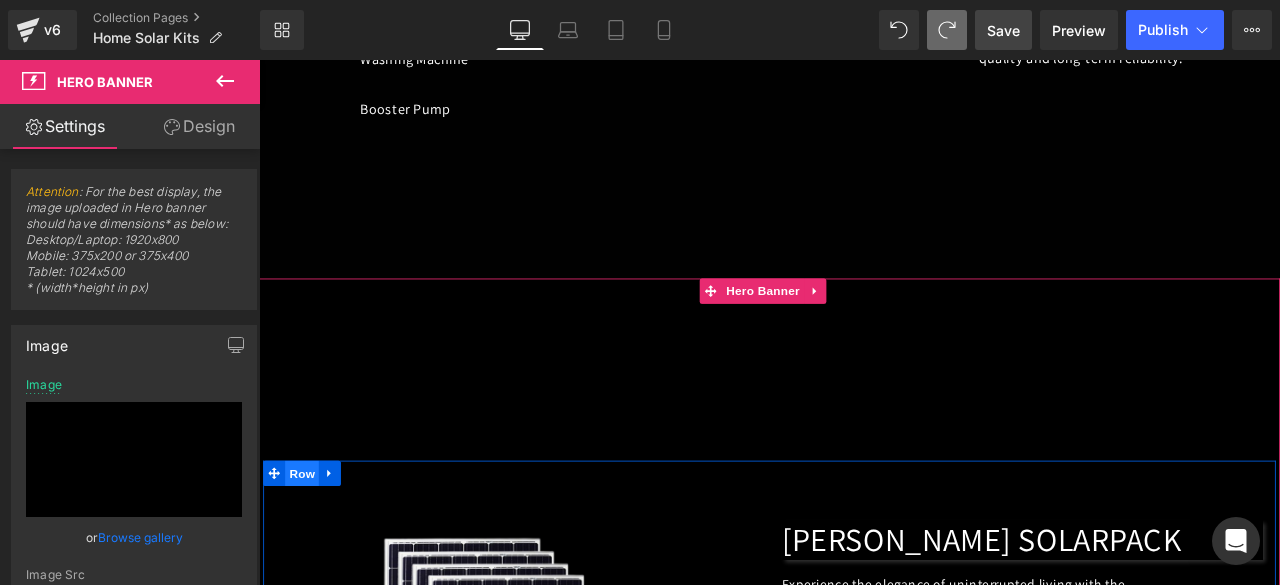 click on "Row" at bounding box center [310, 550] 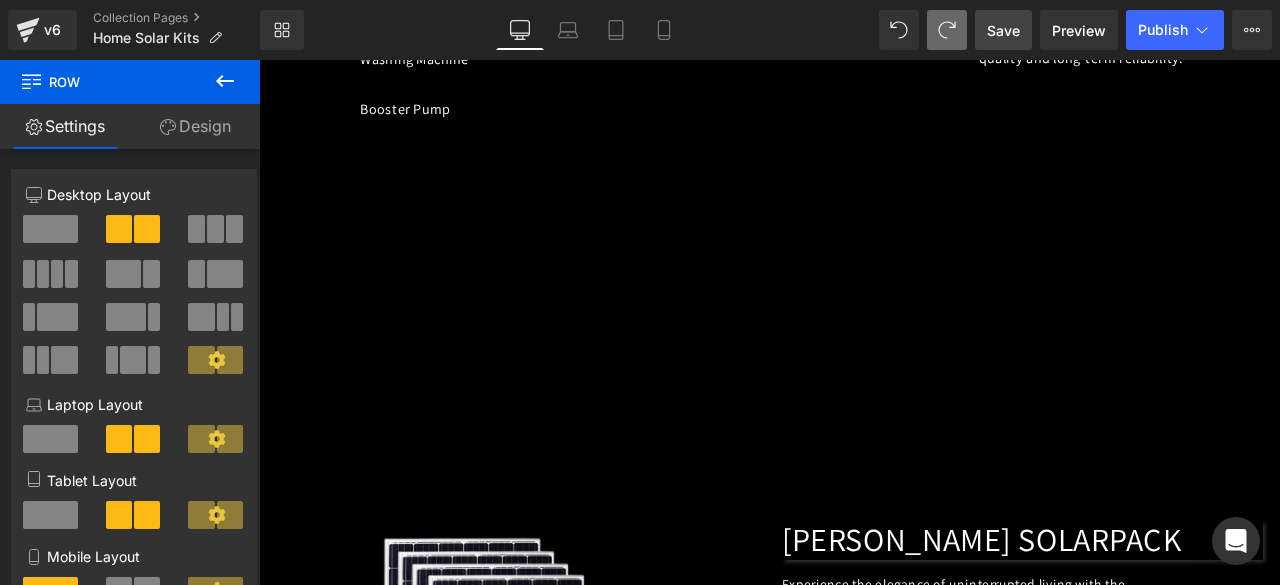 click at bounding box center [225, 82] 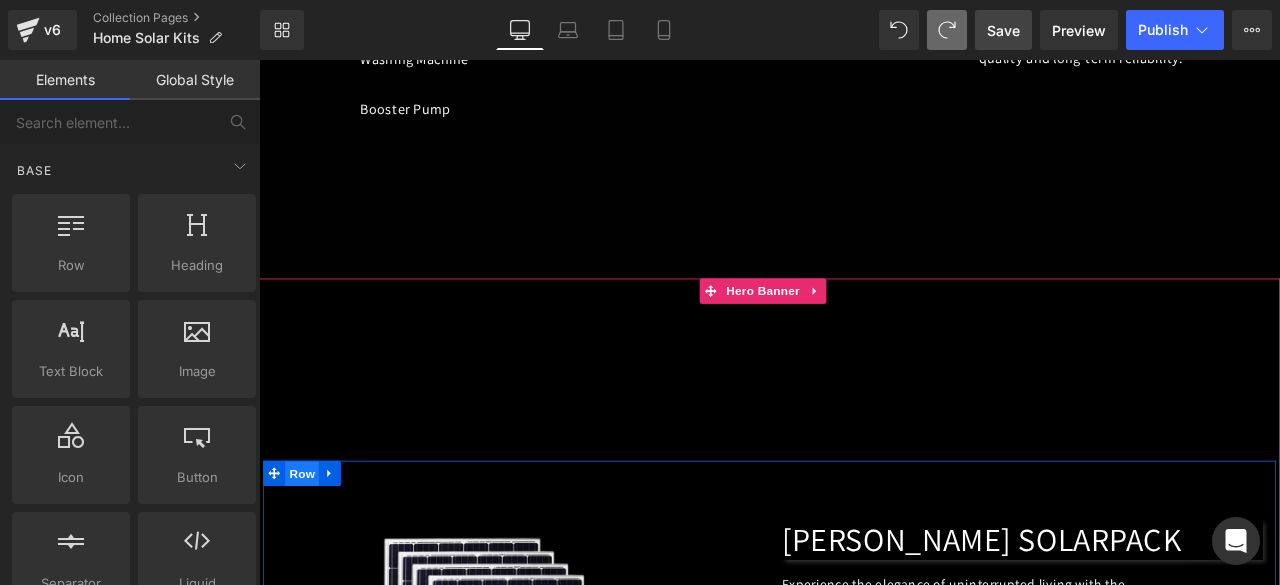 click on "Row" at bounding box center [310, 551] 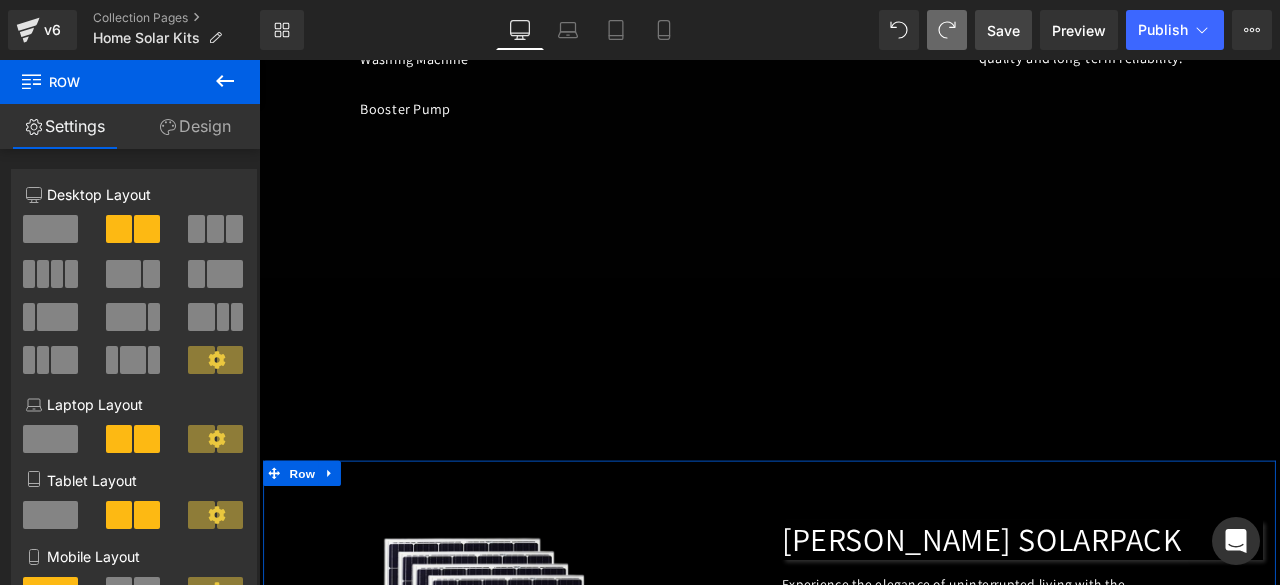 click on "Design" at bounding box center (195, 126) 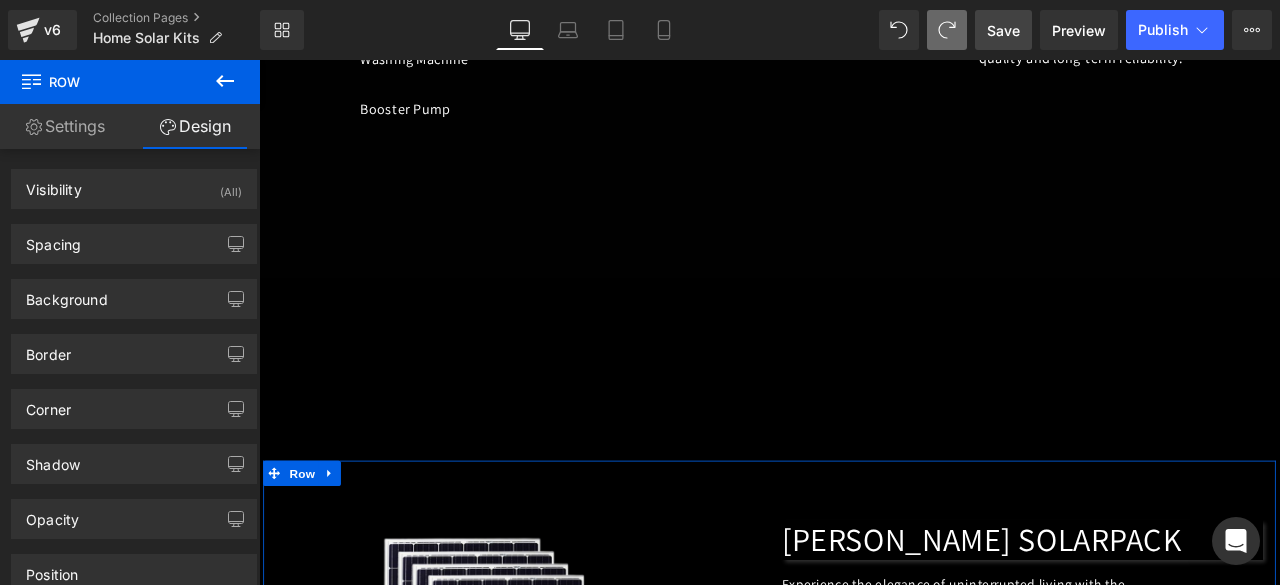 click on "Settings" at bounding box center [65, 126] 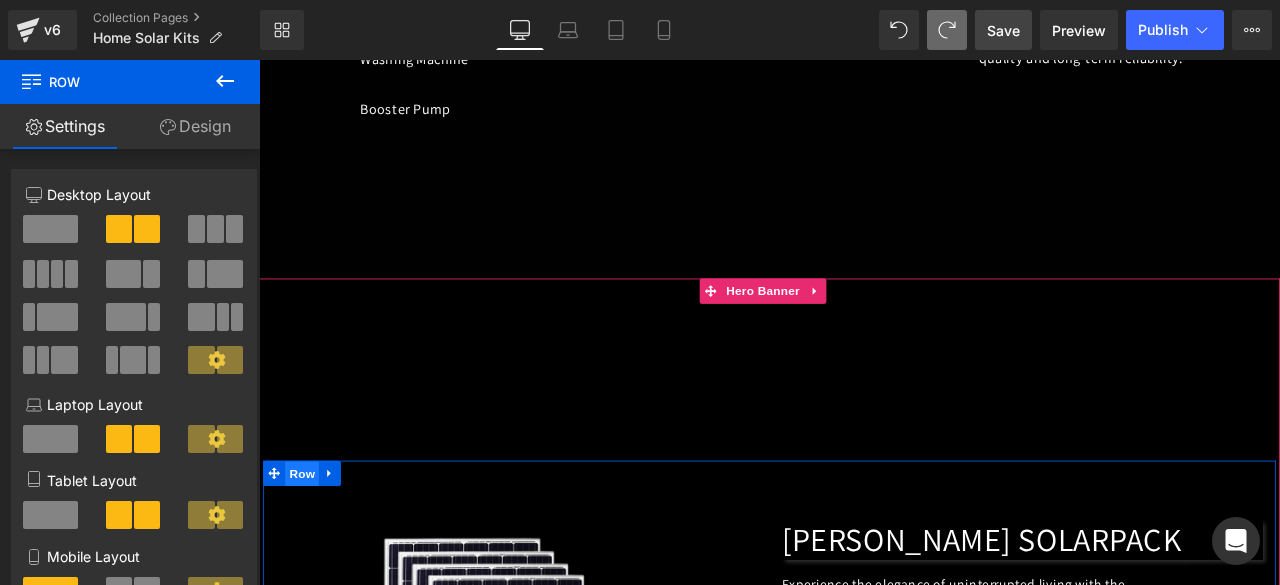click on "Row" at bounding box center (310, 551) 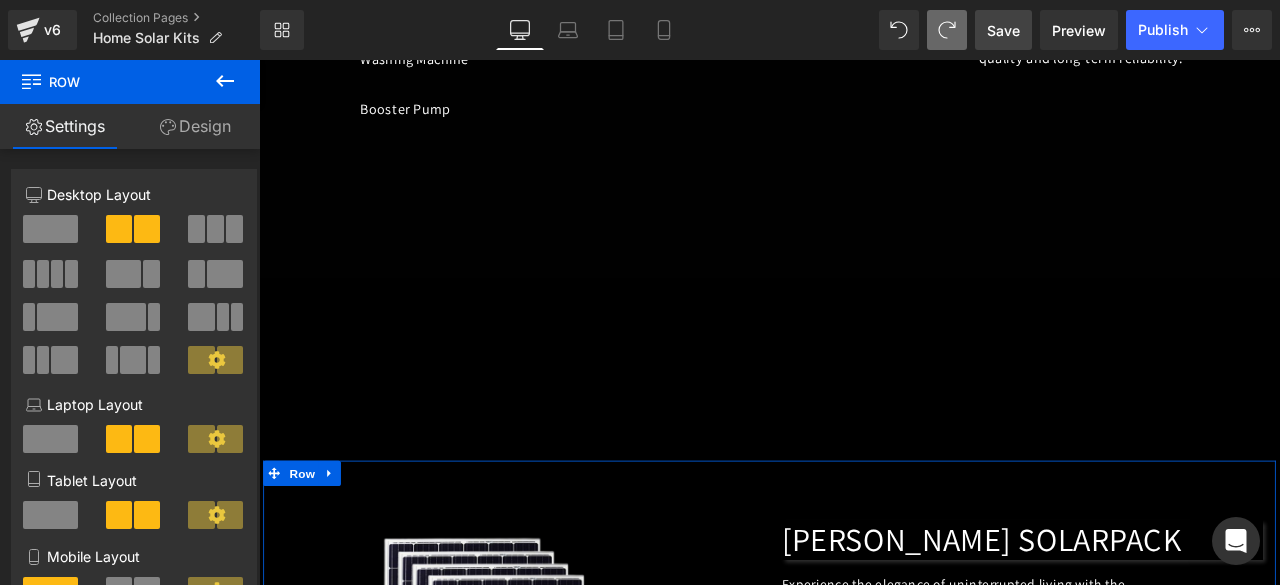 click on "Design" at bounding box center [195, 126] 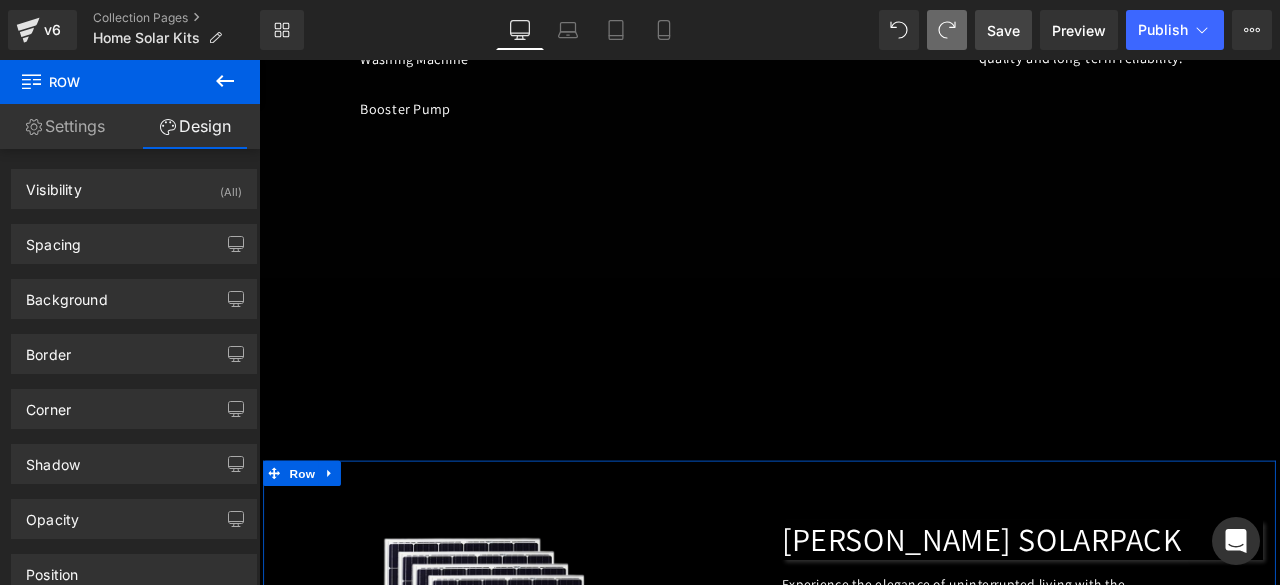 click on "Settings" at bounding box center [65, 126] 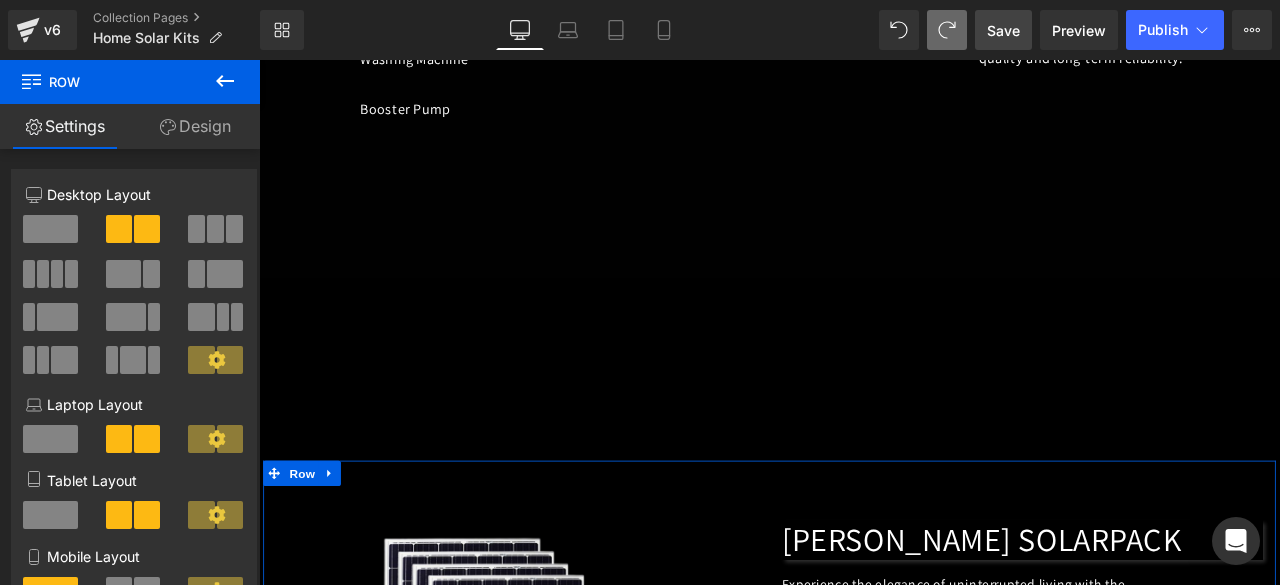 click on "Design" at bounding box center (195, 126) 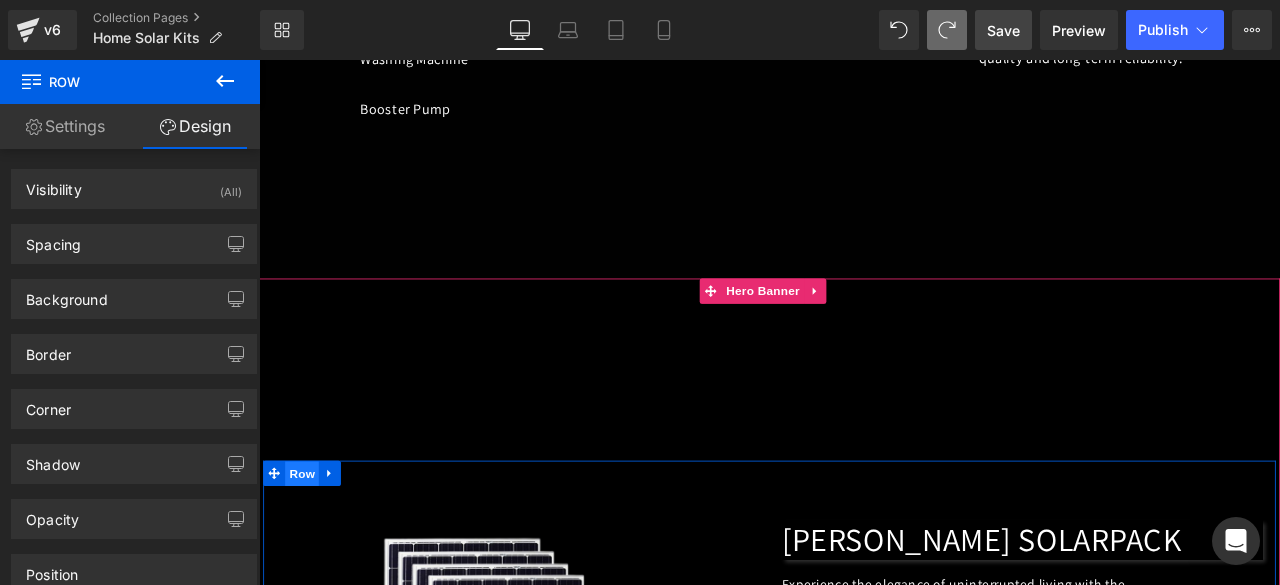 click on "Row" at bounding box center (310, 551) 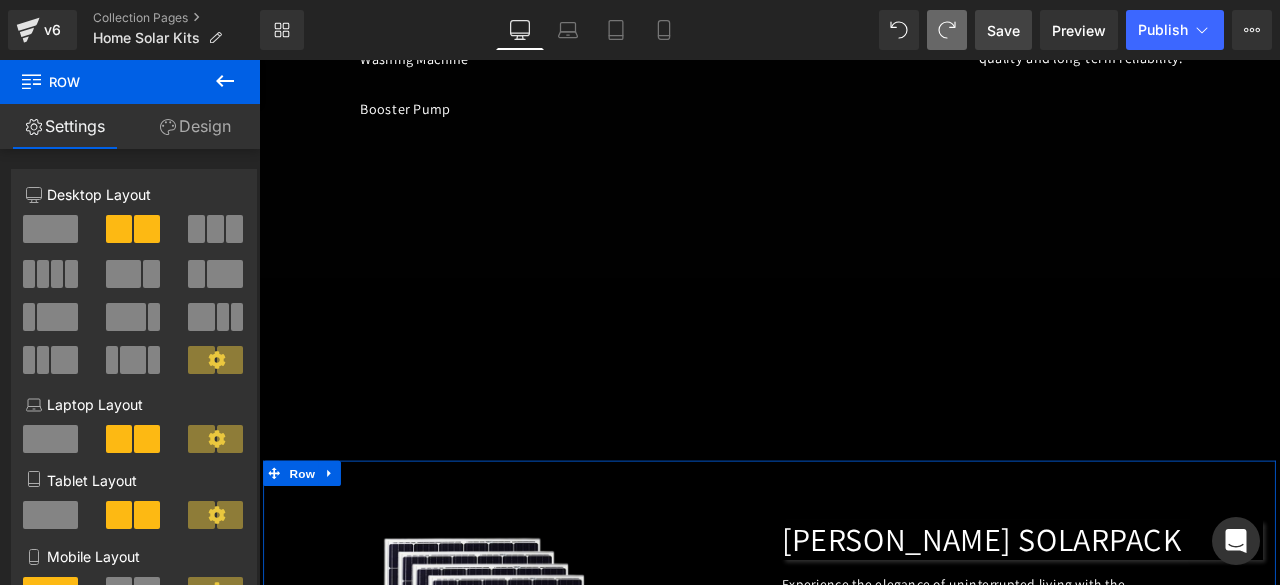 click on "Column Size Customizer 6+6  Desktop Layout                                                                                                                                                                        Laptop Layout                      Tablet Layout                      Mobile Layout                     More settings" at bounding box center (134, 412) 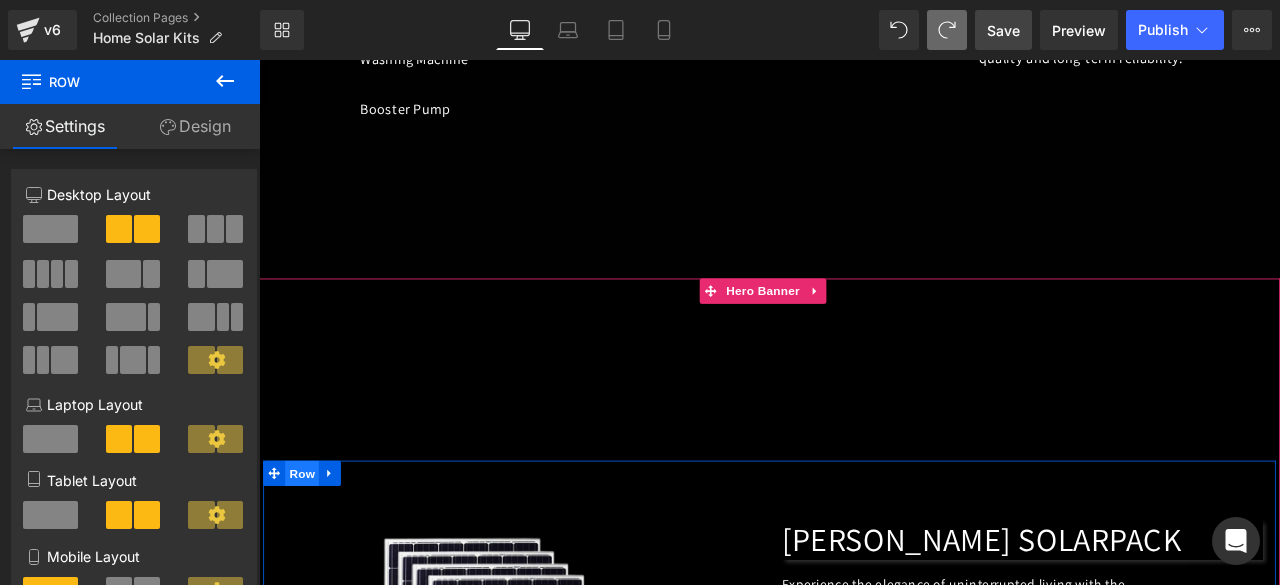 click on "Row" at bounding box center [310, 550] 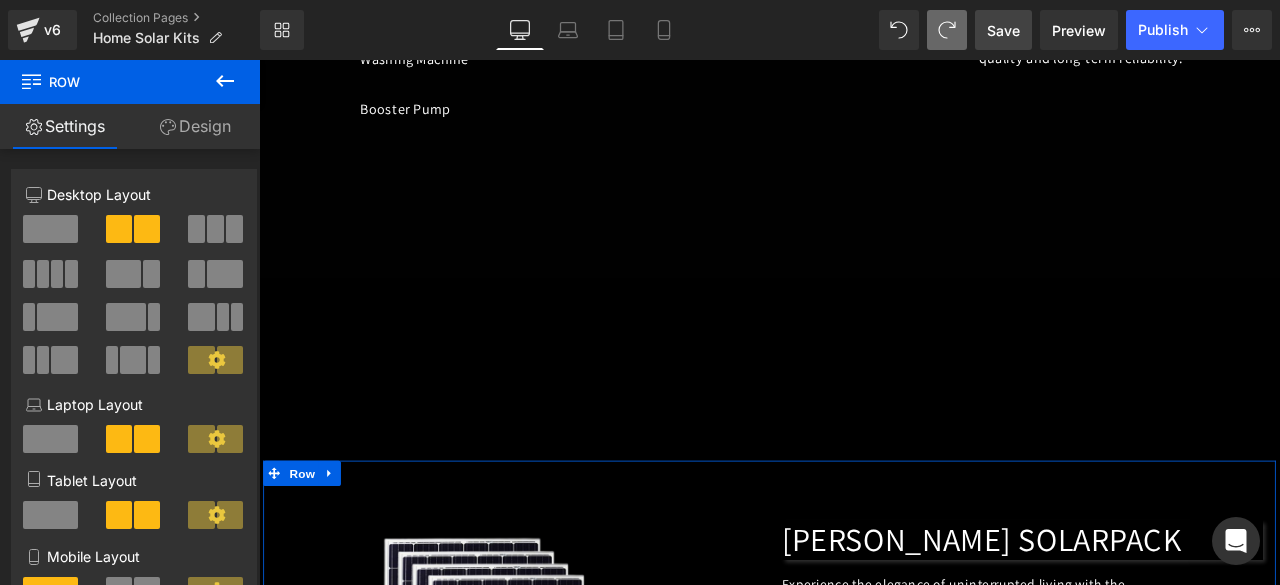 click on "Design" at bounding box center (195, 126) 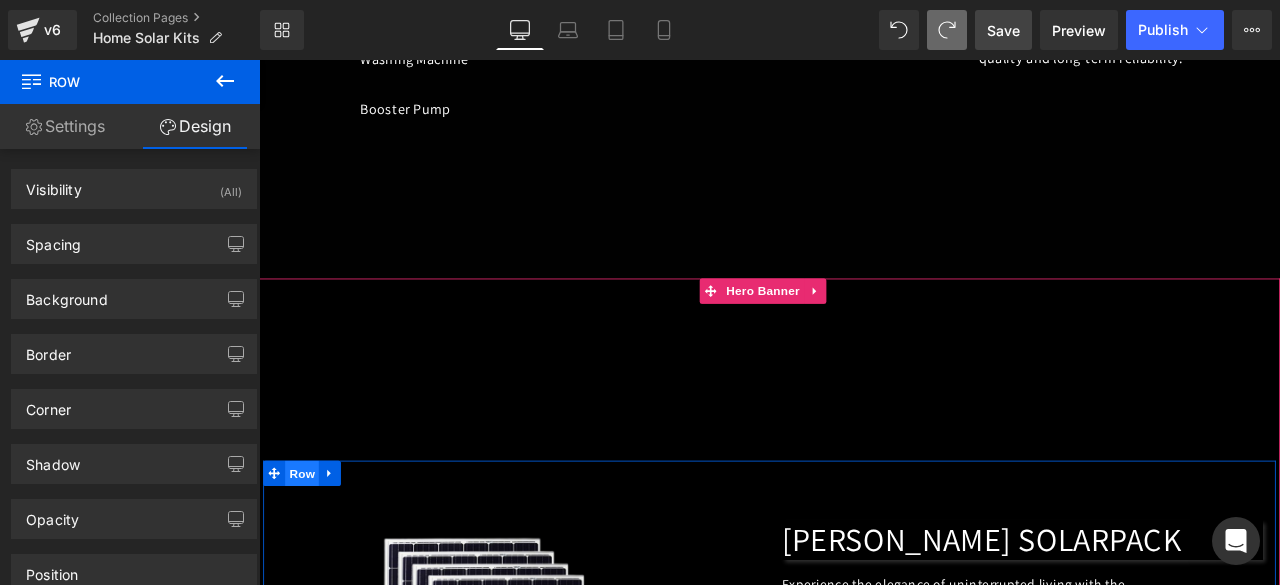 drag, startPoint x: 325, startPoint y: 527, endPoint x: 298, endPoint y: 527, distance: 27 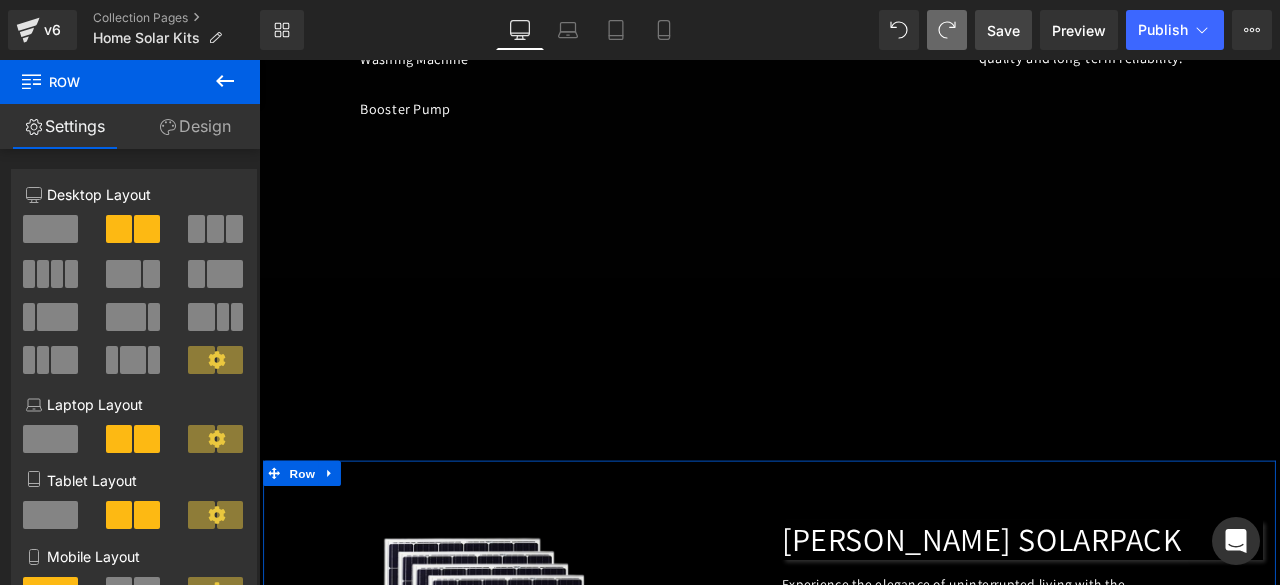 click on "Design" at bounding box center [195, 126] 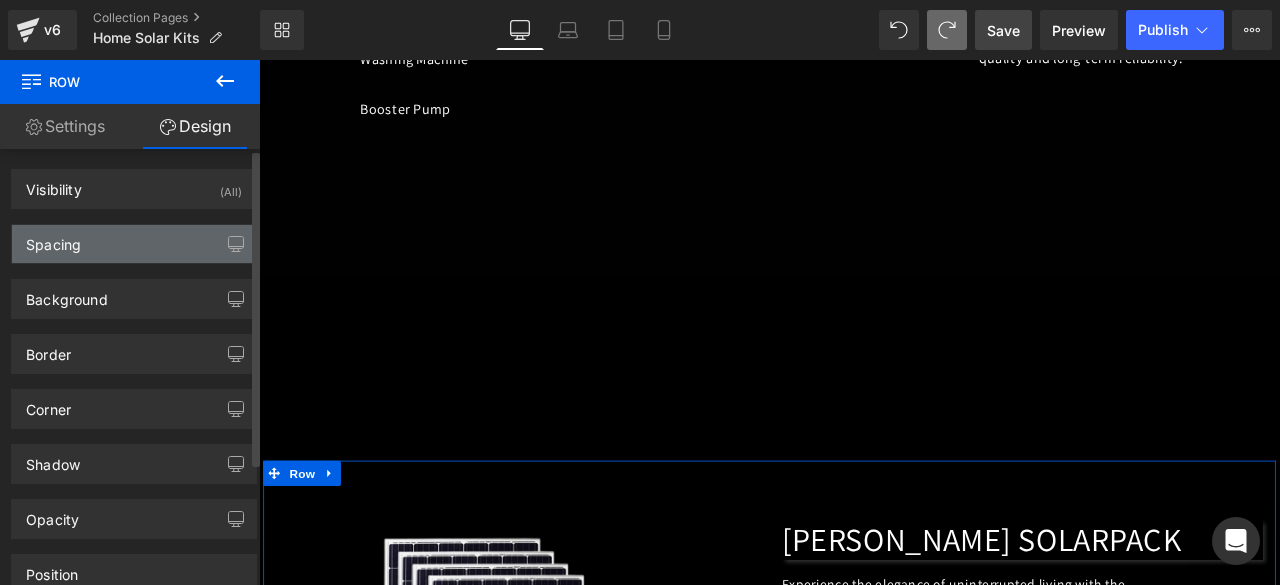 click on "Spacing" at bounding box center (53, 239) 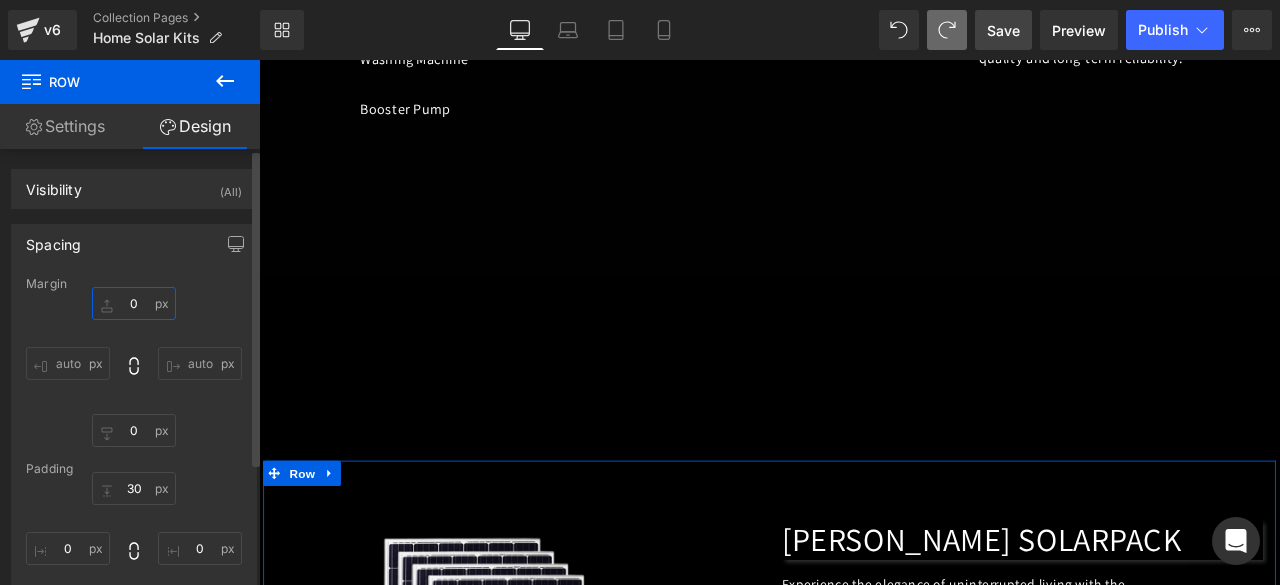 click on "0" at bounding box center (134, 303) 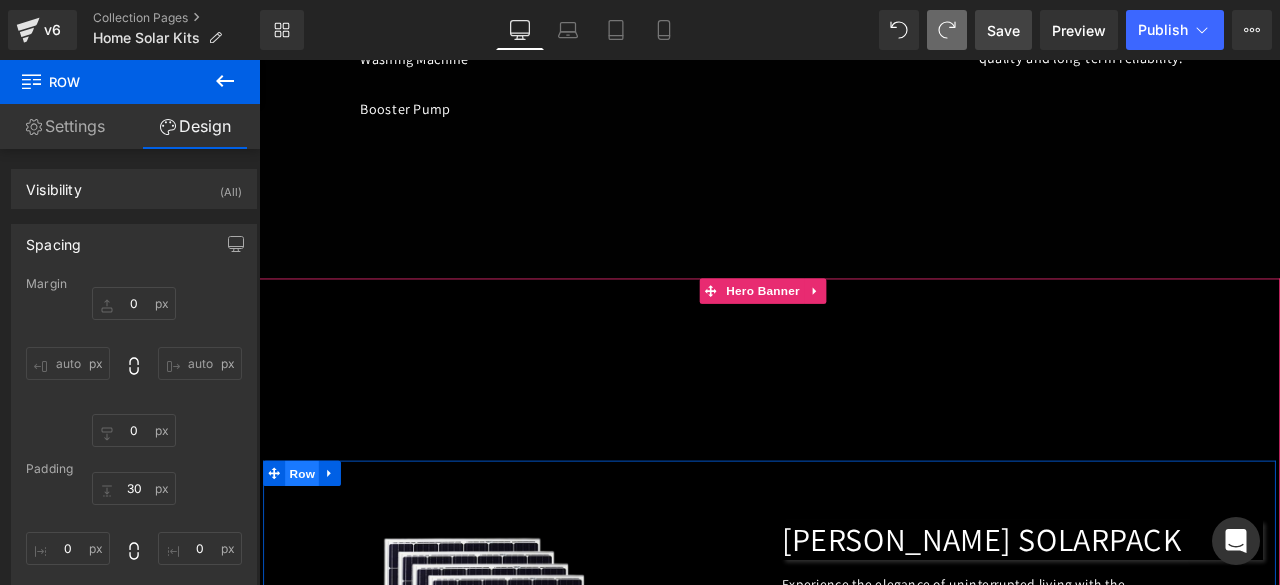click on "Row" at bounding box center (310, 550) 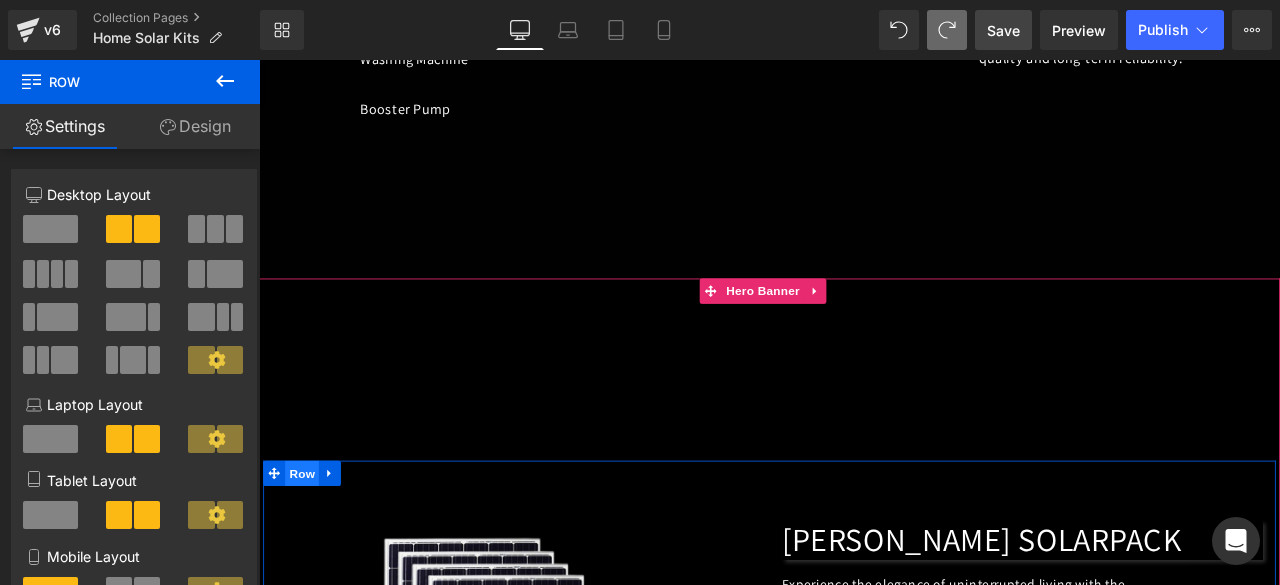 click on "Row" at bounding box center (310, 550) 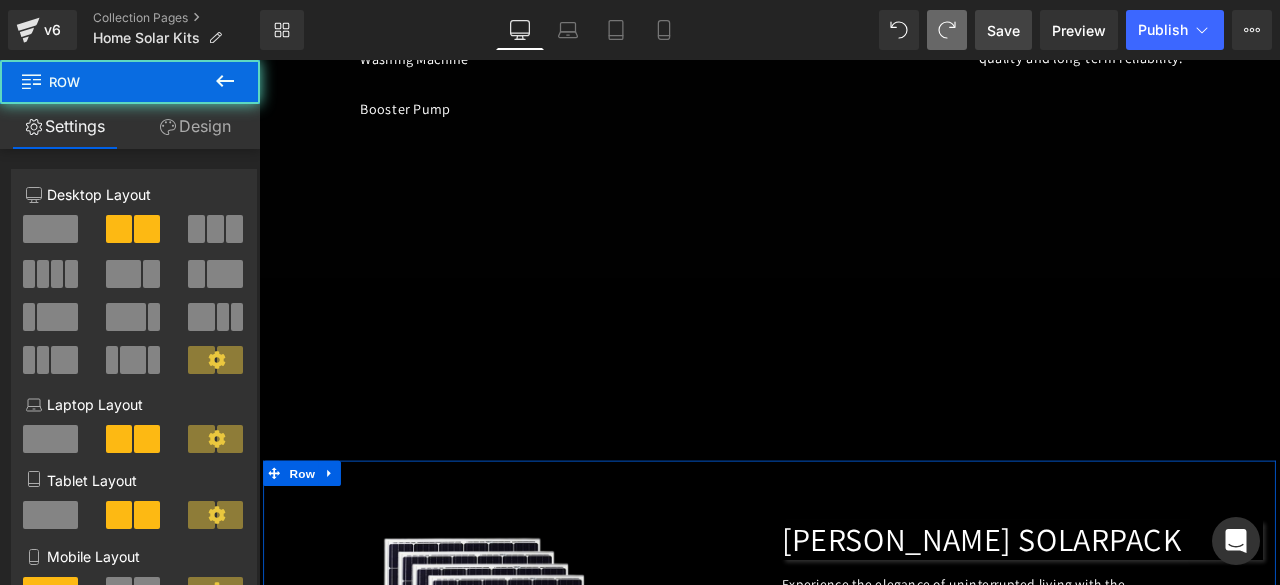 click on "Design" at bounding box center [195, 126] 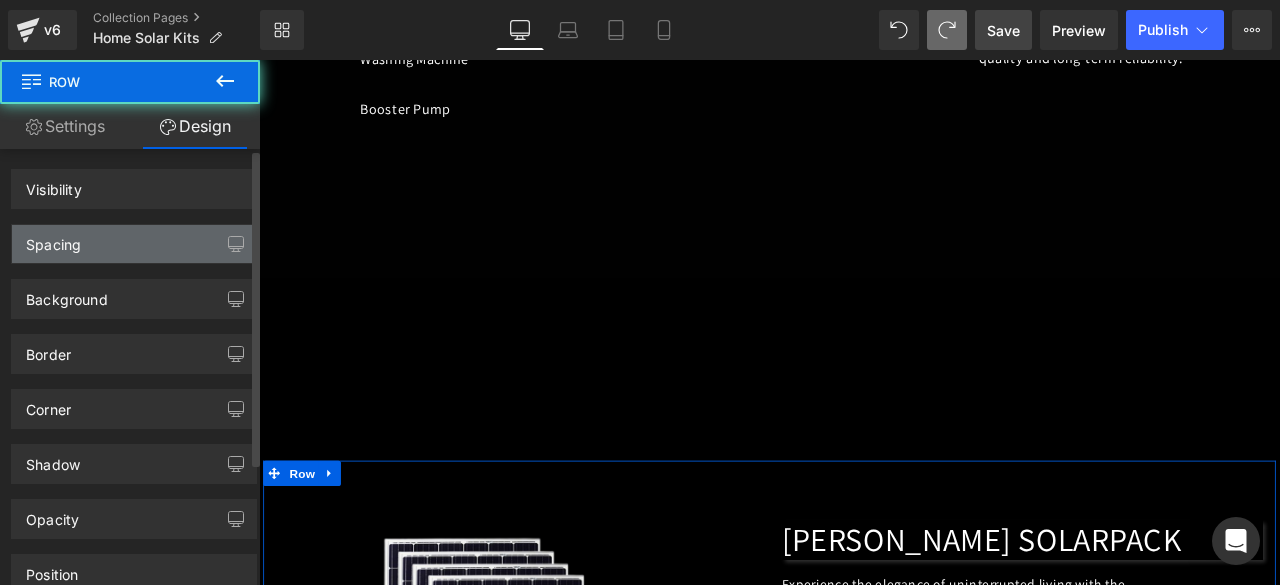 click on "Spacing" at bounding box center [134, 244] 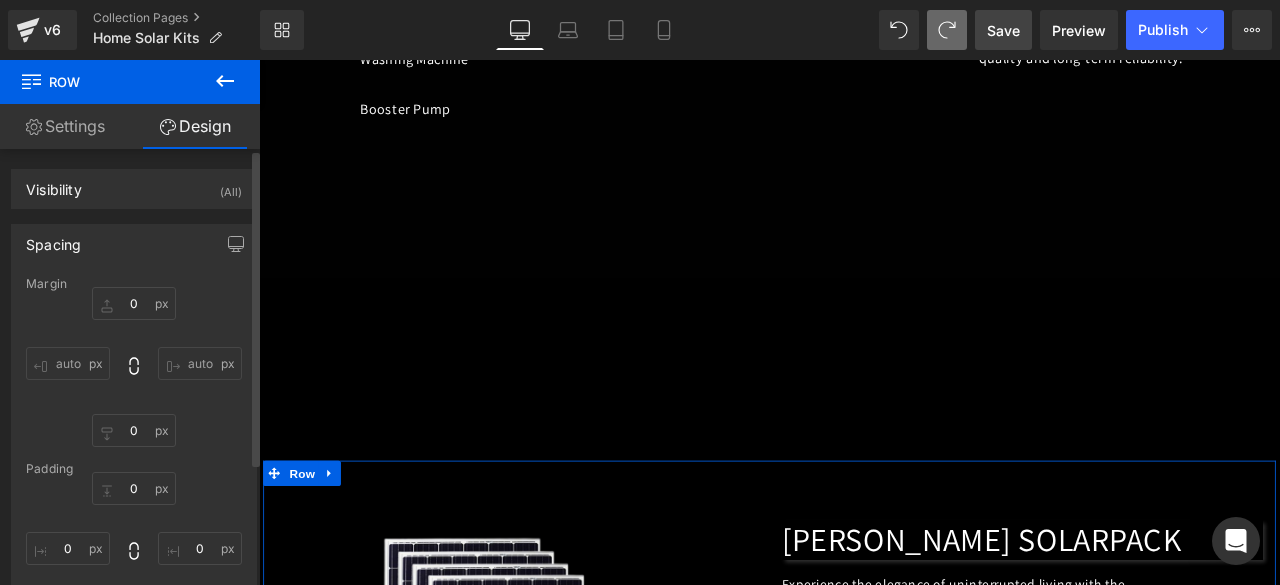 type on "0" 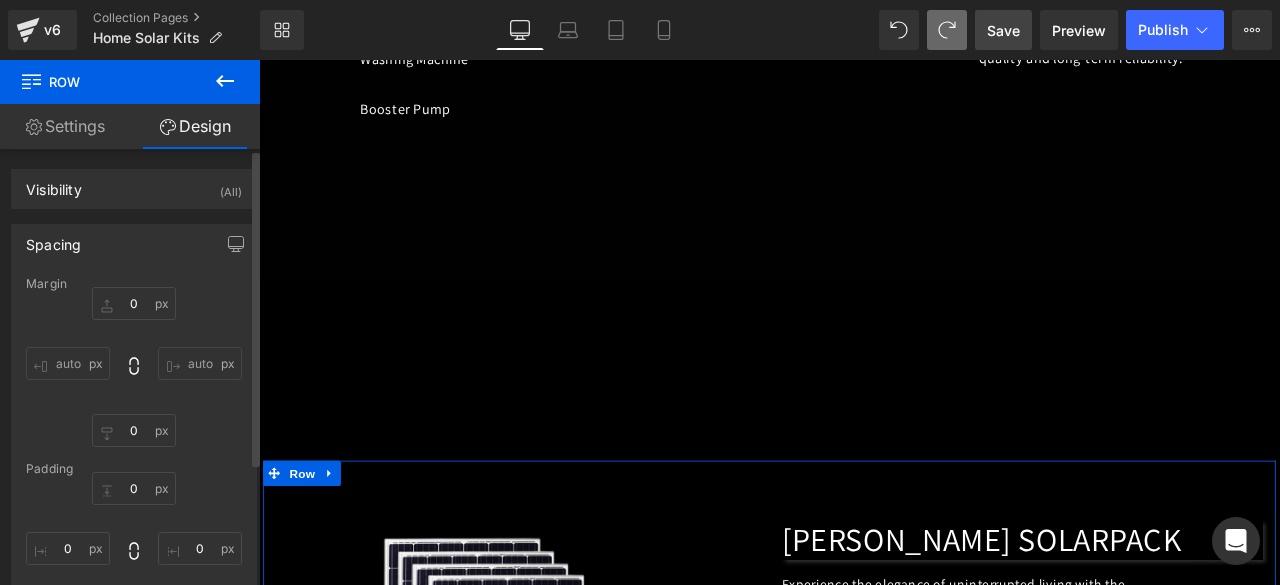 type on "0" 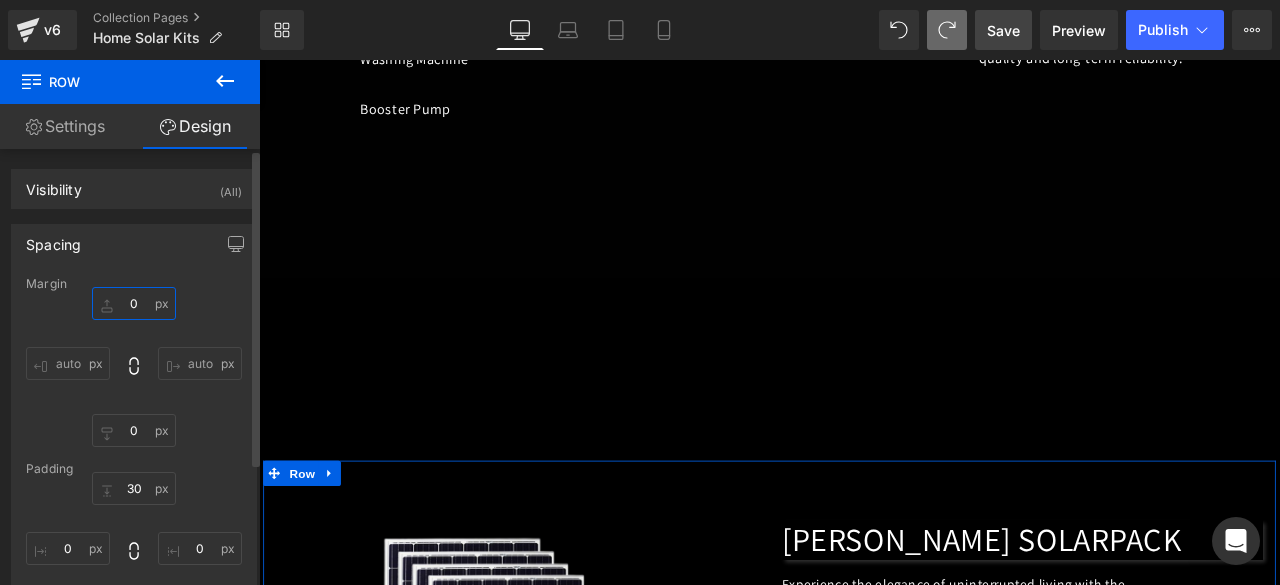click on "0" at bounding box center (134, 303) 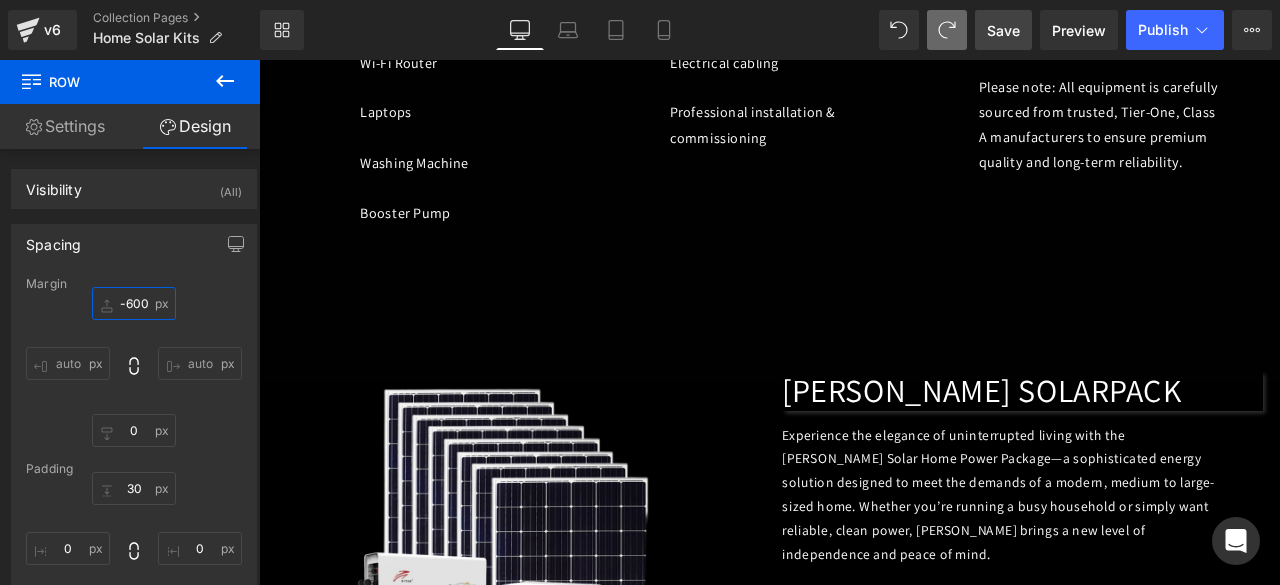 scroll, scrollTop: 1586, scrollLeft: 0, axis: vertical 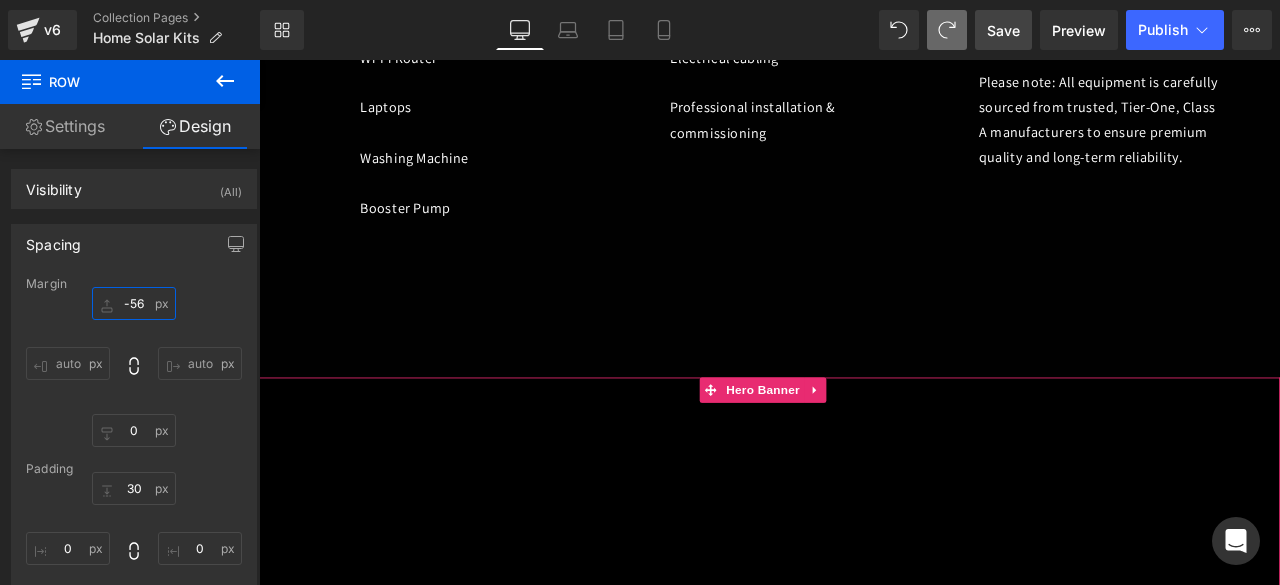 type on "-560" 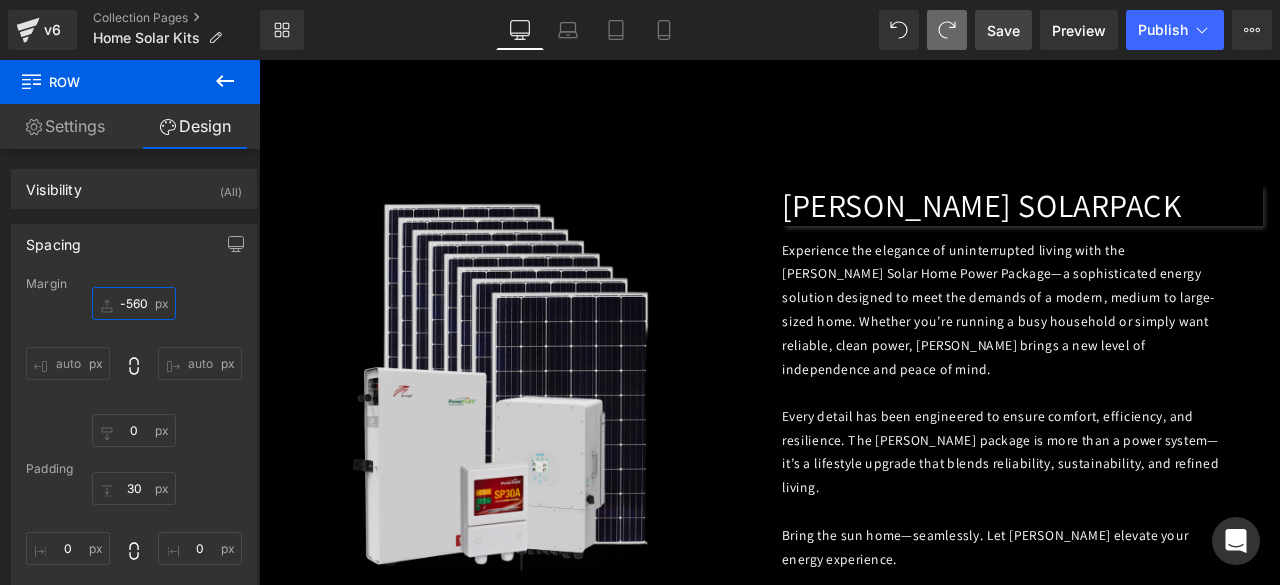scroll, scrollTop: 1807, scrollLeft: 0, axis: vertical 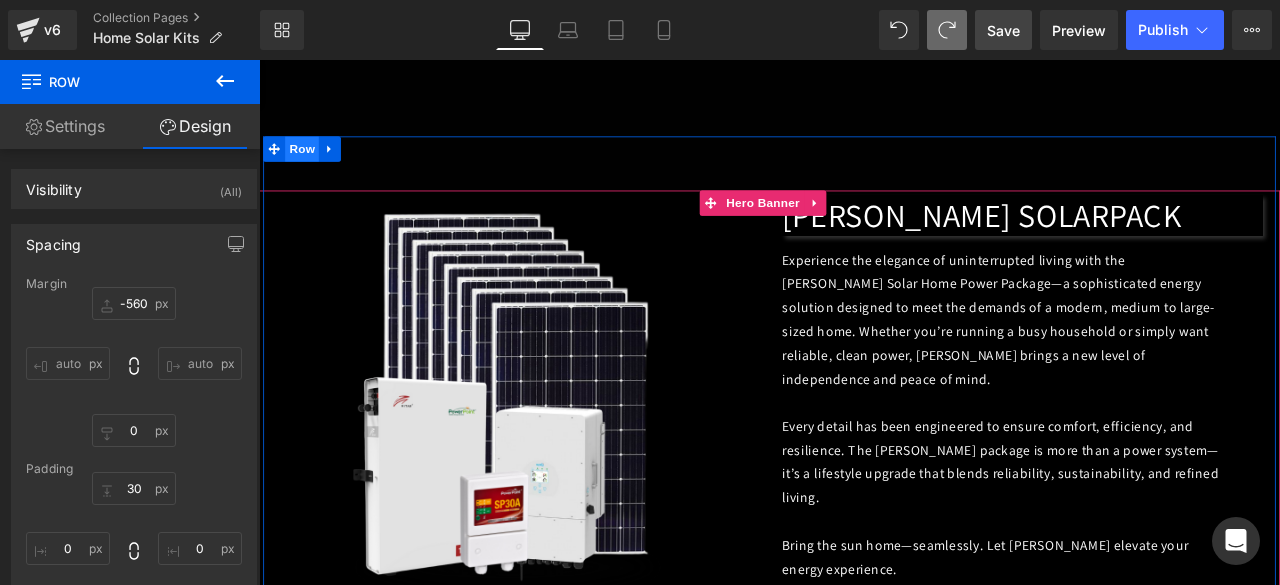 click on "Row" at bounding box center [310, 166] 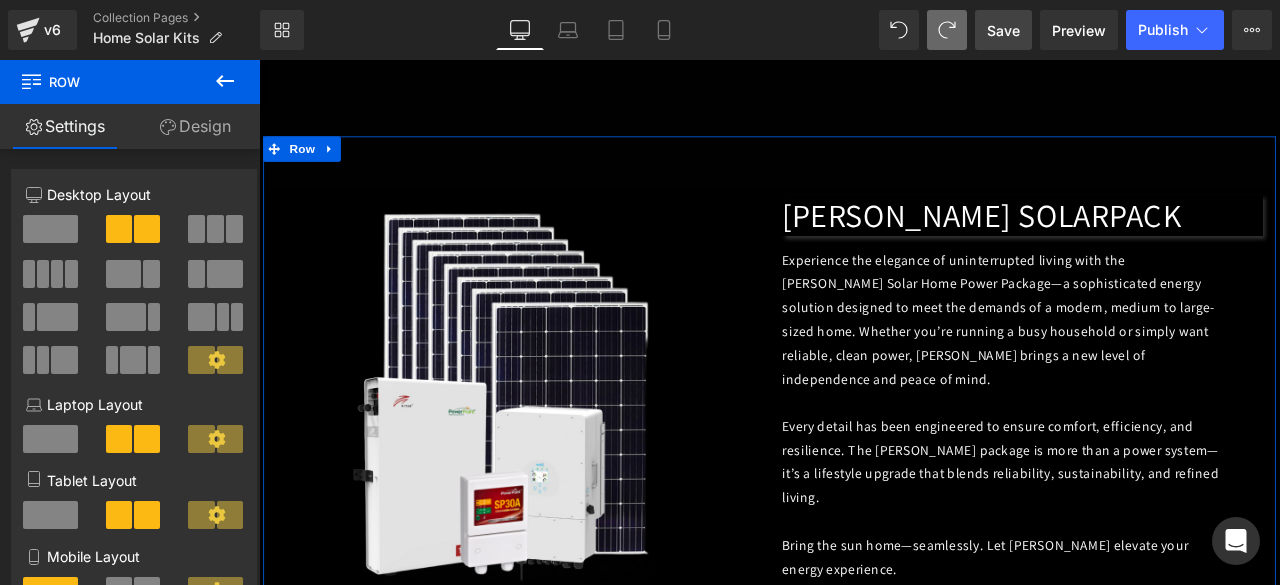 click on "Design" at bounding box center (195, 126) 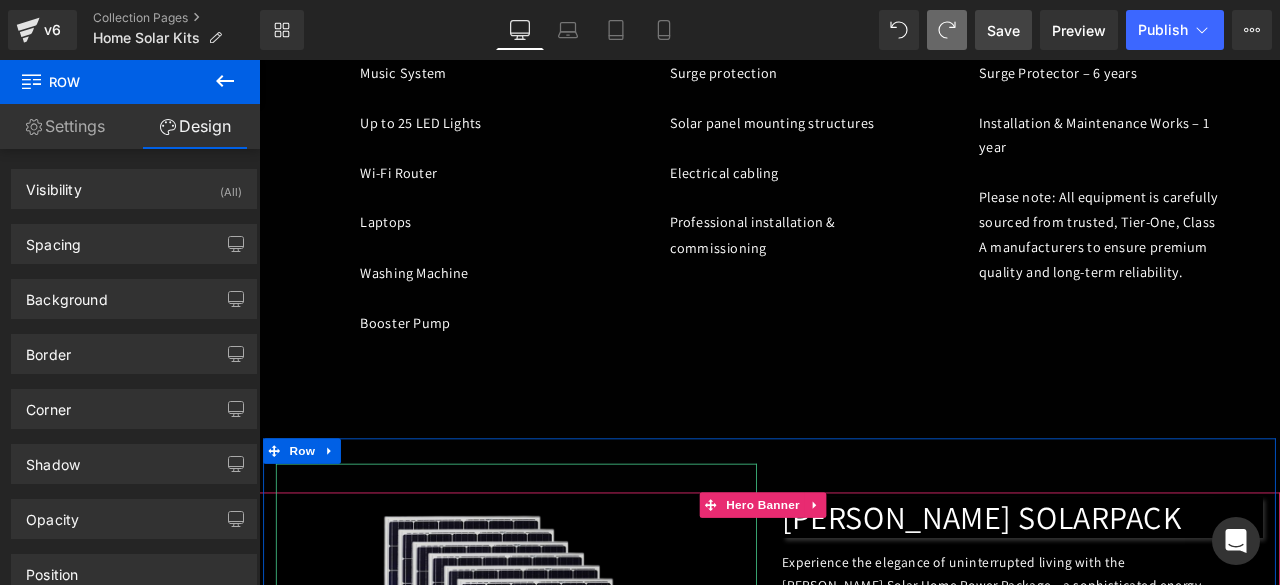 scroll, scrollTop: 1445, scrollLeft: 0, axis: vertical 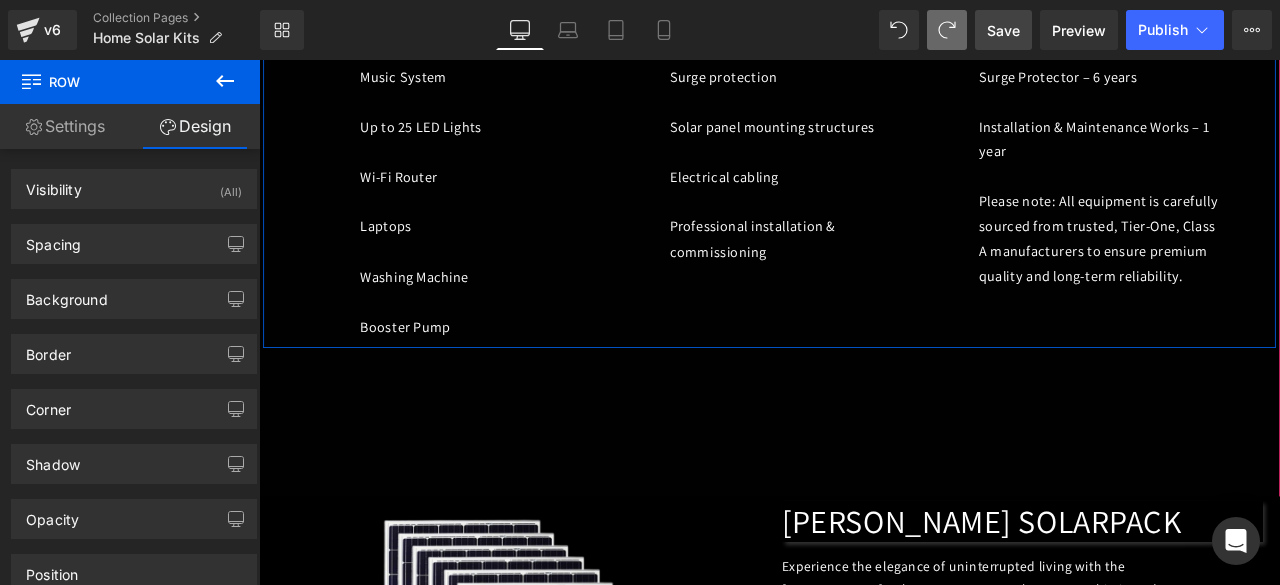click on "Effortlessly Powers: Refrigerator Television Microwave Music System Up to 25 LED Lights Wi-Fi Router Laptops Washing Machine Booster Pump Text Block" at bounding box center [497, 110] 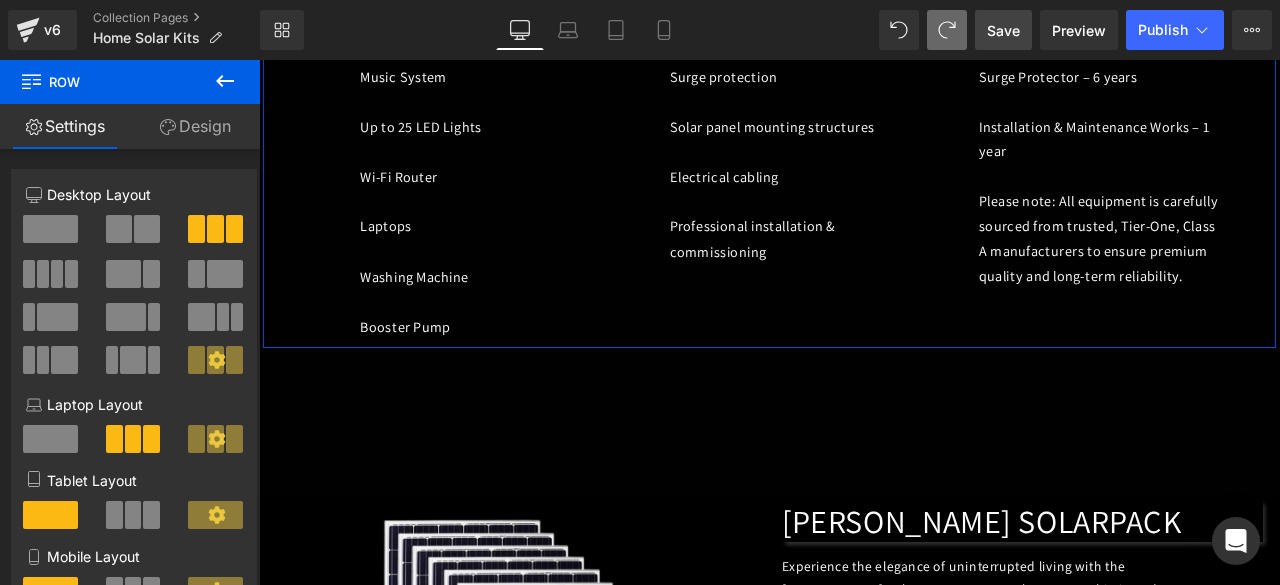 click on "Design" at bounding box center [195, 126] 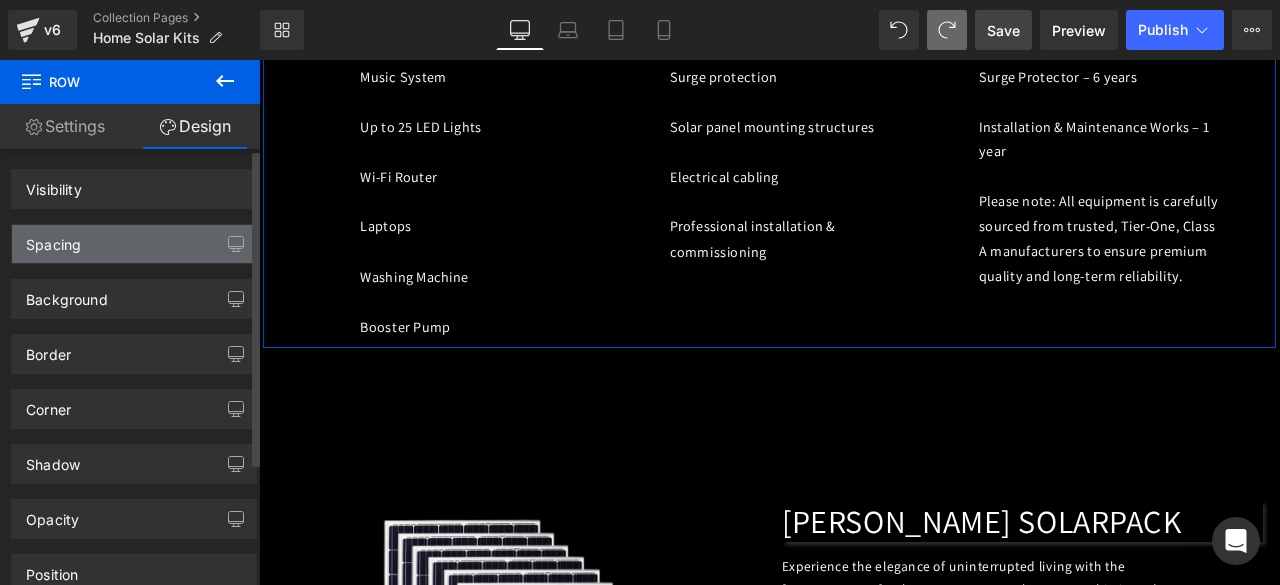 click on "Spacing" at bounding box center [134, 244] 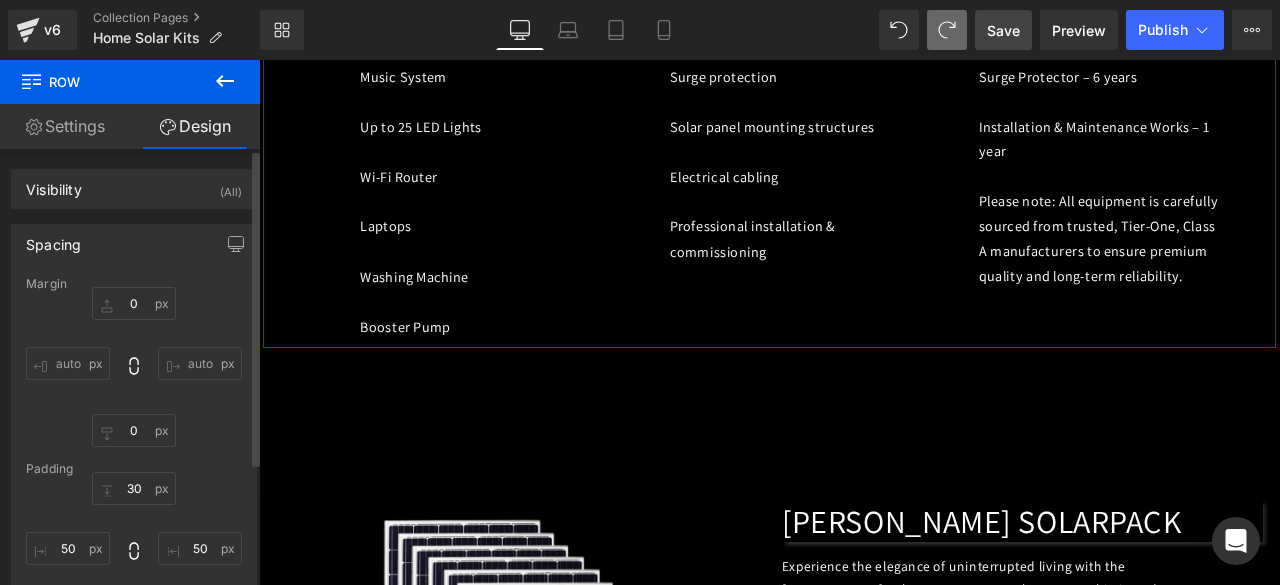 type on "0" 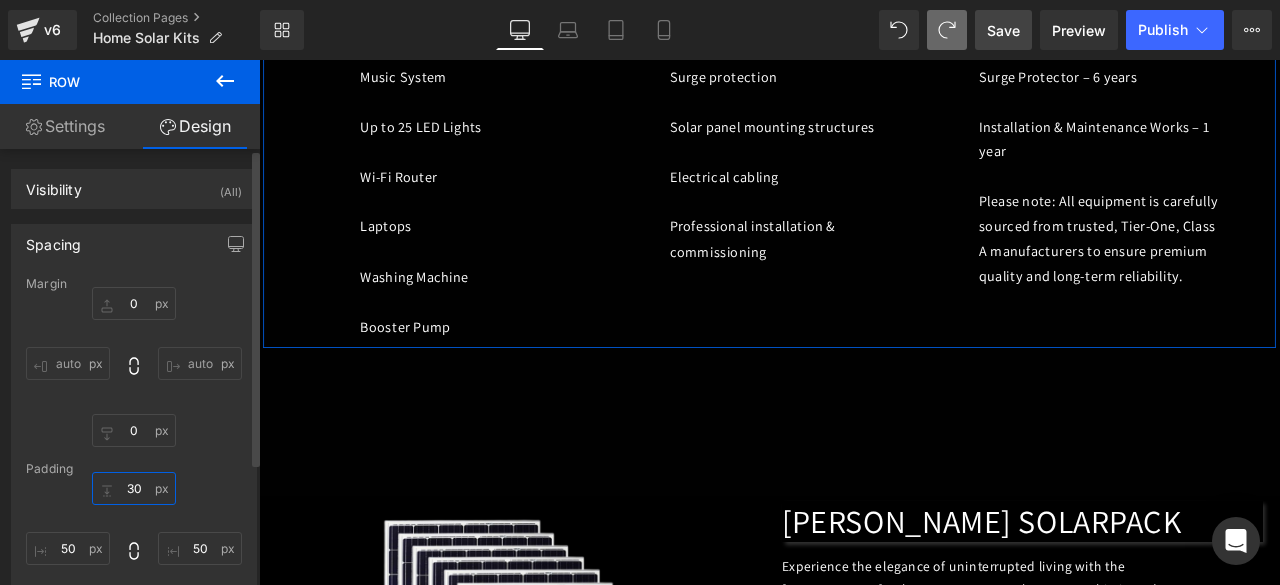 click on "30" at bounding box center [134, 488] 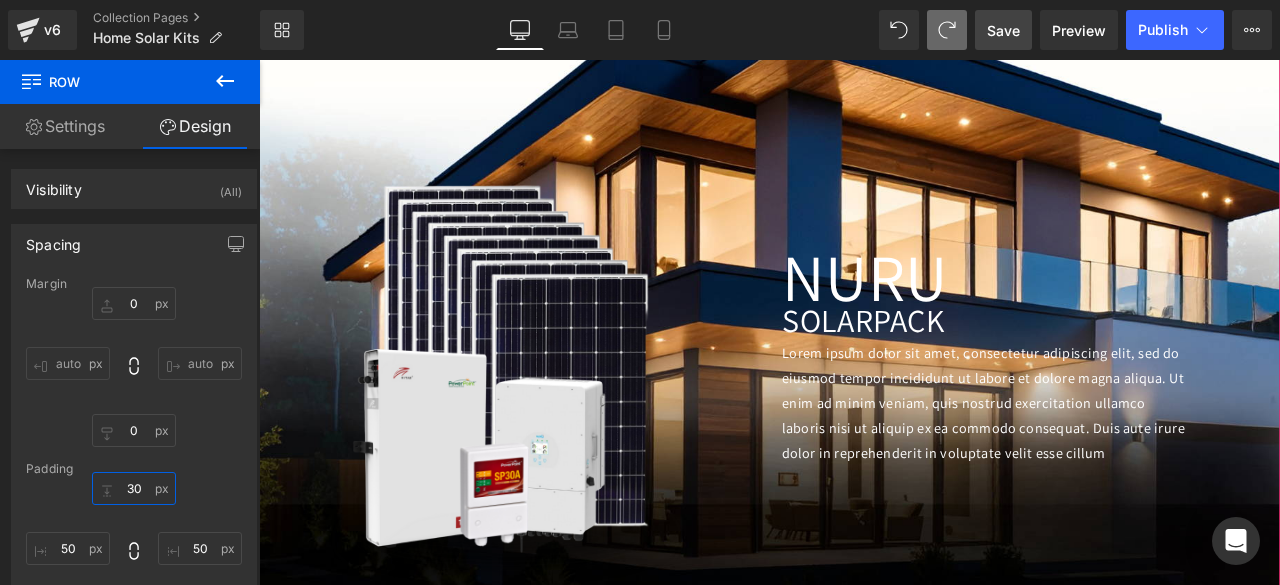 scroll, scrollTop: 328, scrollLeft: 0, axis: vertical 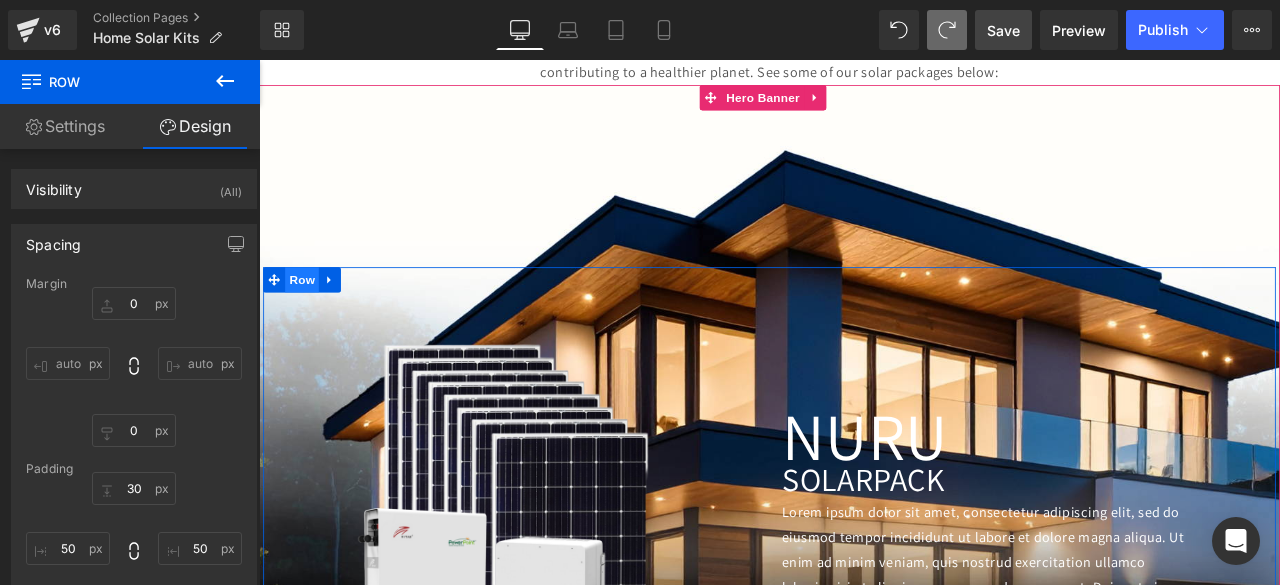 click on "Row" at bounding box center (310, 321) 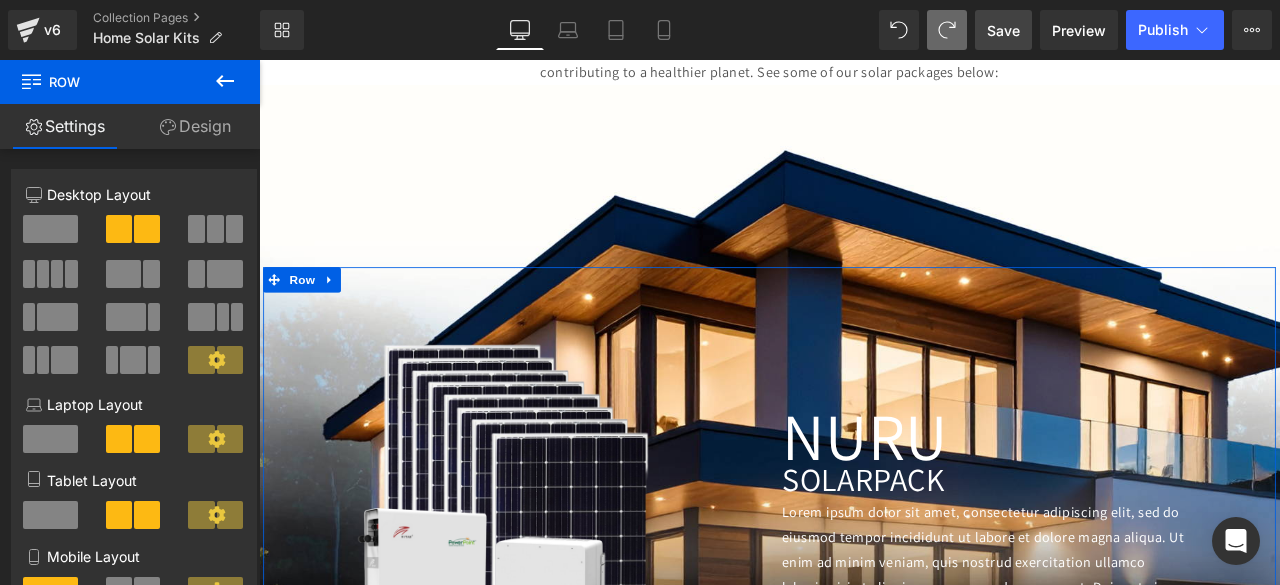 click on "Design" at bounding box center (195, 126) 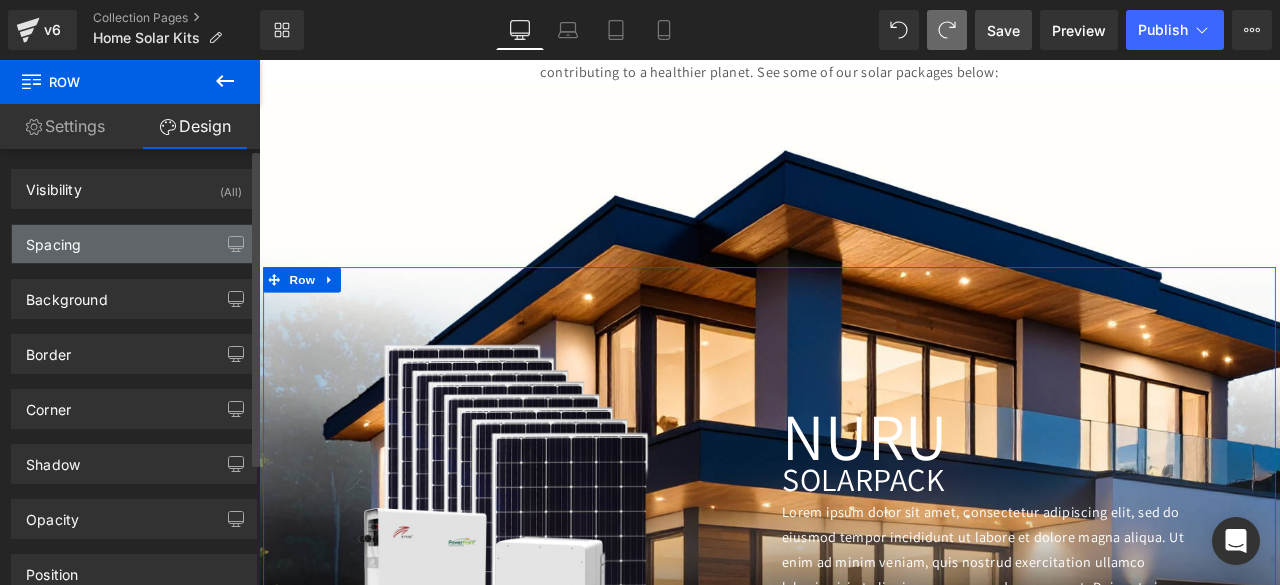 type on "0" 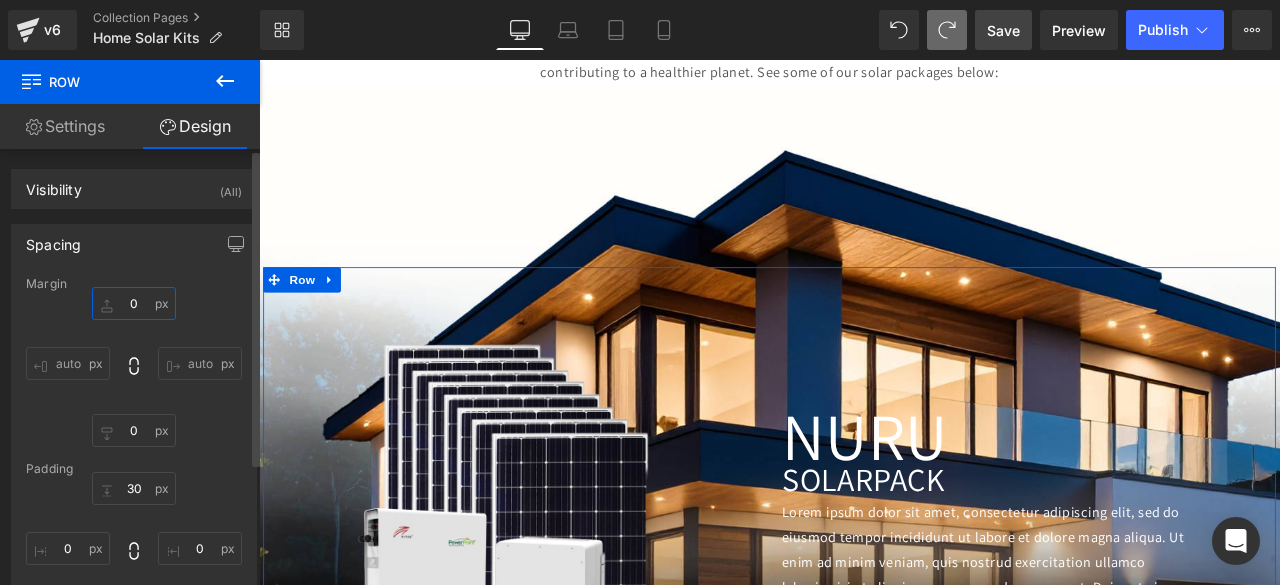 click on "0" at bounding box center [134, 303] 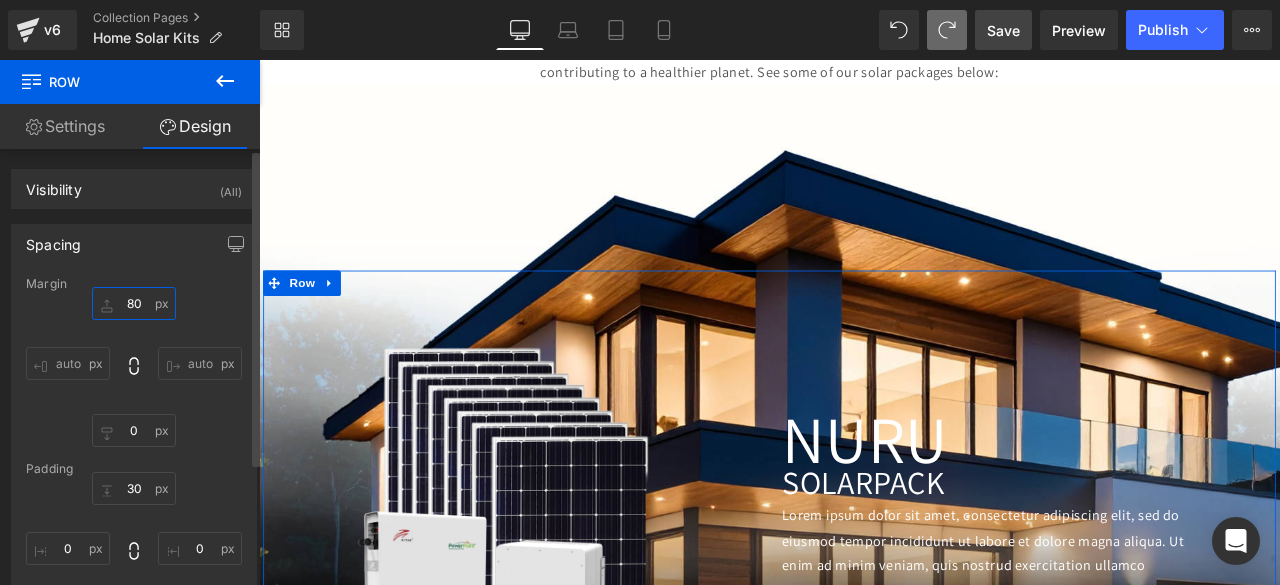 type on "800" 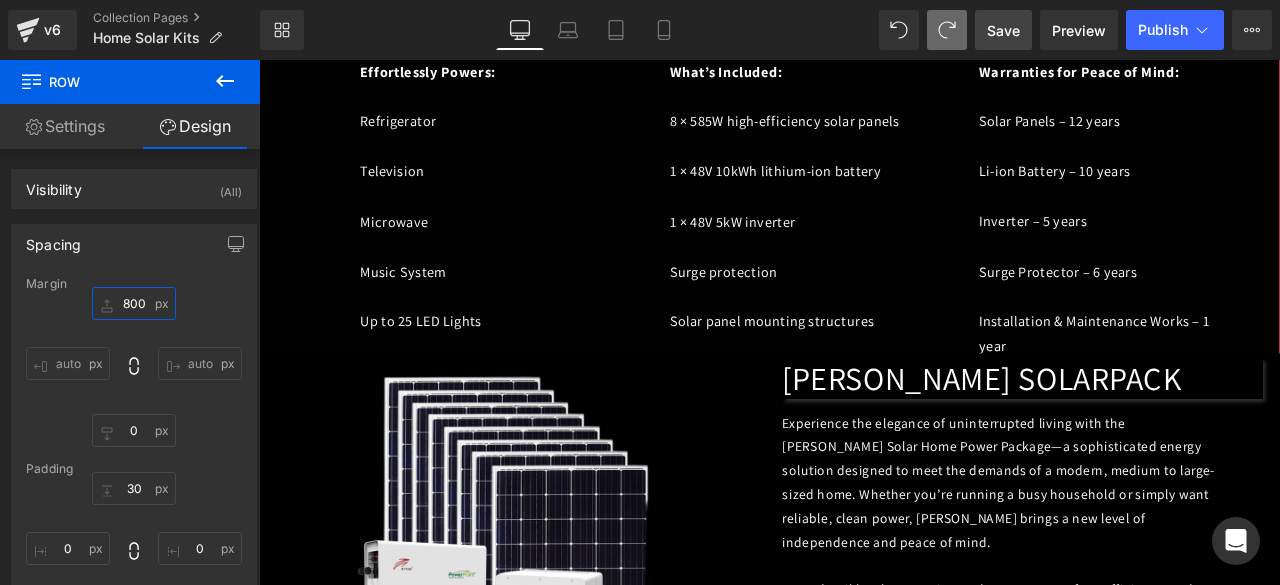 scroll, scrollTop: 1700, scrollLeft: 0, axis: vertical 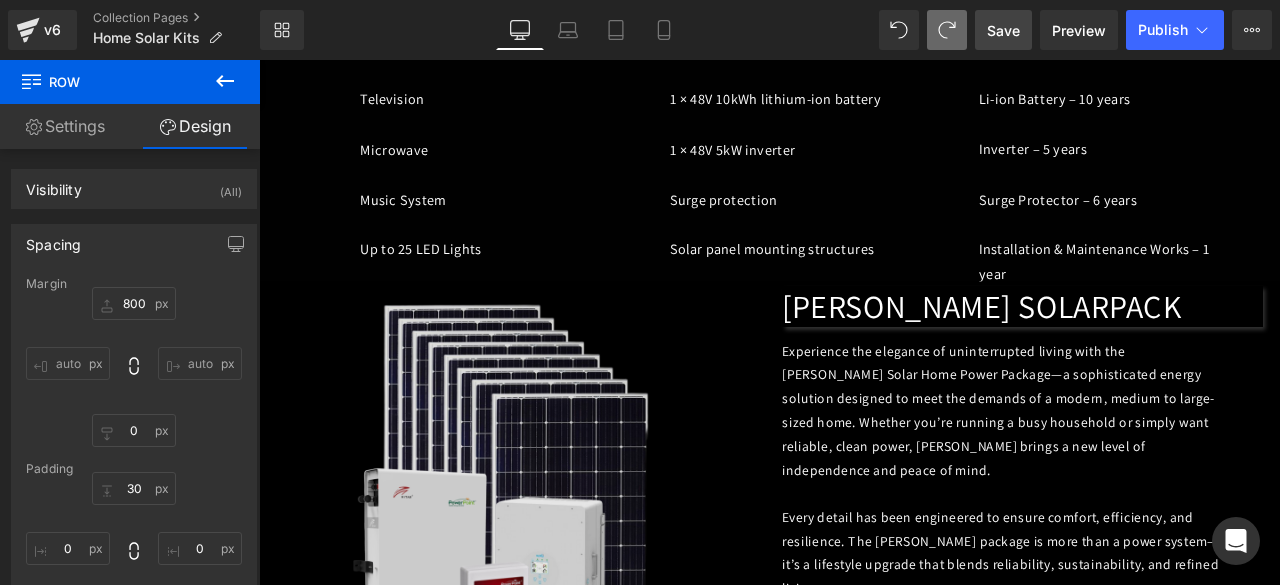 click at bounding box center (564, 573) 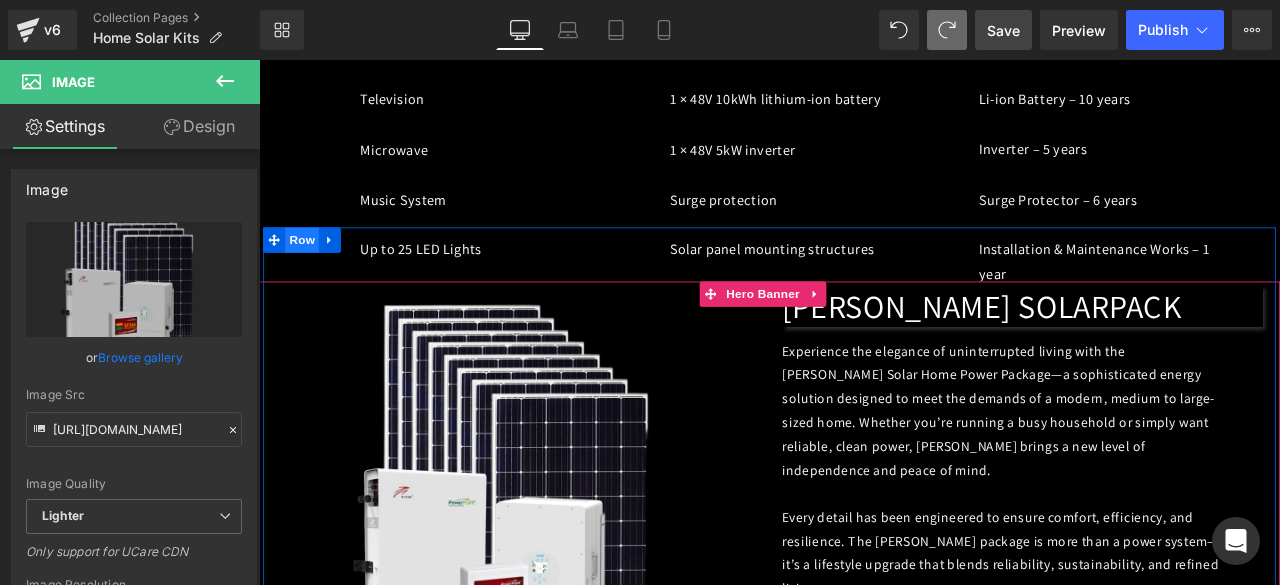 click on "Row" at bounding box center [310, 273] 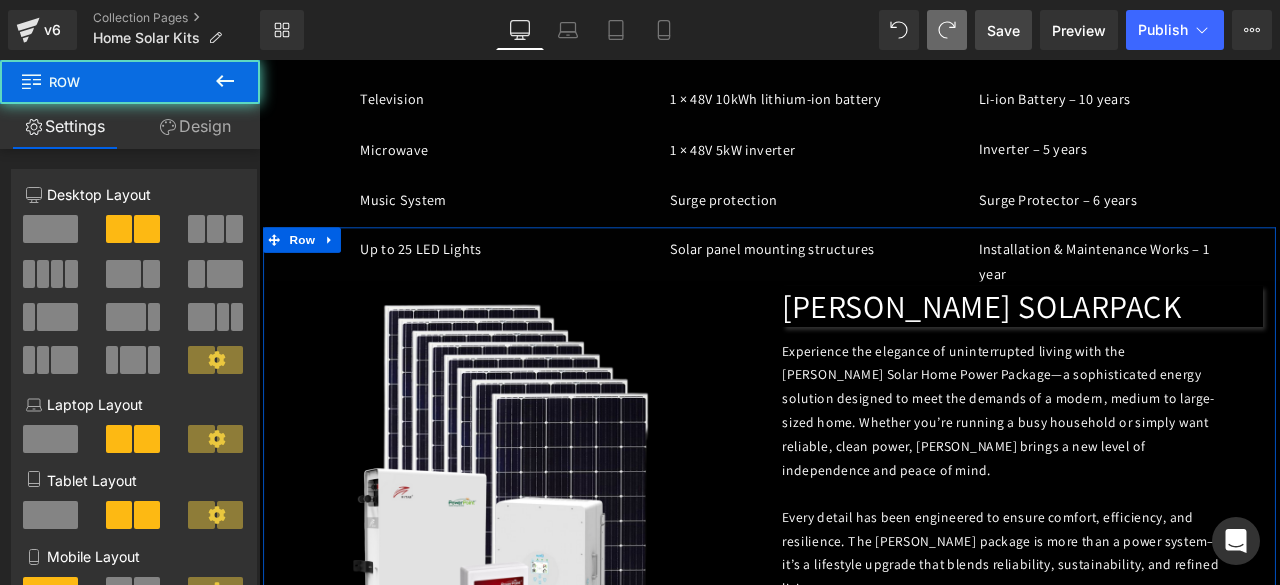 click on "Design" at bounding box center [195, 126] 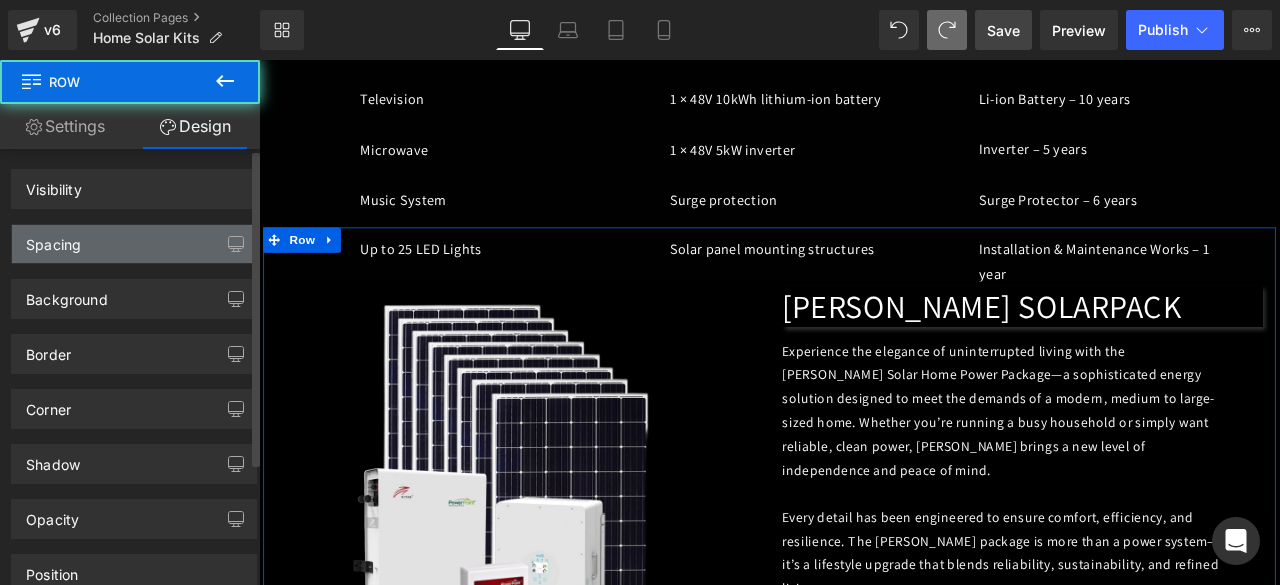 click on "Spacing" at bounding box center (134, 244) 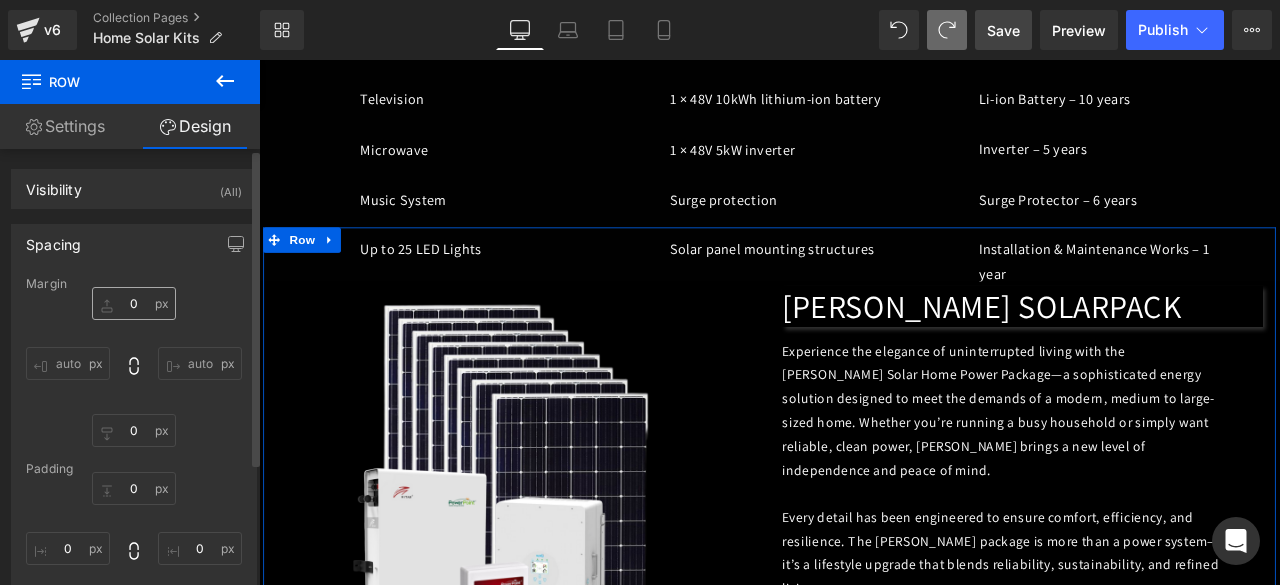 type on "-560" 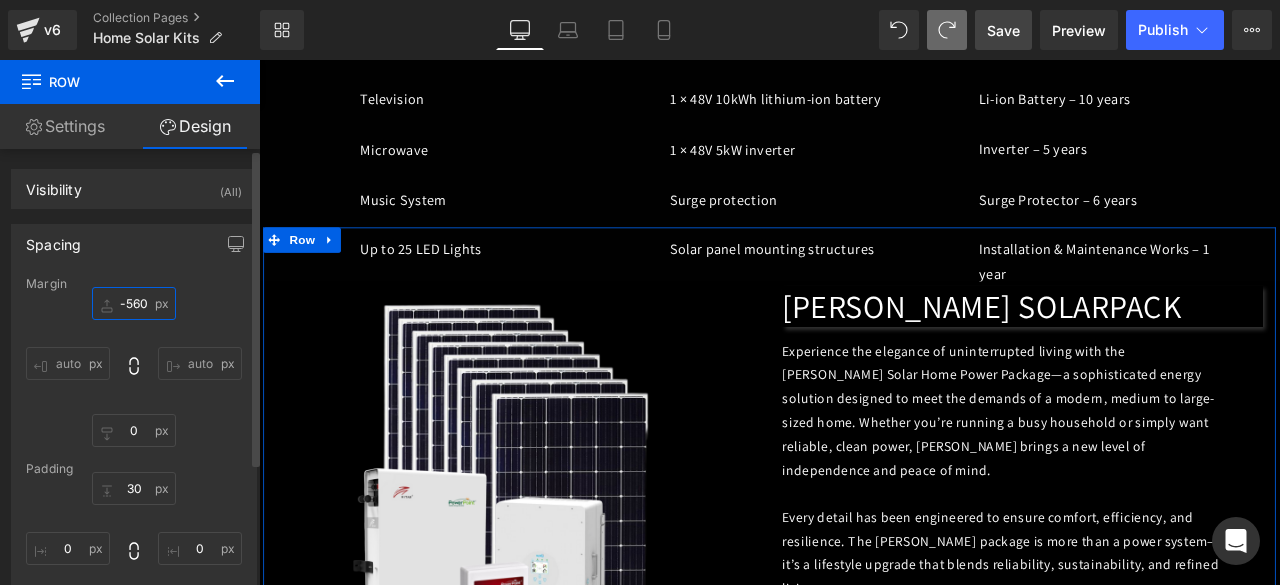 click on "-560" at bounding box center (134, 303) 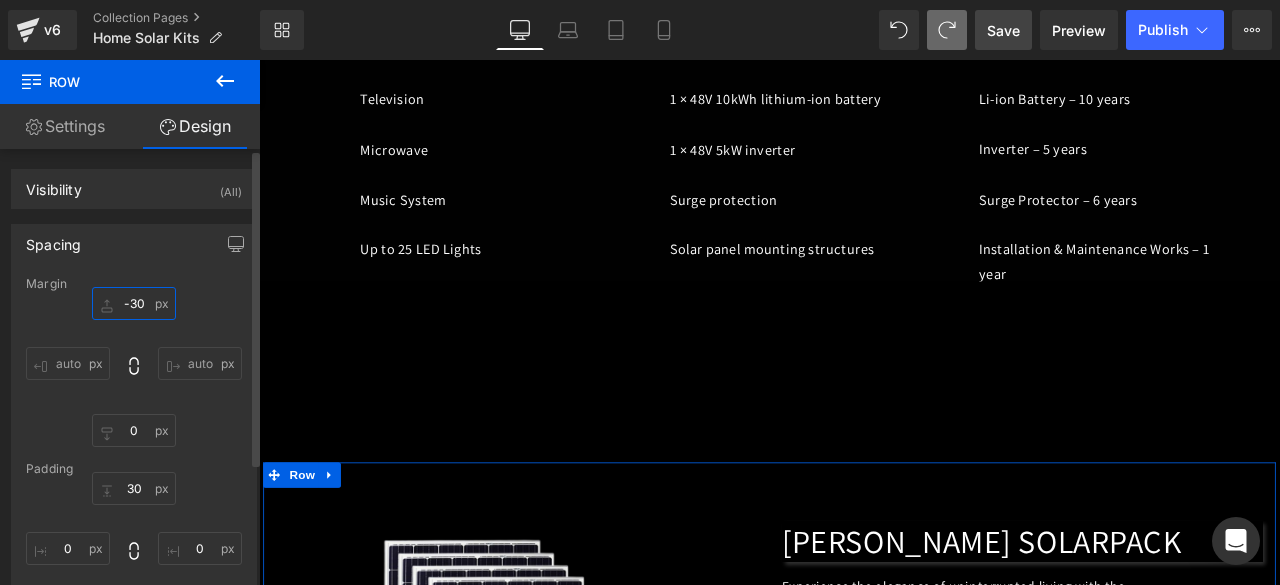 type on "-300" 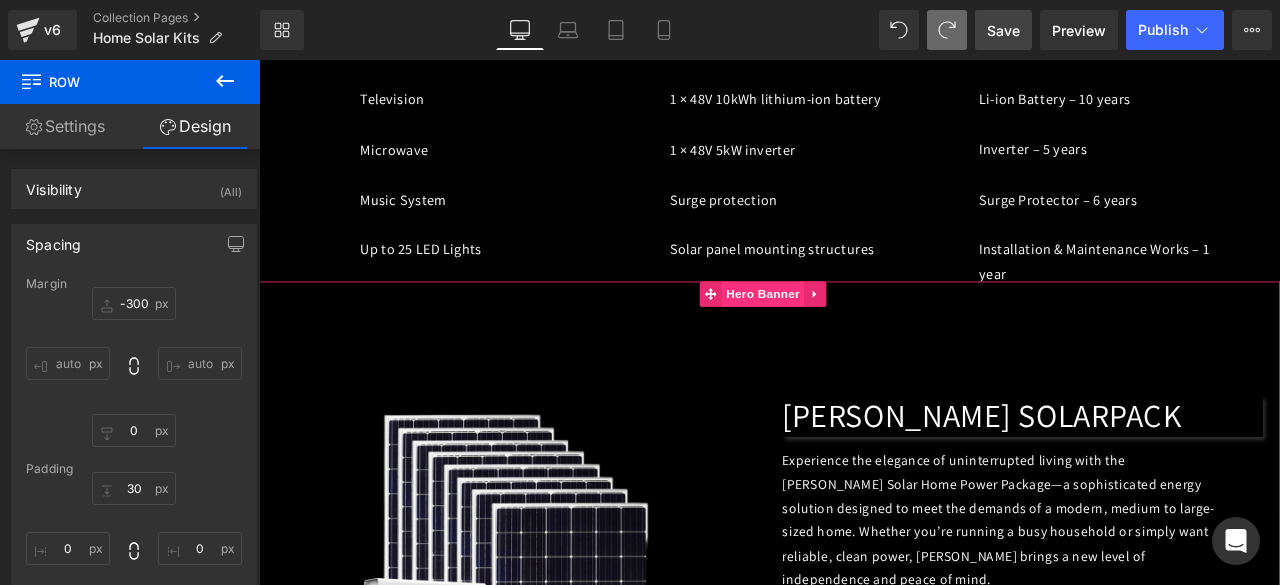 click on "Hero Banner" at bounding box center (856, 337) 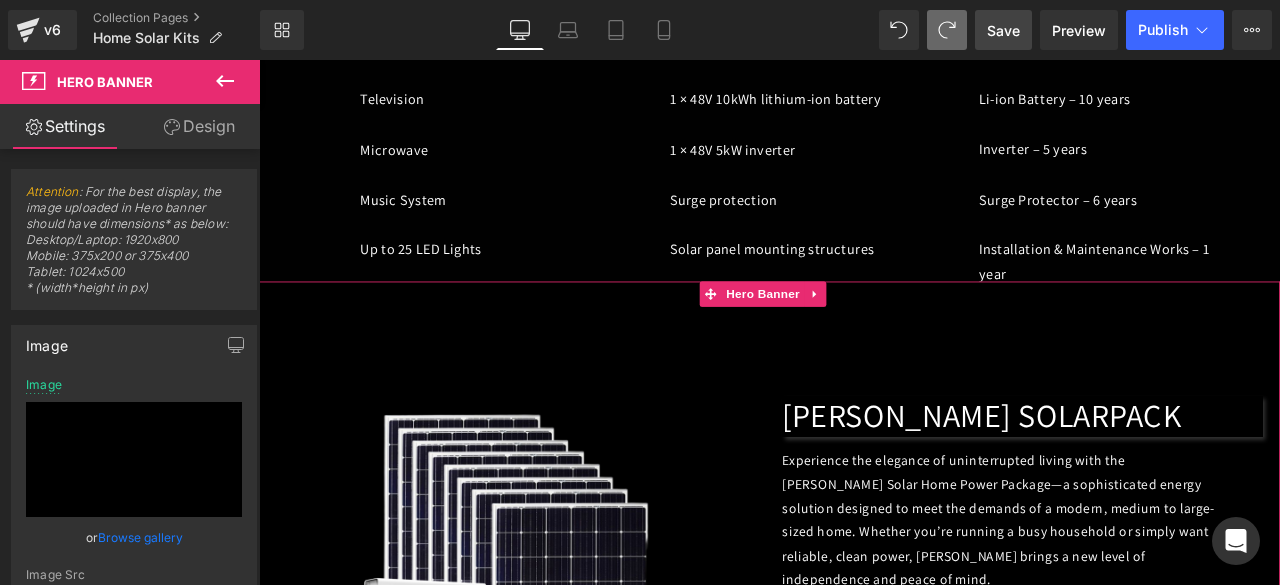 click on "Design" at bounding box center [199, 126] 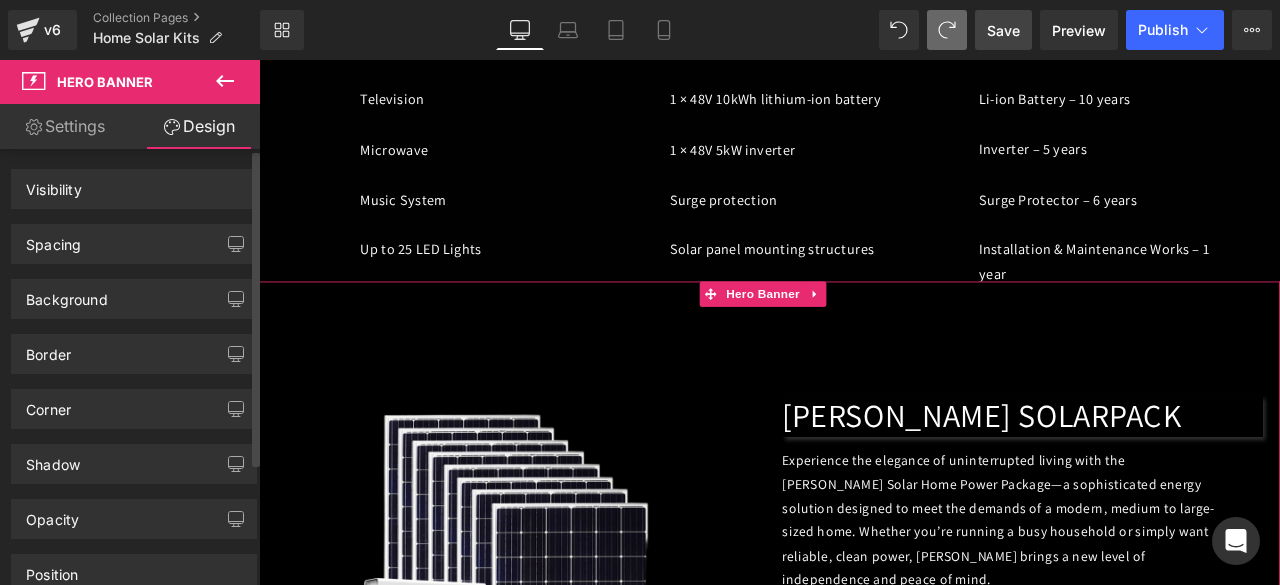click on "Spacing" at bounding box center [53, 239] 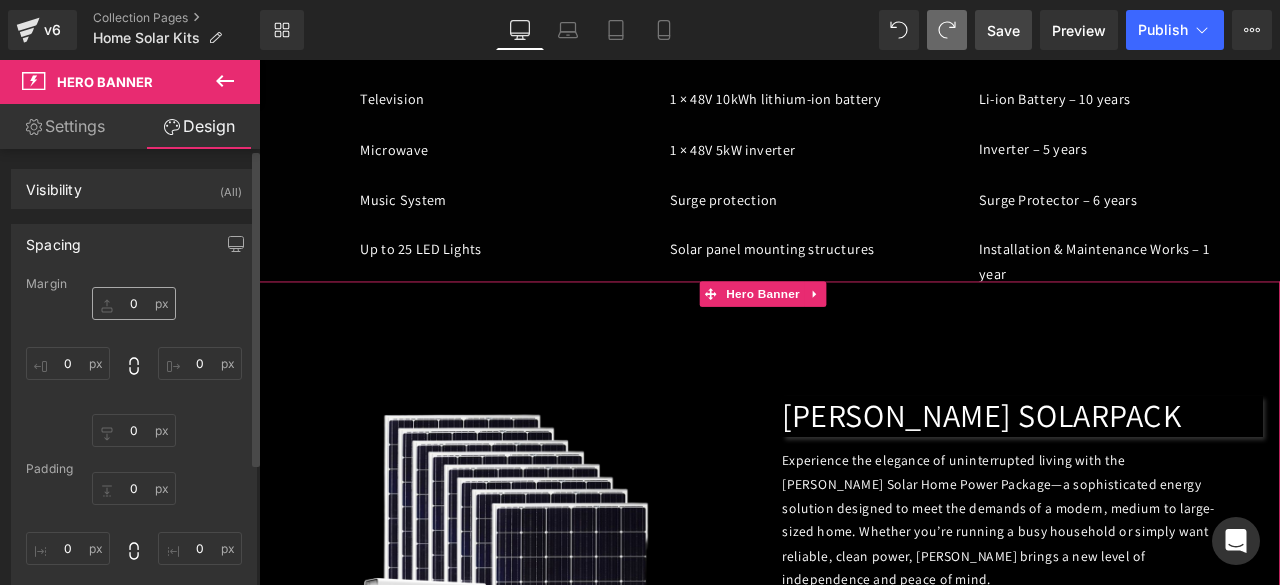 type on "-40" 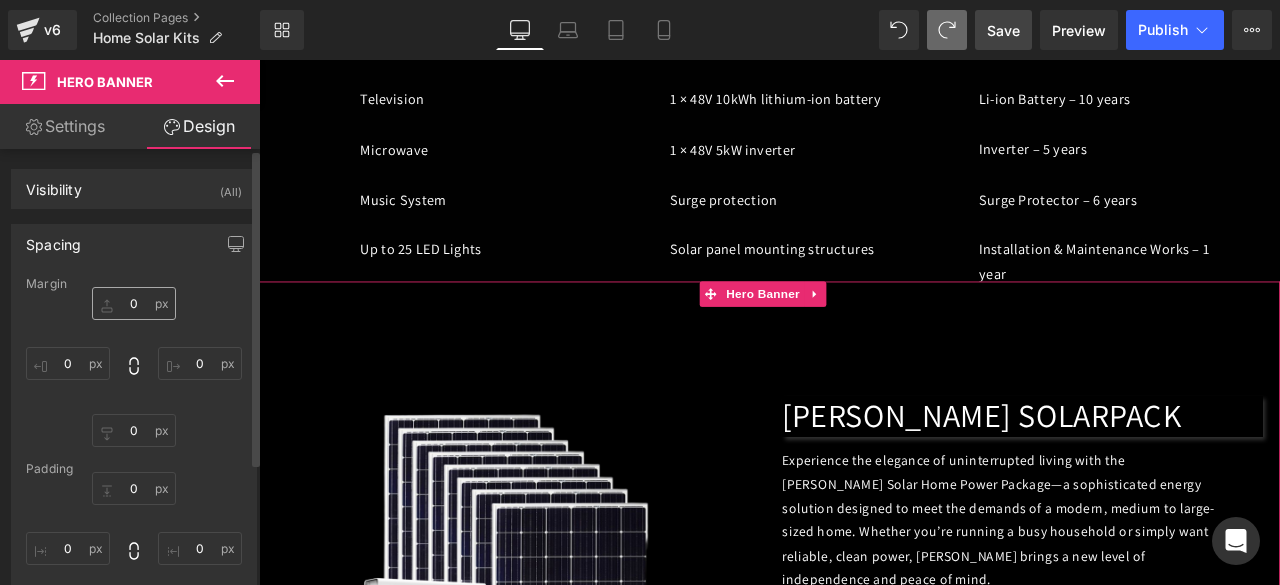 type on "0" 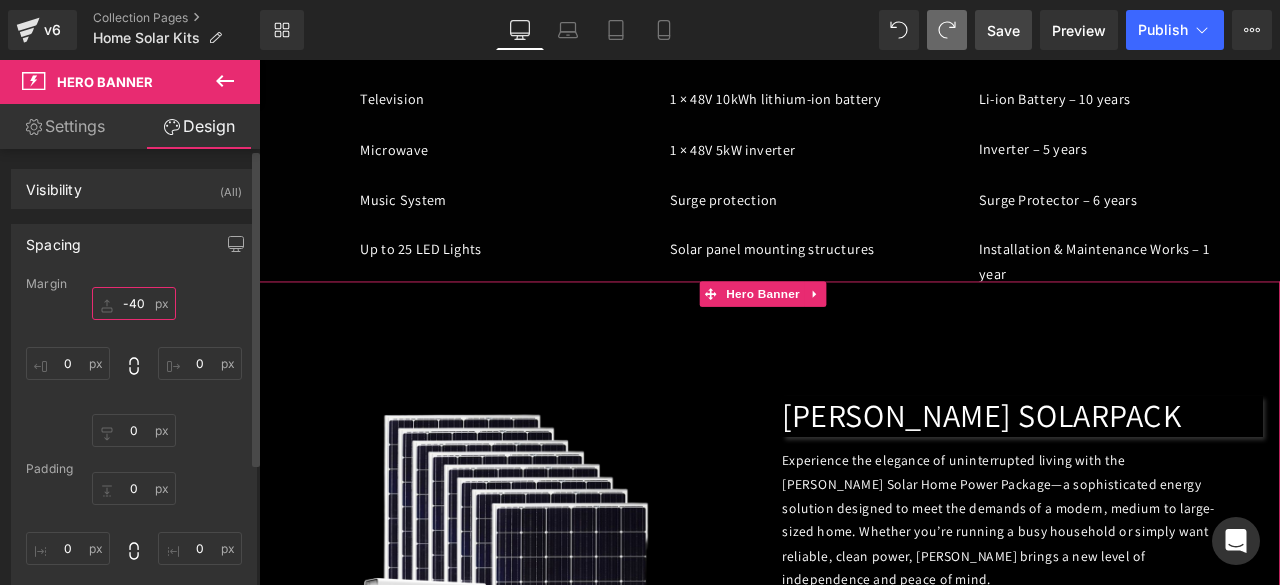 click on "-40" at bounding box center [134, 303] 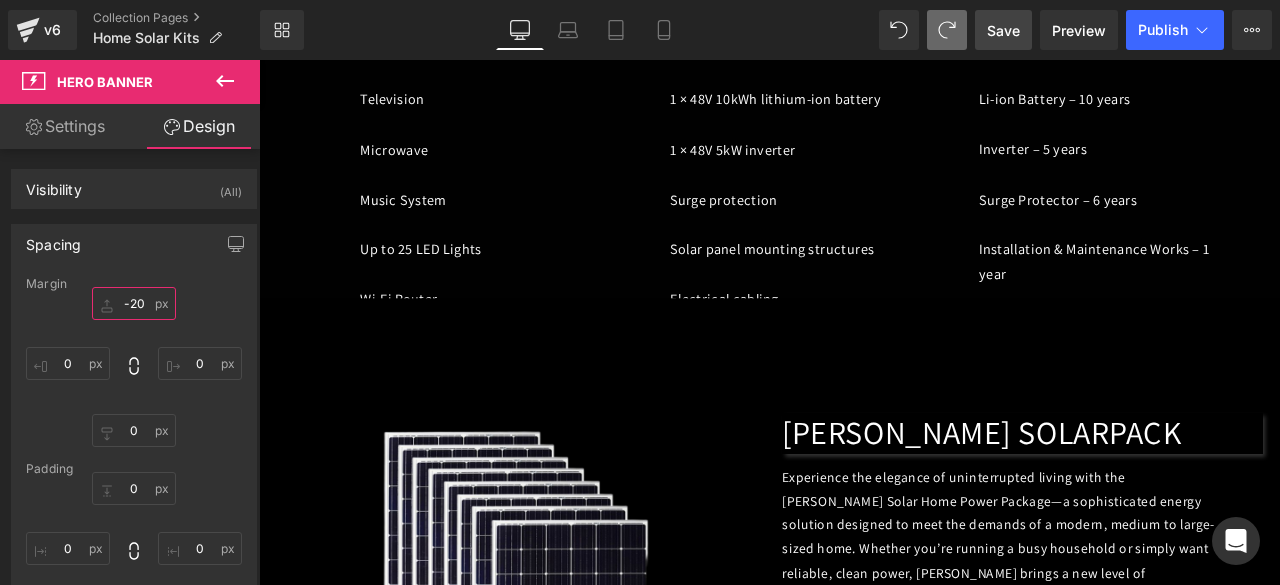 type on "-20" 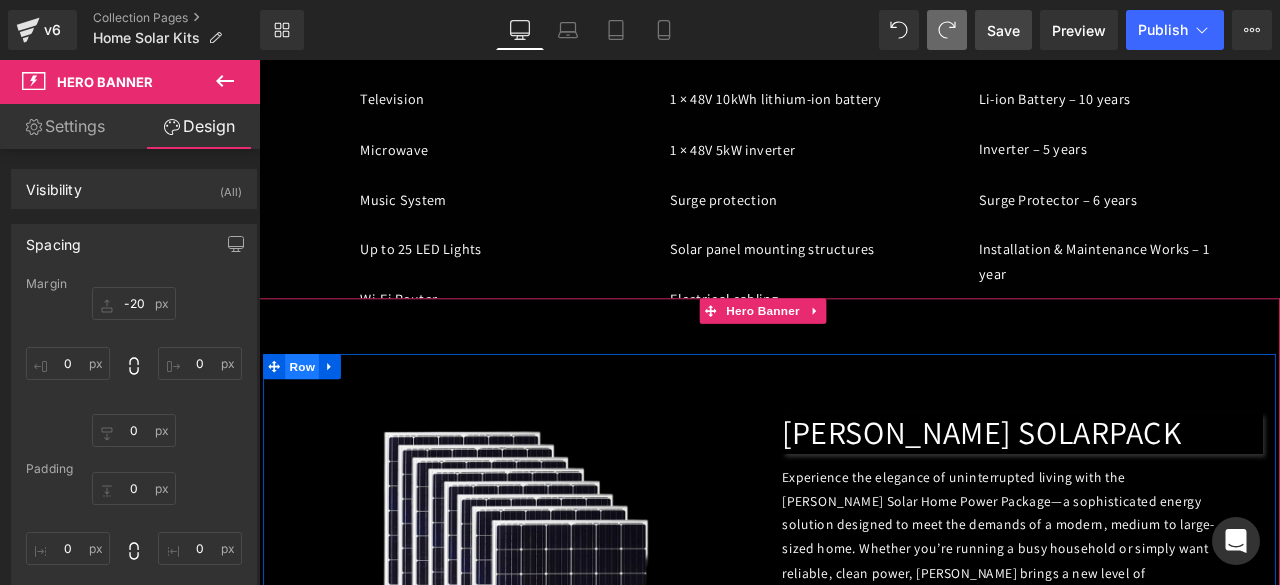 click on "Row" at bounding box center [310, 423] 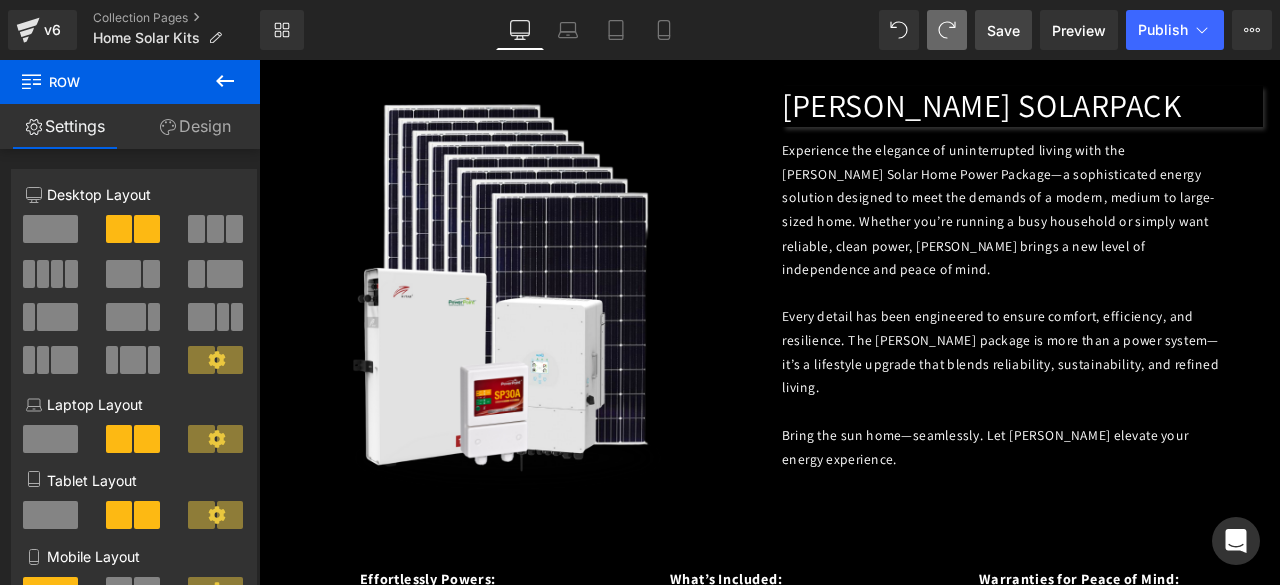 scroll, scrollTop: 2089, scrollLeft: 0, axis: vertical 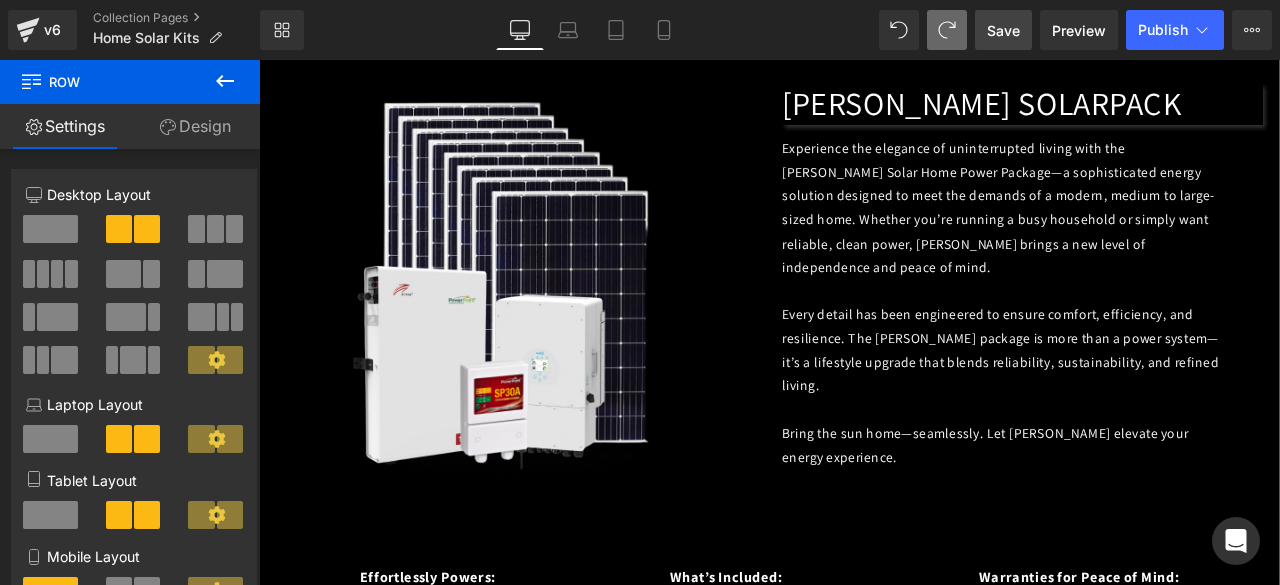 click at bounding box center (1139, 476) 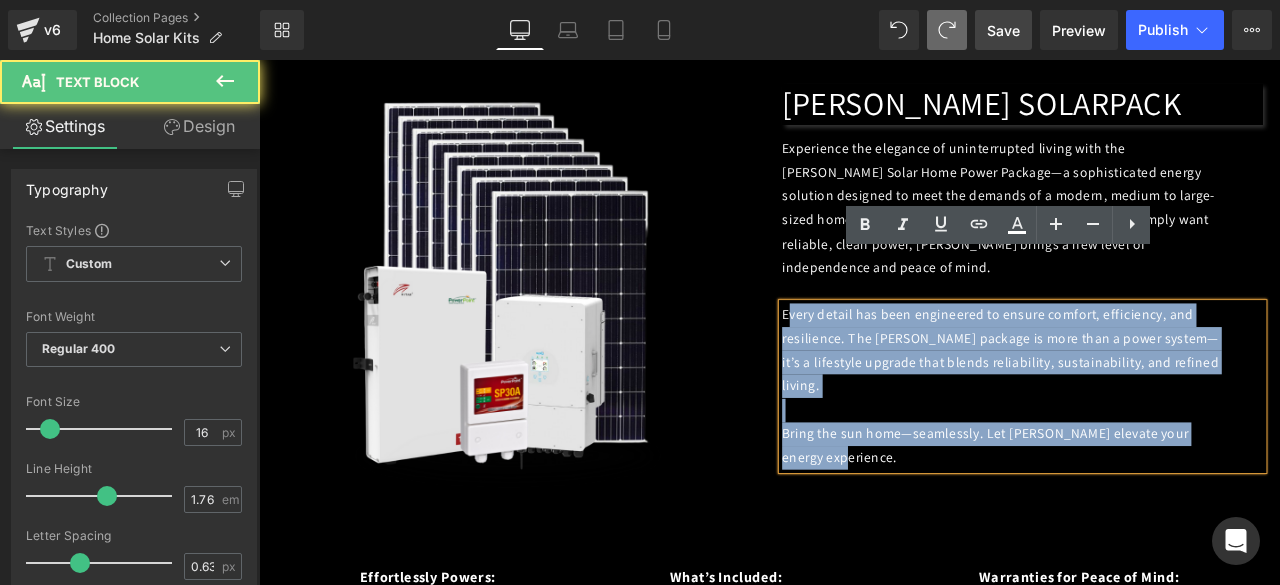 drag, startPoint x: 878, startPoint y: 306, endPoint x: 1006, endPoint y: 494, distance: 227.4379 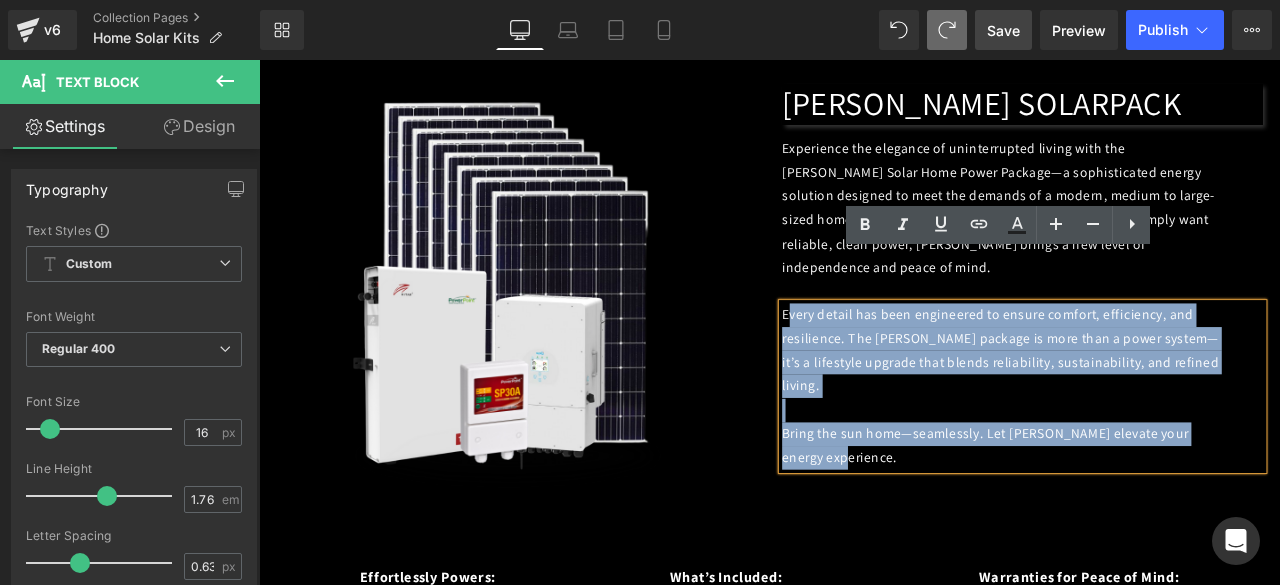 copy on "Every detail has been engineered to ensure comfort, efficiency, and resilience. The [PERSON_NAME] package is more than a power system—it’s a lifestyle upgrade that blends reliability, sustainability, and refined living. Bring the sun home—seamlessly. Let [PERSON_NAME] elevate your energy experience." 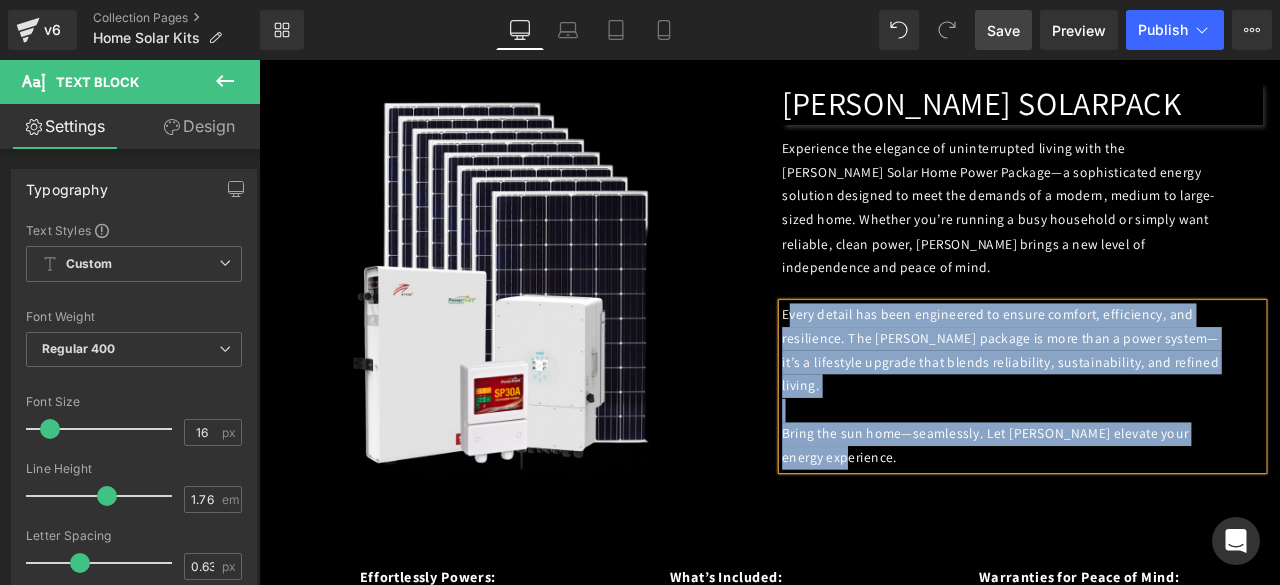 click on "Image         [PERSON_NAME] SOLAR  PACK Heading         Experience the elegance of uninterrupted living with the [PERSON_NAME] Solar Home Power Package—a sophisticated energy solution designed to meet the demands of a modern, medium to large-sized home. Whether you’re running a busy household or simply want reliable, clean power, [PERSON_NAME] brings a new level of independence and peace of mind. Text Block         50px  Every detail has been engineered to ensure comfort, efficiency, and resilience. The [PERSON_NAME] package is more than a power system—it’s a lifestyle upgrade that blends reliability, sustainability, and refined living. Bring the sun home—seamlessly. Let [PERSON_NAME] elevate your energy experience.    Text Block         50px Row" at bounding box center [864, 324] 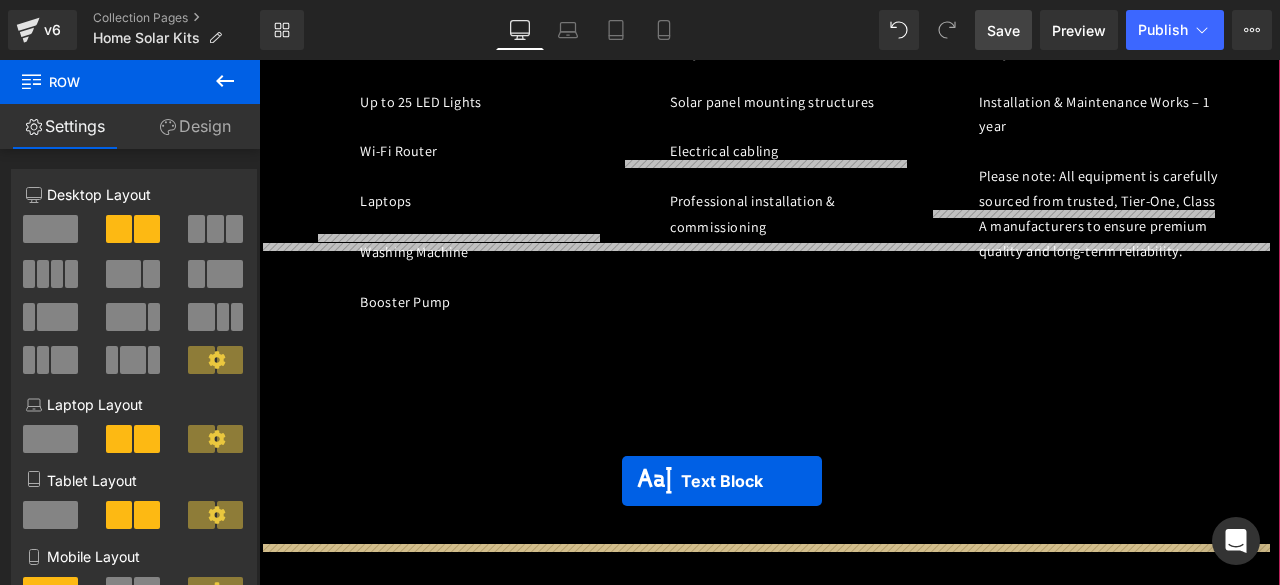 scroll, scrollTop: 3009, scrollLeft: 0, axis: vertical 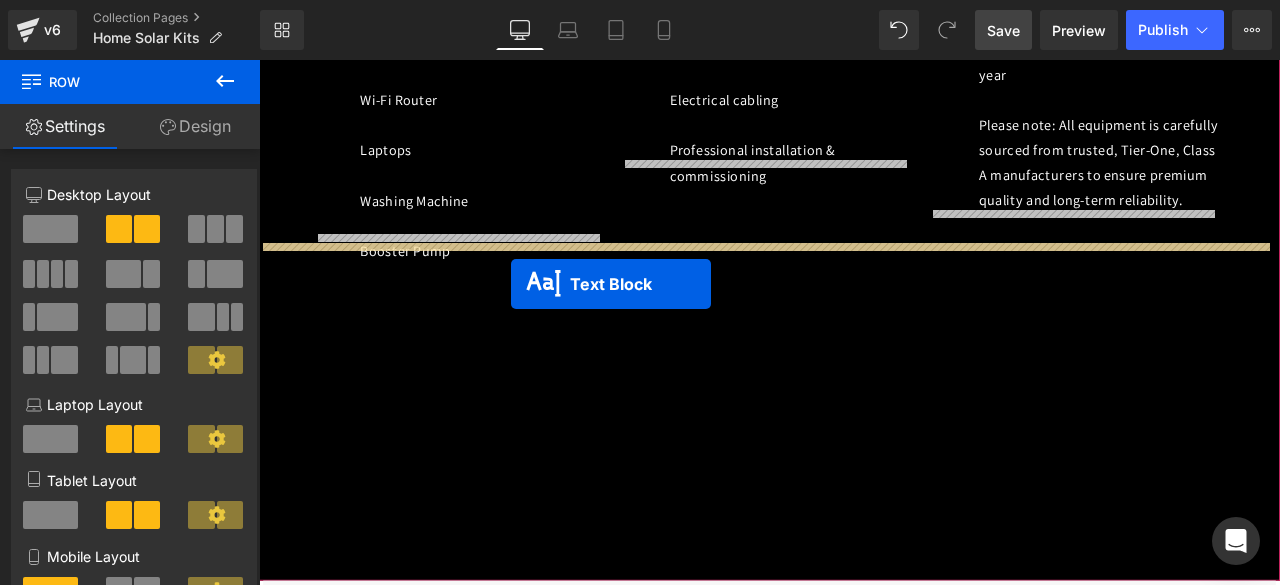 drag, startPoint x: 1147, startPoint y: 392, endPoint x: 558, endPoint y: 326, distance: 592.6863 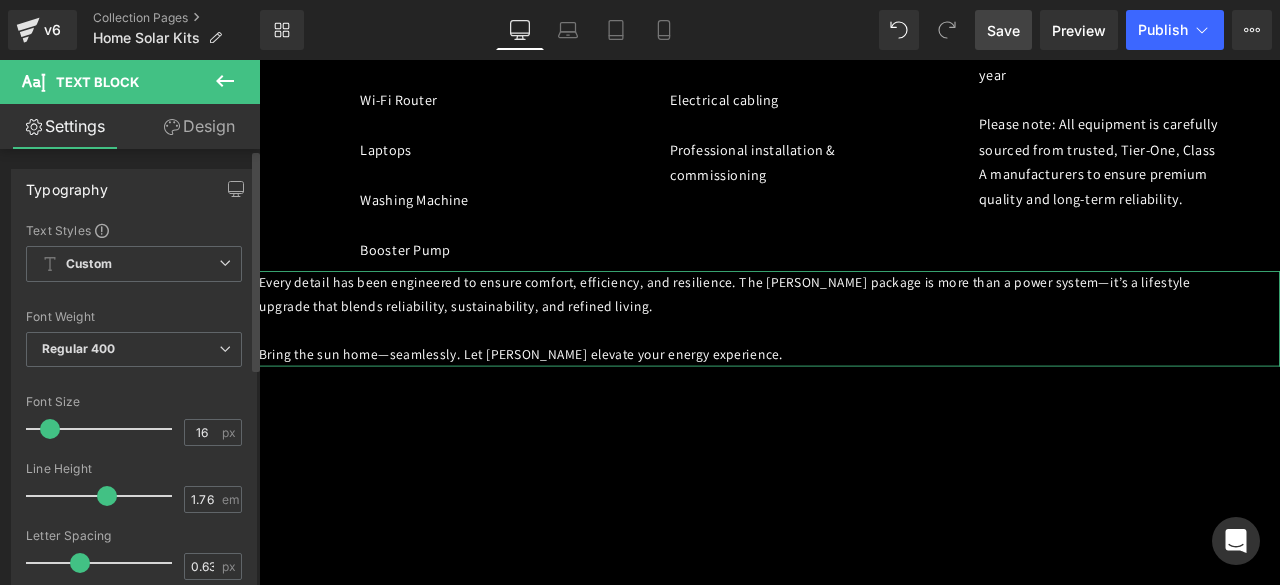 click on "Typography Text Styles Custom
Custom
Setup Global Style
Custom
Setup Global Style
Thin 100 Semi Thin 200 Light 300 Regular 400 Medium 500 Semi Bold 600 Super Bold 800 Boldest 900 Bold 700 Lighter Bolder Font Weight
Regular 400
Thin 100 Semi Thin 200 Light 300 Regular 400 Medium 500 Semi Bold 600 Super Bold 800 Boldest 900 Bold 700 Lighter Bolder 16px Font Size 16 px 1.76em Line Height 1.76 em 0.63px Letter Spacing 0.63 px rgba(18, 18, 18, 0.75) Text Color #121212 75 % inherit
Font
Default
AR One Sans
Geologica
Assistant" at bounding box center [134, 753] 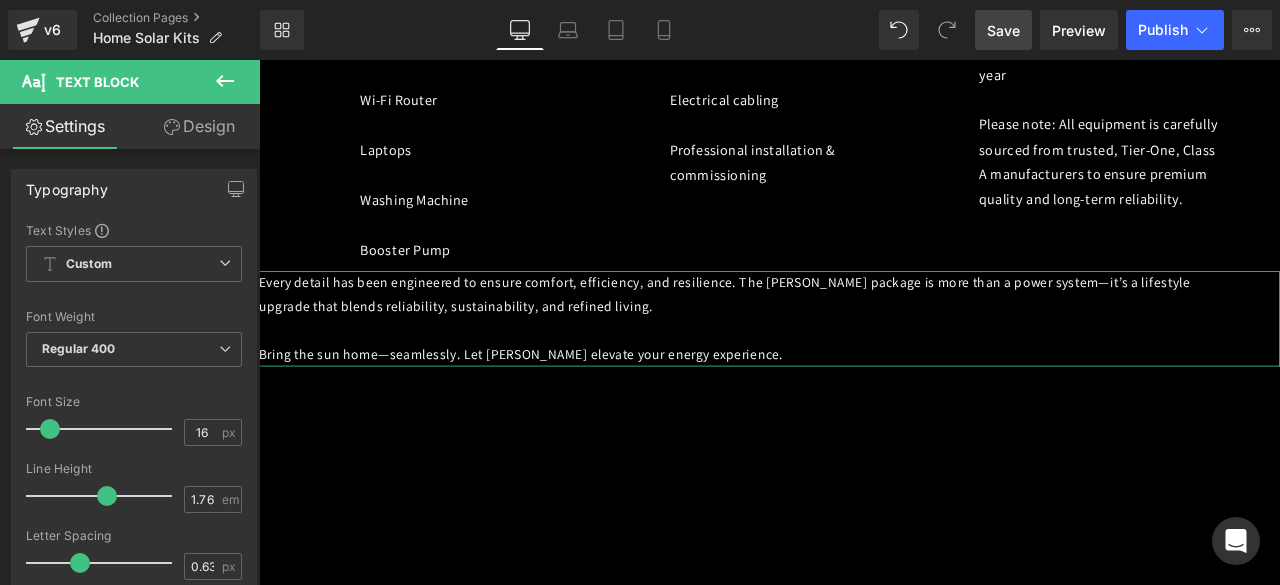 click on "Design" at bounding box center (199, 126) 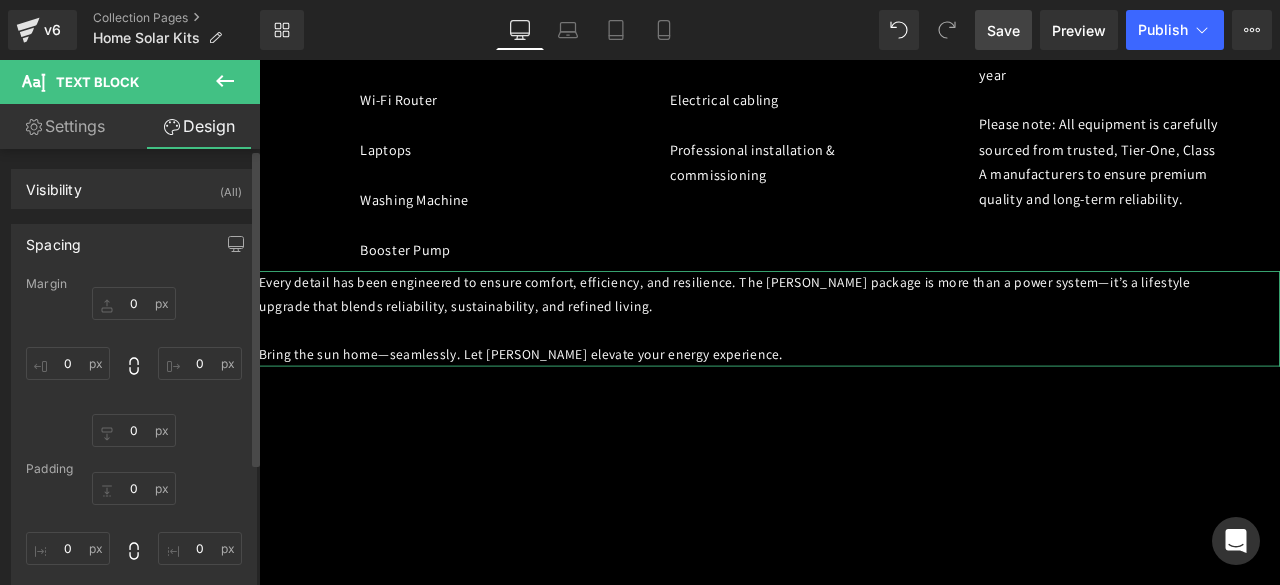 type on "0" 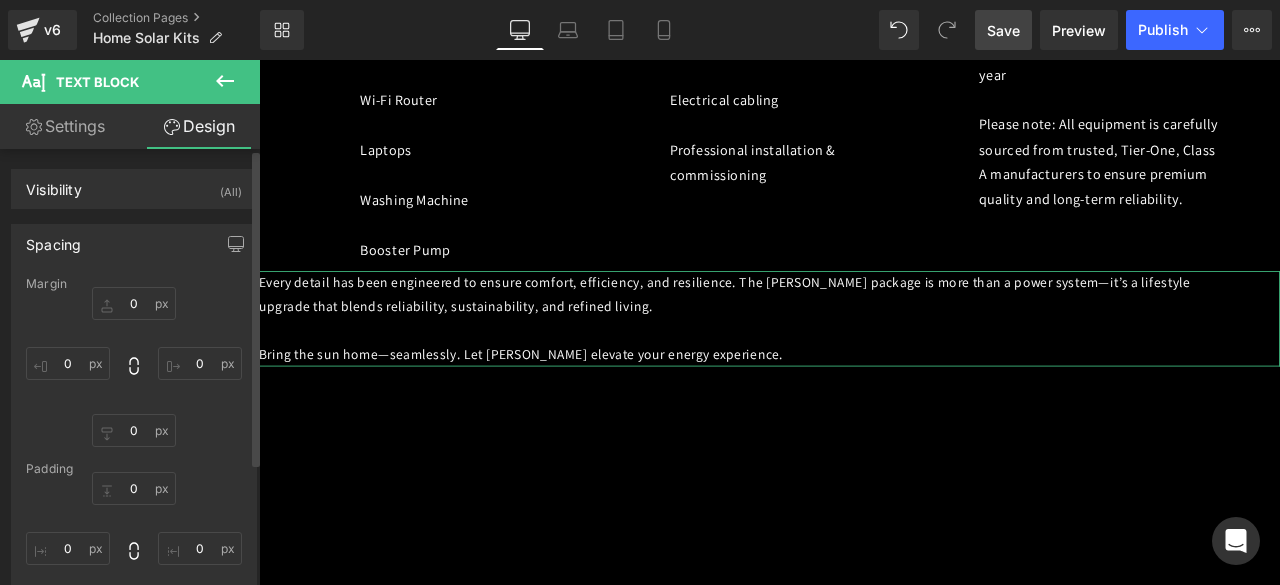type on "0" 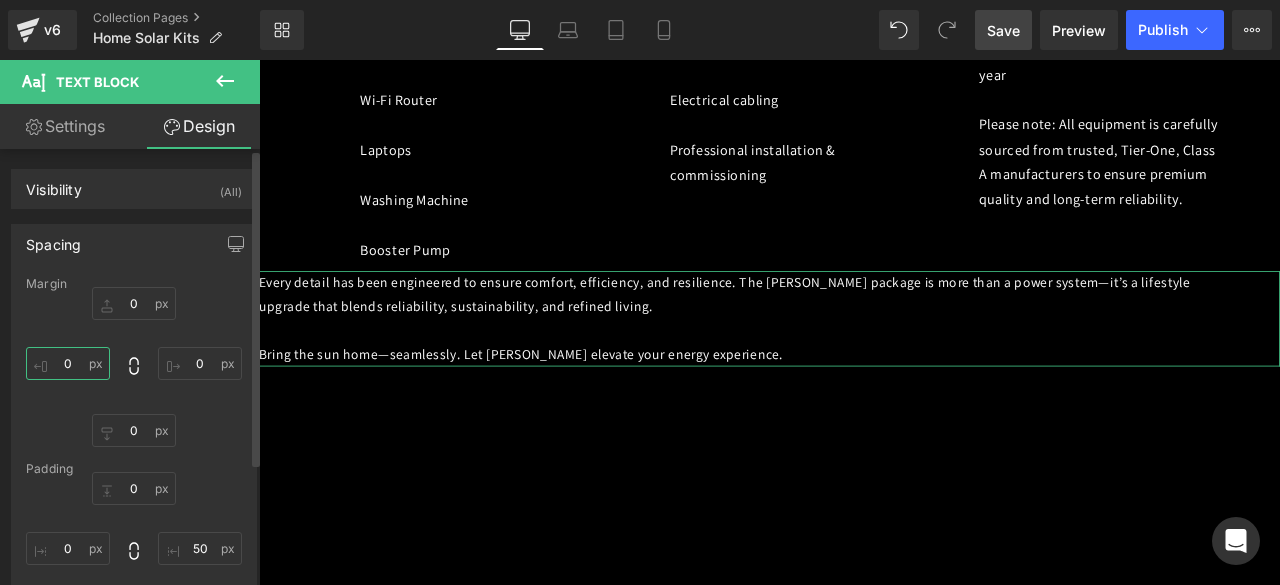 click on "0" at bounding box center (68, 363) 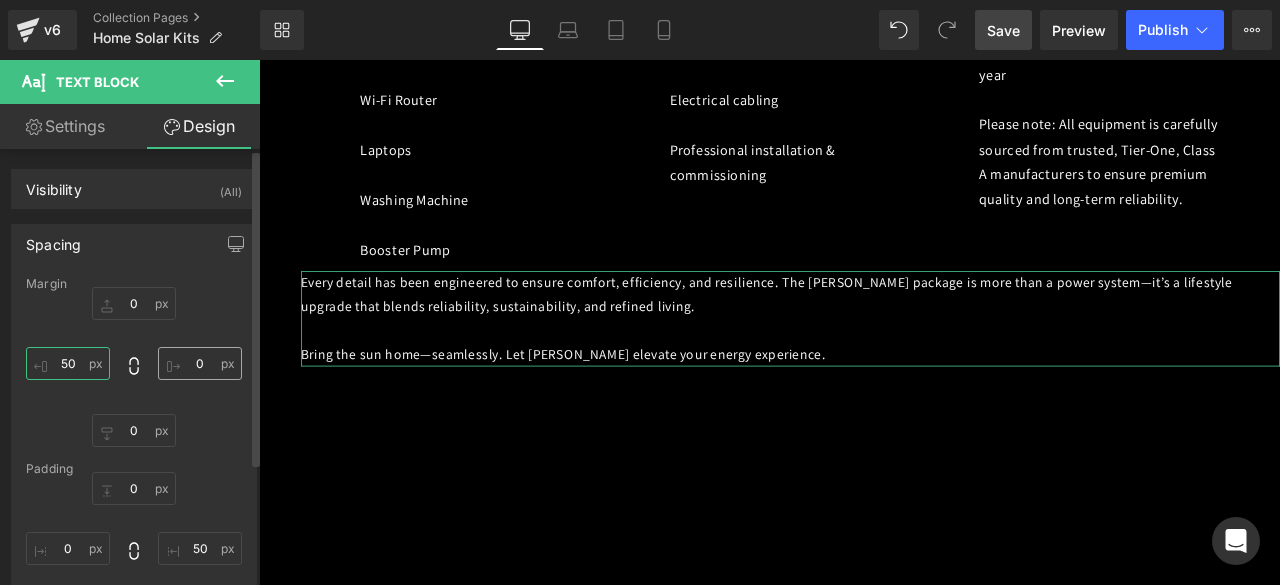 type on "50" 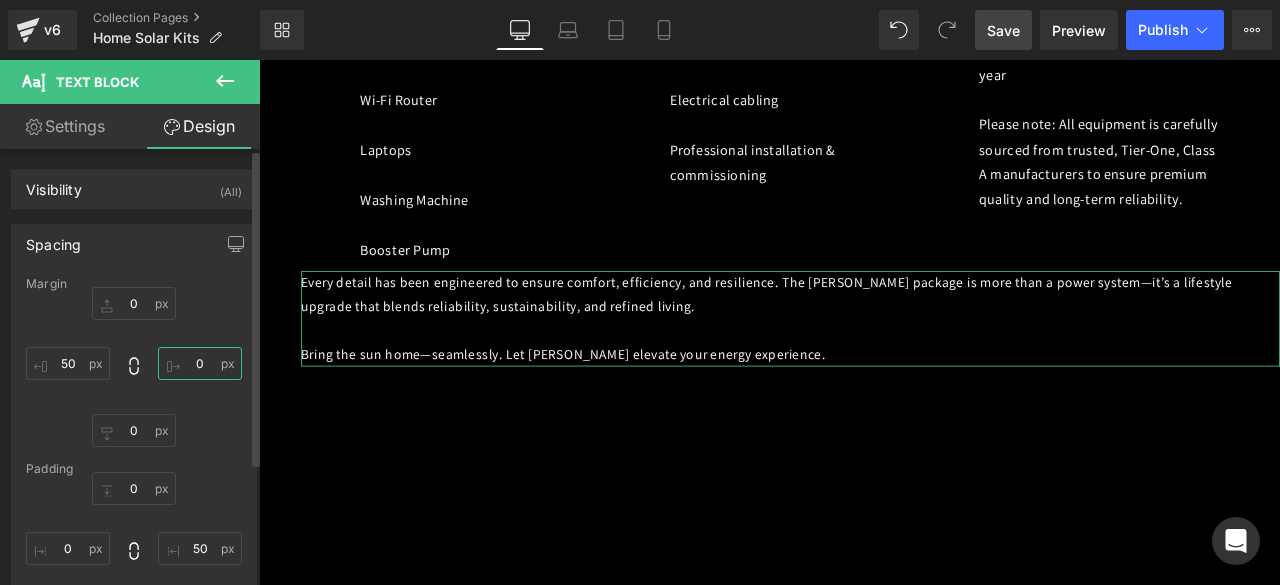 click on "0" at bounding box center (200, 363) 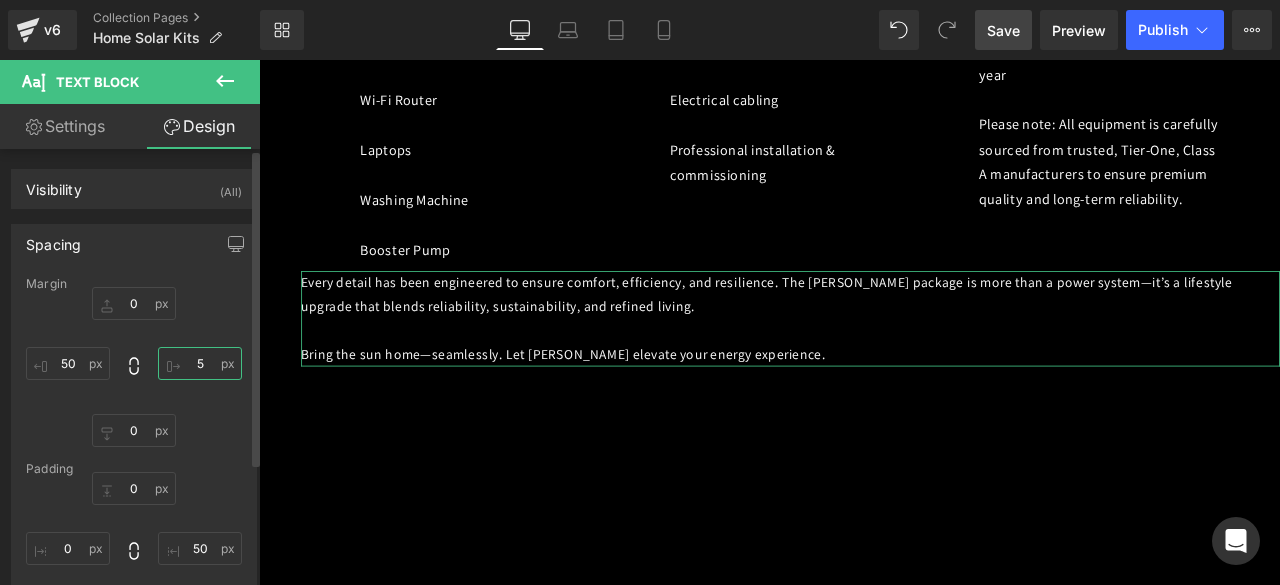 type on "50" 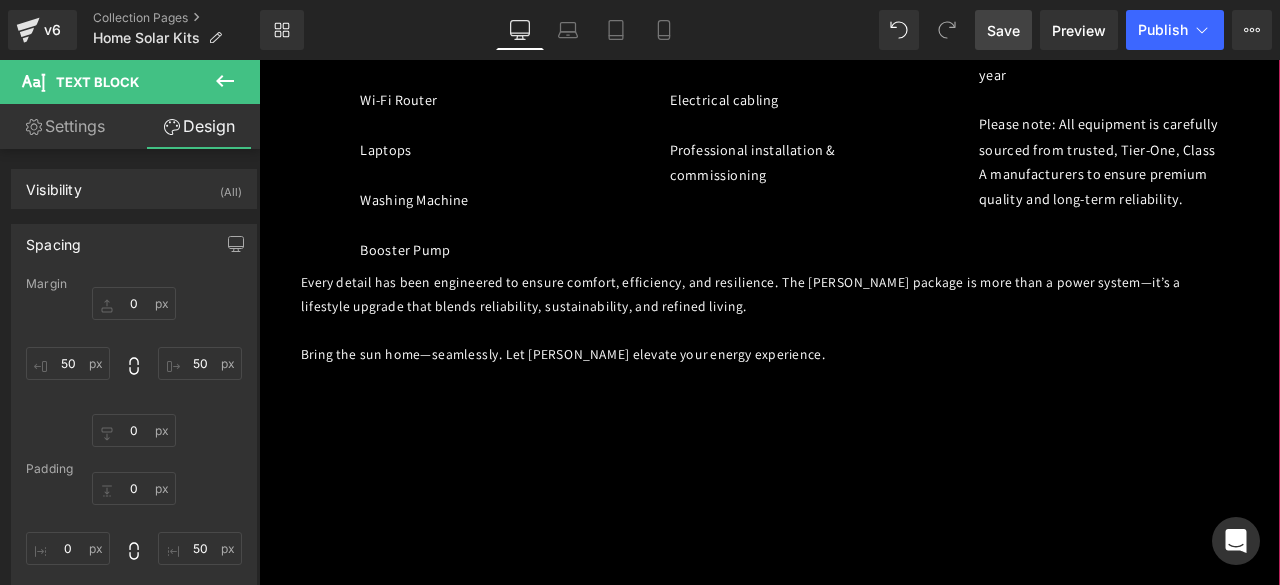 click on "Image         [PERSON_NAME] SOLAR  PACK Heading         Experience the elegance of uninterrupted living with the [PERSON_NAME] Solar Home Power Package—a sophisticated energy solution designed to meet the demands of a modern, medium to large-sized home. Whether you’re running a busy household or simply want reliable, clean power, [PERSON_NAME] brings a new level of independence and peace of mind. Text Block         50px Row         Effortlessly Powers: Refrigerator Television Microwave Music System Up to 25 LED Lights Wi-Fi Router Laptops Washing Machine Booster Pump Text Block         What’s Included: 8 × 585W high-efficiency solar panels 1 × 48V 10kWh lithium-ion battery 1 × 48V 5kW inverter Surge protection Solar panel mounting structures Electrical cabling Professional installation & commissioning Text Block         Wa rranties for Peace of Mind: Solar Panels – 12 years Li-ion Battery – 10 years Inverter – 5 years Surge Protector – 6 years Installation & Maintenance Works – 1 year Text Block" at bounding box center (864, -89) 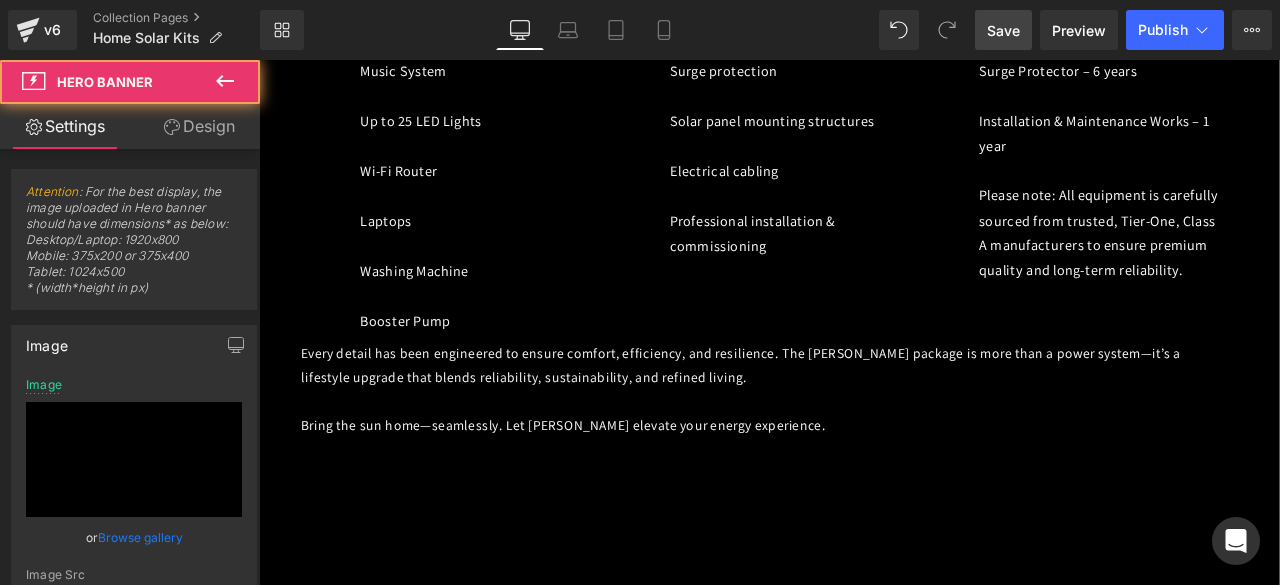 scroll, scrollTop: 2868, scrollLeft: 0, axis: vertical 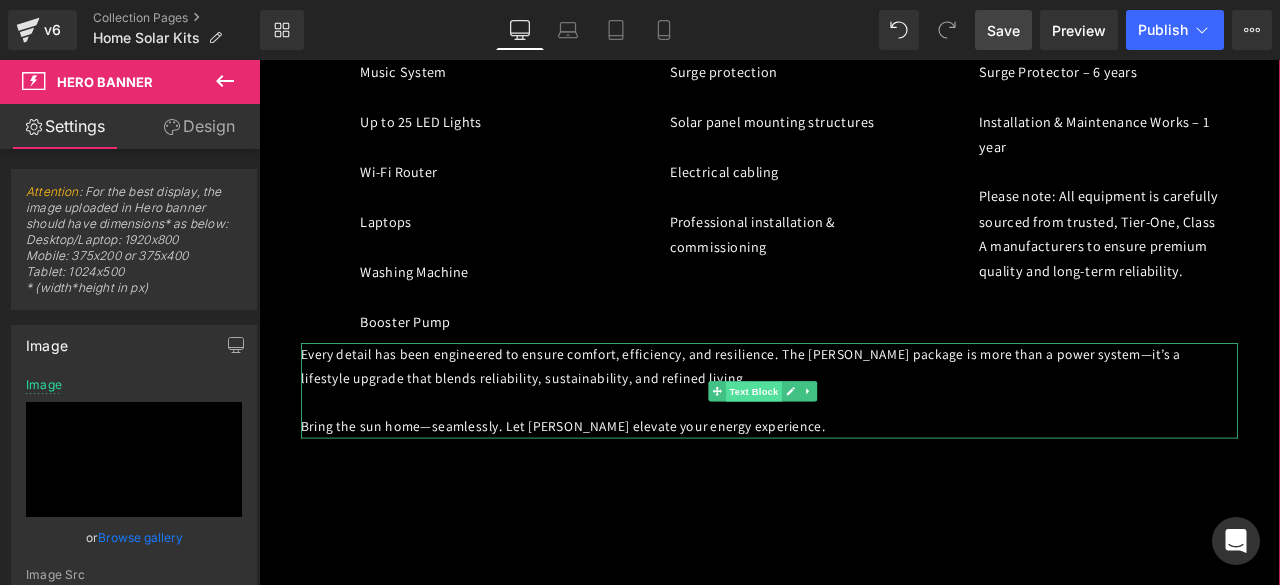 click on "Text Block" at bounding box center (846, 453) 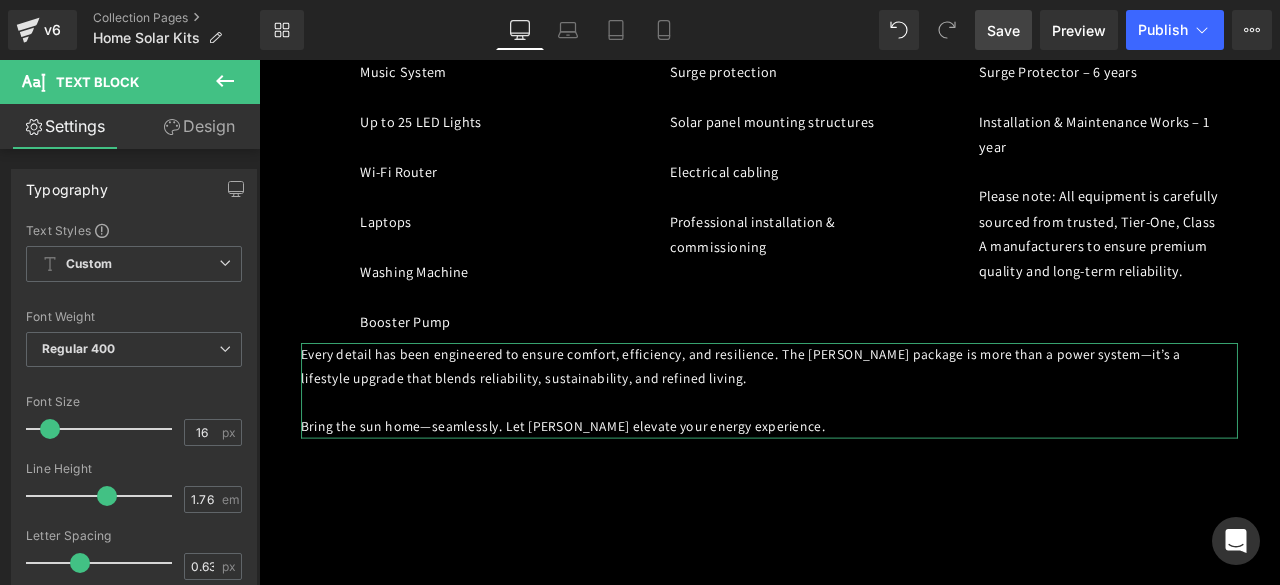click on "Design" at bounding box center (199, 126) 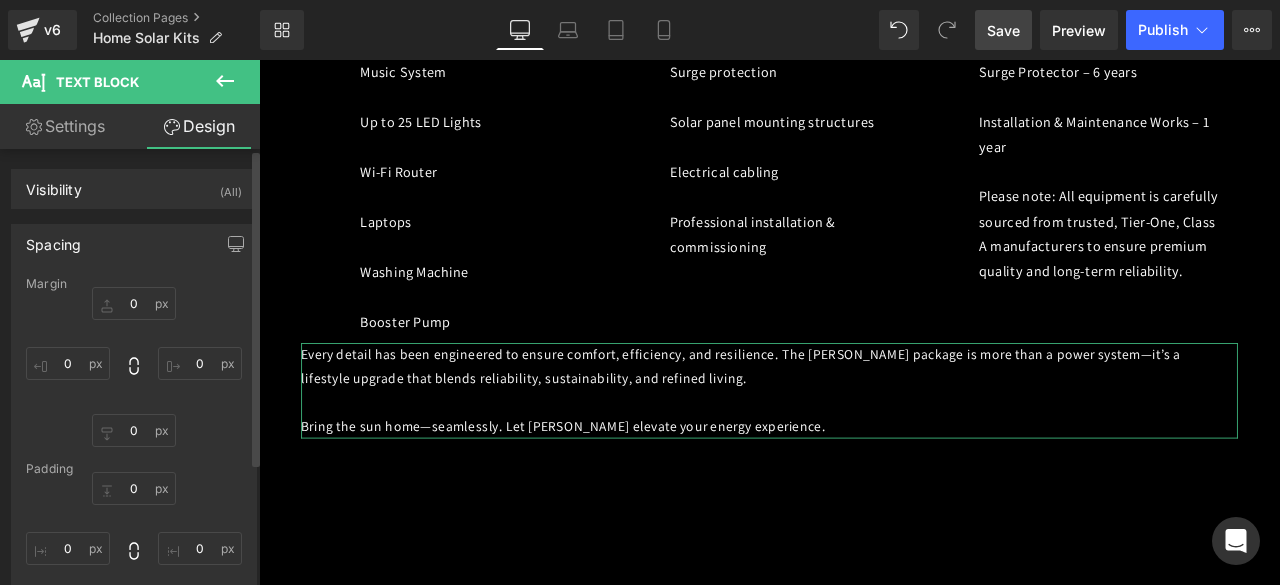 type on "0" 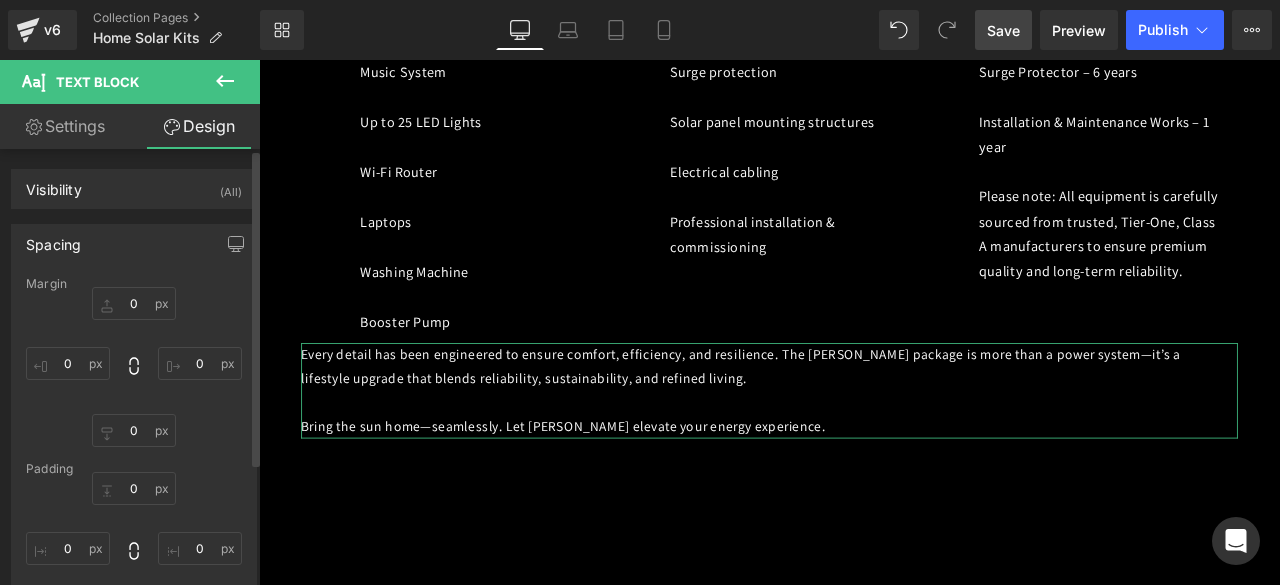 type on "50" 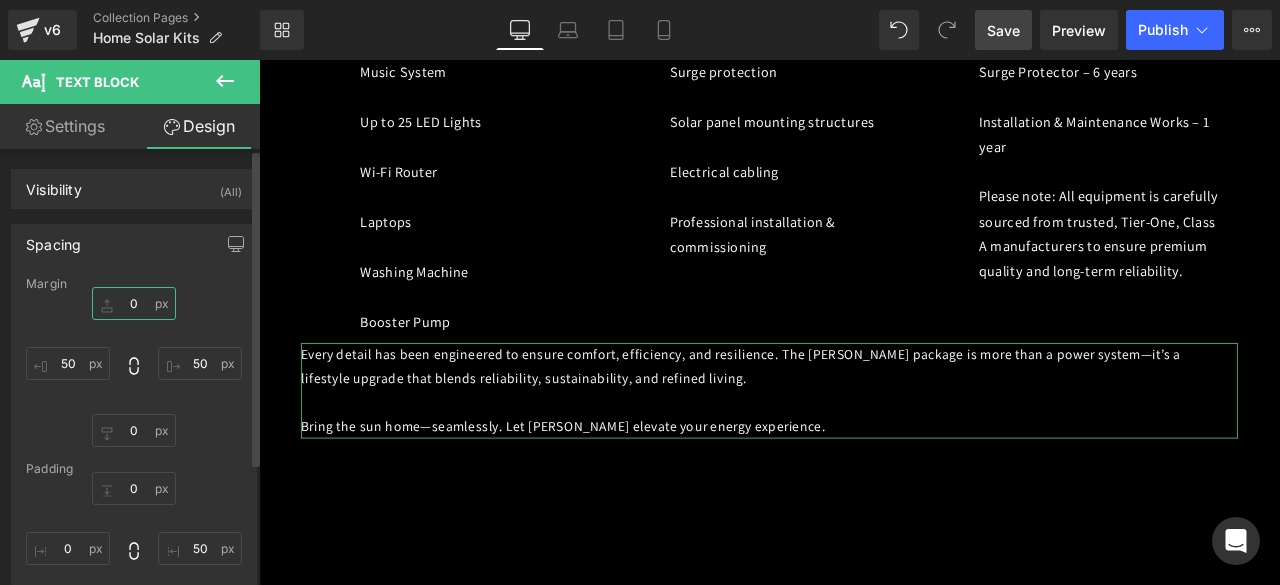 click on "0" at bounding box center [134, 303] 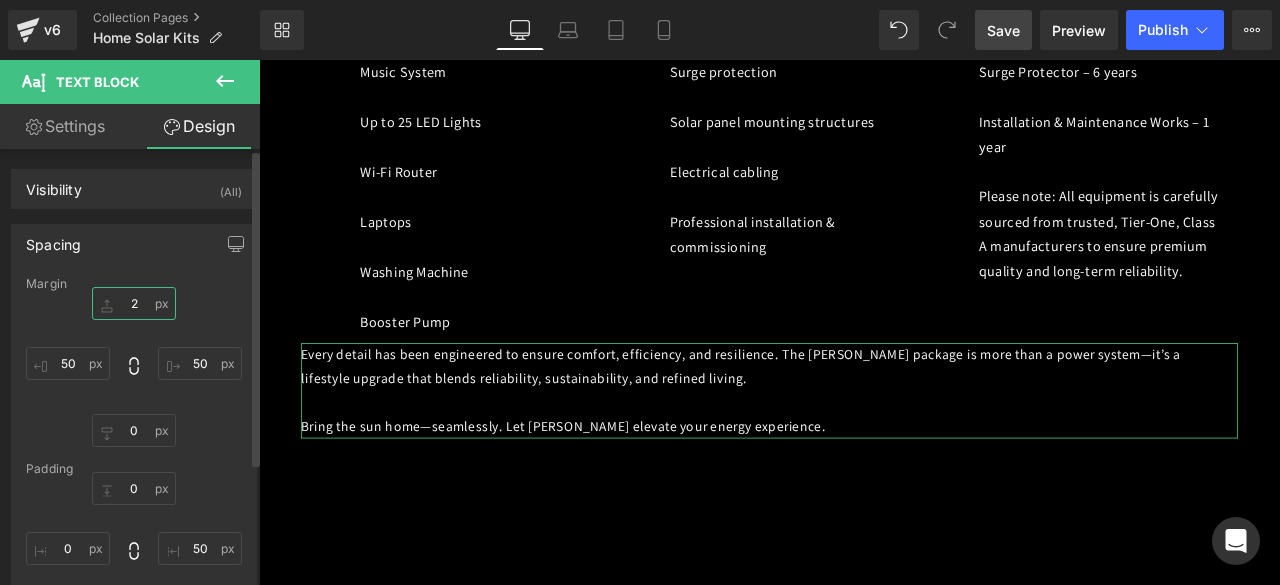 type on "20" 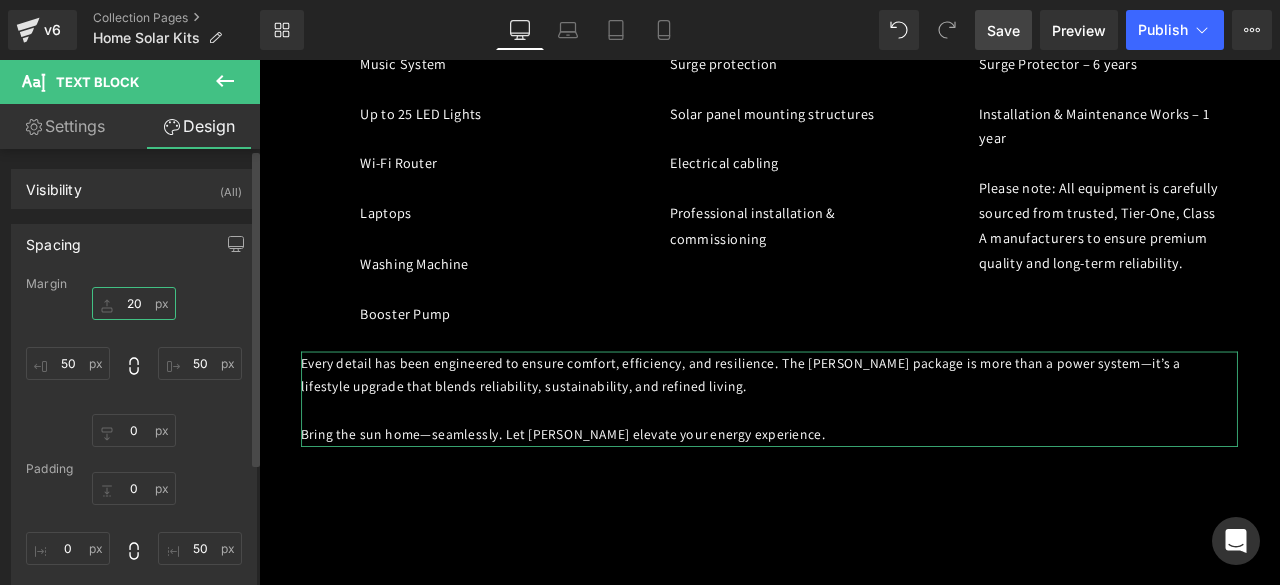 scroll, scrollTop: 2858, scrollLeft: 0, axis: vertical 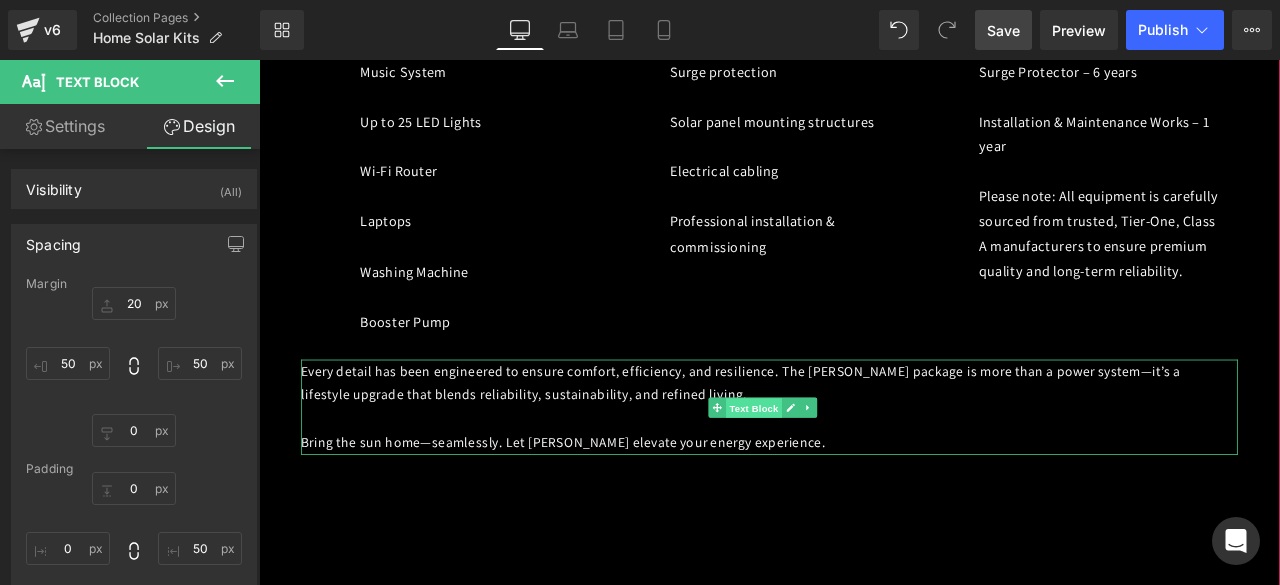 click on "Text Block" at bounding box center (846, 473) 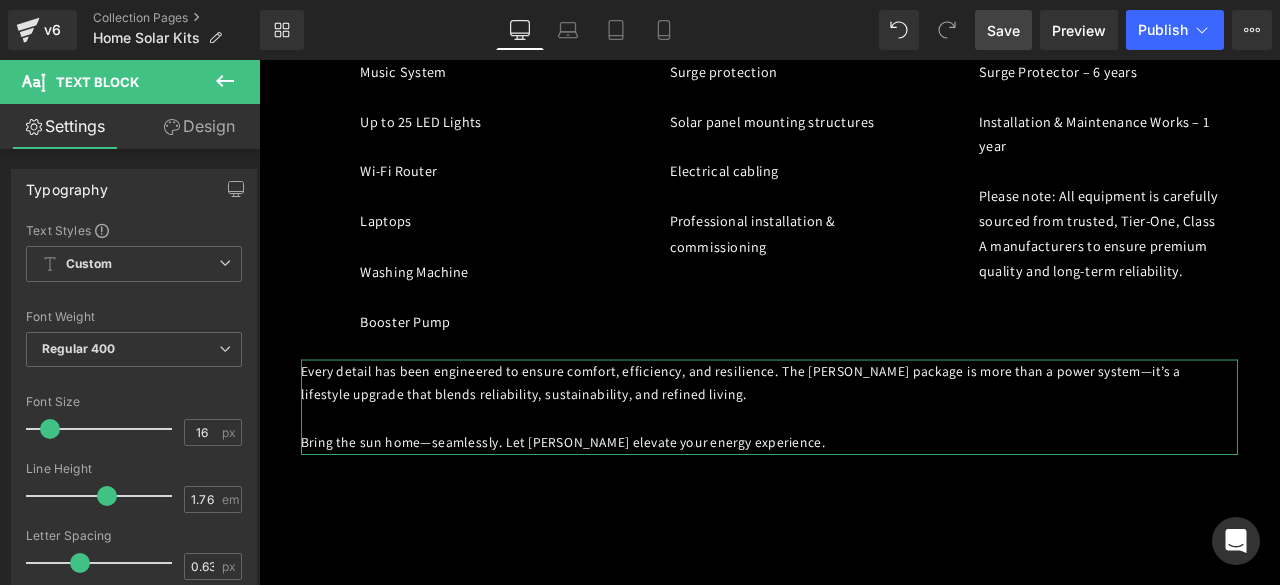click on "Design" at bounding box center (199, 126) 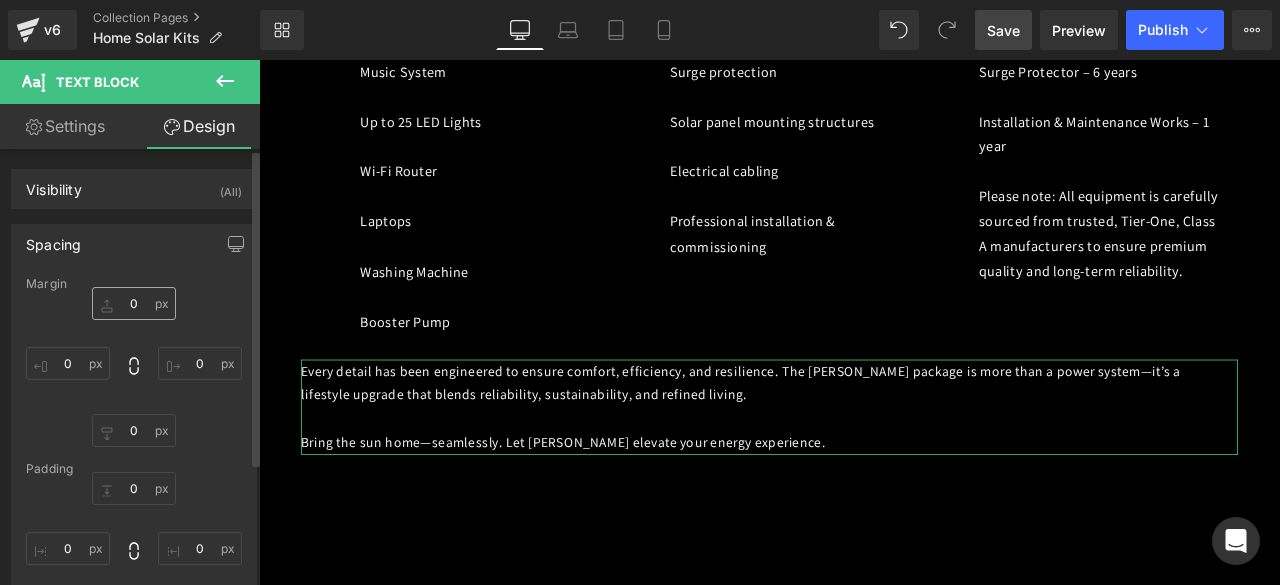 type on "20" 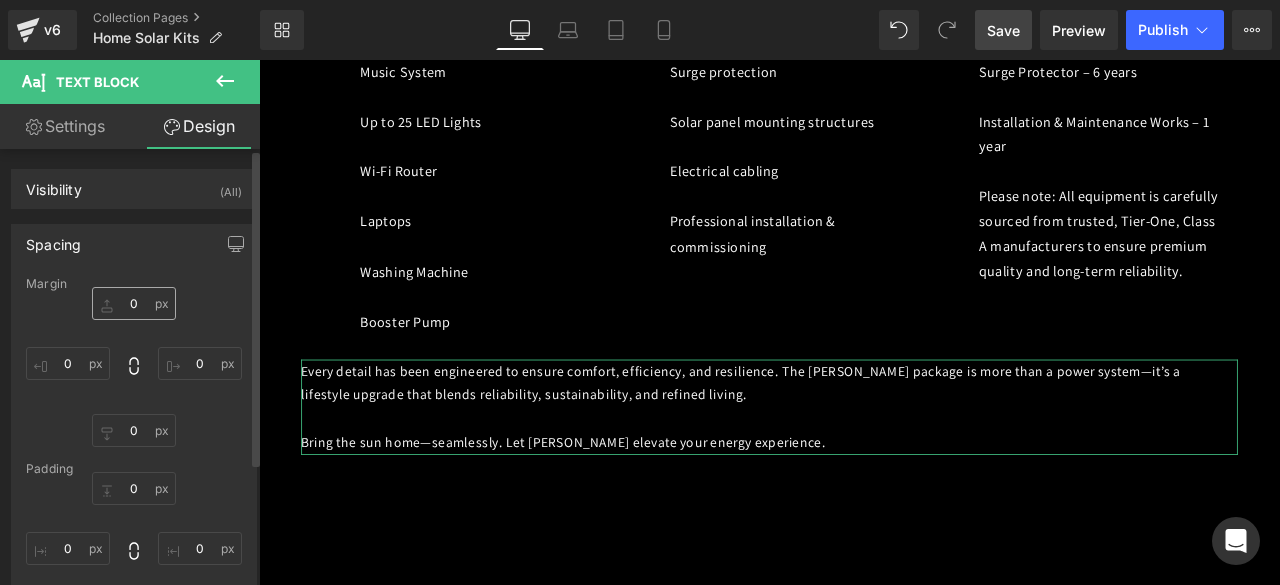 type on "50" 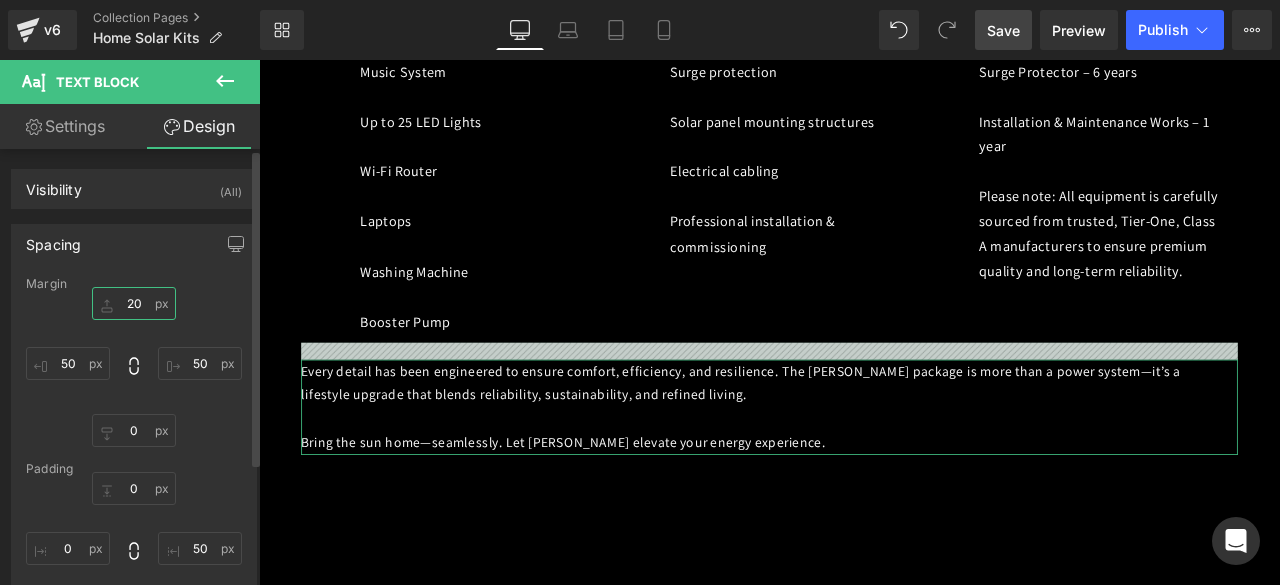 click on "20" at bounding box center (134, 303) 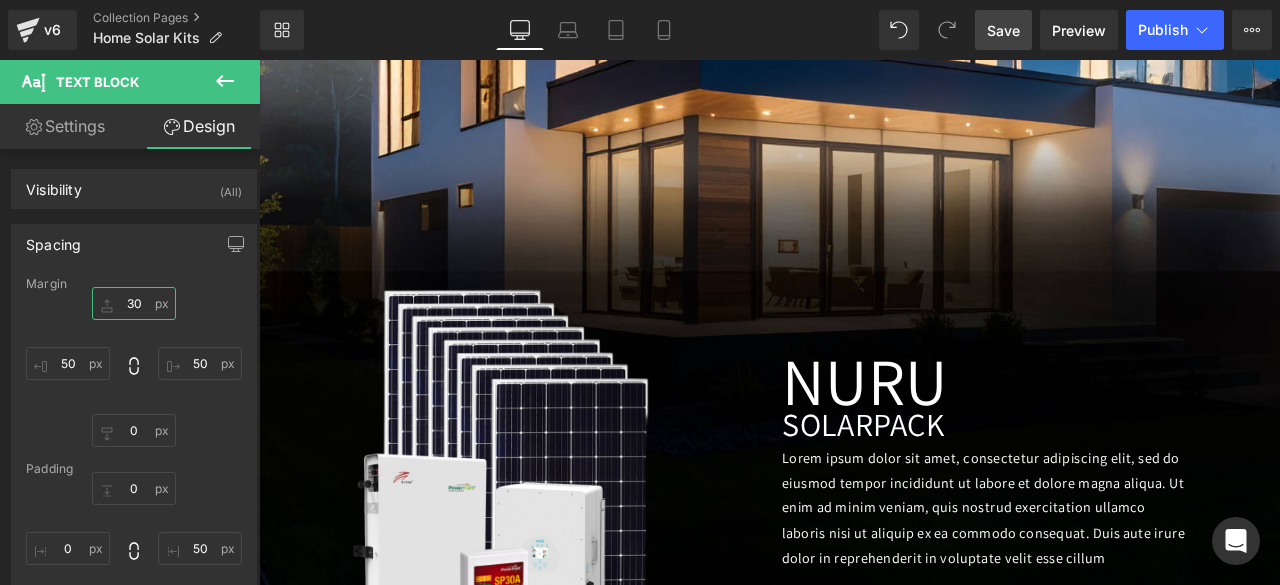 scroll, scrollTop: 852, scrollLeft: 0, axis: vertical 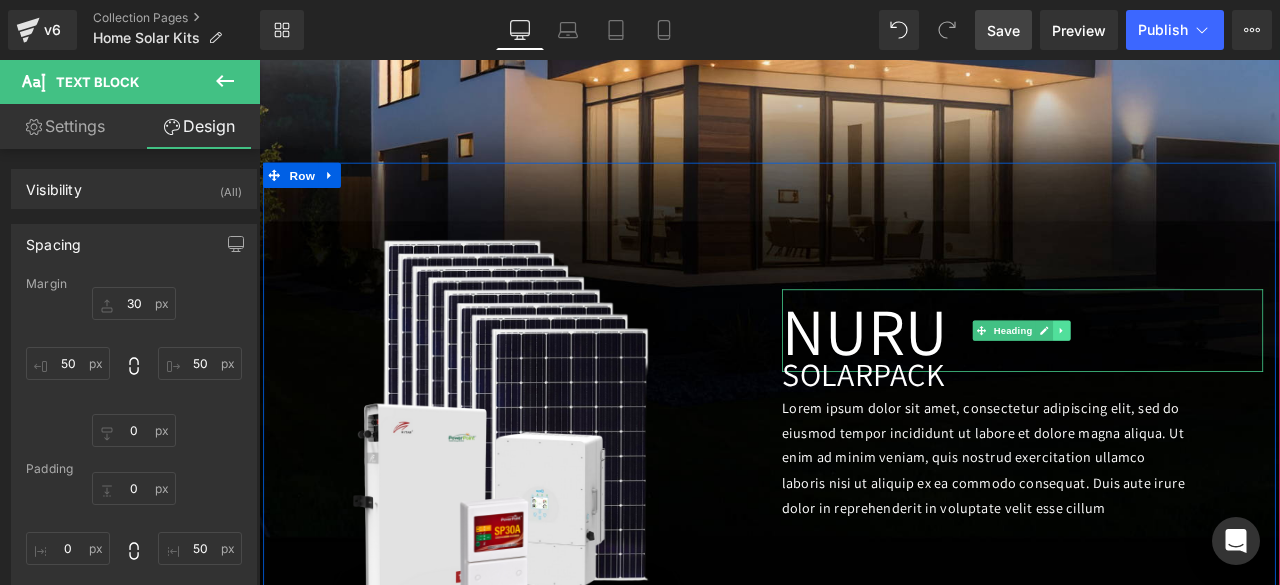 click at bounding box center [1210, 381] 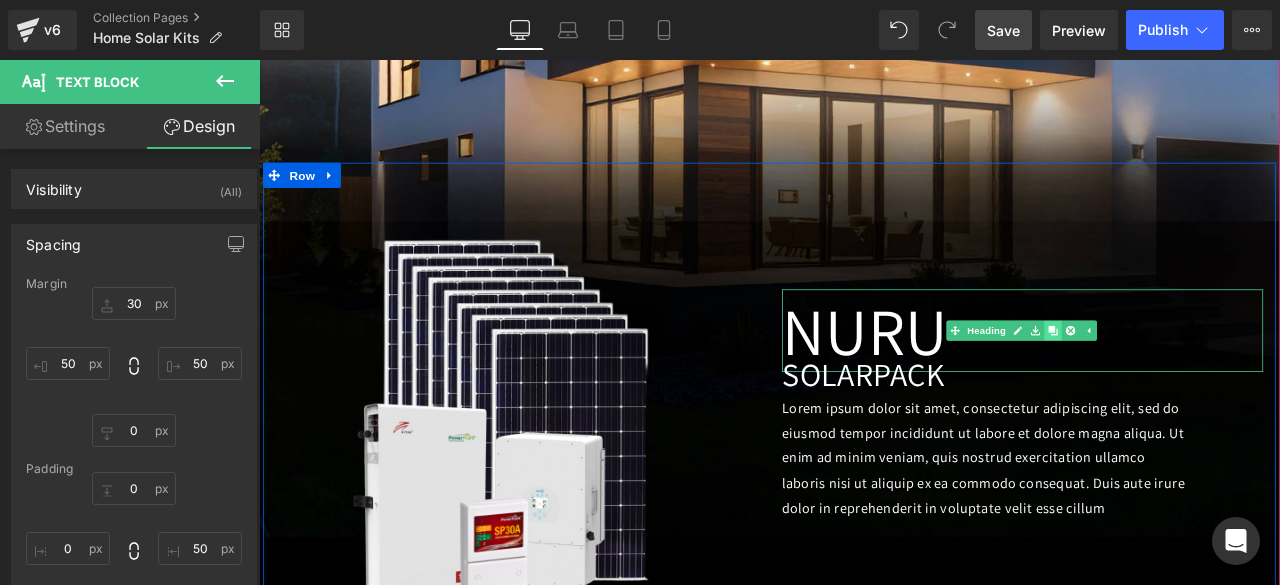 click at bounding box center [1200, 381] 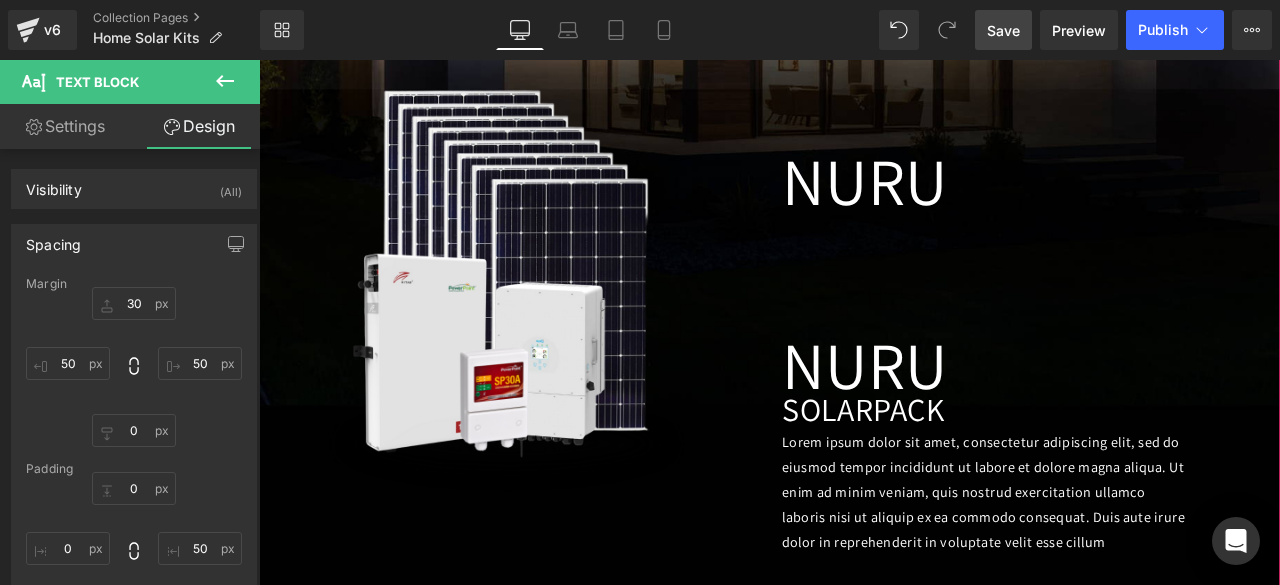 scroll, scrollTop: 992, scrollLeft: 0, axis: vertical 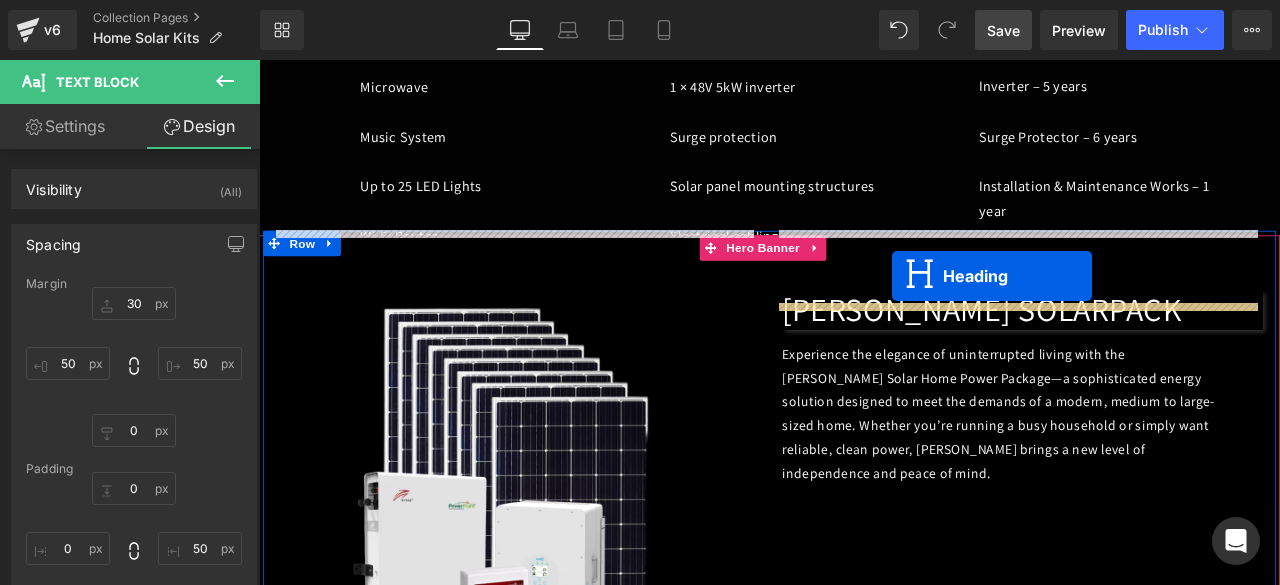 drag, startPoint x: 1109, startPoint y: 206, endPoint x: 1009, endPoint y: 317, distance: 149.40215 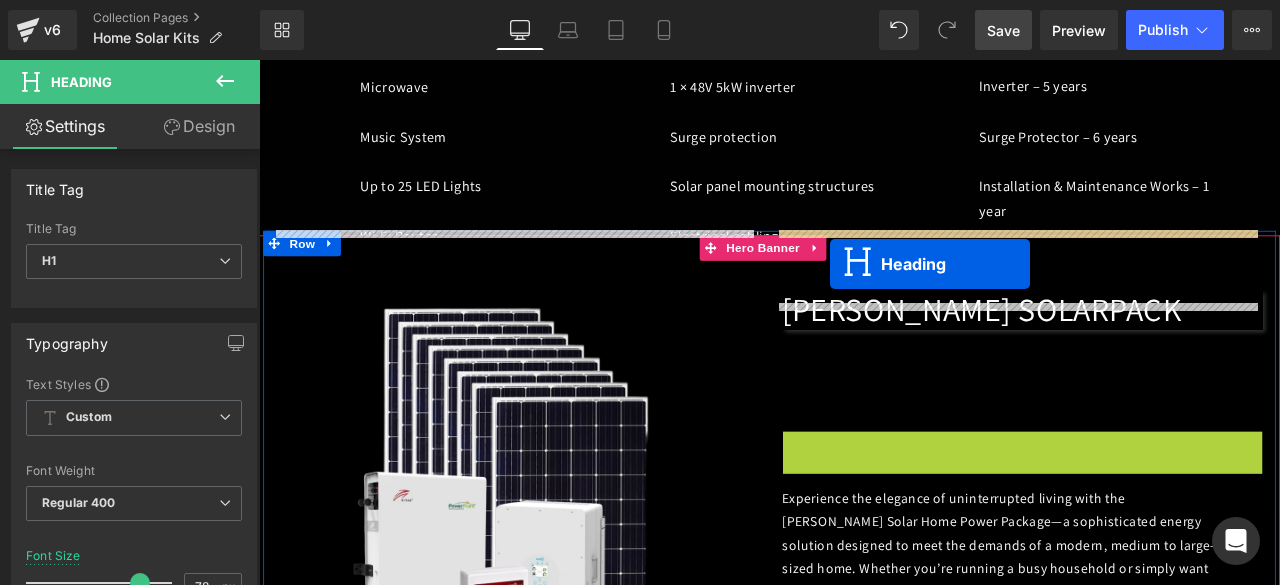 drag, startPoint x: 1129, startPoint y: 517, endPoint x: 936, endPoint y: 302, distance: 288.91867 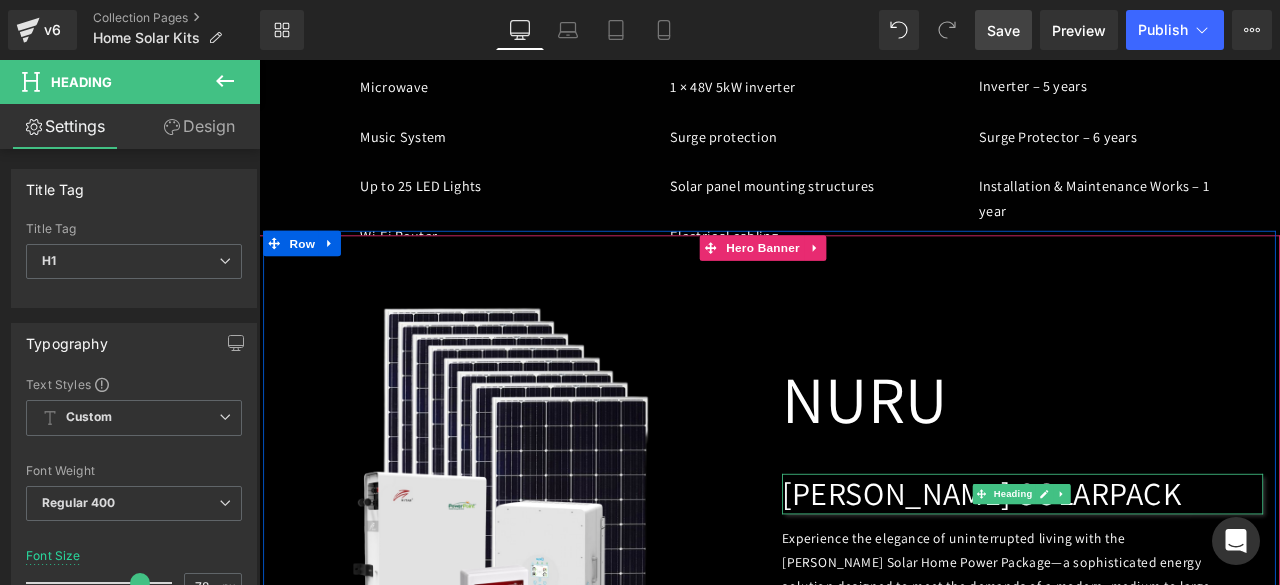 click on "[PERSON_NAME] SOLAR  PACK" at bounding box center (1164, 575) 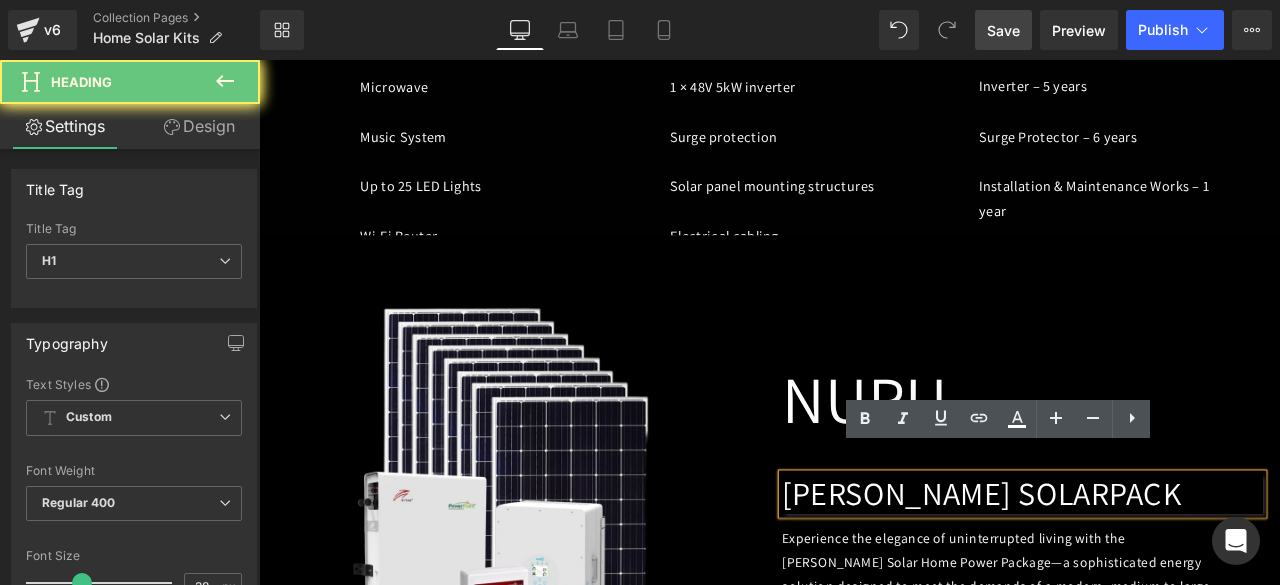 click on "[PERSON_NAME] SOLAR  PACK" at bounding box center [1164, 575] 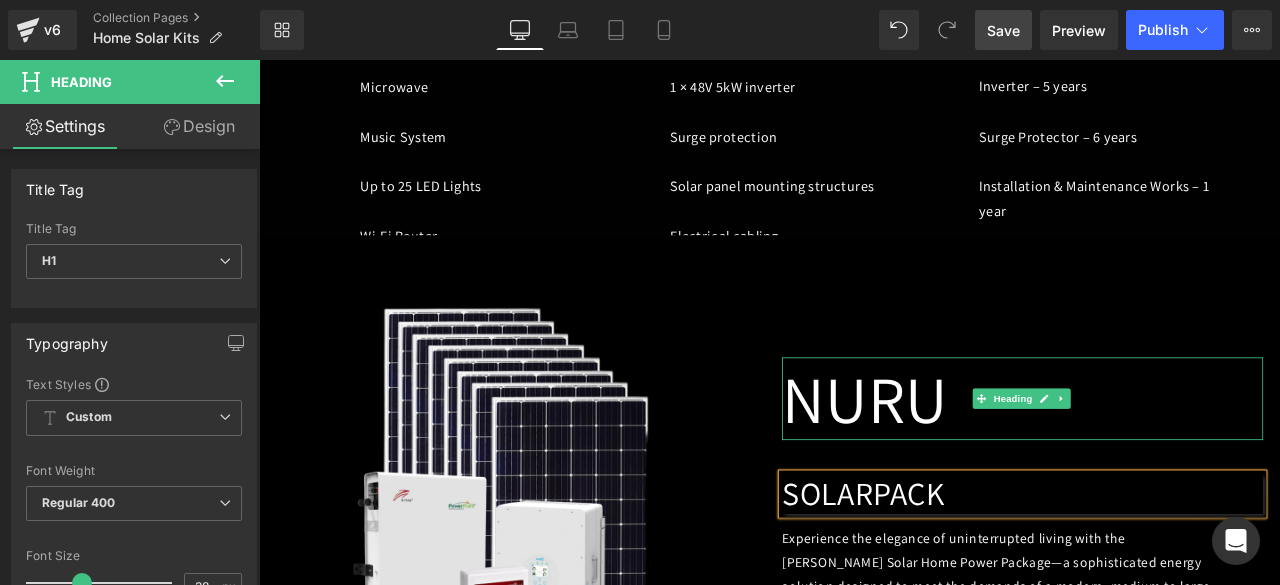 click on "NURU" at bounding box center [1164, 462] 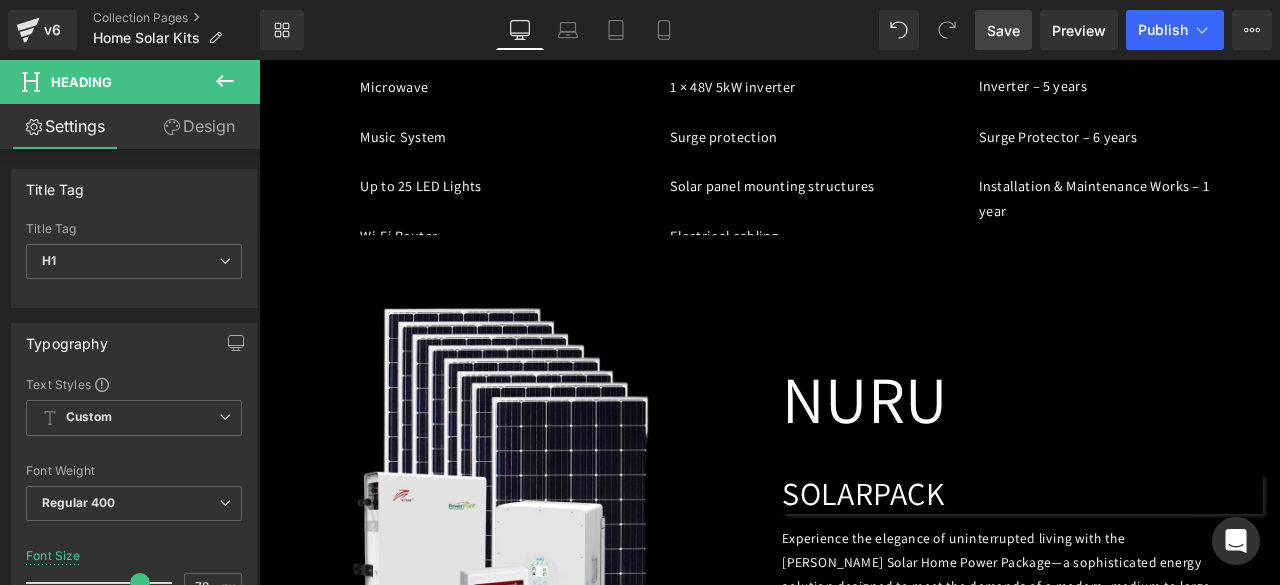 click on "Design" at bounding box center [199, 126] 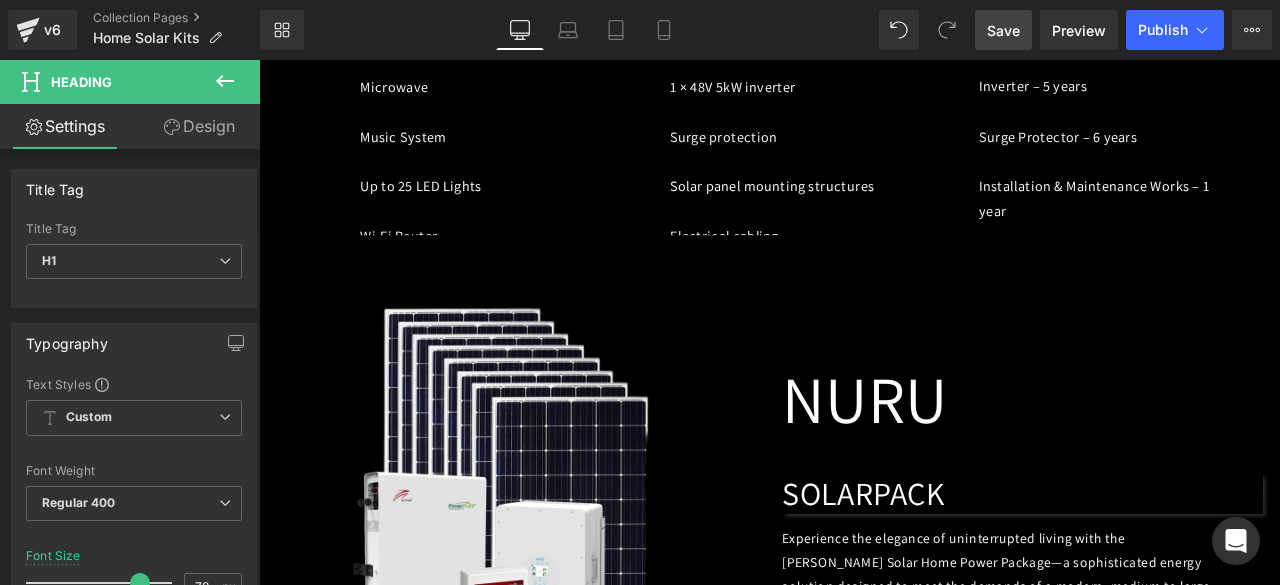 click on "Spacing" at bounding box center [0, 0] 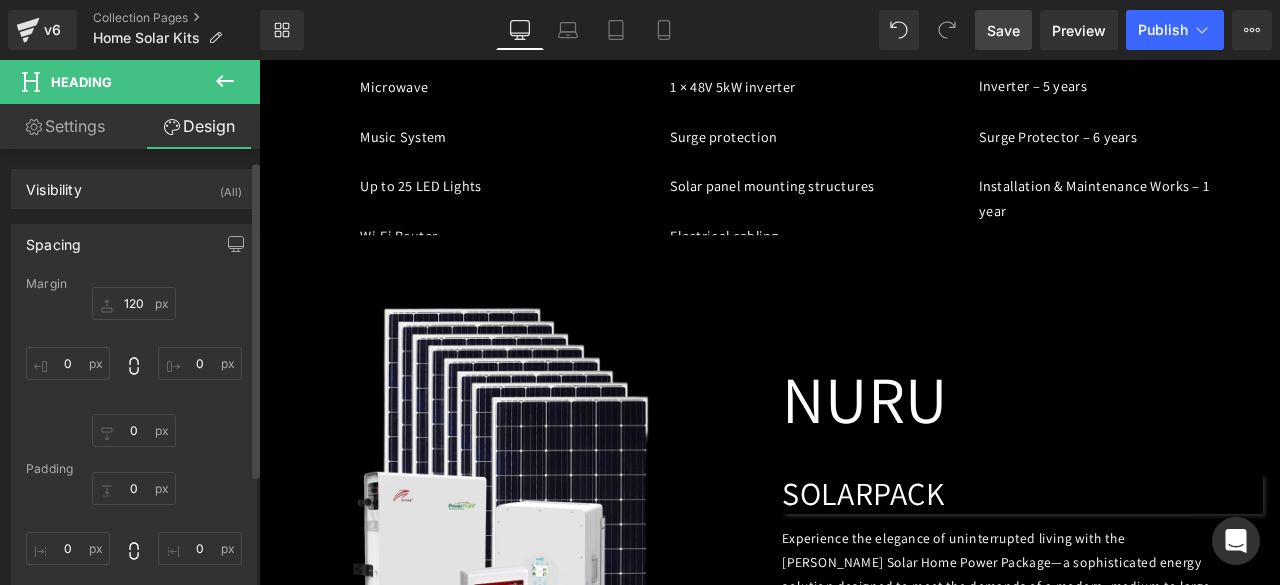 scroll, scrollTop: 58, scrollLeft: 0, axis: vertical 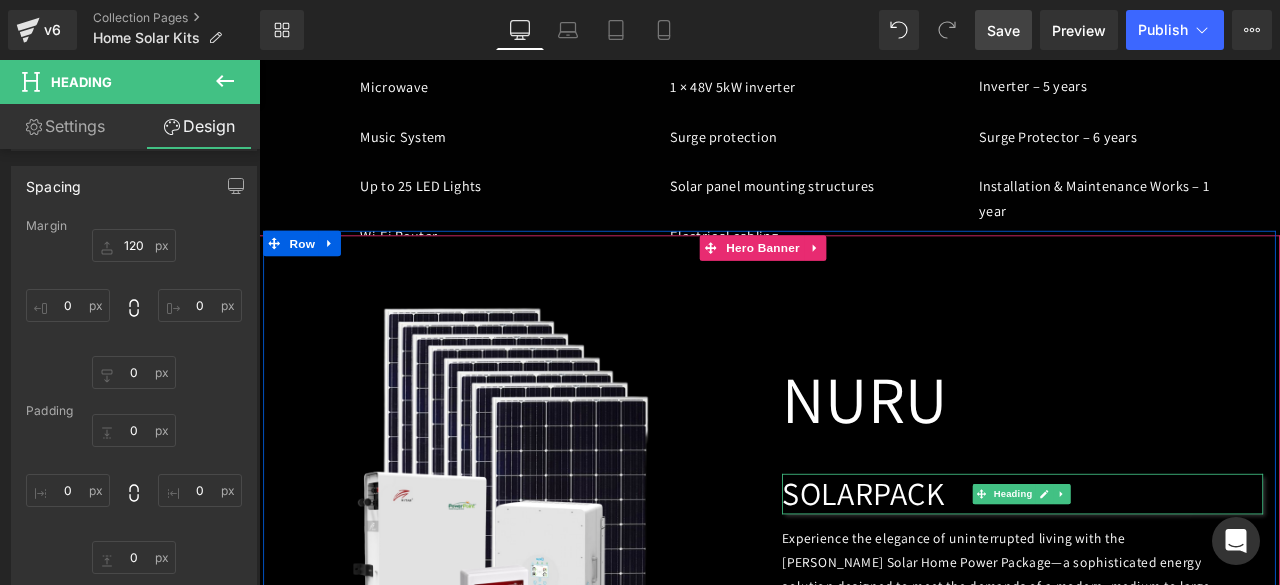click on "SOLAR  PACK" at bounding box center (1164, 575) 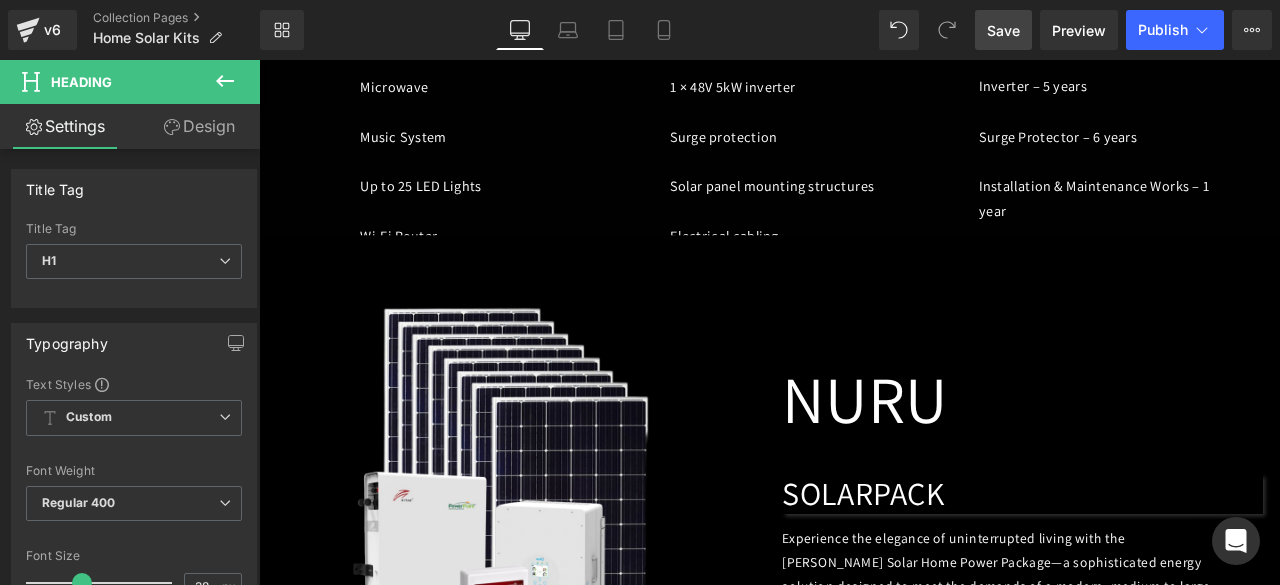 click on "Design" at bounding box center (199, 126) 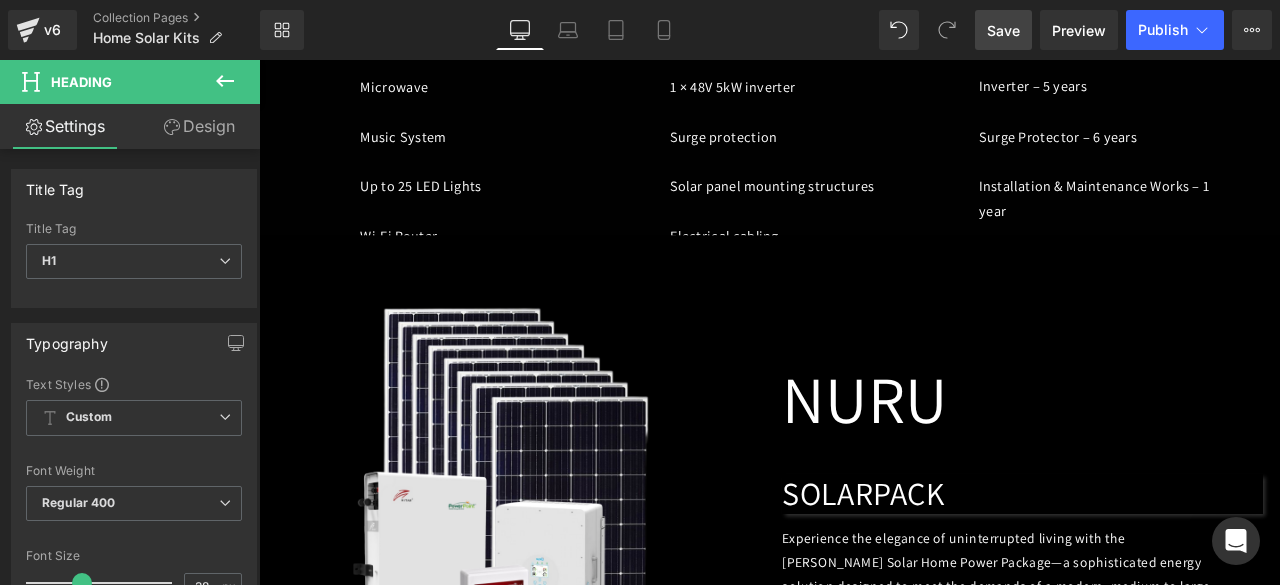 click on "Spacing" at bounding box center (0, 0) 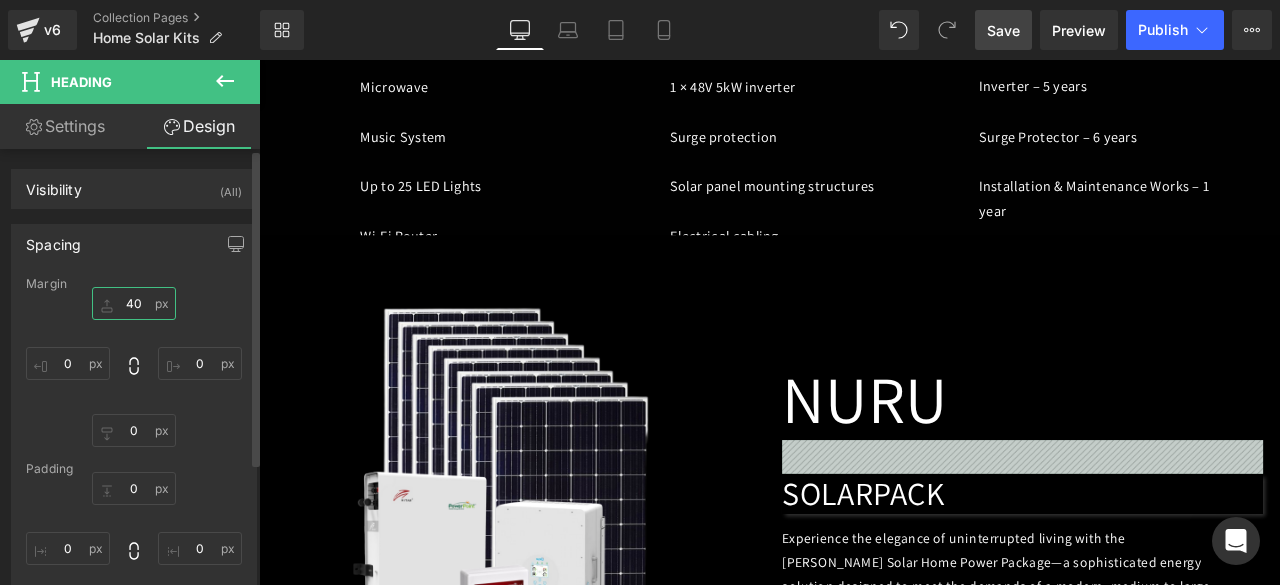 click on "40" at bounding box center (134, 303) 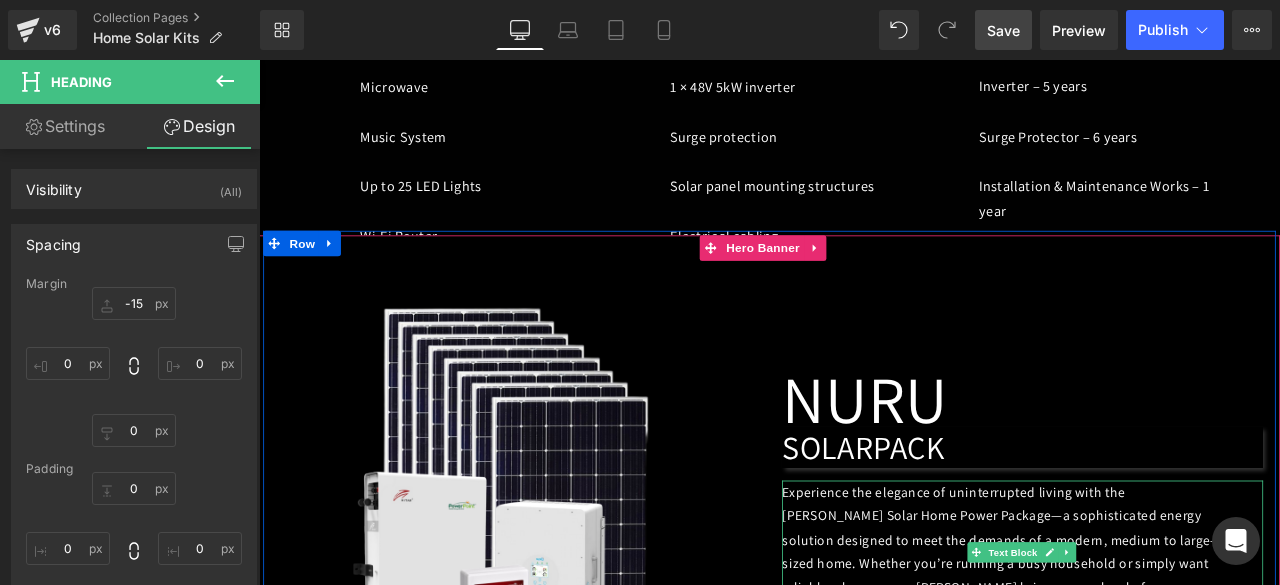 click on "Experience the elegance of uninterrupted living with the [PERSON_NAME] Solar Home Power Package—a sophisticated energy solution designed to meet the demands of a modern, medium to large-sized home. Whether you’re running a busy household or simply want reliable, clean power, [PERSON_NAME] brings a new level of independence and peace of mind." at bounding box center [1139, 643] 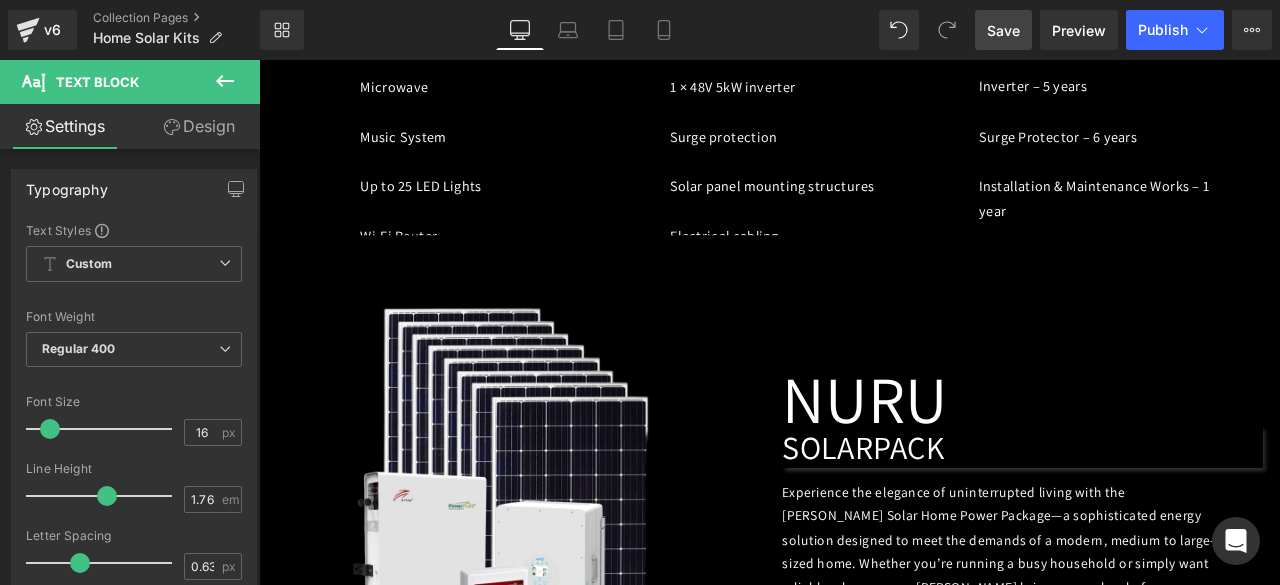 click on "Design" at bounding box center [199, 126] 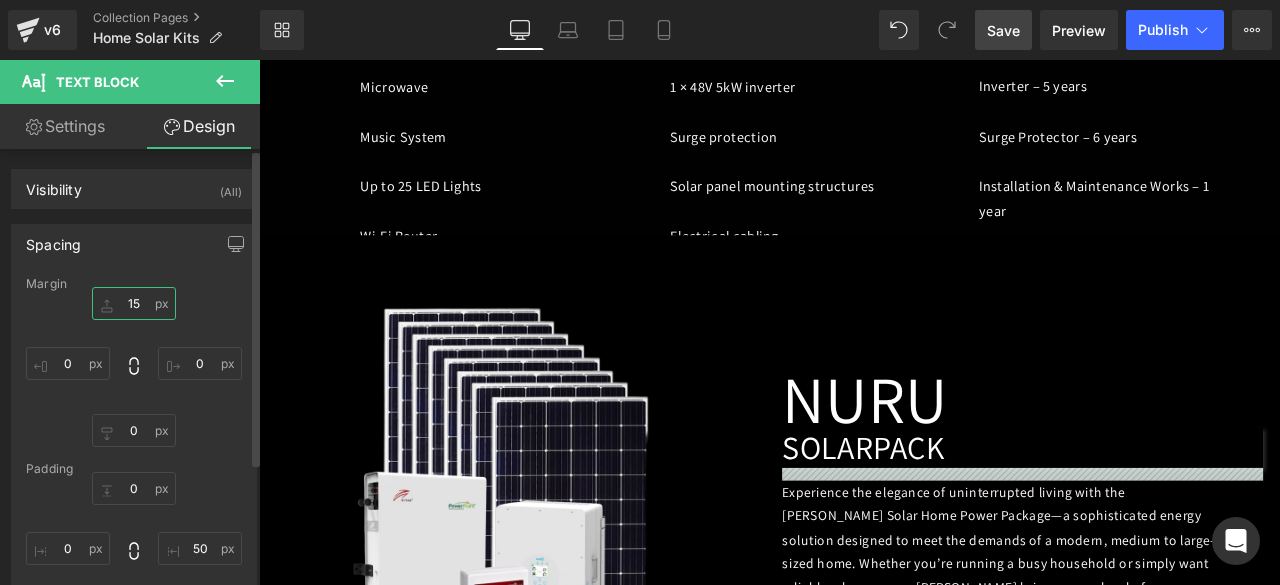 click on "15" at bounding box center [134, 303] 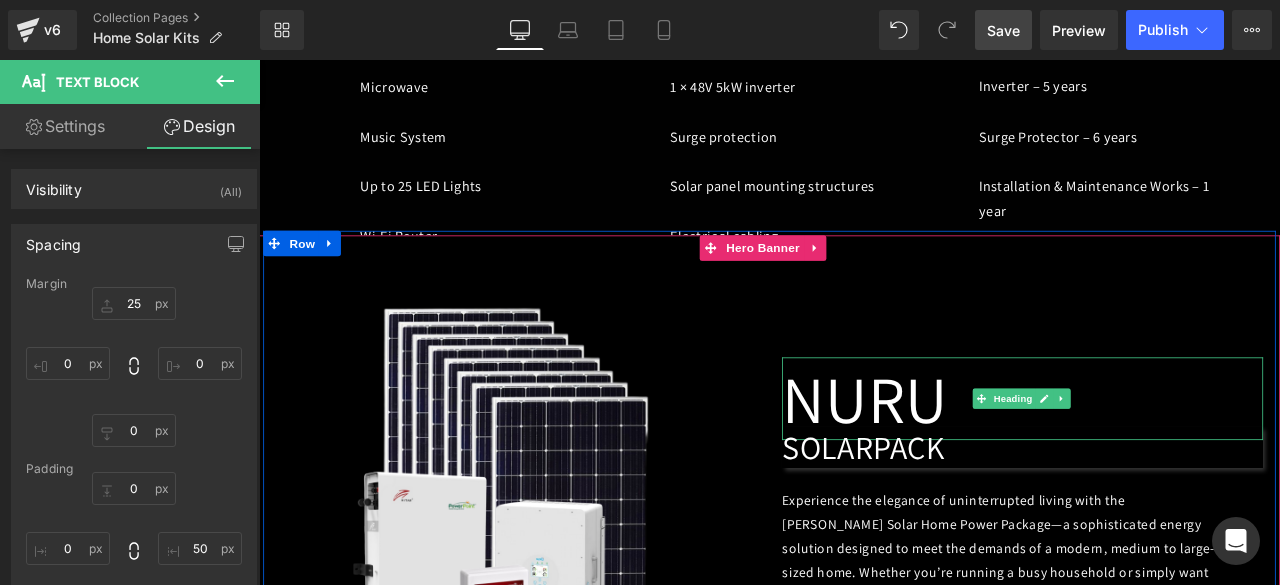click on "NURU" at bounding box center (1164, 462) 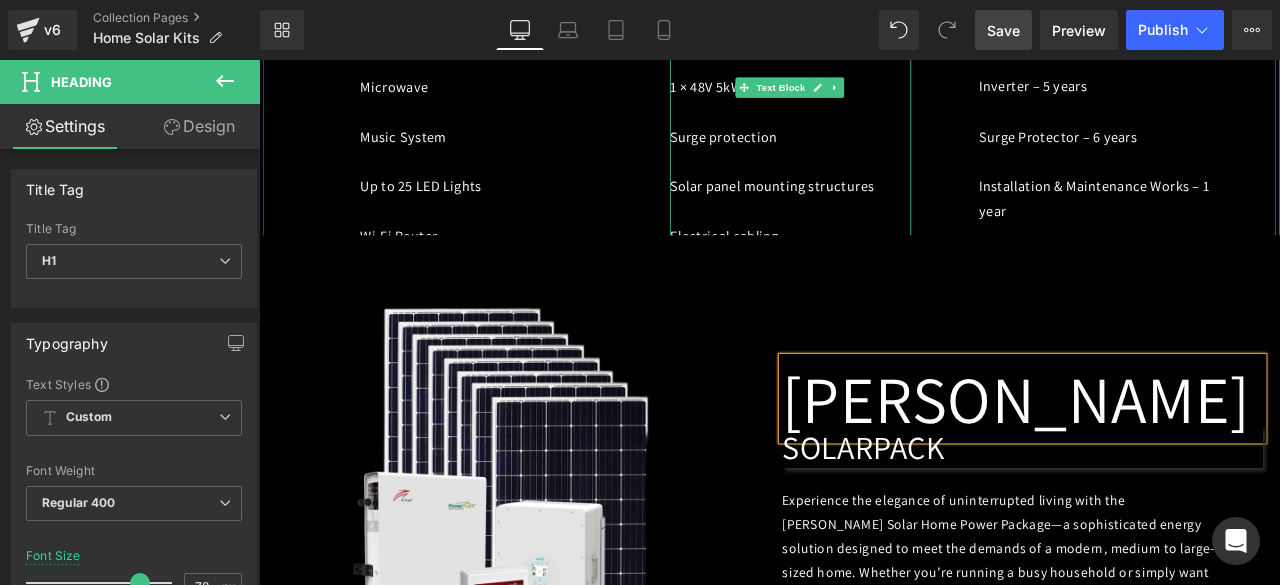 click at bounding box center (889, 240) 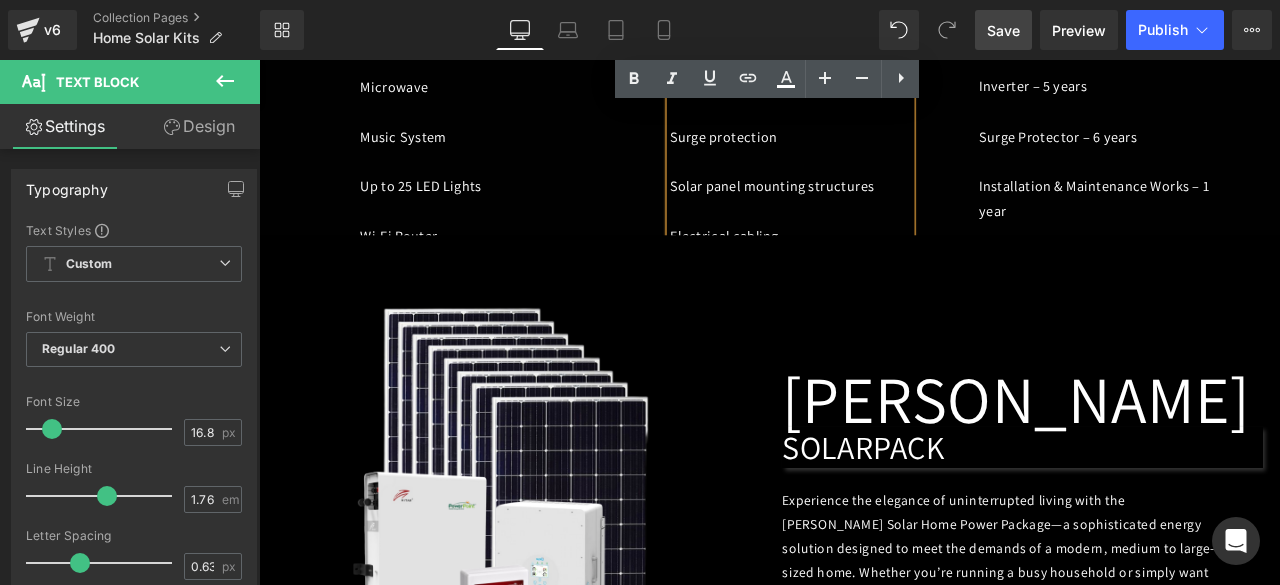 scroll, scrollTop: 2042, scrollLeft: 0, axis: vertical 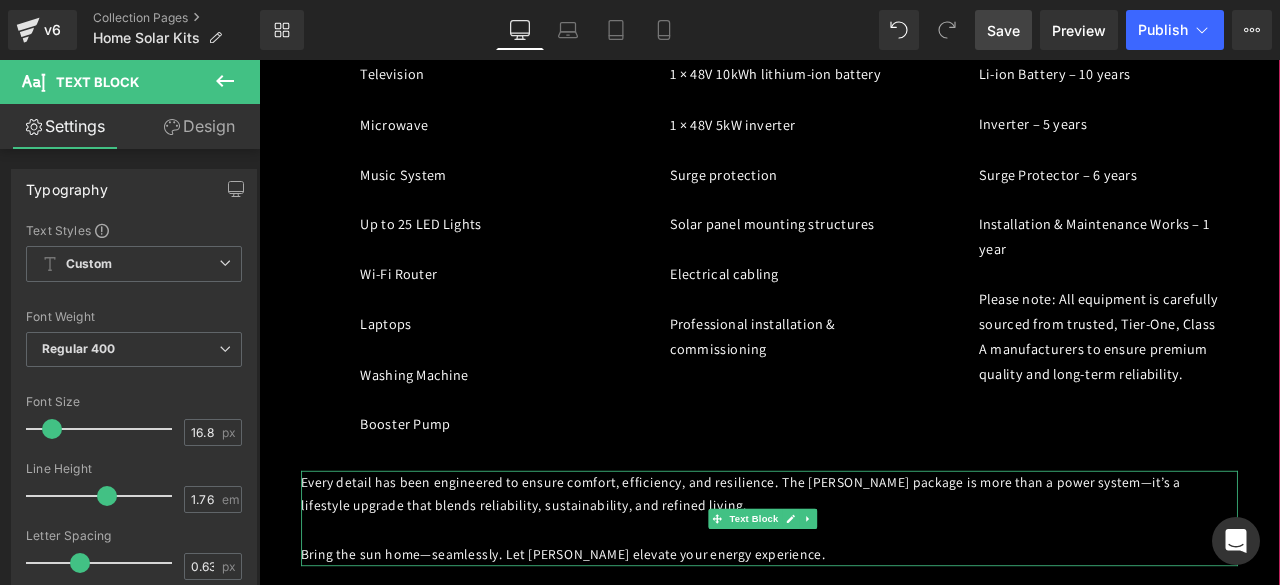 click on "Every detail has been engineered to ensure comfort, efficiency, and resilience. The [PERSON_NAME] package is more than a power system—it’s a lifestyle upgrade that blends reliability, sustainability, and refined living." at bounding box center (830, 574) 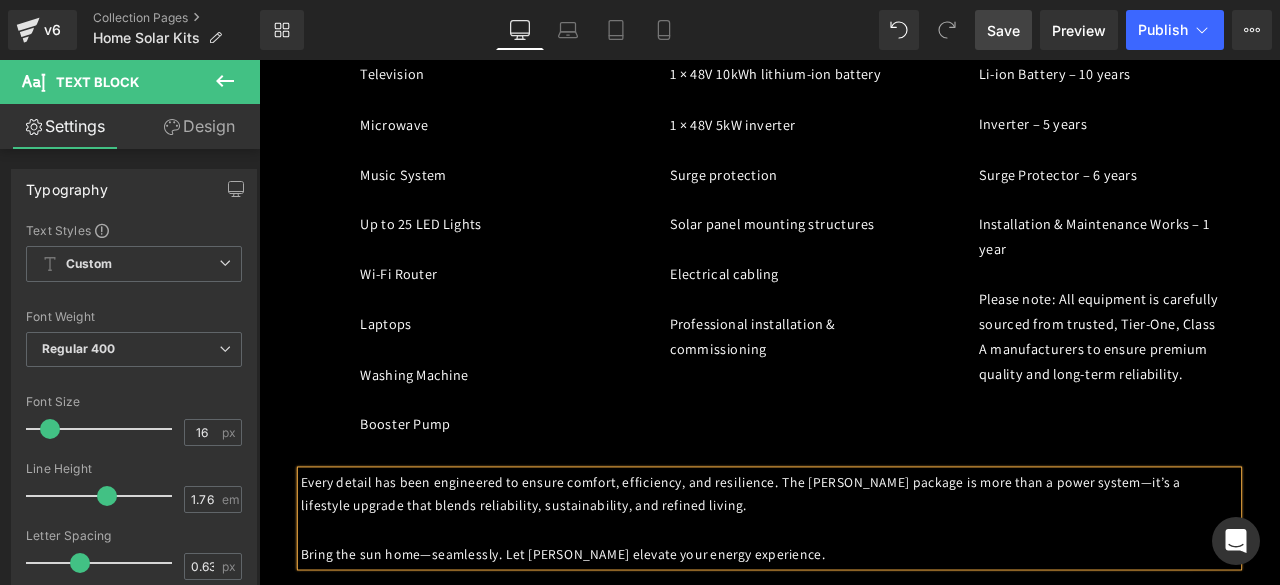 scroll, scrollTop: 3049, scrollLeft: 0, axis: vertical 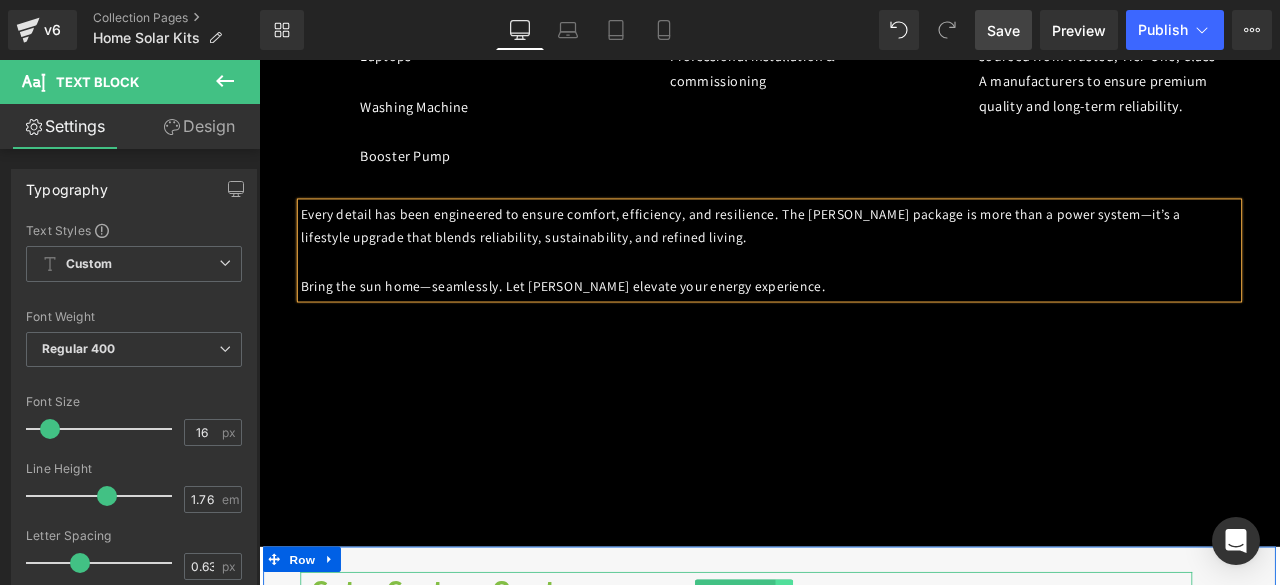 click at bounding box center [881, 688] 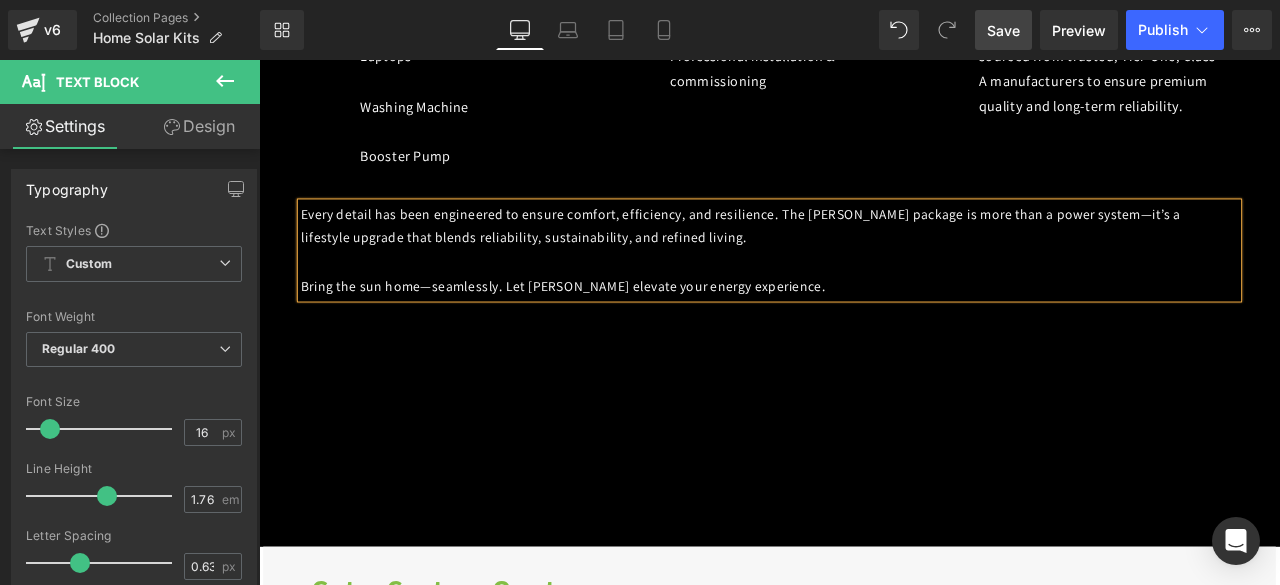 click on "Image
[GEOGRAPHIC_DATA]
Heading         SOLAR  PACK Heading         Experience the elegance of uninterrupted living with the [PERSON_NAME] Solar Home Power Package—a sophisticated energy solution designed to meet the demands of a modern, medium to large-sized home. Whether you’re running a busy household or simply want reliable, clean power, [PERSON_NAME] brings a new level of independence and peace of mind. Text Block         50px Row         Effortlessly Powers: Refrigerator Television Microwave Music System Up to 25 LED Lights Wi-Fi Router Laptops Washing Machine Booster Pump Text Block         What’s Included: 8 × 585W high-efficiency solar panels 1 × 48V 10kWh lithium-ion battery 1 × 48V 5kW inverter Surge protection Solar panel mounting structures Electrical cabling Professional installation & commissioning Text Block         Wa rranties for Peace of Mind: Solar Panels – 12 years Li-ion Battery – 10 years Inverter – 5 years Surge Protector – 6 years Text Block" at bounding box center [864, -185] 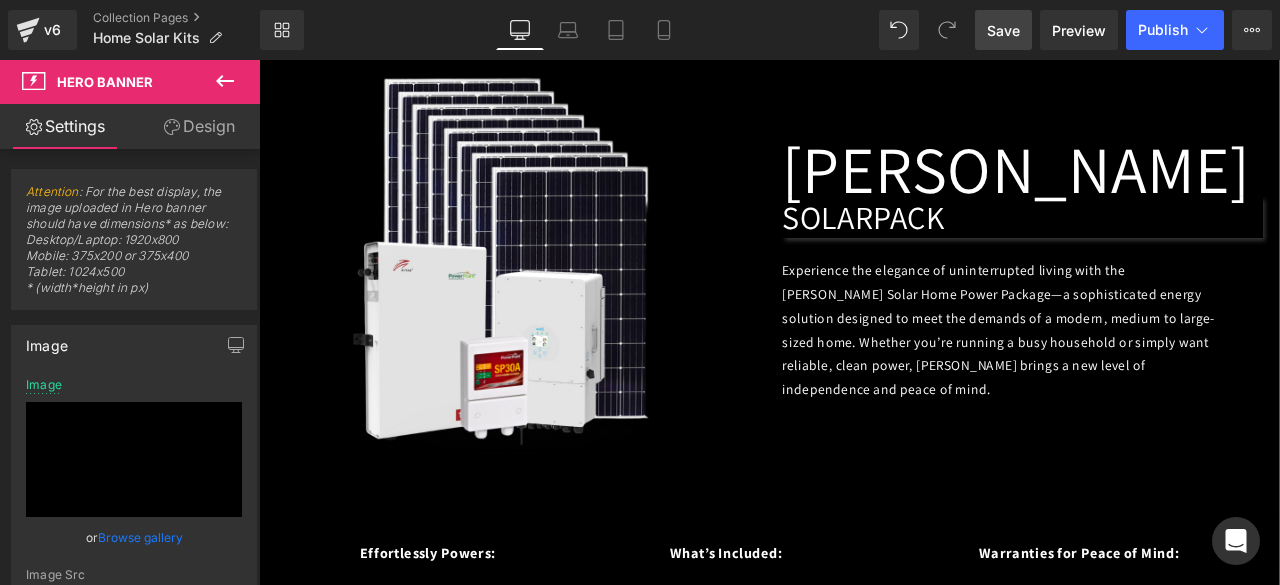 scroll, scrollTop: 2046, scrollLeft: 0, axis: vertical 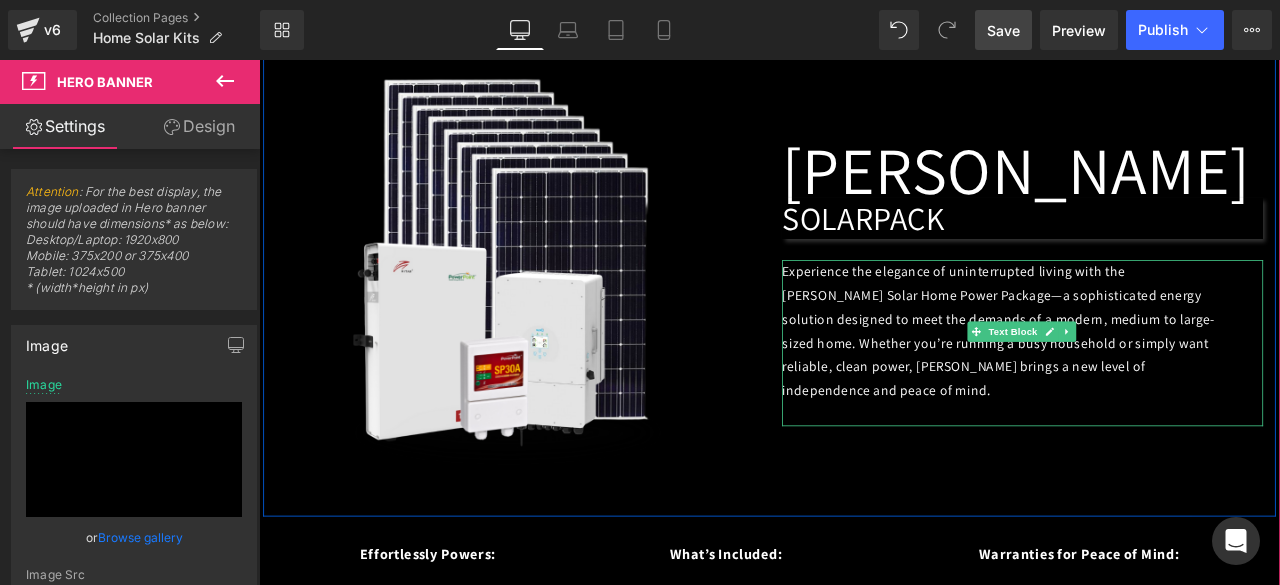 click on "Experience the elegance of uninterrupted living with the [PERSON_NAME] Solar Home Power Package—a sophisticated energy solution designed to meet the demands of a modern, medium to large-sized home. Whether you’re running a busy household or simply want reliable, clean power, [PERSON_NAME] brings a new level of independence and peace of mind." at bounding box center (1135, 381) 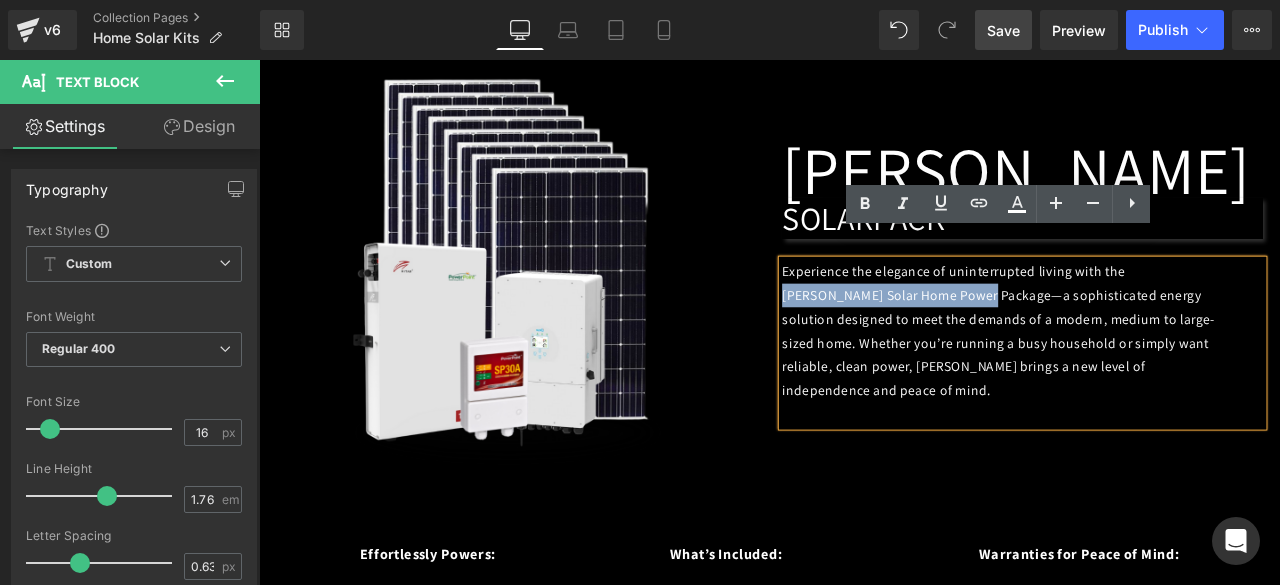 drag, startPoint x: 1280, startPoint y: 279, endPoint x: 1028, endPoint y: 312, distance: 254.15154 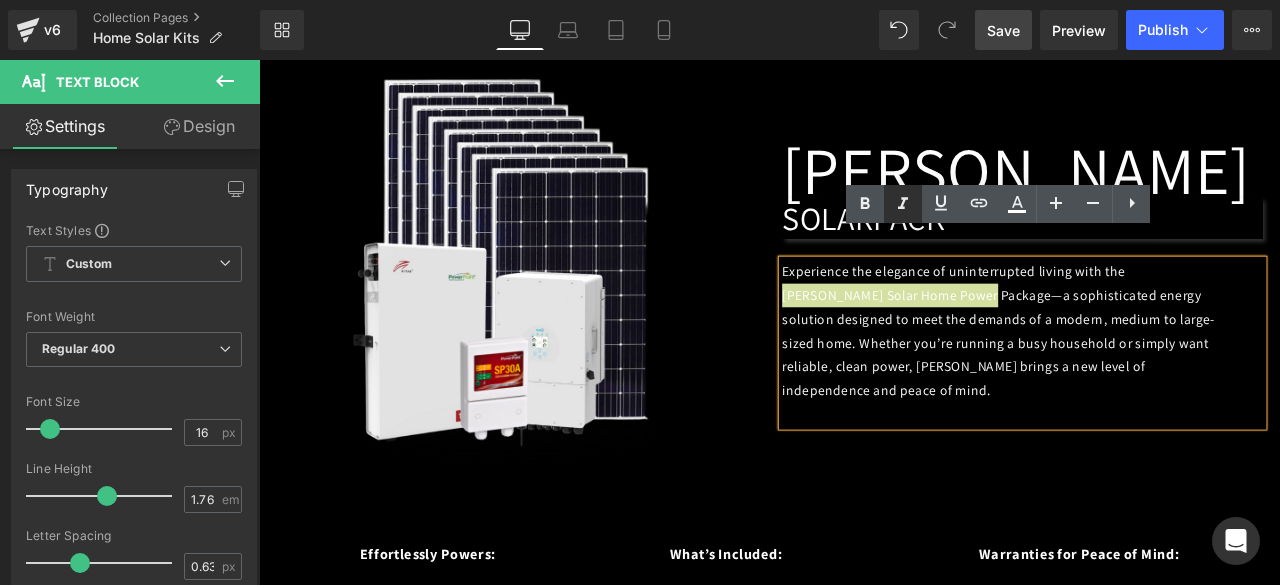 click 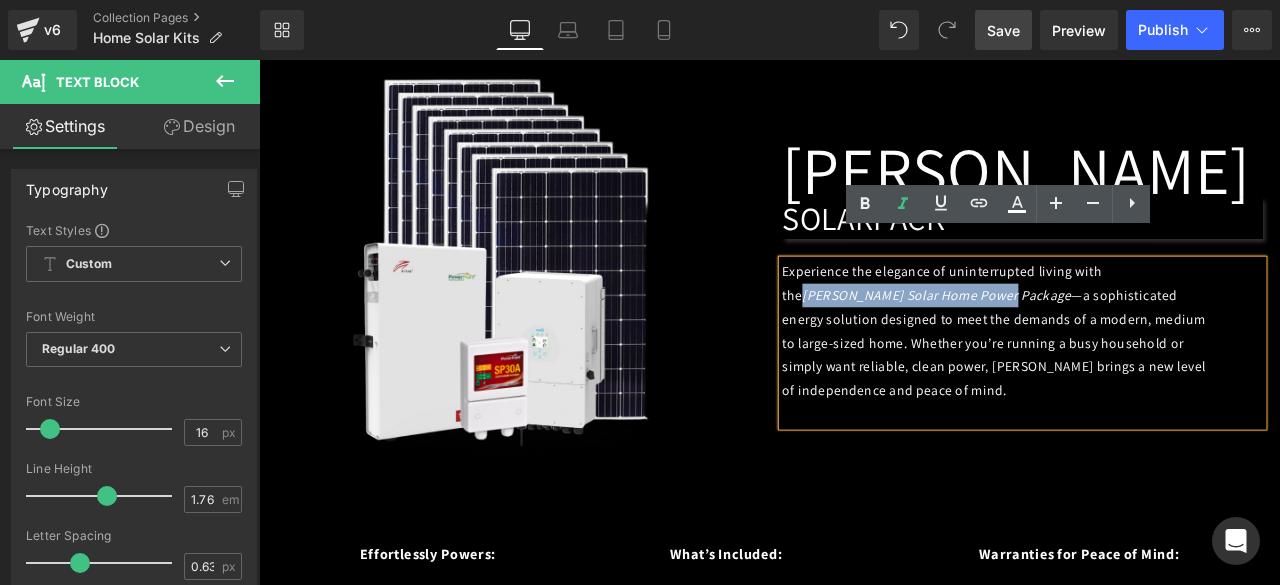 click on "Image
[GEOGRAPHIC_DATA]
Heading         SOLAR  PACK Heading         Experience the elegance of uninterrupted living with the  [PERSON_NAME] Solar Home Power Package —a sophisticated energy solution designed to meet the demands of a modern, medium to large-sized home. Whether you’re running a busy household or simply want reliable, clean power, [PERSON_NAME] brings a new level of independence and peace of mind. Text Block         50px Row" at bounding box center [864, 296] 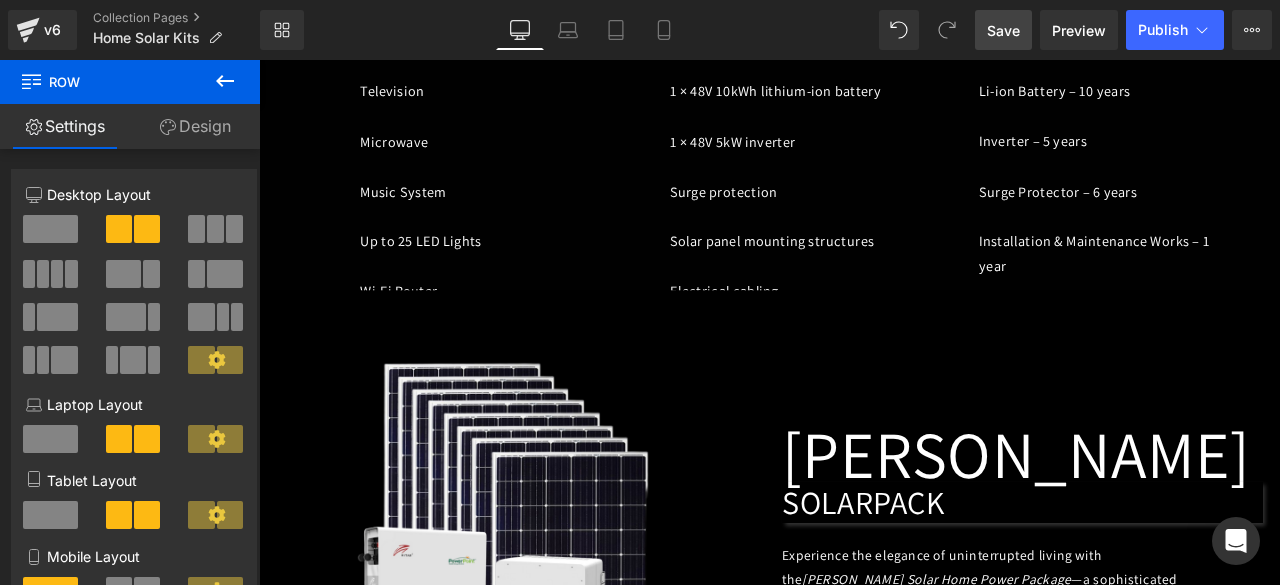 scroll, scrollTop: 1722, scrollLeft: 0, axis: vertical 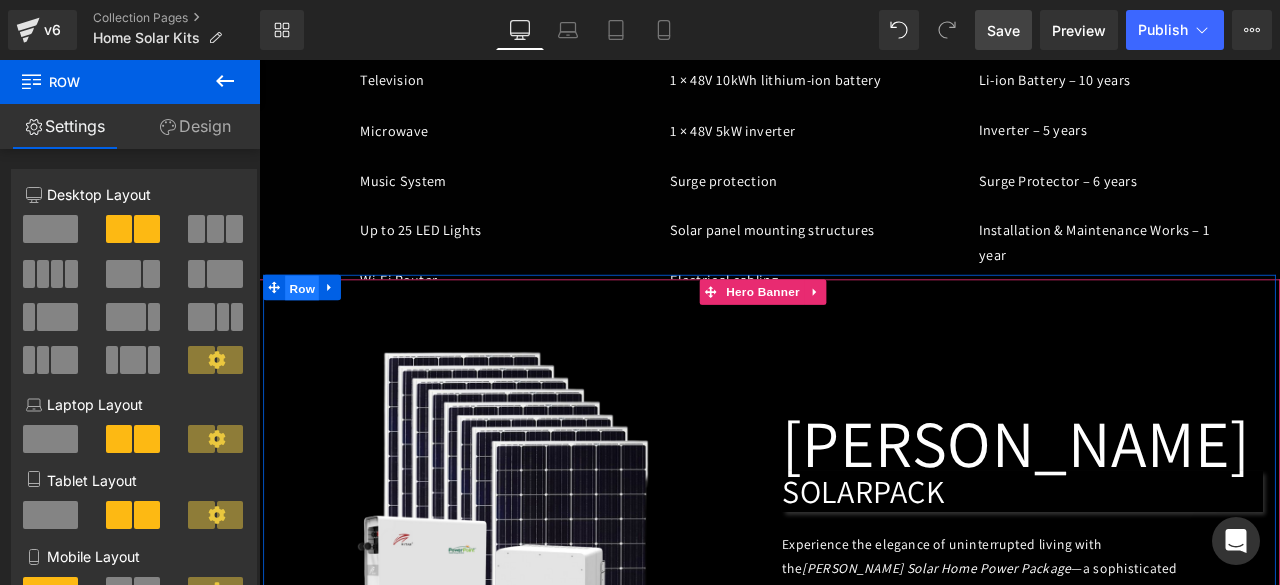 click on "Row" at bounding box center [310, 331] 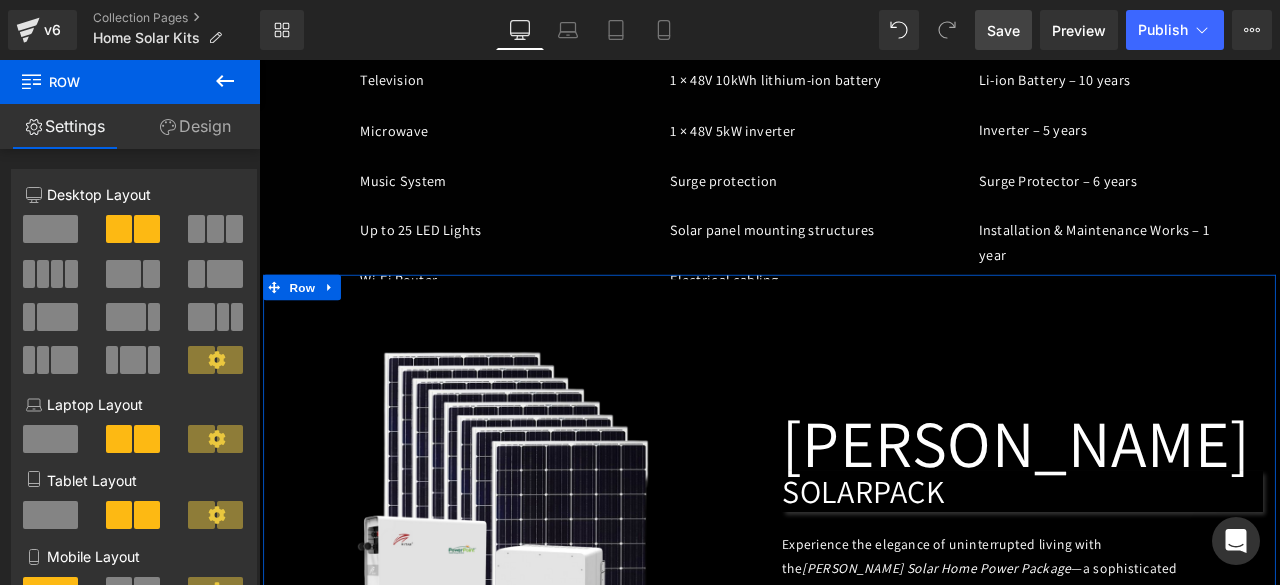 click on "Design" at bounding box center (195, 126) 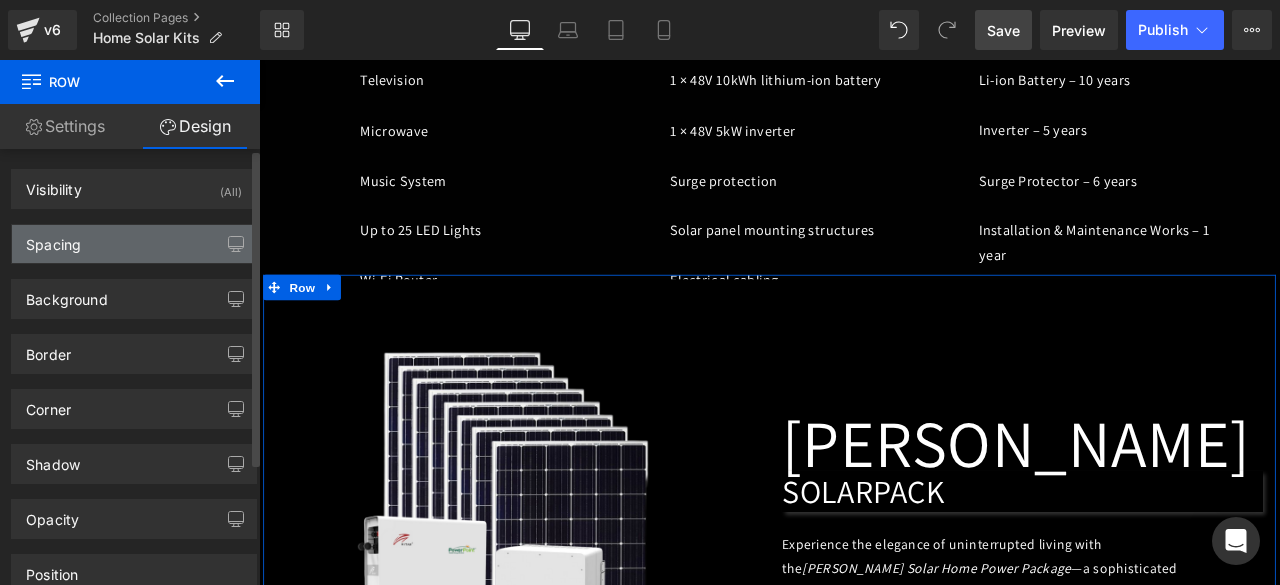 click on "Spacing" at bounding box center (53, 239) 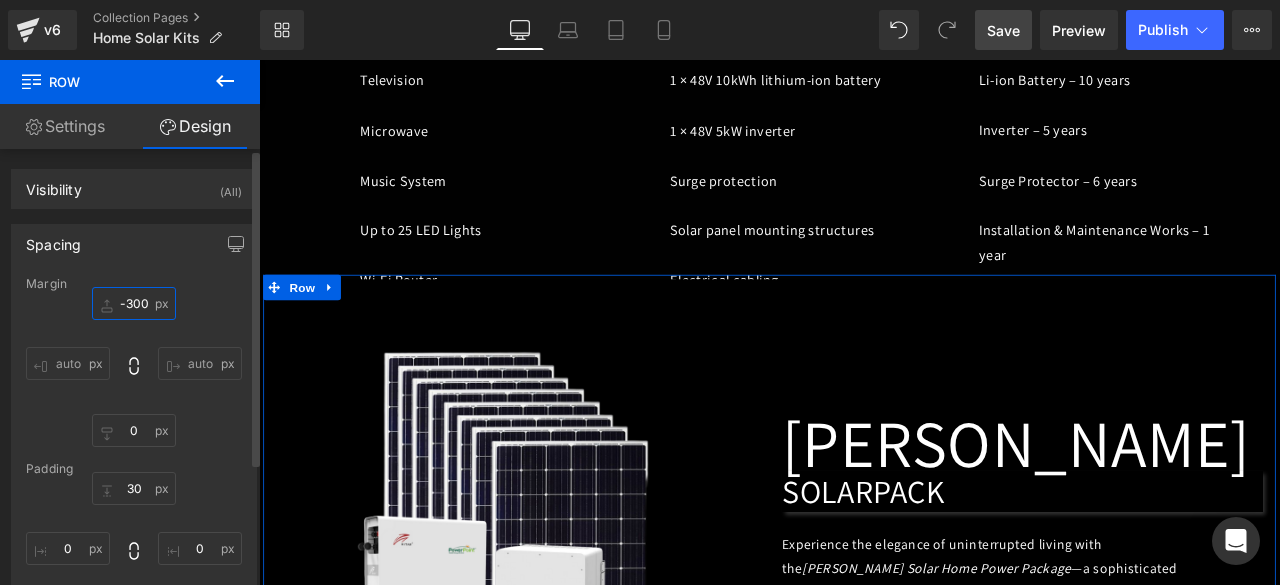 click on "-300" at bounding box center [134, 303] 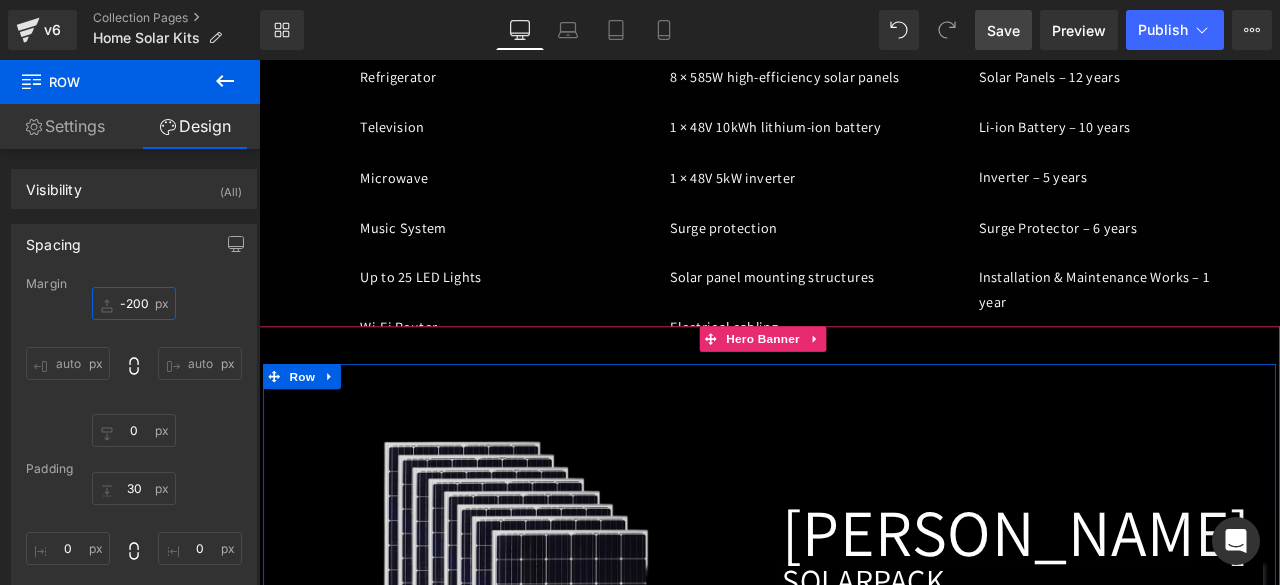 scroll, scrollTop: 1656, scrollLeft: 0, axis: vertical 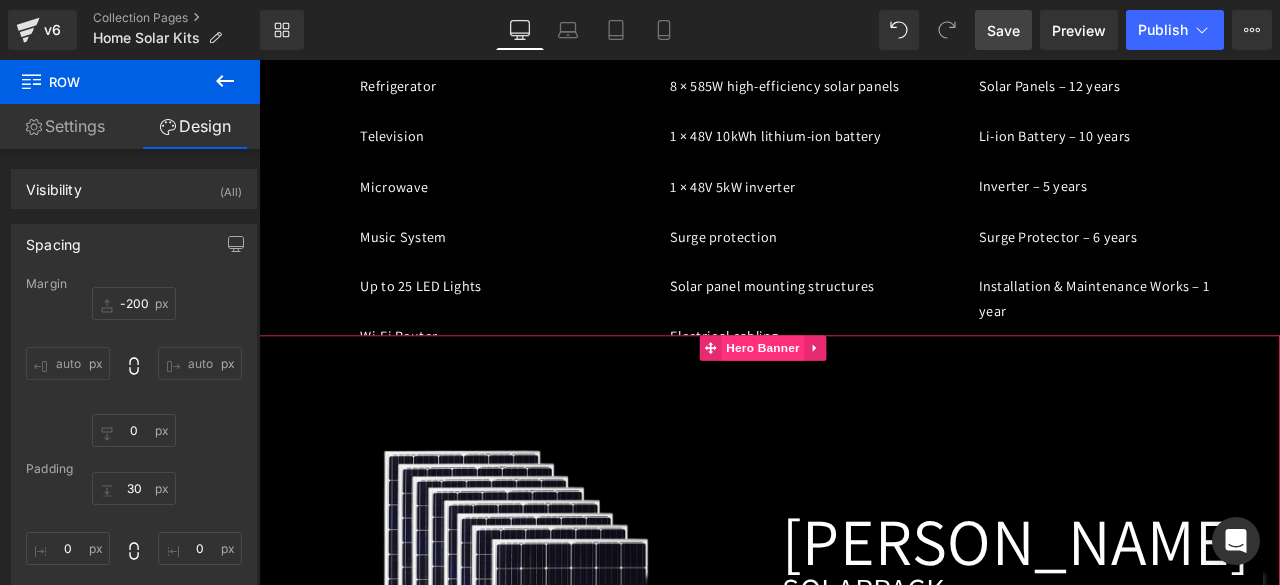 click on "Hero Banner" at bounding box center (856, 401) 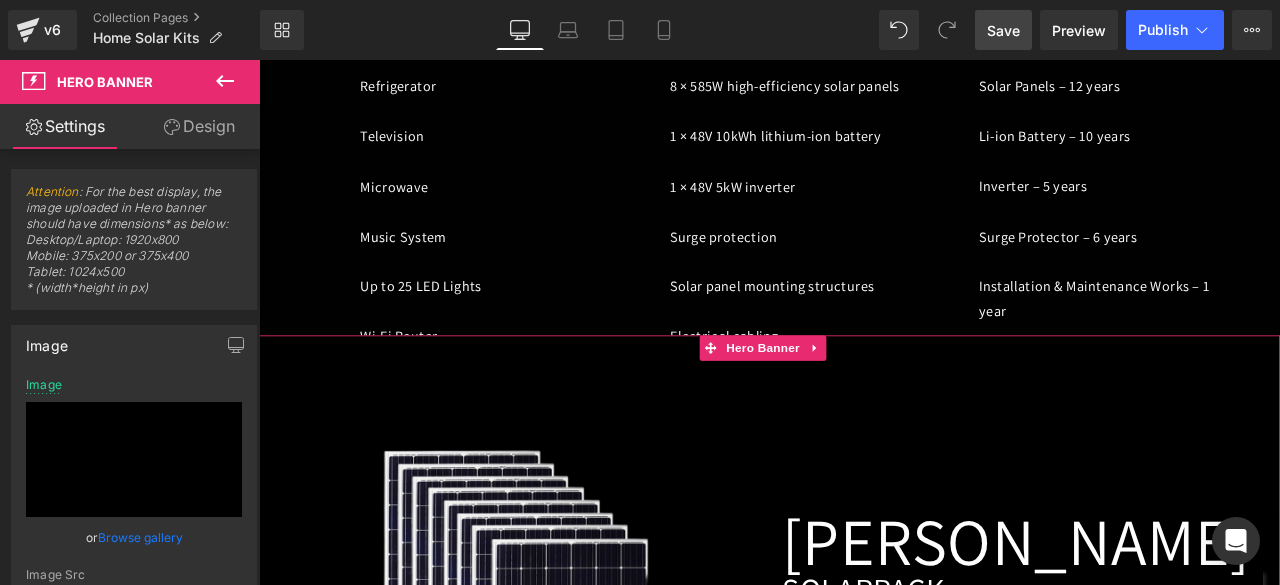 click on "Design" at bounding box center (199, 126) 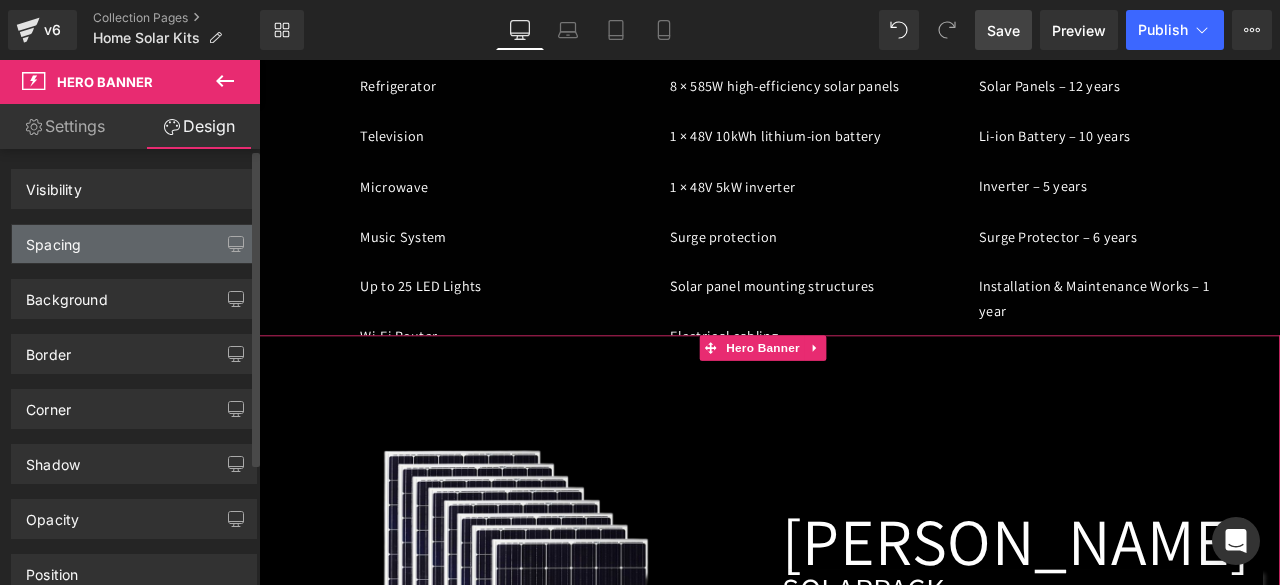 click on "Spacing" at bounding box center [53, 239] 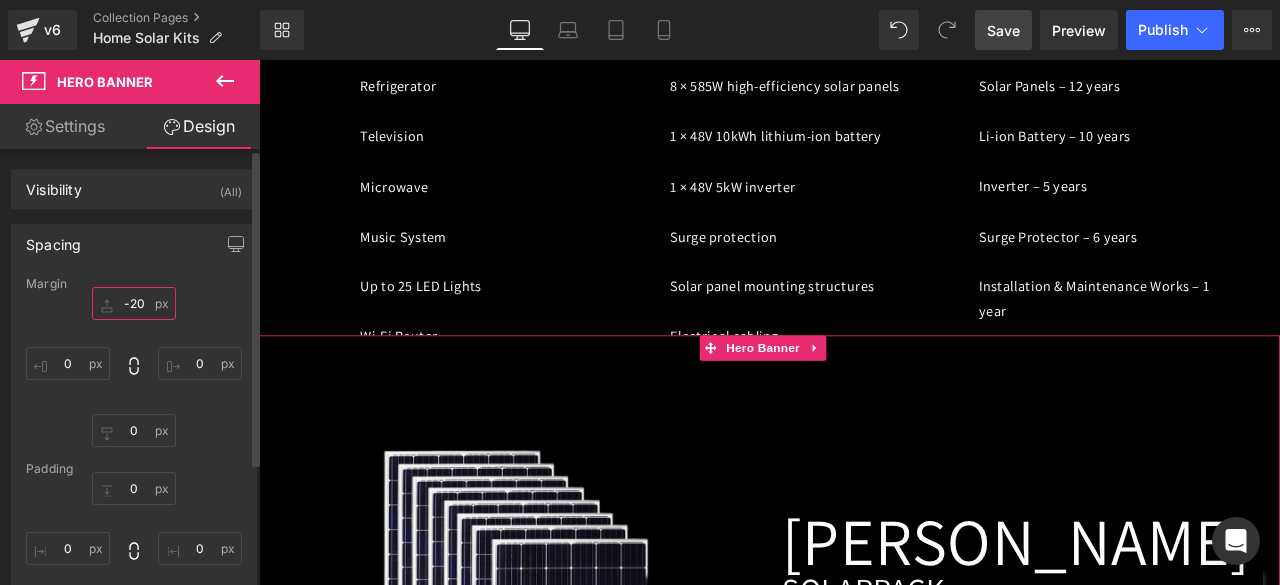click on "-20" at bounding box center (134, 303) 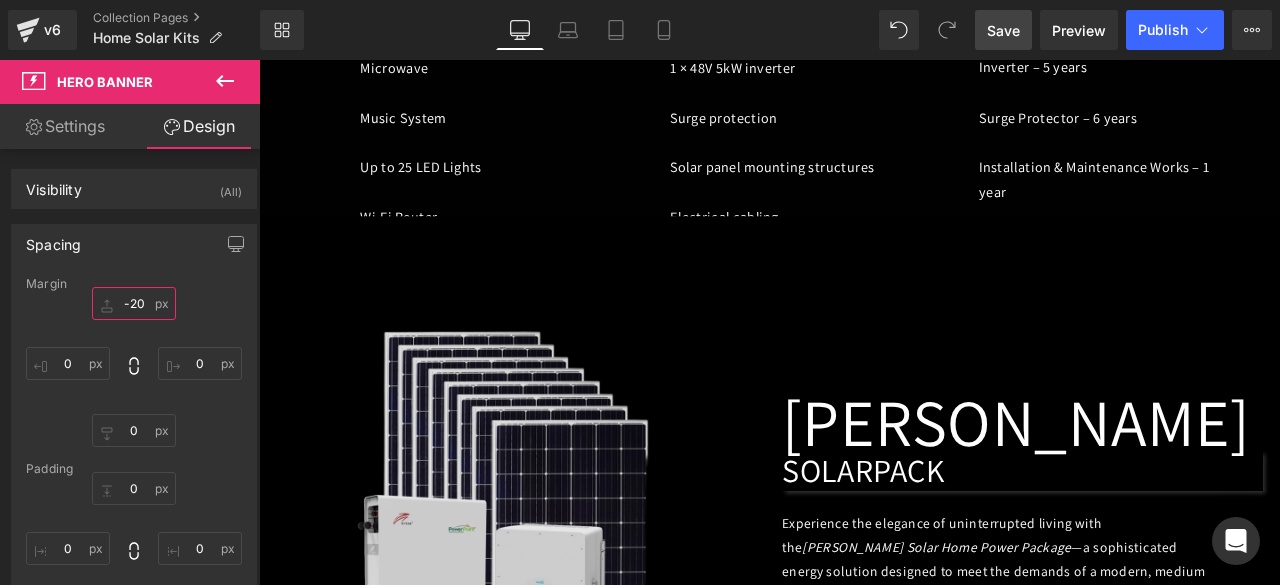 scroll, scrollTop: 1833, scrollLeft: 0, axis: vertical 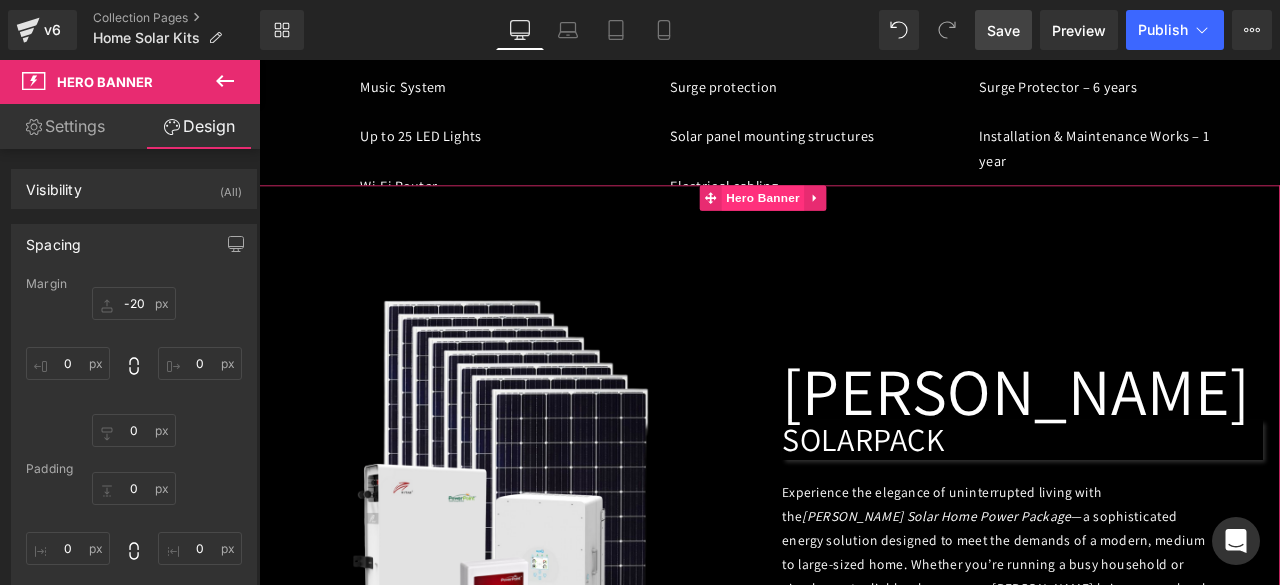 click on "Hero Banner" at bounding box center (856, 224) 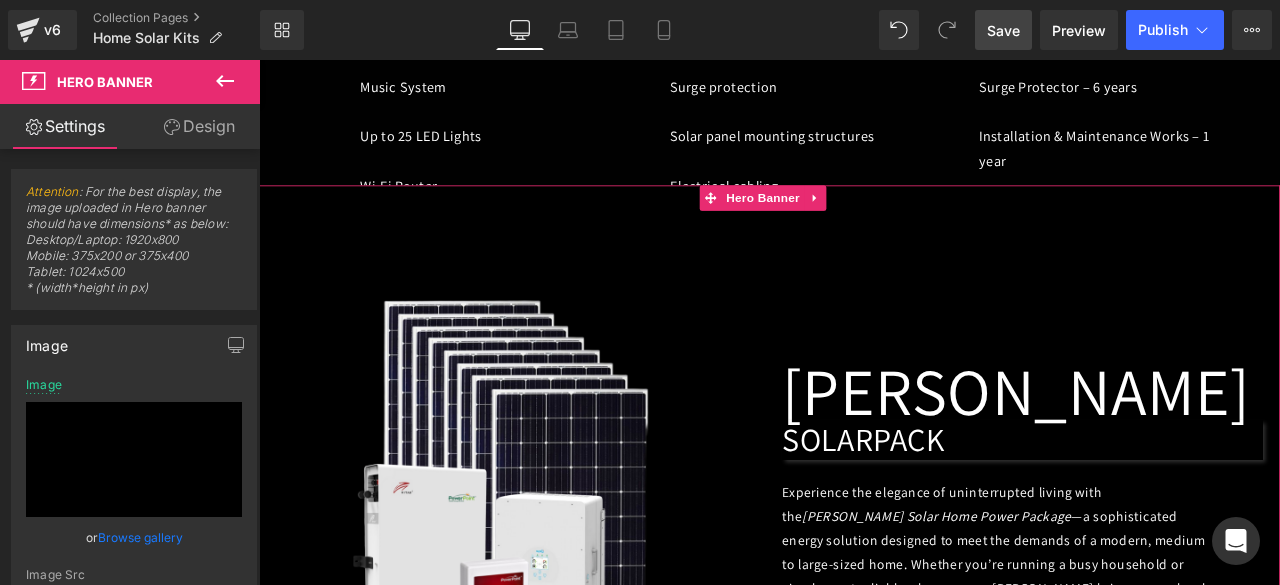 click on "Design" at bounding box center (199, 126) 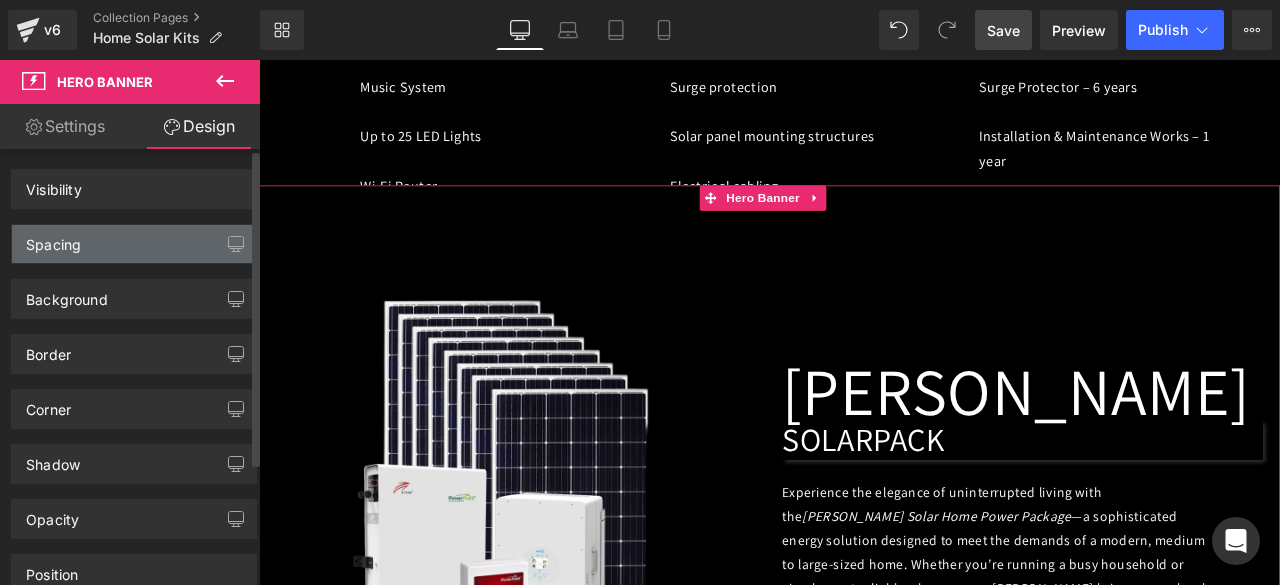 click on "Spacing" at bounding box center [53, 239] 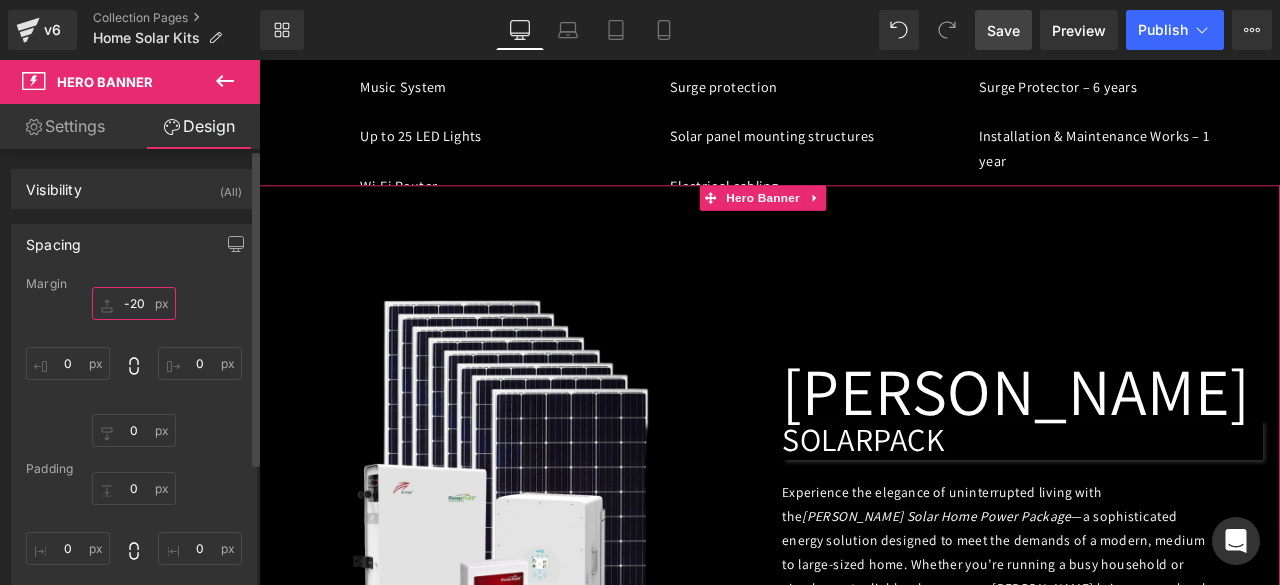 click on "-20" at bounding box center [134, 303] 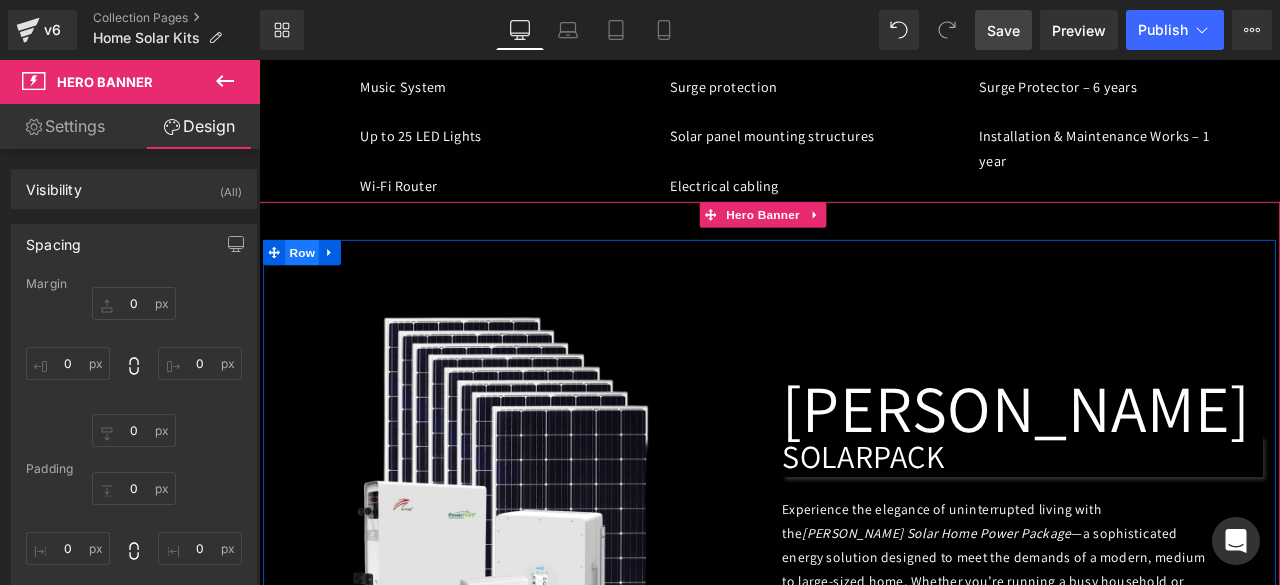 click on "Row" at bounding box center [310, 289] 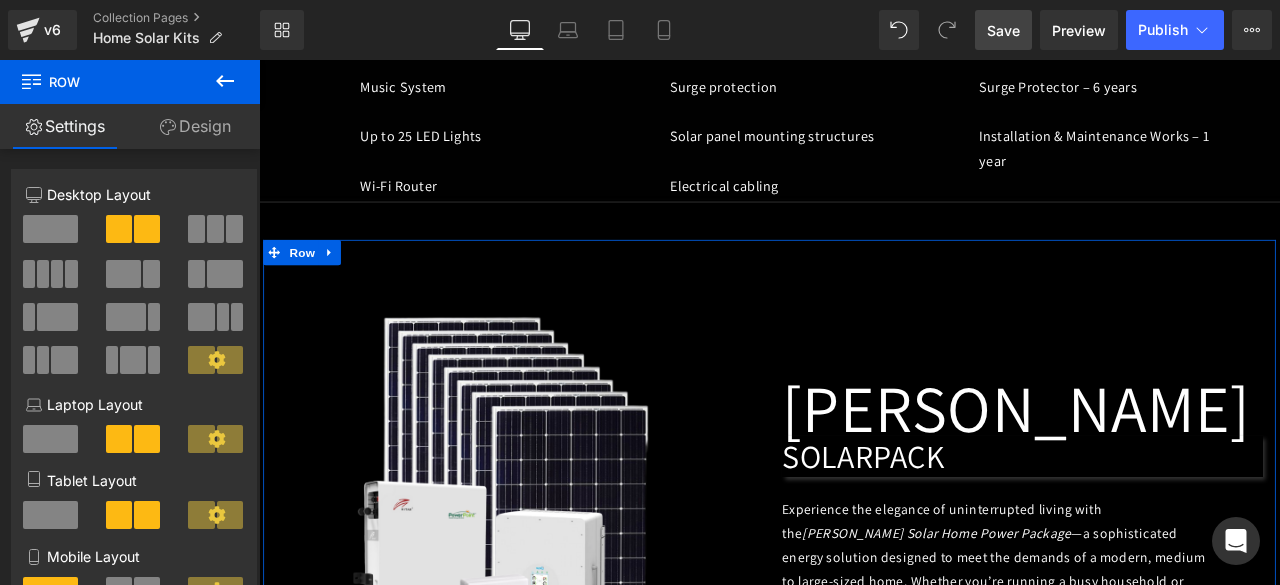 click on "Design" at bounding box center [195, 126] 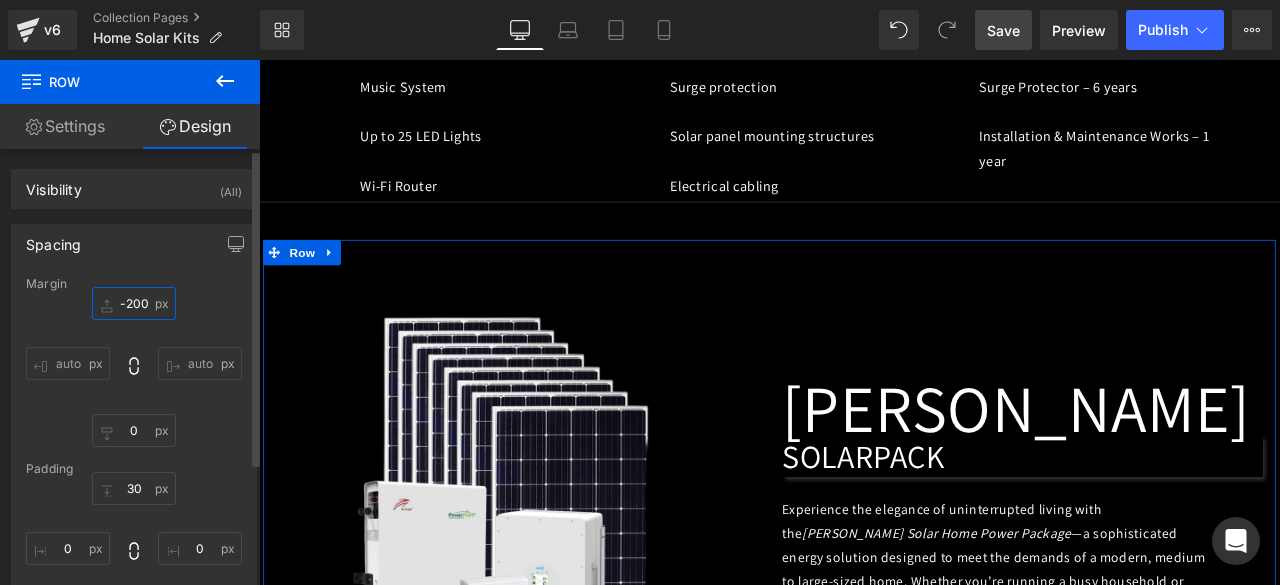 click on "-200" at bounding box center [134, 303] 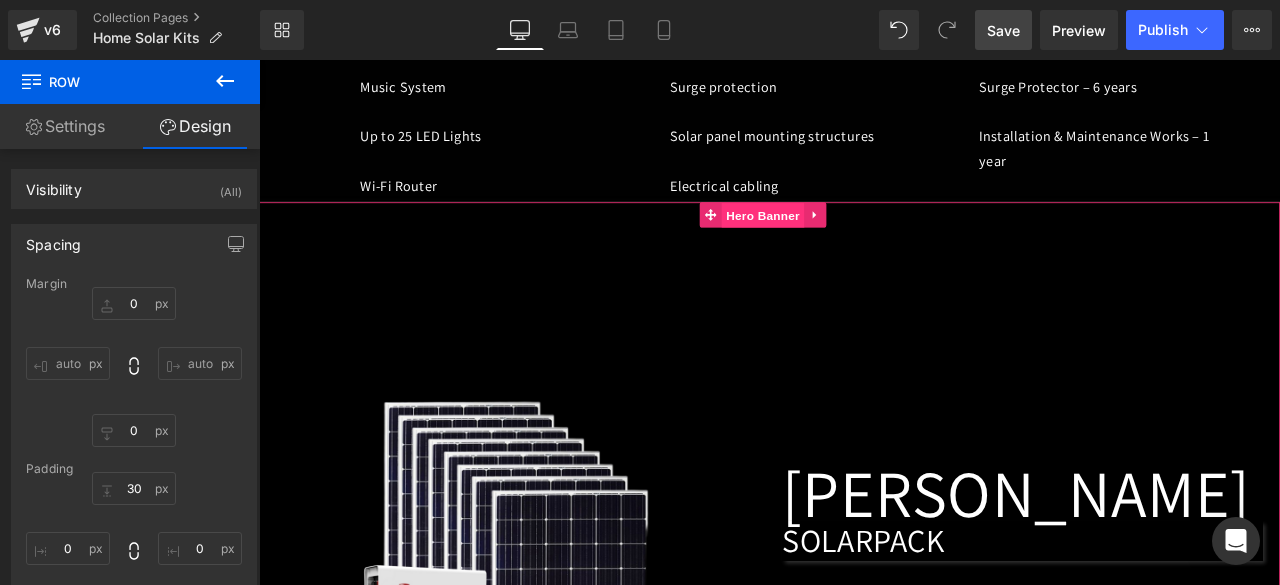 click on "Hero Banner" at bounding box center [856, 245] 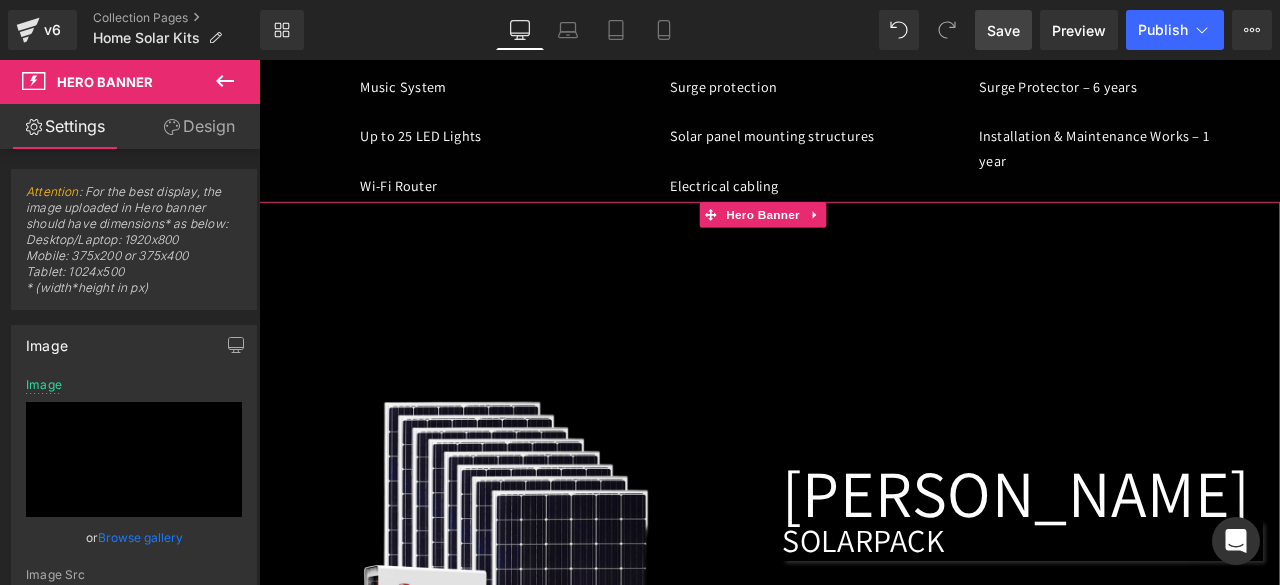 click on "Design" at bounding box center (199, 126) 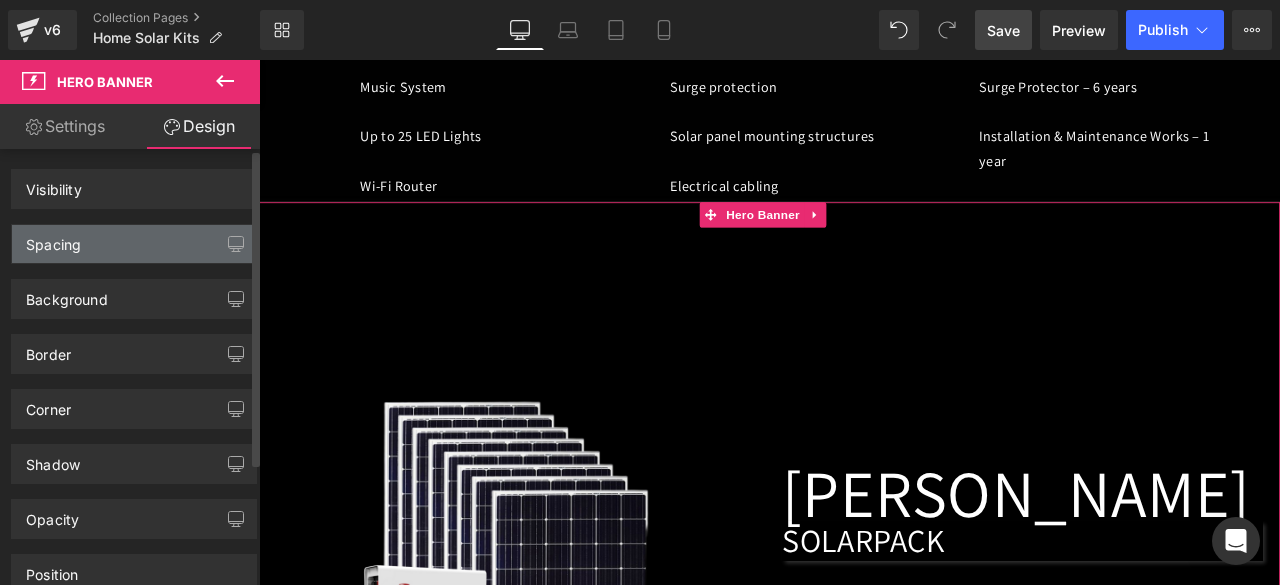 click on "Spacing" at bounding box center [53, 239] 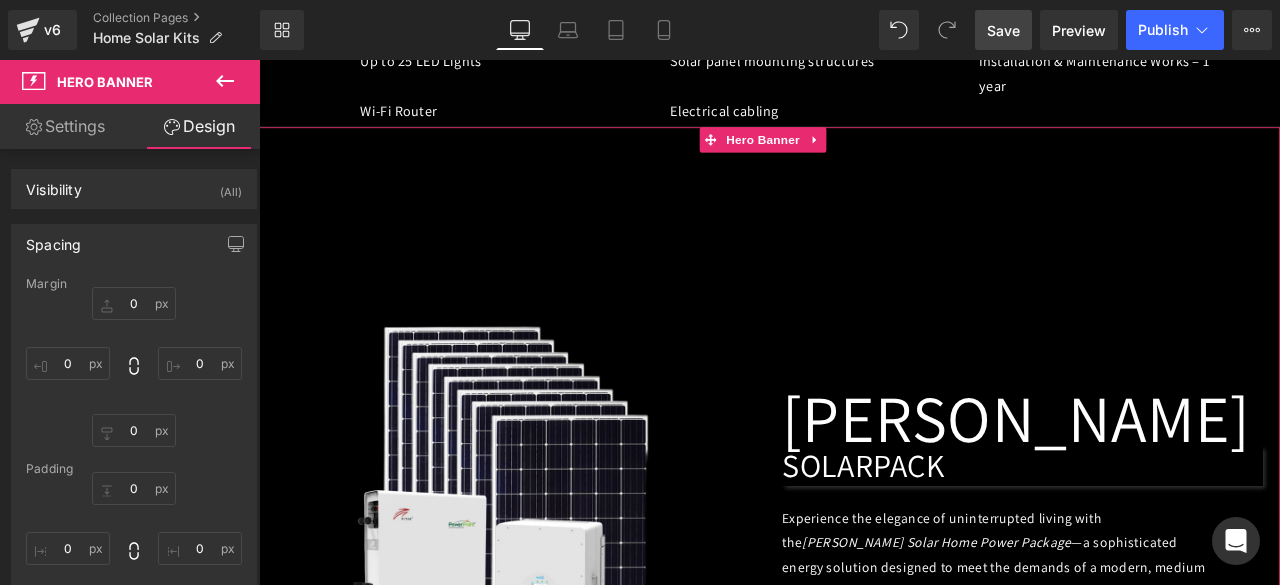 scroll, scrollTop: 1746, scrollLeft: 0, axis: vertical 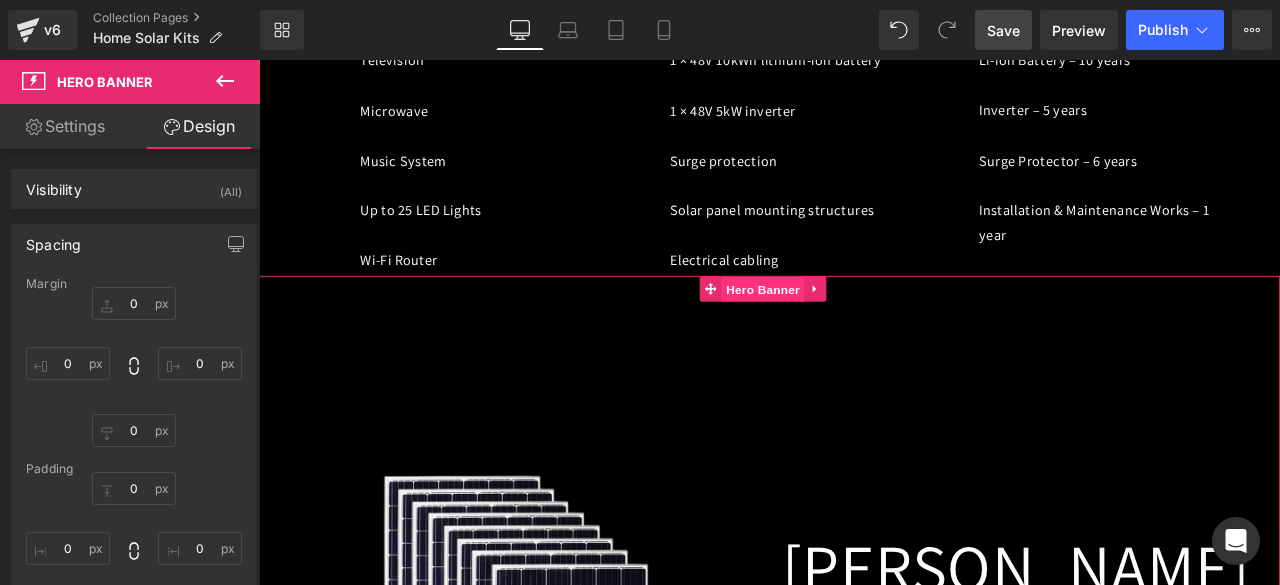 click on "Hero Banner" at bounding box center (856, 332) 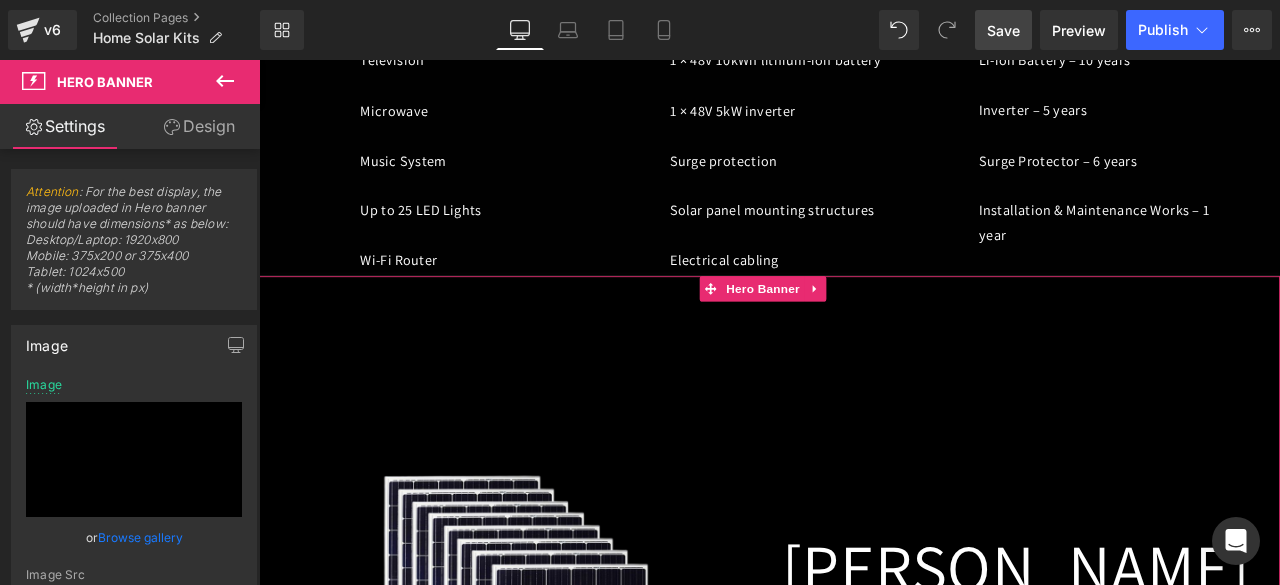 click on "Design" at bounding box center (199, 126) 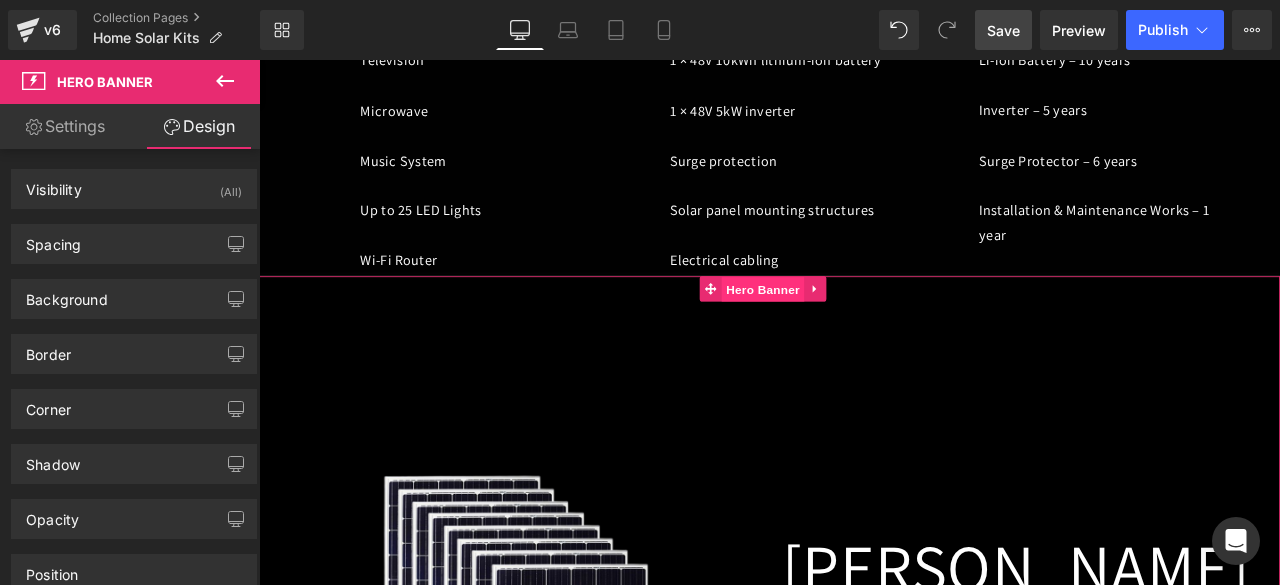 click on "Hero Banner" at bounding box center (856, 332) 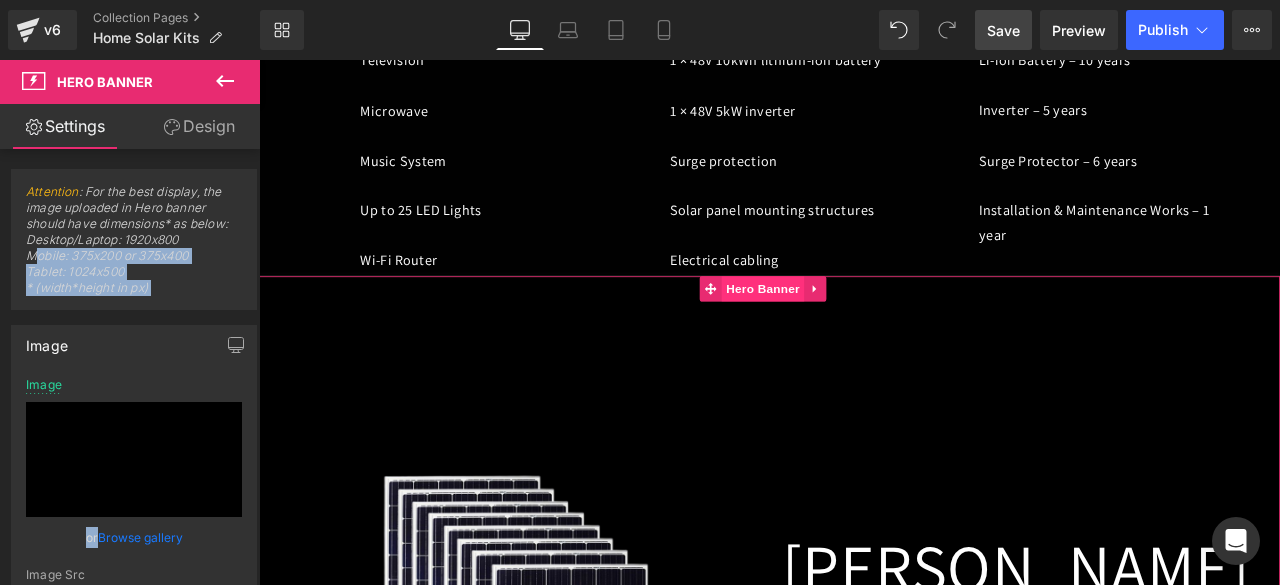 drag, startPoint x: 837, startPoint y: 306, endPoint x: 817, endPoint y: 304, distance: 20.09975 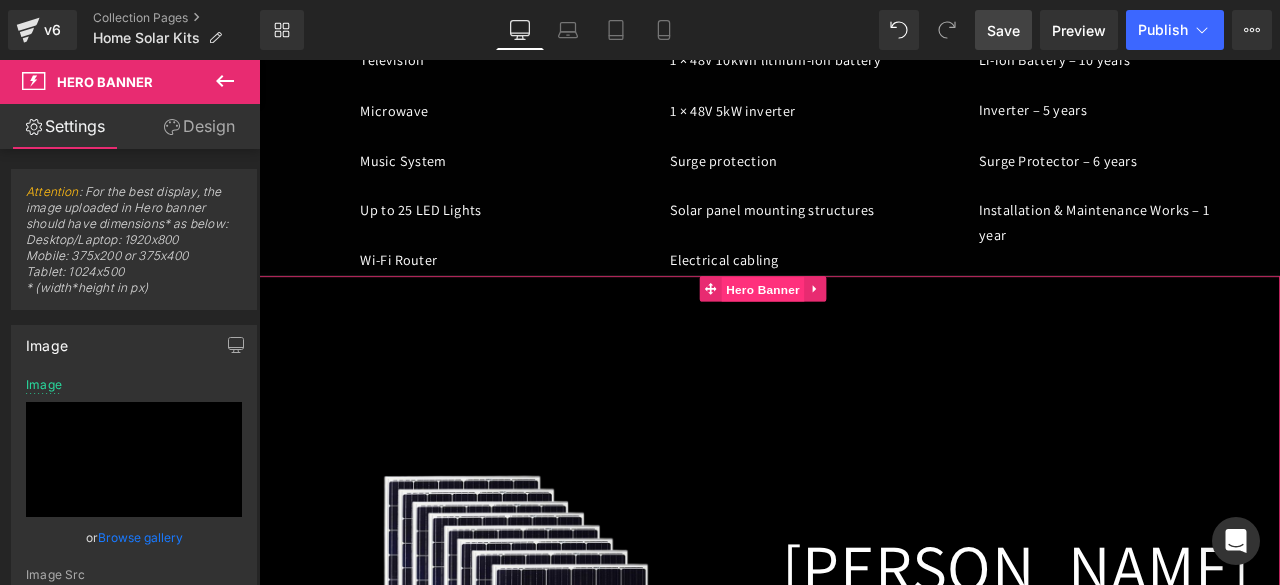click on "Hero Banner" at bounding box center [856, 332] 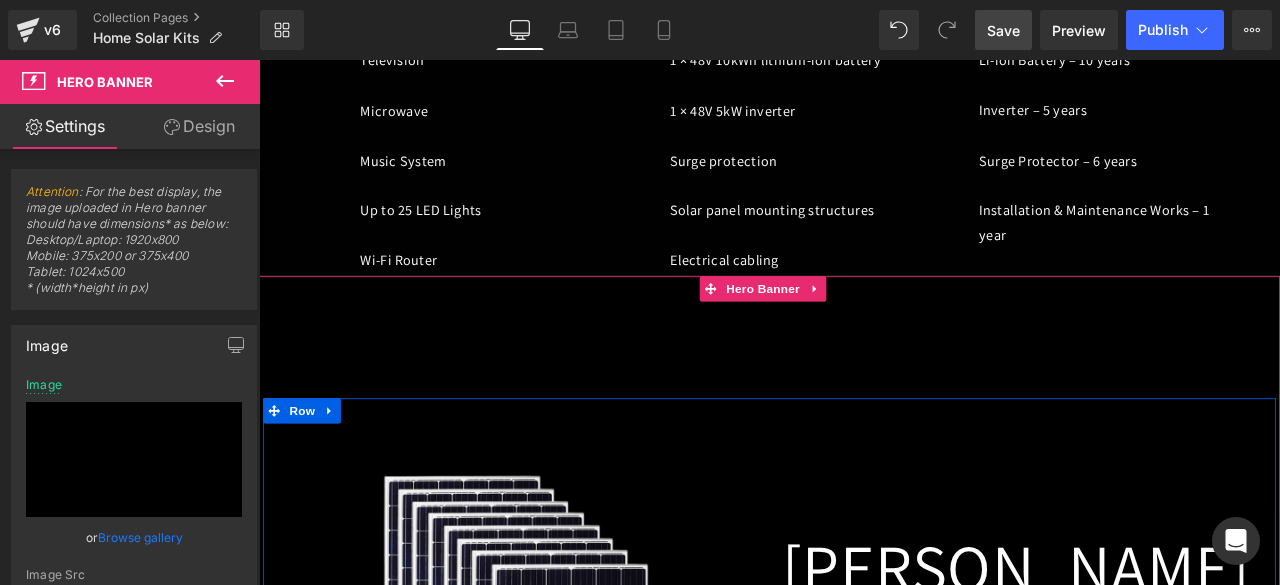 click on "[PERSON_NAME]
Heading         SOLAR  PACK Heading         Experience the elegance of uninterrupted living with the  [PERSON_NAME] Solar Home Power Package —a sophisticated energy solution designed to meet the demands of a modern, medium to large-sized home. Whether you’re running a busy household or simply want reliable, clean power, [PERSON_NAME] brings a new level of independence and peace of mind. Text Block         50px" at bounding box center [1164, 727] 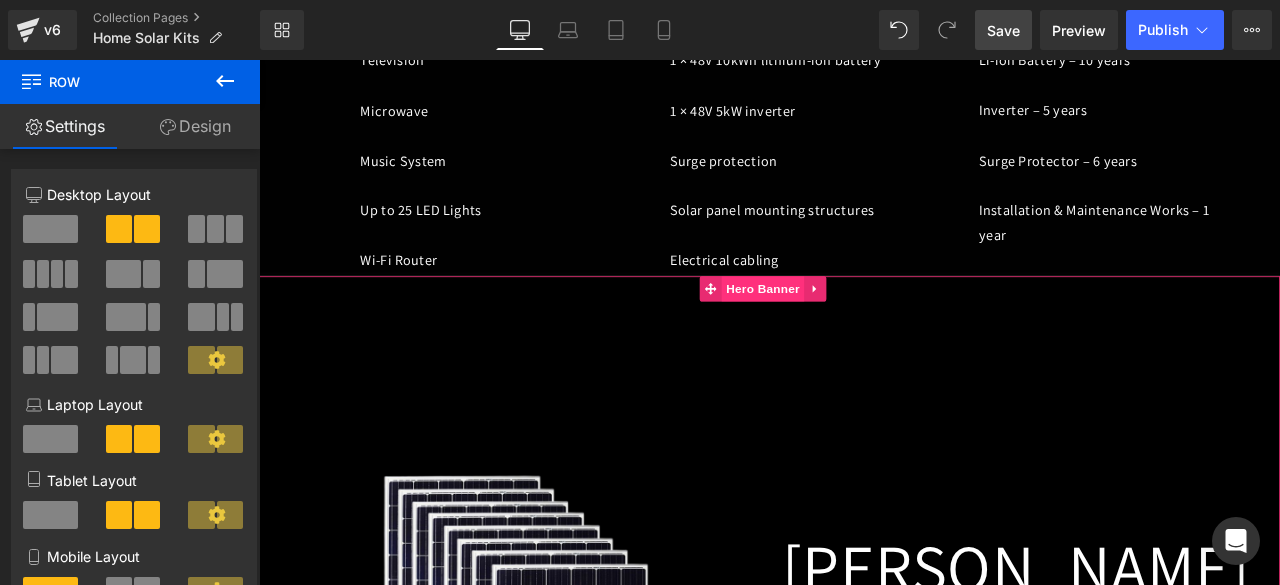 click on "Hero Banner" at bounding box center (856, 331) 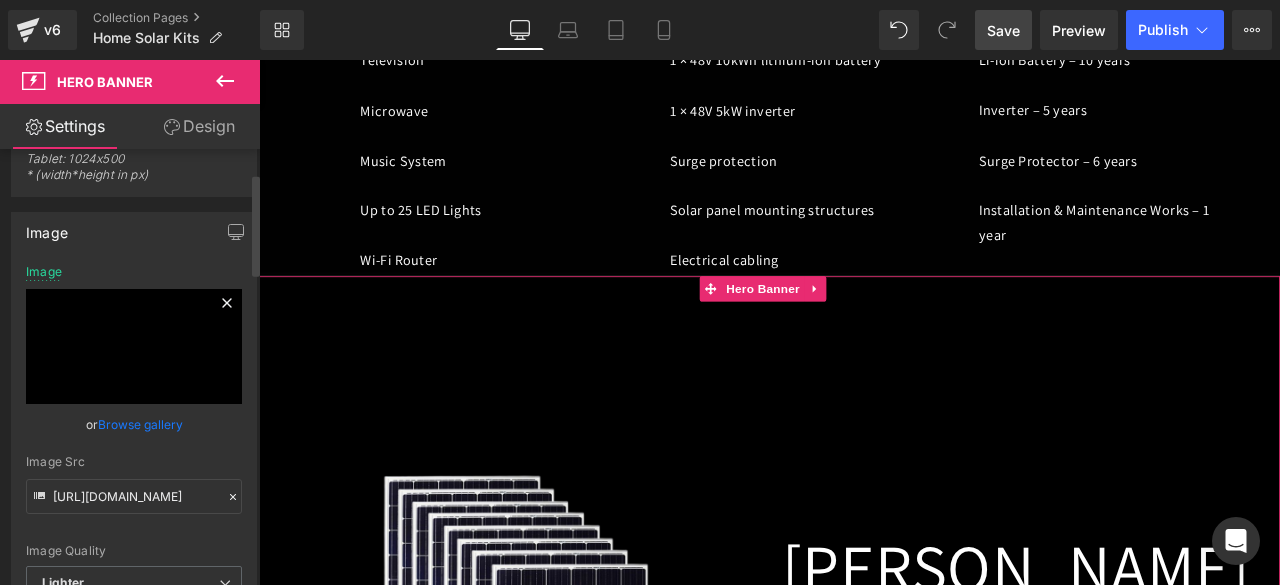 scroll, scrollTop: 84, scrollLeft: 0, axis: vertical 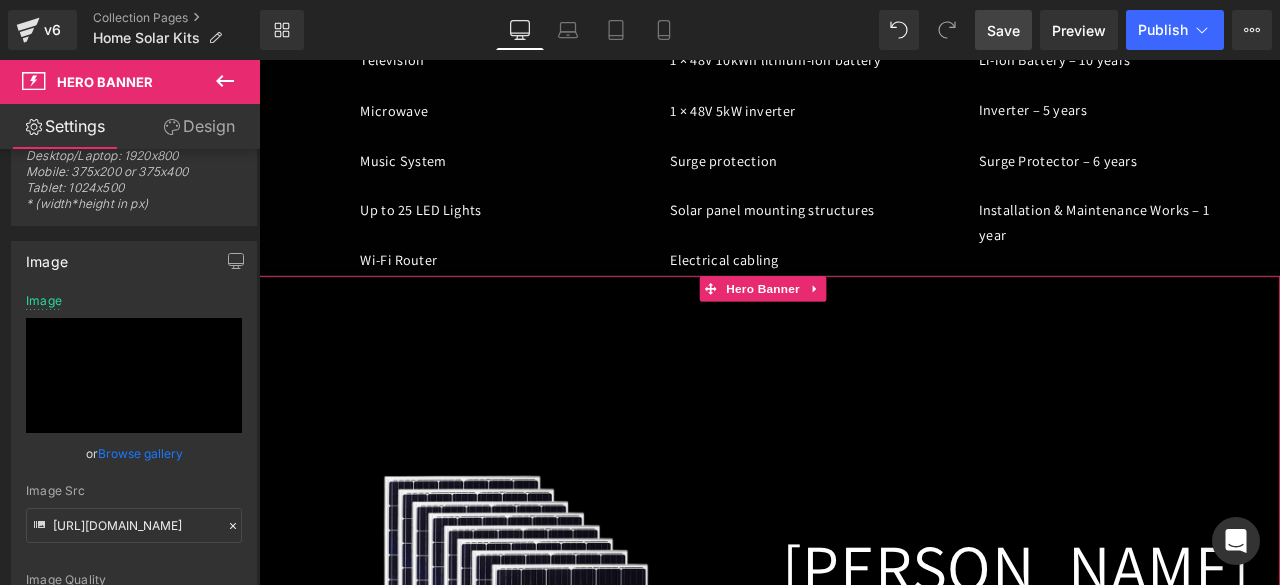 click on "Design" at bounding box center [199, 126] 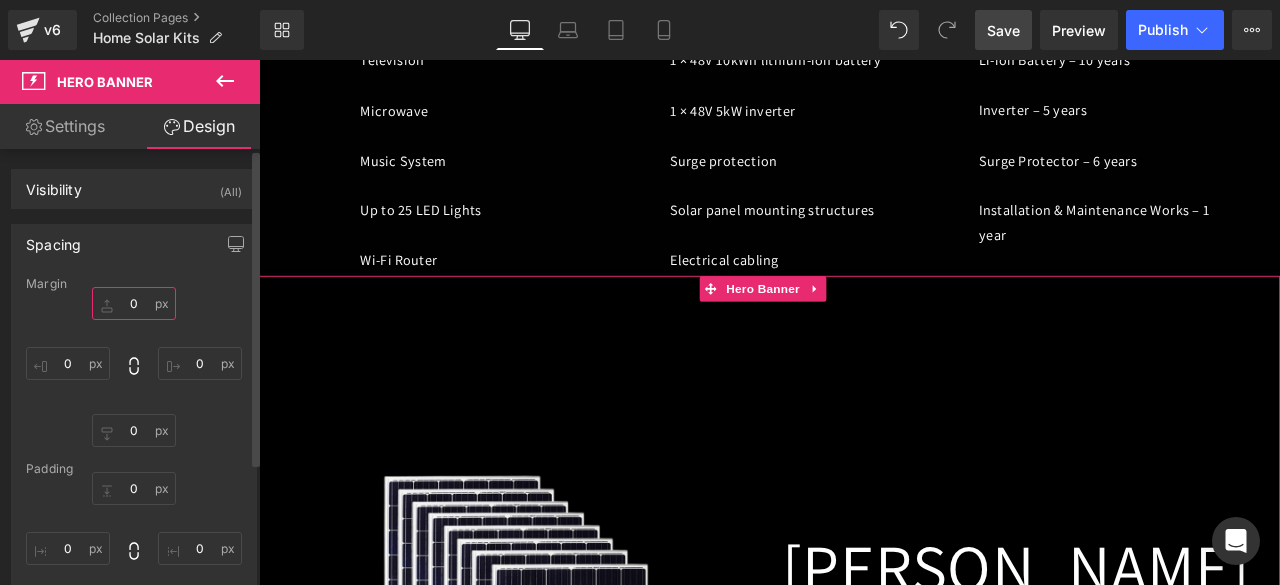 click on "0" at bounding box center [134, 303] 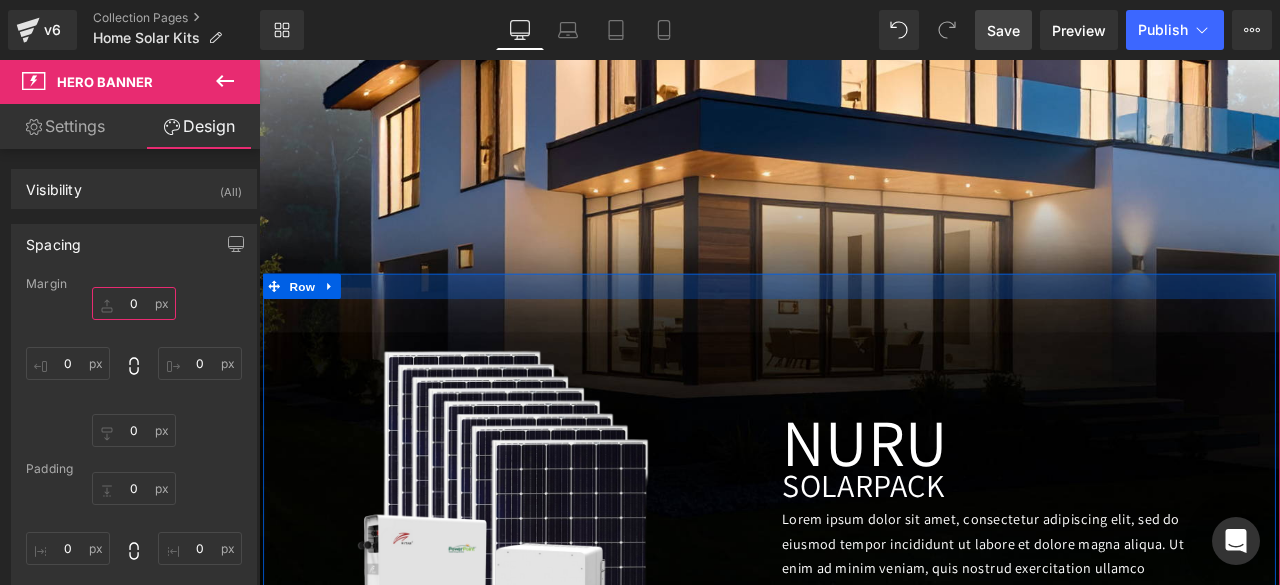 scroll, scrollTop: 719, scrollLeft: 0, axis: vertical 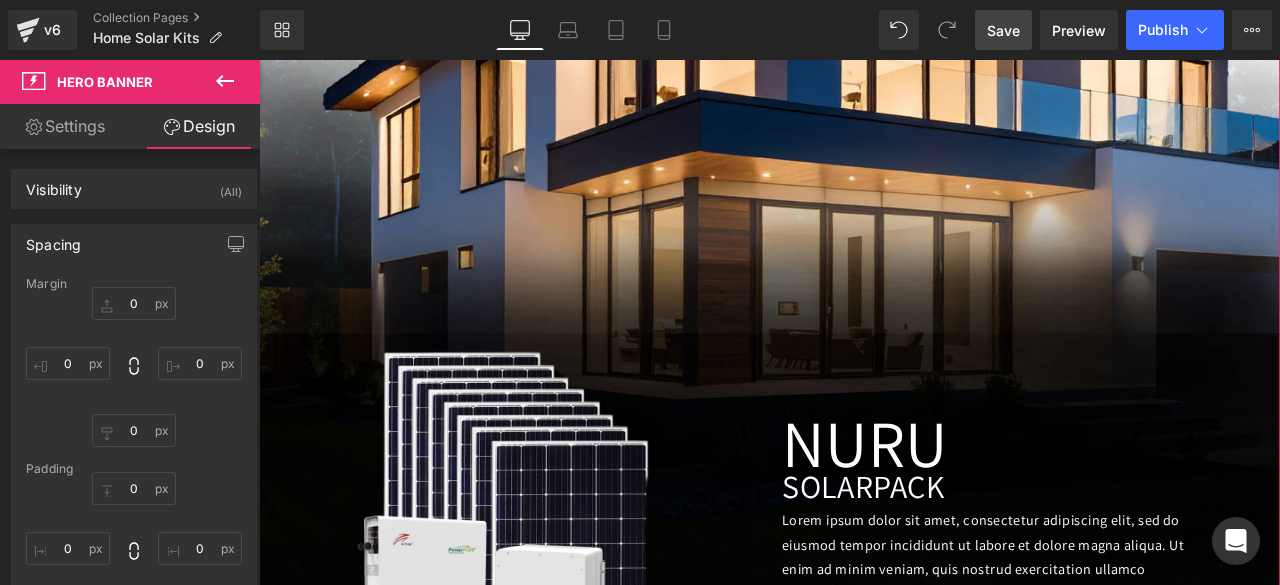click on "Image         NURU  Heading         SOLAR  PACK Heading
Lorem ipsum dolor sit amet, consectetur adipiscing elit, sed do eiusmod tempor incididunt ut labore et dolore magna aliqua. Ut enim ad minim veniam, quis nostrud exercitation ullamco laboris nisi ut aliquip ex ea commodo consequat. Duis aute irure dolor in reprehenderit in voluptate velit esse cillum
Text Block
Row         Effortlessly Powers: Refrigerator Television Microwave Music System Up to 25 LED Lights Wi-Fi Router Laptops Washing Machine Booster Pump Text Block         What’s Included: 8 × 585W high-efficiency solar panels 1 × 48V 10kWh lithium-ion battery 1 × 48V 5kW inverter Surge protection Solar panel mounting structures Electrical cabling Professional installation & commissioning Text Block         Wa rranties for Peace of Mind: Solar Panels – 12 years Li-ion Battery – 10 years Inverter – 5 years Surge Protector – 6 years" at bounding box center [864, 521] 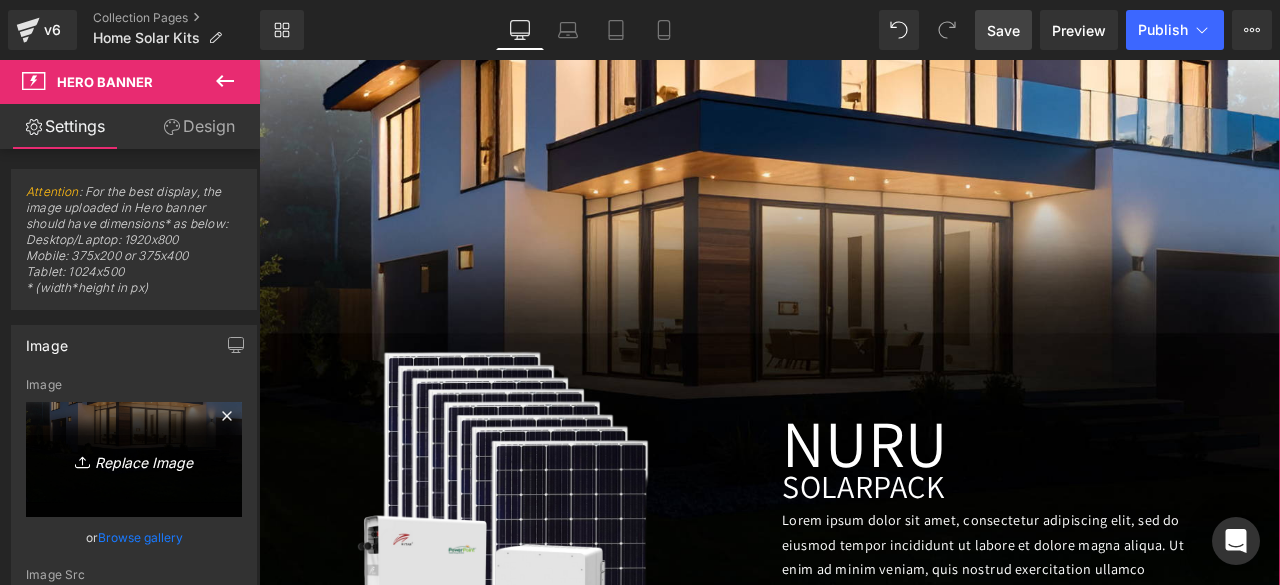 click on "Replace Image" at bounding box center [134, 459] 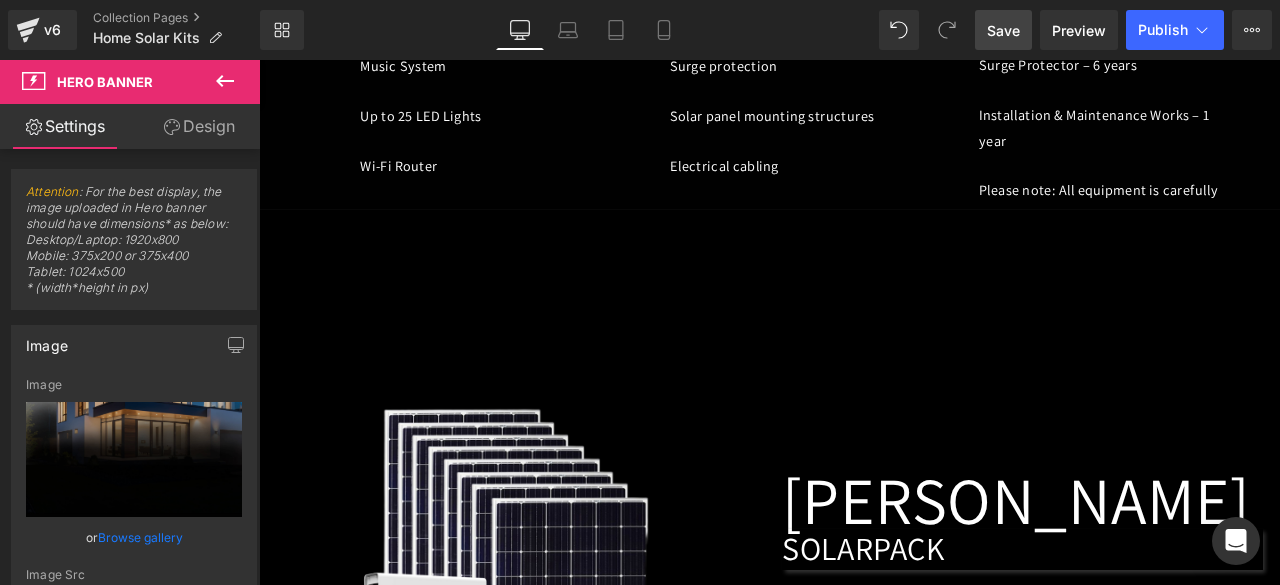 scroll, scrollTop: 1888, scrollLeft: 0, axis: vertical 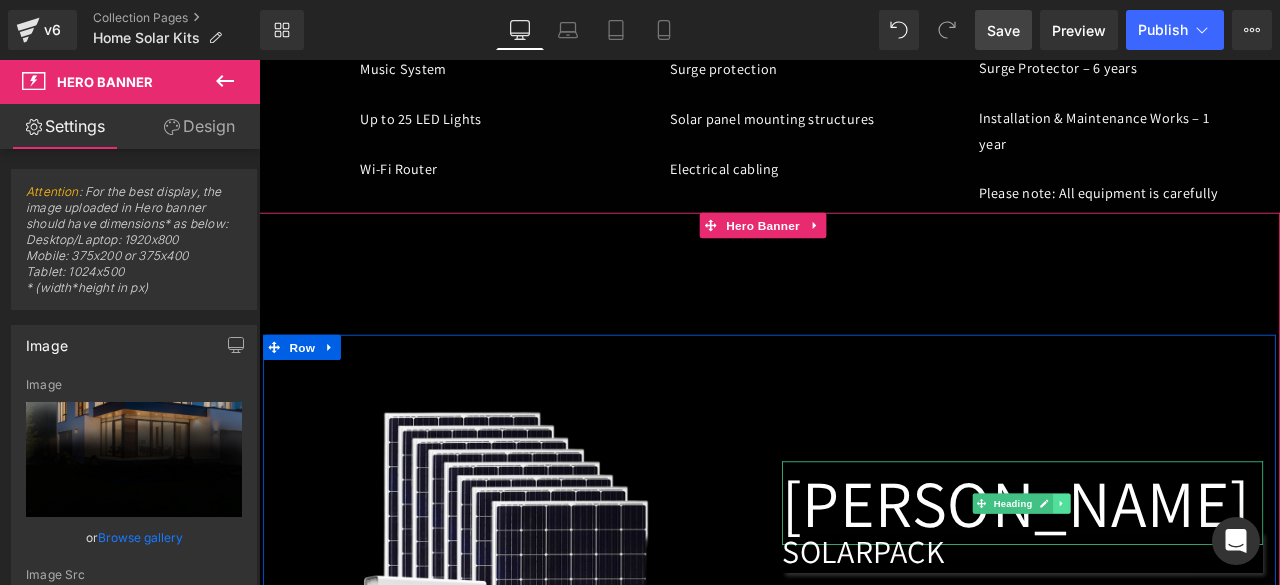 click 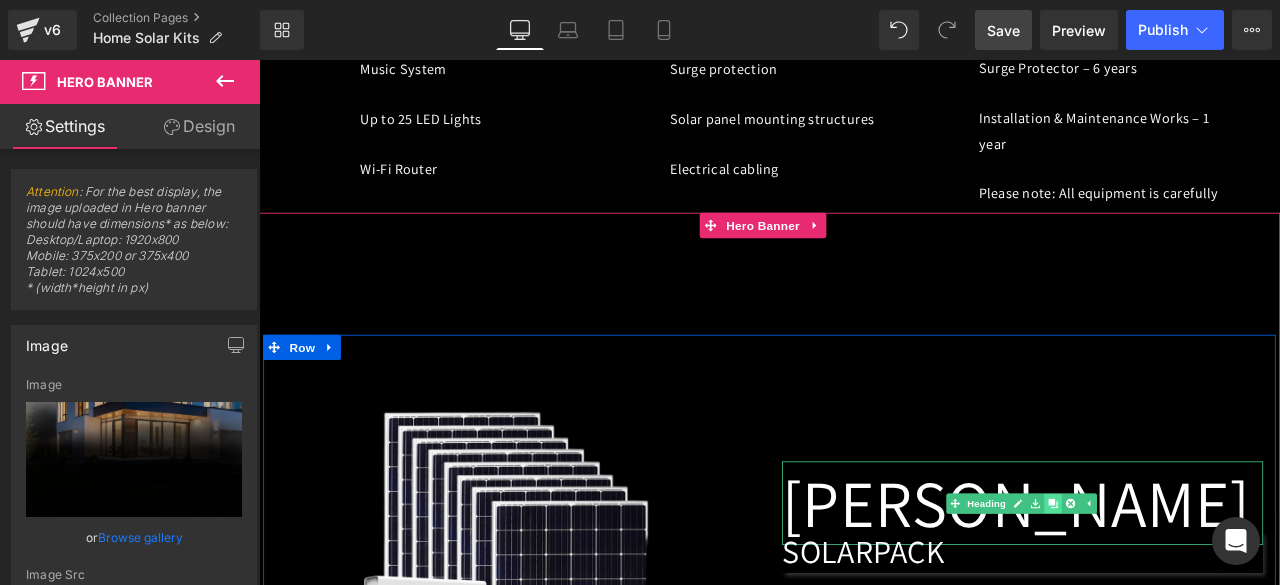 click at bounding box center [1200, 585] 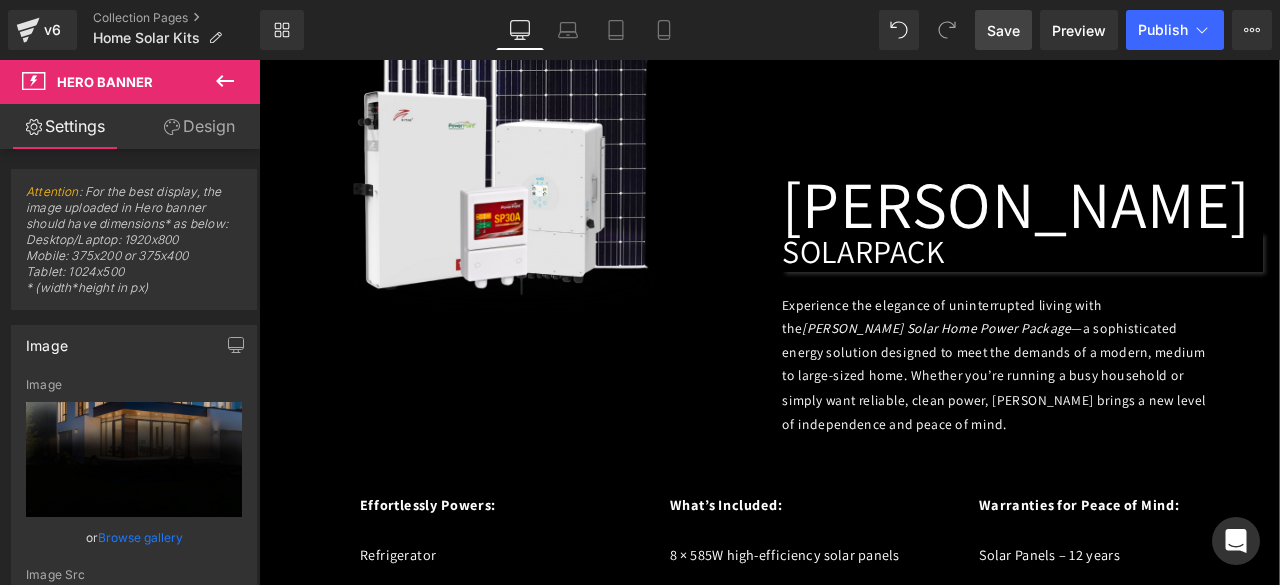 scroll, scrollTop: 2422, scrollLeft: 0, axis: vertical 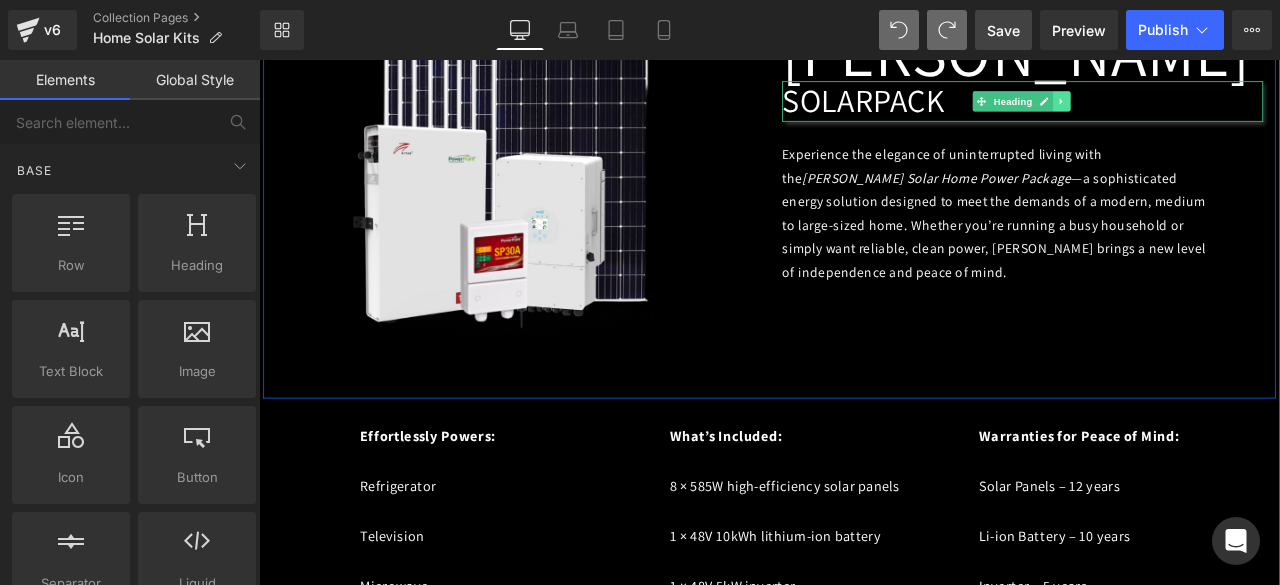 click 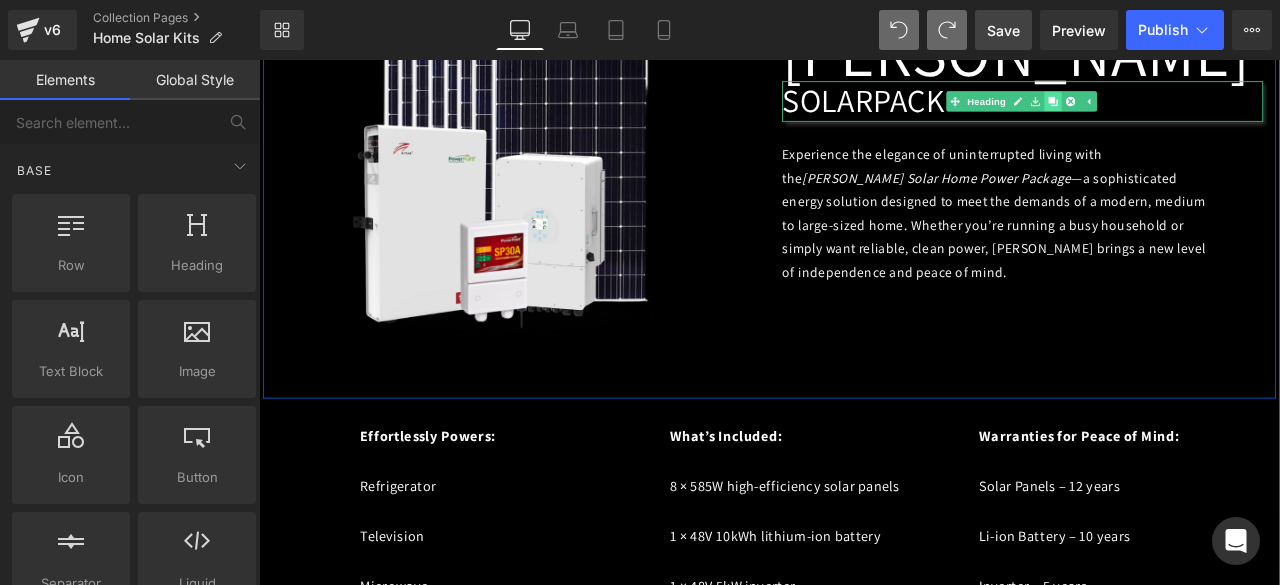 click at bounding box center (1200, 109) 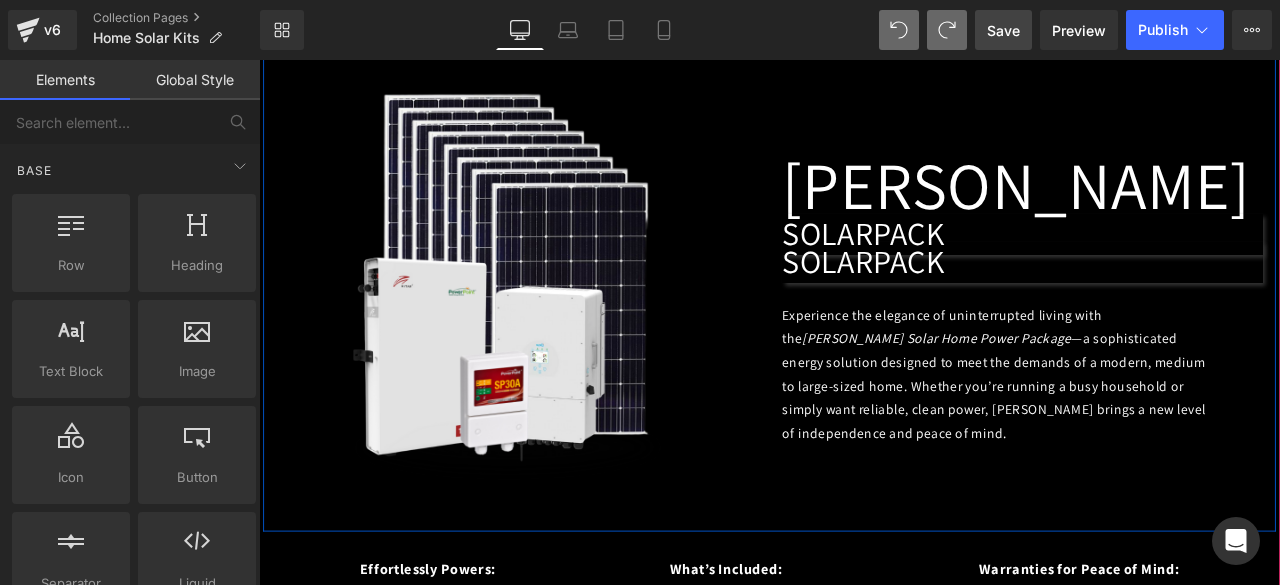 scroll, scrollTop: 2248, scrollLeft: 0, axis: vertical 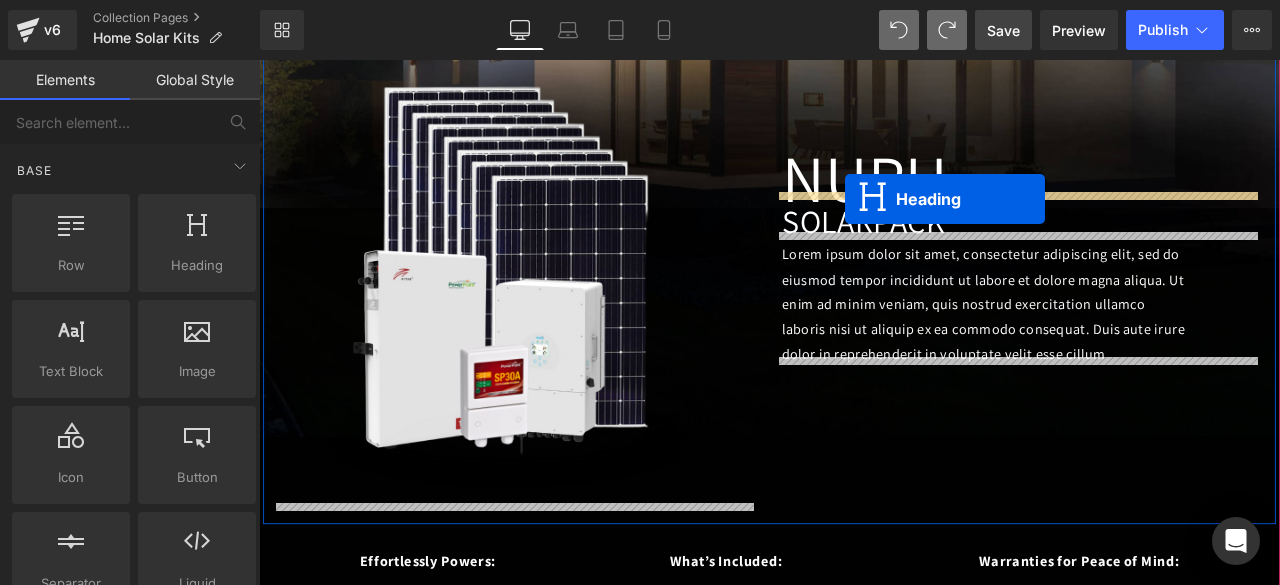 drag, startPoint x: 1141, startPoint y: 282, endPoint x: 950, endPoint y: 224, distance: 199.61212 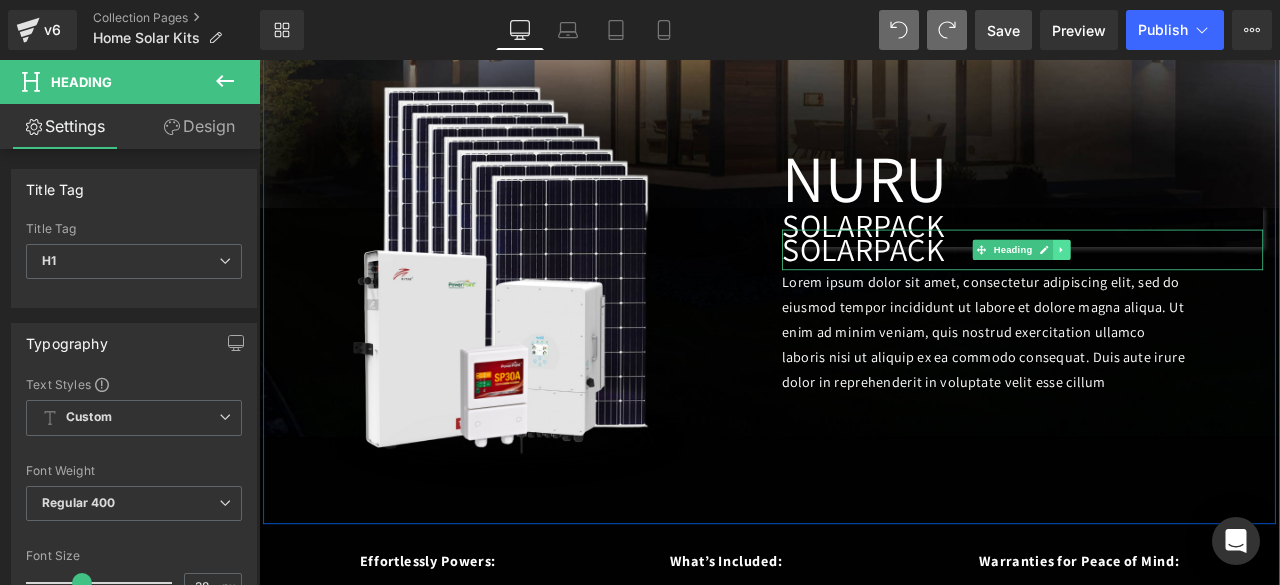 click at bounding box center (1210, 285) 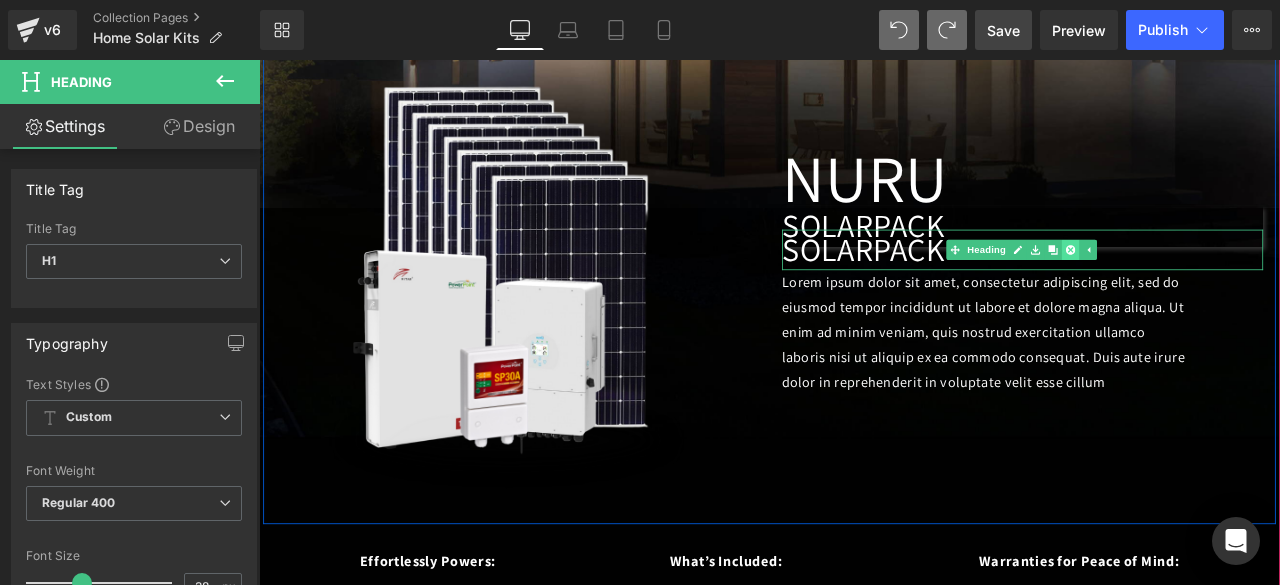 click 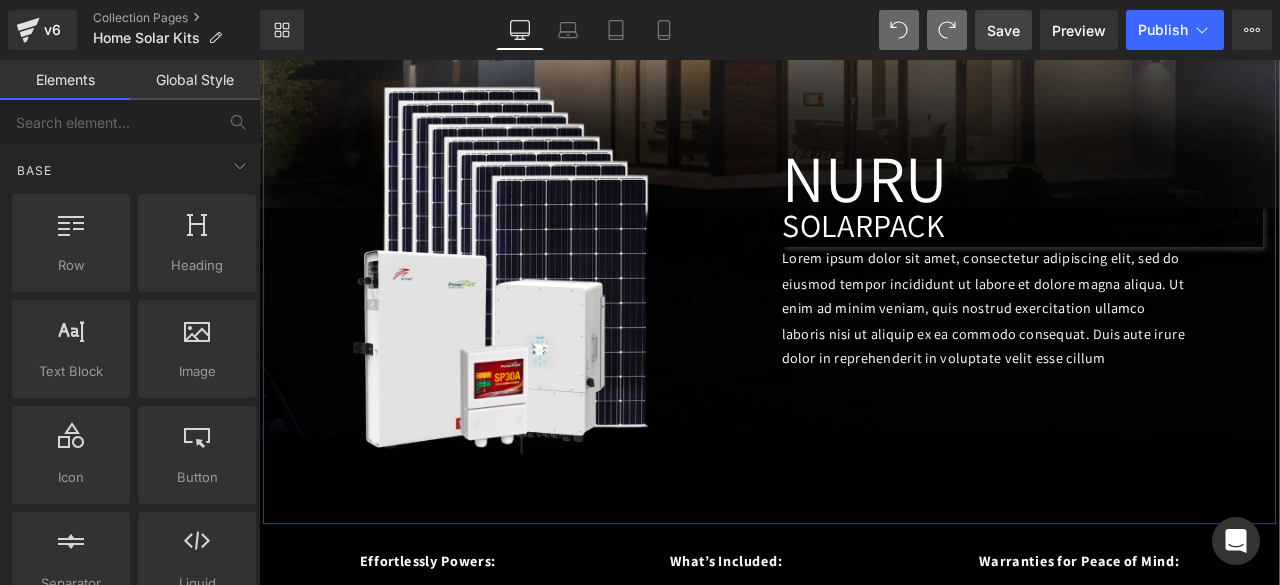 click on "Lorem ipsum dolor sit amet, consectetur adipiscing elit, sed do eiusmod tempor incididunt ut labore et dolore magna aliqua. Ut enim ad minim veniam, quis nostrud exercitation ullamco laboris nisi ut aliquip ex ea commodo consequat. Duis aute irure dolor in reprehenderit in voluptate velit esse cillum" at bounding box center (1117, 354) 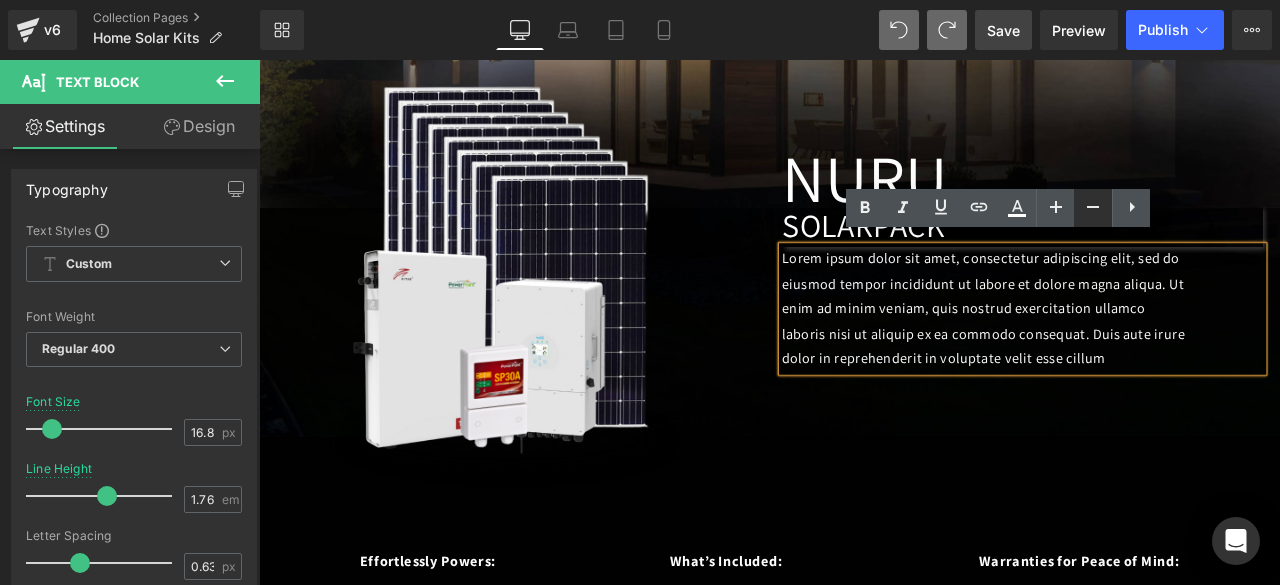 click 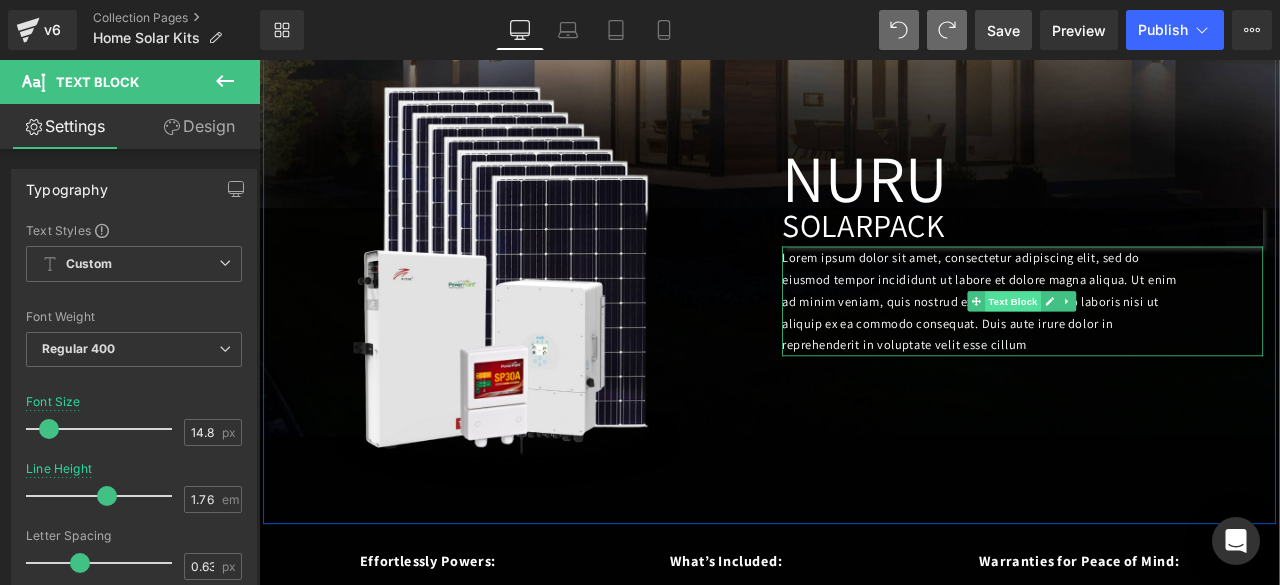 click on "Text Block" at bounding box center [1152, 346] 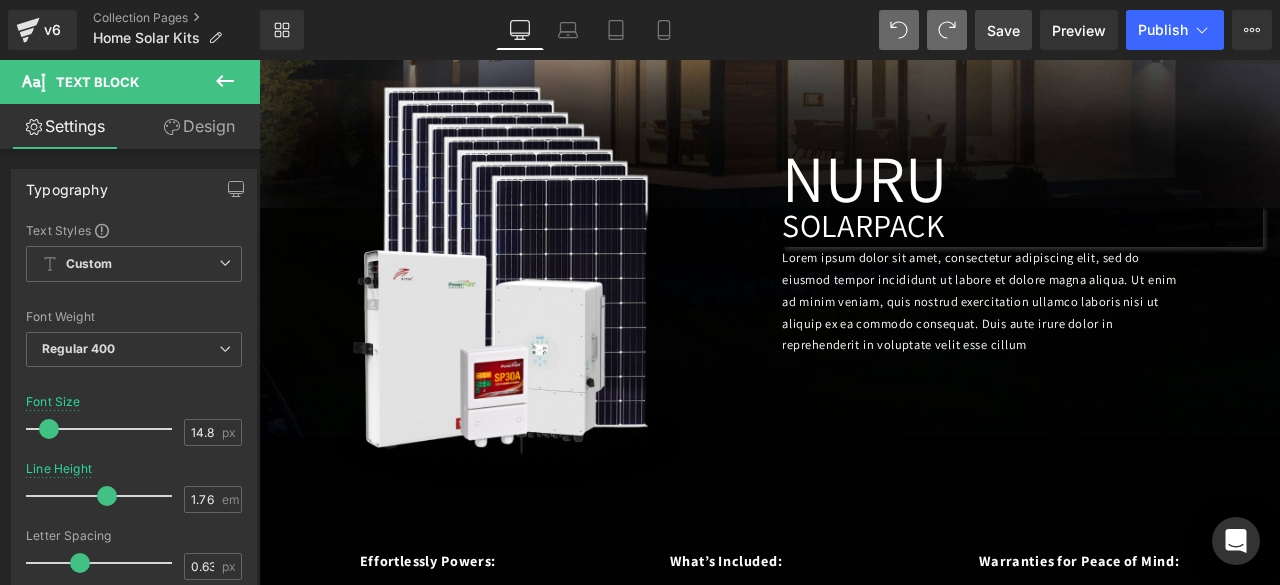 click on "v6 Collection Pages Home Solar Kits" at bounding box center (130, 30) 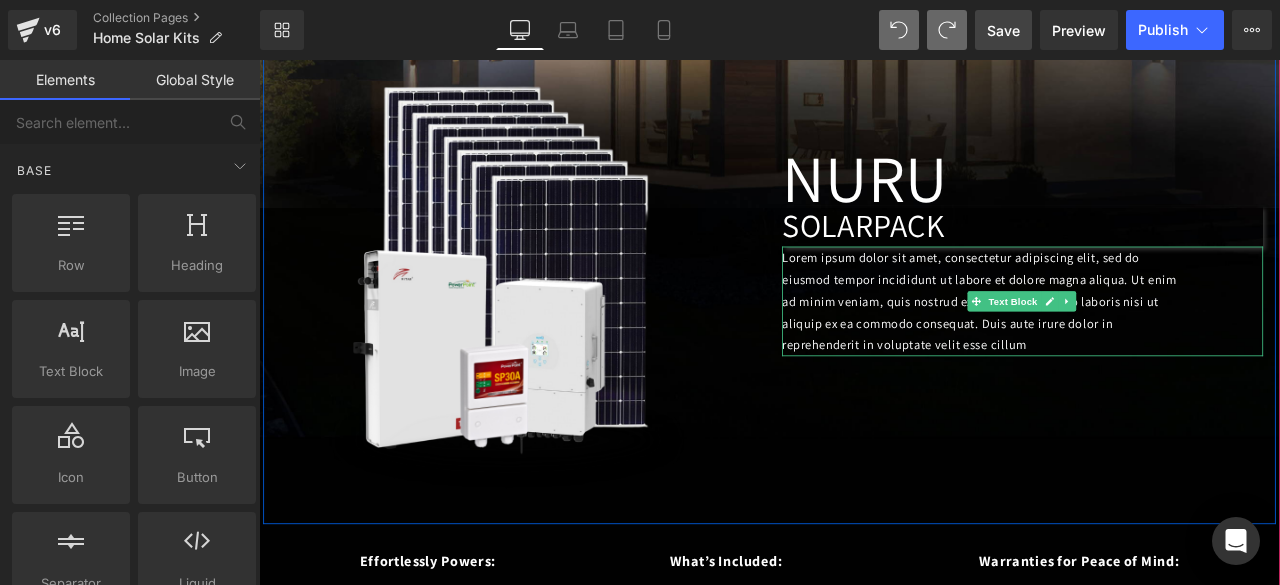 click on "Lorem ipsum dolor sit amet, consectetur adipiscing elit, sed do eiusmod tempor incididunt ut labore et dolore magna aliqua. Ut enim ad minim veniam, quis nostrud exercitation ullamco laboris nisi ut aliquip ex ea commodo consequat. Duis aute irure dolor in reprehenderit in voluptate velit esse cillum" at bounding box center (1112, 345) 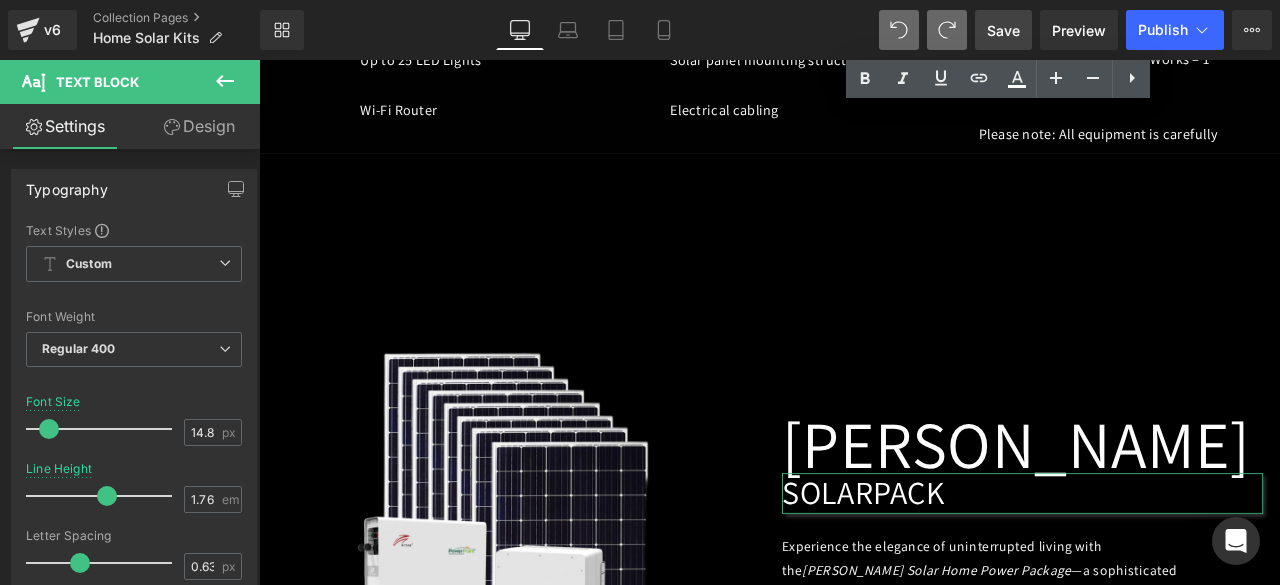 scroll, scrollTop: 2194, scrollLeft: 0, axis: vertical 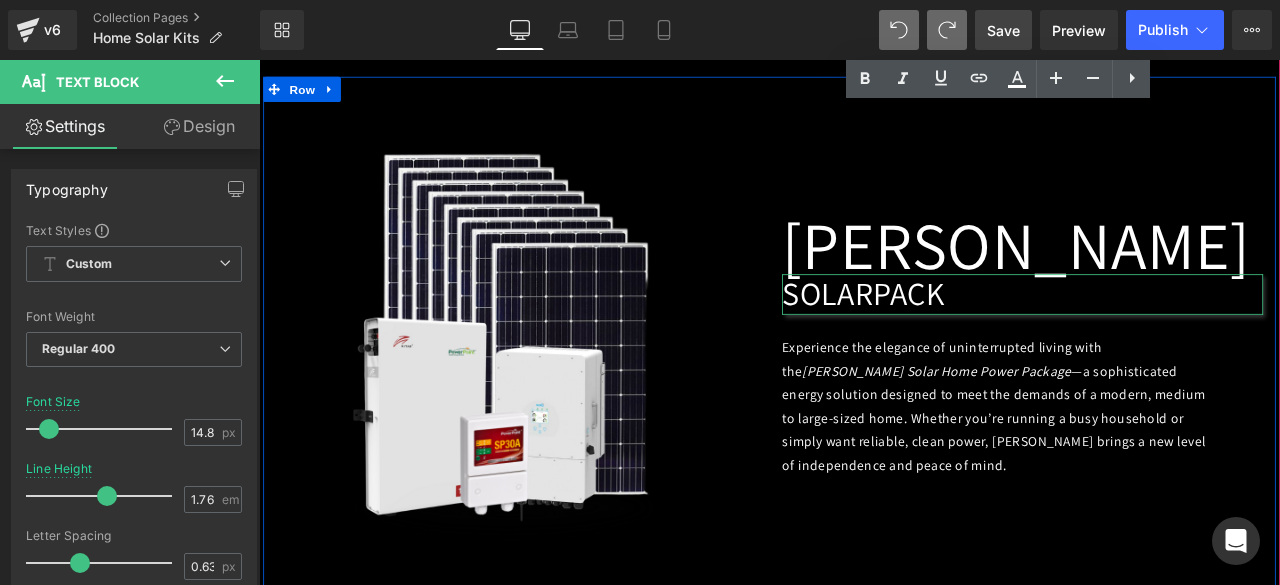 click on "Image
[GEOGRAPHIC_DATA]
Heading         SOLAR  PACK Heading         Experience the elegance of uninterrupted living with the  [PERSON_NAME] Solar Home Power Package —a sophisticated energy solution designed to meet the demands of a modern, medium to large-sized home. Whether you’re running a busy household or simply want reliable, clean power, [PERSON_NAME] brings a new level of independence and peace of mind. Text Block         50px Row" at bounding box center [864, 385] 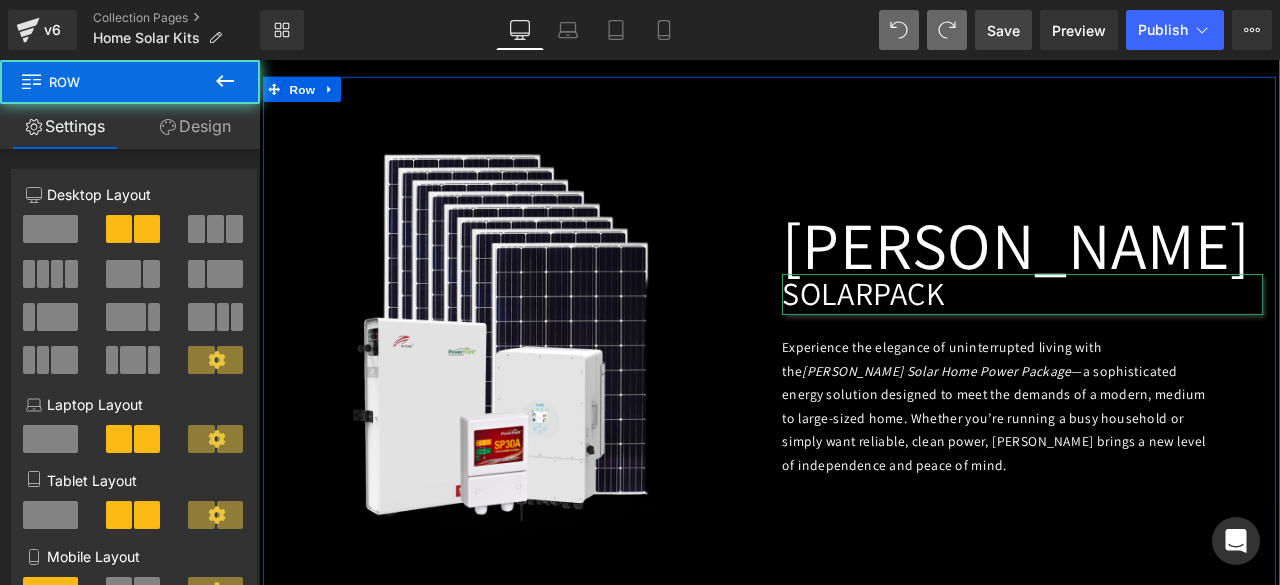 click on "Image
[GEOGRAPHIC_DATA]
Heading         SOLAR  PACK Heading         Experience the elegance of uninterrupted living with the  [PERSON_NAME] Solar Home Power Package —a sophisticated energy solution designed to meet the demands of a modern, medium to large-sized home. Whether you’re running a busy household or simply want reliable, clean power, [PERSON_NAME] brings a new level of independence and peace of mind. Text Block         50px Row" at bounding box center (864, 385) 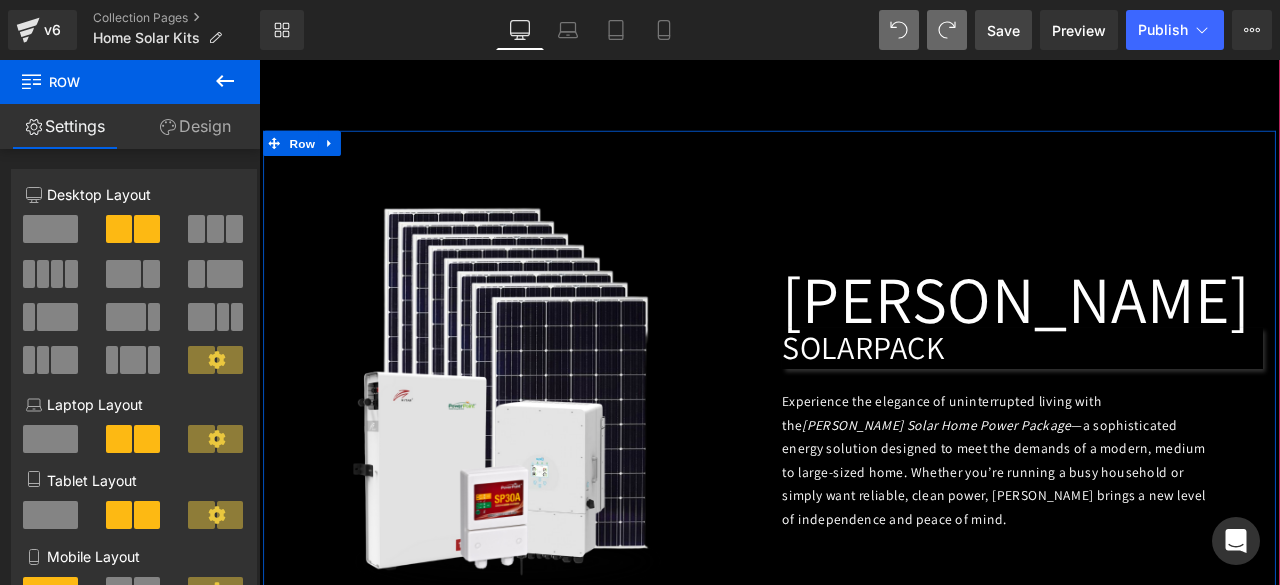 scroll, scrollTop: 2128, scrollLeft: 0, axis: vertical 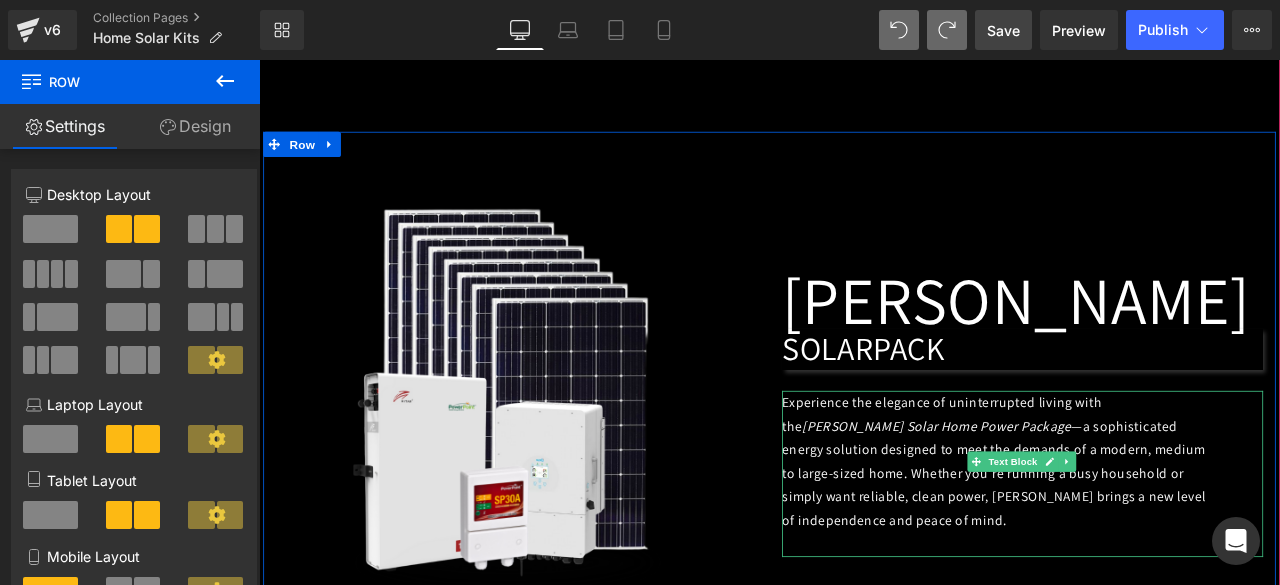 click on "Experience the elegance of uninterrupted living with the  [PERSON_NAME] Solar Home Power Package —a sophisticated energy solution designed to meet the demands of a modern, medium to large-sized home. Whether you’re running a busy household or simply want reliable, clean power, [PERSON_NAME] brings a new level of independence and peace of mind." at bounding box center [1139, 536] 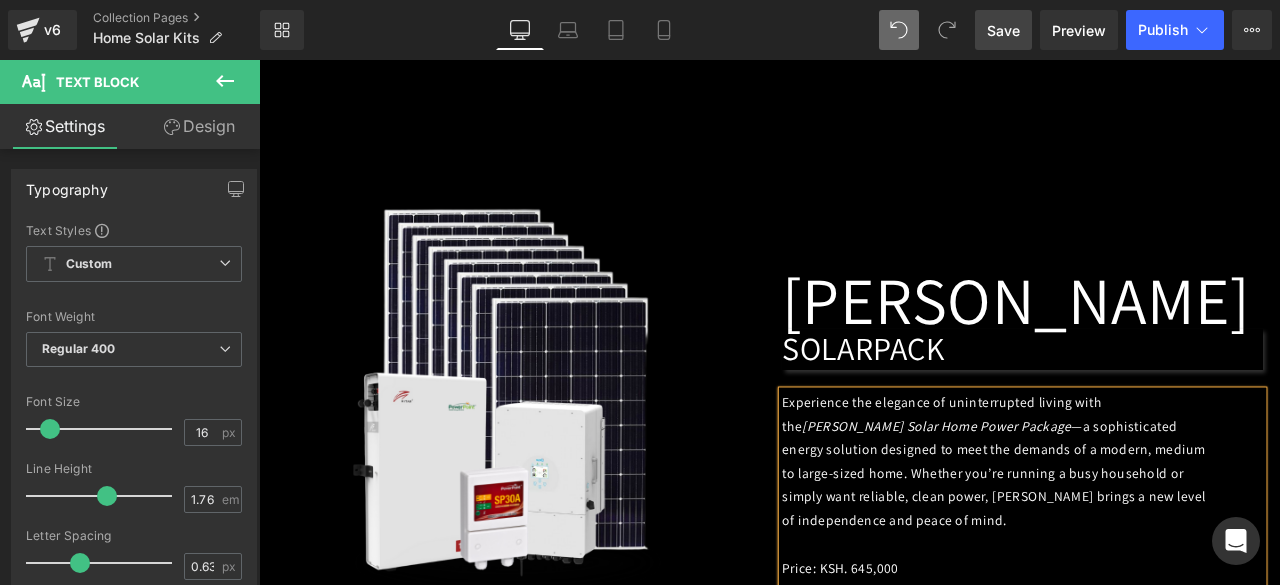 click at bounding box center (1139, 691) 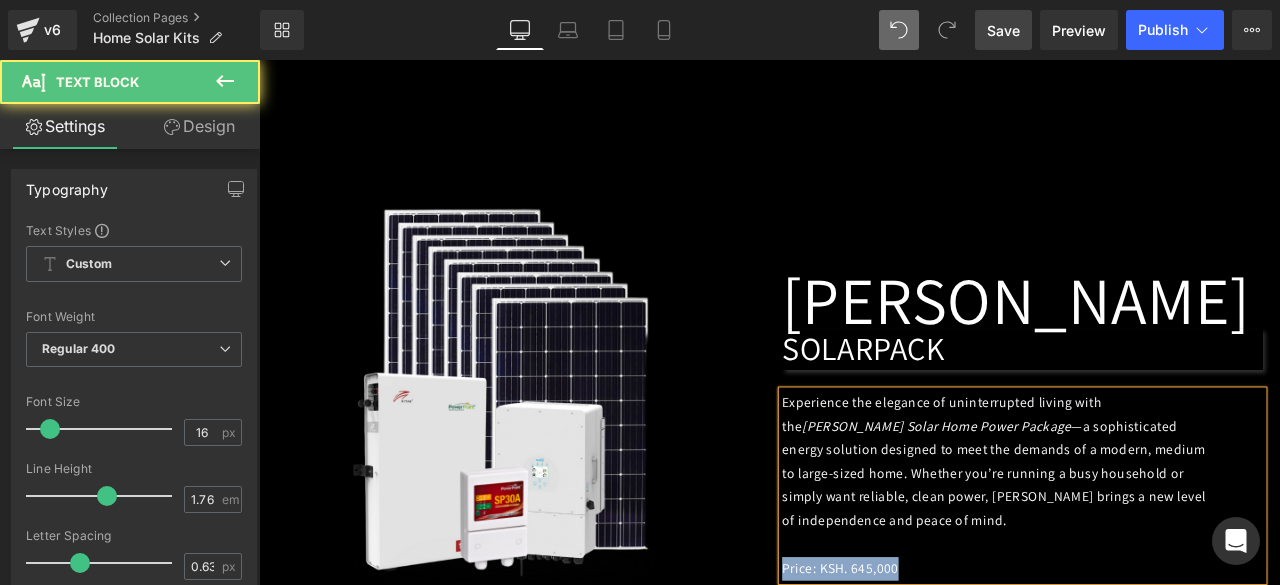 drag, startPoint x: 1030, startPoint y: 602, endPoint x: 870, endPoint y: 603, distance: 160.00313 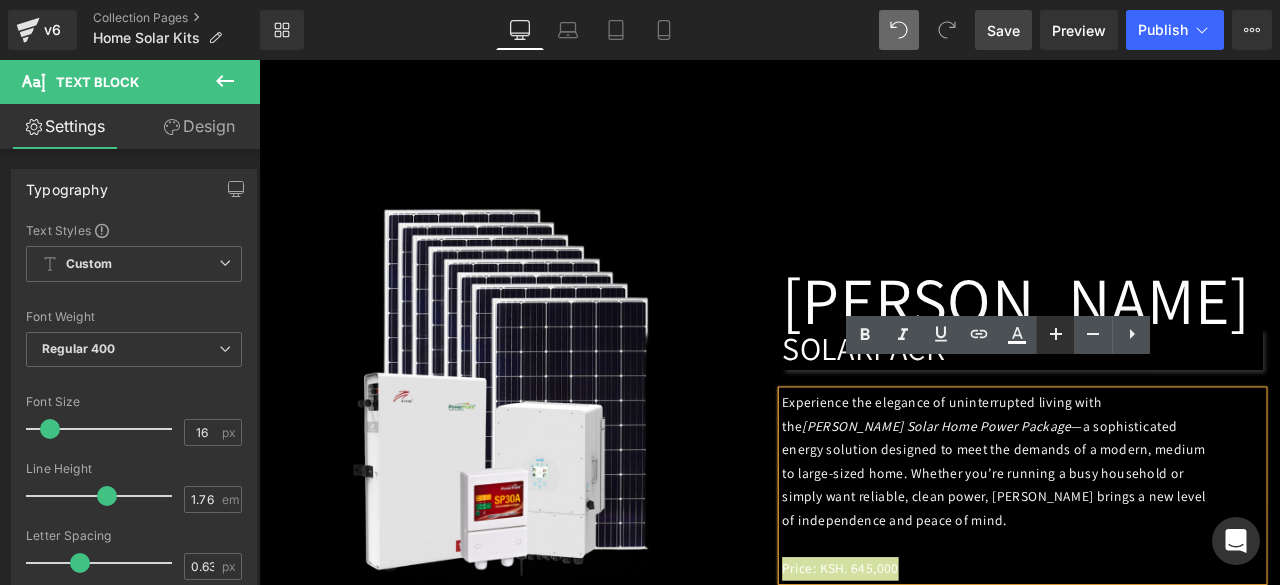 click 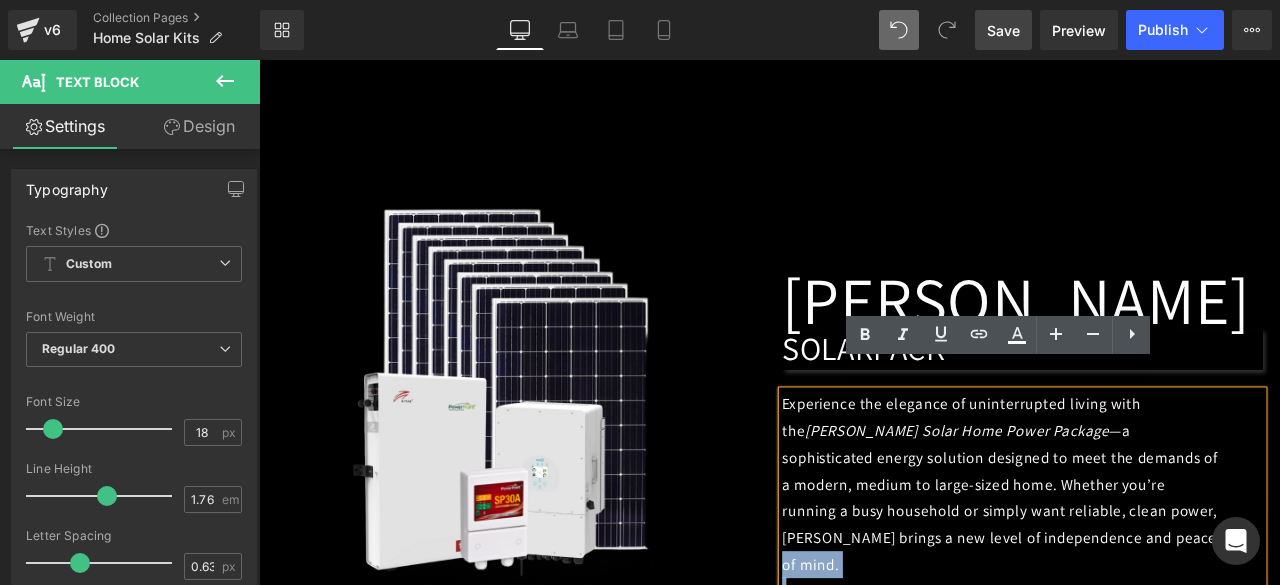 click on "[PERSON_NAME]
Heading         SOLAR  PACK Heading         Experience the elegance of uninterrupted living with the  [PERSON_NAME] Solar Home Power Package —a sophisticated energy solution designed to meet the demands of a modern, medium to large-sized home. Whether you’re running a busy household or simply want reliable, clean power, [PERSON_NAME] brings a new level of independence and peace of mind. Price: KSH. 645,000 Text Block         50px" at bounding box center (1164, 456) 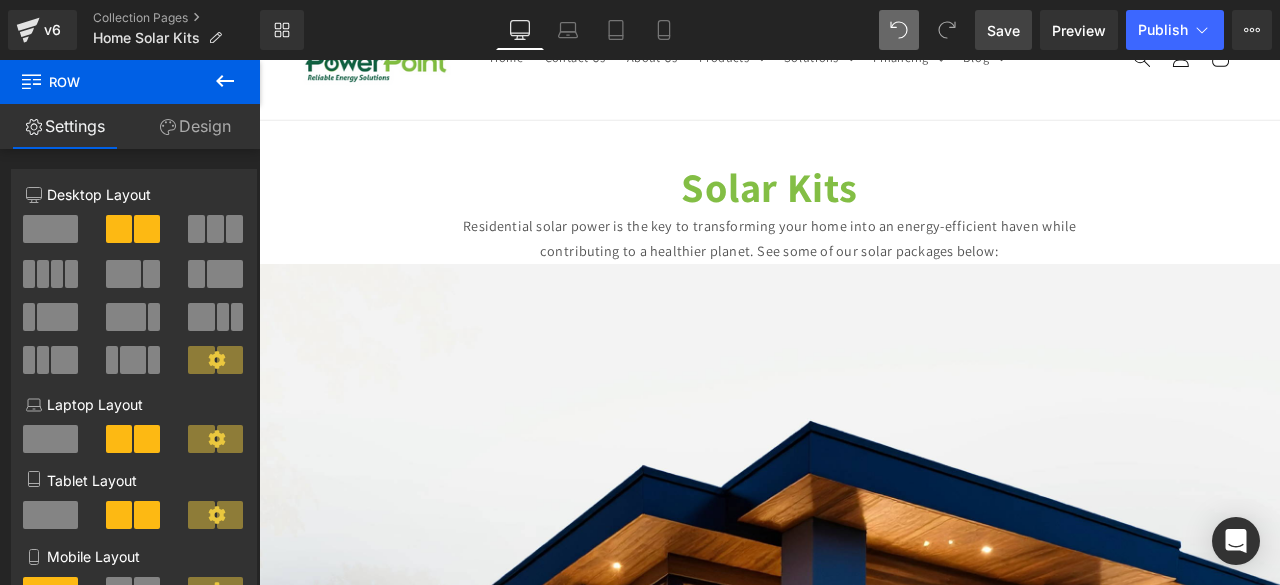 scroll, scrollTop: 0, scrollLeft: 0, axis: both 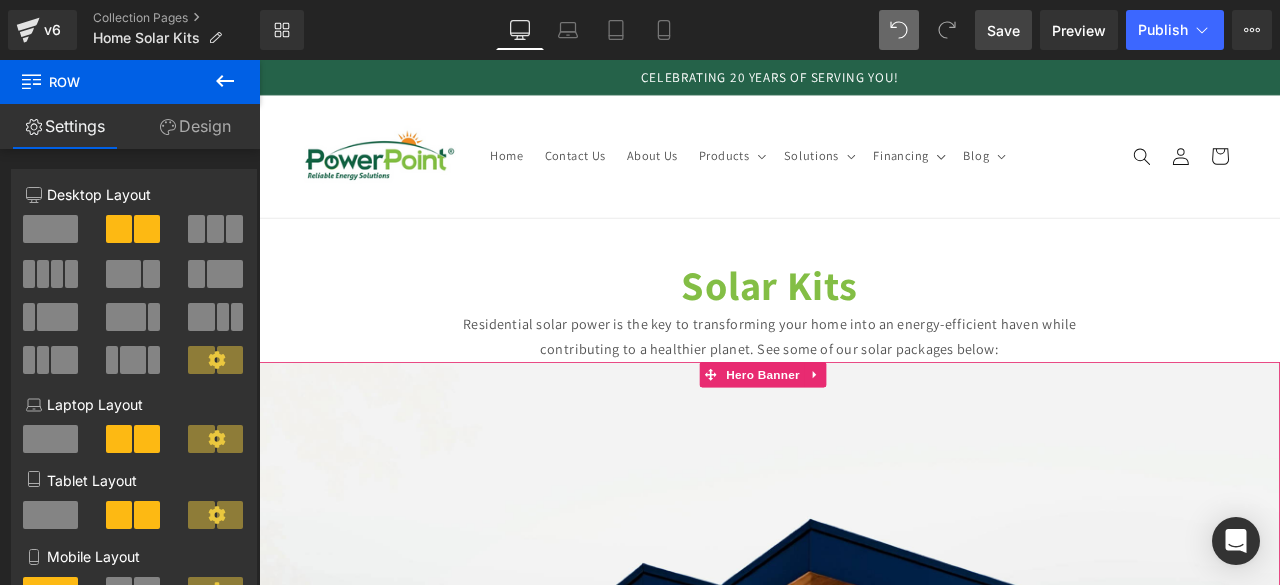 click on "Image         NURU  Heading         SOLAR  PACK Heading
Lorem ipsum dolor sit amet, consectetur adipiscing elit, sed do eiusmod tempor incididunt ut labore et dolore magna aliqua. Ut enim ad minim veniam, quis nostrud exercitation ullamco laboris nisi ut aliquip ex ea commodo consequat. Duis aute irure dolor in reprehenderit in voluptate velit esse cillum
Text Block
Row         Effortlessly Powers: Refrigerator Television Microwave Music System Up to 25 LED Lights Wi-Fi Router Laptops Washing Machine Booster Pump Text Block         What’s Included: 8 × 585W high-efficiency solar panels 1 × 48V 10kWh lithium-ion battery 1 × 48V 5kW inverter Surge protection Solar panel mounting structures Electrical cabling Professional installation & commissioning Text Block         Wa rranties for Peace of Mind: Solar Panels – 12 years Li-ion Battery – 10 years Inverter – 5 years Text Block         Row" at bounding box center (864, 1274) 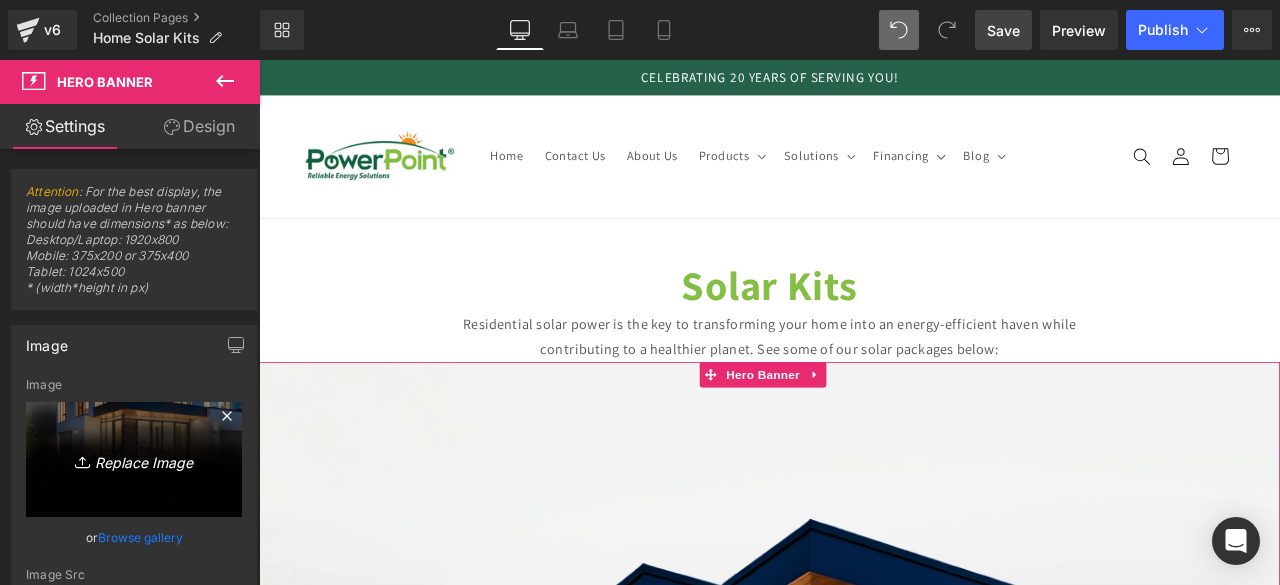 click on "Replace Image" at bounding box center [134, 459] 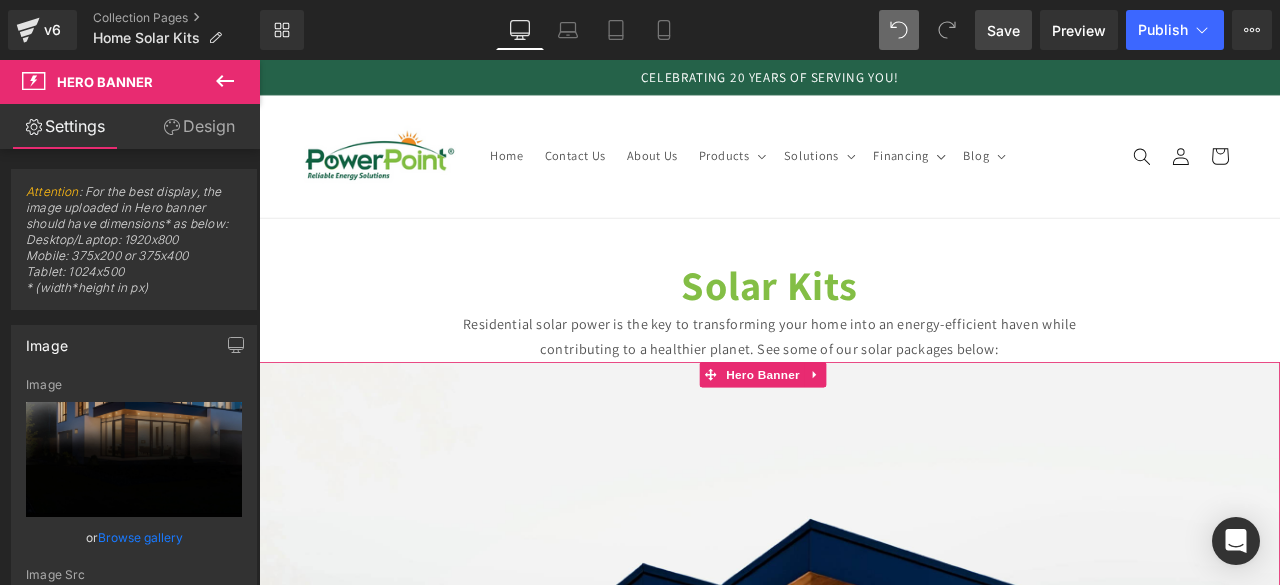click on "Image         NURU  Heading         SOLAR  PACK Heading
Lorem ipsum dolor sit amet, consectetur adipiscing elit, sed do eiusmod tempor incididunt ut labore et dolore magna aliqua. Ut enim ad minim veniam, quis nostrud exercitation ullamco laboris nisi ut aliquip ex ea commodo consequat. Duis aute irure dolor in reprehenderit in voluptate velit esse cillum
Text Block
Row         Effortlessly Powers: Refrigerator Television Microwave Music System Up to 25 LED Lights Wi-Fi Router Laptops Washing Machine Booster Pump Text Block         What’s Included: 8 × 585W high-efficiency solar panels 1 × 48V 10kWh lithium-ion battery 1 × 48V 5kW inverter Surge protection Solar panel mounting structures Electrical cabling Professional installation & commissioning Text Block         Wa rranties for Peace of Mind: Solar Panels – 12 years Li-ion Battery – 10 years Inverter – 5 years Text Block         Row" at bounding box center [864, 1274] 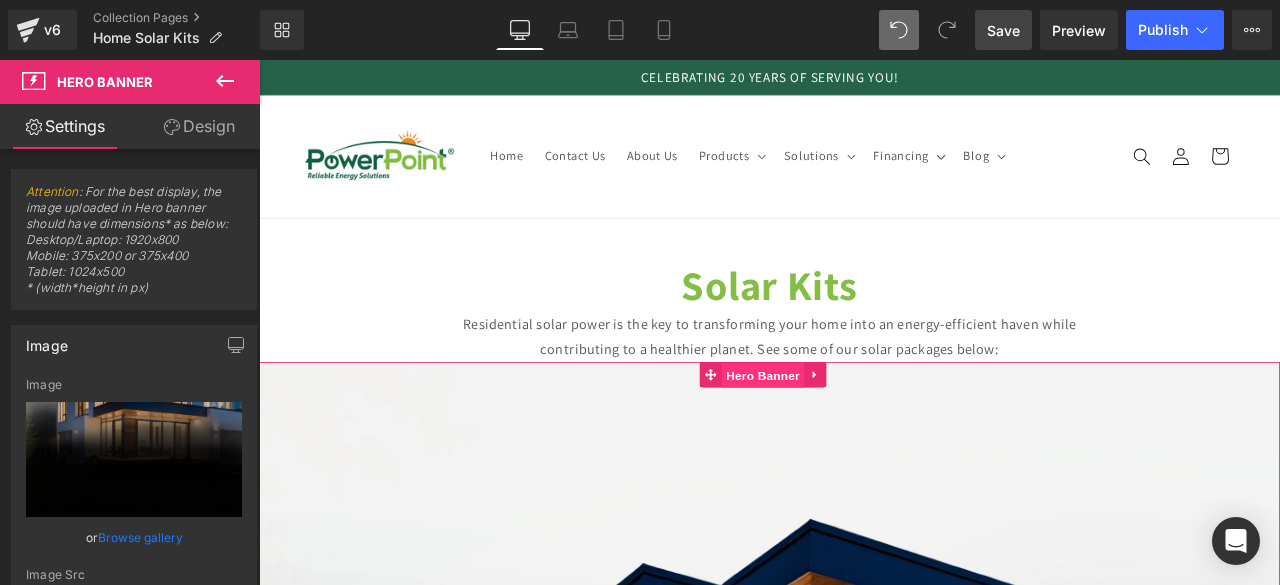 click on "Hero Banner" at bounding box center [856, 434] 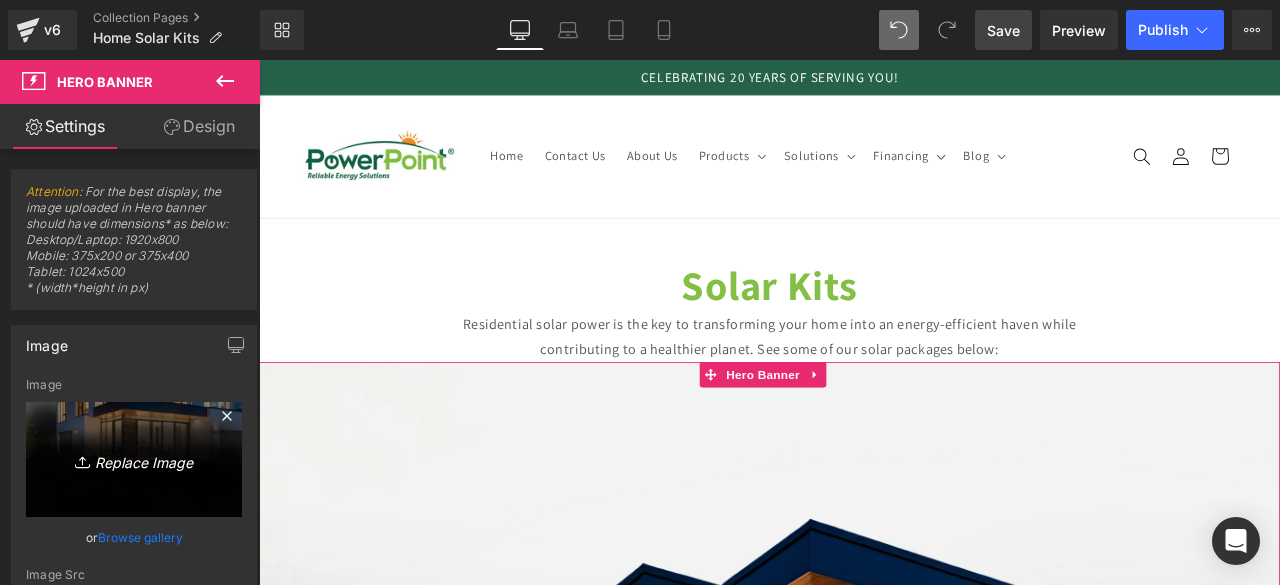 click on "Replace Image" at bounding box center (134, 459) 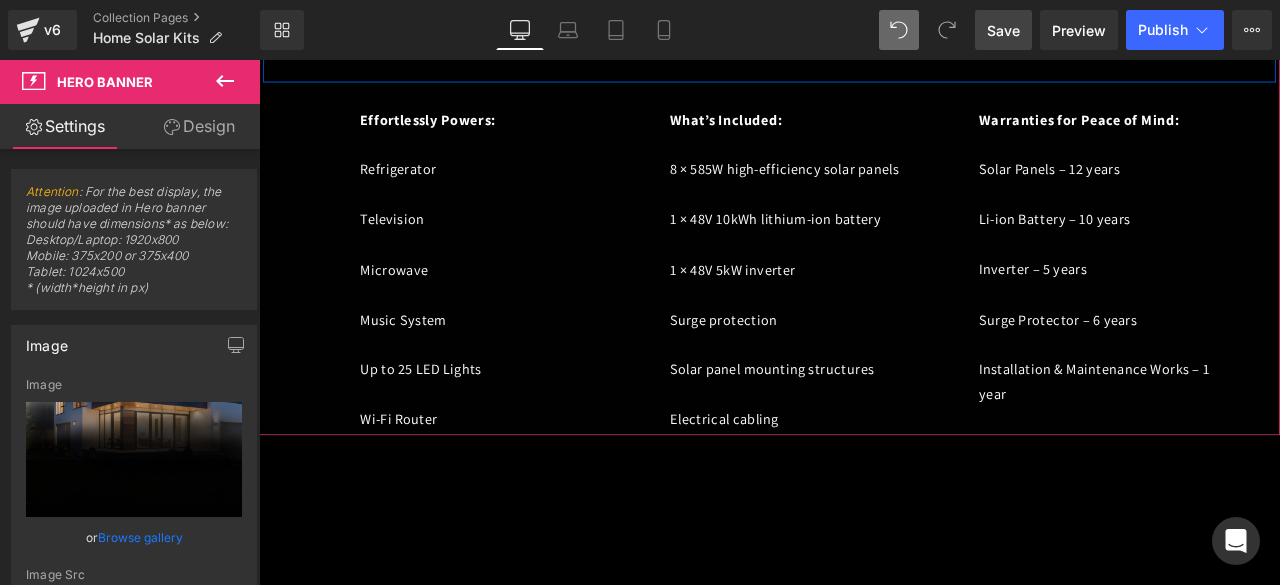 scroll, scrollTop: 1642, scrollLeft: 0, axis: vertical 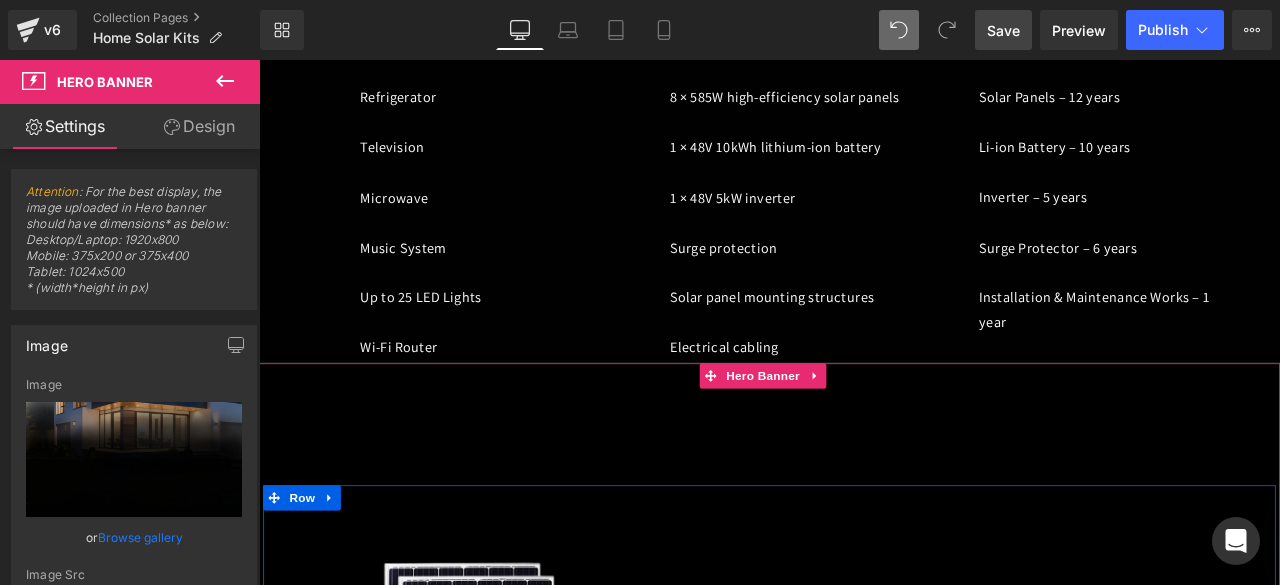 click on "[PERSON_NAME]
Heading         SOLAR  PACK Heading         Experience the elegance of uninterrupted living with the  [PERSON_NAME] Solar Home Power Package —a sophisticated energy solution designed to meet the demands of a modern, medium to large-sized home. Whether you’re running a busy household or simply want reliable, clean power, [PERSON_NAME] brings a new level of independence and peace of mind. Price: KSH. 645,000 Text Block         50px" at bounding box center [1164, 875] 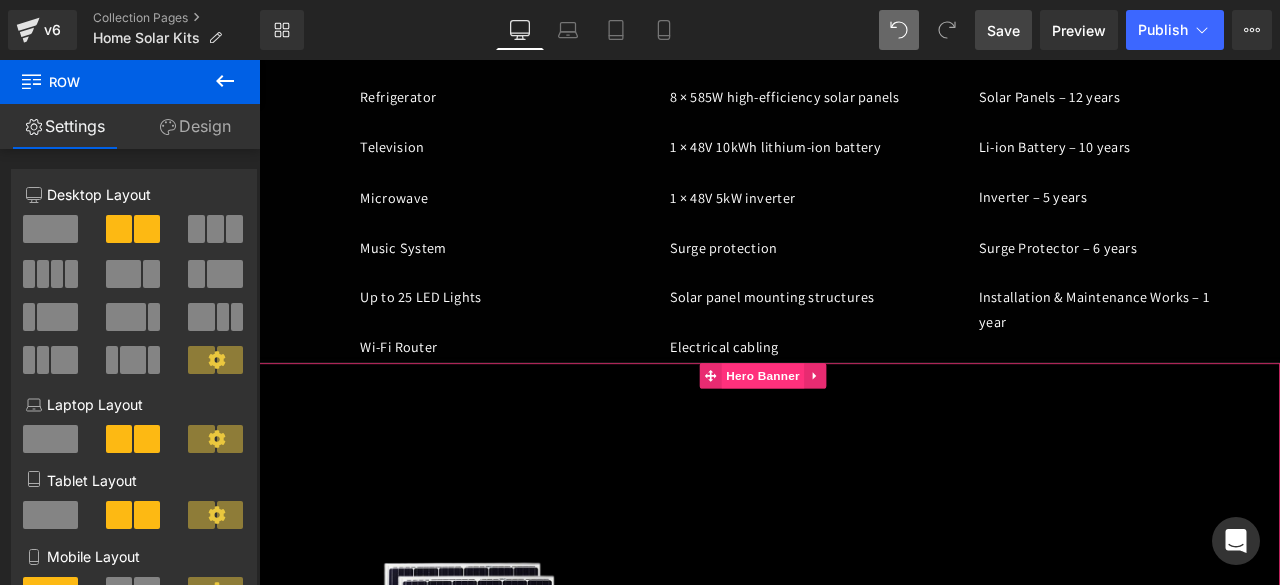 click on "Hero Banner" at bounding box center (856, 435) 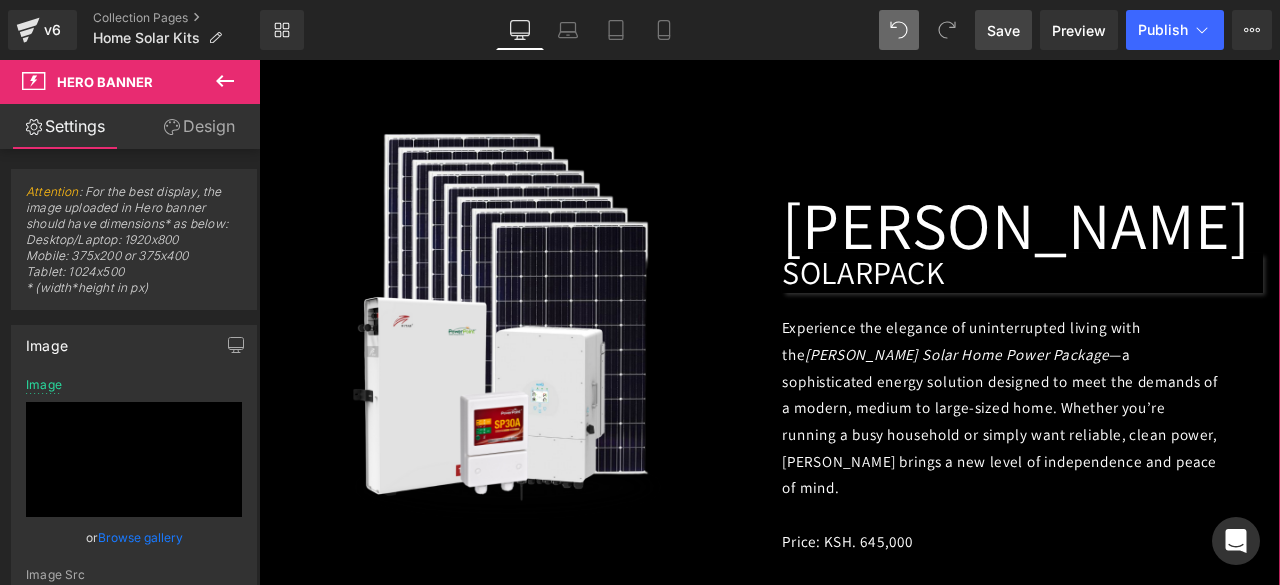 scroll, scrollTop: 2149, scrollLeft: 0, axis: vertical 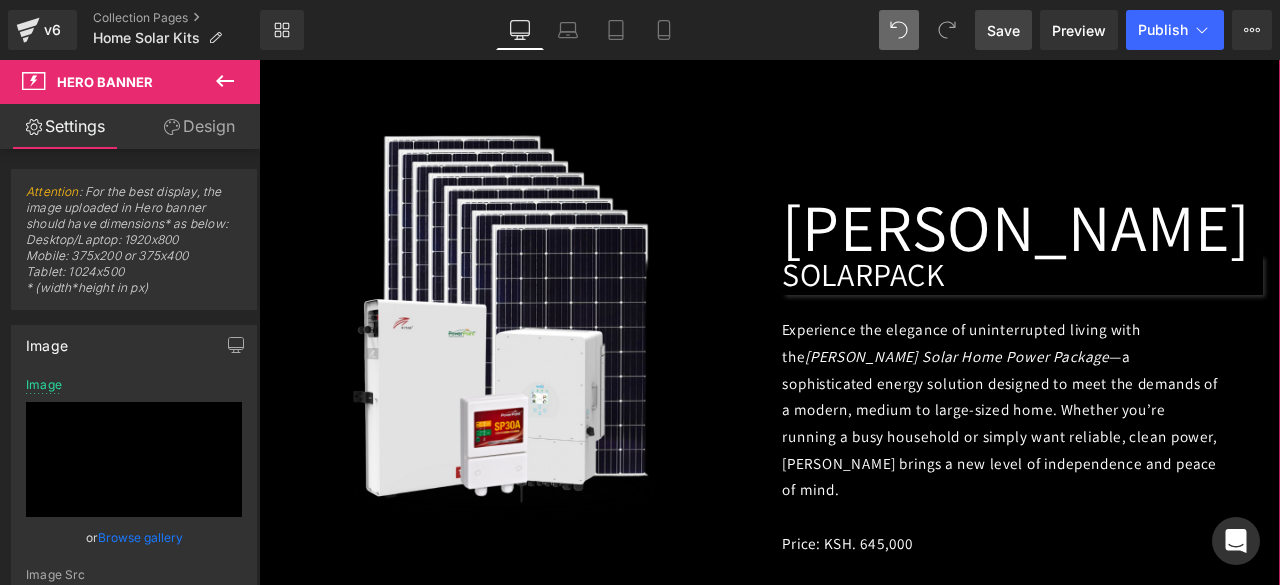 click on "[PERSON_NAME]" at bounding box center [1164, 257] 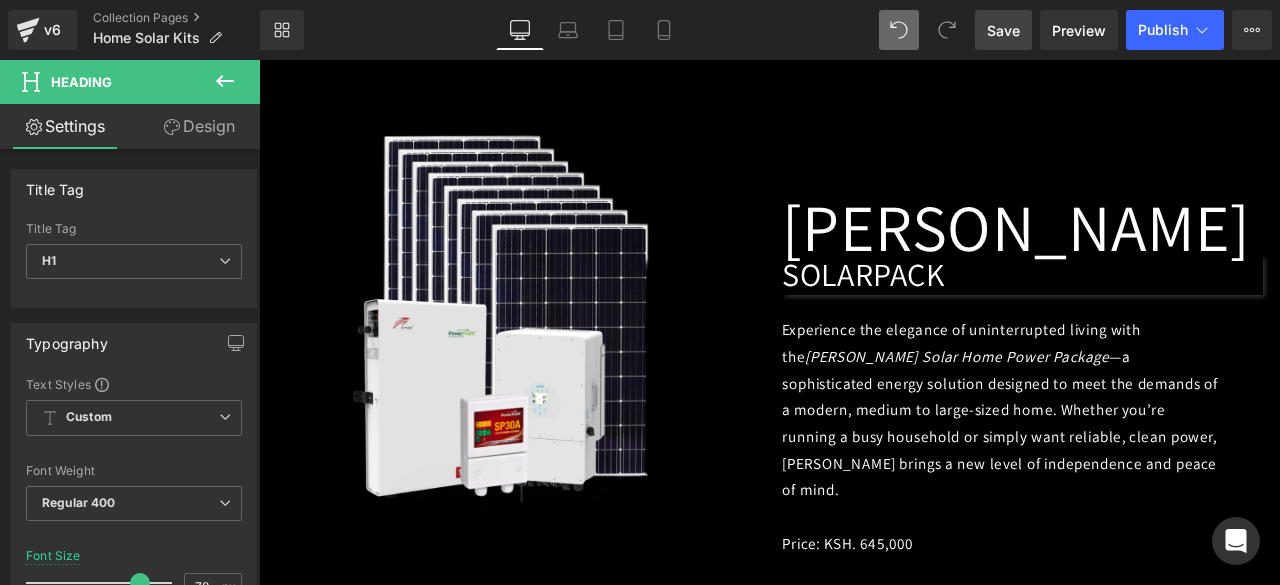 click on "Design" at bounding box center [199, 126] 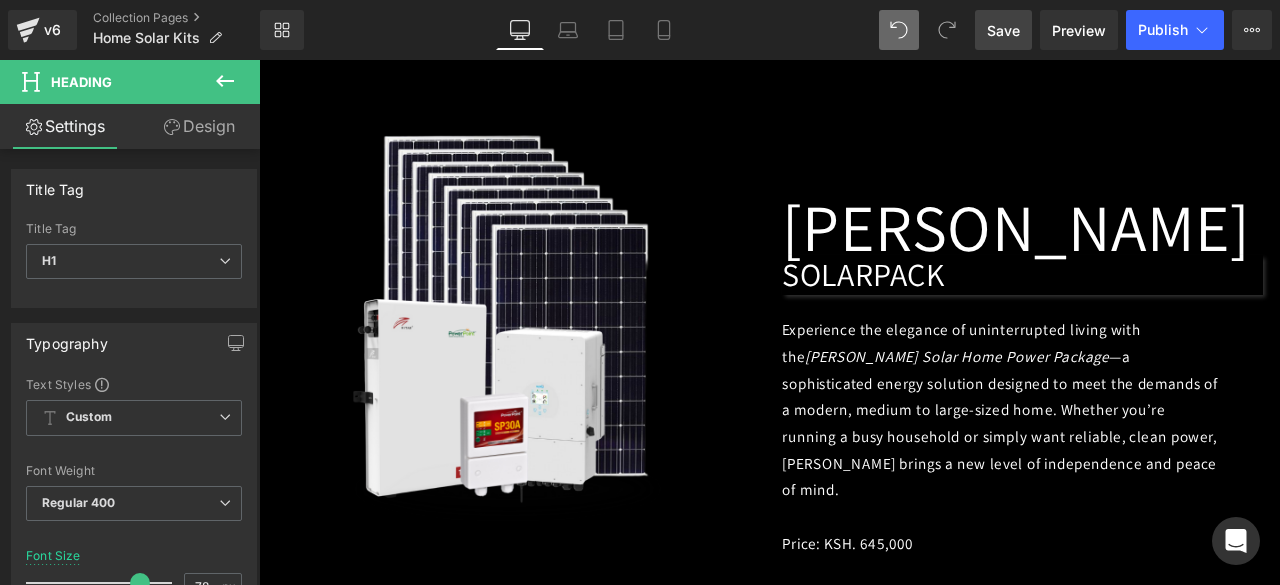 click on "Spacing" at bounding box center [0, 0] 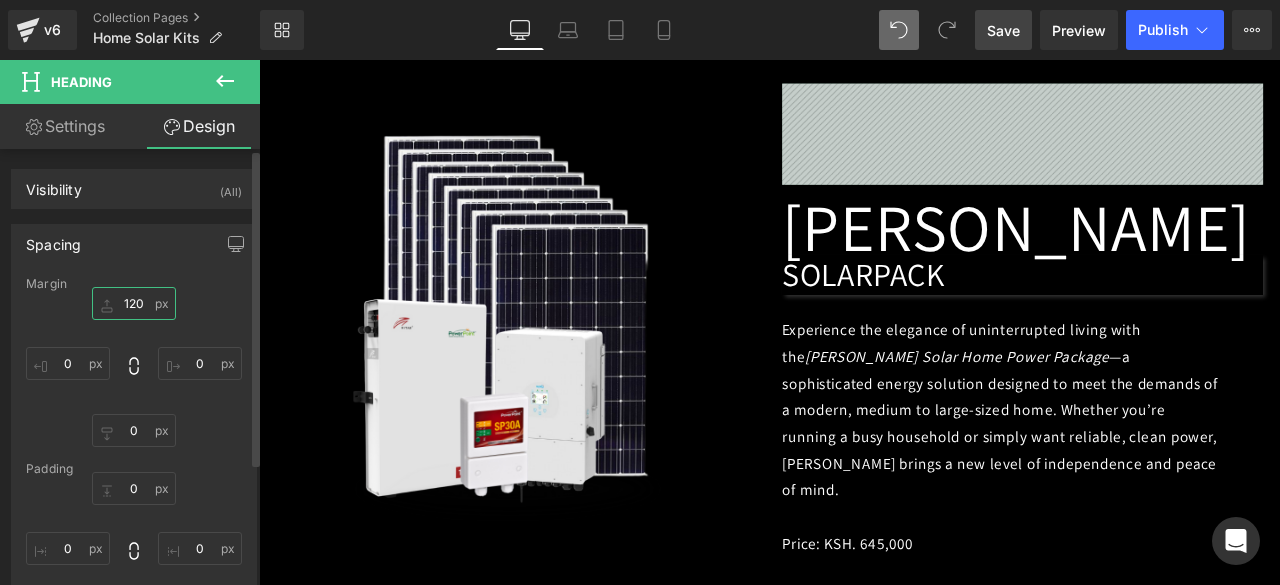 click on "120" at bounding box center [134, 303] 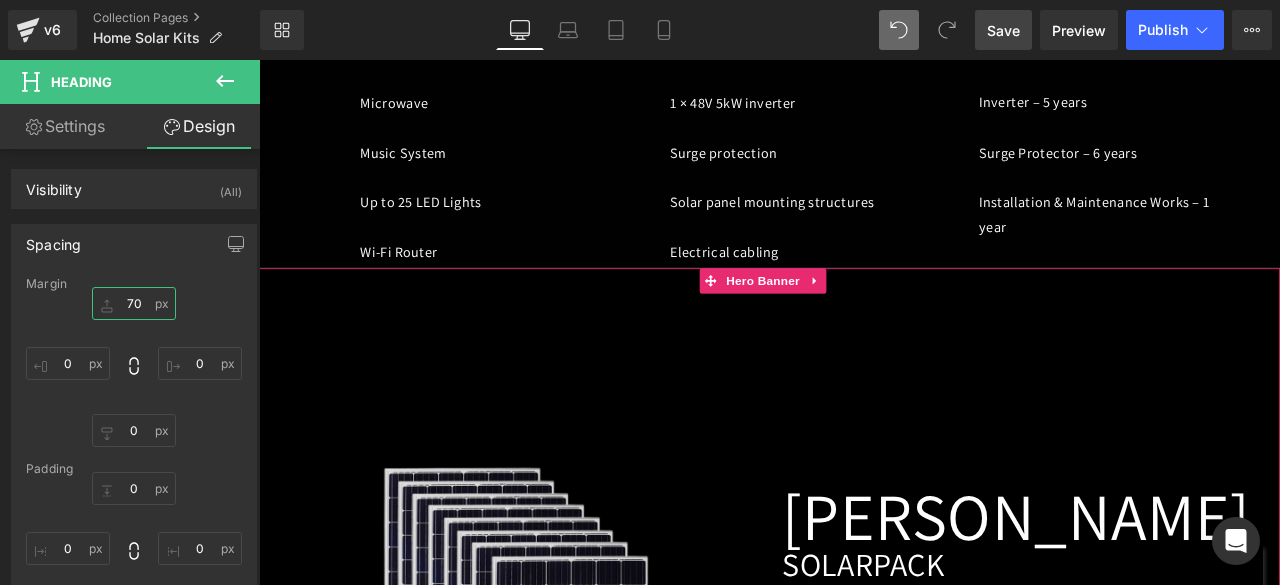 scroll, scrollTop: 1735, scrollLeft: 0, axis: vertical 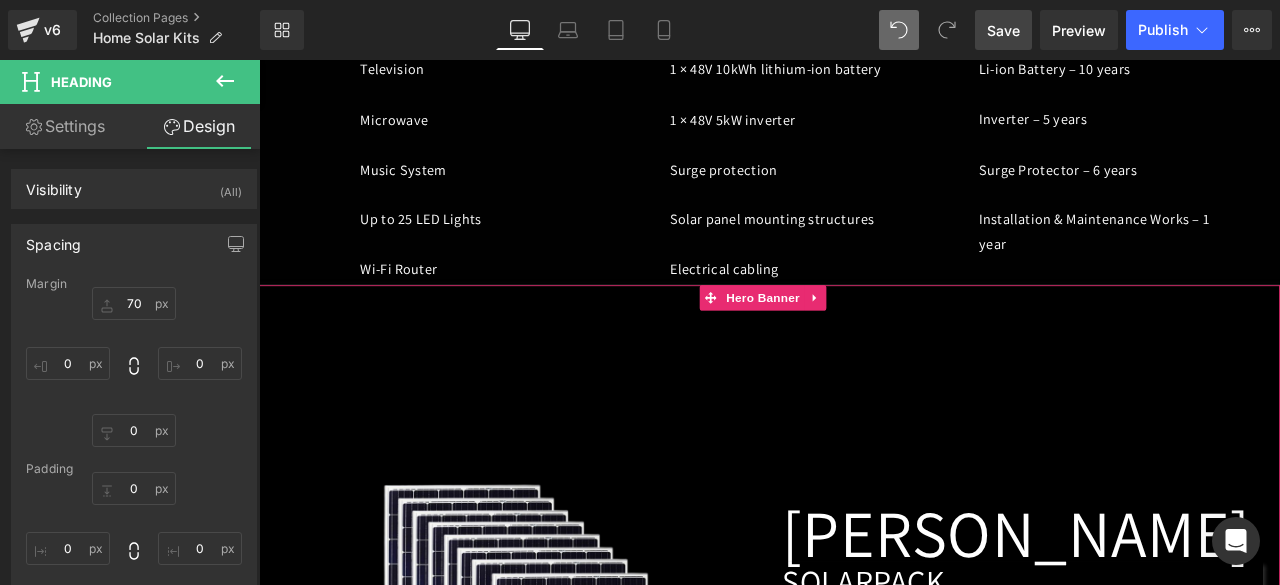 click on "Image
[GEOGRAPHIC_DATA]
Heading         SOLAR  PACK Heading         Experience the elegance of uninterrupted living with the  [PERSON_NAME] Solar Home Power Package —a sophisticated energy solution designed to meet the demands of a modern, medium to large-sized home. Whether you’re running a busy household or simply want reliable, clean power, [PERSON_NAME] brings a new level of independence and peace of mind. Price: KSH. 645,000 Text Block         50px Row         Effortlessly Powers: Refrigerator Television Microwave Music System Up to 25 LED Lights Wi-Fi Router Laptops Washing Machine Booster Pump Text Block         What’s Included: 8 × 585W high-efficiency solar panels 1 × 48V 10kWh lithium-ion battery 1 × 48V 5kW inverter Surge protection Solar panel mounting structures Electrical cabling Professional installation & commissioning Text Block         Wa rranties for Peace of Mind: Solar Panels – 12 years Li-ion Battery – 10 years Inverter – 5 years Text Block         Row" at bounding box center (864, 1149) 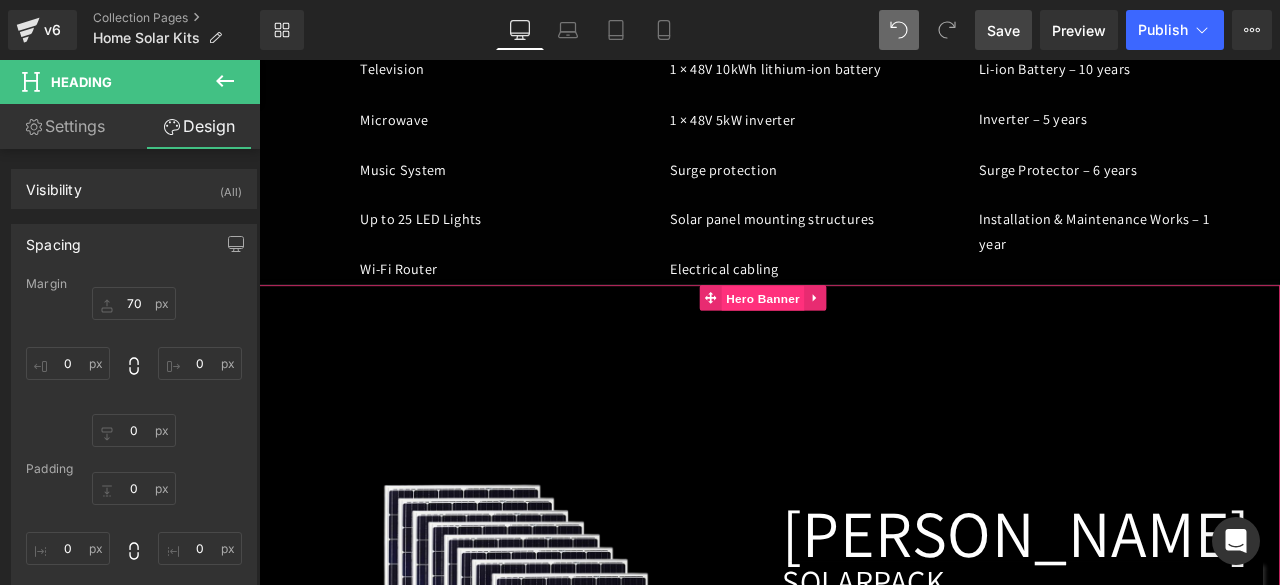 click on "Hero Banner" at bounding box center (856, 343) 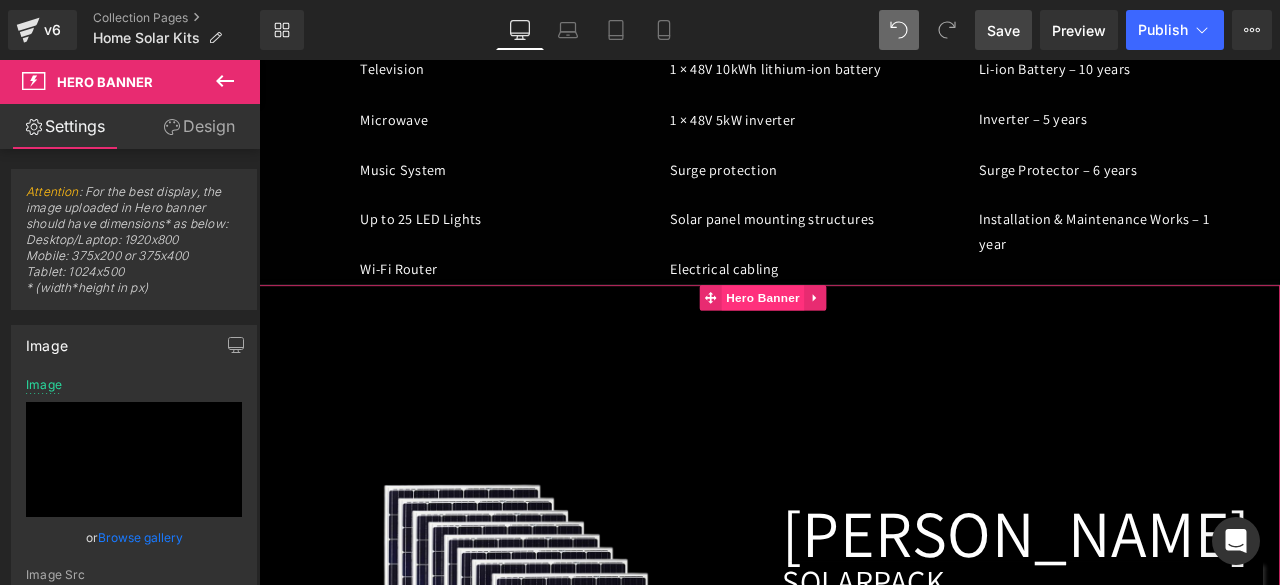click on "Hero Banner" at bounding box center (856, 342) 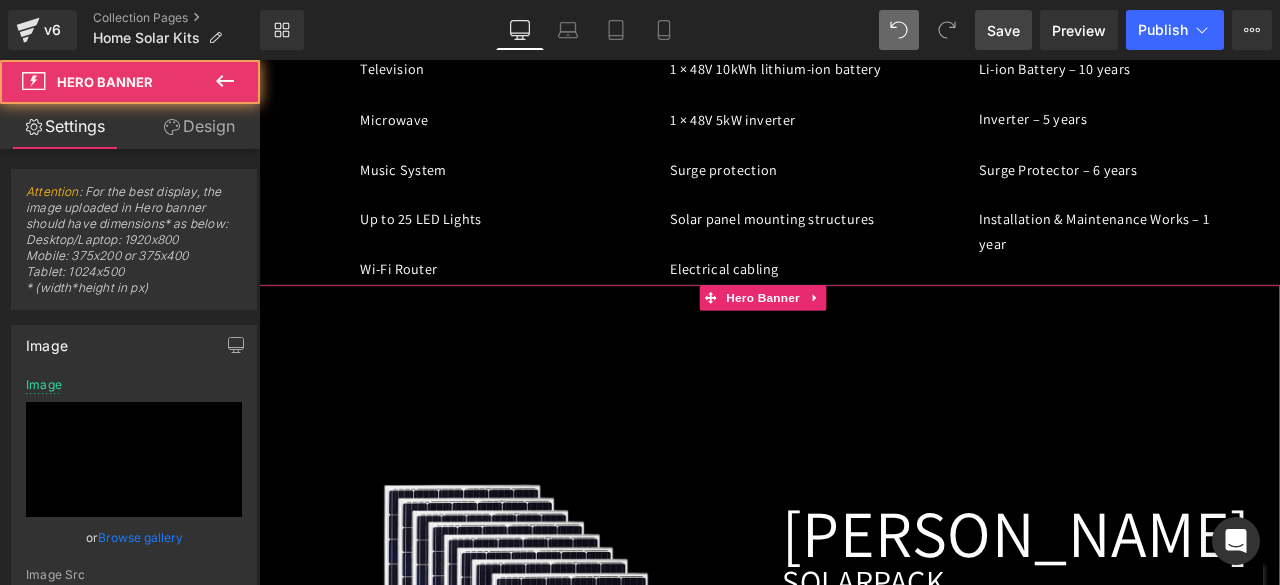 click on "Design" at bounding box center [199, 126] 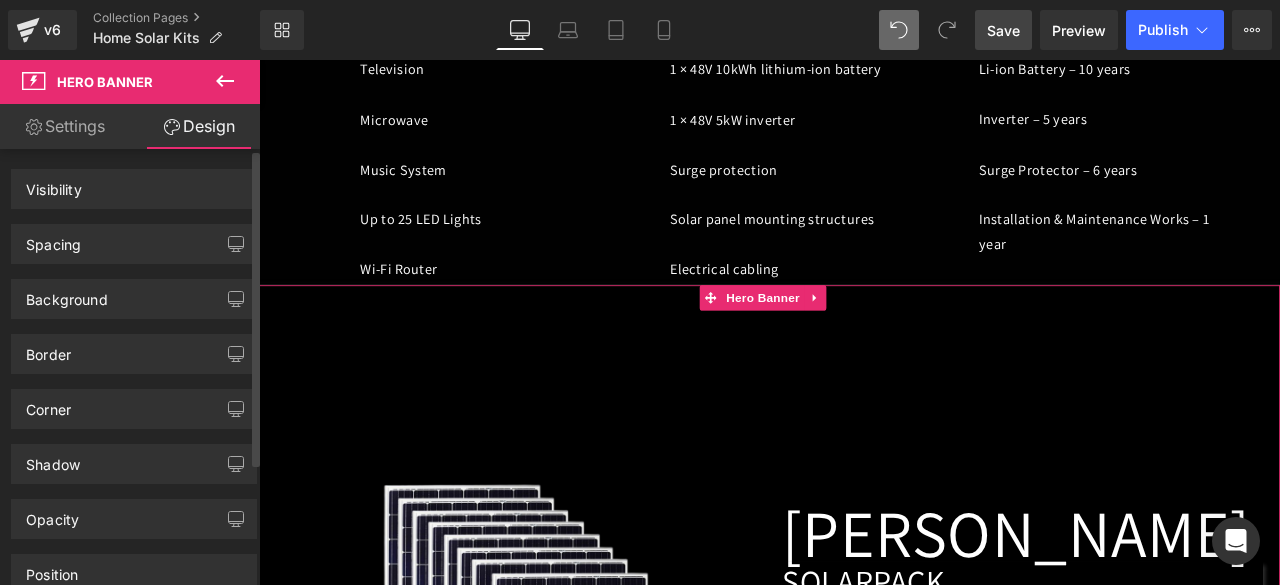 click on "Spacing" at bounding box center [53, 239] 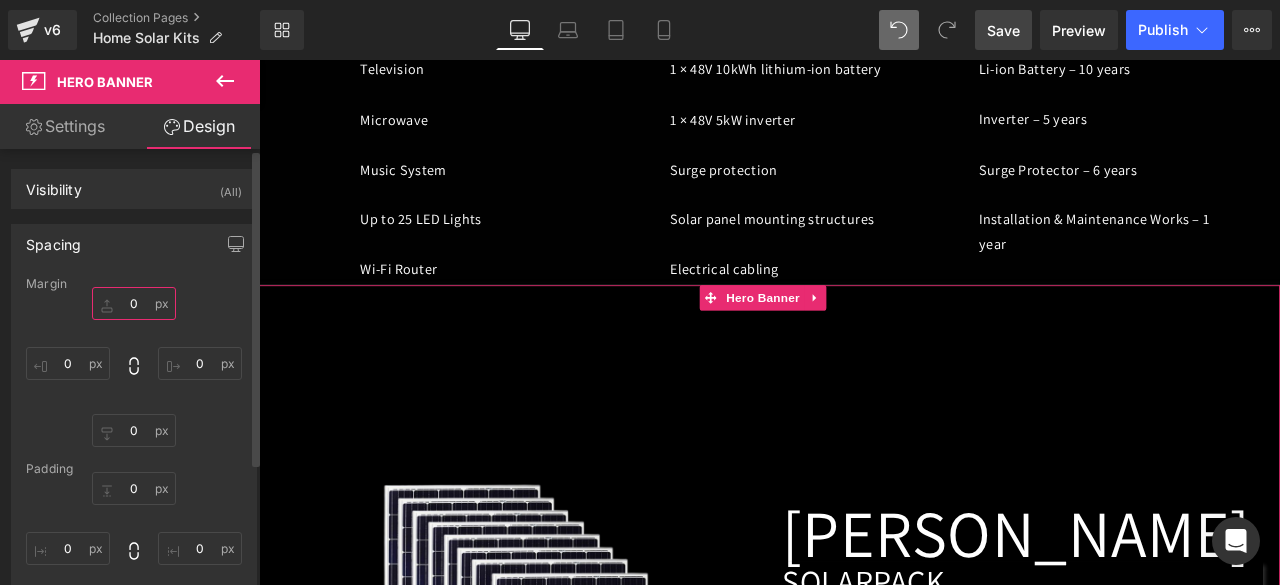click on "0" at bounding box center (134, 303) 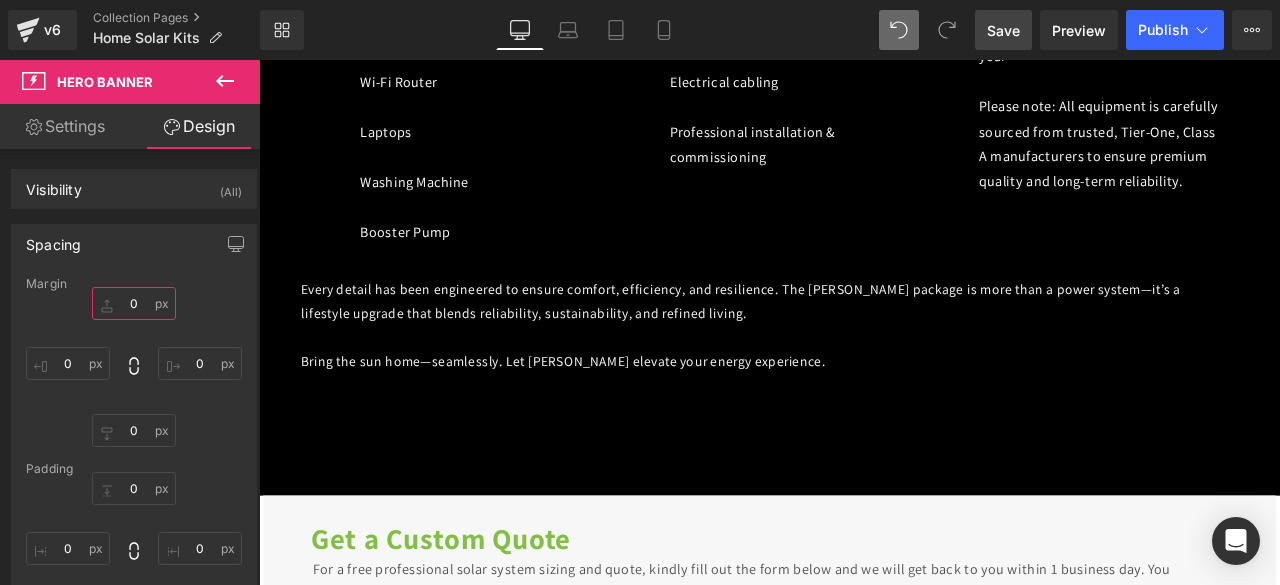 scroll, scrollTop: 3131, scrollLeft: 0, axis: vertical 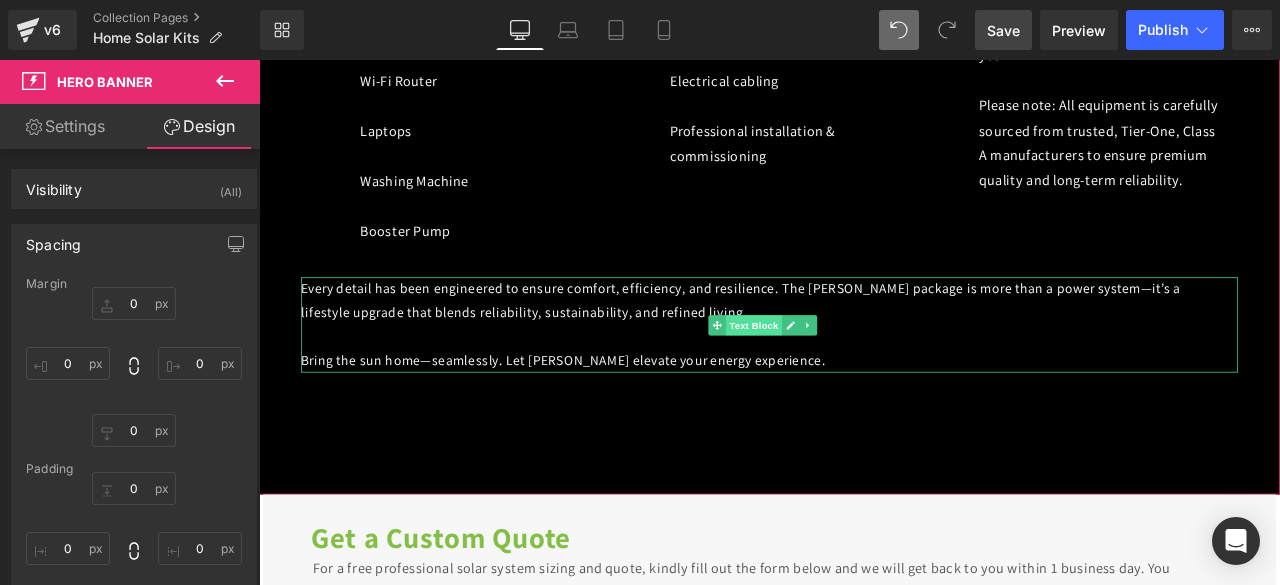 click on "Text Block" at bounding box center [846, 374] 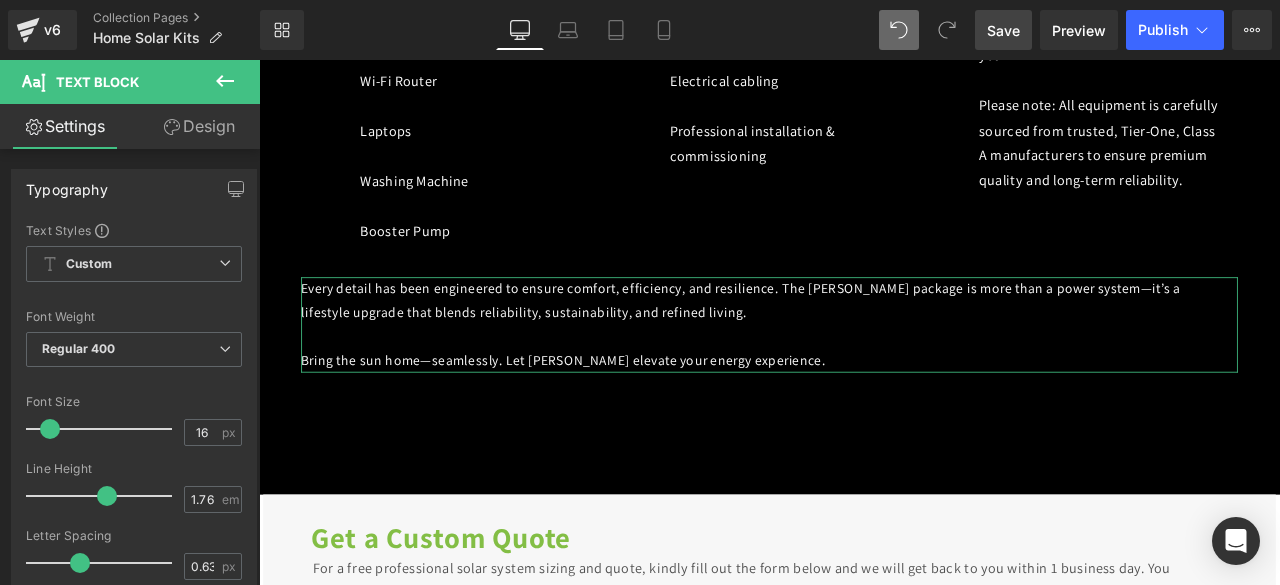 click on "Design" at bounding box center [199, 126] 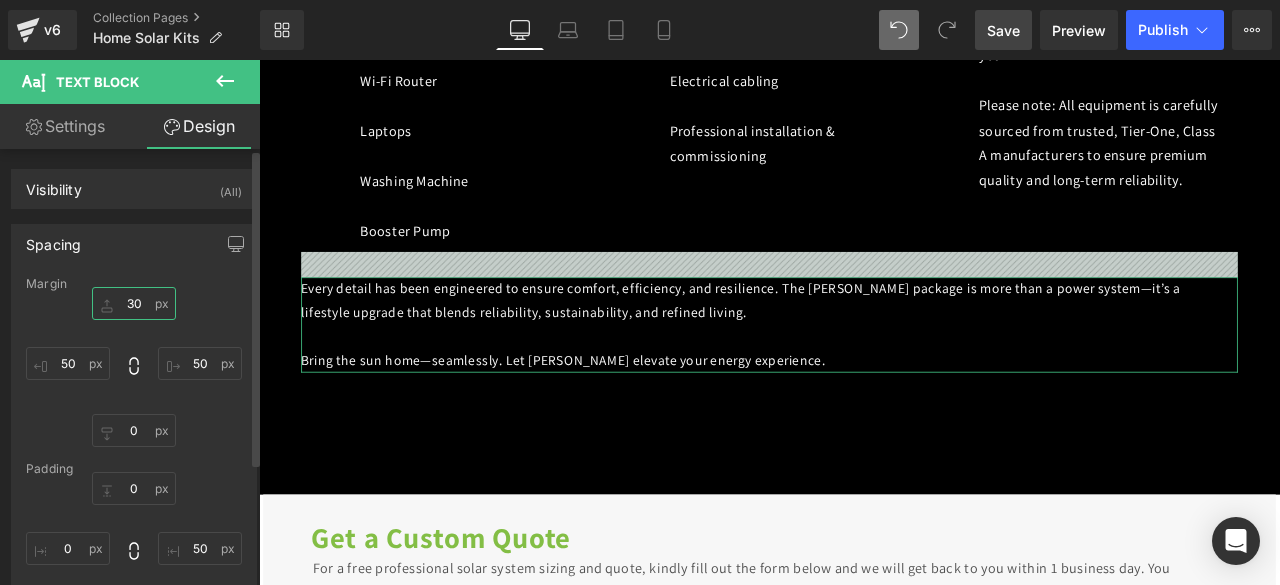 click on "30" at bounding box center [134, 303] 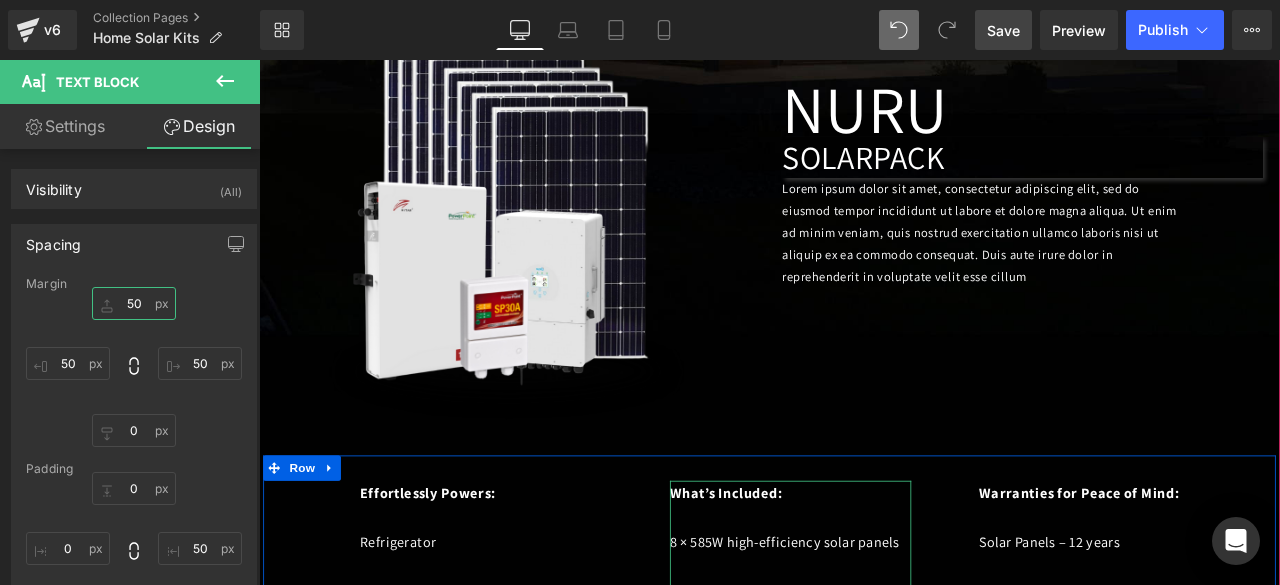 scroll, scrollTop: 892, scrollLeft: 0, axis: vertical 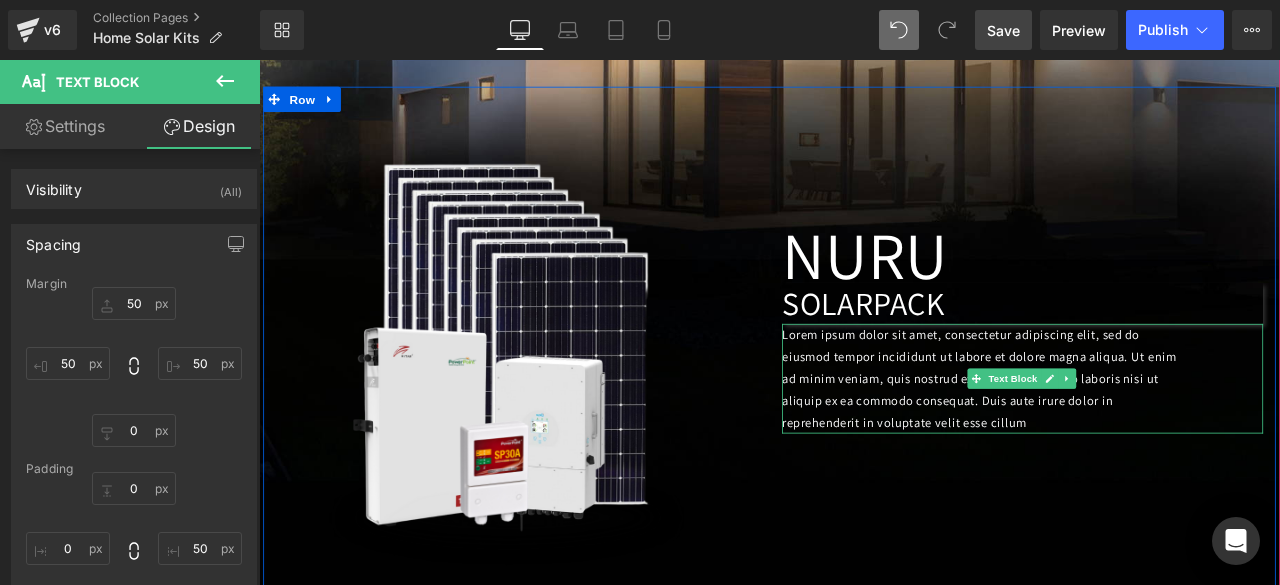click on "Lorem ipsum dolor sit amet, consectetur adipiscing elit, sed do eiusmod tempor incididunt ut labore et dolore magna aliqua. Ut enim ad minim veniam, quis nostrud exercitation ullamco laboris nisi ut aliquip ex ea commodo consequat. Duis aute irure dolor in reprehenderit in voluptate velit esse cillum" at bounding box center (1112, 437) 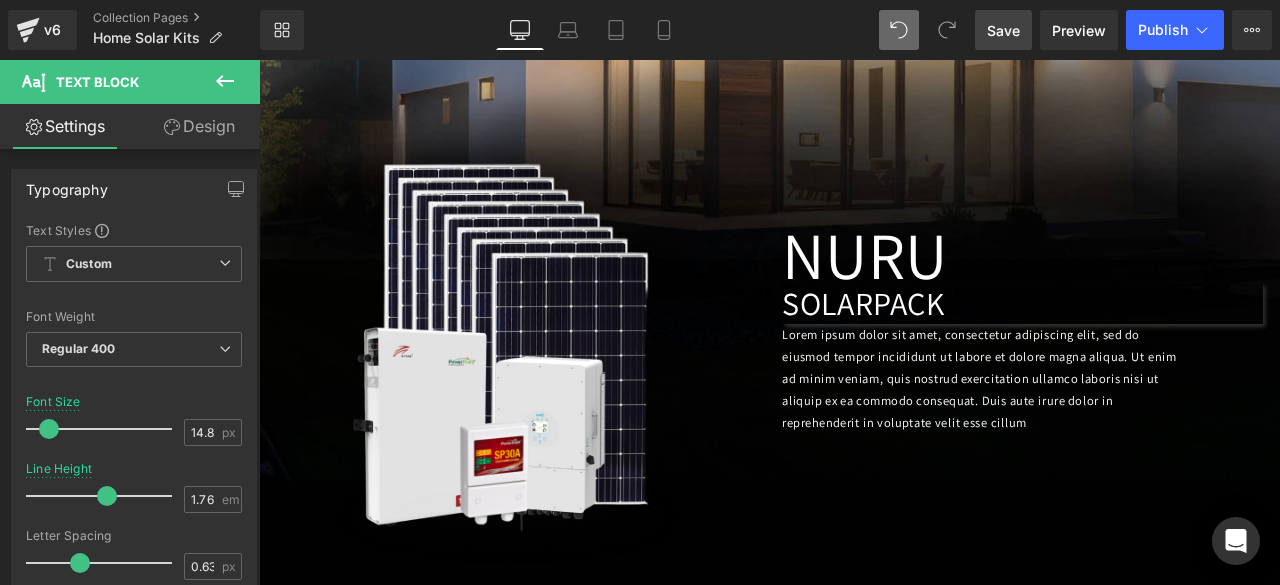 click on "Design" at bounding box center (199, 126) 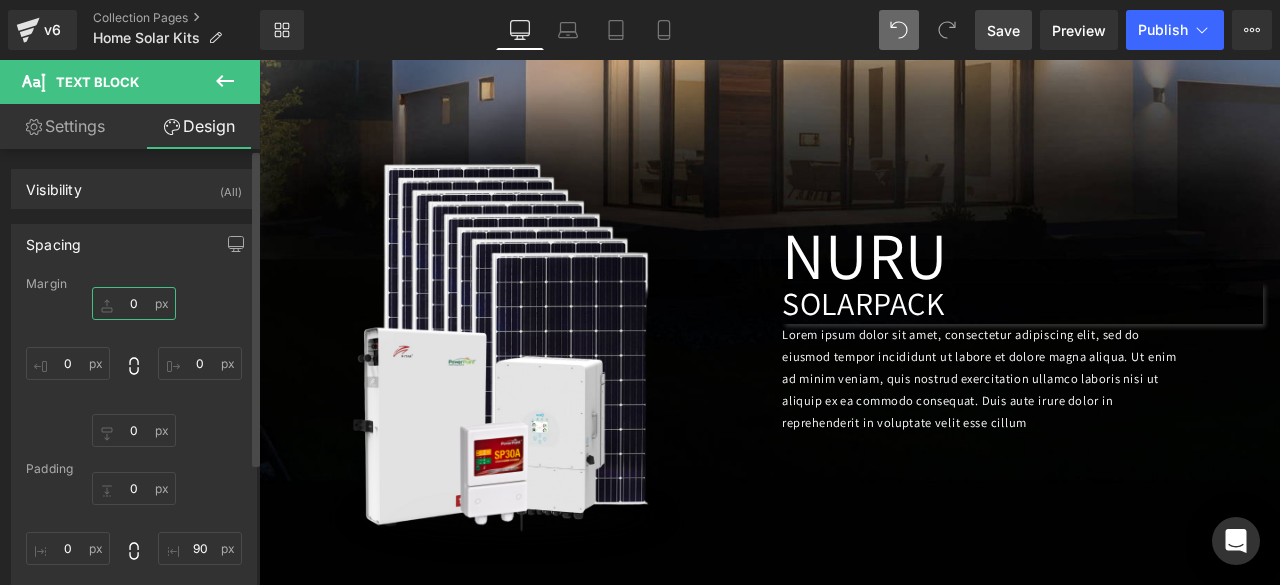 click on "0" at bounding box center (134, 303) 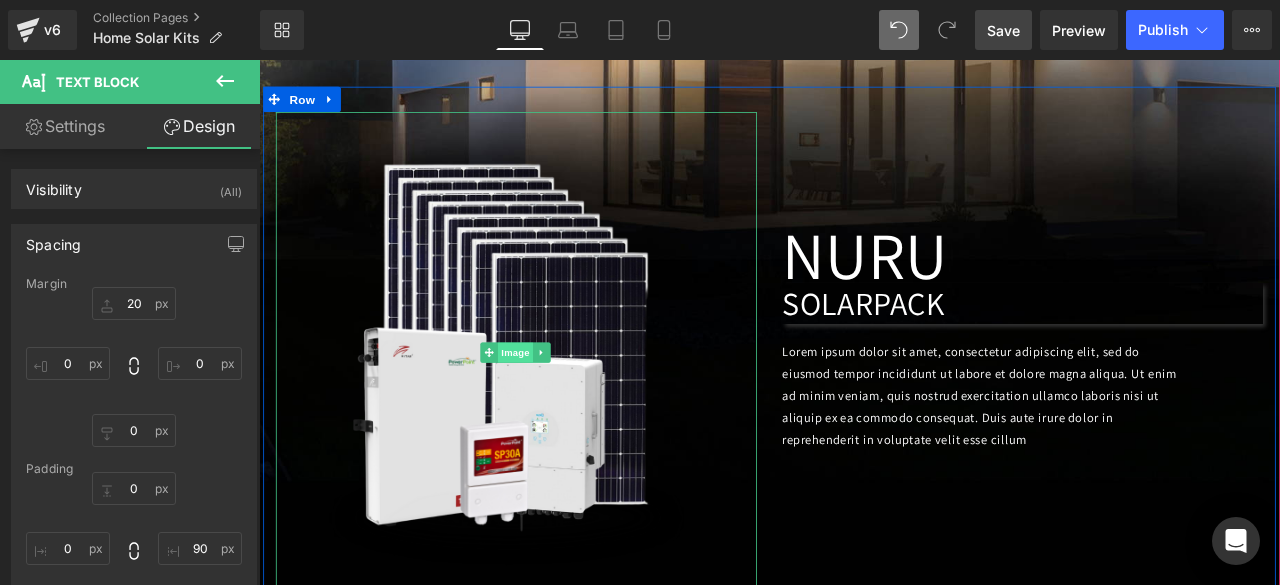 click on "Image" at bounding box center [563, 407] 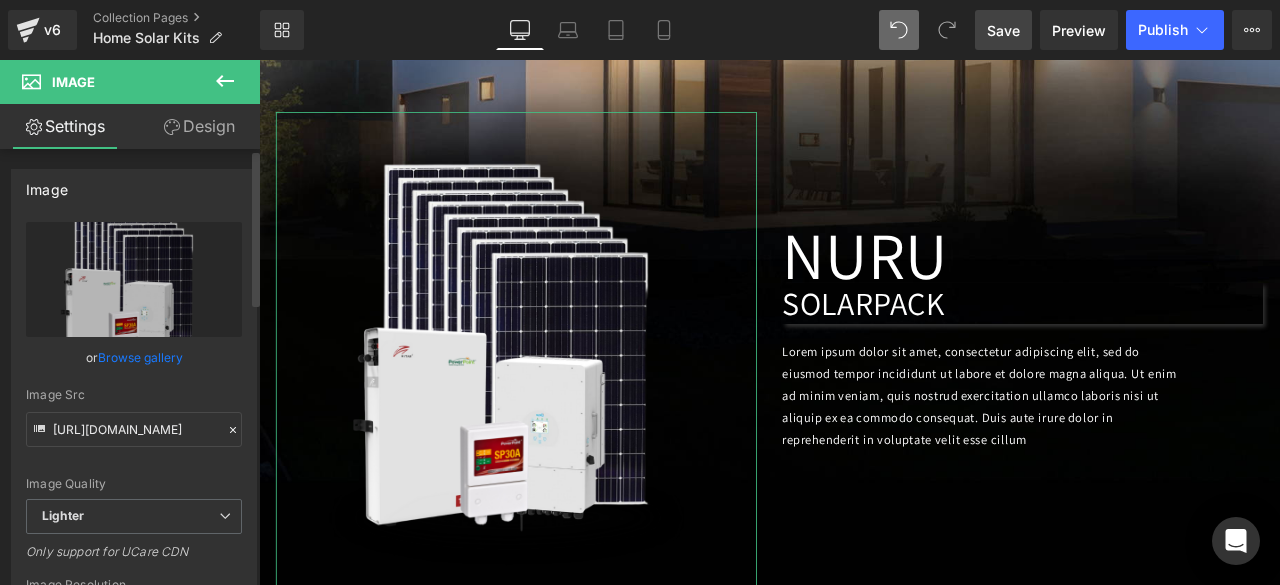 click on "Browse gallery" at bounding box center (140, 357) 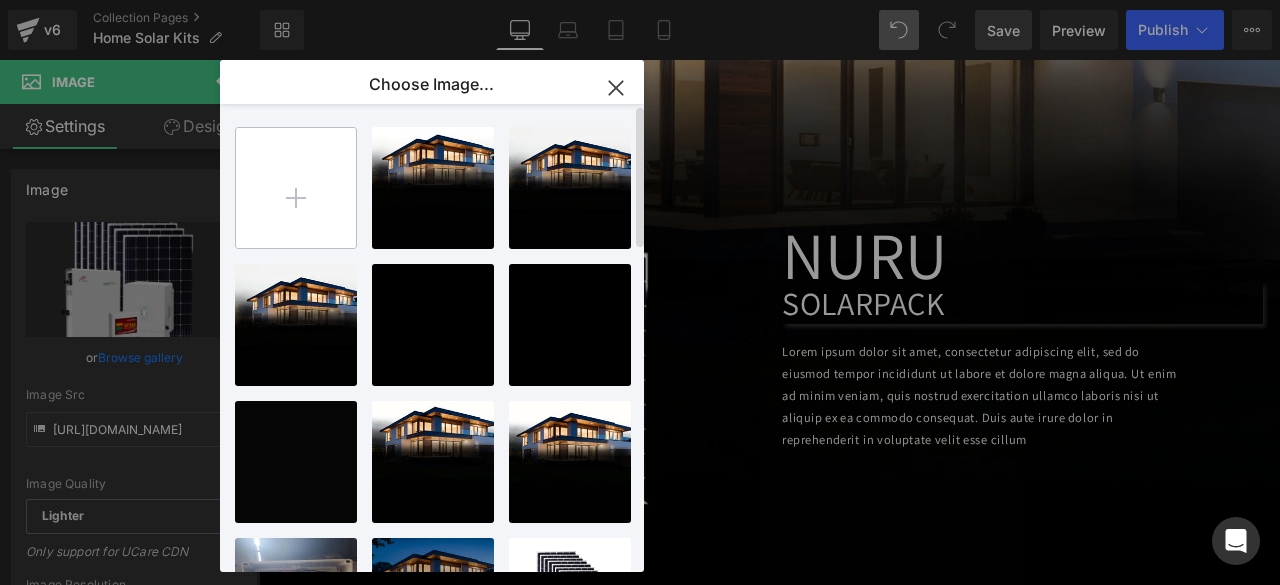 click at bounding box center [296, 188] 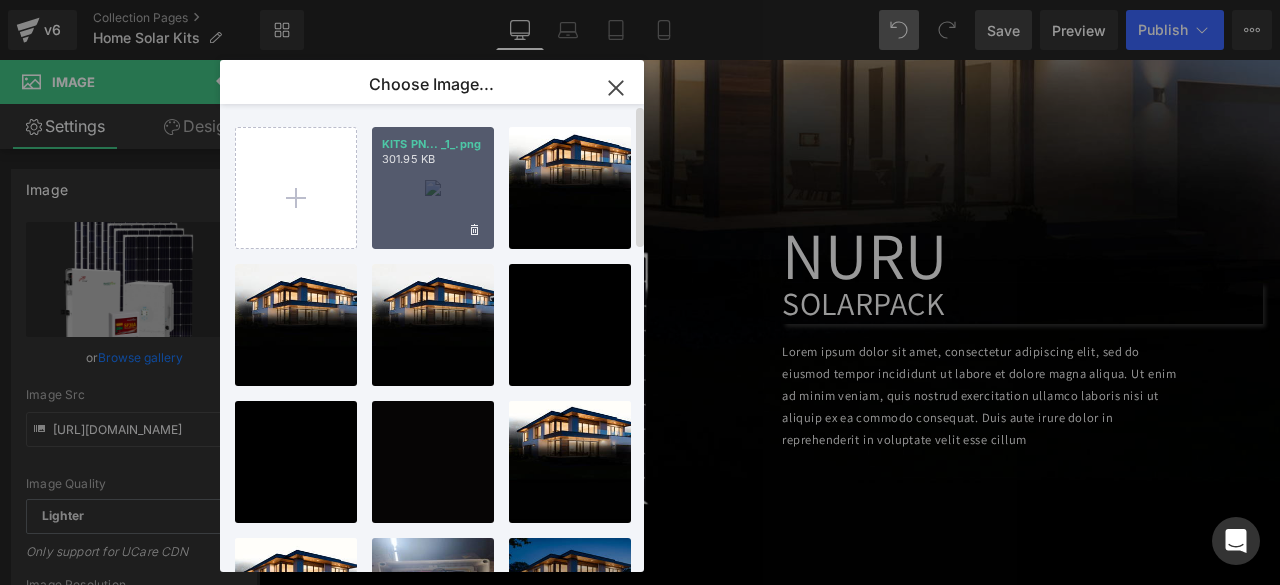 click on "KITS PN... _1_.png 301.95 KB" at bounding box center [433, 188] 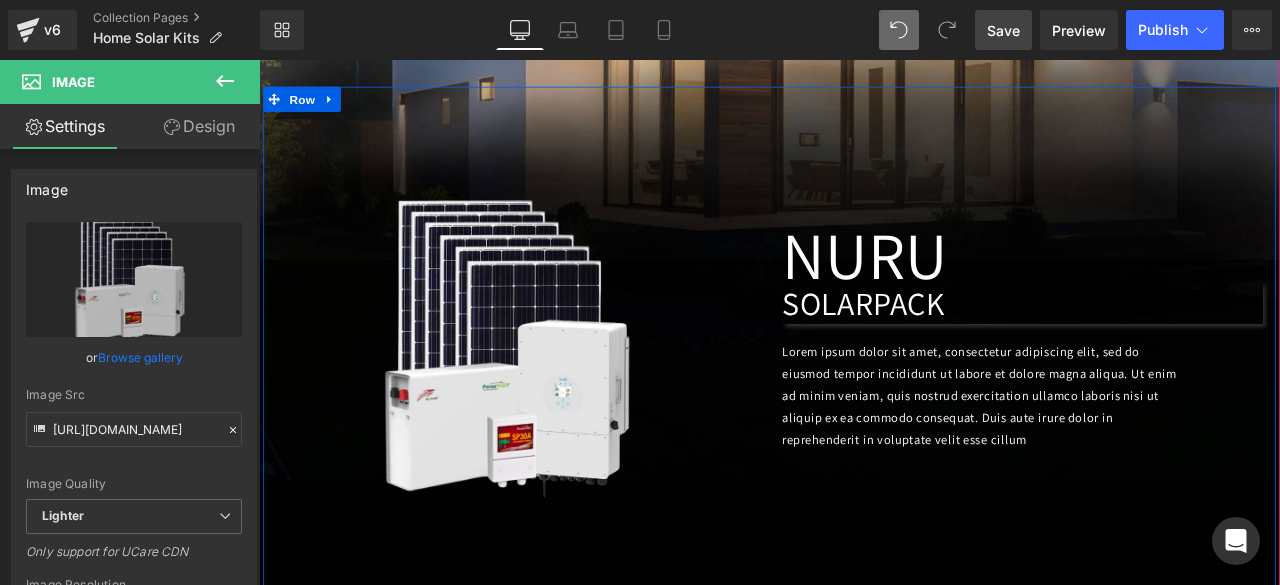 scroll, scrollTop: 941, scrollLeft: 0, axis: vertical 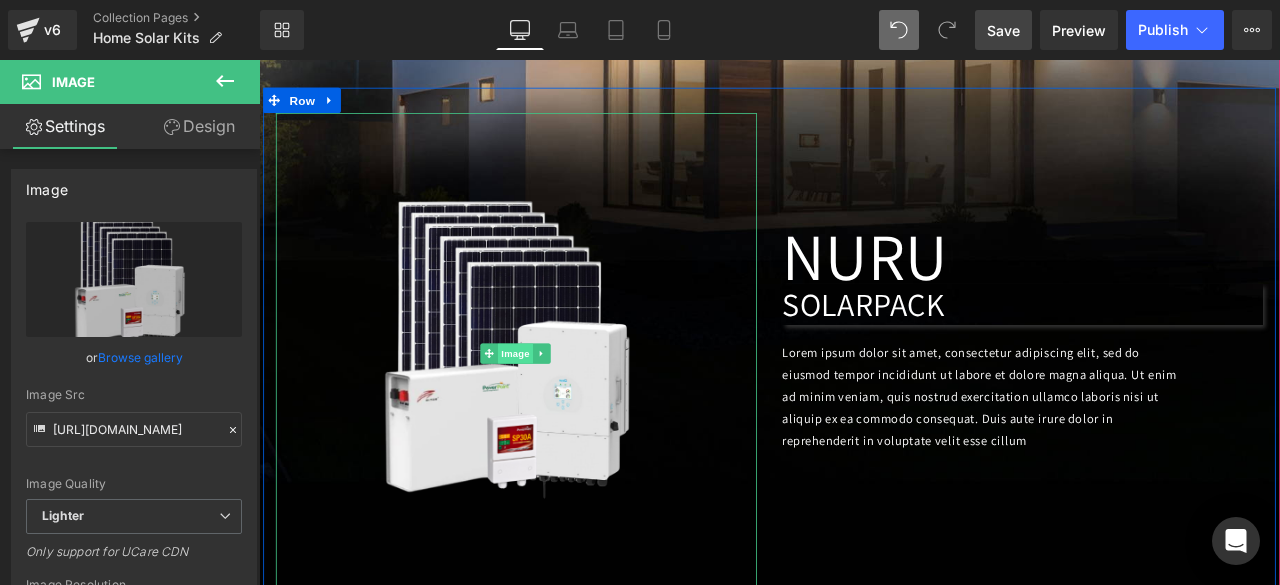 click on "Image" at bounding box center [563, 408] 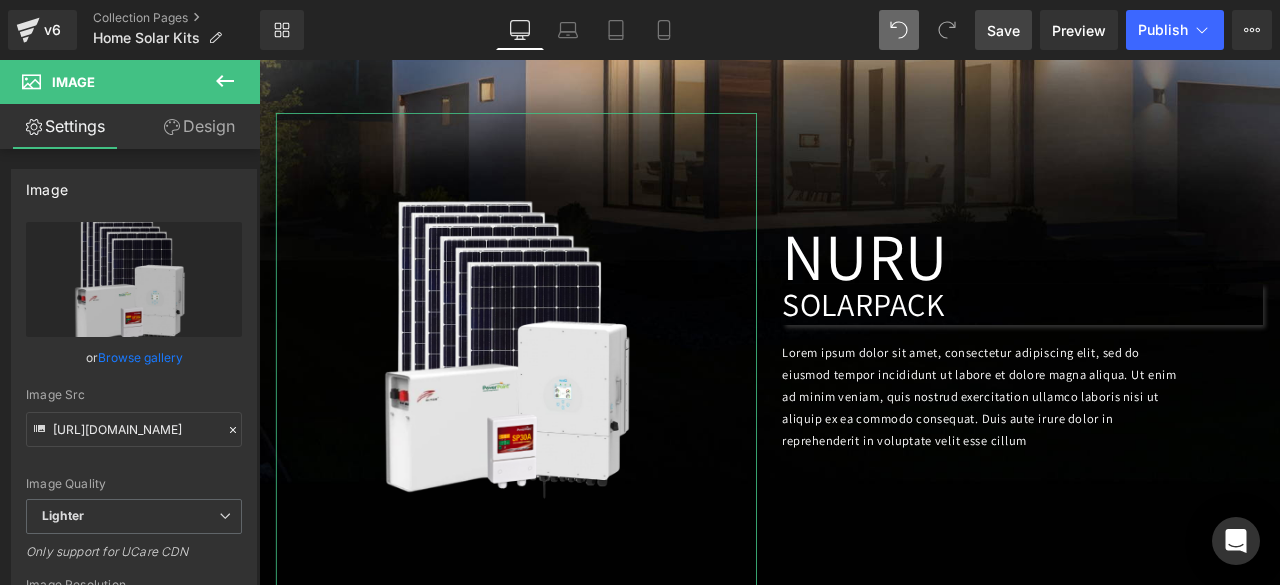 click on "Design" at bounding box center [199, 126] 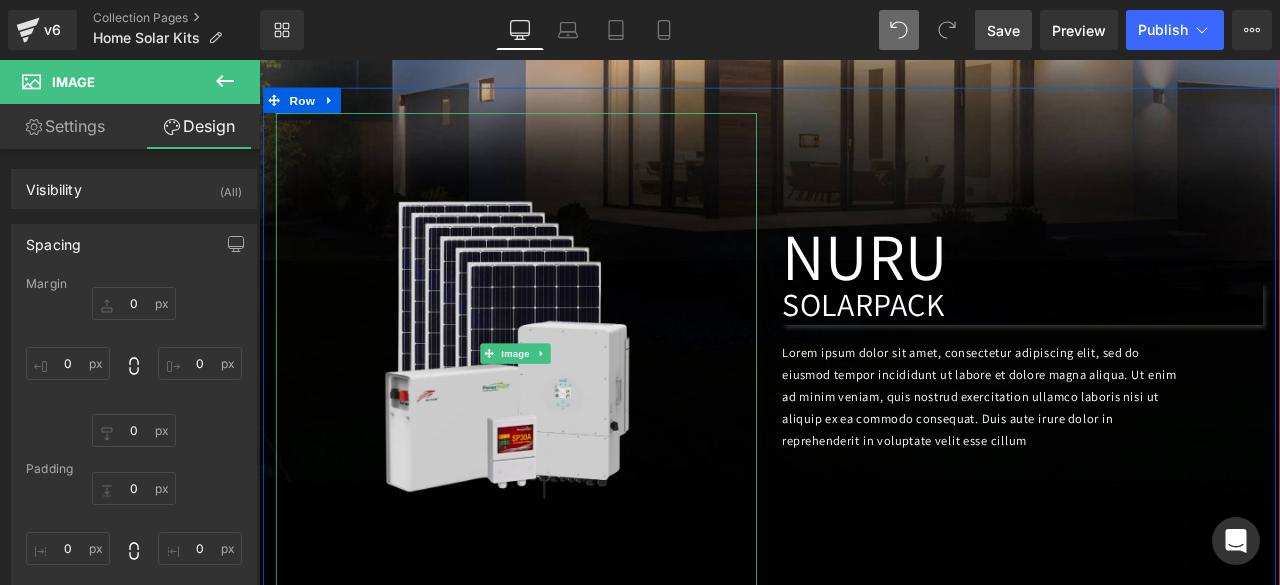 click at bounding box center [564, 408] 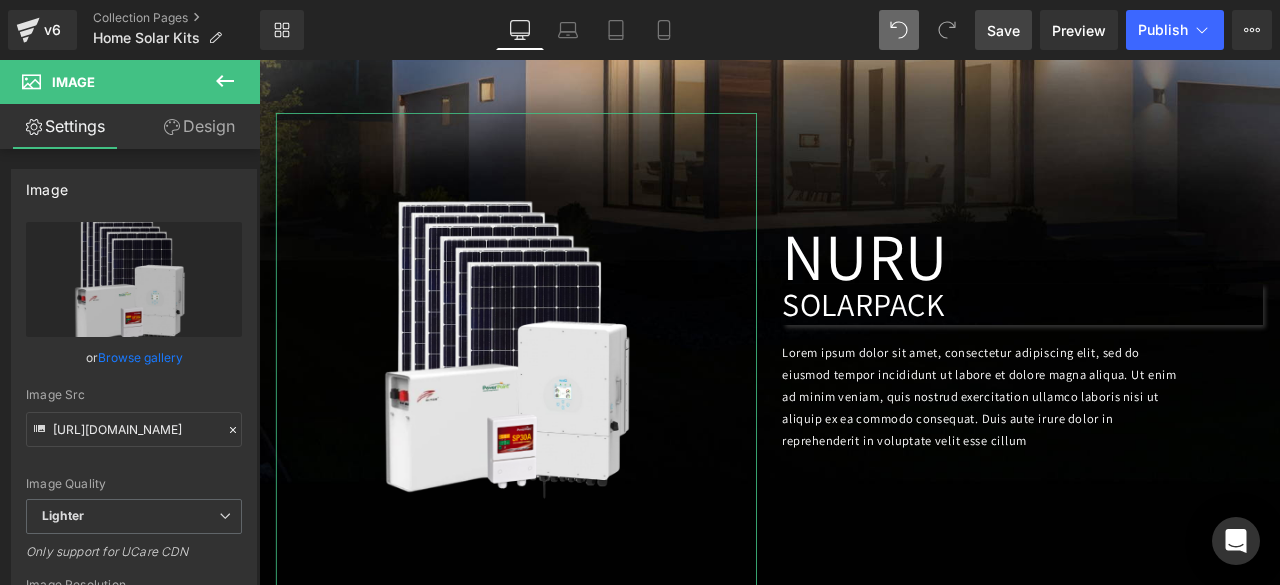 click on "Design" at bounding box center [199, 126] 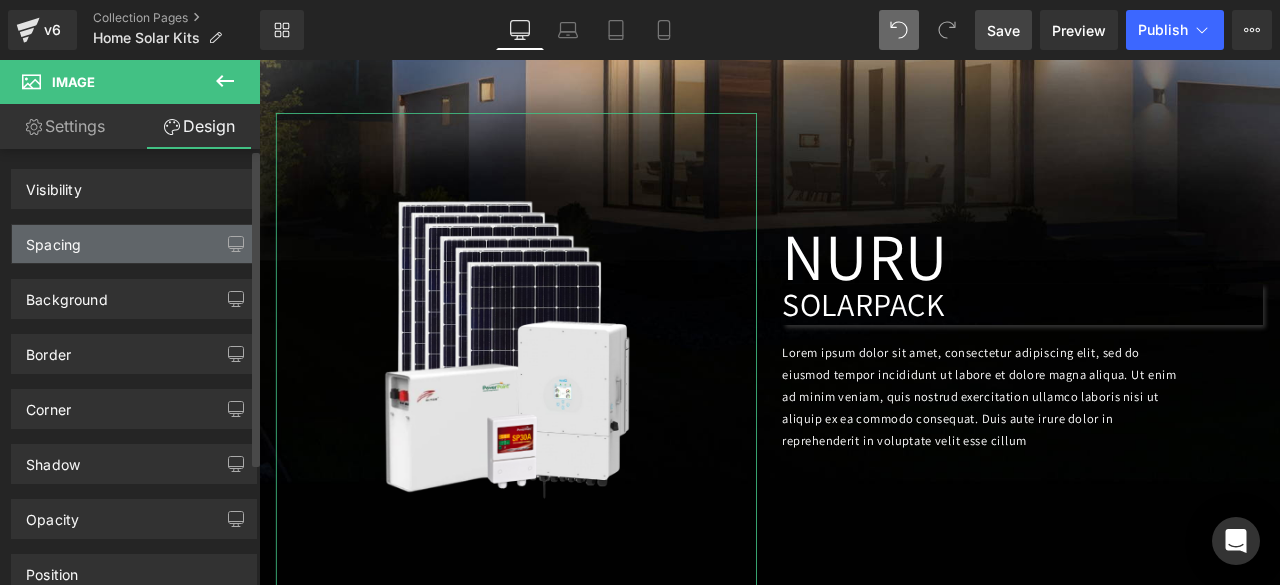 click on "Spacing" at bounding box center [134, 244] 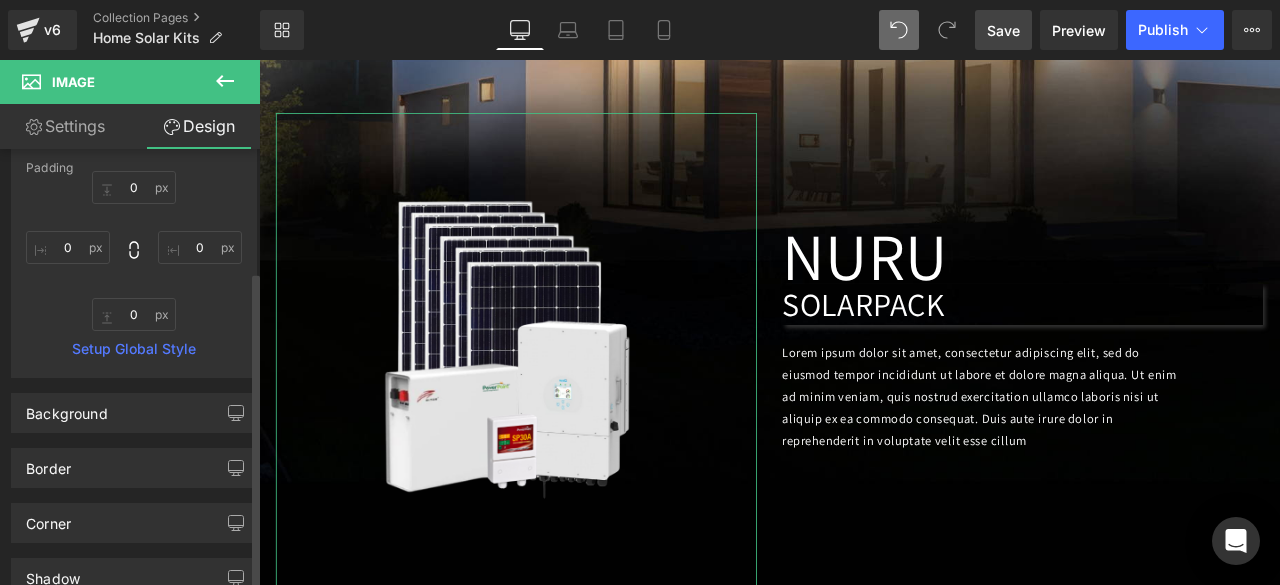 scroll, scrollTop: 312, scrollLeft: 0, axis: vertical 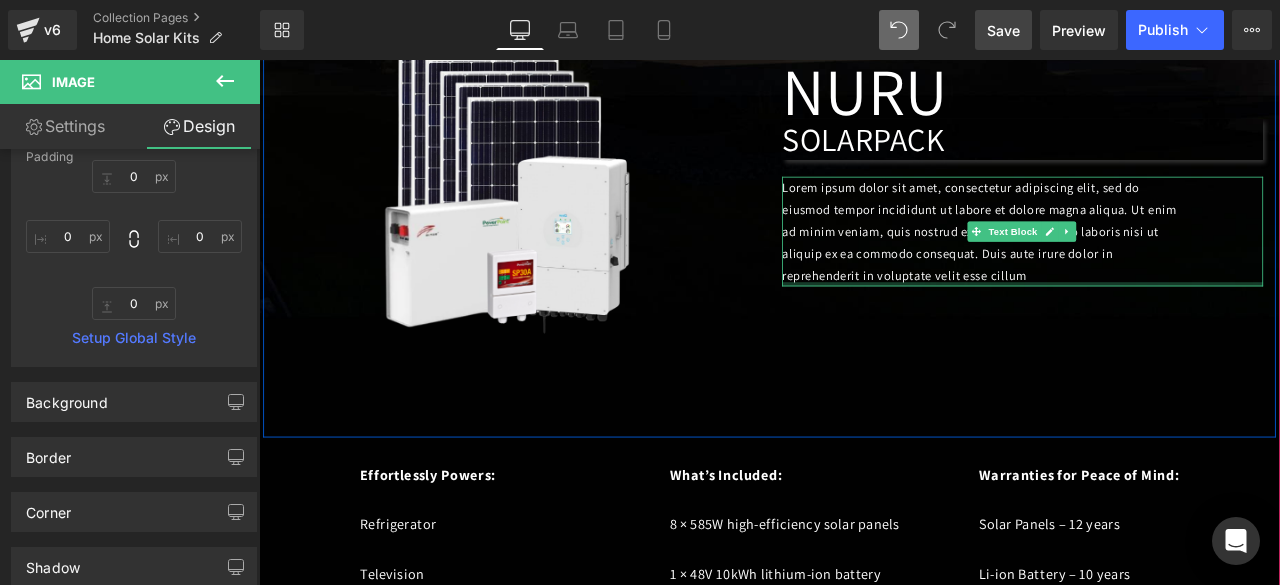 click at bounding box center (1164, 325) 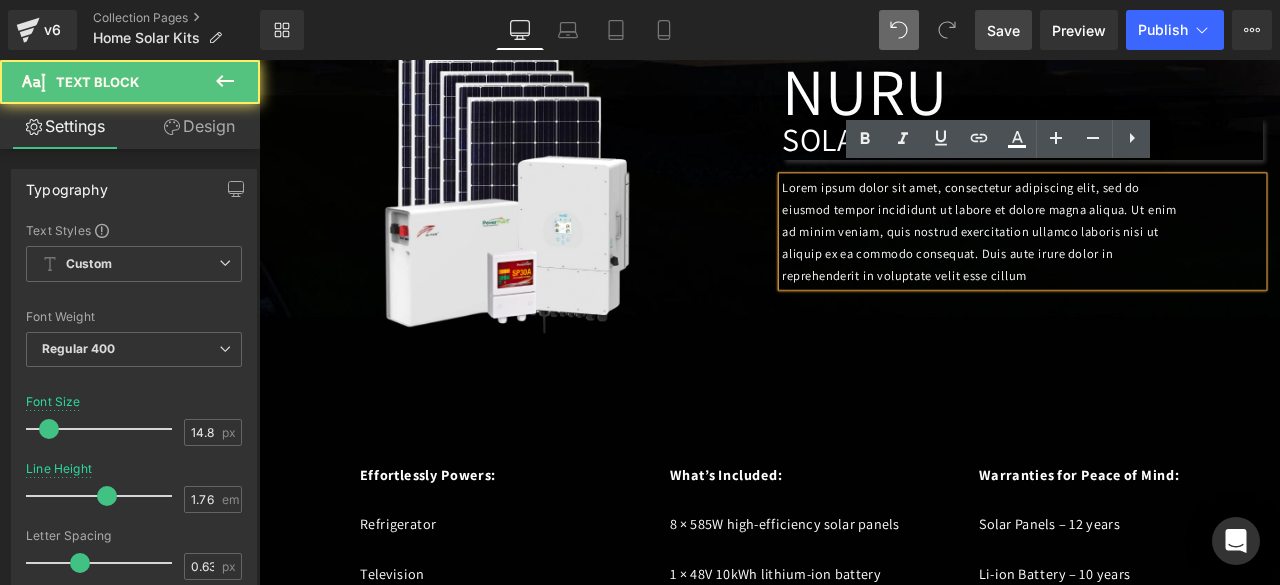 click on "Lorem ipsum dolor sit amet, consectetur adipiscing elit, sed do eiusmod tempor incididunt ut labore et dolore magna aliqua. Ut enim ad minim veniam, quis nostrud exercitation ullamco laboris nisi ut aliquip ex ea commodo consequat. Duis aute irure dolor in reprehenderit in voluptate velit esse cillum" at bounding box center (1119, 263) 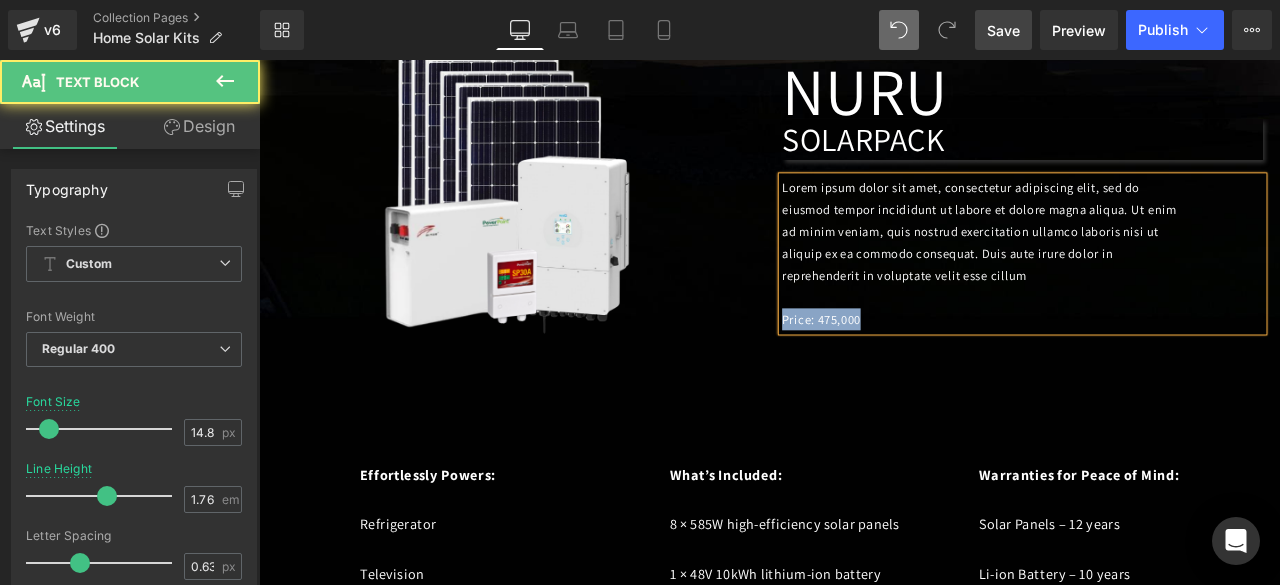 drag, startPoint x: 968, startPoint y: 362, endPoint x: 870, endPoint y: 358, distance: 98.0816 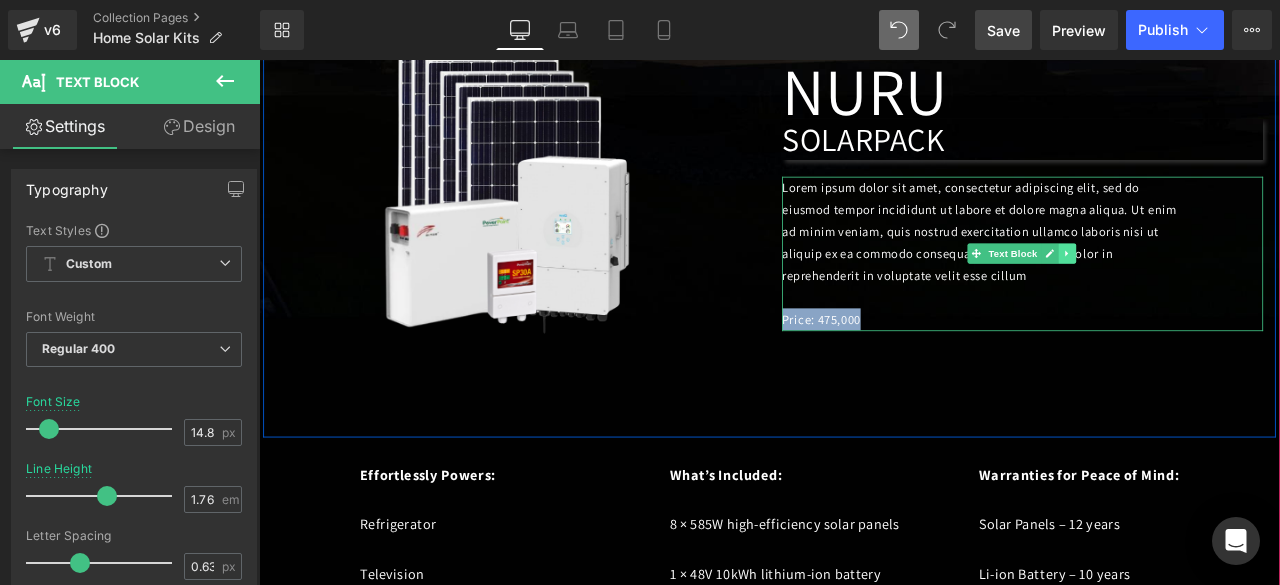 click at bounding box center [1216, 289] 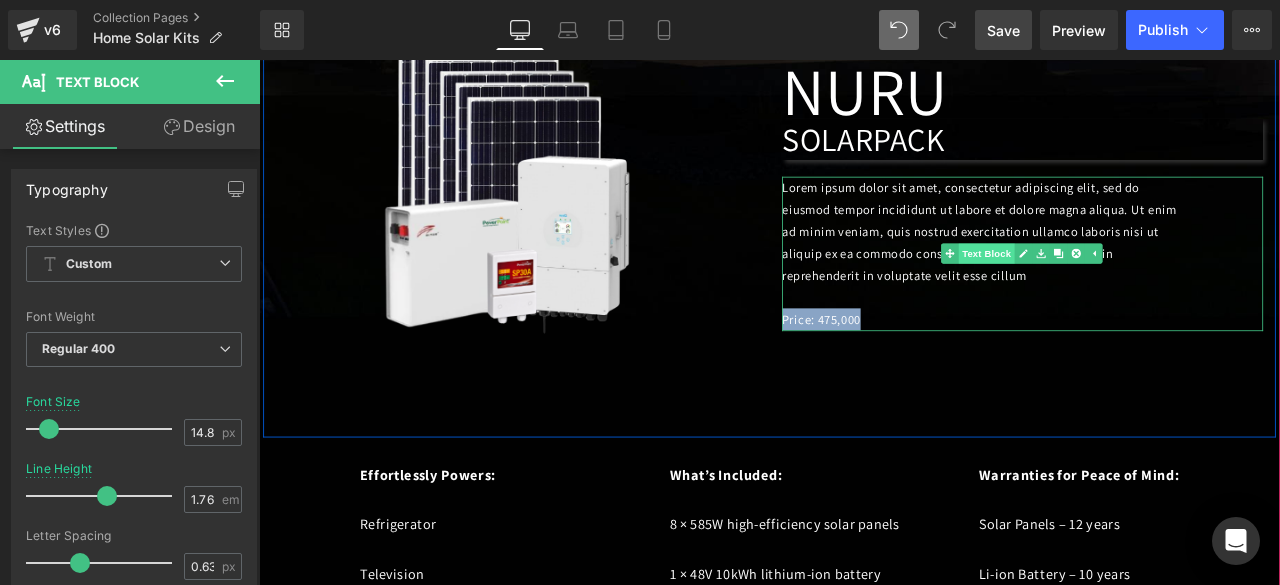 click on "Text Block" at bounding box center [1121, 289] 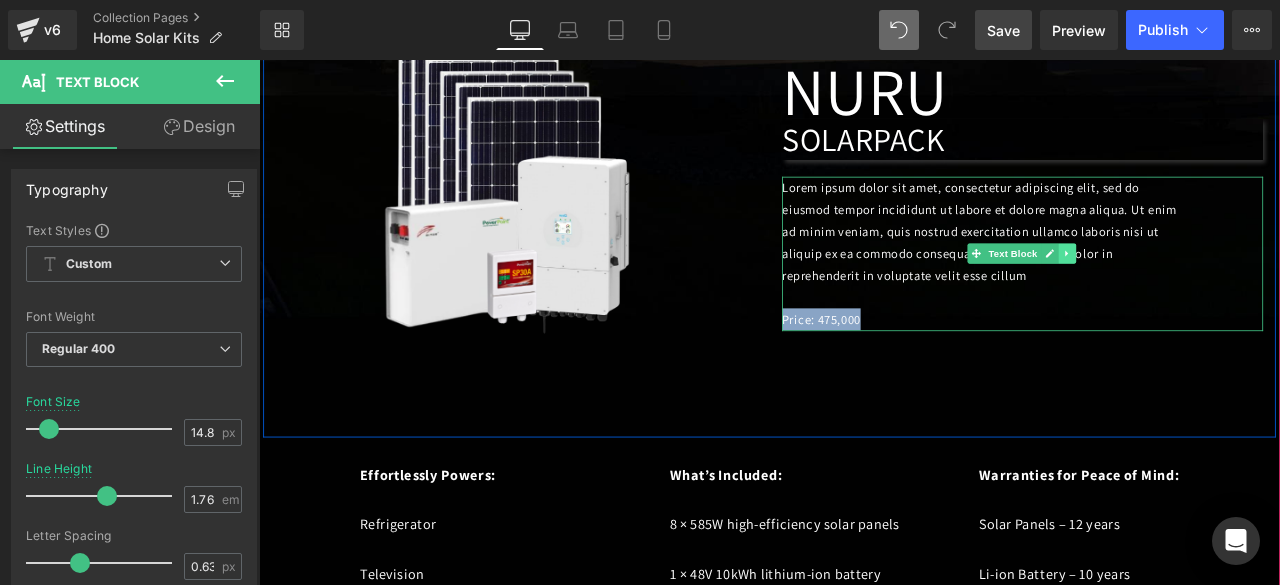 click 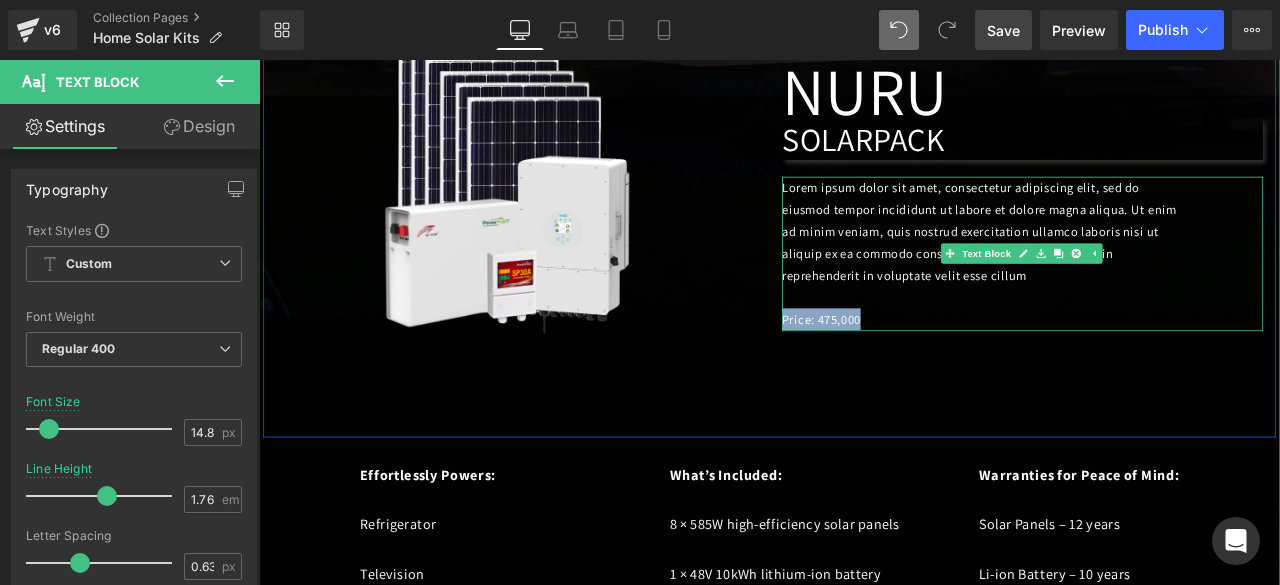 click on "Price: 475,000" at bounding box center (925, 366) 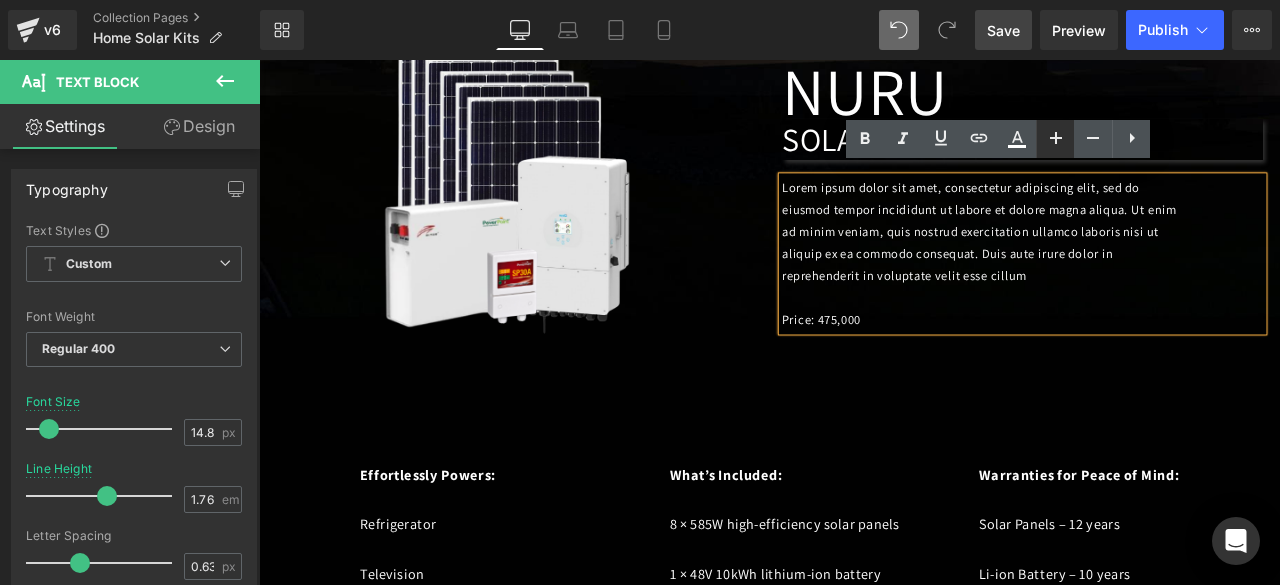 click at bounding box center [1055, 139] 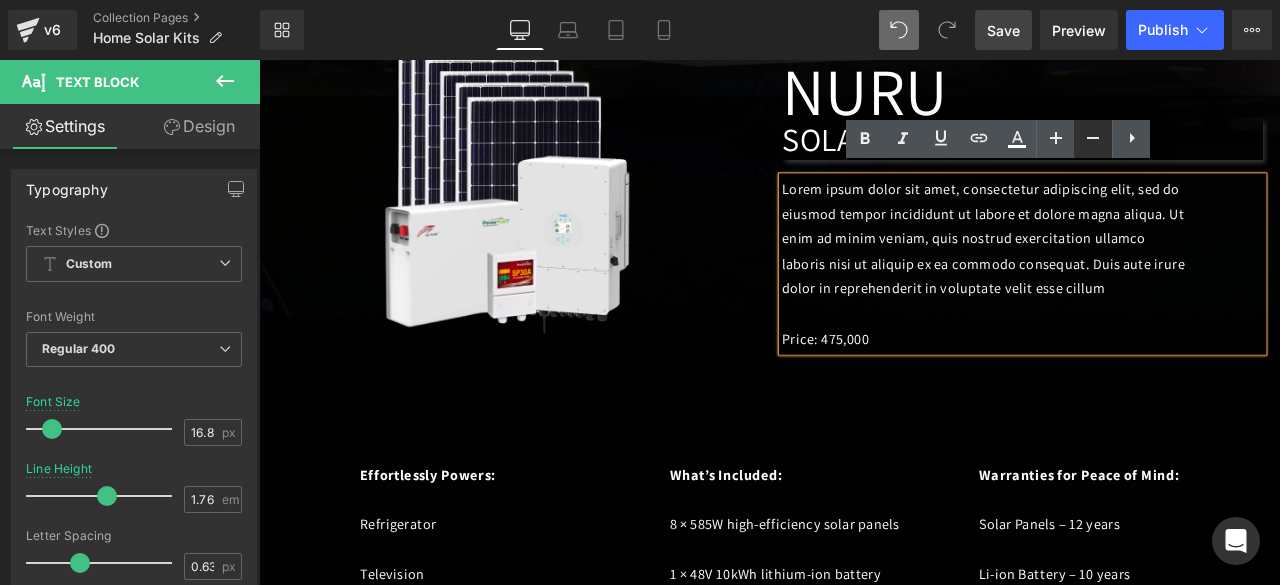 click at bounding box center (1093, 139) 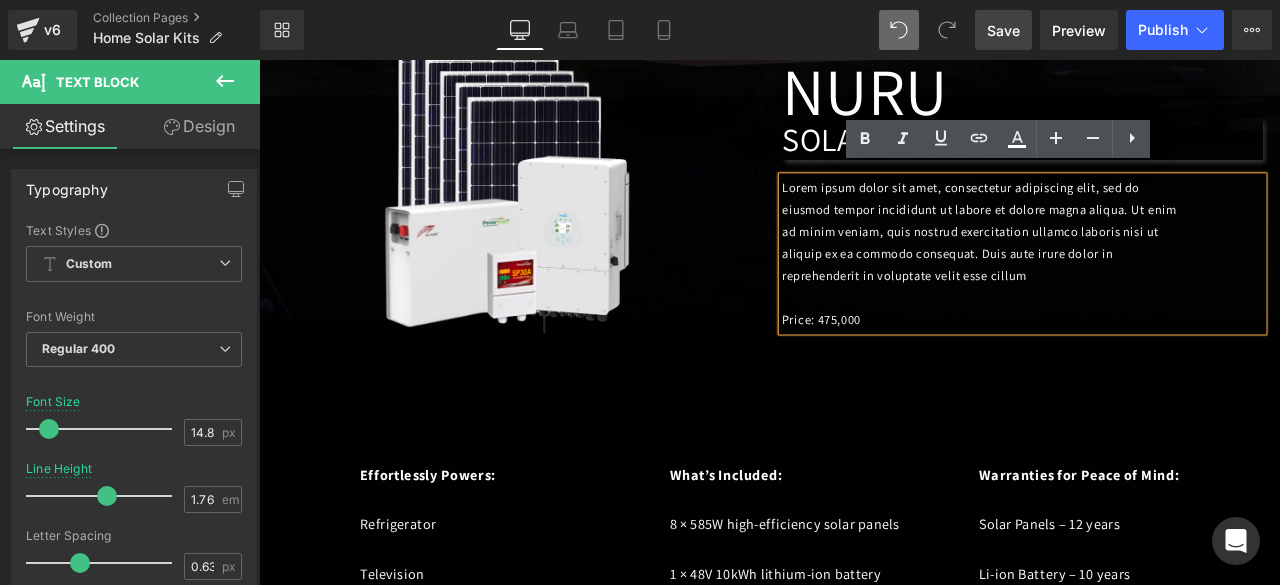 click on "Price: 475,000" at bounding box center [1119, 367] 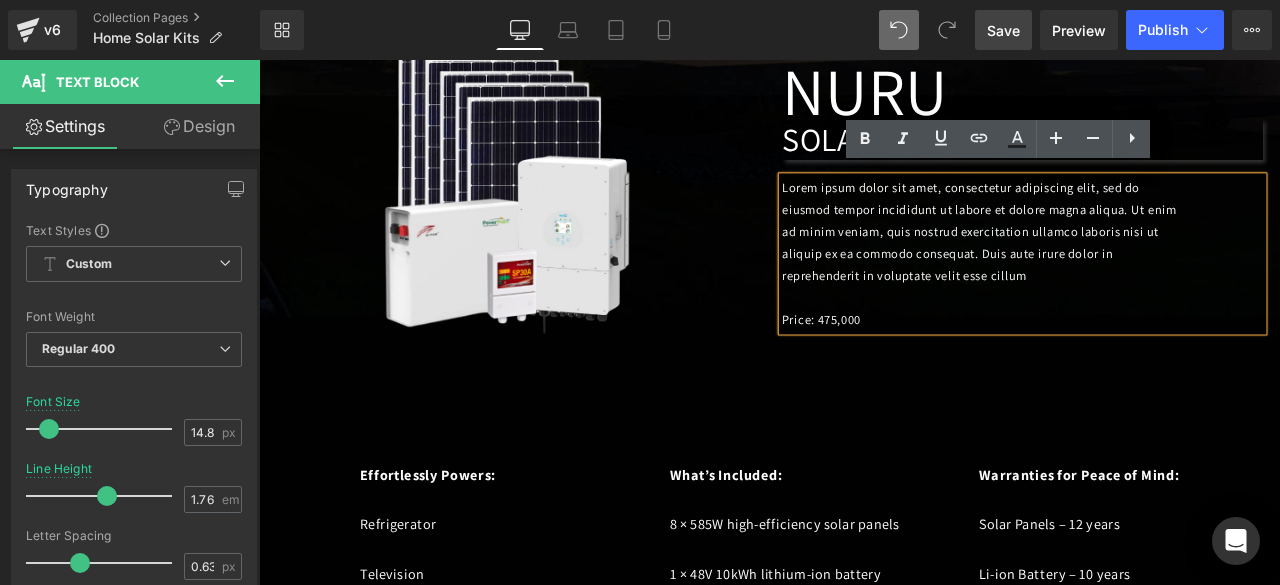 click on "NURU  Heading         SOLAR  PACK Heading
Lorem ipsum dolor sit amet, consectetur adipiscing elit, sed do eiusmod tempor incididunt ut labore et dolore magna aliqua. Ut enim ad minim veniam, quis nostrud exercitation ullamco laboris nisi ut aliquip ex ea commodo consequat. Duis aute irure dolor in reprehenderit in voluptate velit esse cillum  Price: 475,000
Text Block" at bounding box center (1164, 153) 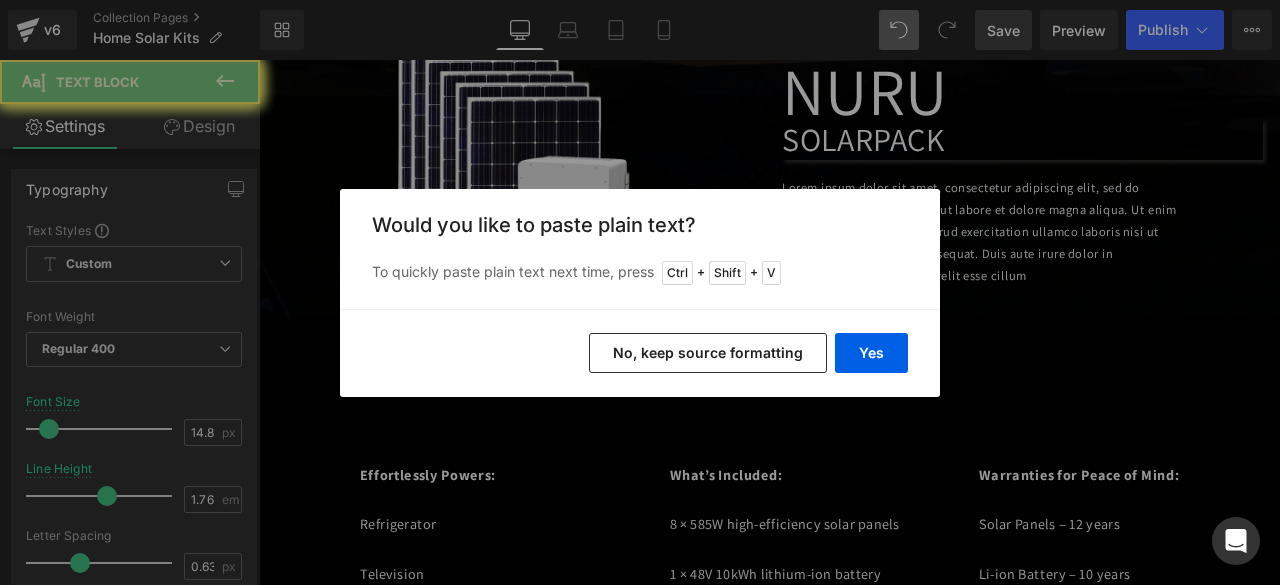 click on "Yes" at bounding box center [871, 353] 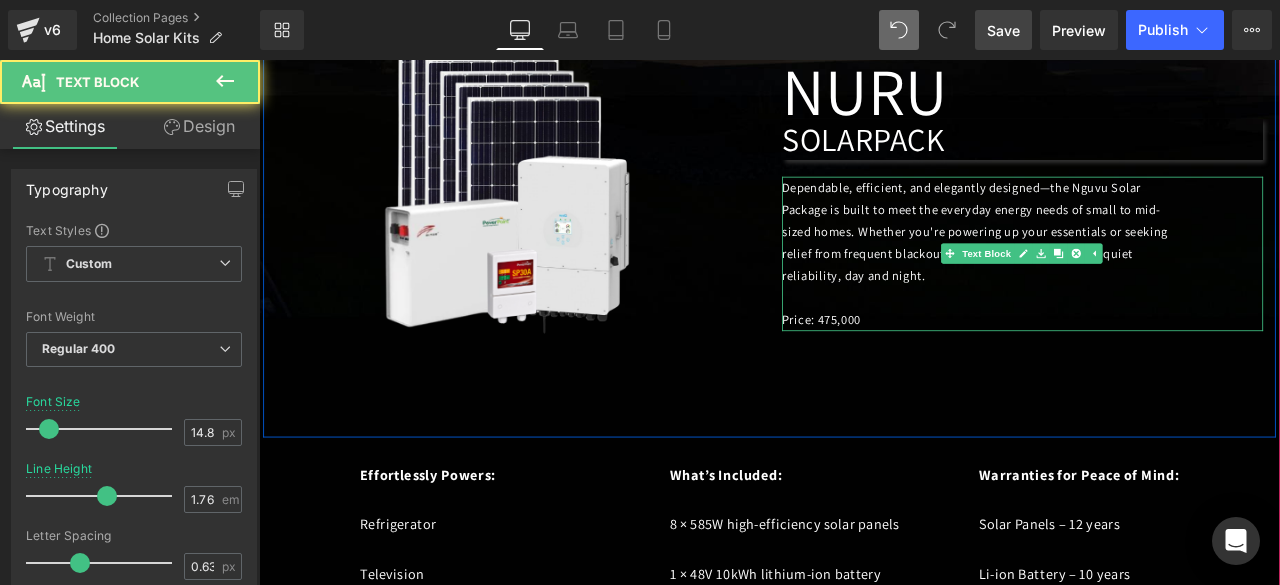 drag, startPoint x: 1193, startPoint y: 304, endPoint x: 924, endPoint y: 329, distance: 270.1592 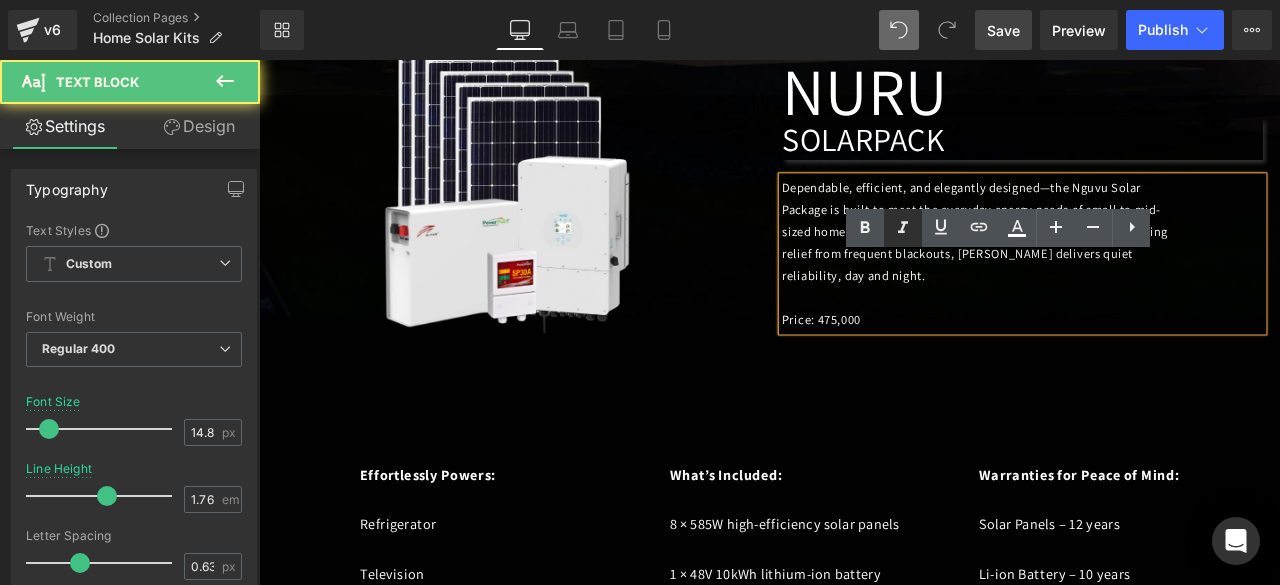click at bounding box center [903, 228] 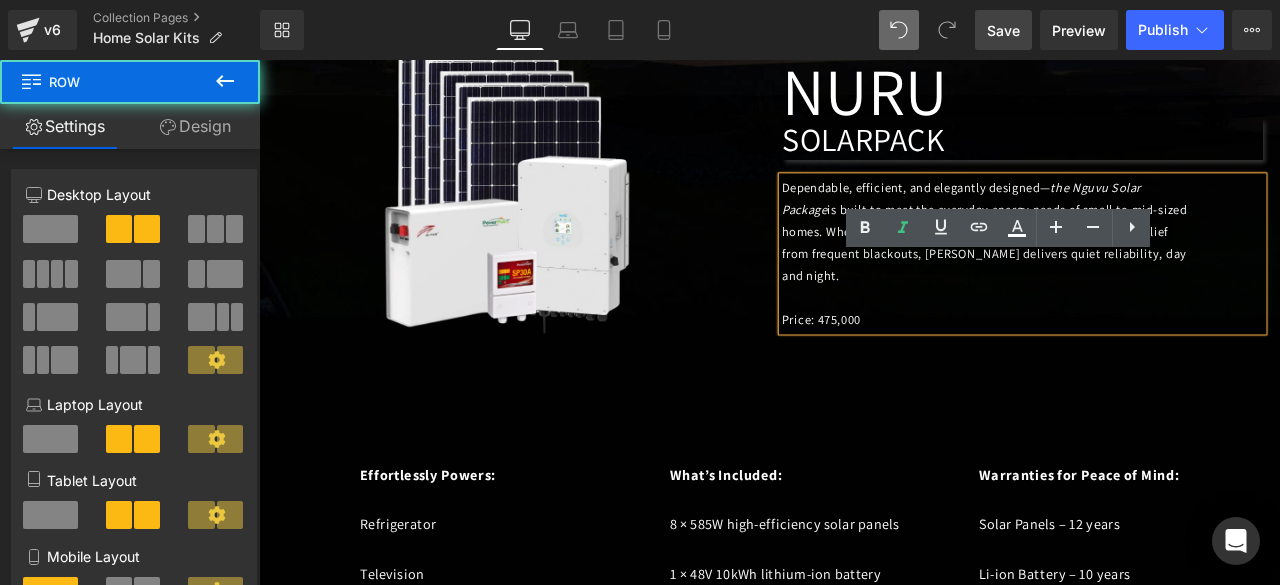 click on "Image         NURU  Heading         SOLAR  PACK Heading
Dependable, efficient, and elegantly designed— the Nguvu Solar Package  is built to meet the everyday energy needs of small to mid-sized homes. Whether you're powering up your essentials or seeking relief from frequent blackouts, [PERSON_NAME] delivers quiet reliability, day and night. Price: 475,000
Text Block
Row" at bounding box center [864, 202] 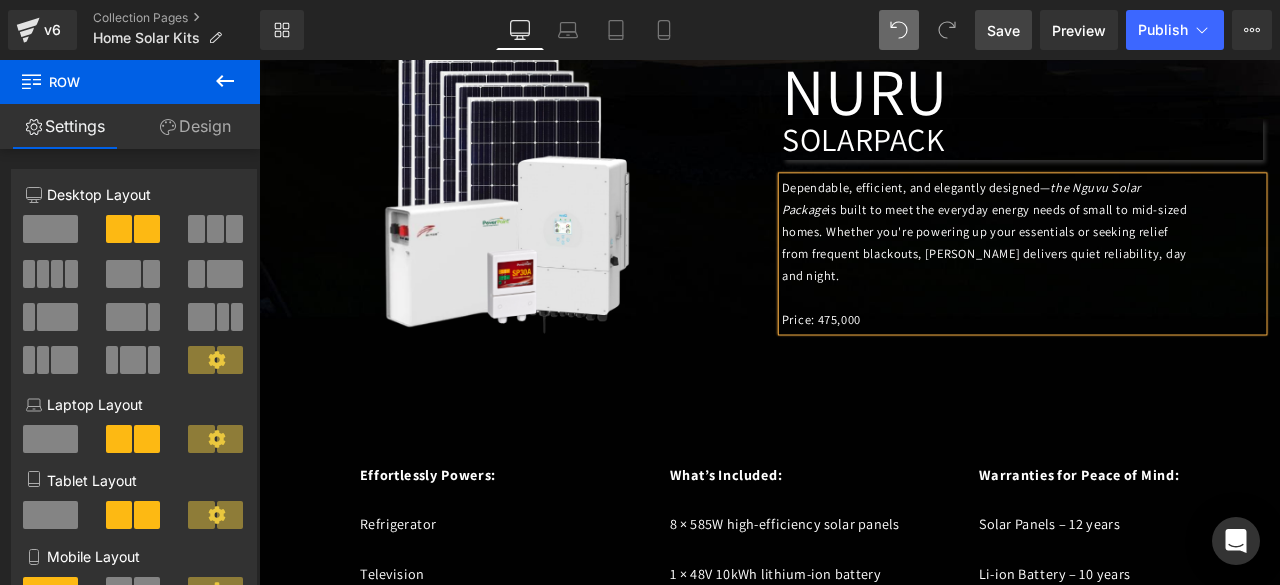 click at bounding box center (522, 641) 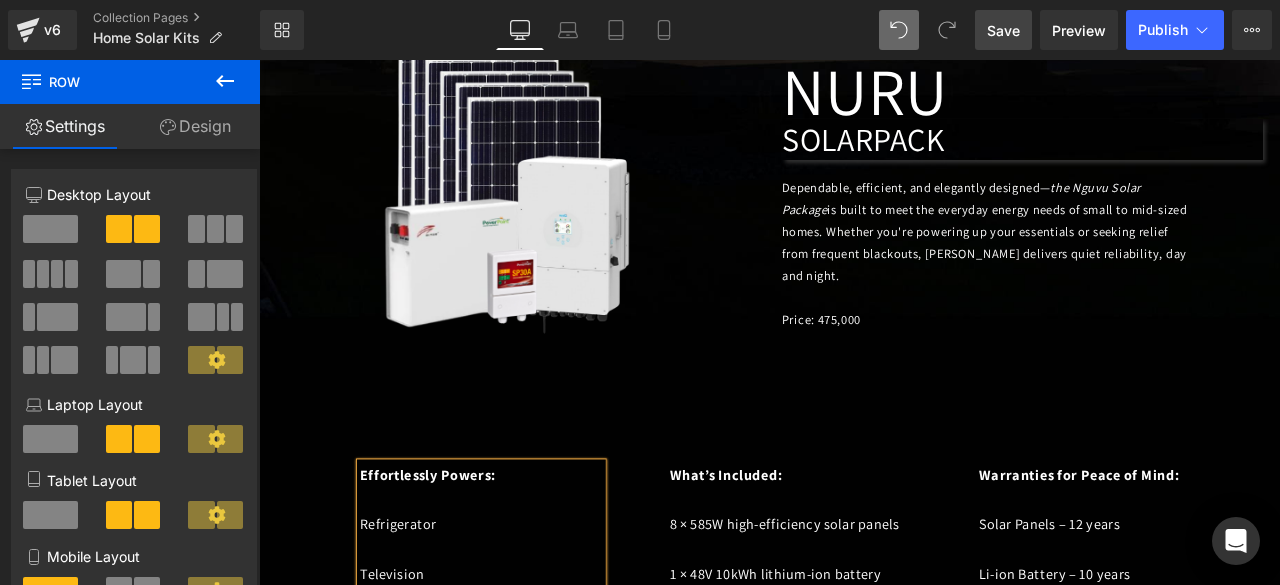 click on "Effortlessly Powers: Refrigerator Television Microwave Music System Up to 25 LED Lights Wi-Fi Router Laptops Washing Machine Booster Pump" at bounding box center [522, 818] 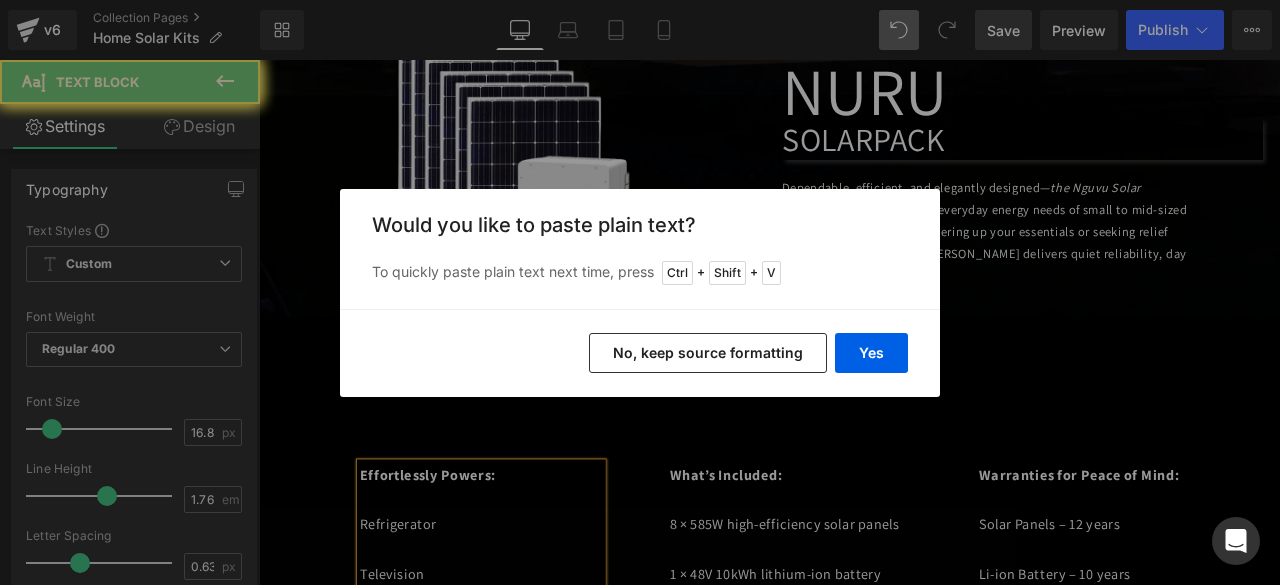 click on "Yes" at bounding box center (871, 353) 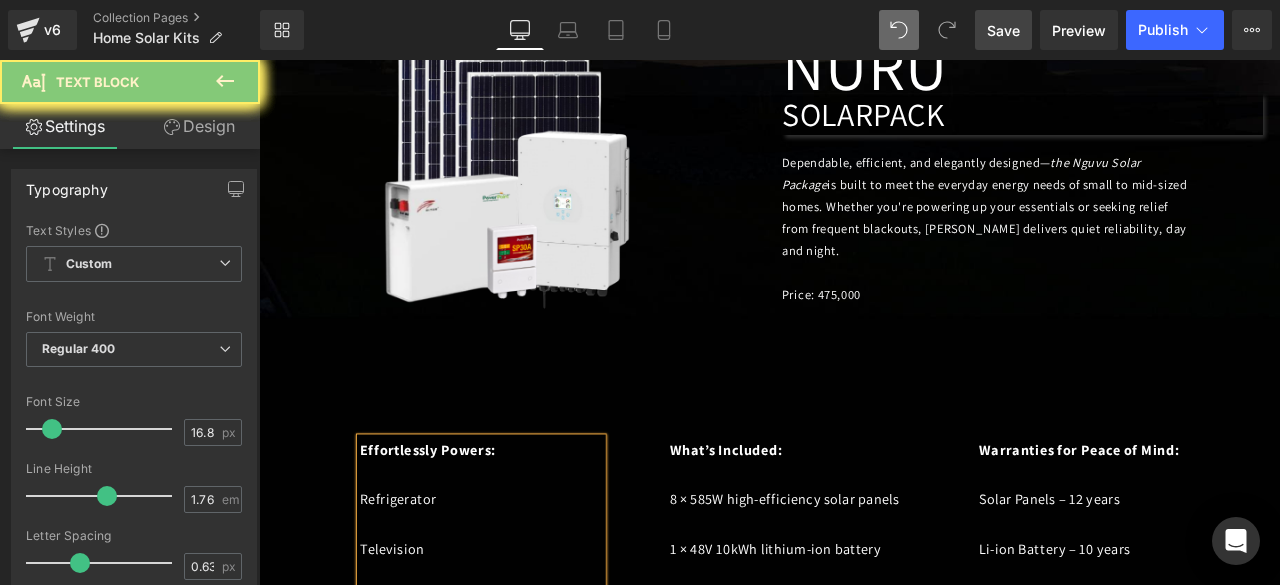 click on "8 × 585W high-efficiency solar panels" at bounding box center (882, 580) 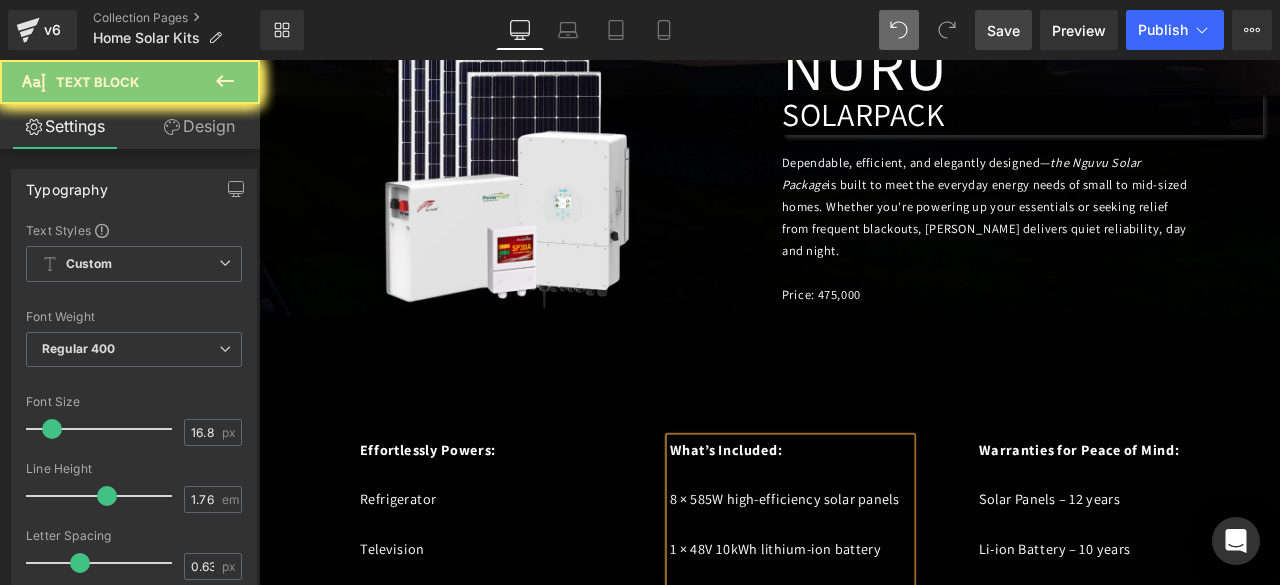 click on "What’s Included: 8 × 585W high-efficiency solar panels 1 × 48V 10kWh lithium-ion battery 1 × 48V 5kW inverter Surge protection Solar panel mounting structures Electrical cabling Professional installation & commissioning" at bounding box center (889, 744) 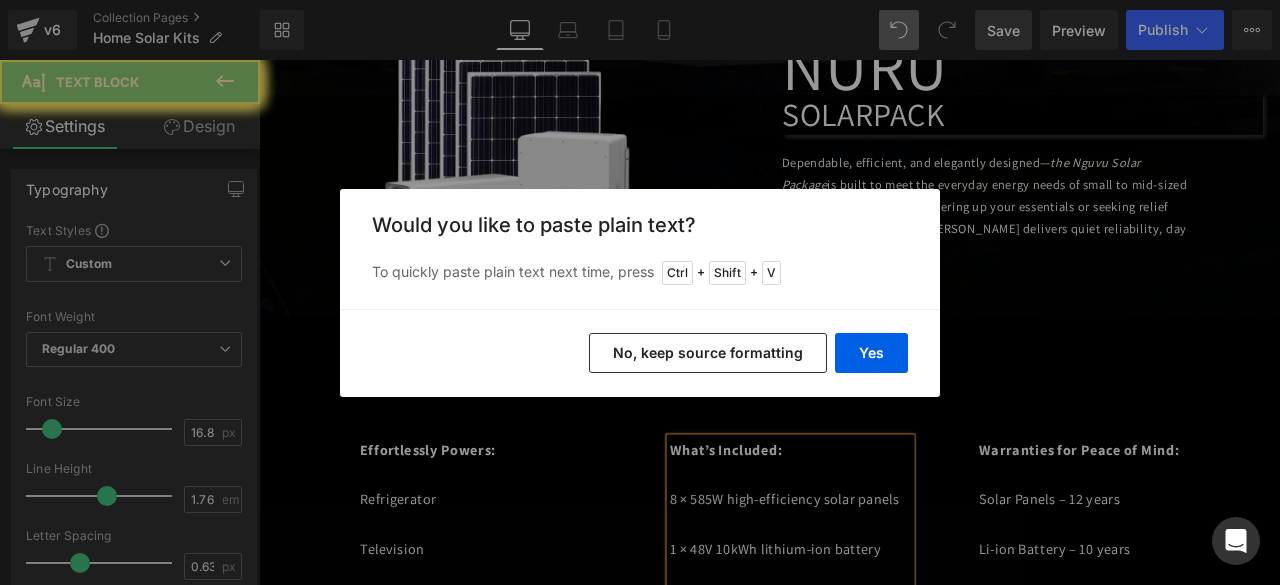 click on "Back to Library   Insert     Would you like to paste plain text? To quickly paste plain text next time, press  Ctrl   +   Shift   +   V     Yes No, keep source formatting" at bounding box center (640, 292) 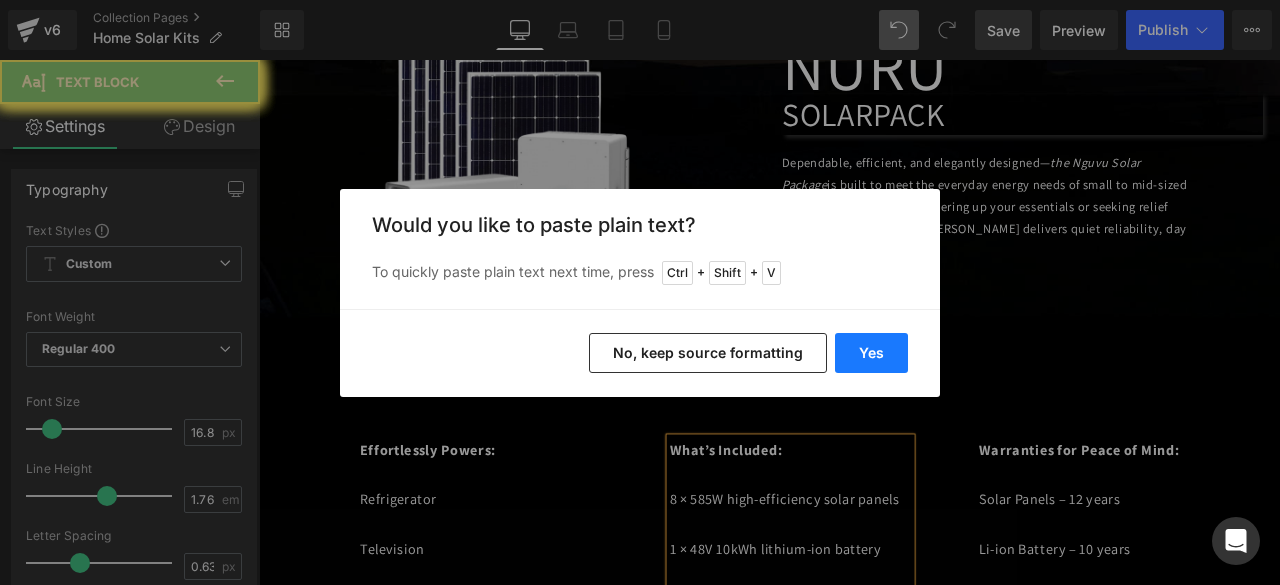 drag, startPoint x: 763, startPoint y: 353, endPoint x: 871, endPoint y: 353, distance: 108 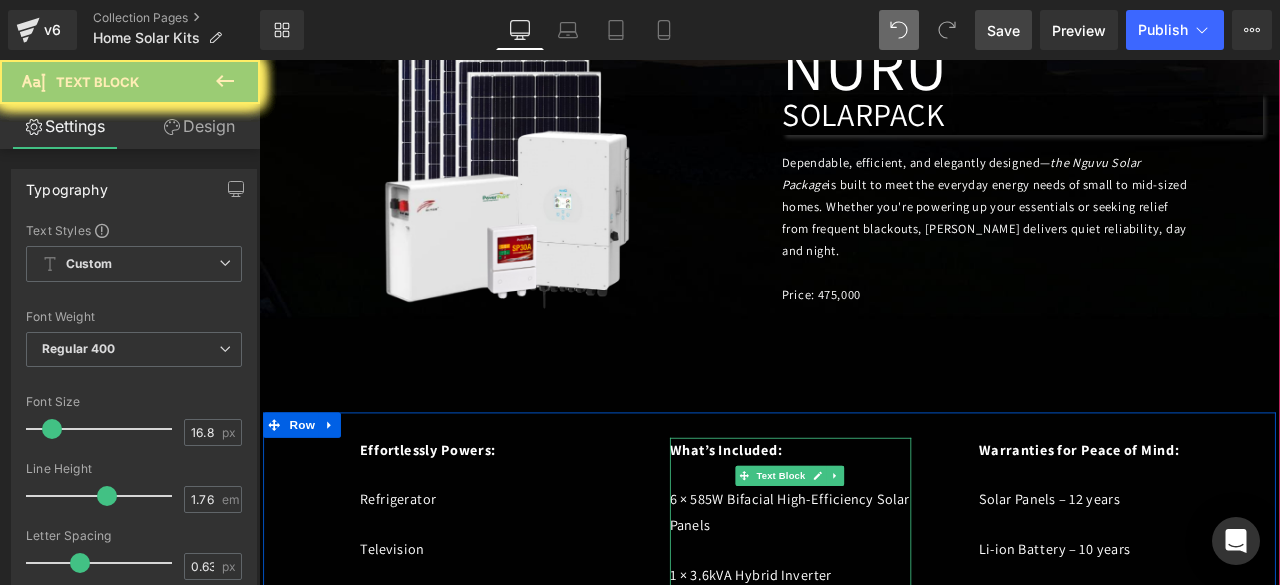 click at bounding box center (889, 877) 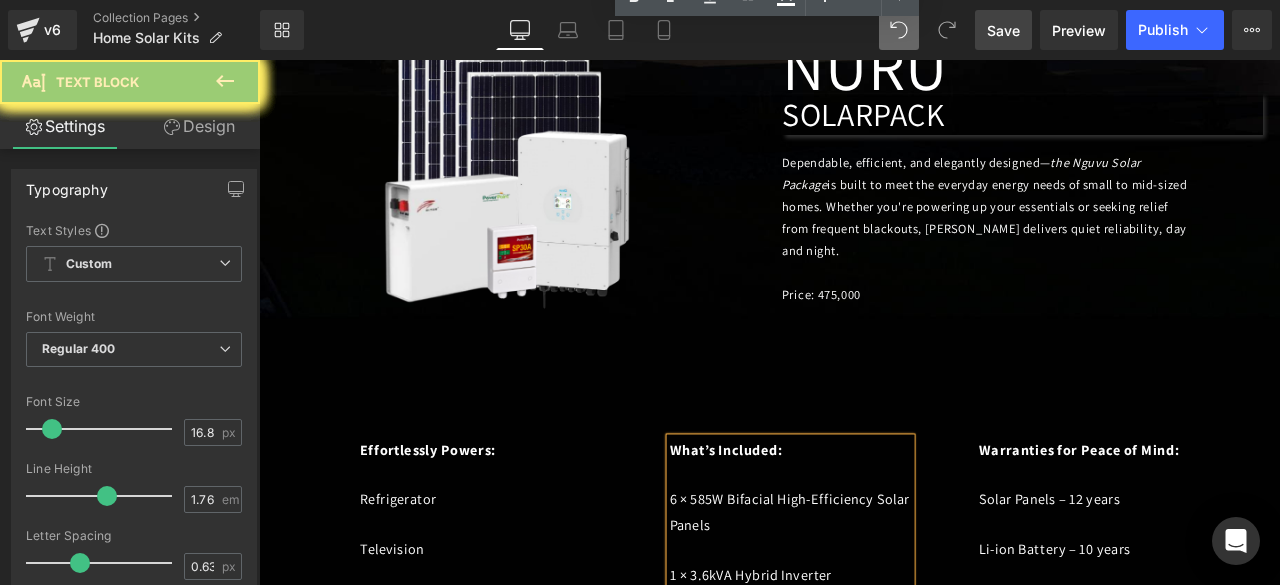 click on "Experience the elegance of uninterrupted living with the  [PERSON_NAME] Solar Home Power Package —a sophisticated energy solution designed to meet the demands of a modern, medium to large-sized home. Whether you’re running a busy household or simply want reliable, clean power, [PERSON_NAME] brings a new level of independence and peace of mind." at bounding box center [1137, 1426] 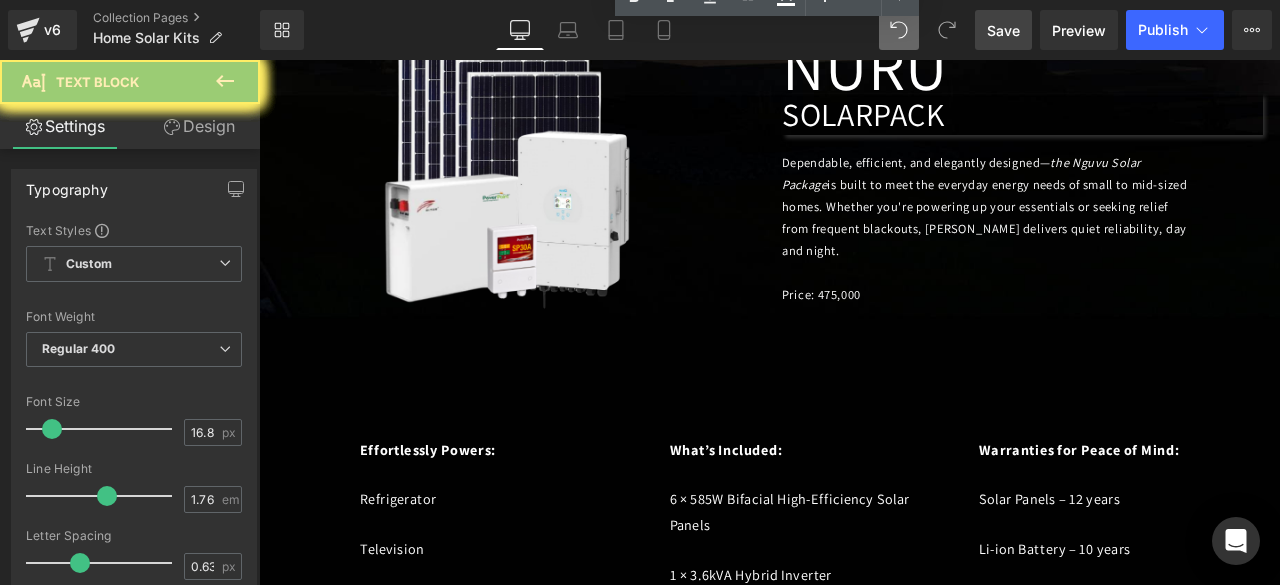 click on "Experience the elegance of uninterrupted living with the  [PERSON_NAME] Solar Home Power Package —a sophisticated energy solution designed to meet the demands of a modern, medium to large-sized home. Whether you’re running a busy household or simply want reliable, clean power, [PERSON_NAME] brings a new level of independence and peace of mind." at bounding box center (1137, 1426) 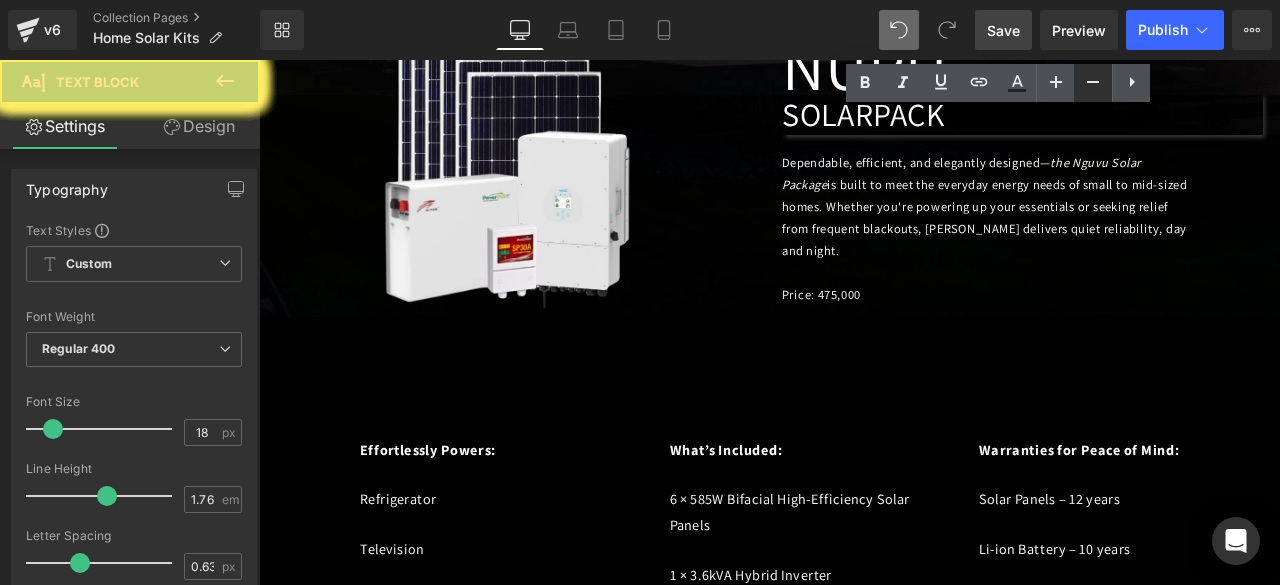 drag, startPoint x: 1099, startPoint y: 79, endPoint x: 1002, endPoint y: 78, distance: 97.00516 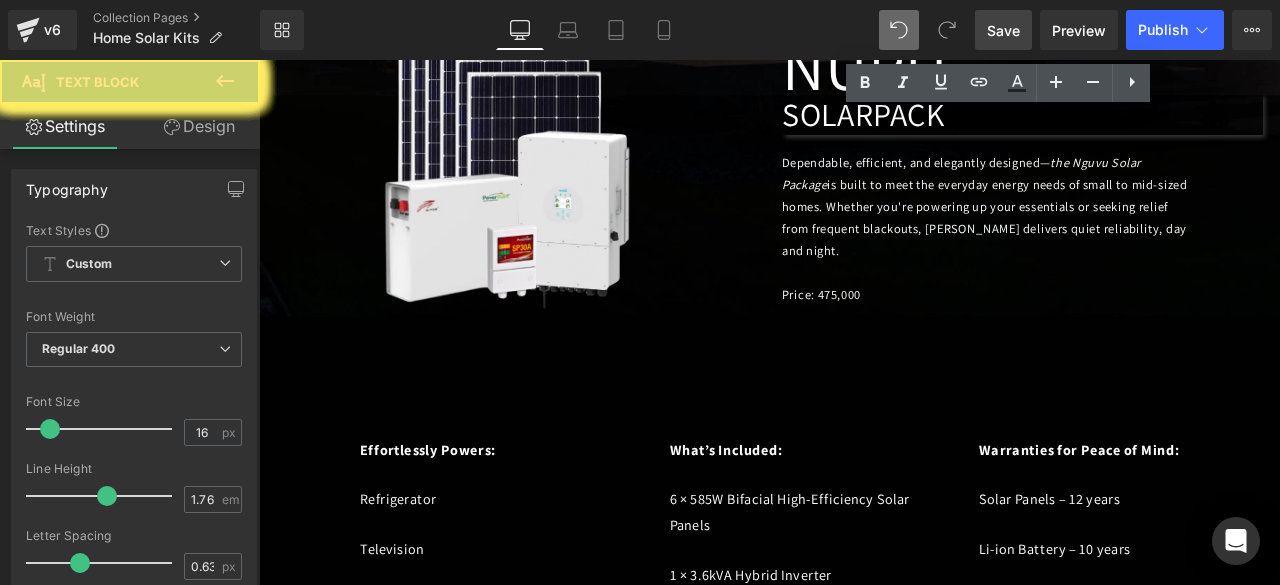 click on "Experience the elegance of uninterrupted living with the  [PERSON_NAME] Solar Home Power Package —a sophisticated energy solution designed to meet the demands of a modern, medium to large-sized home. Whether you’re running a busy household or simply want reliable, clean power, [PERSON_NAME] brings a new level of independence and peace of mind." at bounding box center (1130, 1400) 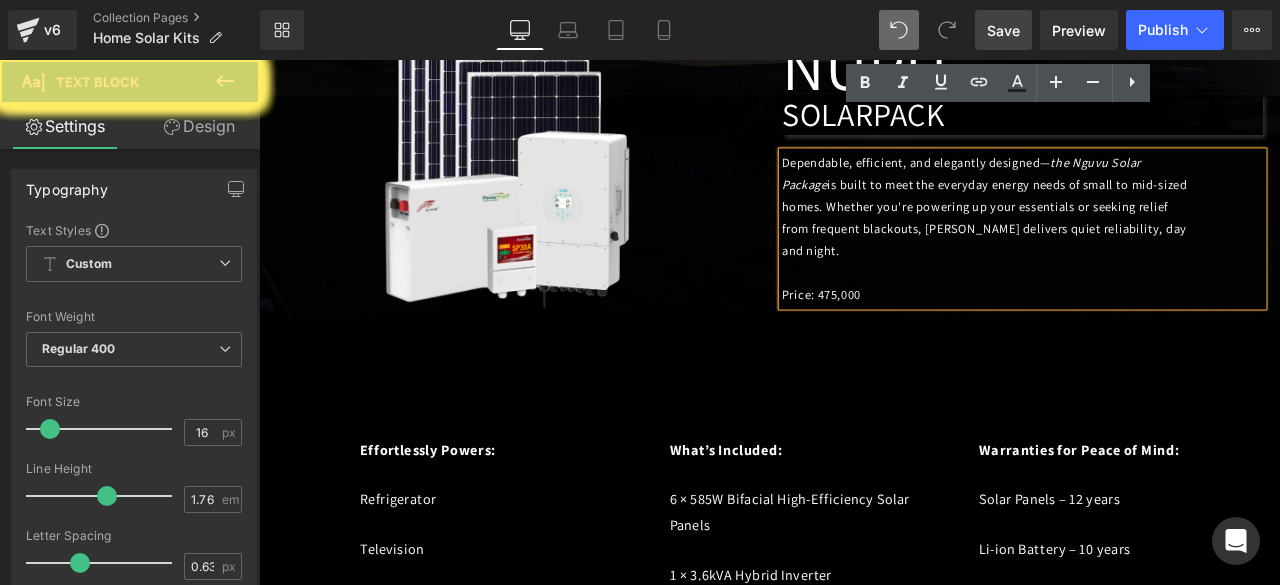 drag, startPoint x: 877, startPoint y: 291, endPoint x: 974, endPoint y: 457, distance: 192.26285 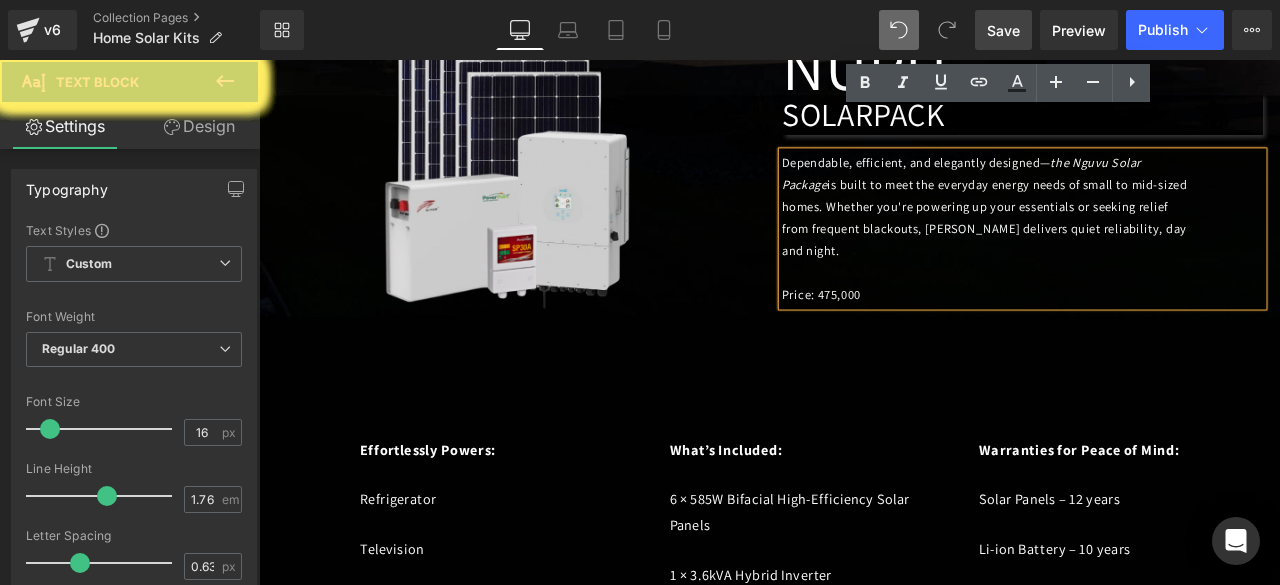 drag, startPoint x: 872, startPoint y: 298, endPoint x: 612, endPoint y: 443, distance: 297.69952 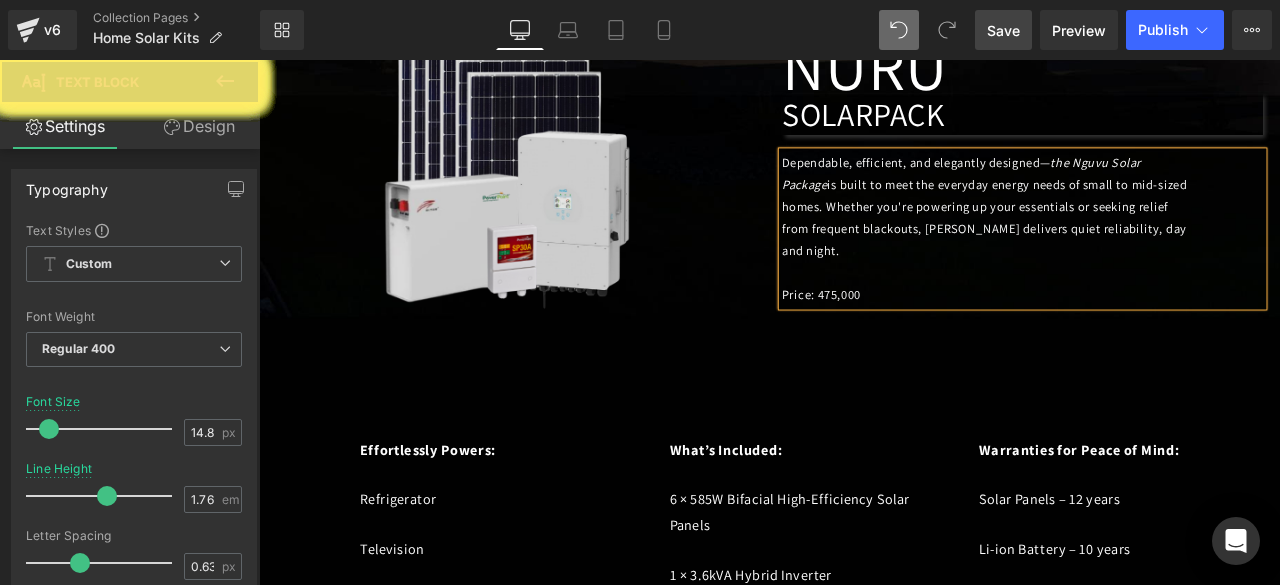 click on "14.8" at bounding box center (202, 432) 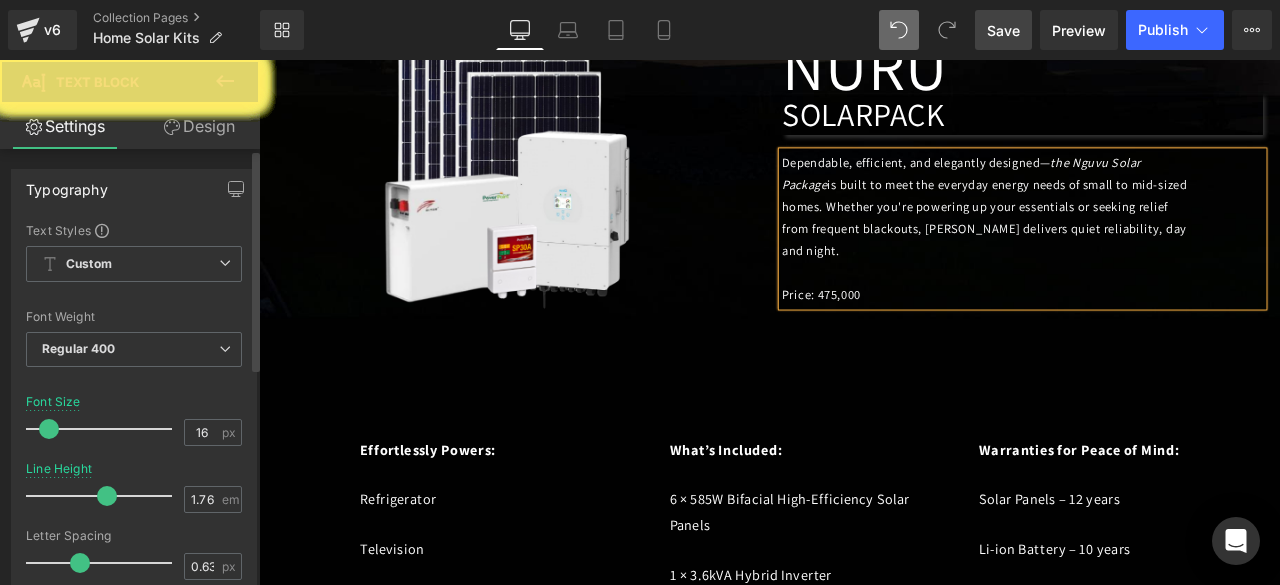 scroll, scrollTop: 1012, scrollLeft: 0, axis: vertical 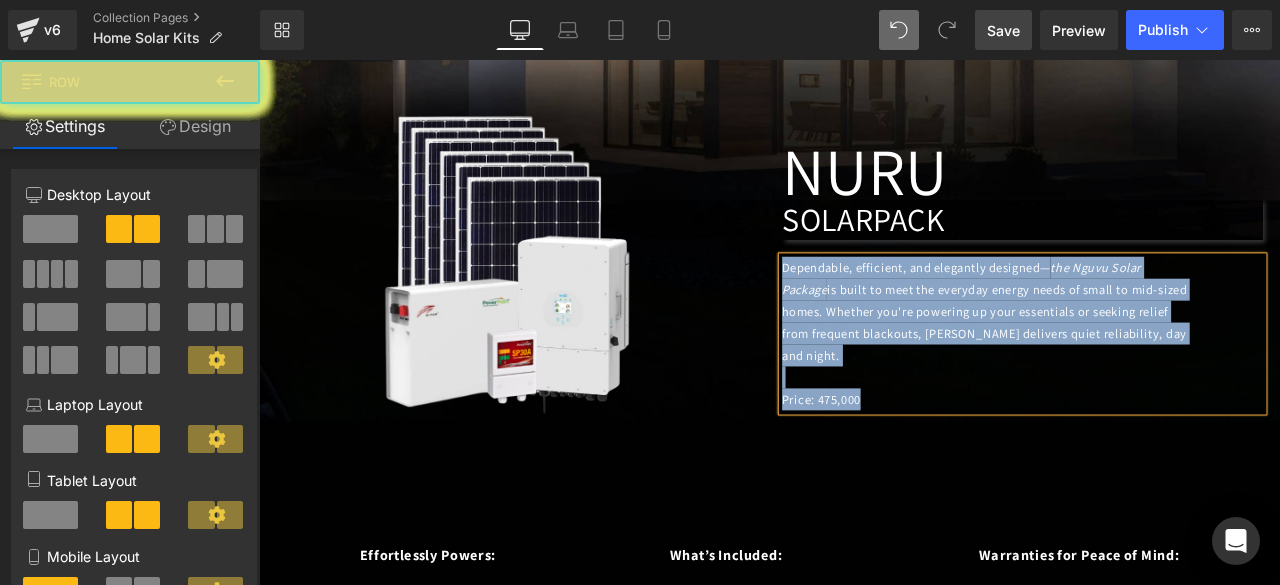 click on "Image         NURU  Heading         SOLAR  PACK Heading
Dependable, efficient, and elegantly designed— the Nguvu Solar Package  is built to meet the everyday energy needs of small to mid-sized homes. Whether you're powering up your essentials or seeking relief from frequent blackouts, [PERSON_NAME] delivers quiet reliability, day and night. Price: 475,000
Text Block
Row" at bounding box center (864, 297) 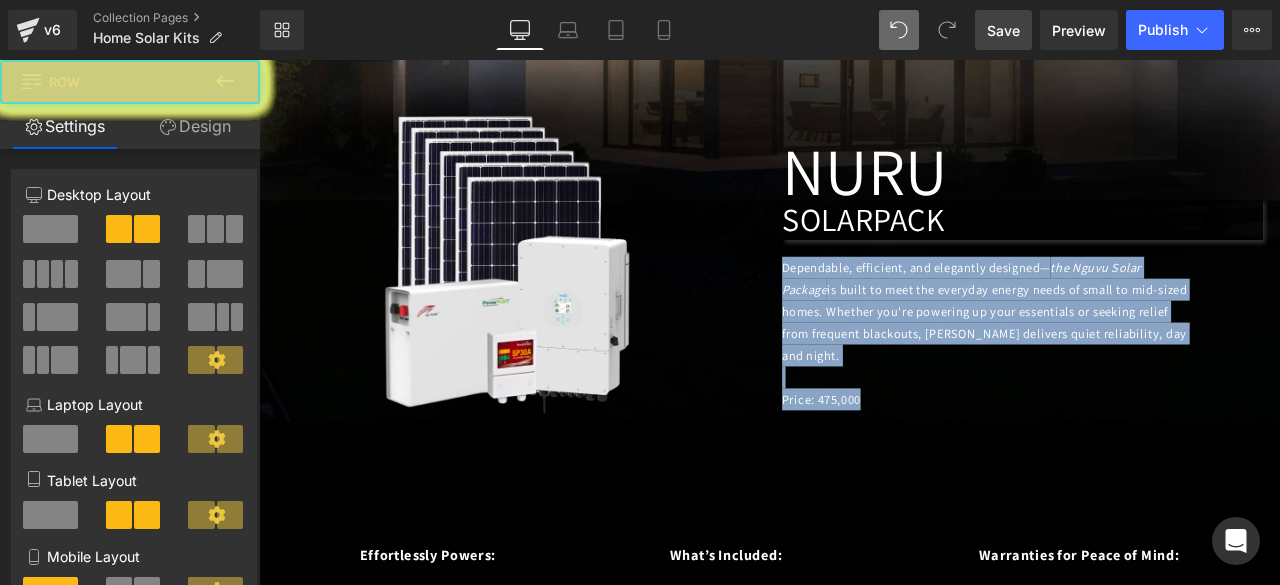 click on "[PERSON_NAME]
Heading" at bounding box center (1164, 1334) 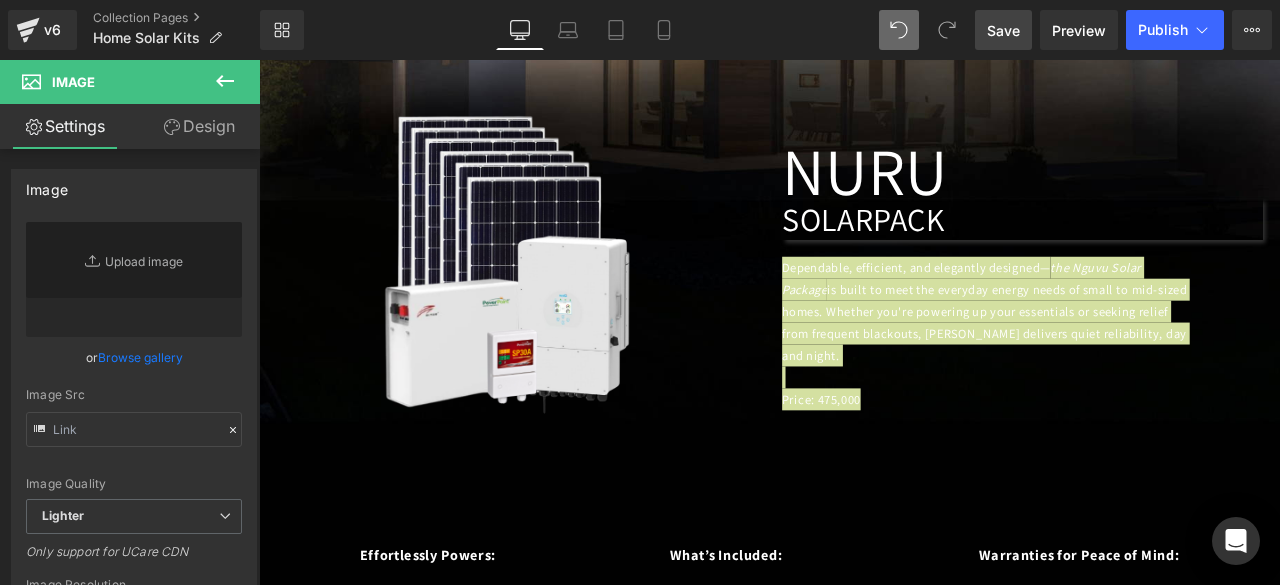 click on "Browse gallery" at bounding box center [140, 357] 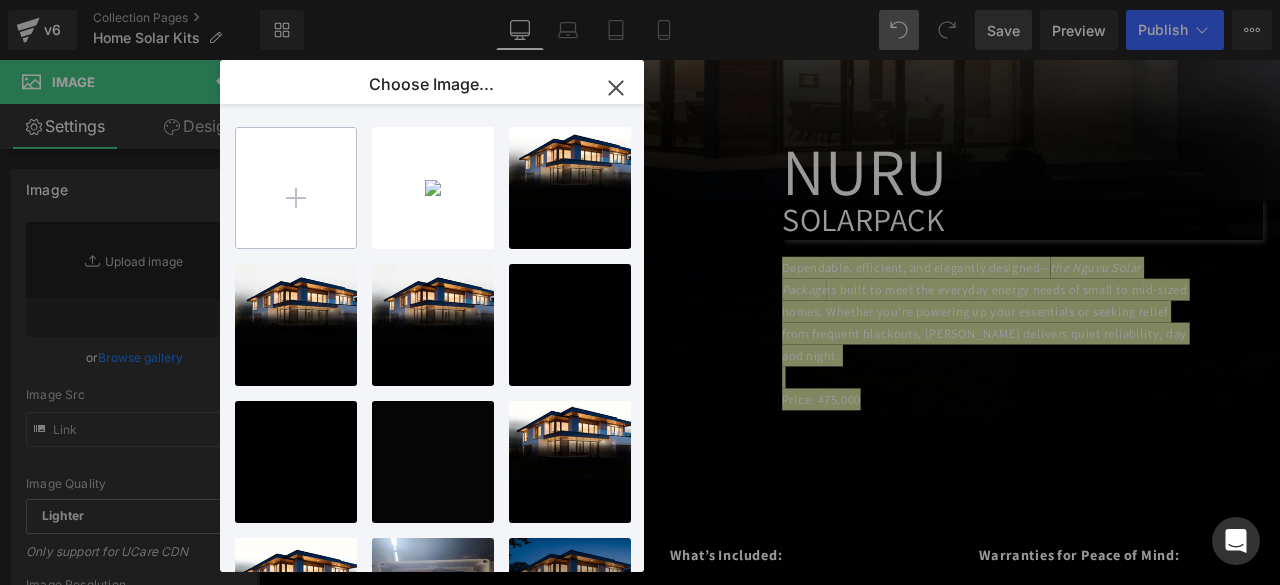 click at bounding box center (296, 188) 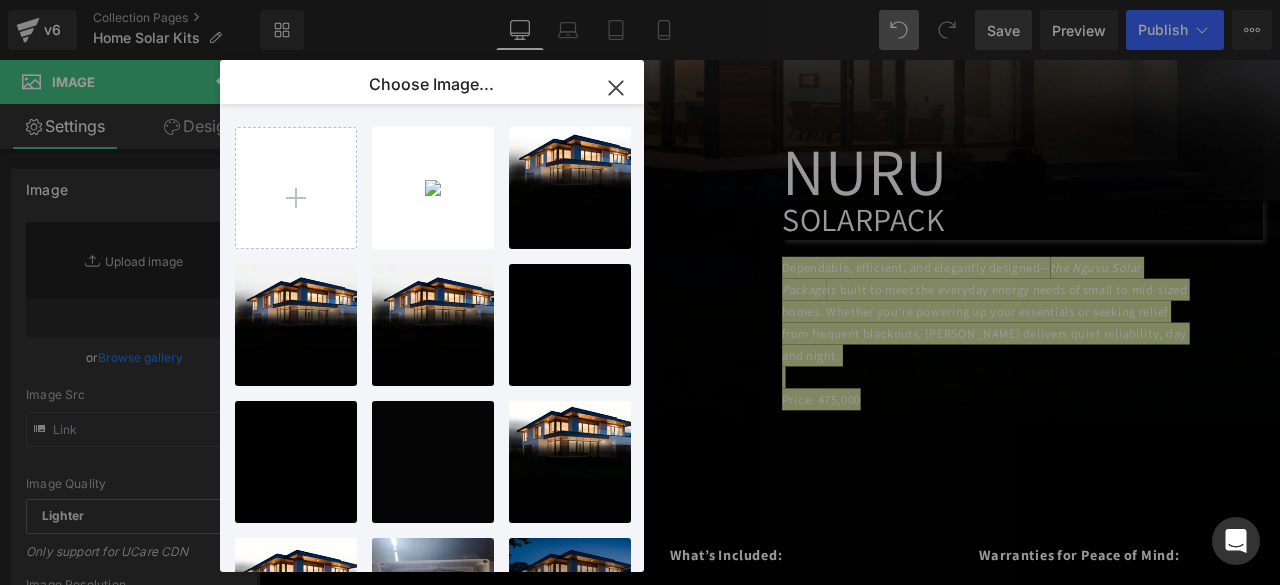 click on "KITS PN... _1_.png 301.95 KB Delete image? Yes No SOLAR C...ENYA.png 1.36 MB Delete image? Yes No WEBSITE...ered.jpg 1.23 MB Delete image? Yes No WEBSITE...ered.jpg 1.23 MB Delete image? Yes No Untitle... _1_.png 17.52 KB Delete image? Yes No Untitle... _1_.png 17.52 KB Delete image? Yes No Untitle...sign.png 17.52 KB Delete image? Yes No Untitle..._82_.png 1.43 MB Delete image? Yes No WEBSITE...ered.jpg 1.27 MB Delete image? Yes No PHOTO-2...2-13.jpg 137.78 KB Delete image? Yes No WEBSITE...OUND.jpg 1.38 MB Delete image? Yes No KITS PN... PNG.png 482.28 KB Delete image? Yes No WEBSITE...OUND.jpg 1.64 MB Delete image? Yes No SOLAR F... _3_.png 1.19 MB Delete image? Yes No SOLAR F... _2_.png 963.19 KB Delete image? Yes No SOLAR F... _1_.png 855.61 KB Delete image? Yes No SOLAR F... _2_.jpg 74.97 KB Delete image? Yes No SOLAR F...CING.png 846.31 KB Delete image? Yes No SOLAR F... _1_.jpg 449.27 KB Delete image? Yes No SOLAR F...CING.jpg 46.55 KB Delete image? Yes No Best So... _8_.png 349.99 KB Delete image? No" at bounding box center (443, 342) 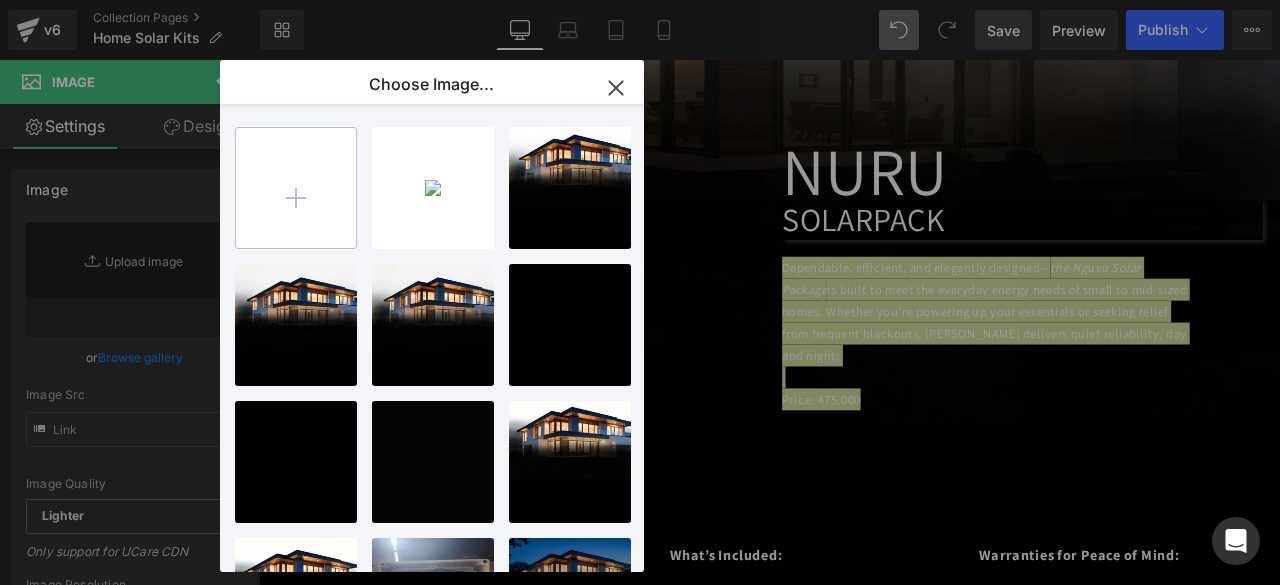 click at bounding box center [296, 188] 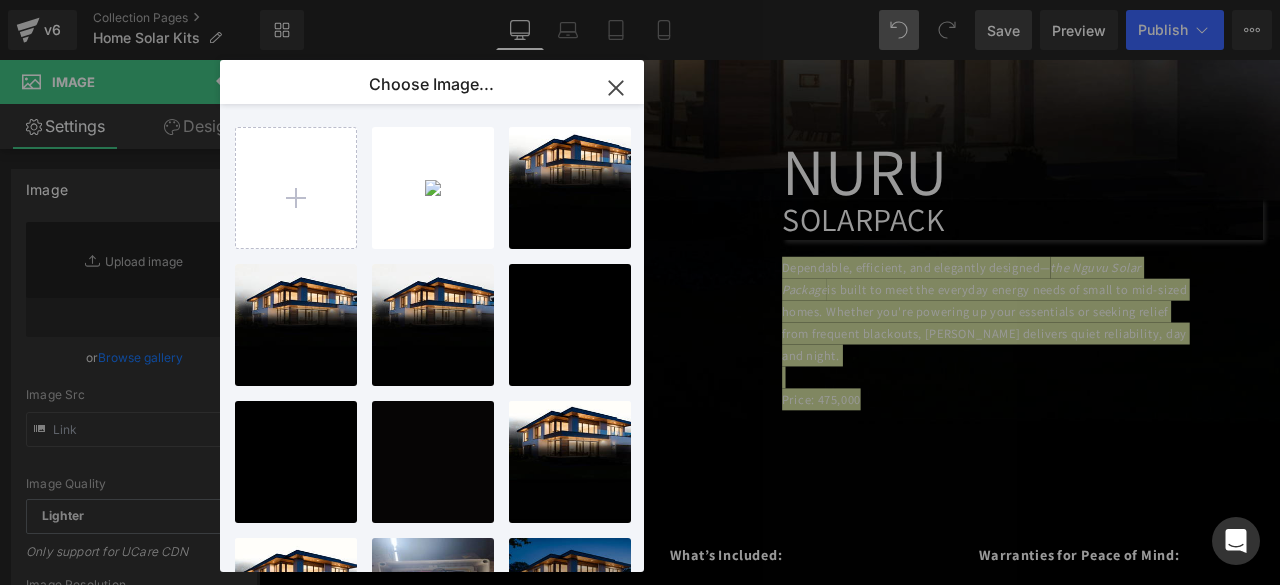 click 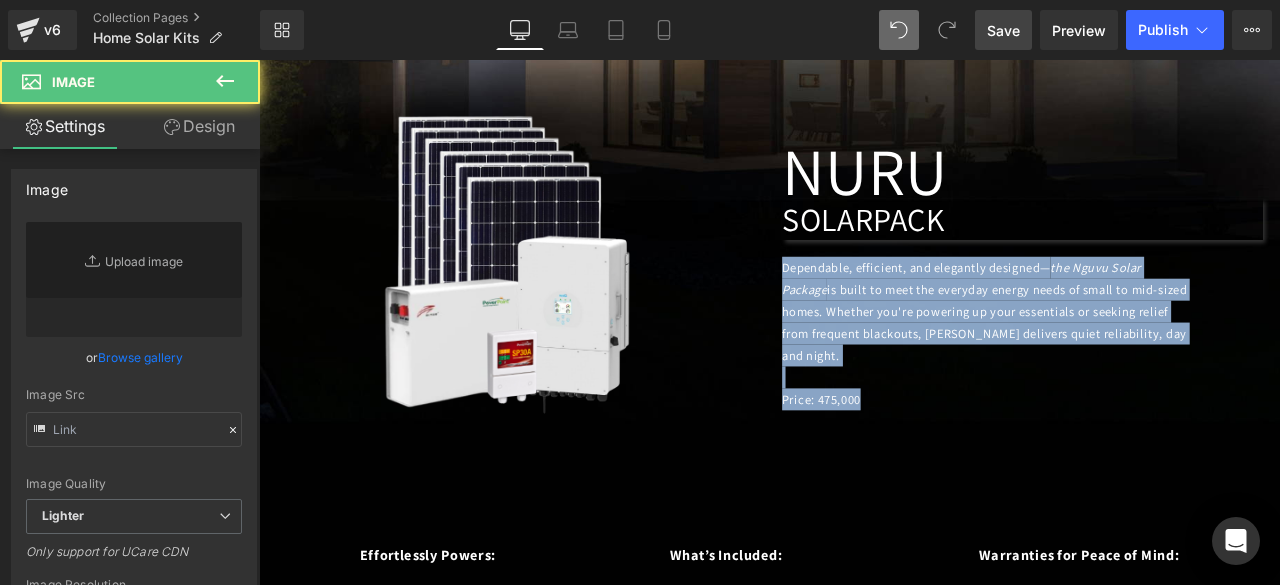 click at bounding box center (564, 1500) 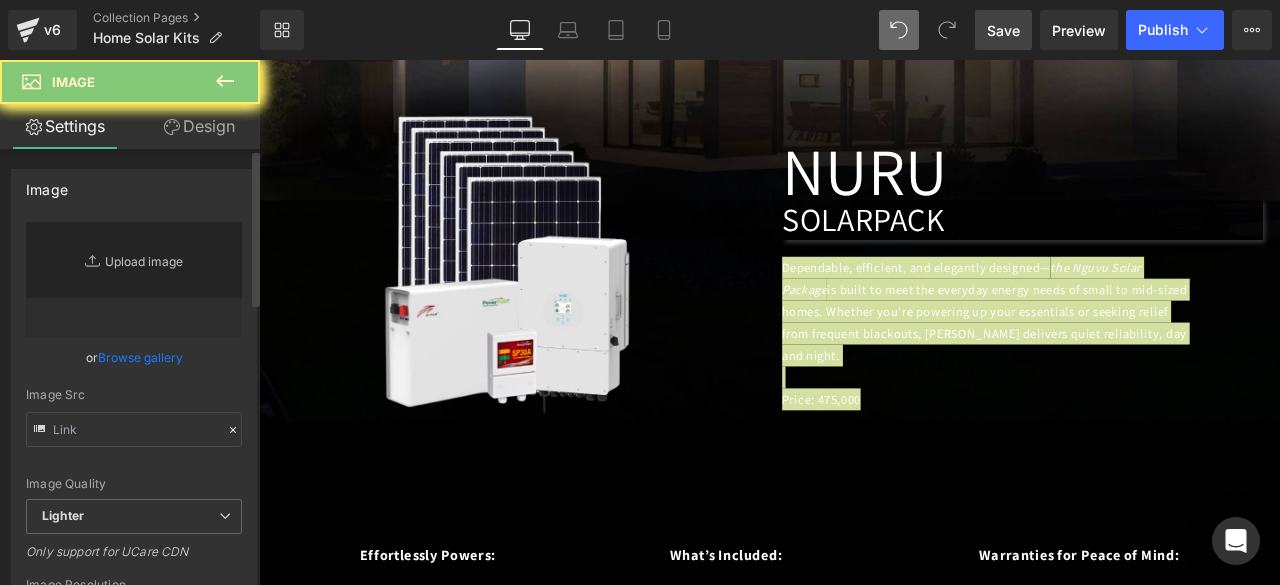 drag, startPoint x: 119, startPoint y: 253, endPoint x: 904, endPoint y: 6, distance: 822.94226 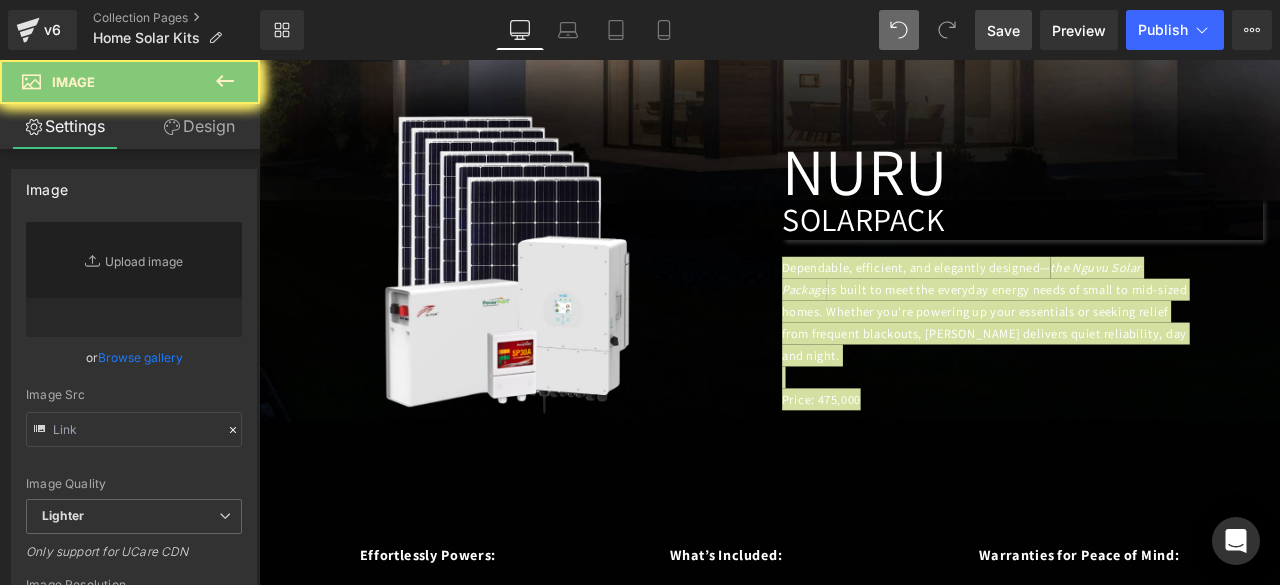 click on "Library Desktop Desktop Laptop Tablet Mobile Save Preview Publish Scheduled View Live Page View with current Template Save Template to Library Schedule Publish  Optimize  Publish Settings Shortcuts  Your page can’t be published   You've reached the maximum number of published pages on your plan  (0/0).  You need to upgrade your plan or unpublish all your pages to get 1 publish slot.   Unpublish pages   Upgrade plan" at bounding box center (770, 30) 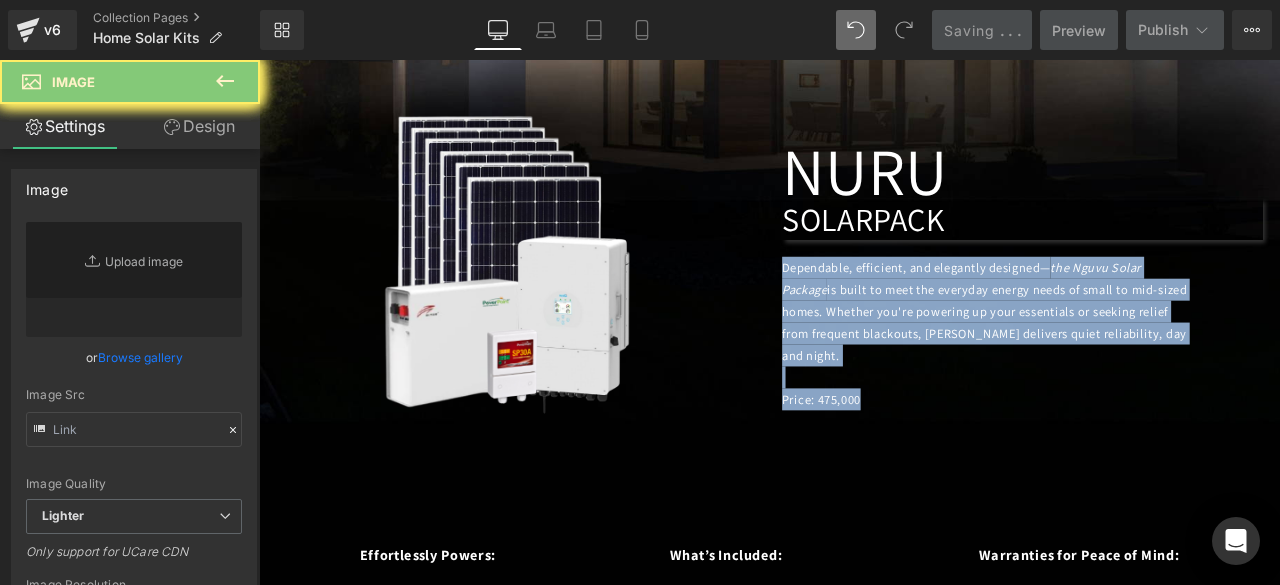 click on "Effortlessly Powers: Refrigerator Television Music System Wi-Fi Router Laptops Phone Charging Washing Machine Laptops Washing Machine Booster Pump Text Block" at bounding box center [497, 942] 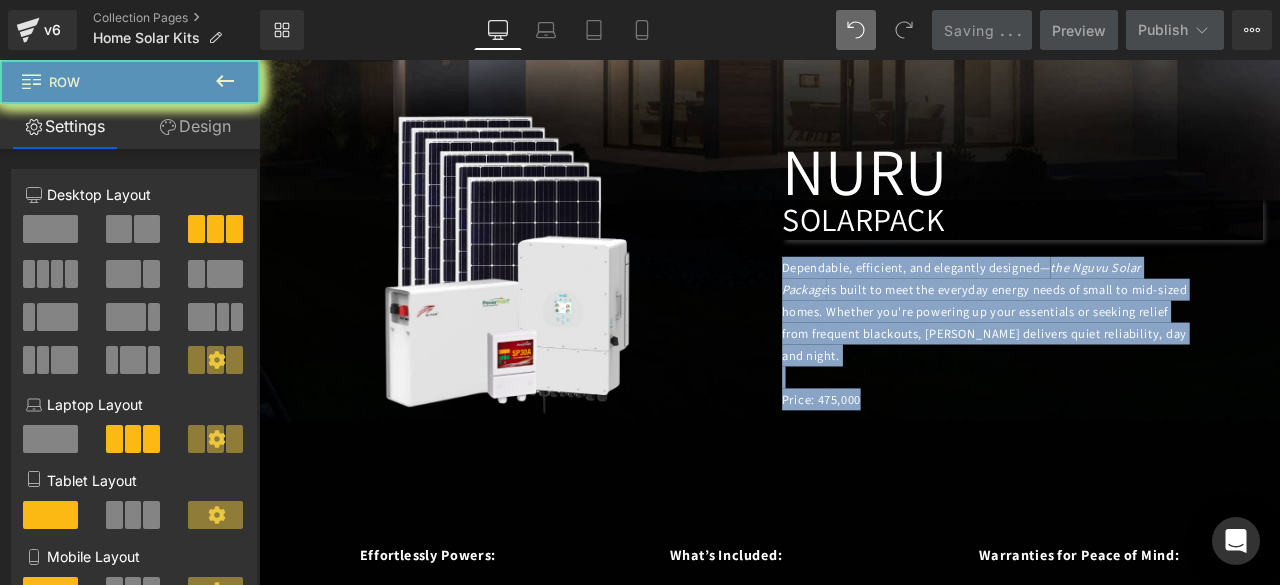 click on "Image         NURU  Heading         SOLAR  PACK Heading
Dependable, efficient, and elegantly designed— the Nguvu Solar Package  is built to meet the everyday energy needs of small to mid-sized homes. Whether you're powering up your essentials or seeking relief from frequent blackouts, [PERSON_NAME] delivers quiet reliability, day and night. Price: 475,000
Text Block
Row         Effortlessly Powers: Refrigerator Television Music System Wi-Fi Router Laptops Phone Charging Washing Machine Laptops Washing Machine Booster Pump Text Block         What’s Included: 6 × 585W Bifacial High-Efficiency Solar Panels 1 × 3.6kVA Hybrid Inverter 1 × 48V 5kWh Lithium-Ion Battery Electrical cabling Solar panel mounting structures Full professional installation Text Block         Wa rranties for Peace of Mind: Solar Panels – 12 years Li-ion Battery – 10 years Inverter – 5 years Surge Protector – 6 years" at bounding box center [864, 227] 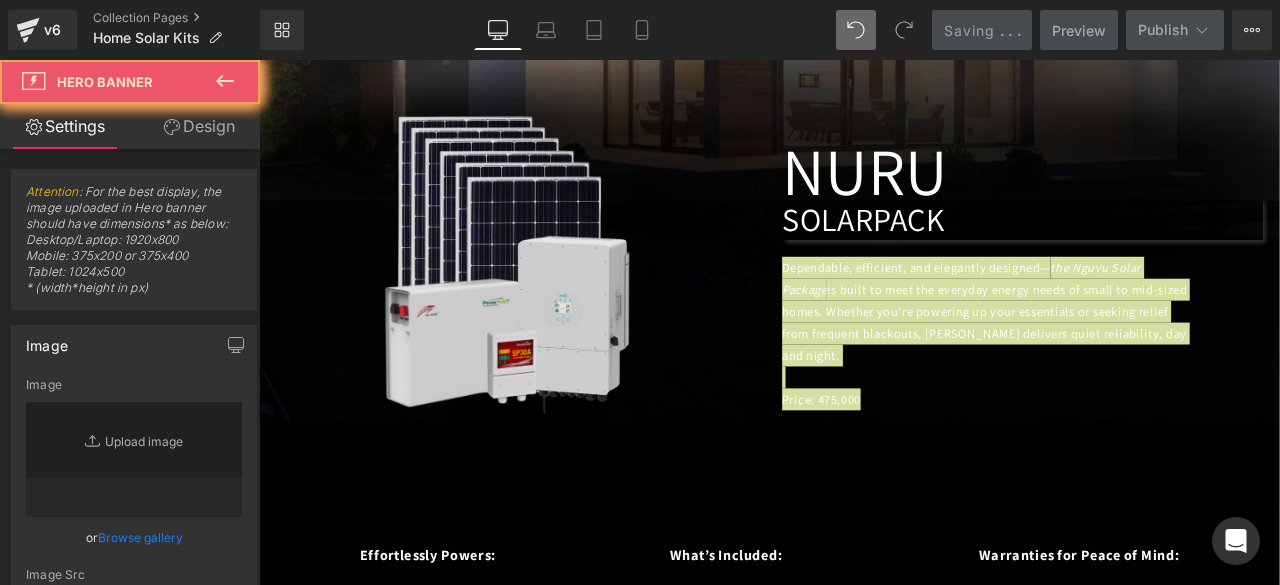 click at bounding box center (218, 1110) 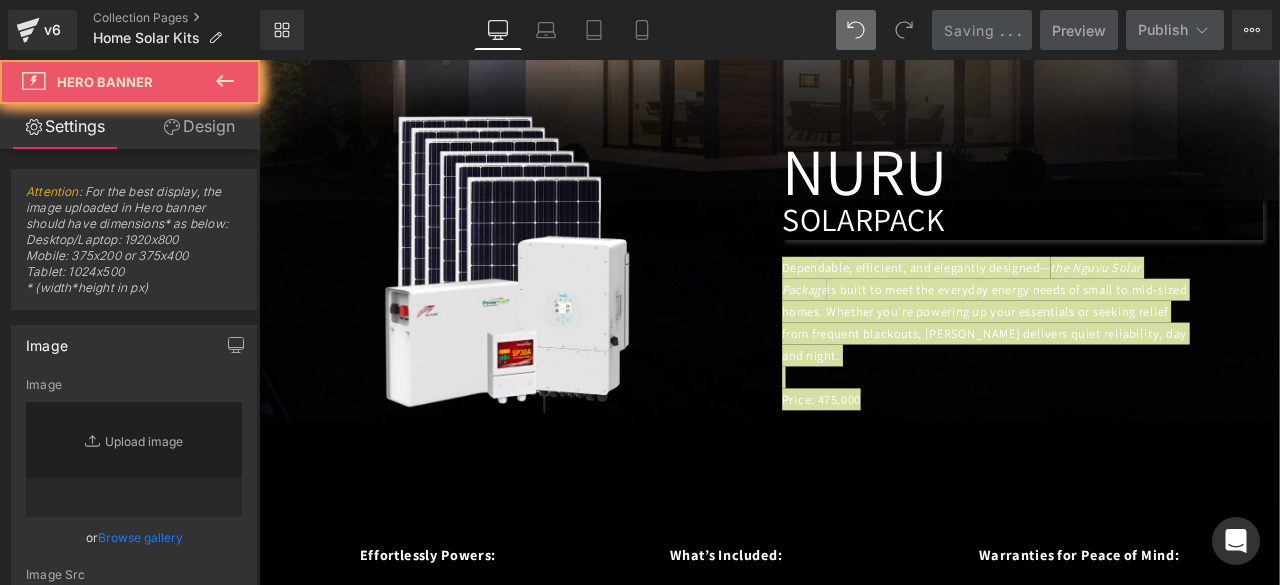 click at bounding box center (218, 1110) 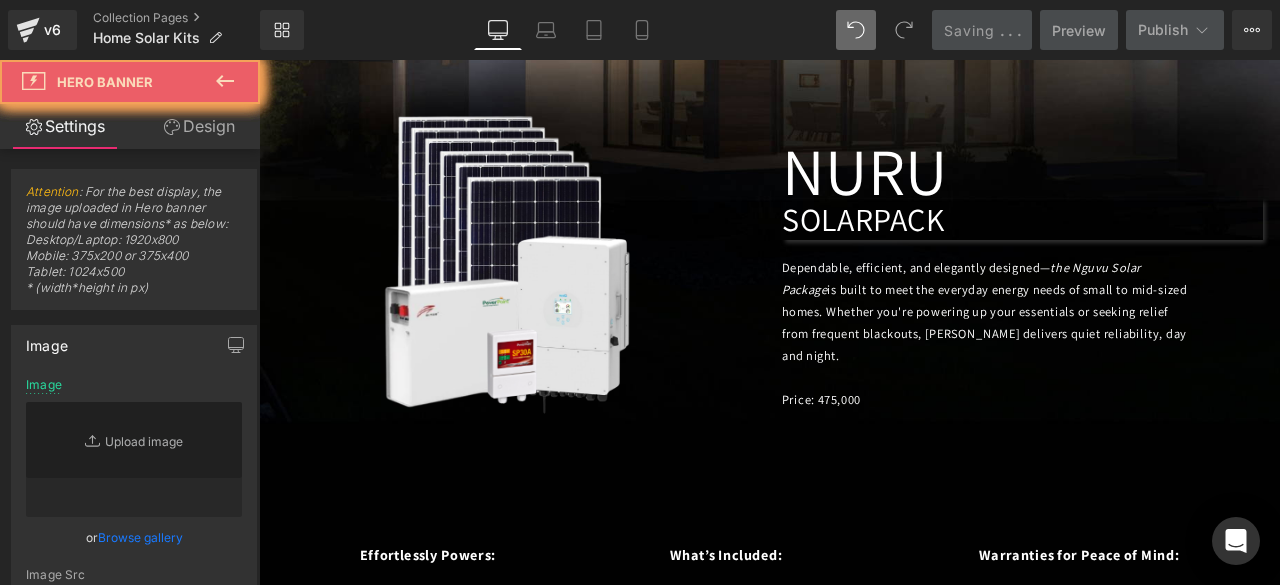 click on "Image
[GEOGRAPHIC_DATA]
Heading         SOLAR  PACK Heading         Experience the elegance of uninterrupted living with the  [PERSON_NAME] Solar Home Power Package —a sophisticated energy solution designed to meet the demands of a modern, medium to large-sized home. Whether you’re running a busy household or simply want reliable, clean power, [PERSON_NAME] brings a new level of independence and peace of mind. Price: KSH. 640,000 Text Block         50px Row         Effortlessly Powers: Refrigerator Television Microwave Music System Up to 25 LED Lights Wi-Fi Router Laptops Washing Machine Booster Pump Text Block         What’s Included: 8 × 585W high-efficiency solar panels 1 × 48V 10kWh lithium-ion battery 1 × 48V 5kW inverter Surge protection Solar panel mounting structures Electrical cabling Professional installation & commissioning Text Block         Wa rranties for Peace of Mind: Solar Panels – 12 years Li-ion Battery – 10 years Inverter – 5 years Text Block         Row" at bounding box center (864, 1872) 